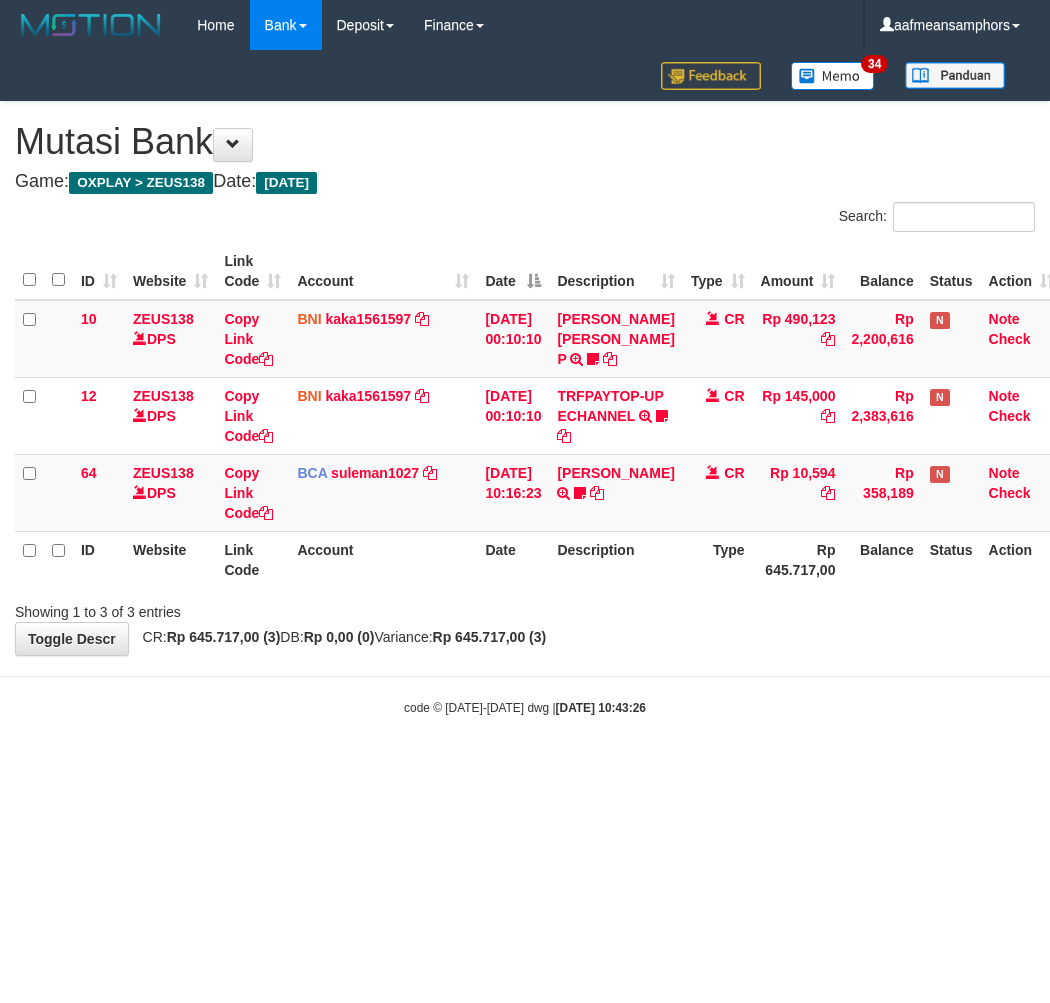 scroll, scrollTop: 0, scrollLeft: 7, axis: horizontal 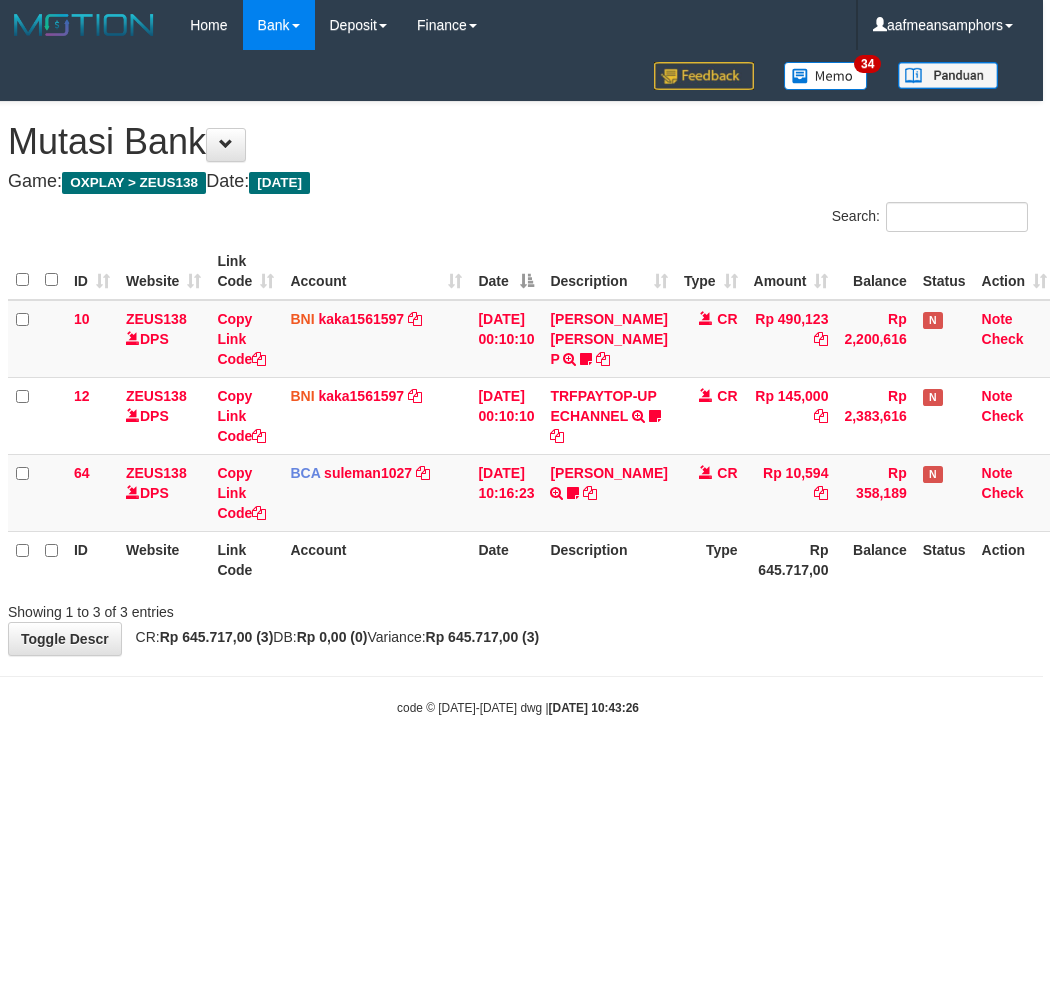 drag, startPoint x: 755, startPoint y: 701, endPoint x: 704, endPoint y: 698, distance: 51.088158 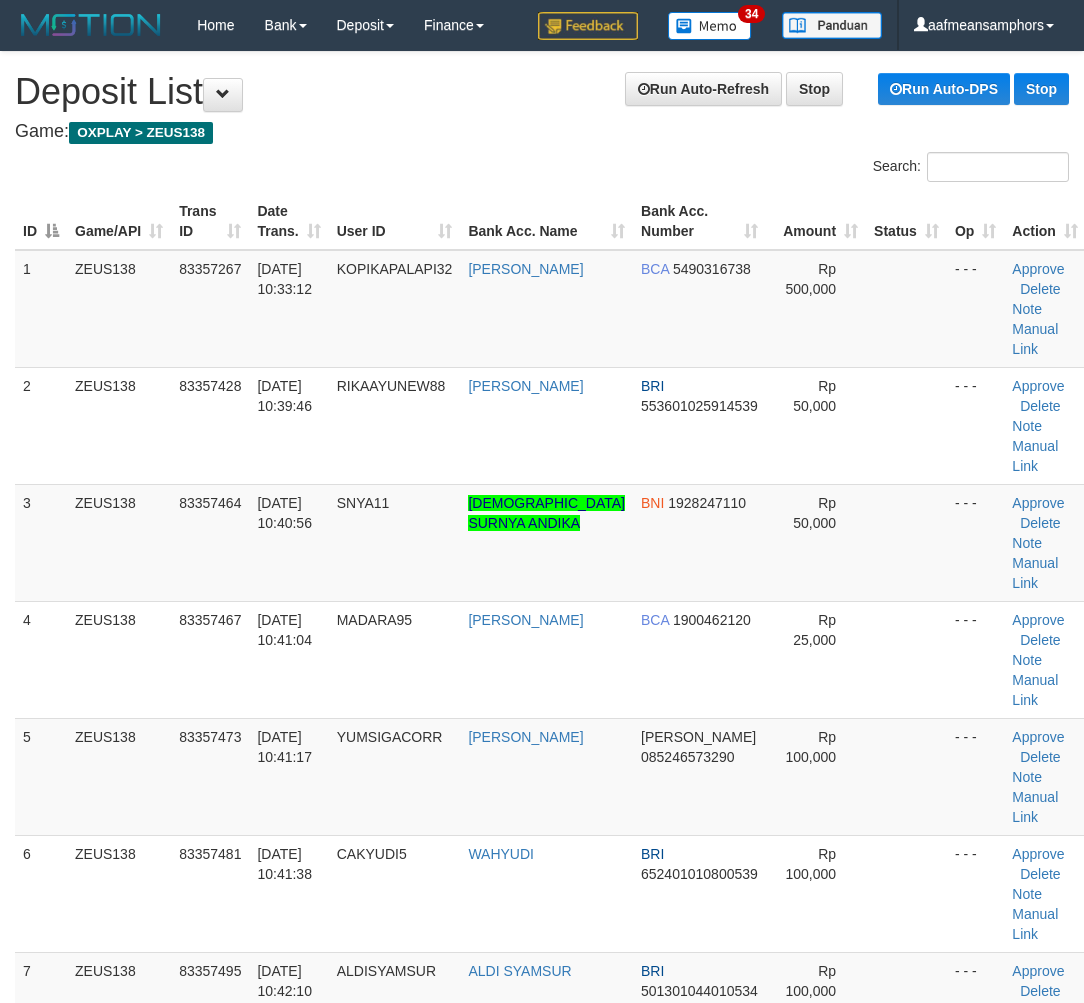 scroll, scrollTop: 0, scrollLeft: 7, axis: horizontal 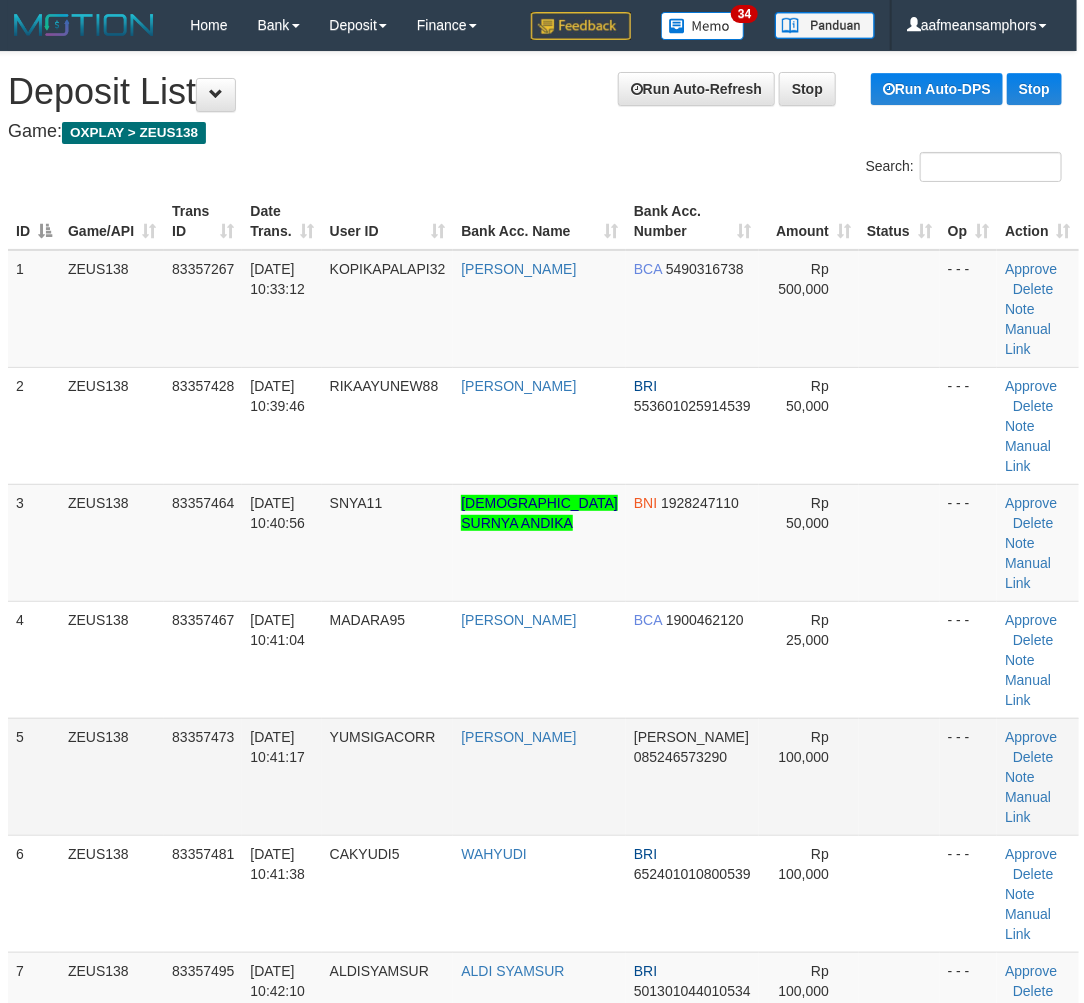 click on "YUMSIGACORR" at bounding box center (388, 776) 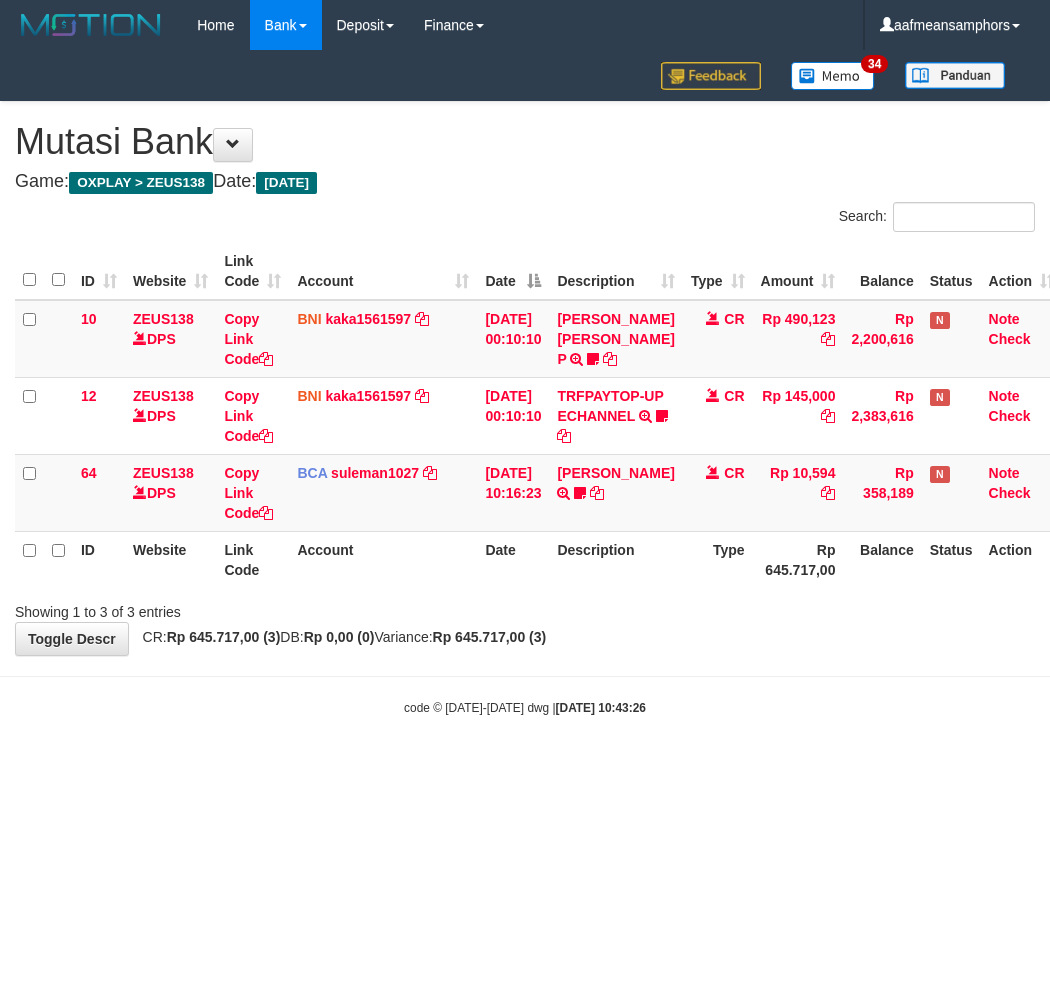 scroll, scrollTop: 0, scrollLeft: 7, axis: horizontal 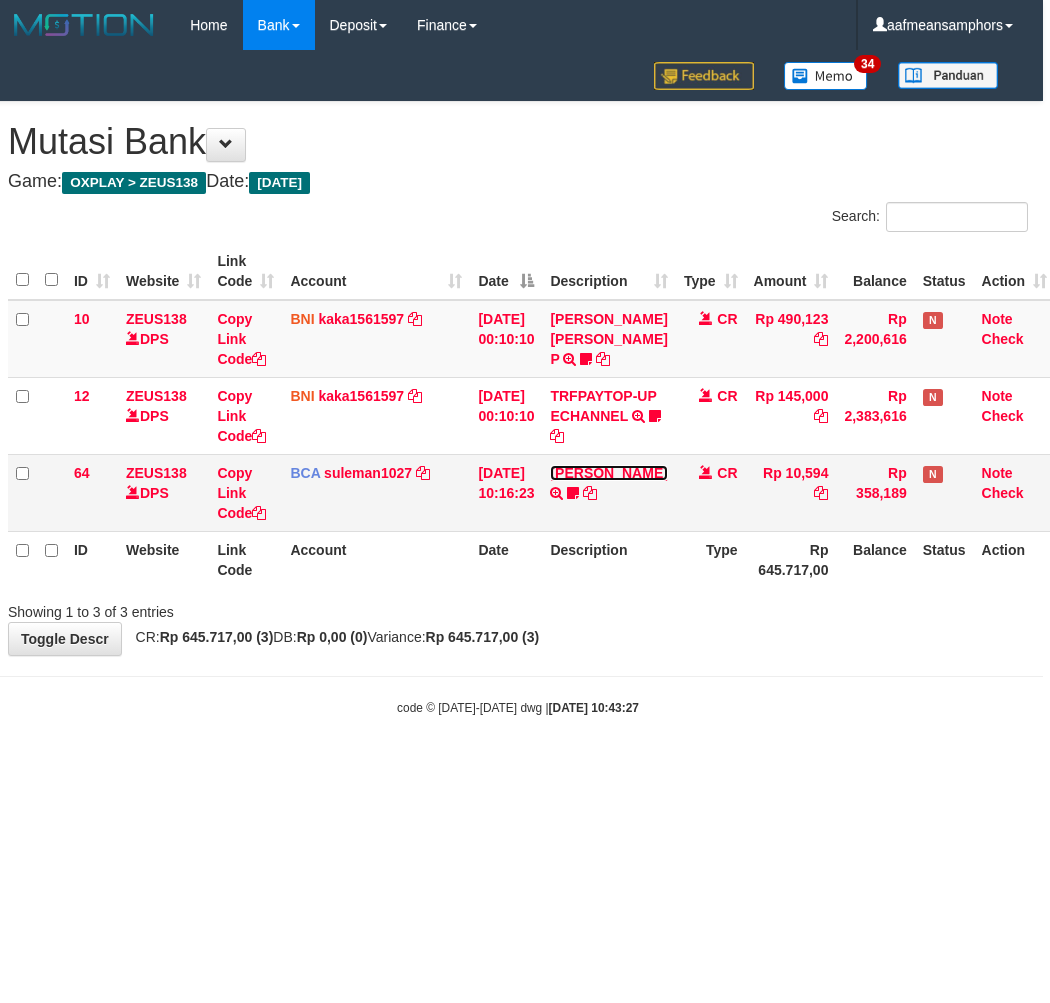 click on "ACHMAD SUGANDA" at bounding box center (608, 473) 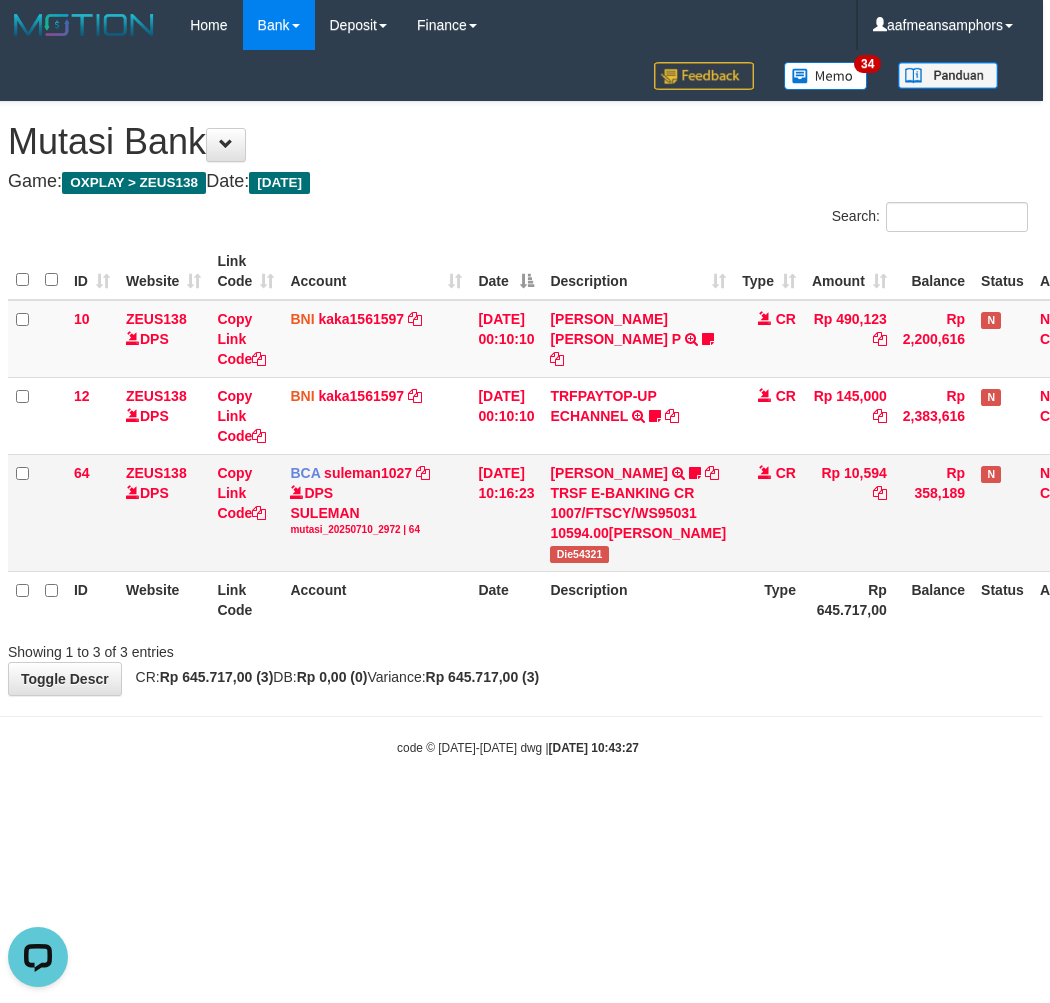 scroll, scrollTop: 0, scrollLeft: 0, axis: both 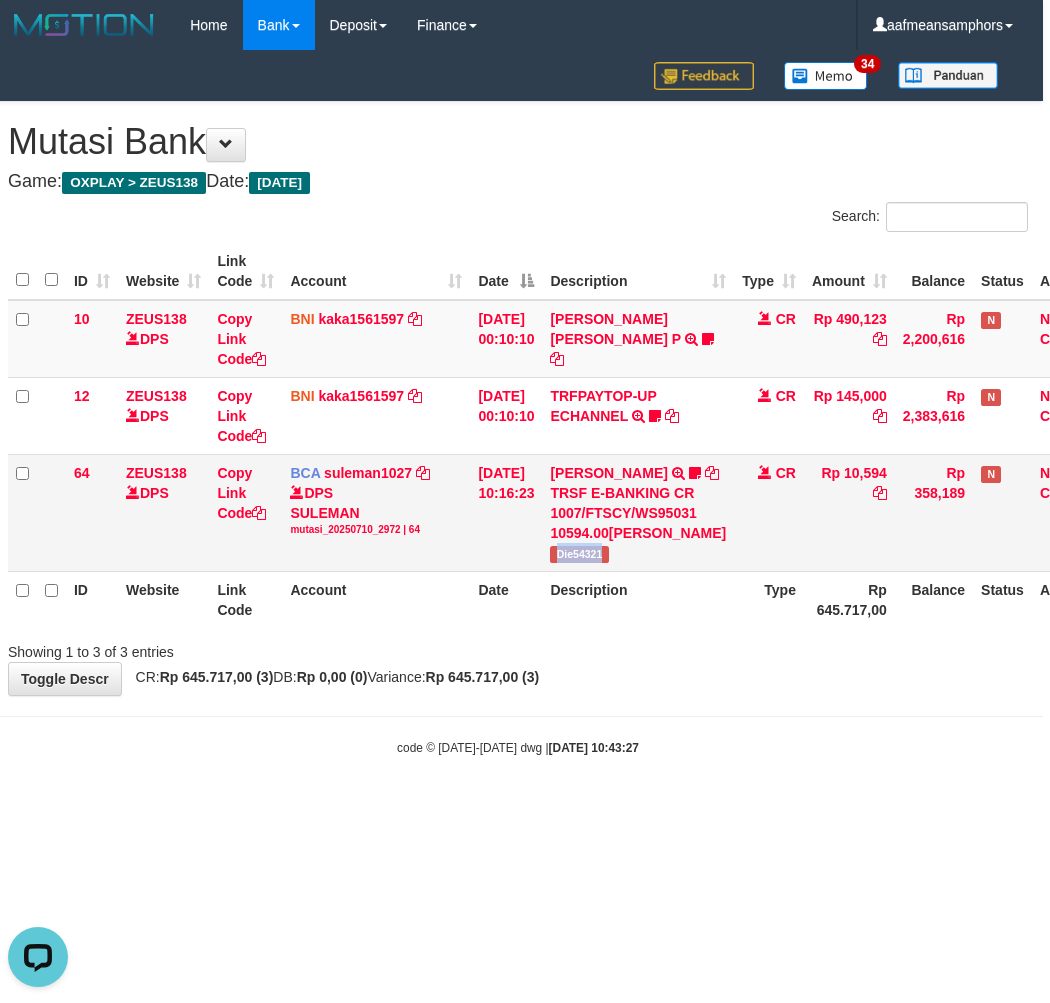 click on "ACHMAD SUGANDA            TRSF E-BANKING CR 1007/FTSCY/WS95031
10594.00ACHMAD SUGANDA    Die54321" at bounding box center (638, 512) 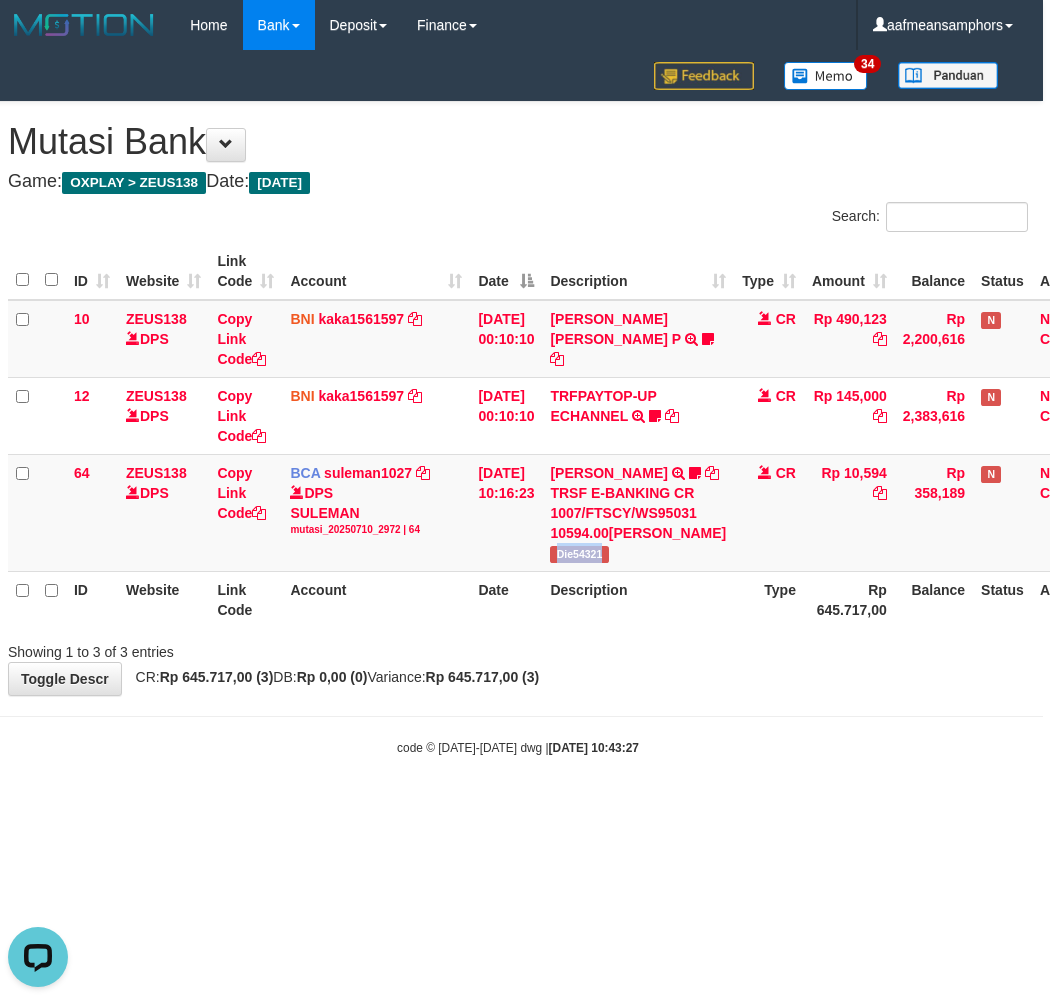 copy on "Die54321" 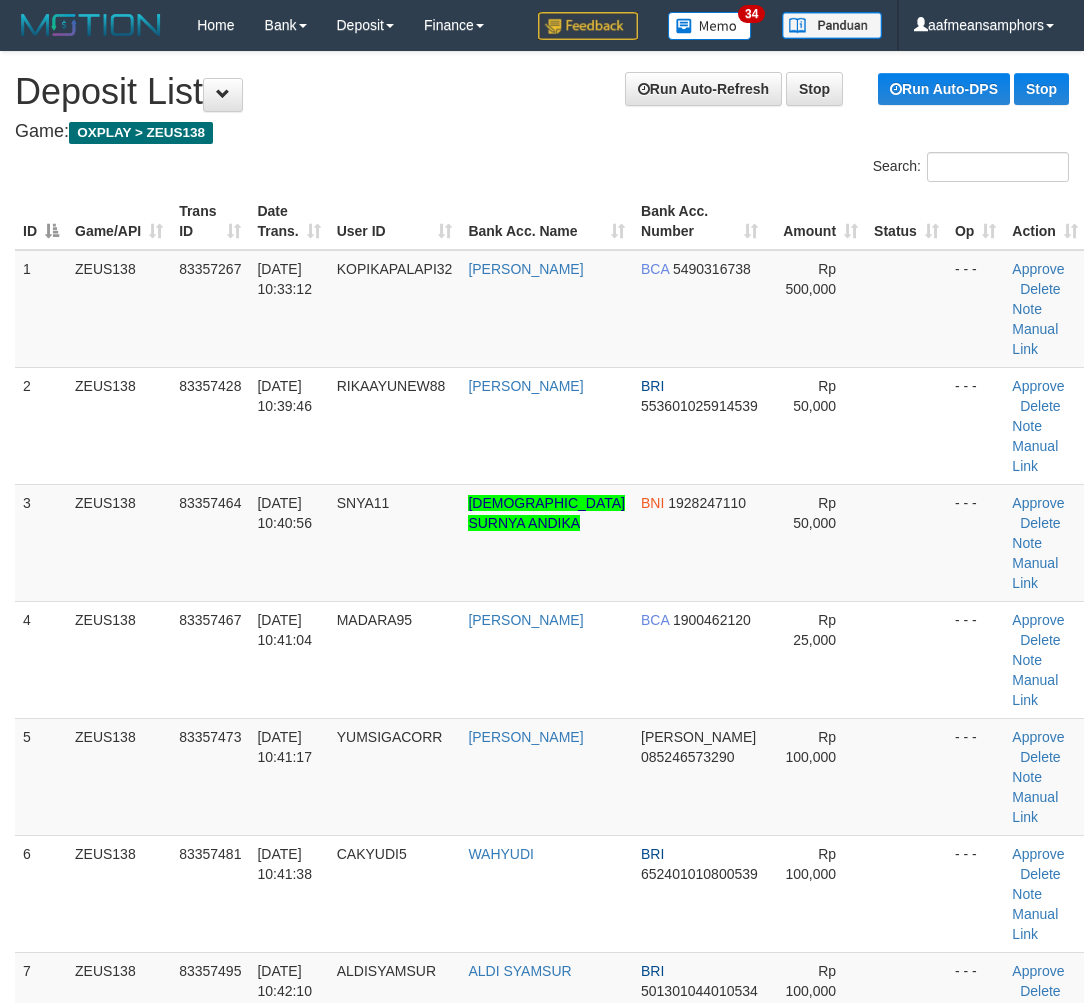 scroll, scrollTop: 0, scrollLeft: 7, axis: horizontal 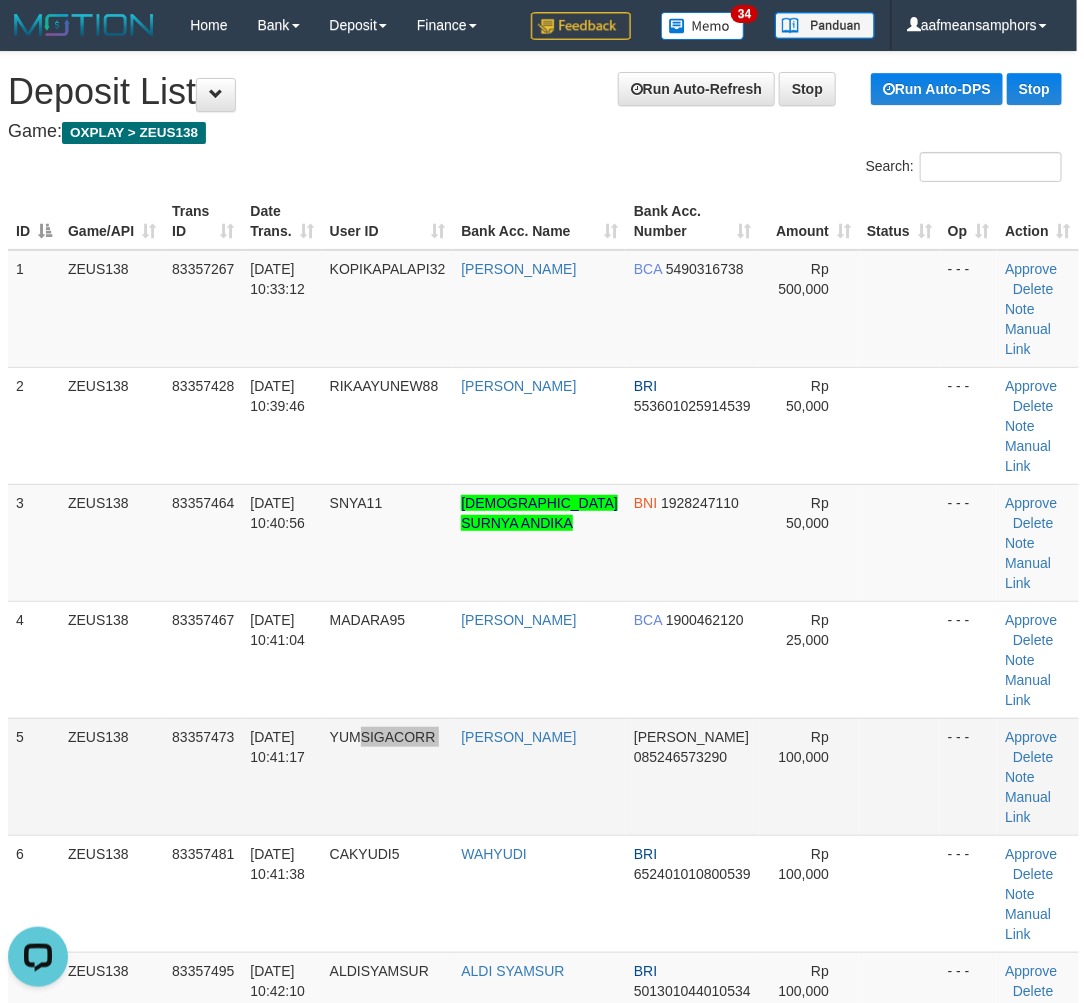 click on "5
ZEUS138
83357473
10/07/2025 10:41:17
YUMSIGACORR
NANDA ADITYA
DANA
085246573290
Rp 100,000
- - -
Approve
Delete
Note
Manual Link" at bounding box center [543, 776] 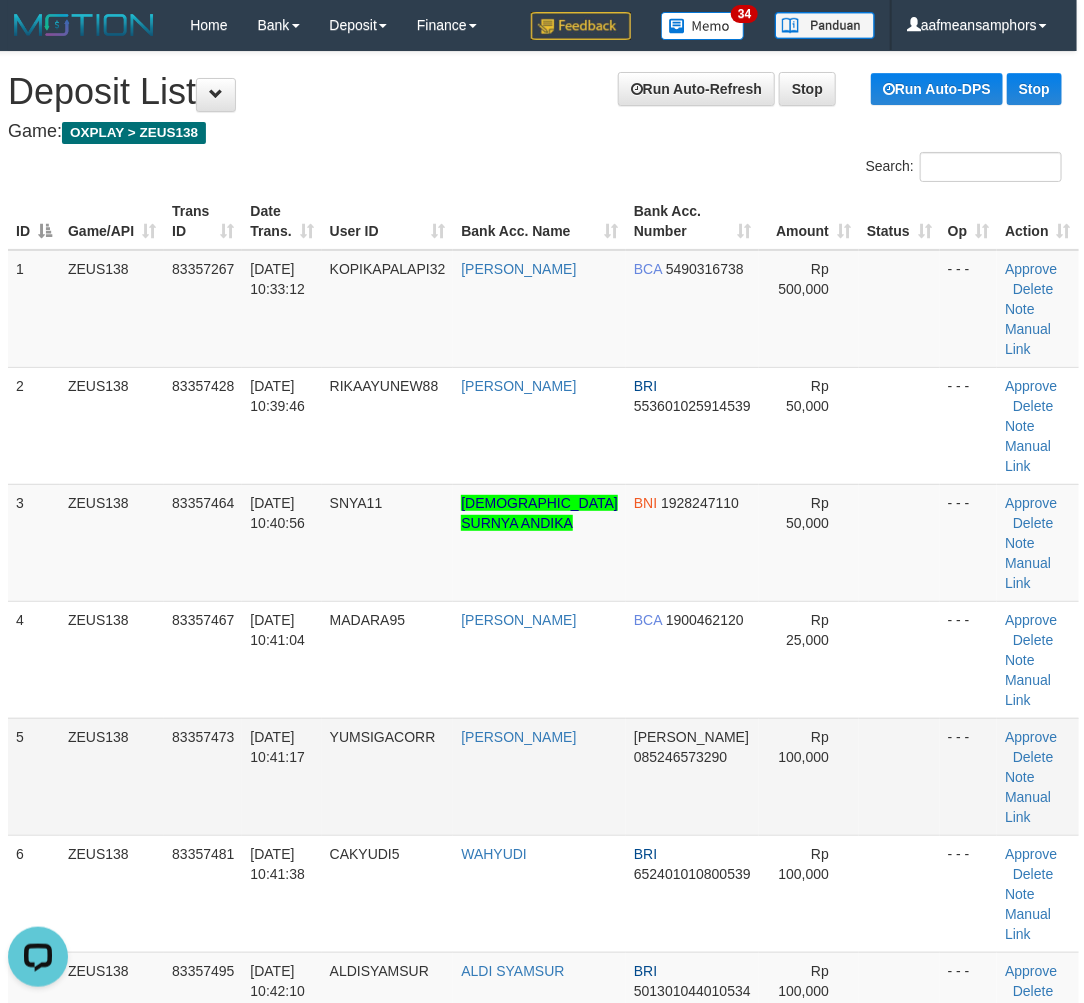 click on "83357473" at bounding box center [203, 776] 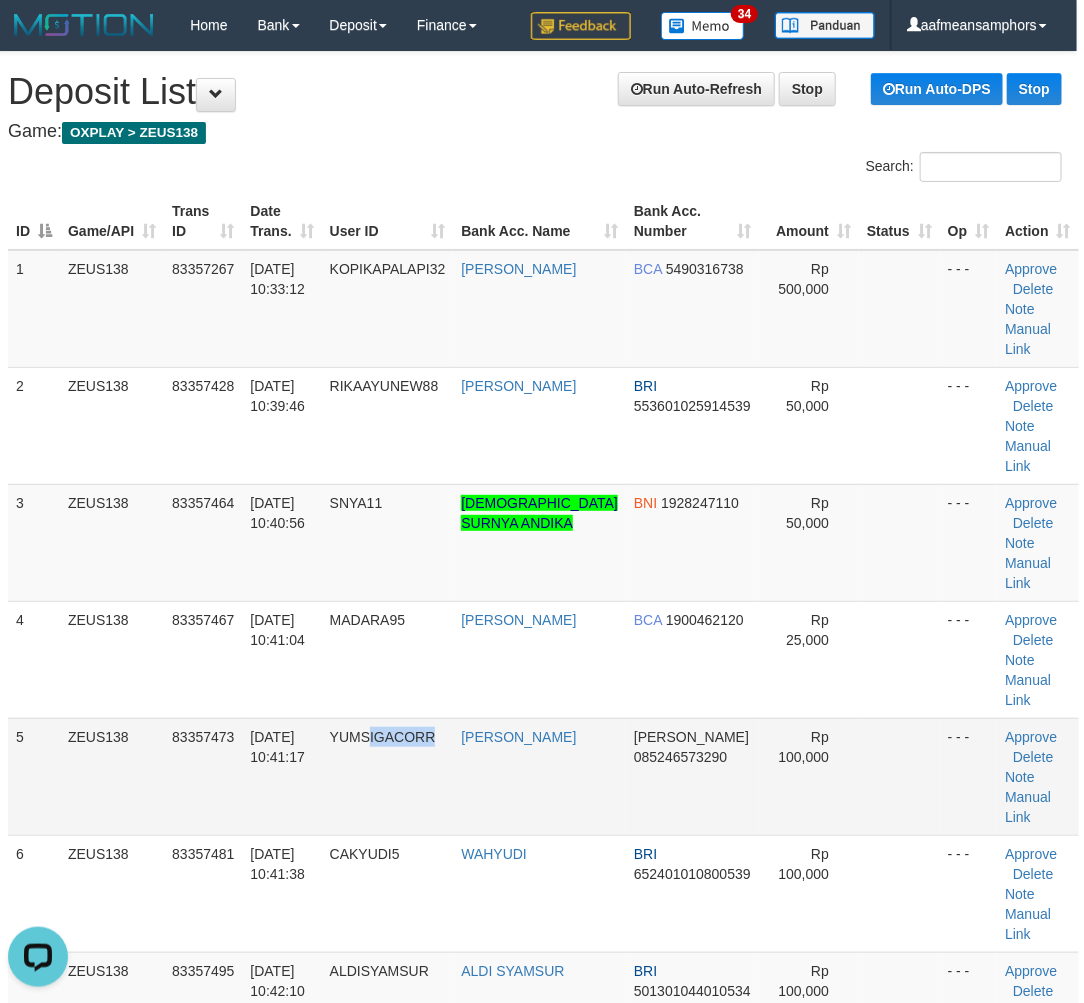 click on "YUMSIGACORR" at bounding box center (388, 776) 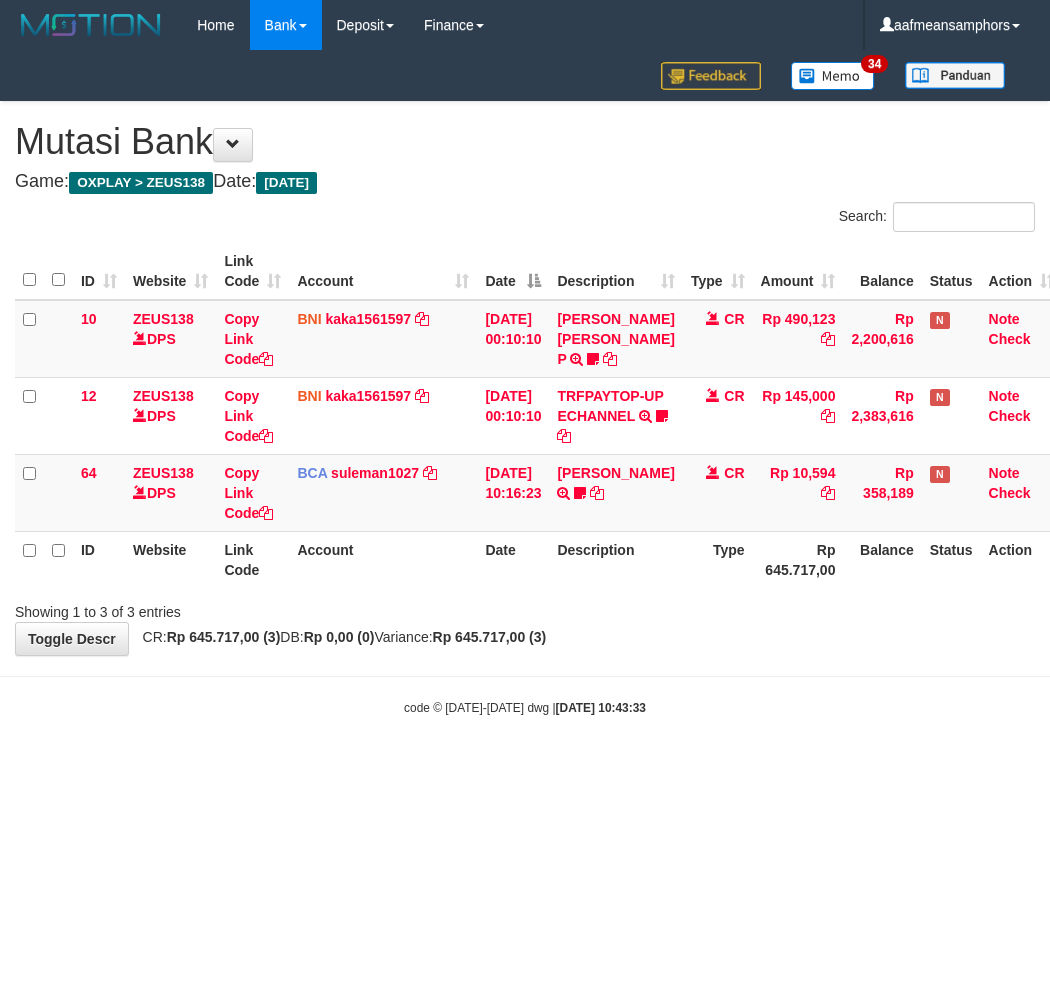 scroll, scrollTop: 0, scrollLeft: 7, axis: horizontal 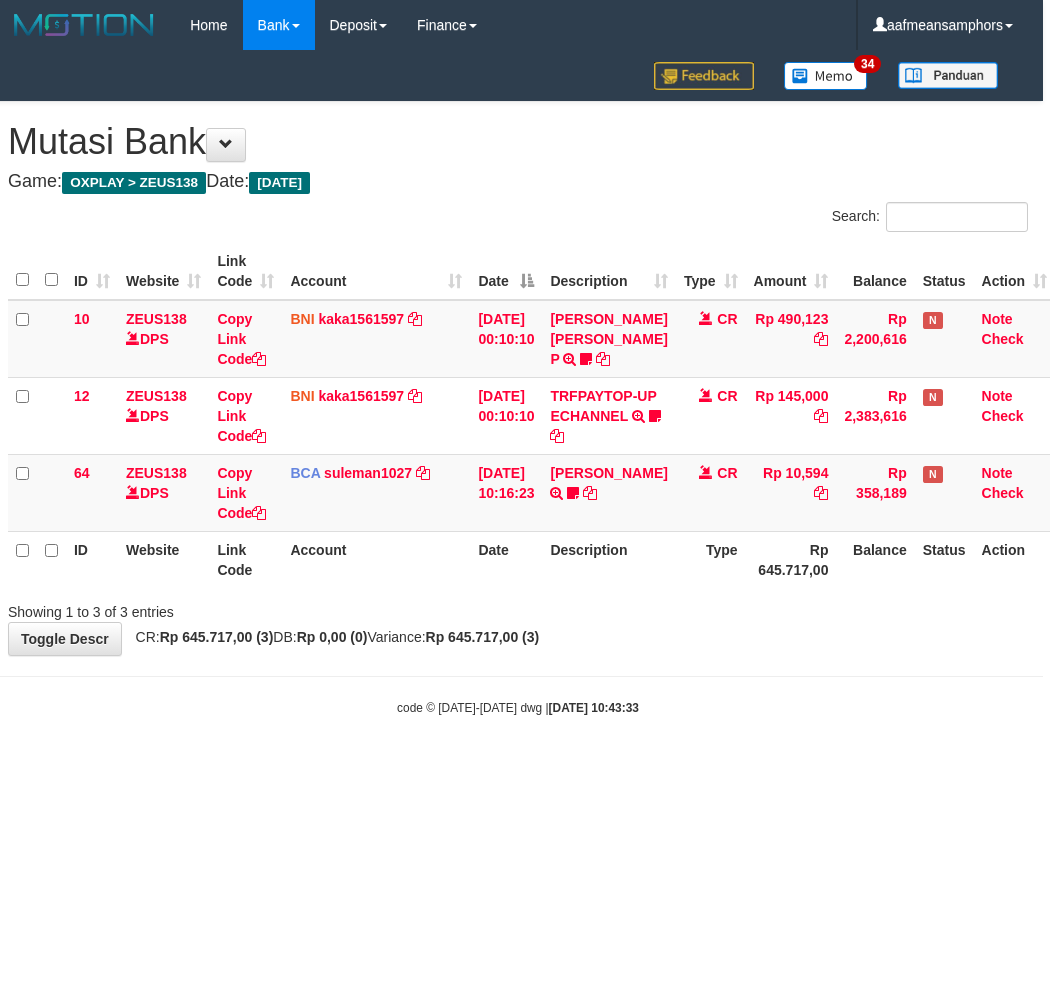 drag, startPoint x: 568, startPoint y: 687, endPoint x: 586, endPoint y: 700, distance: 22.203604 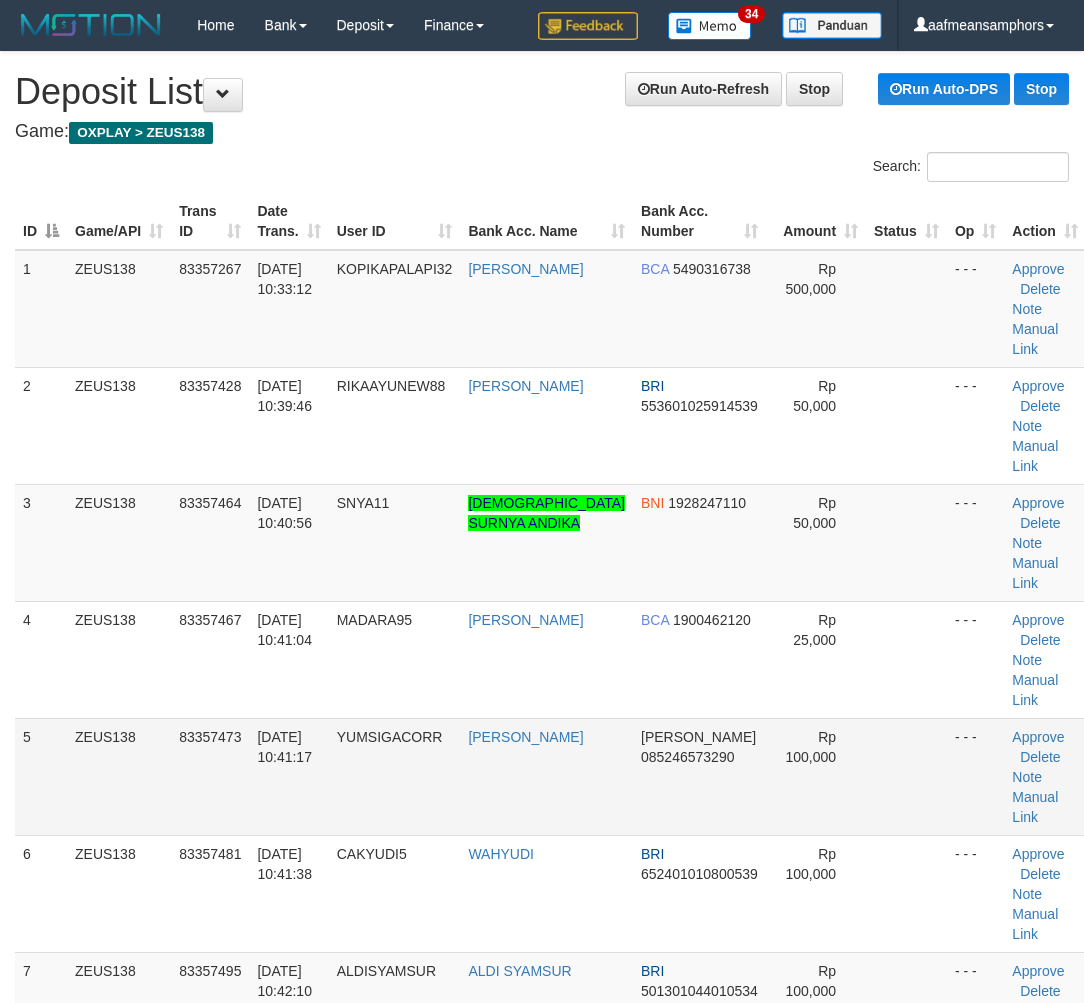scroll, scrollTop: 0, scrollLeft: 7, axis: horizontal 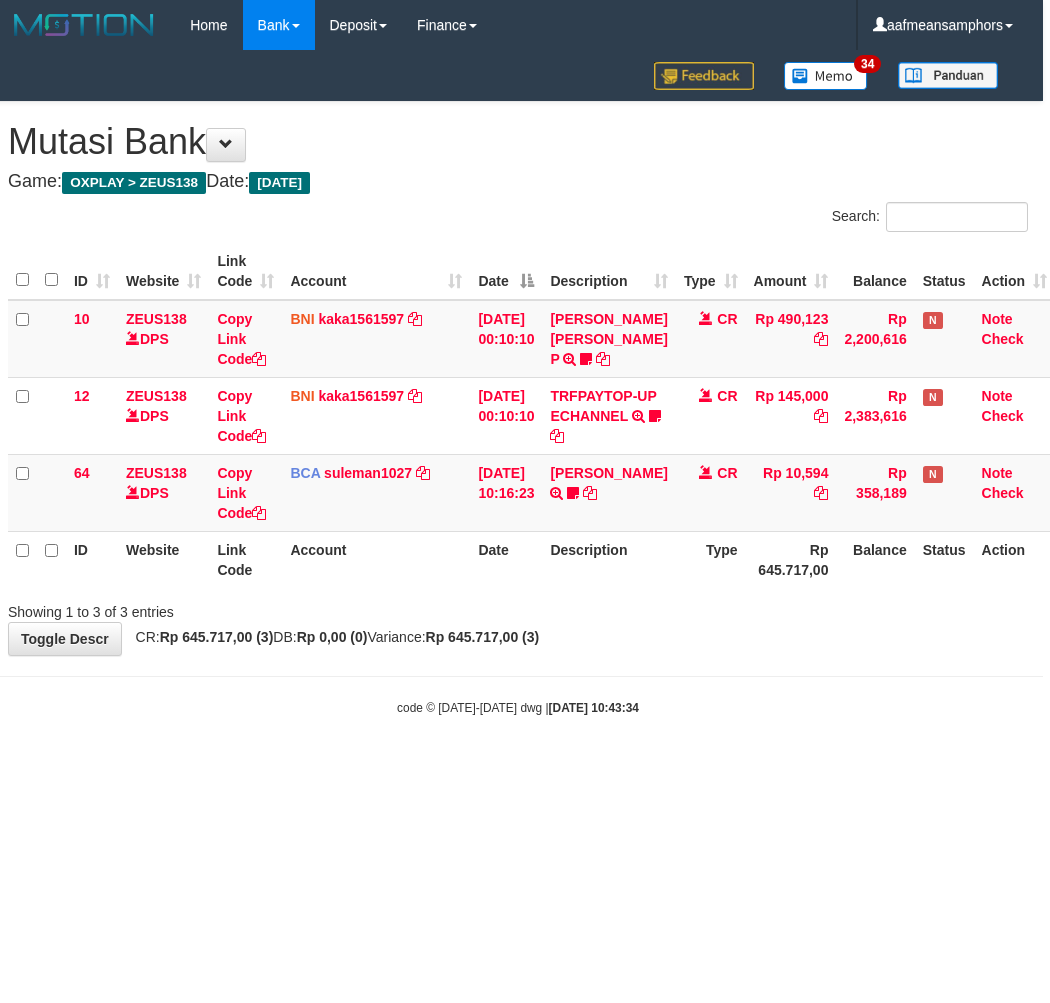 click on "Toggle navigation
Home
Bank
Account List
Load
By Website
Group
[OXPLAY]													ZEUS138
By Load Group (DPS)" at bounding box center (518, 383) 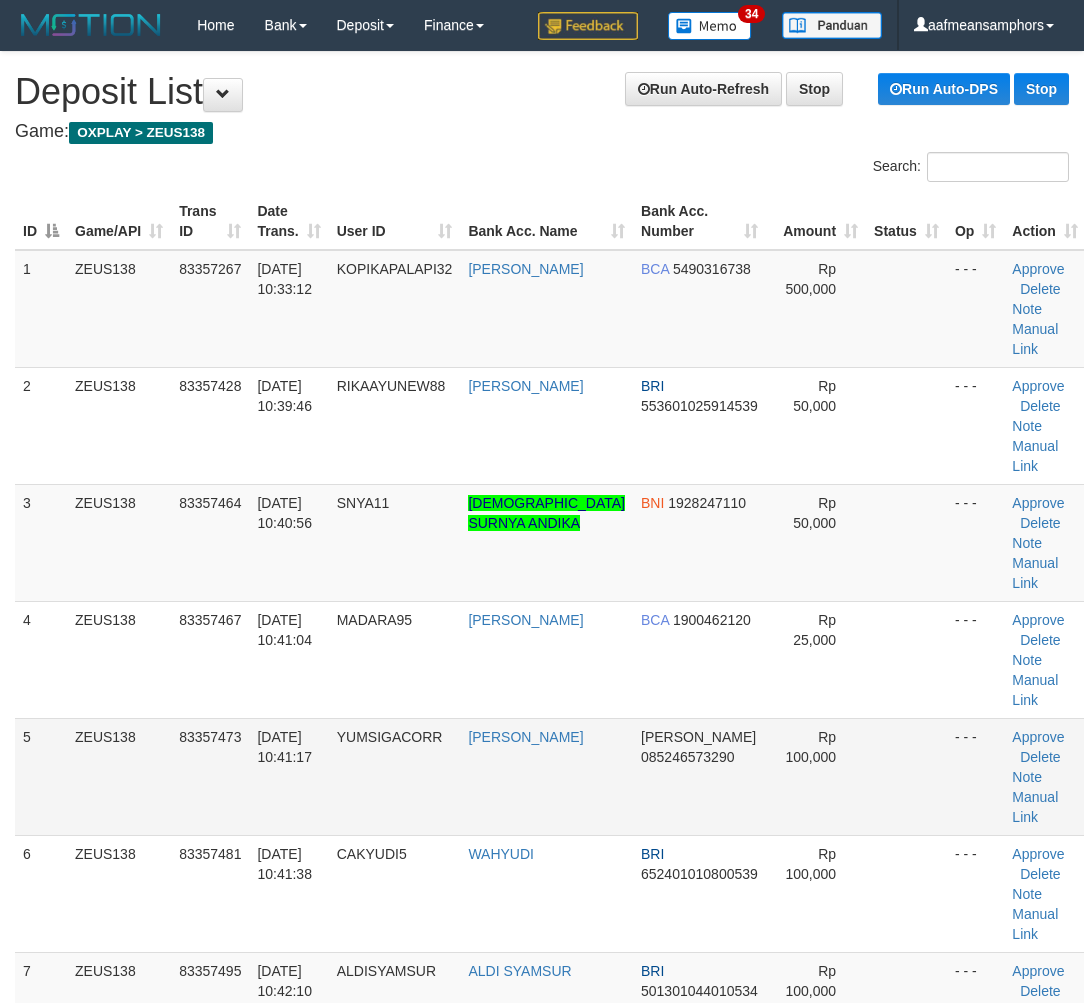 scroll, scrollTop: 0, scrollLeft: 7, axis: horizontal 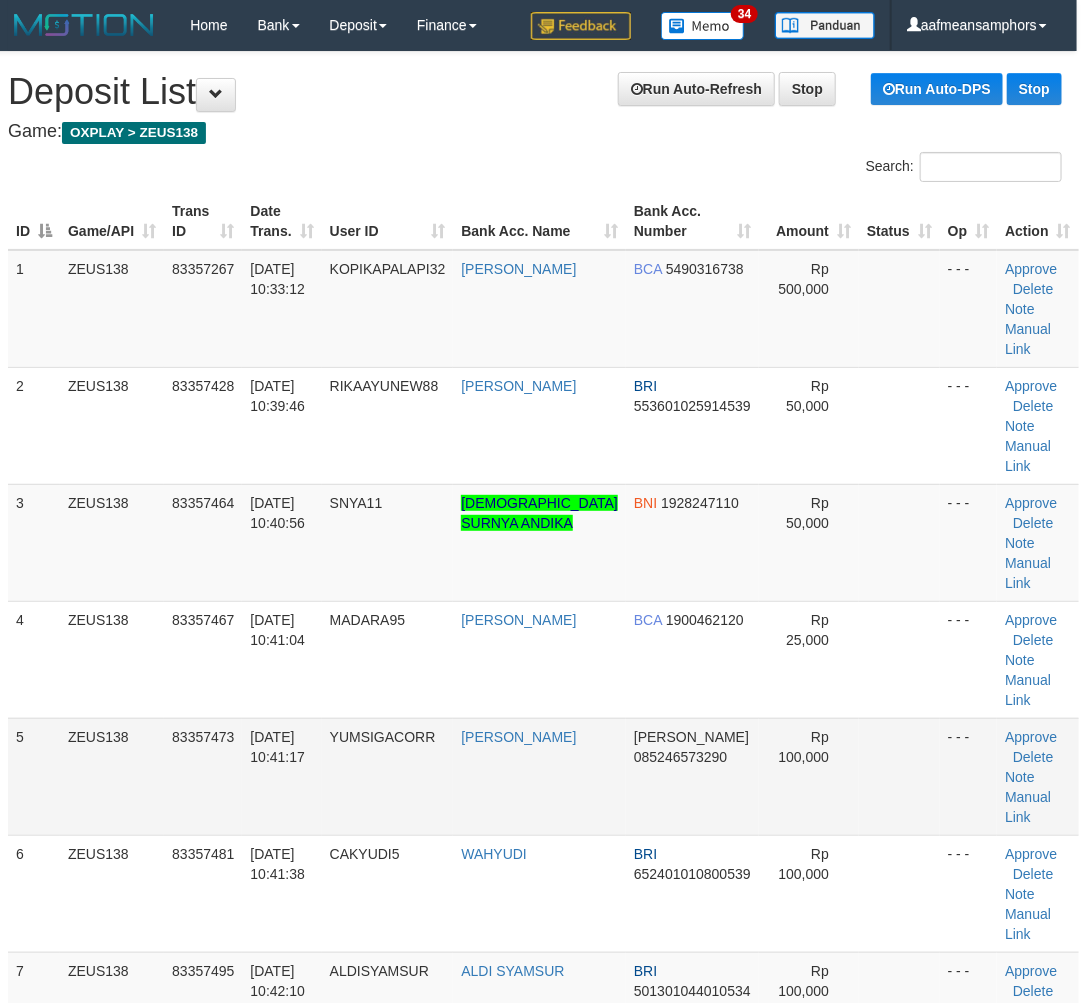 drag, startPoint x: 347, startPoint y: 703, endPoint x: 351, endPoint y: 692, distance: 11.7046995 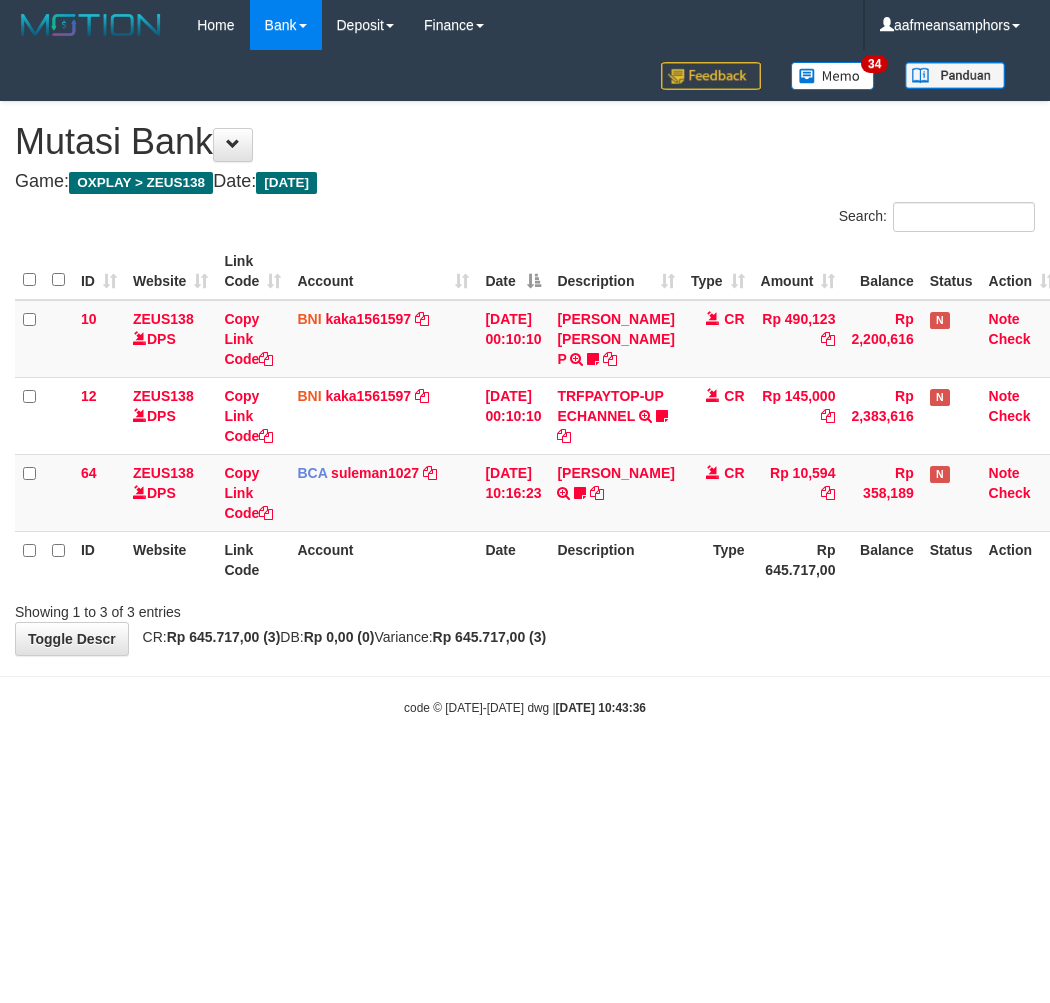 scroll, scrollTop: 0, scrollLeft: 7, axis: horizontal 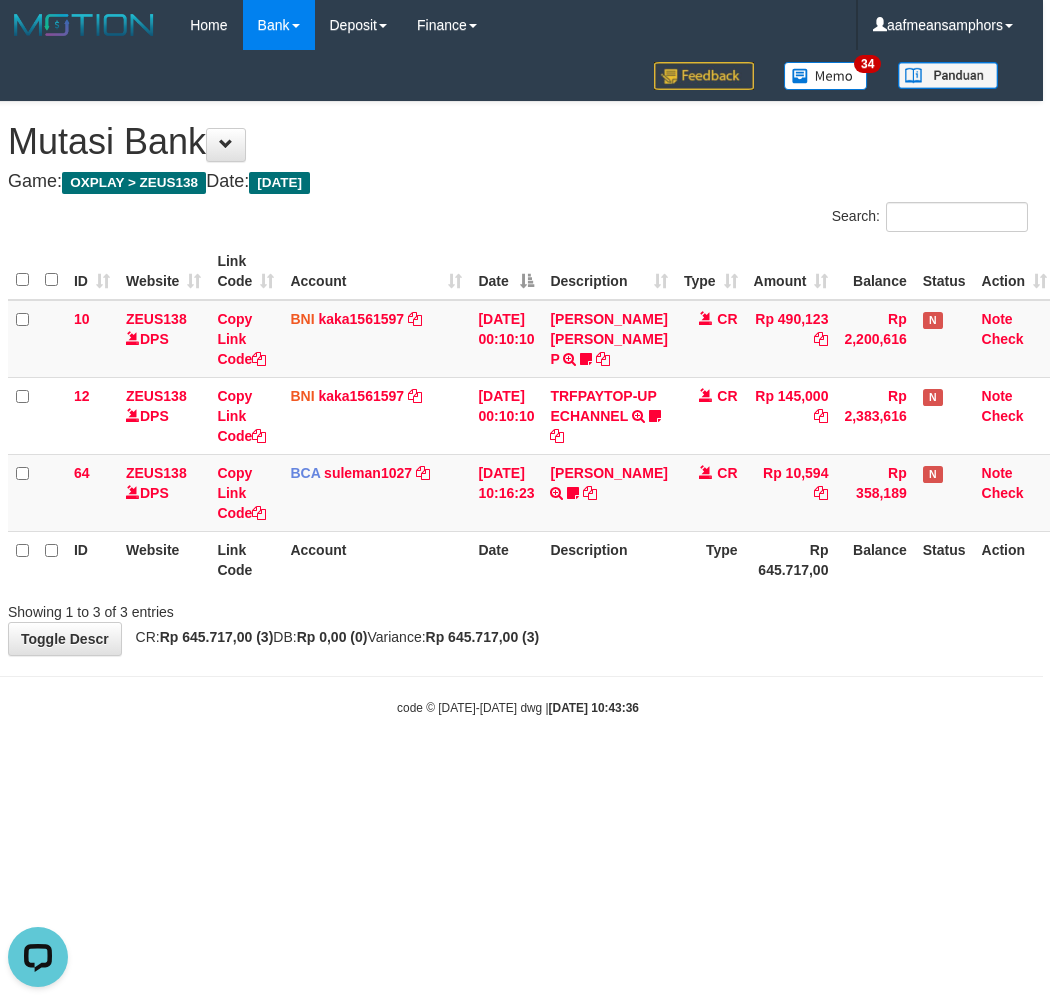 click on "Toggle navigation
Home
Bank
Account List
Load
By Website
Group
[OXPLAY]													ZEUS138
By Load Group (DPS)" at bounding box center (518, 383) 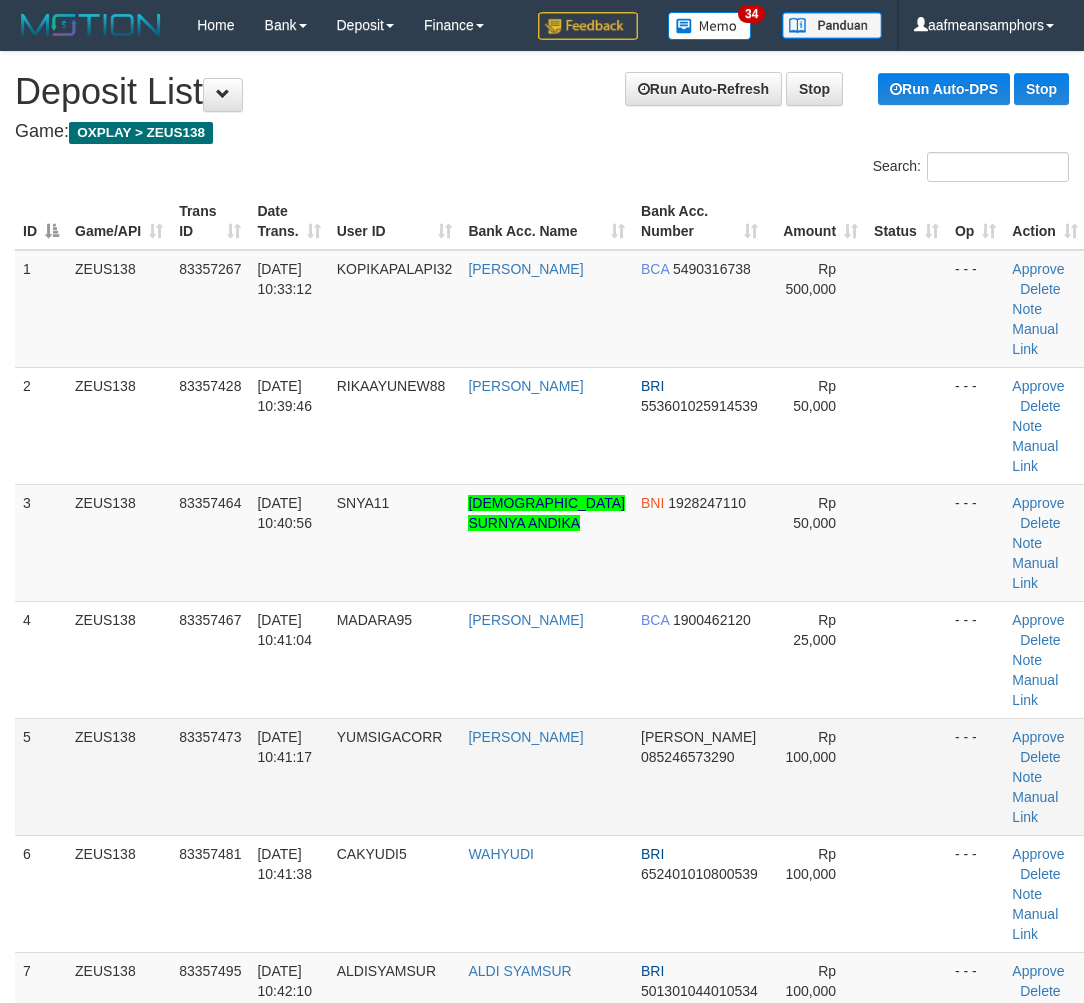 scroll, scrollTop: 0, scrollLeft: 7, axis: horizontal 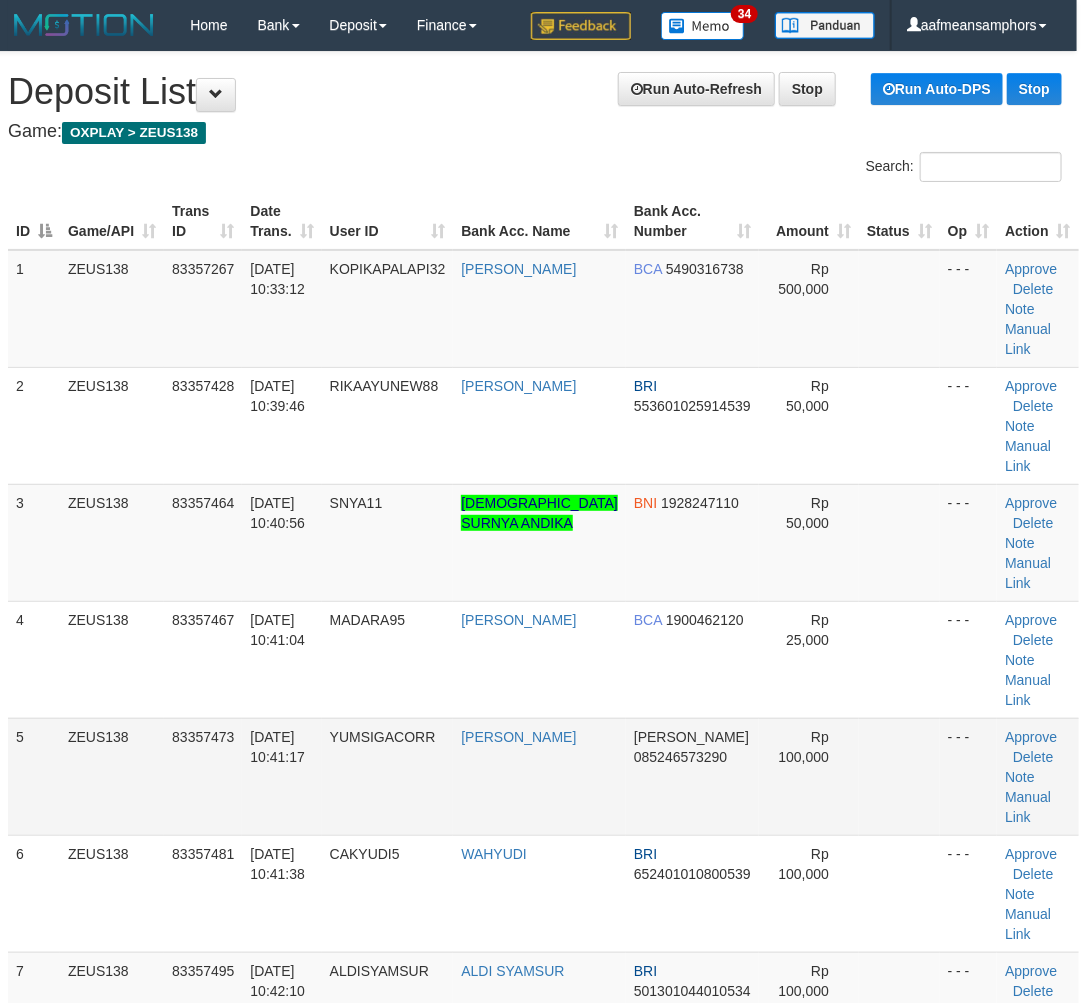 click on "[DATE] 10:41:17" at bounding box center (281, 776) 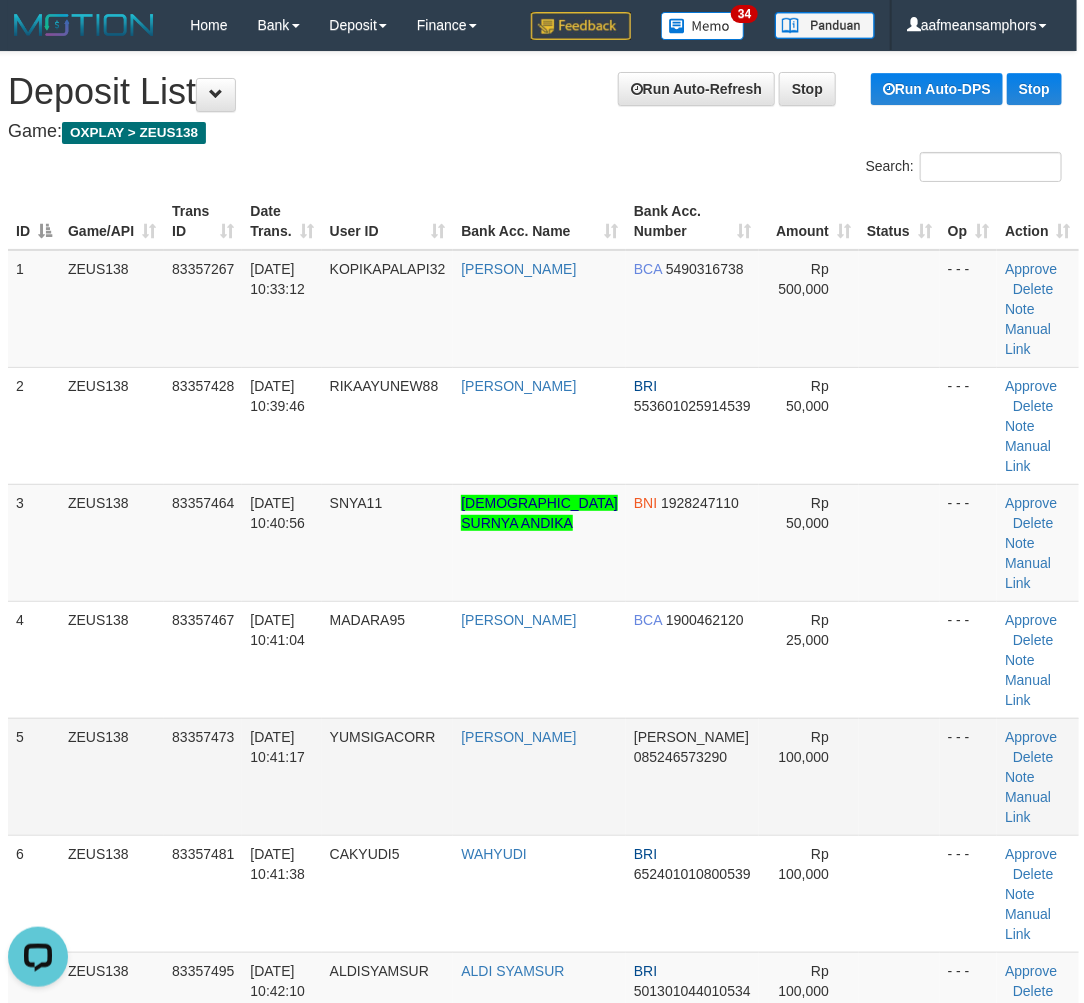 scroll, scrollTop: 0, scrollLeft: 0, axis: both 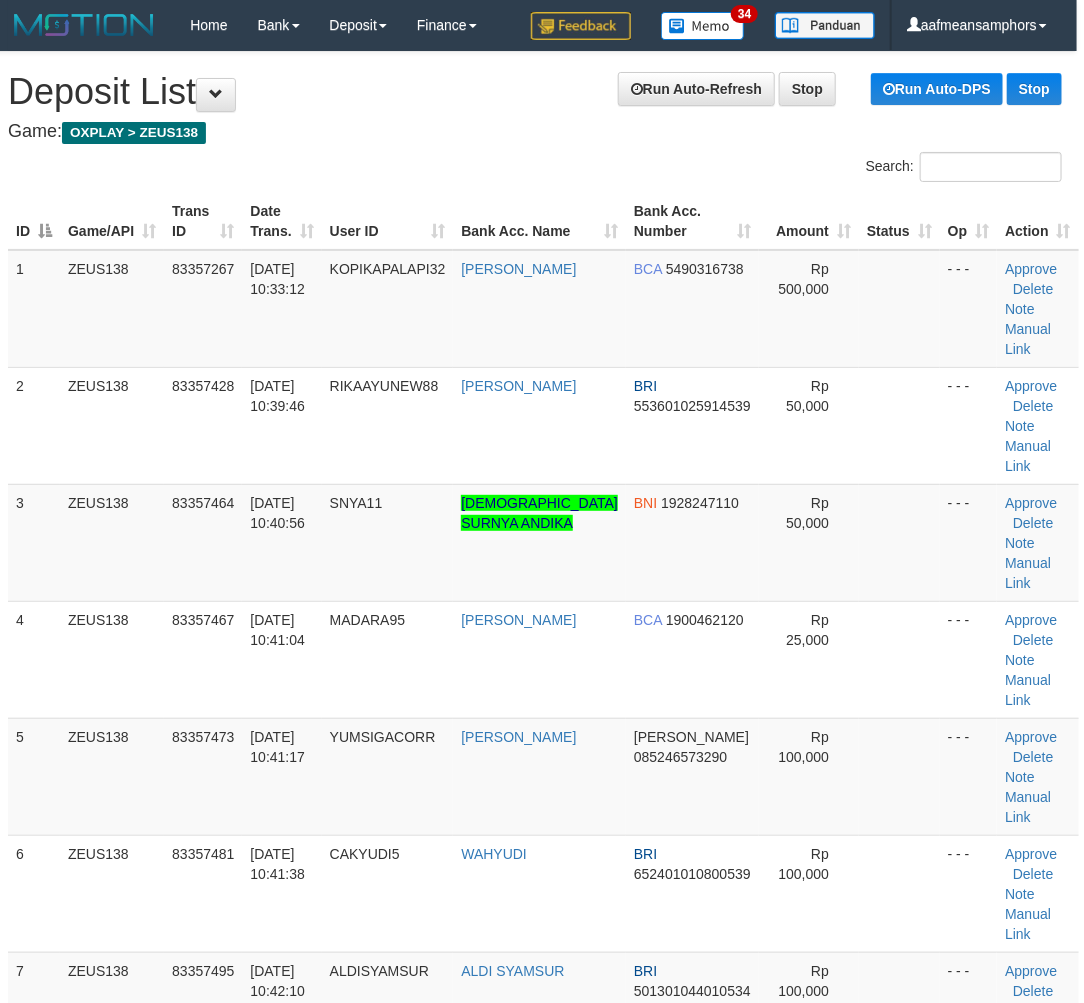 click on "[DATE] 10:41:17" at bounding box center [281, 776] 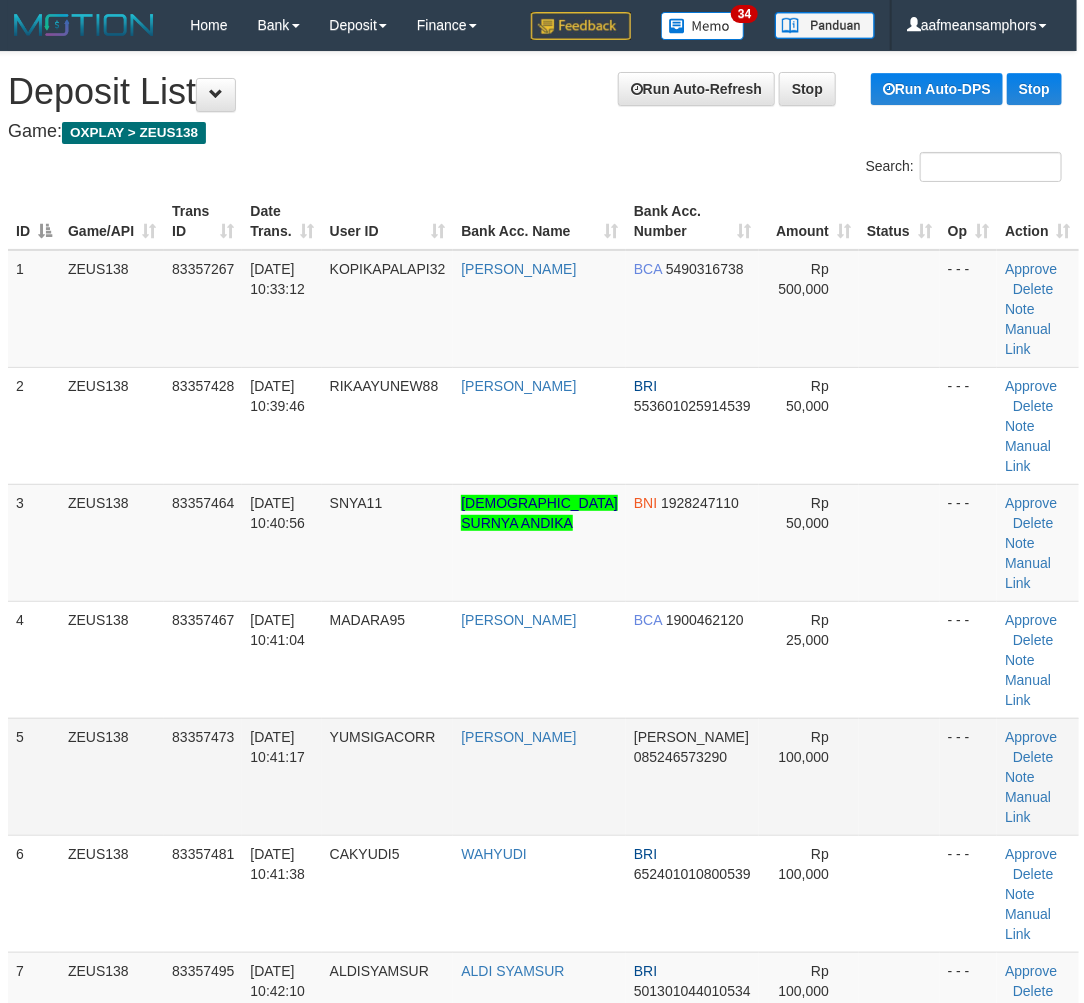 click on "[DATE] 10:41:17" at bounding box center (281, 776) 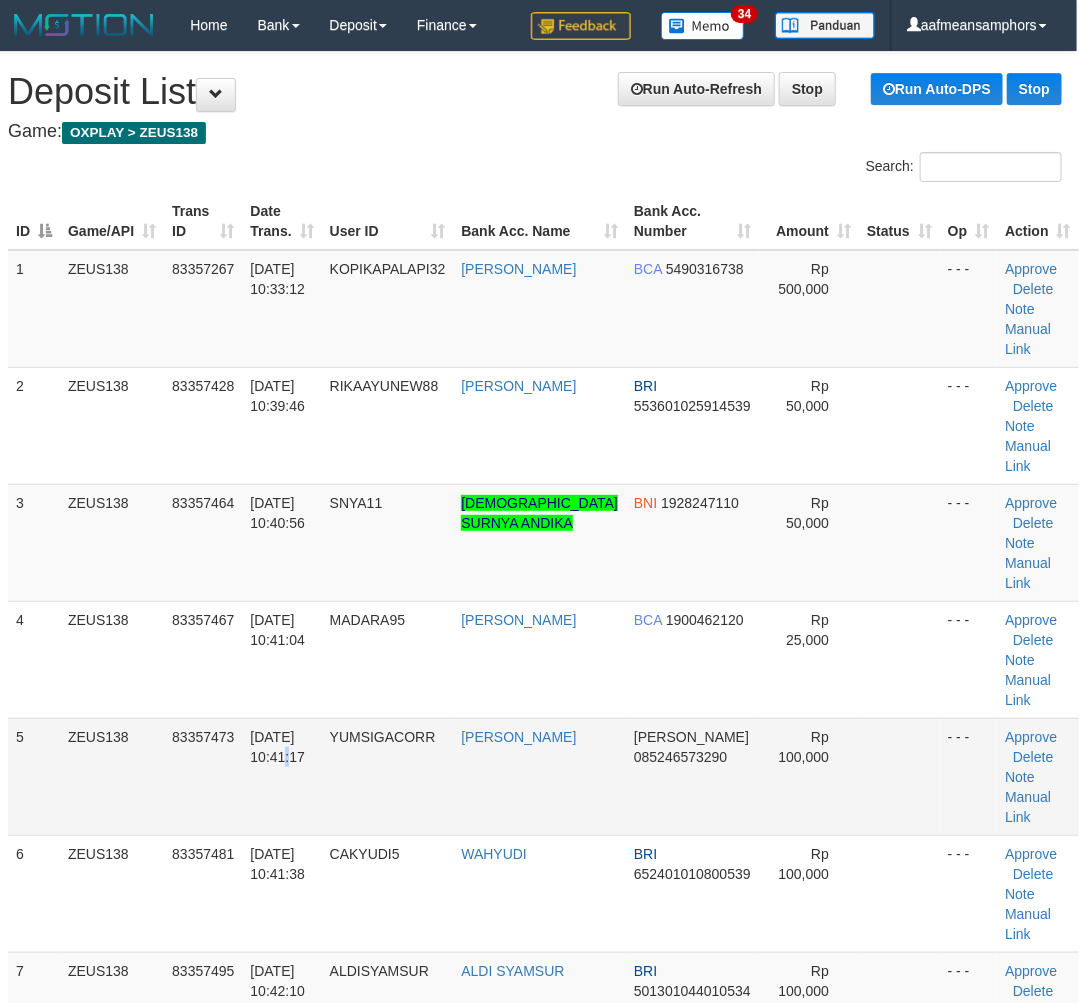 click on "[DATE] 10:41:17" at bounding box center (281, 776) 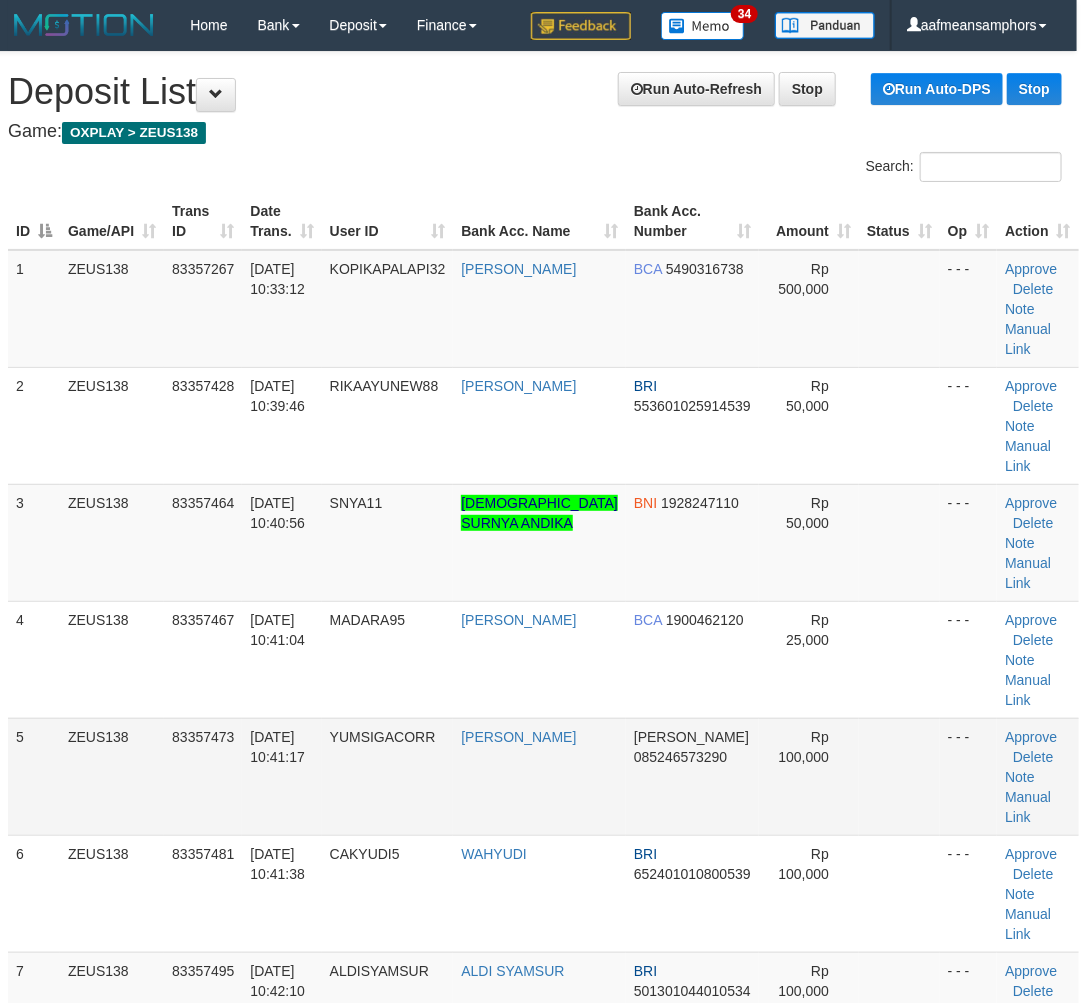 click on "[DATE] 10:41:17" at bounding box center [281, 776] 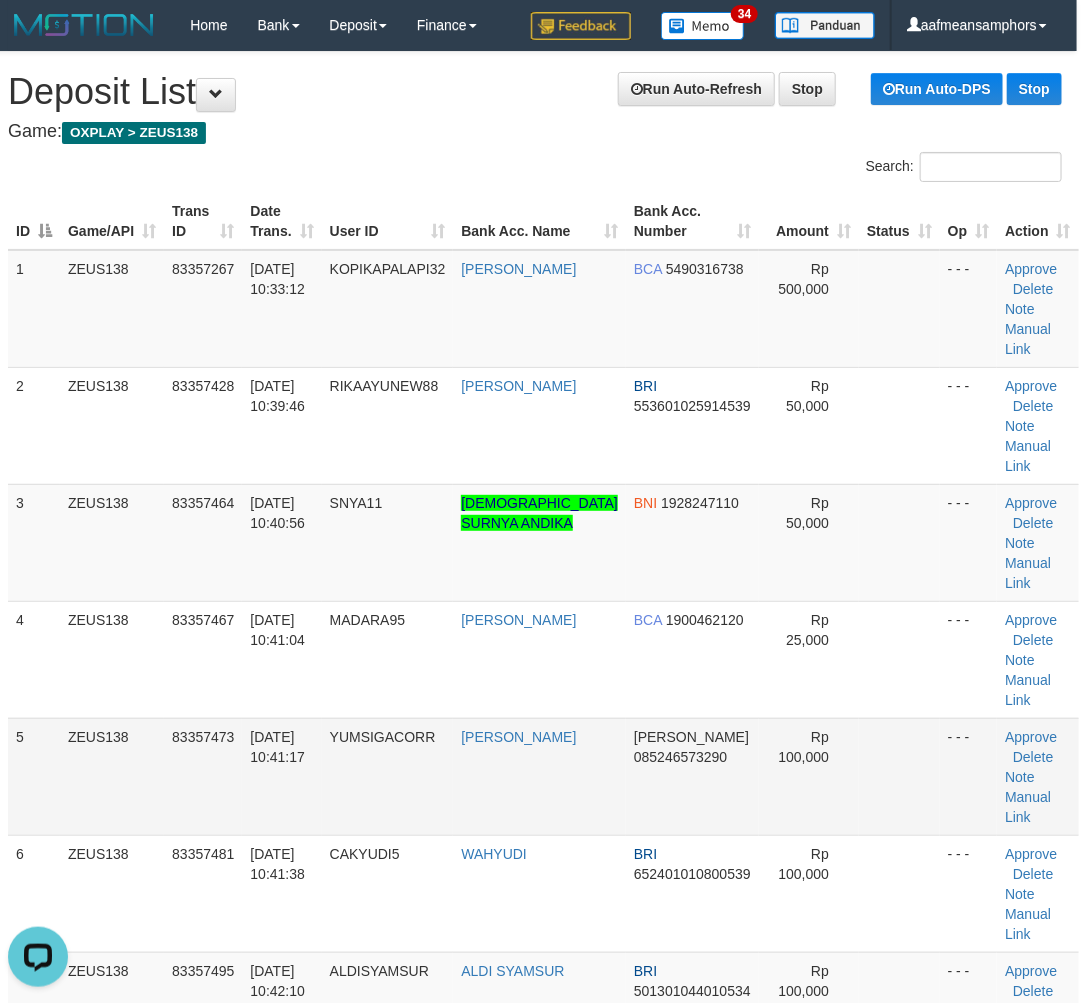 scroll, scrollTop: 0, scrollLeft: 0, axis: both 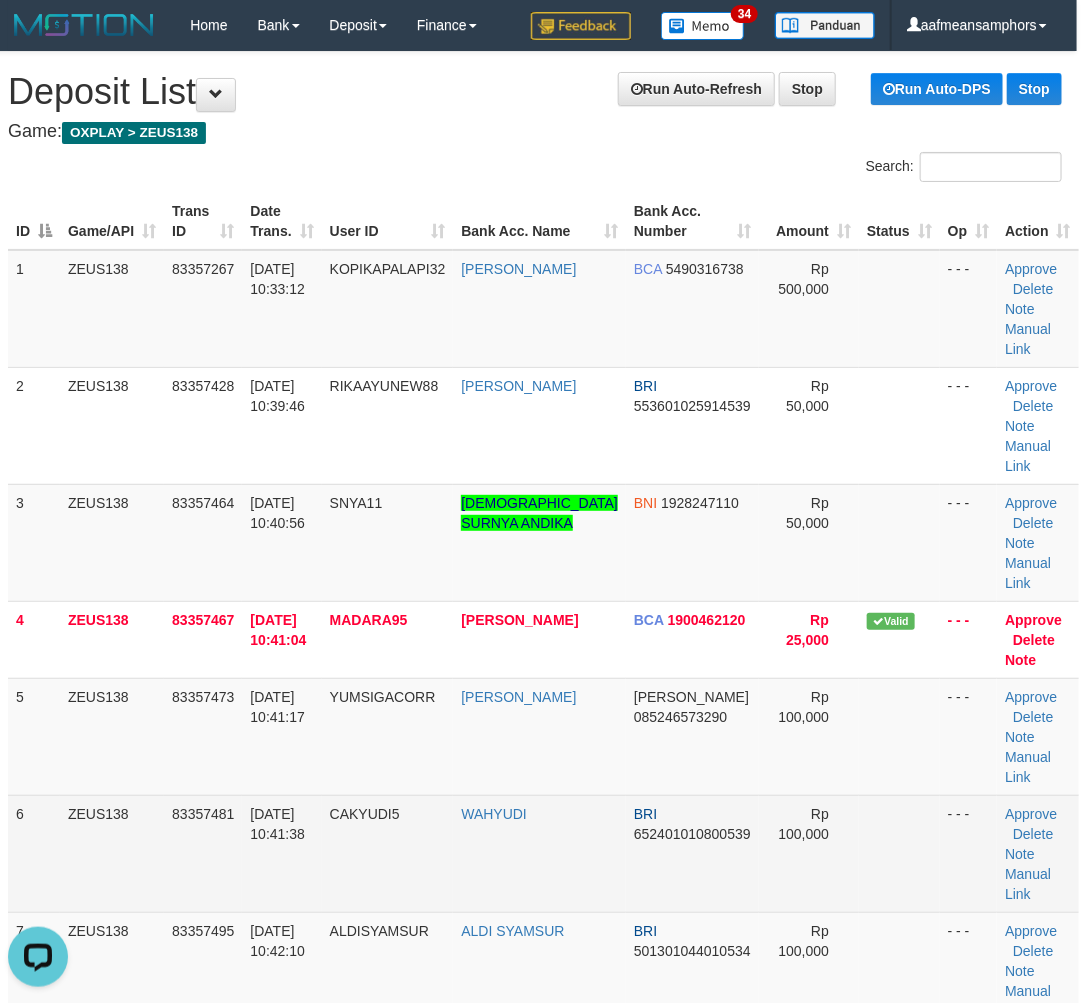 drag, startPoint x: 360, startPoint y: 750, endPoint x: 333, endPoint y: 732, distance: 32.449963 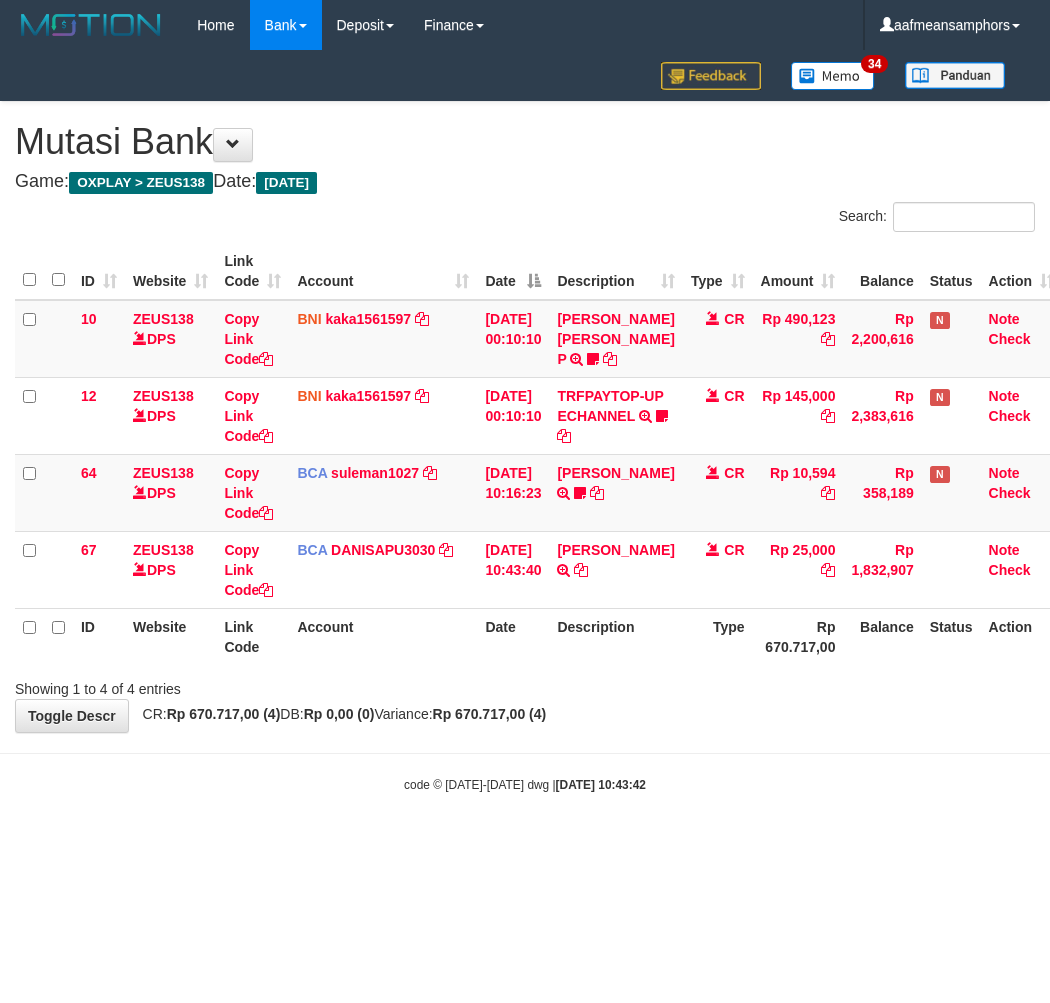 scroll, scrollTop: 0, scrollLeft: 7, axis: horizontal 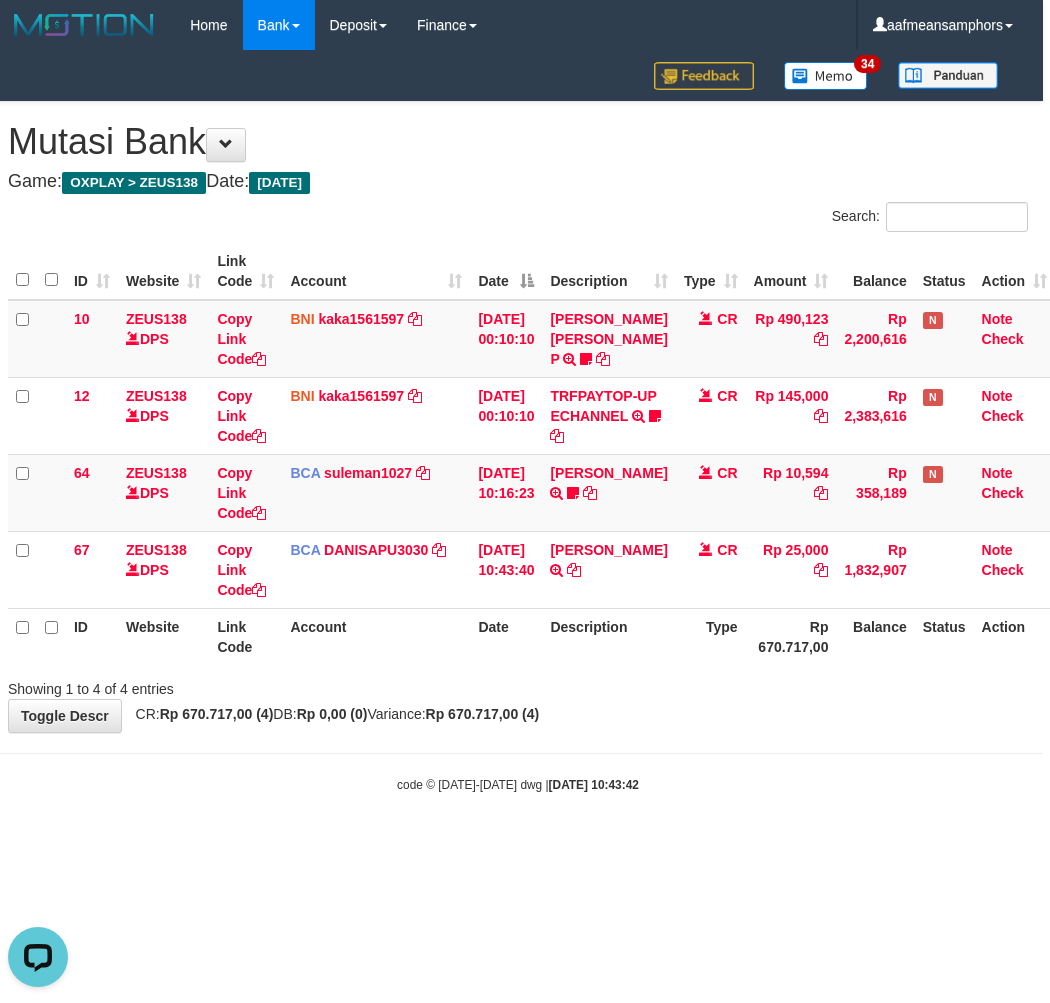drag, startPoint x: 670, startPoint y: 766, endPoint x: 682, endPoint y: 764, distance: 12.165525 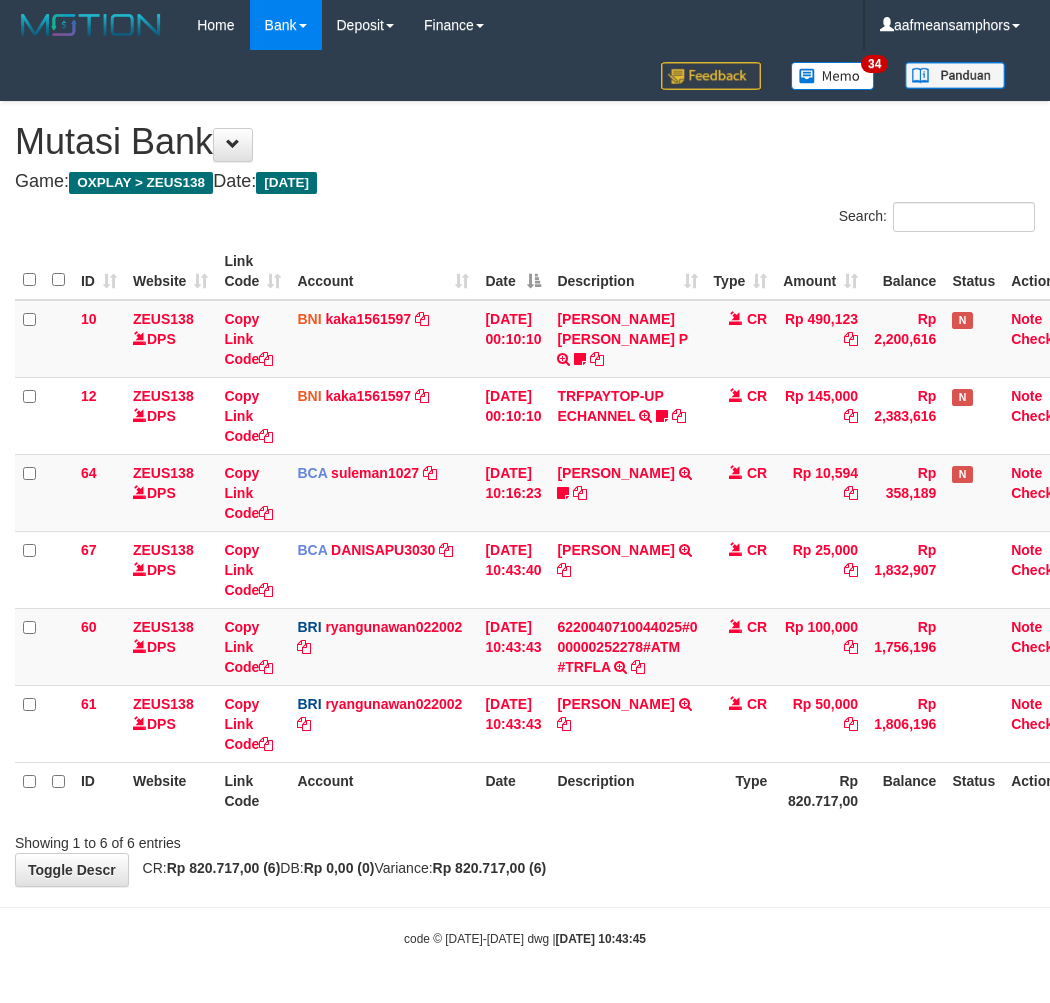 scroll, scrollTop: 0, scrollLeft: 7, axis: horizontal 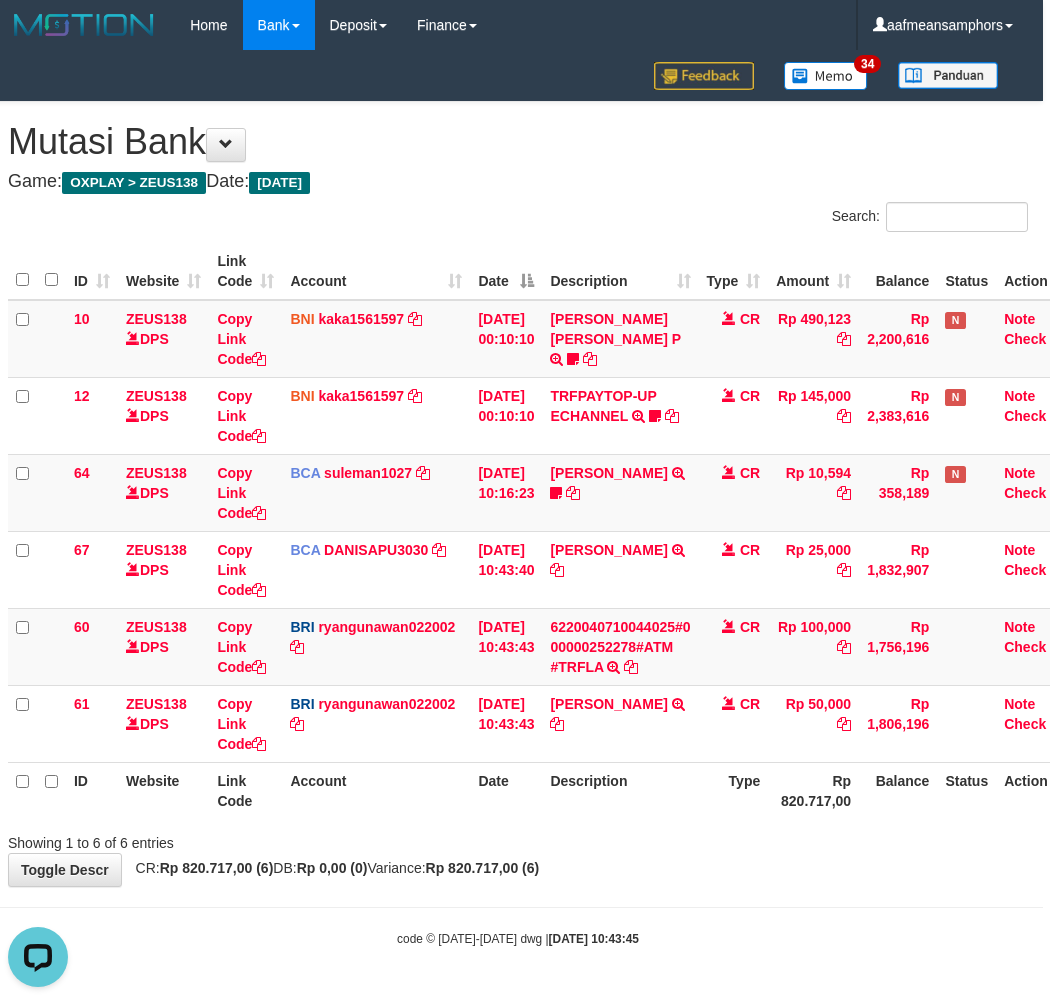 click on "Description" at bounding box center [620, 790] 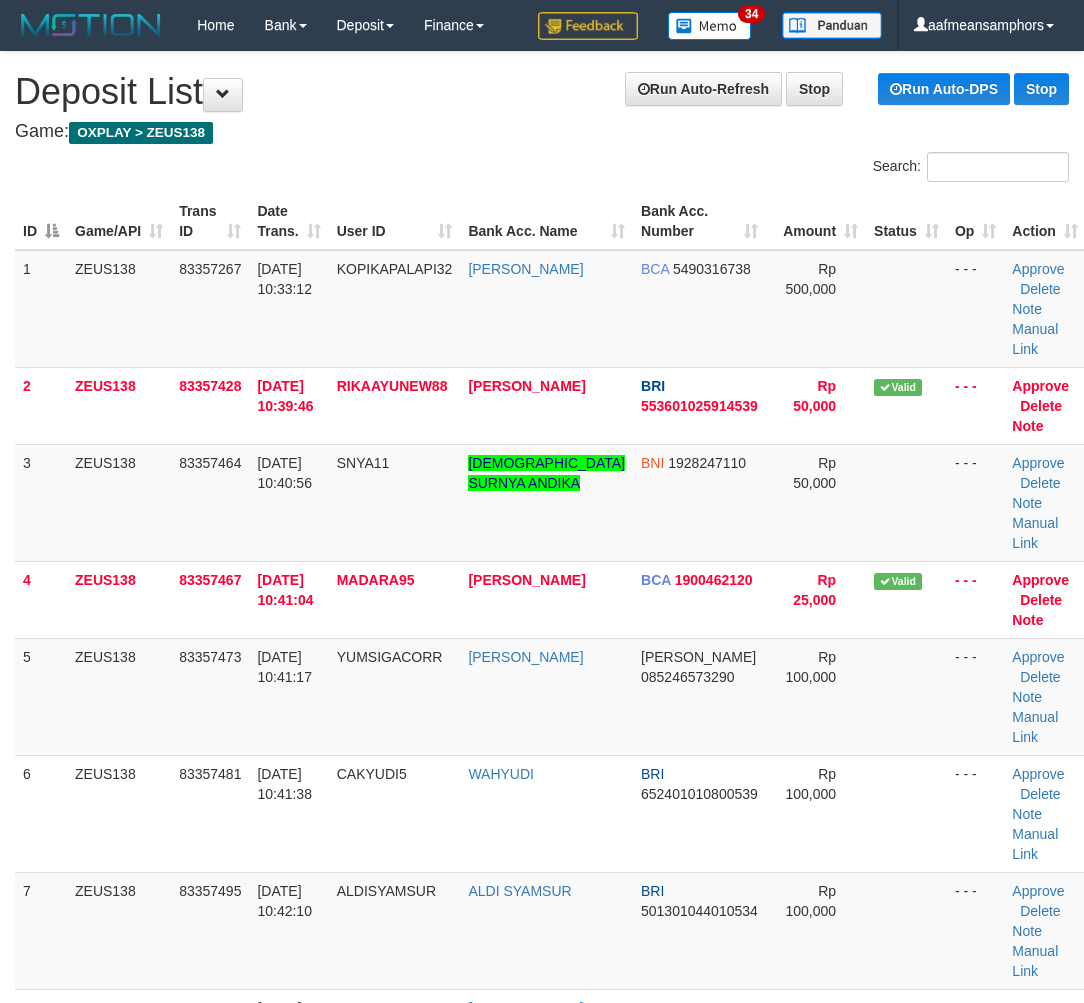 scroll, scrollTop: 0, scrollLeft: 7, axis: horizontal 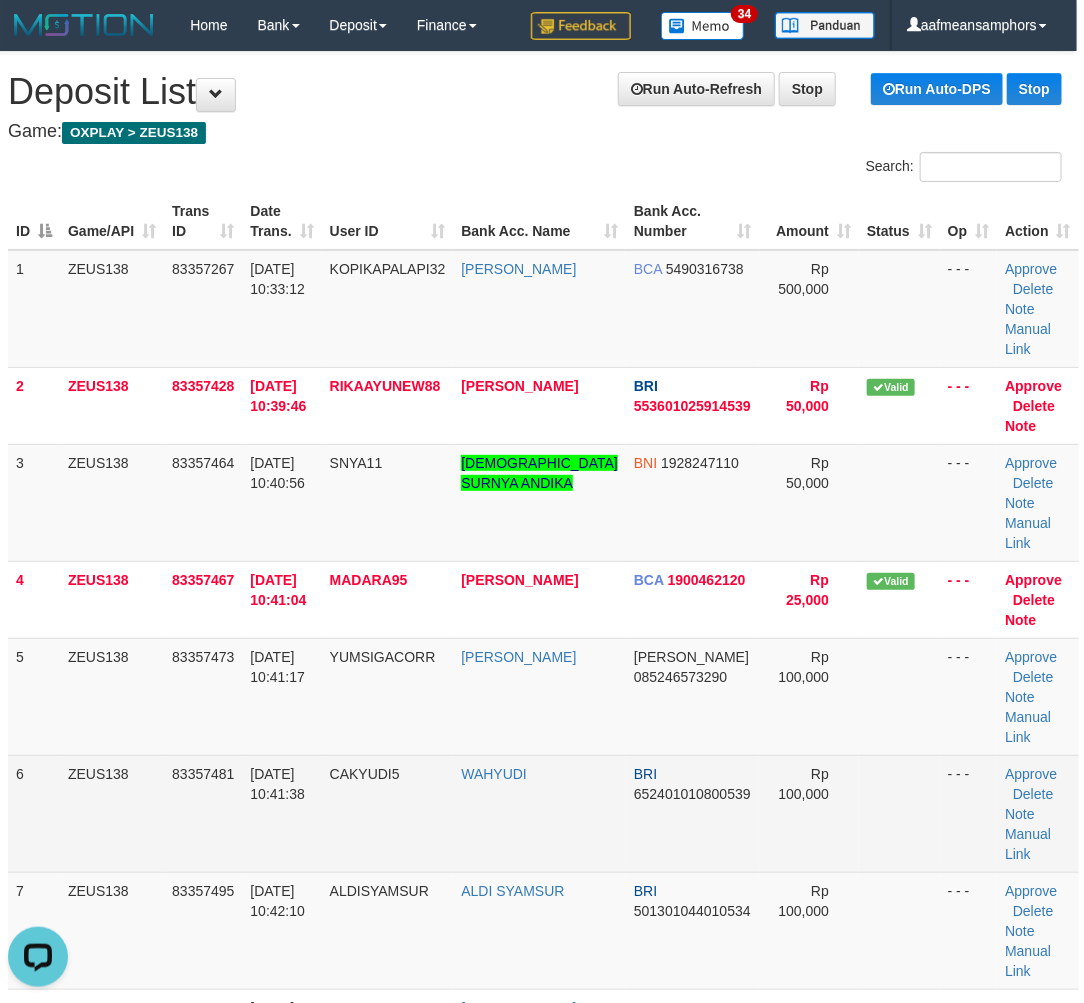 click on "10/07/2025 10:41:38" at bounding box center (281, 813) 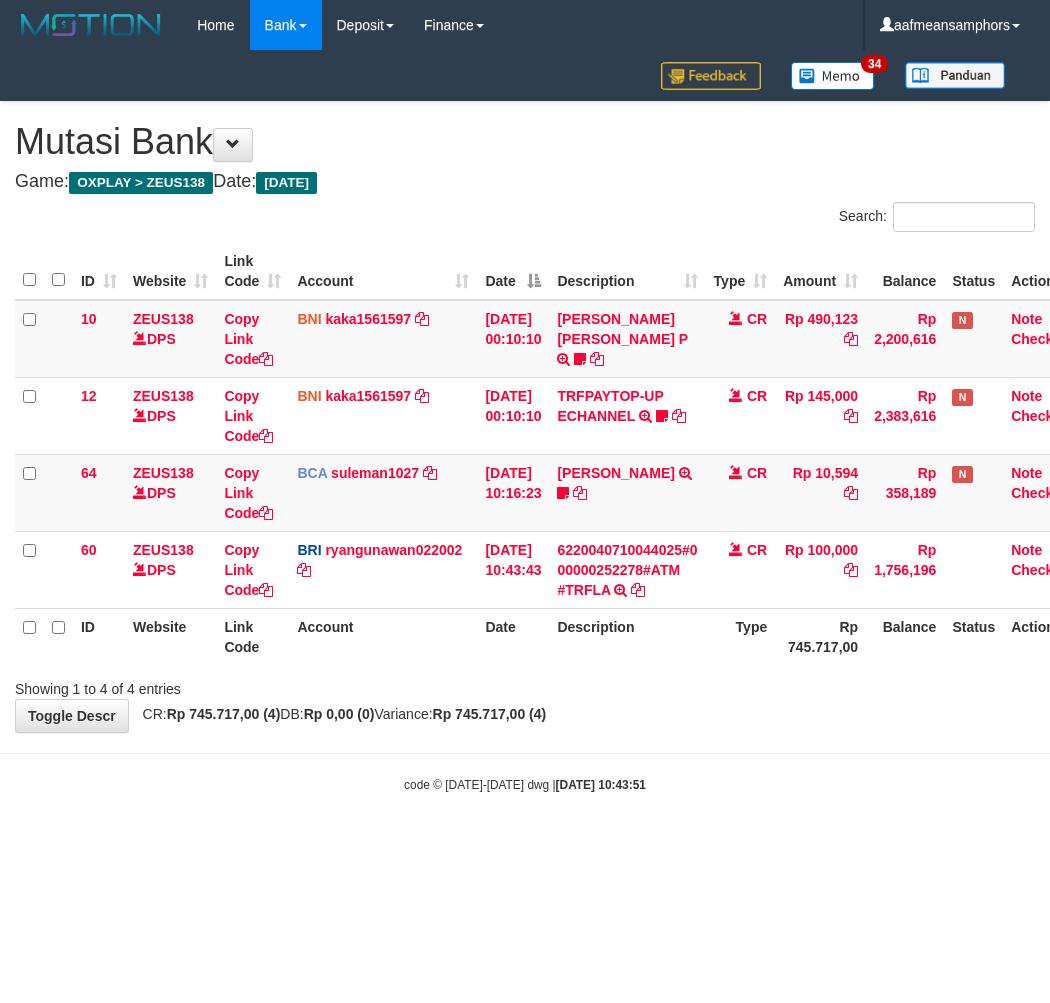 scroll, scrollTop: 0, scrollLeft: 7, axis: horizontal 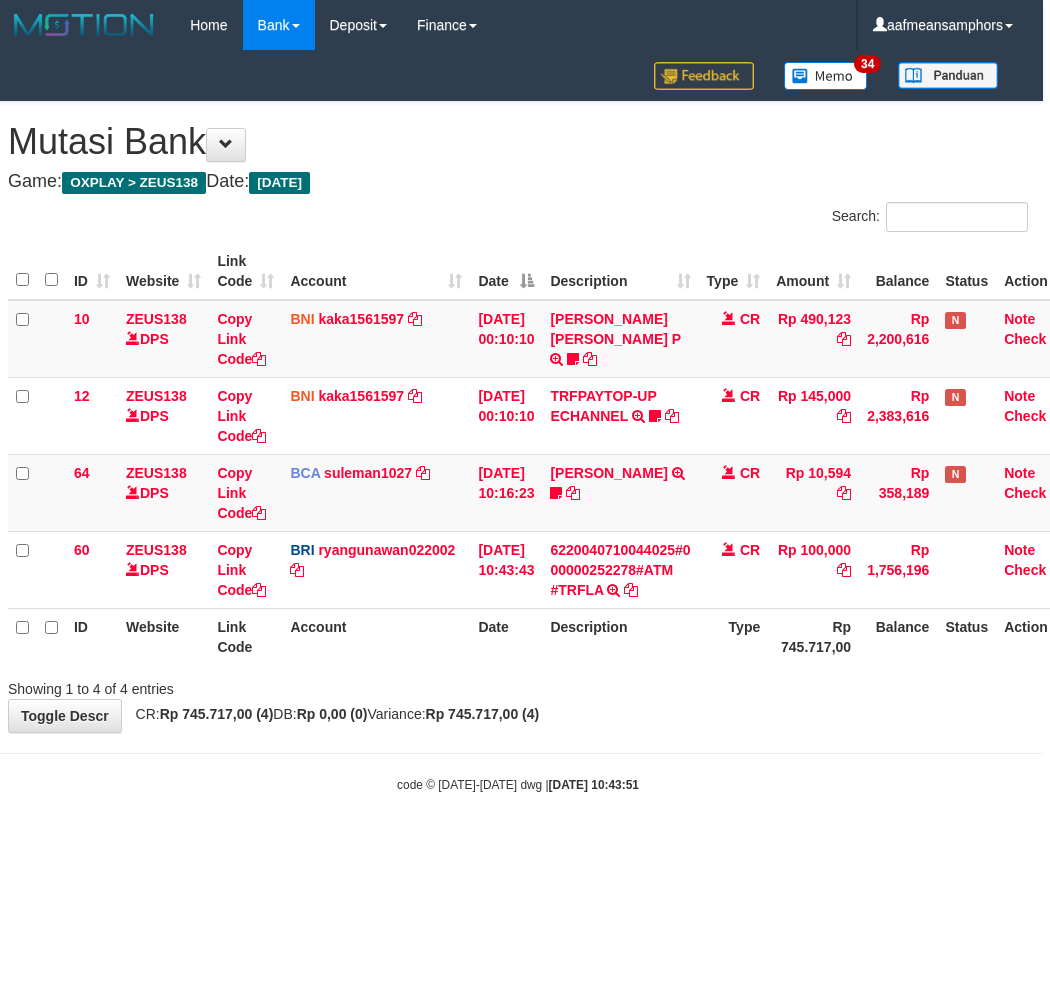 click on "Toggle navigation
Home
Bank
Account List
Load
By Website
Group
[OXPLAY]													ZEUS138
By Load Group (DPS)" at bounding box center [518, 422] 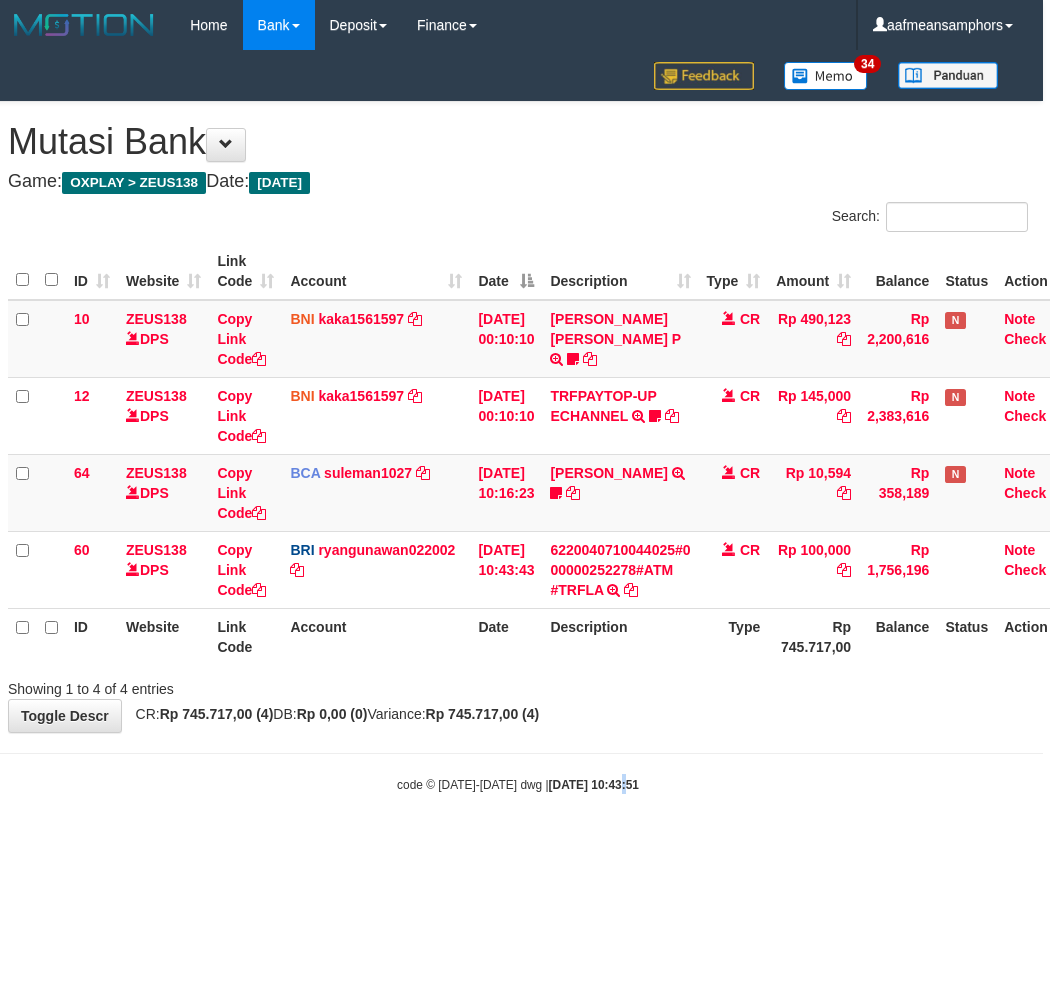 click on "Toggle navigation
Home
Bank
Account List
Load
By Website
Group
[OXPLAY]													ZEUS138
By Load Group (DPS)" at bounding box center [518, 422] 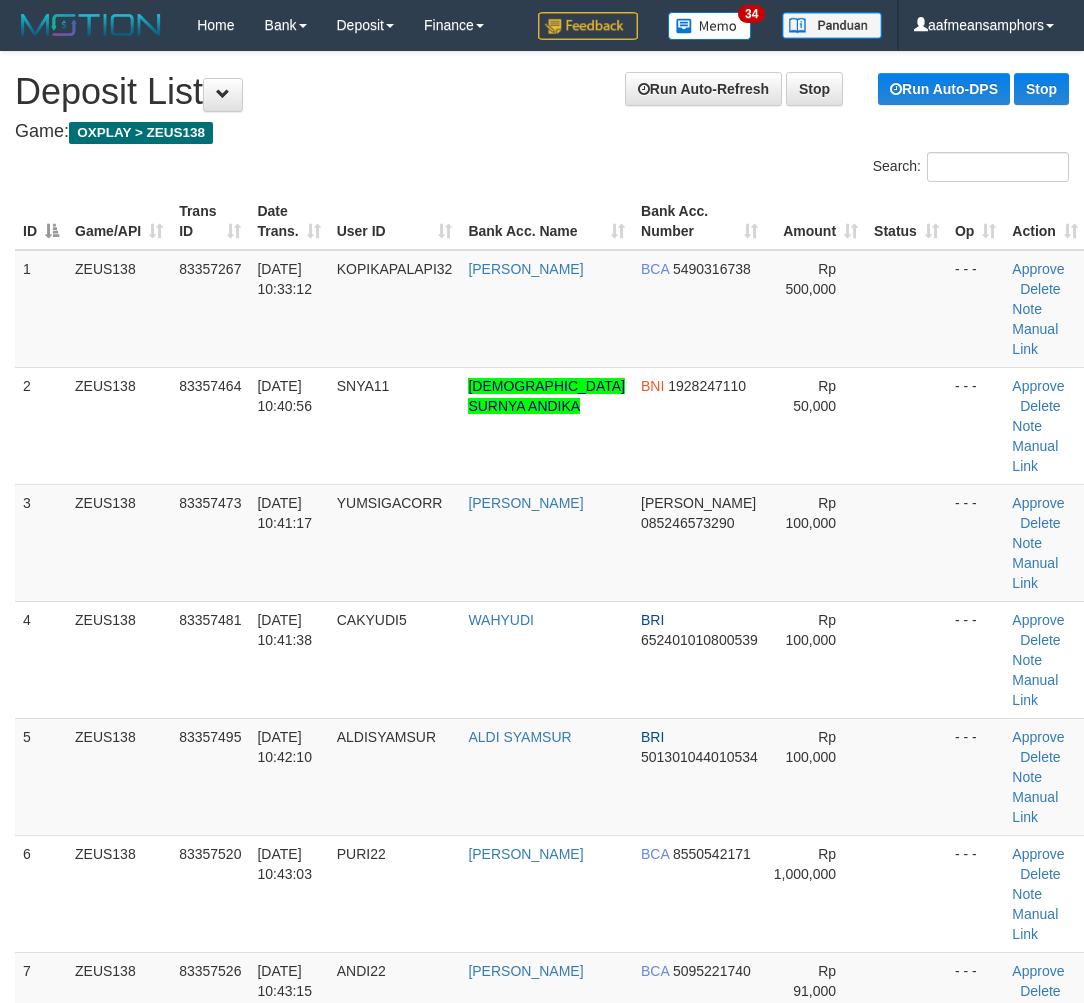 scroll, scrollTop: 0, scrollLeft: 7, axis: horizontal 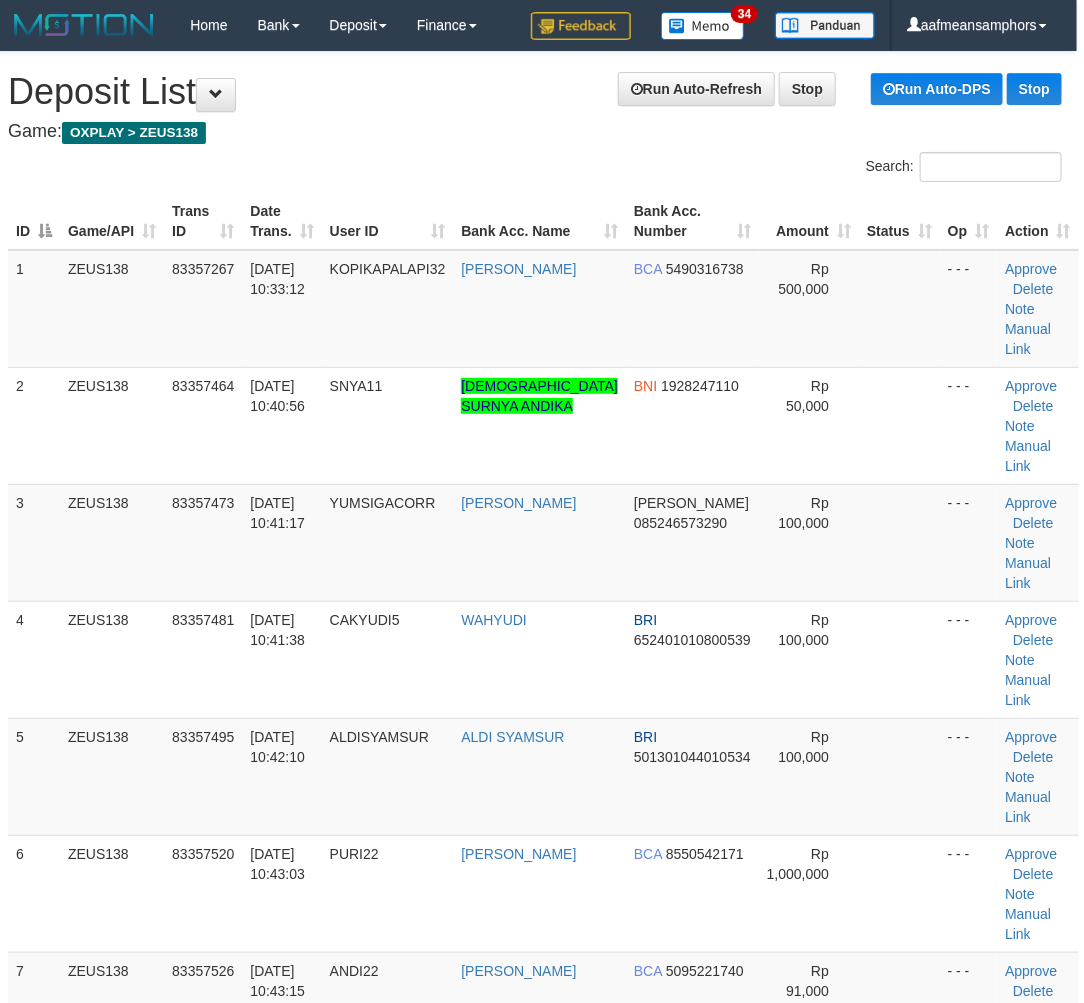 click on "BRI
501301044010534" at bounding box center (692, 776) 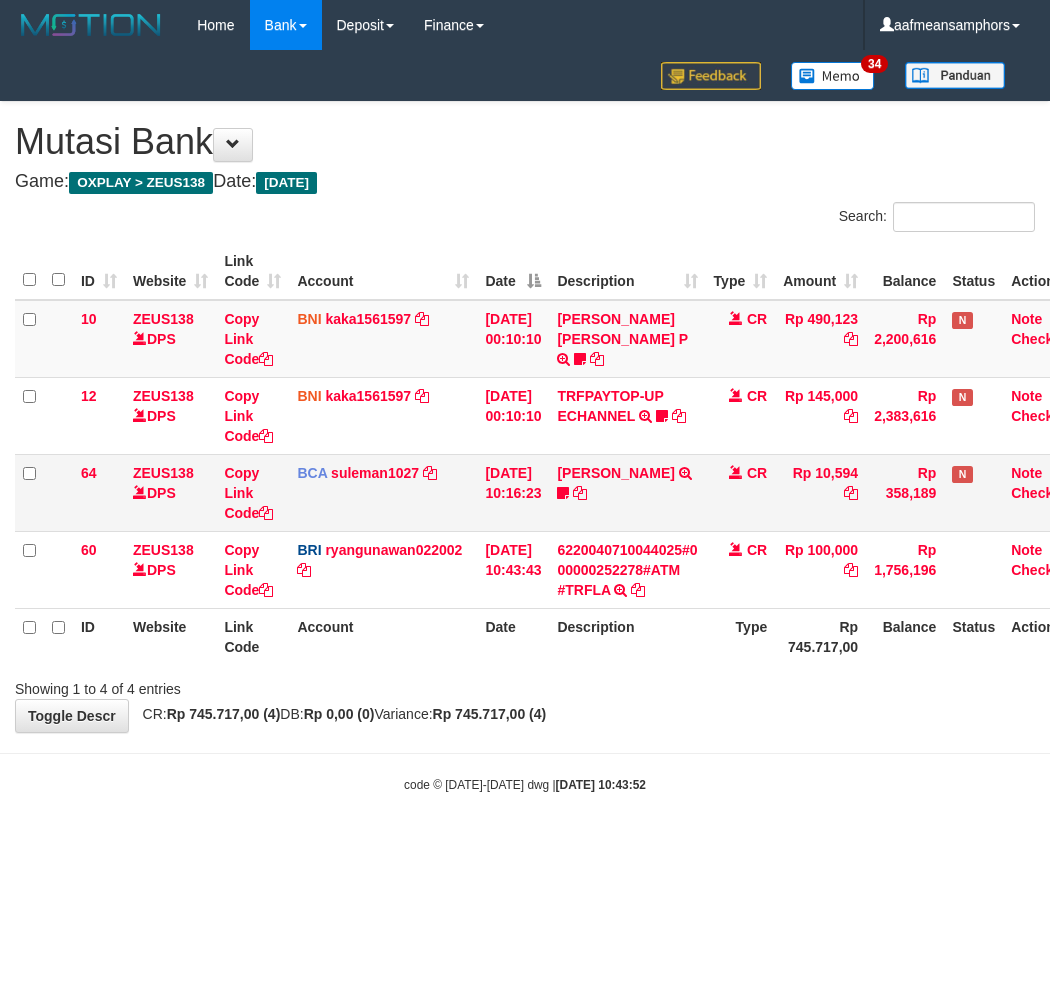 scroll, scrollTop: 0, scrollLeft: 7, axis: horizontal 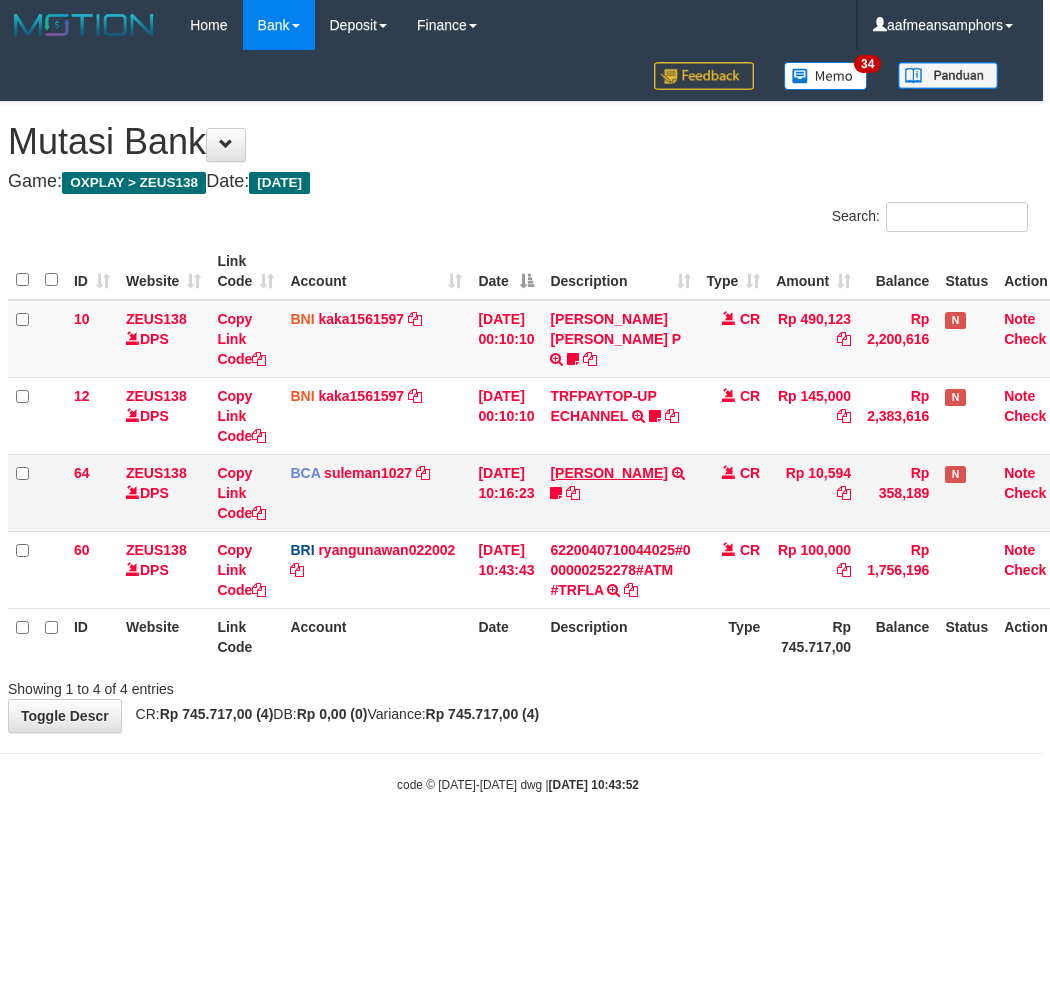 click on "[PERSON_NAME]            TRSF E-BANKING CR 1007/FTSCY/WS95031
10594.00[PERSON_NAME]    Die54321" at bounding box center [620, 492] 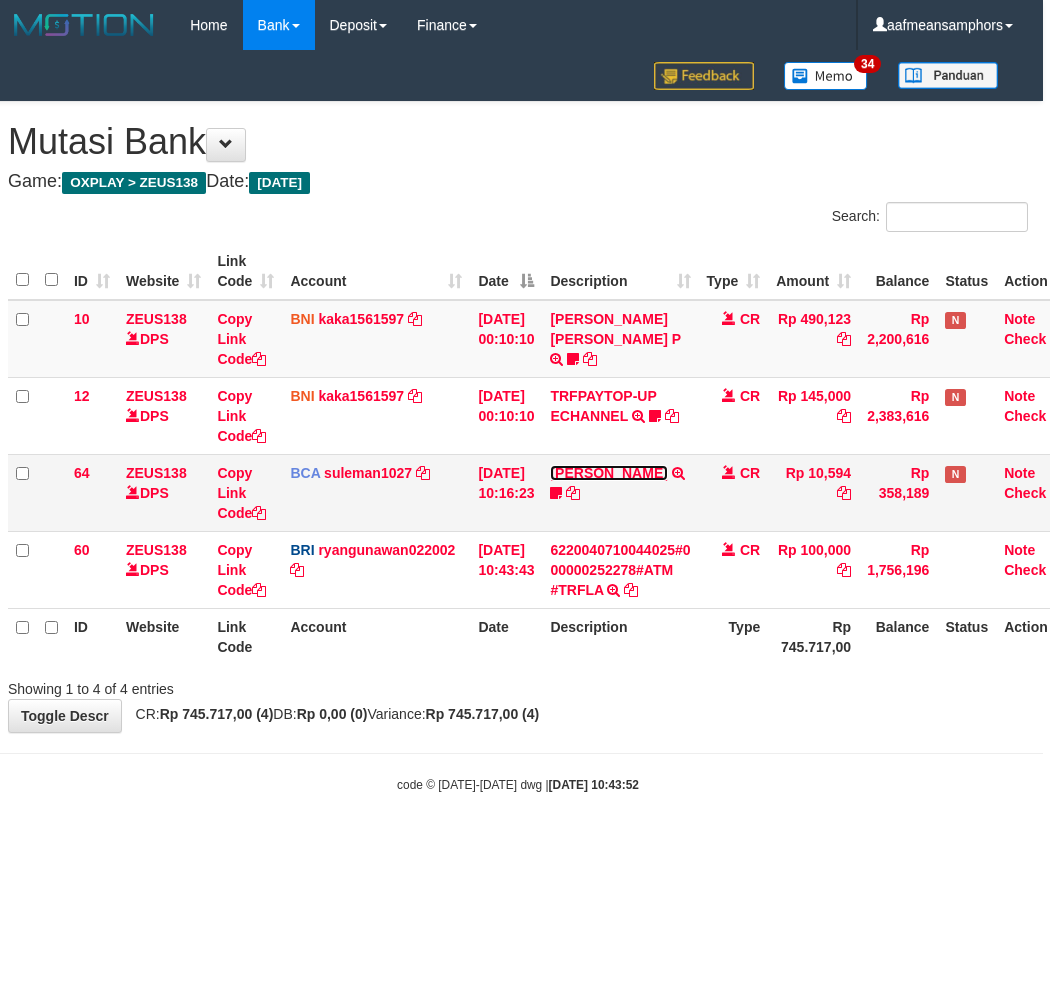 click on "[PERSON_NAME]" at bounding box center [608, 473] 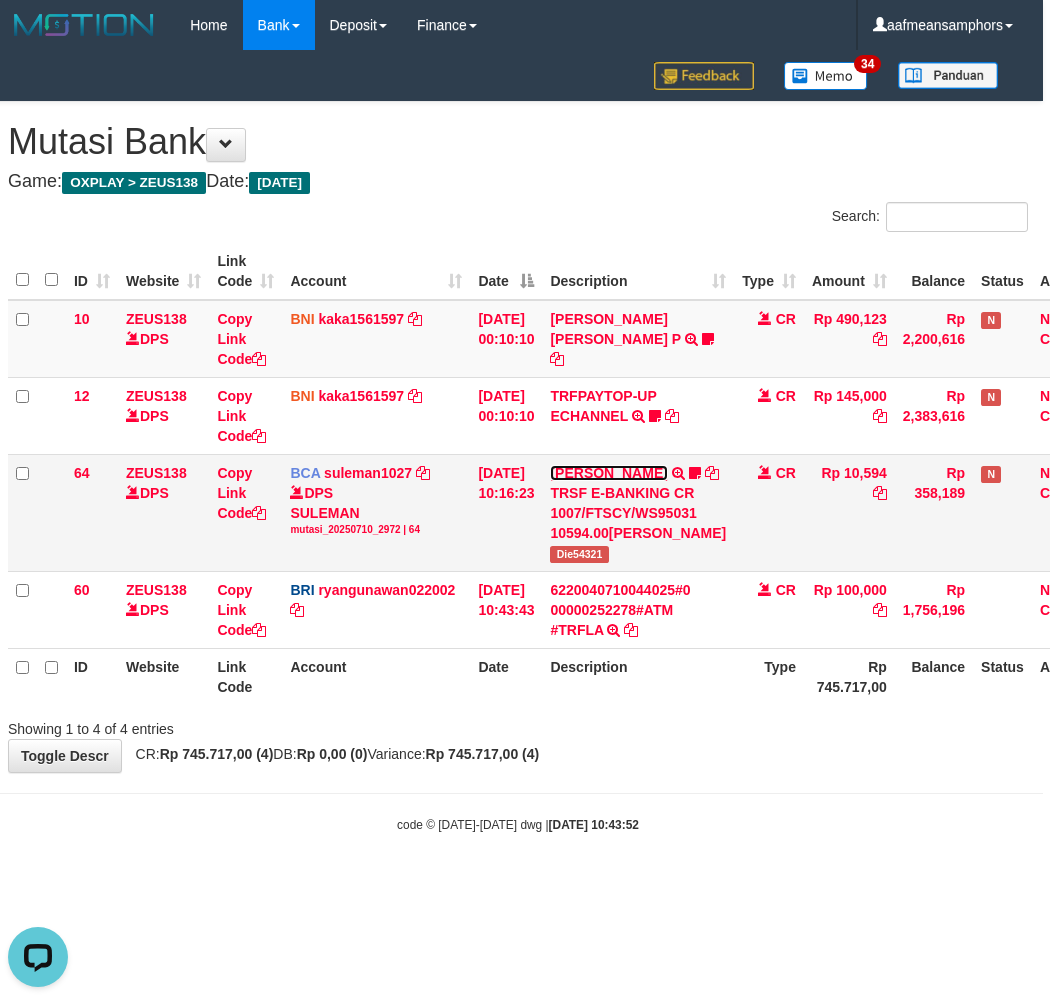scroll, scrollTop: 0, scrollLeft: 0, axis: both 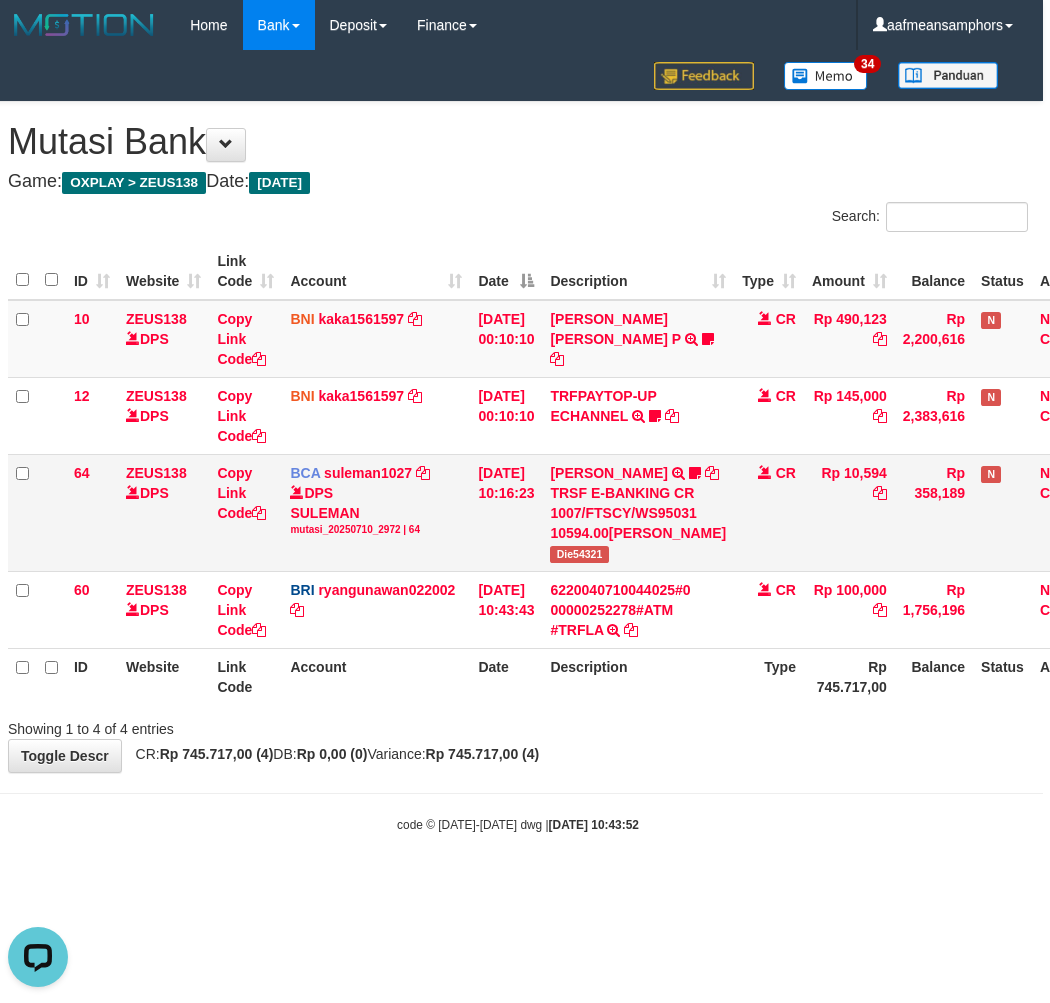 click on "Die54321" at bounding box center [579, 554] 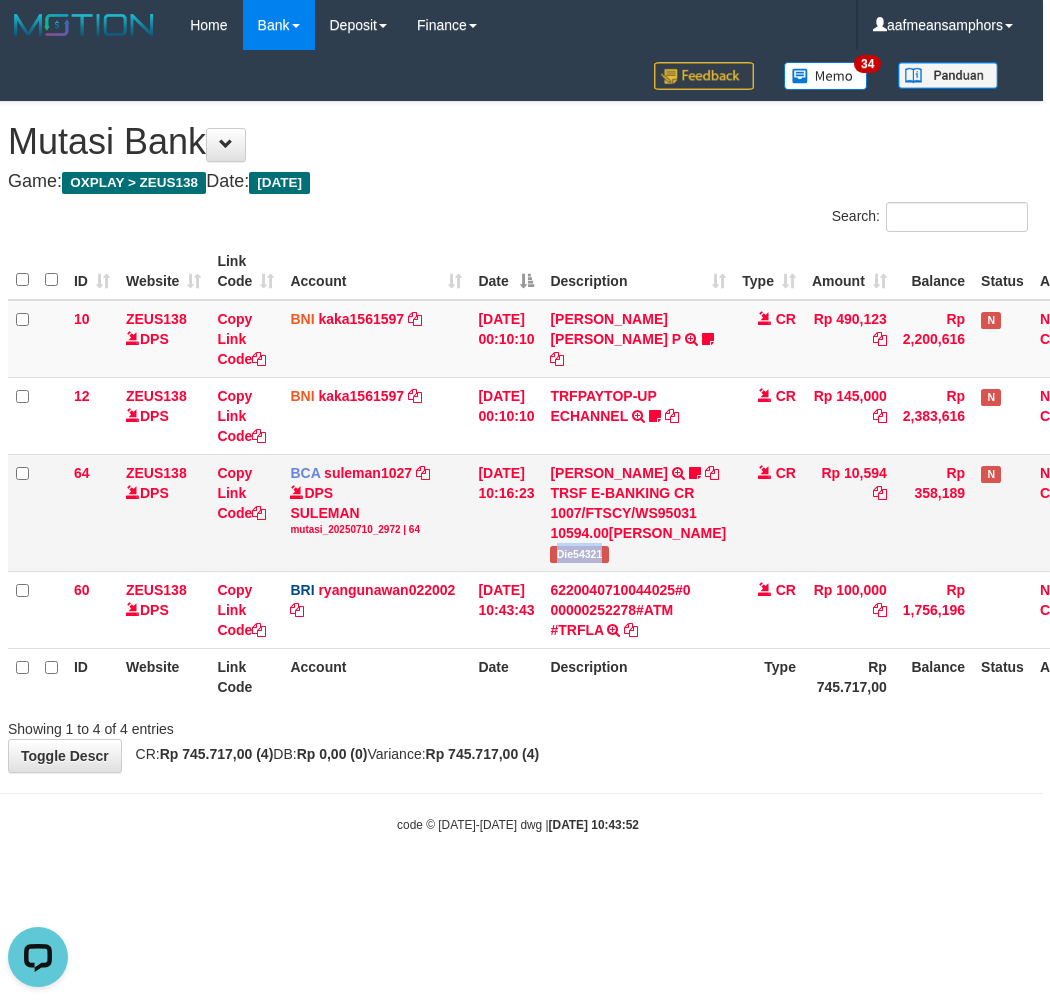 click on "Die54321" at bounding box center (579, 554) 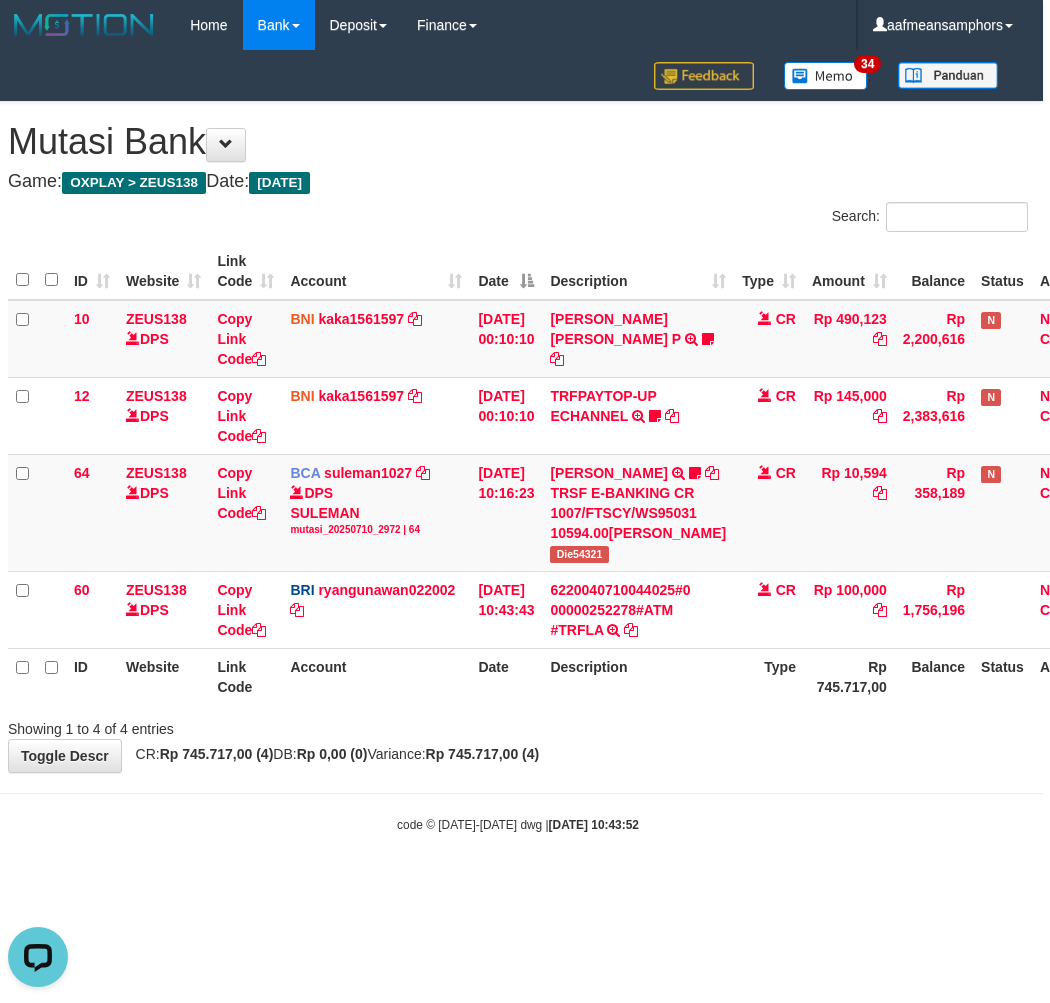 drag, startPoint x: 663, startPoint y: 733, endPoint x: 722, endPoint y: 740, distance: 59.413803 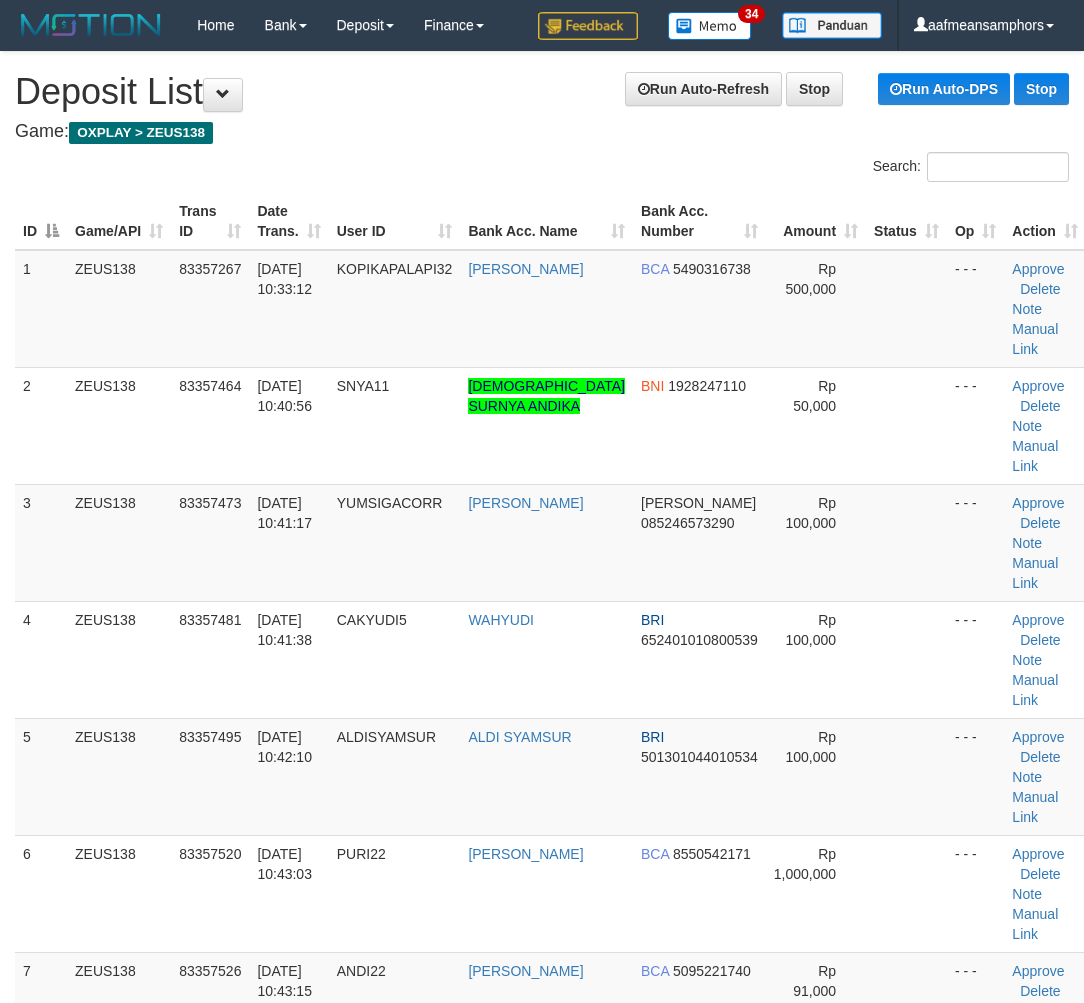 scroll, scrollTop: 0, scrollLeft: 7, axis: horizontal 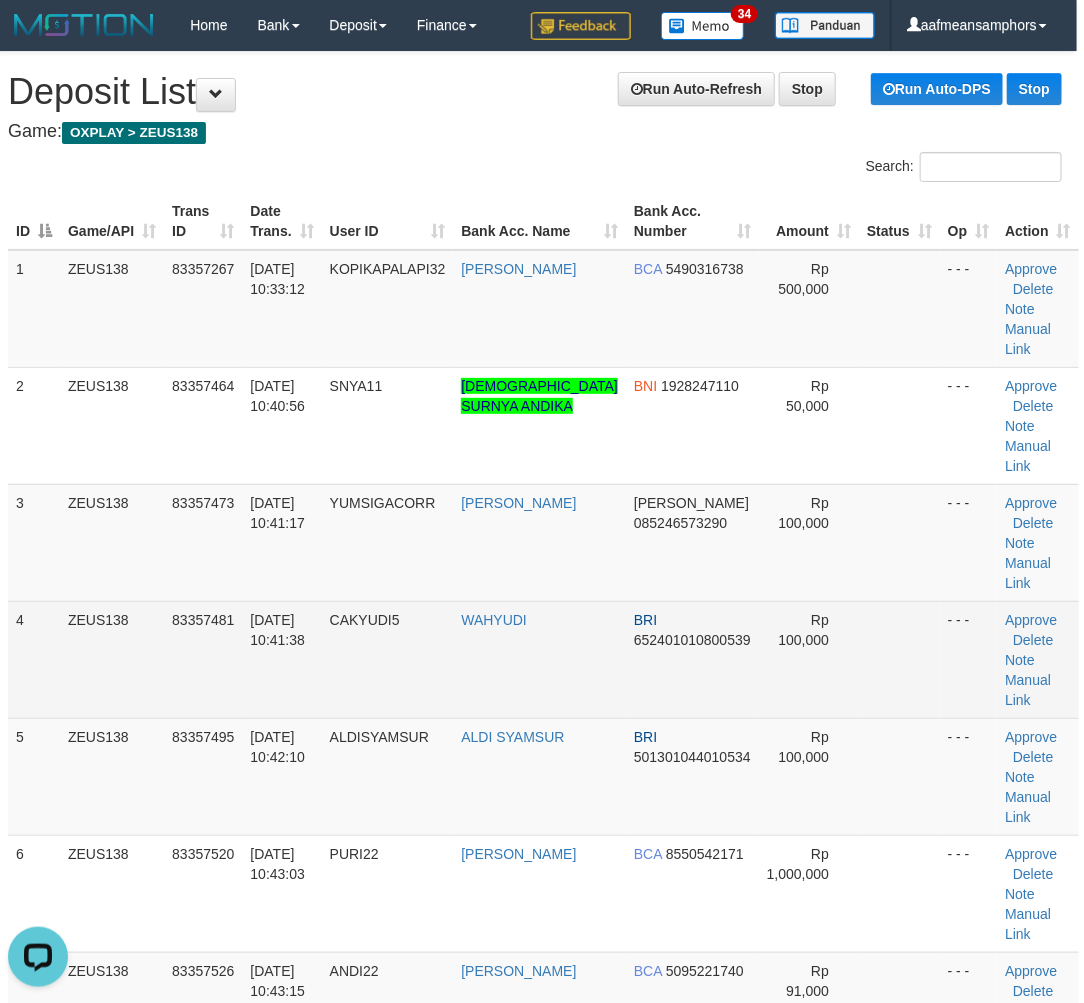 click on "CAKYUDI5" at bounding box center (388, 659) 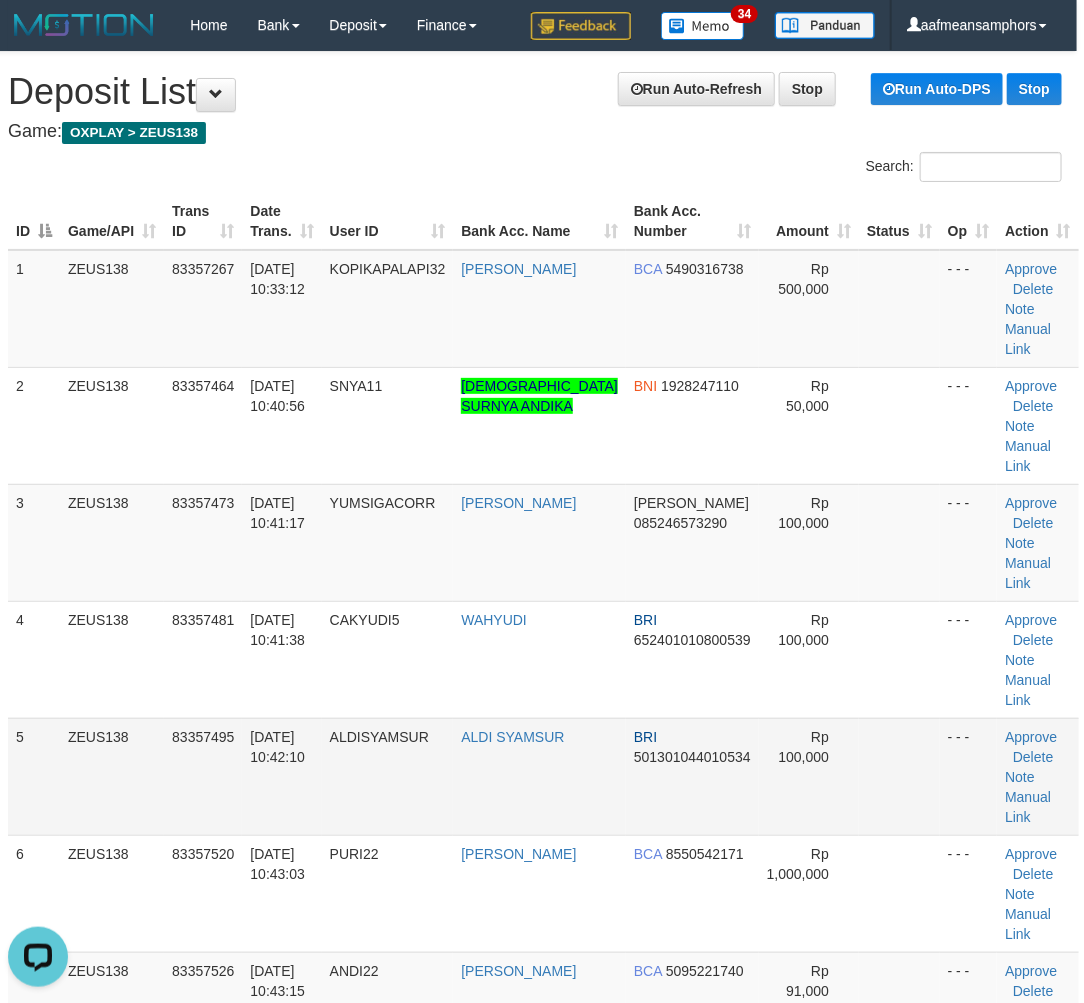 click on "ALDISYAMSUR" at bounding box center [379, 737] 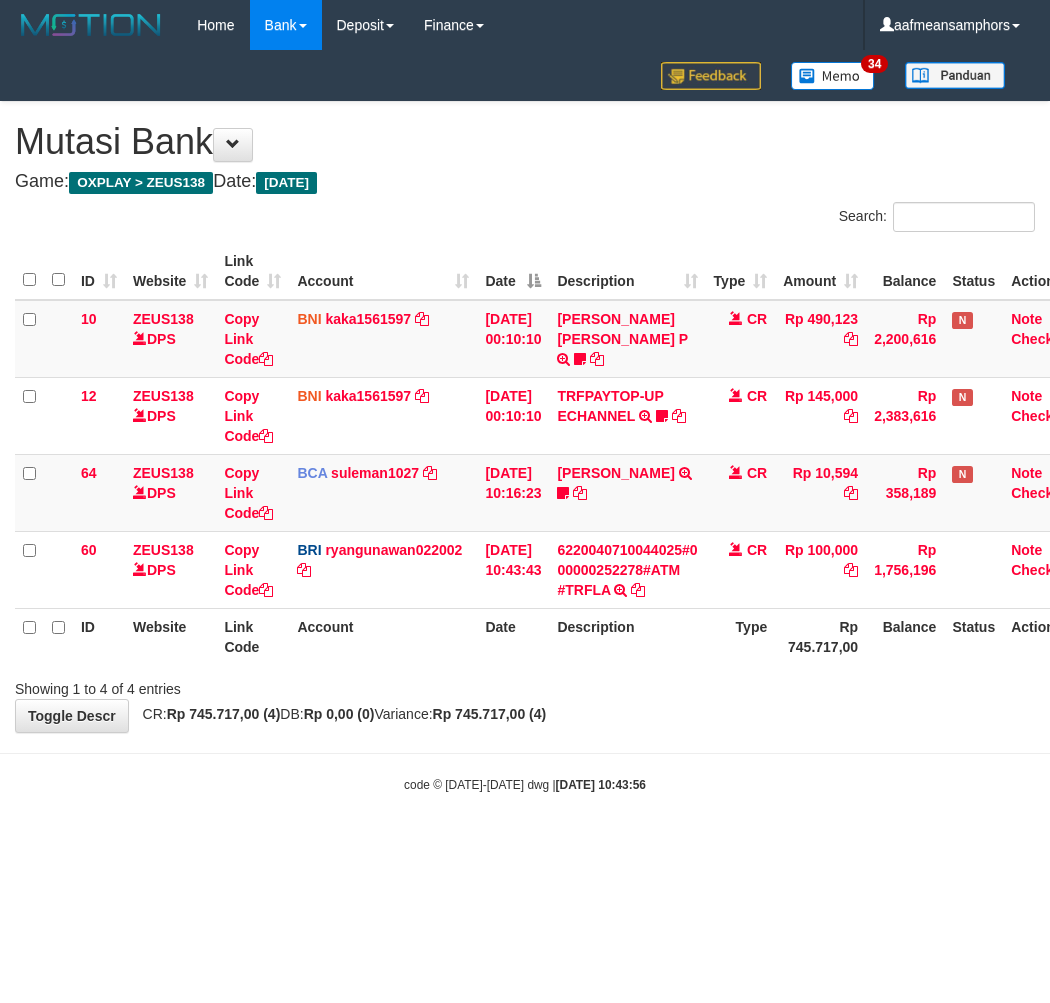 scroll, scrollTop: 0, scrollLeft: 7, axis: horizontal 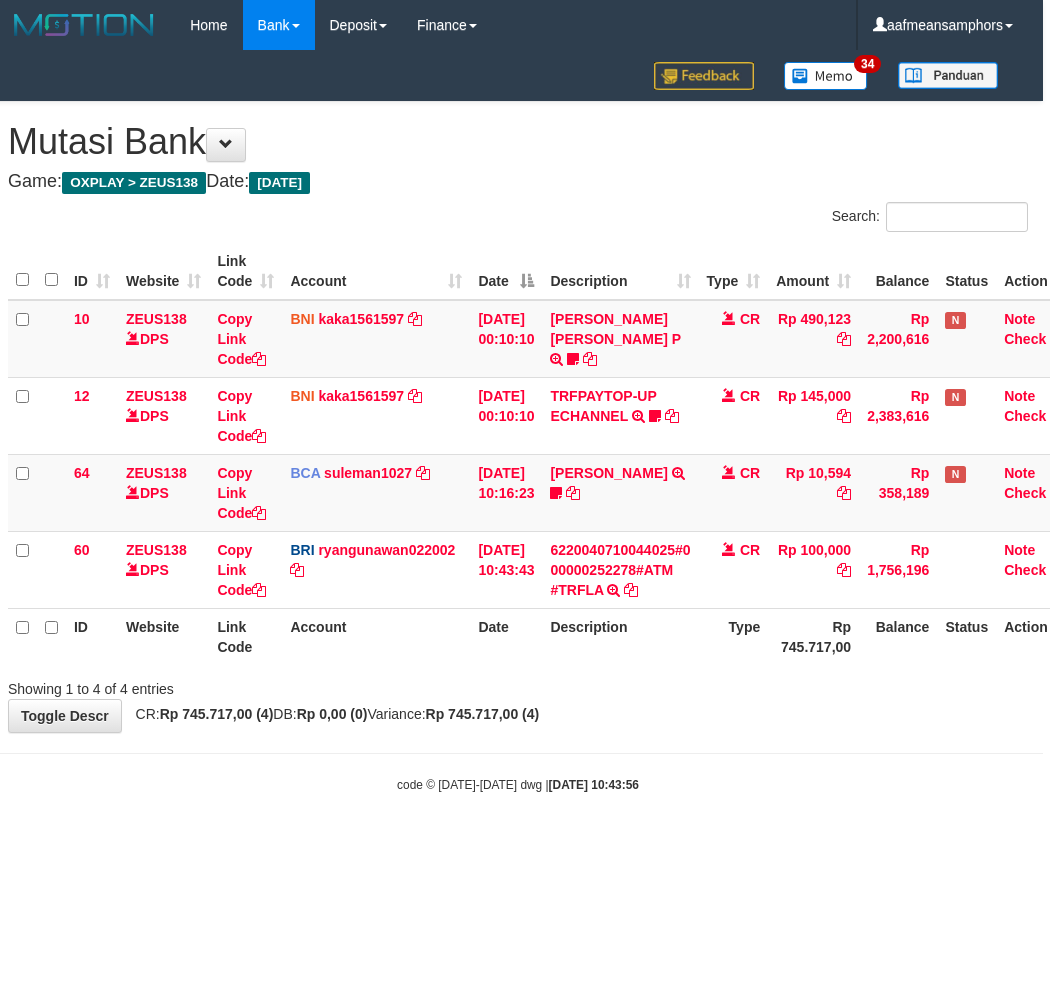 click on "Toggle navigation
Home
Bank
Account List
Load
By Website
Group
[OXPLAY]													ZEUS138
By Load Group (DPS)" at bounding box center (518, 422) 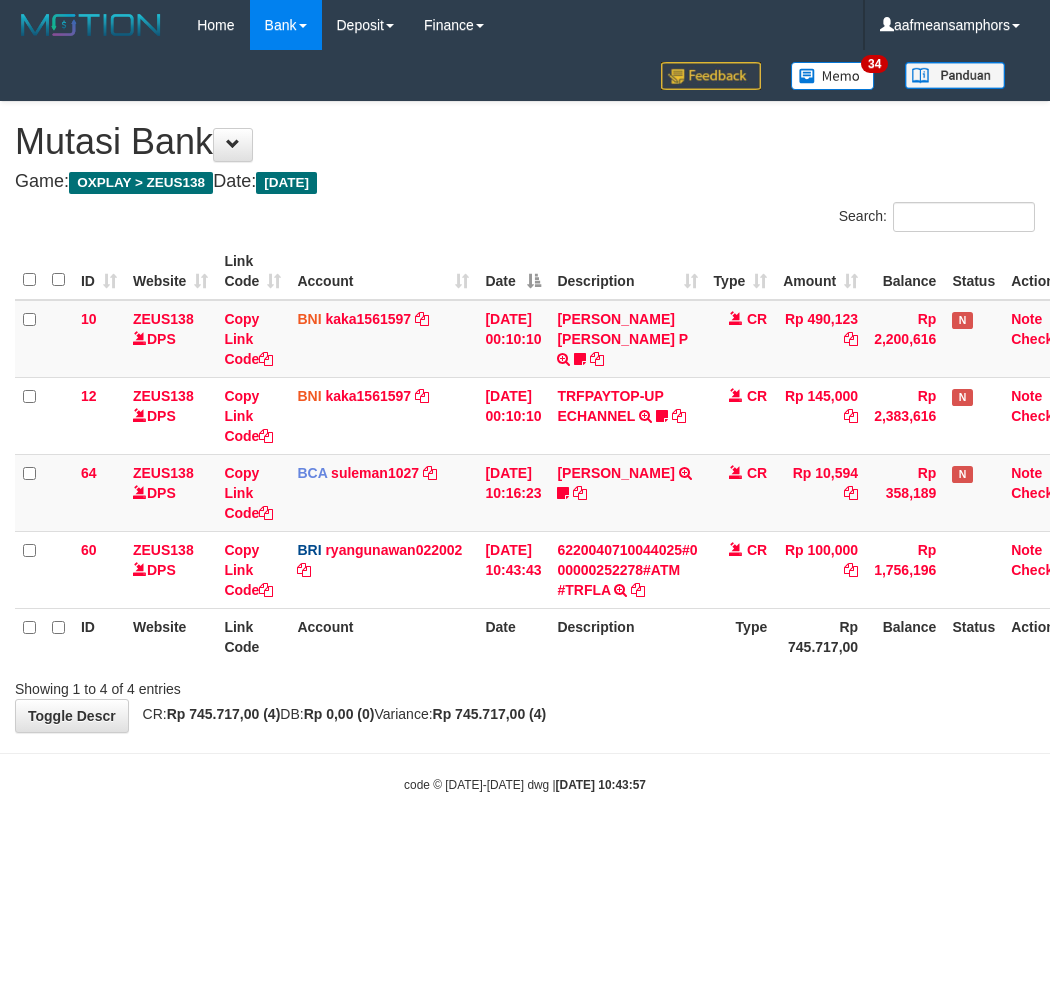 scroll, scrollTop: 0, scrollLeft: 7, axis: horizontal 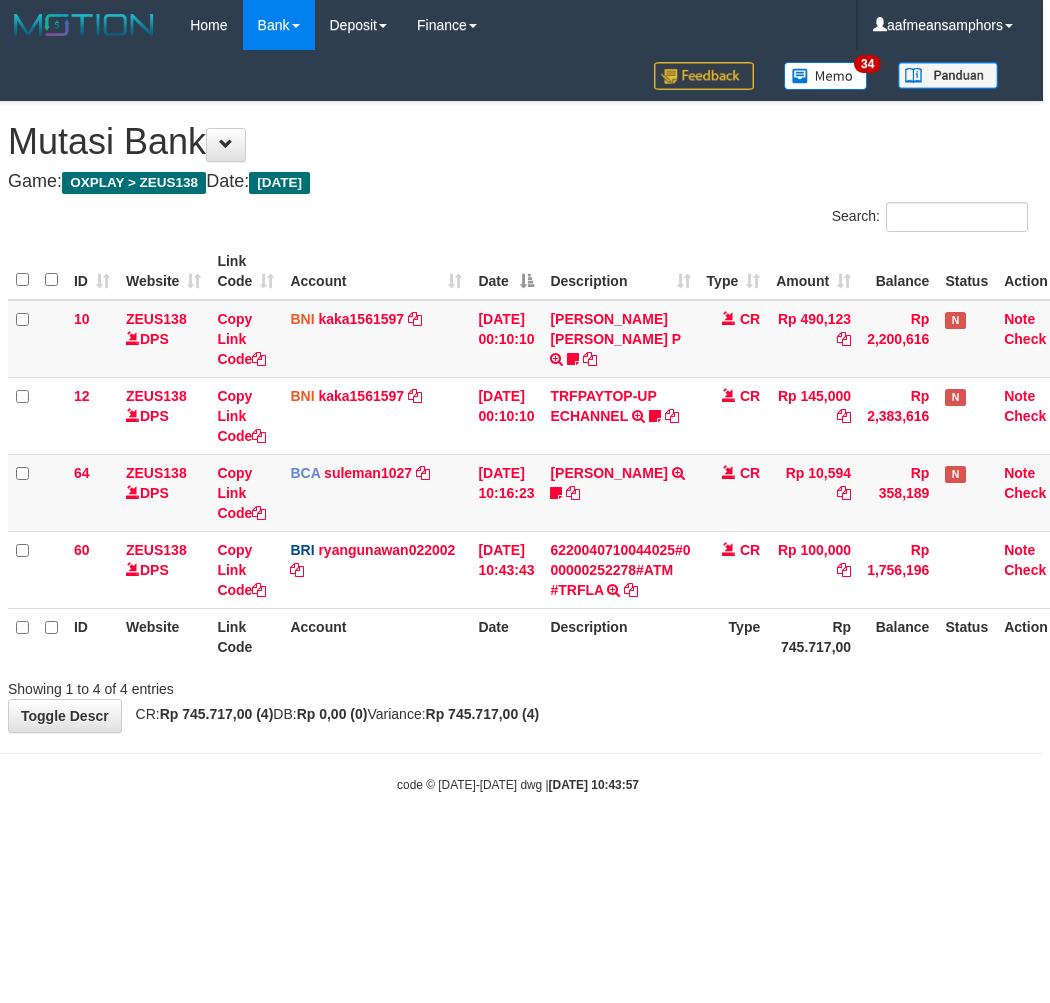 click on "Showing 1 to 4 of 4 entries" at bounding box center [518, 685] 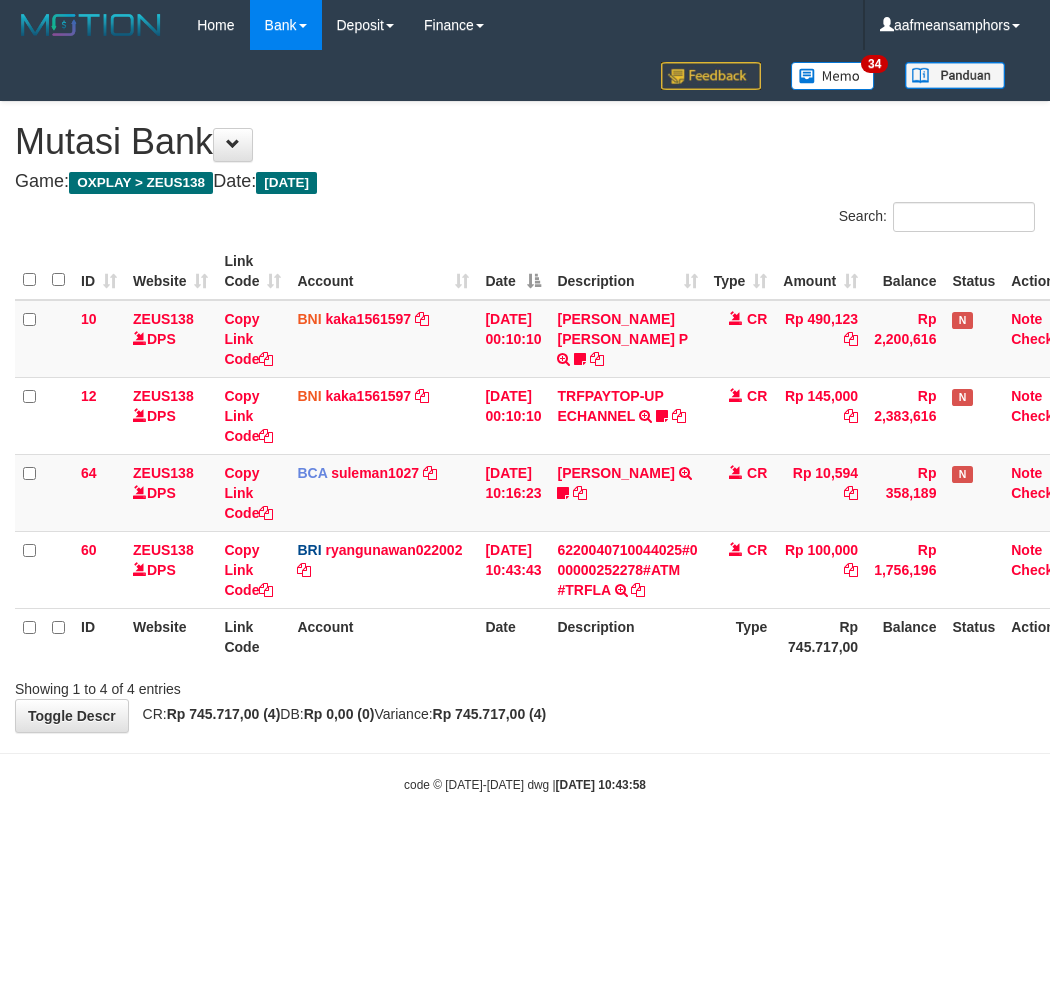 scroll, scrollTop: 0, scrollLeft: 7, axis: horizontal 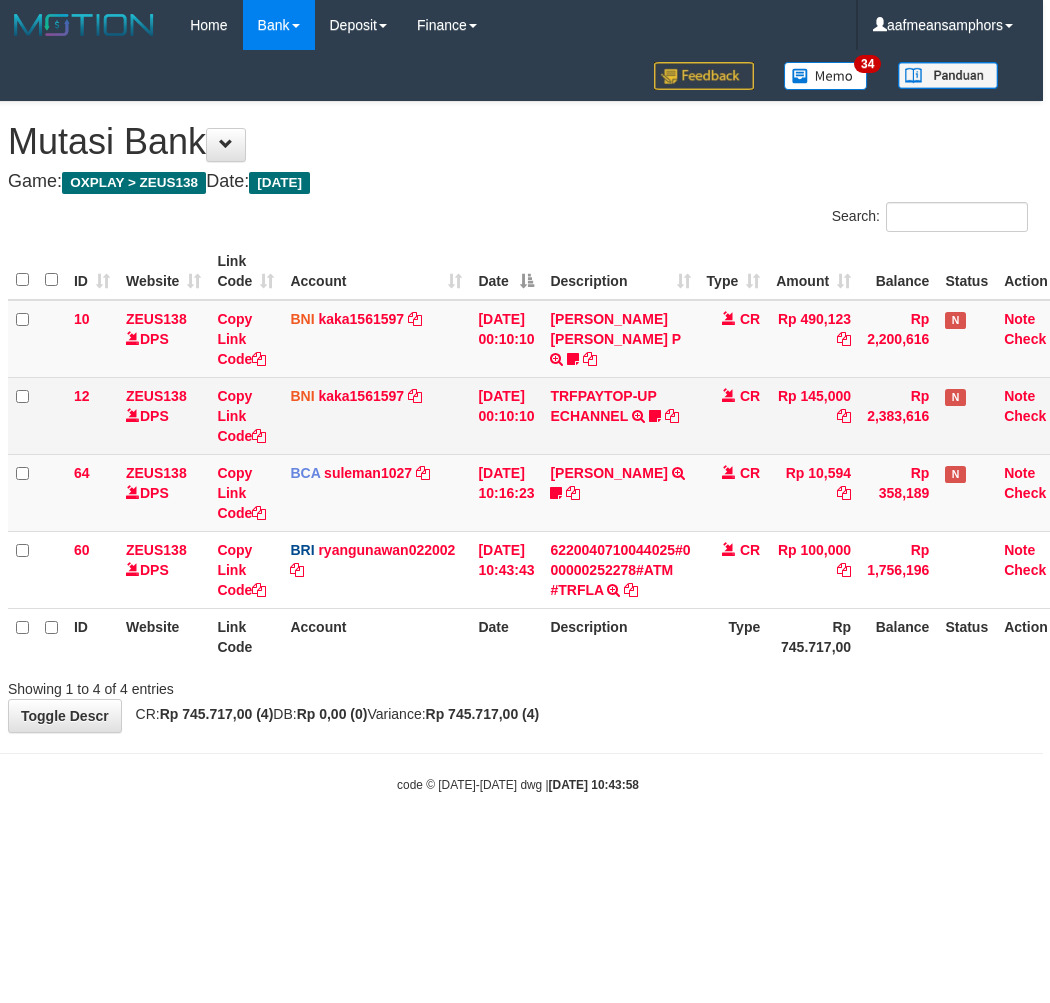click on "Rp 145,000" at bounding box center [813, 415] 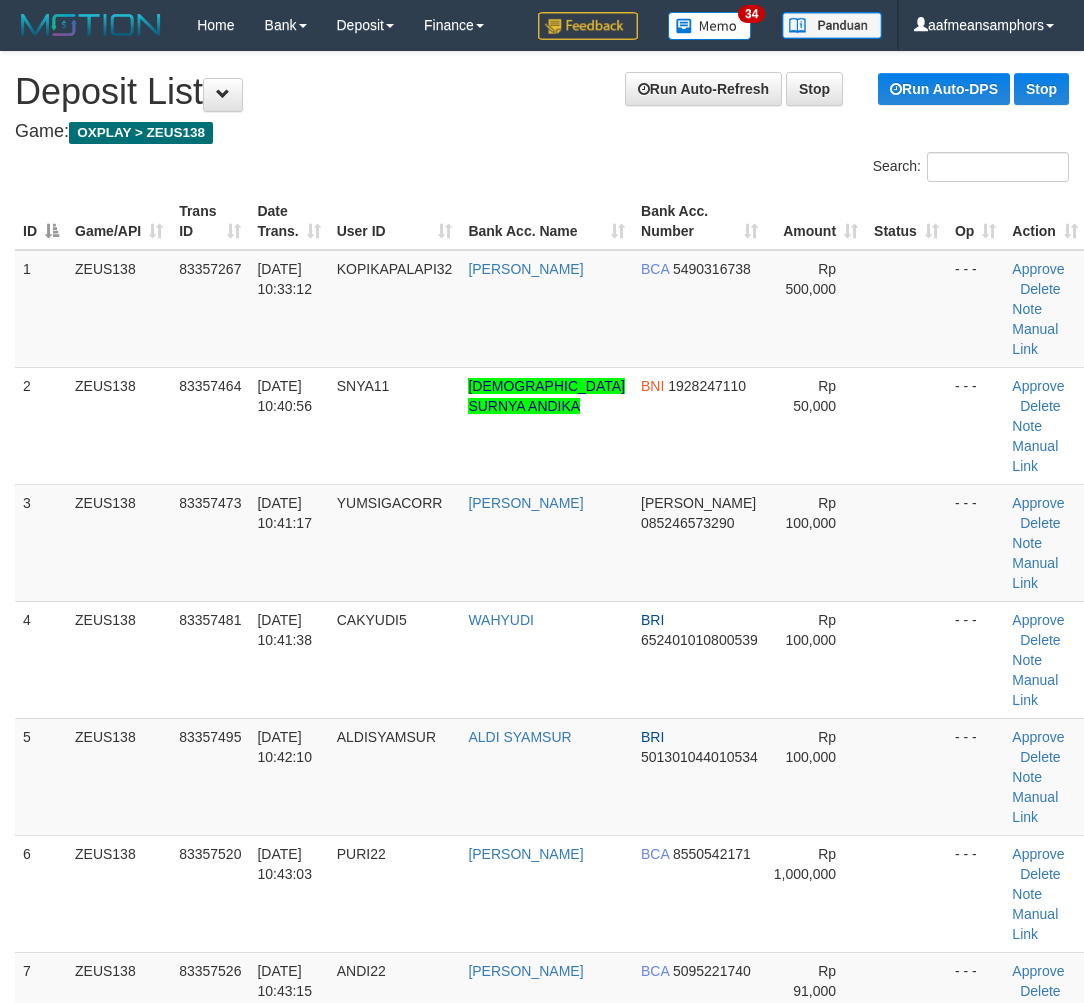 scroll, scrollTop: 0, scrollLeft: 7, axis: horizontal 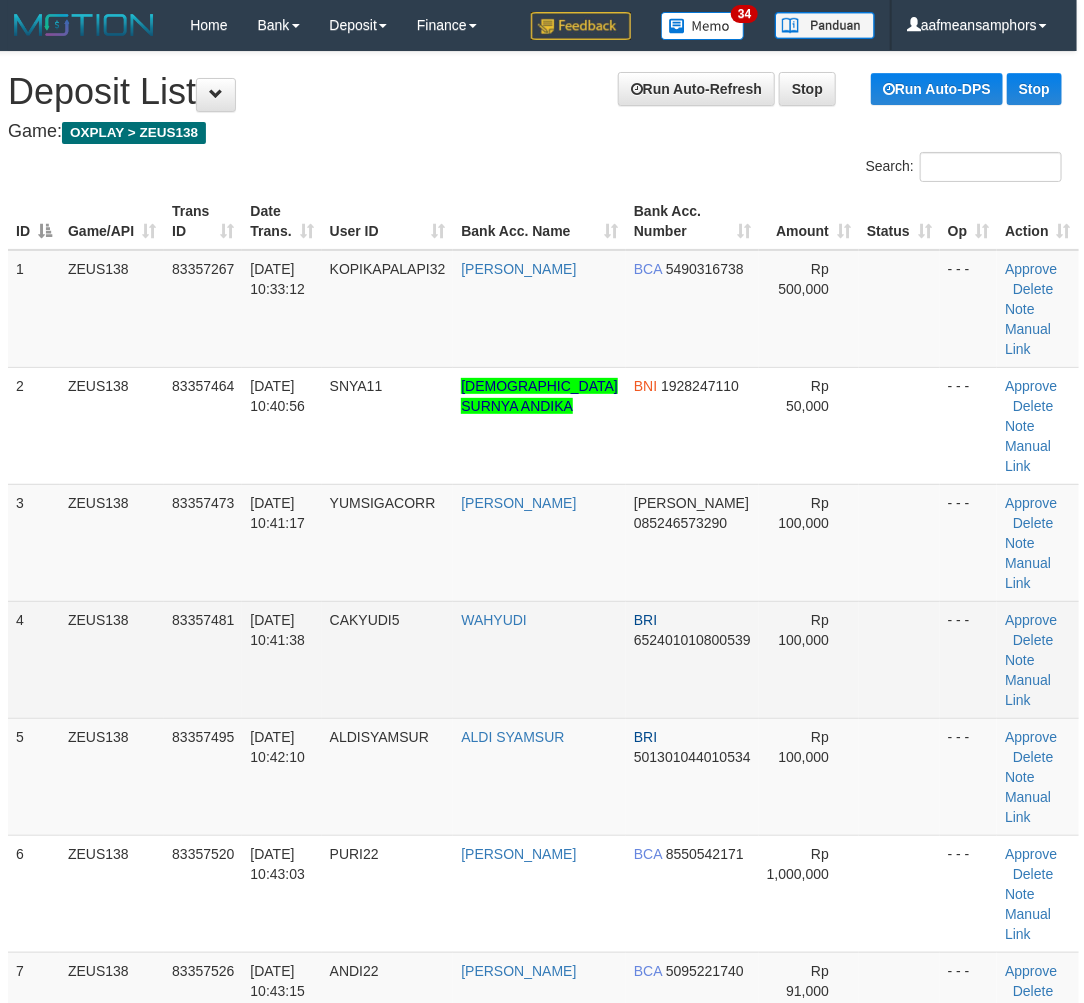 drag, startPoint x: 647, startPoint y: 546, endPoint x: 696, endPoint y: 557, distance: 50.219517 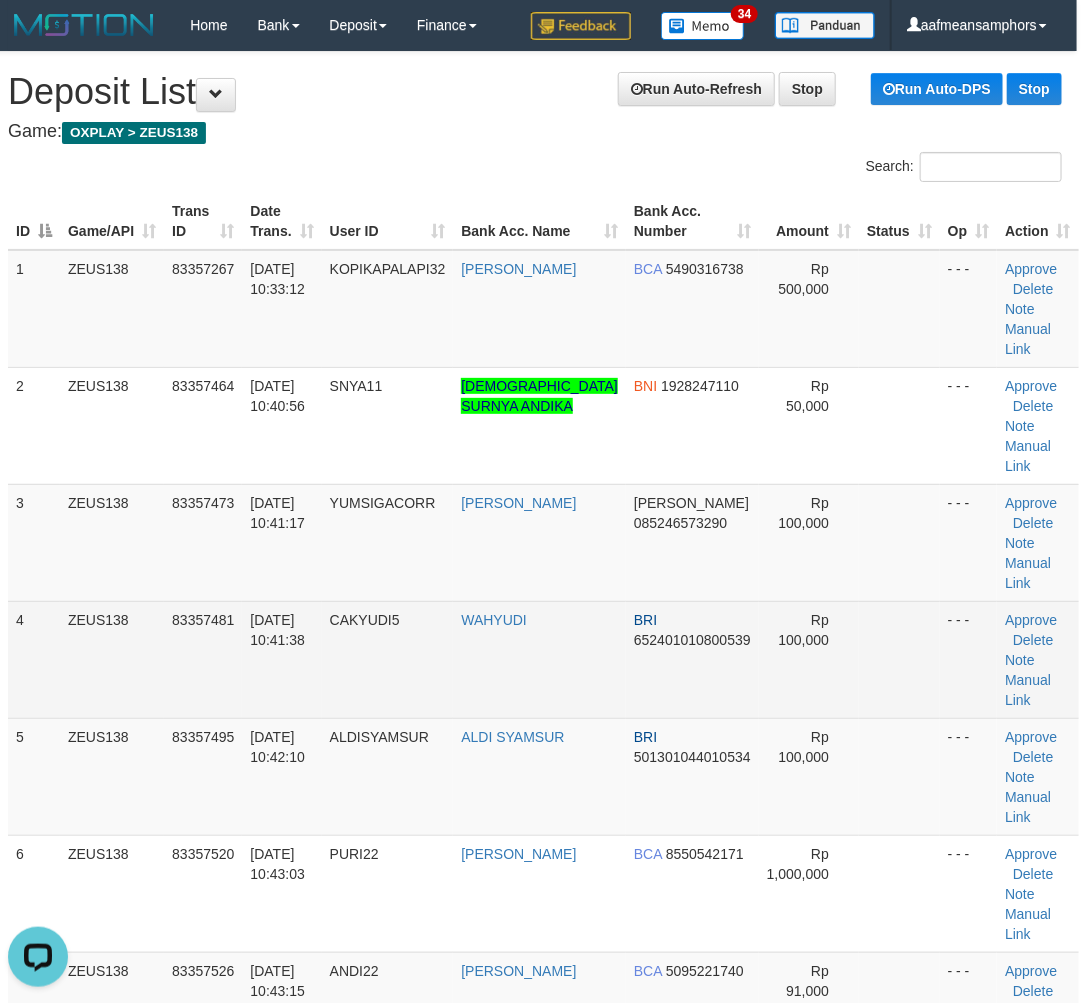 scroll, scrollTop: 0, scrollLeft: 0, axis: both 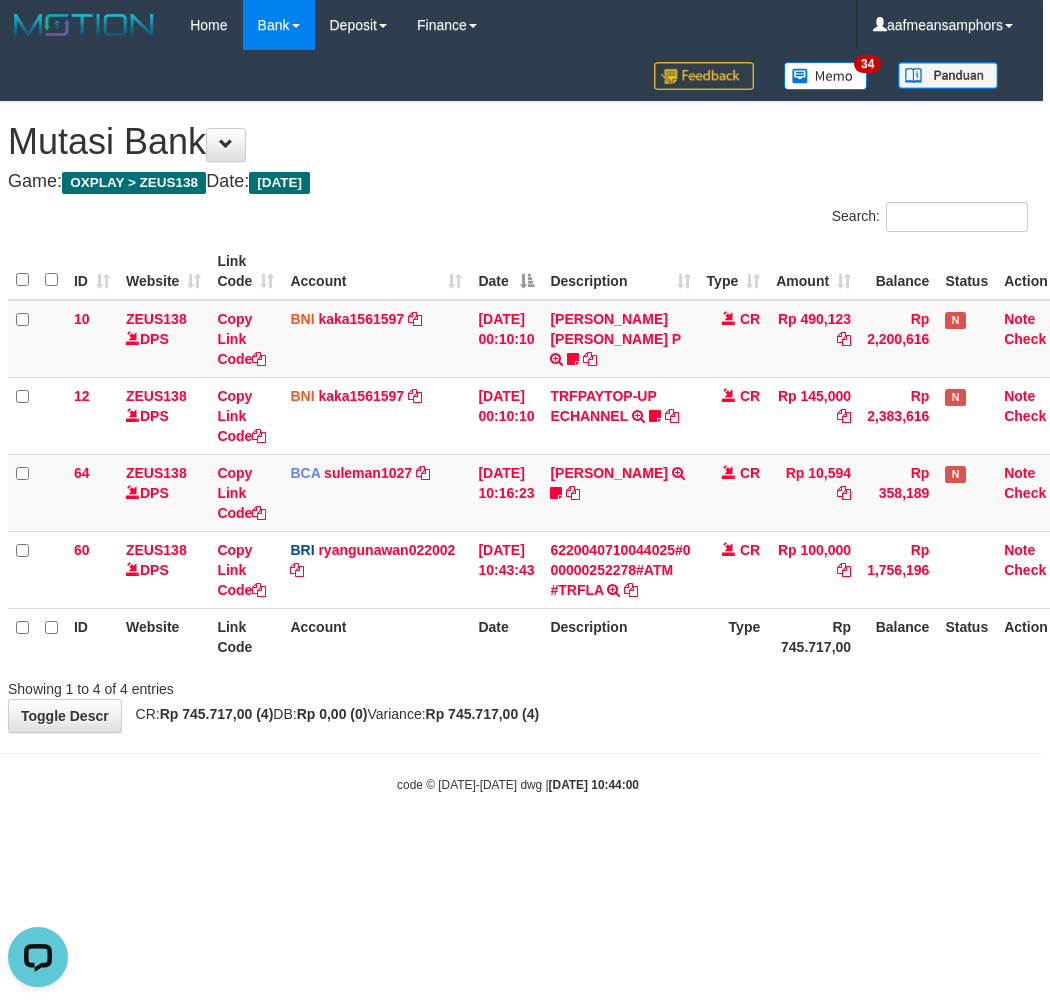 drag, startPoint x: 823, startPoint y: 732, endPoint x: 824, endPoint y: 718, distance: 14.035668 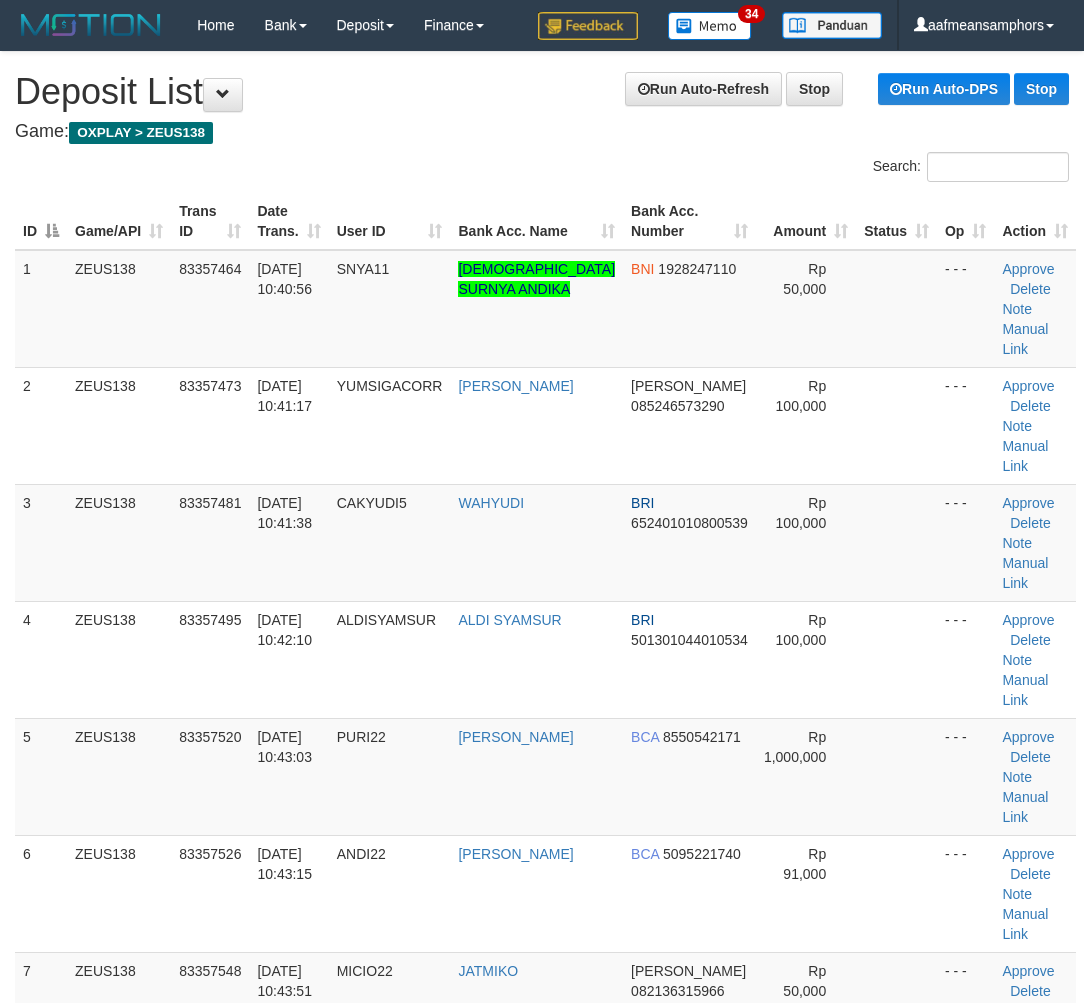 scroll, scrollTop: 0, scrollLeft: 7, axis: horizontal 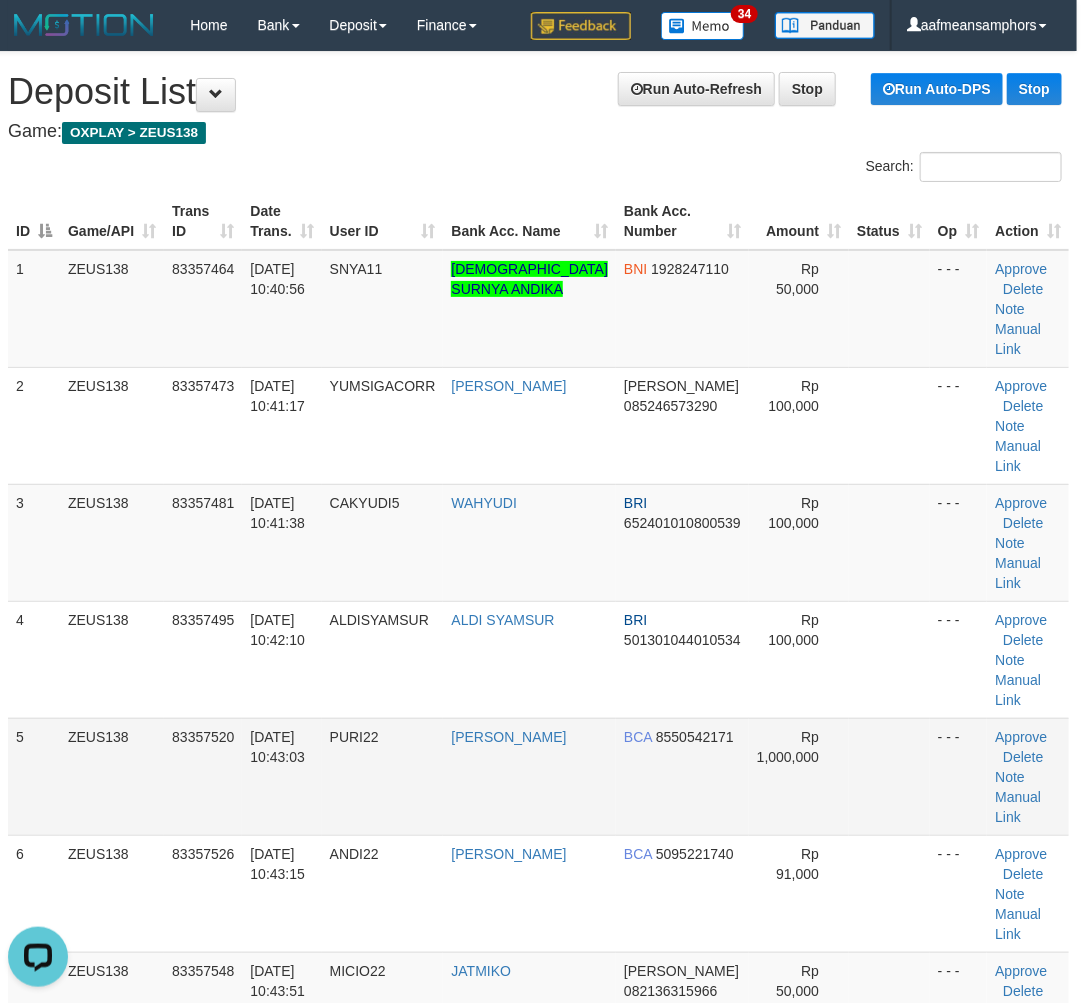 drag, startPoint x: 303, startPoint y: 682, endPoint x: 260, endPoint y: 682, distance: 43 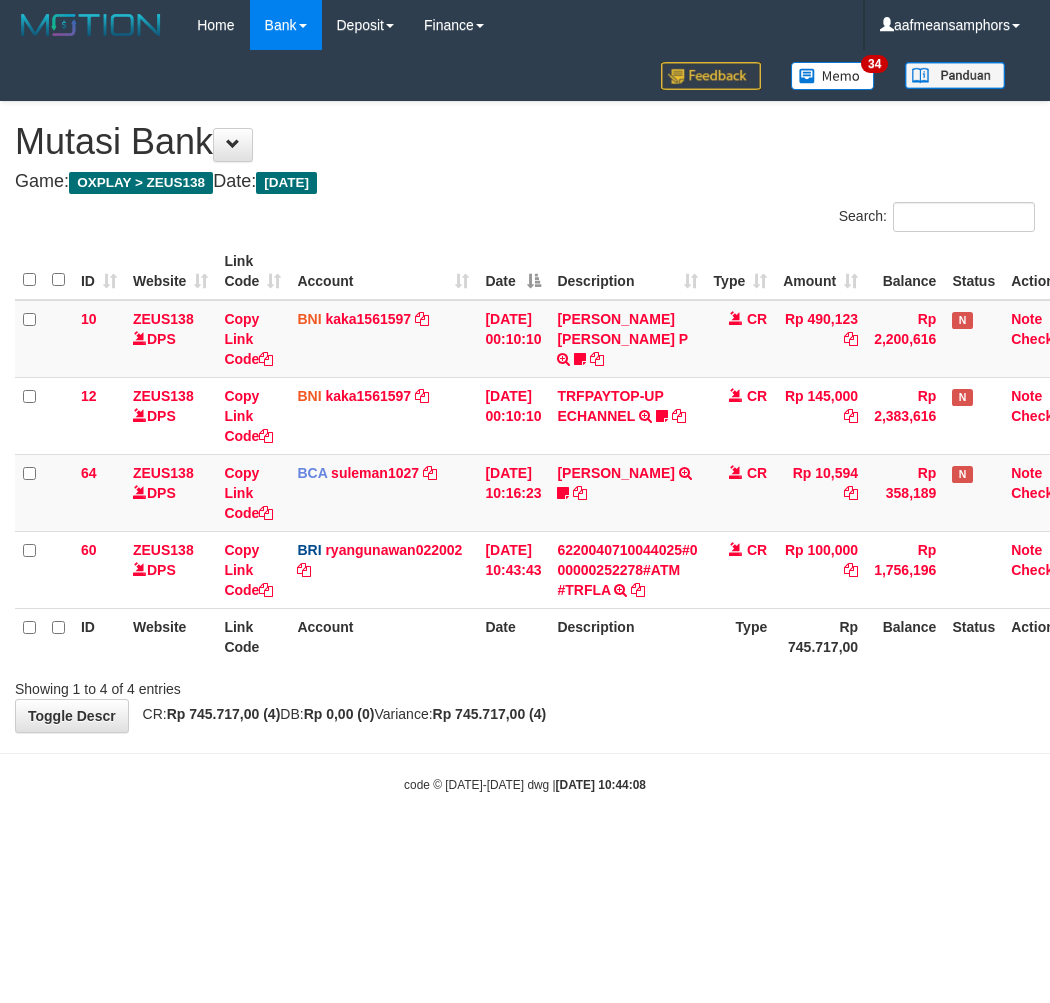 scroll, scrollTop: 0, scrollLeft: 7, axis: horizontal 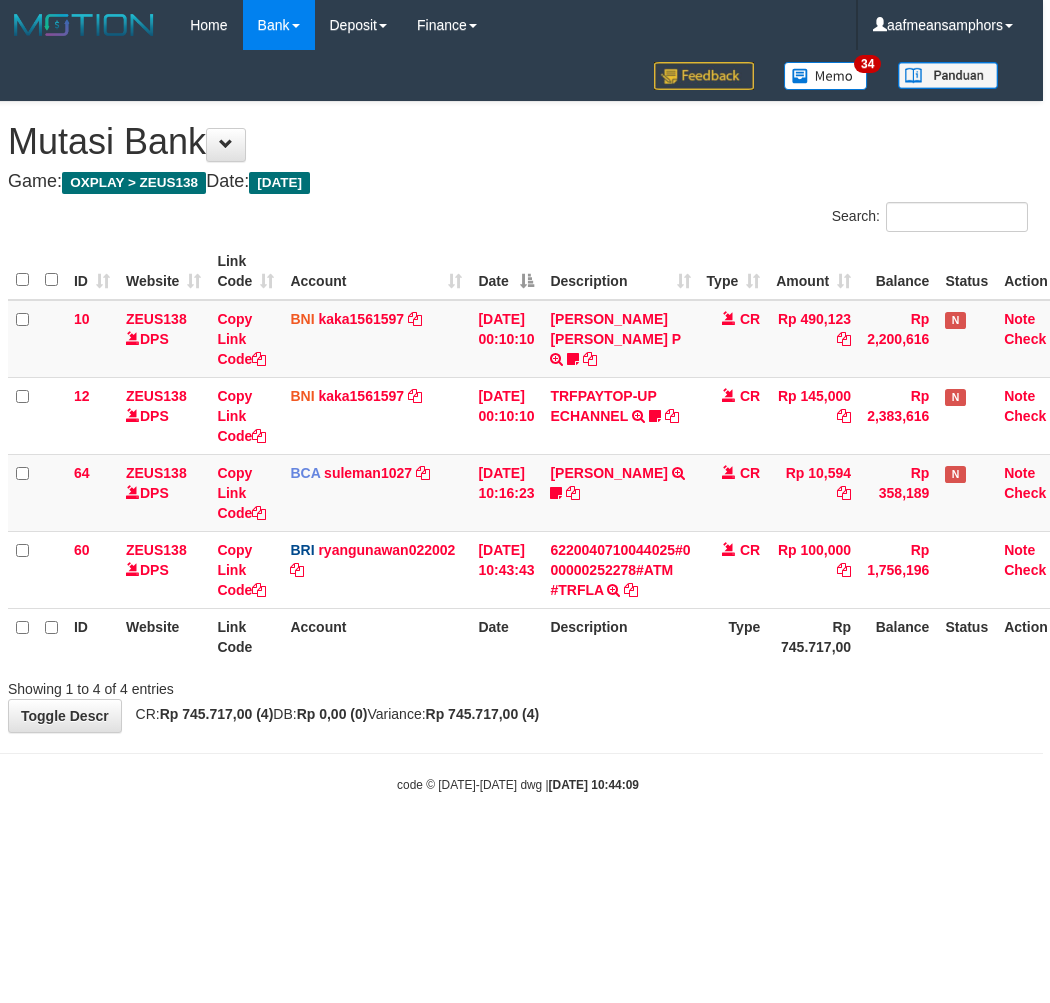 click on "**********" at bounding box center (518, 417) 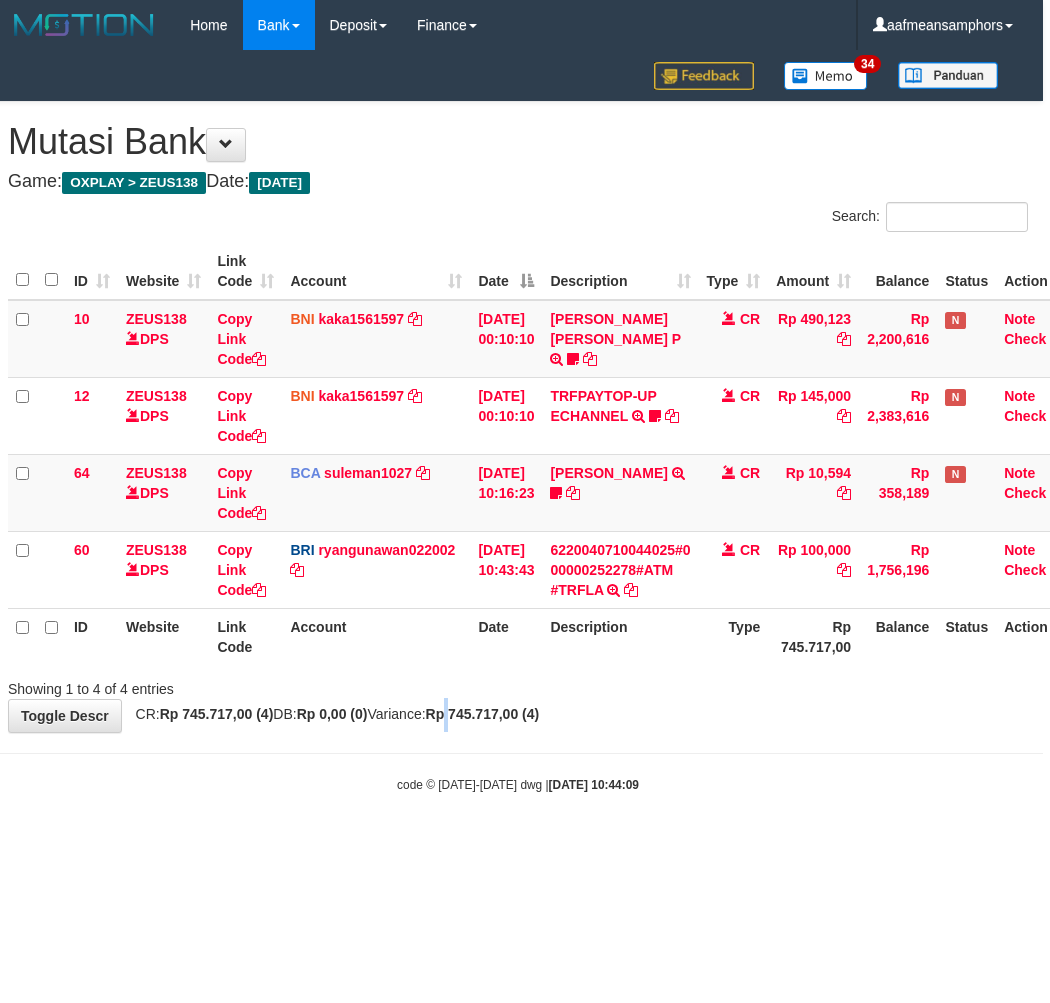 click on "Rp 745.717,00 (4)" at bounding box center [483, 714] 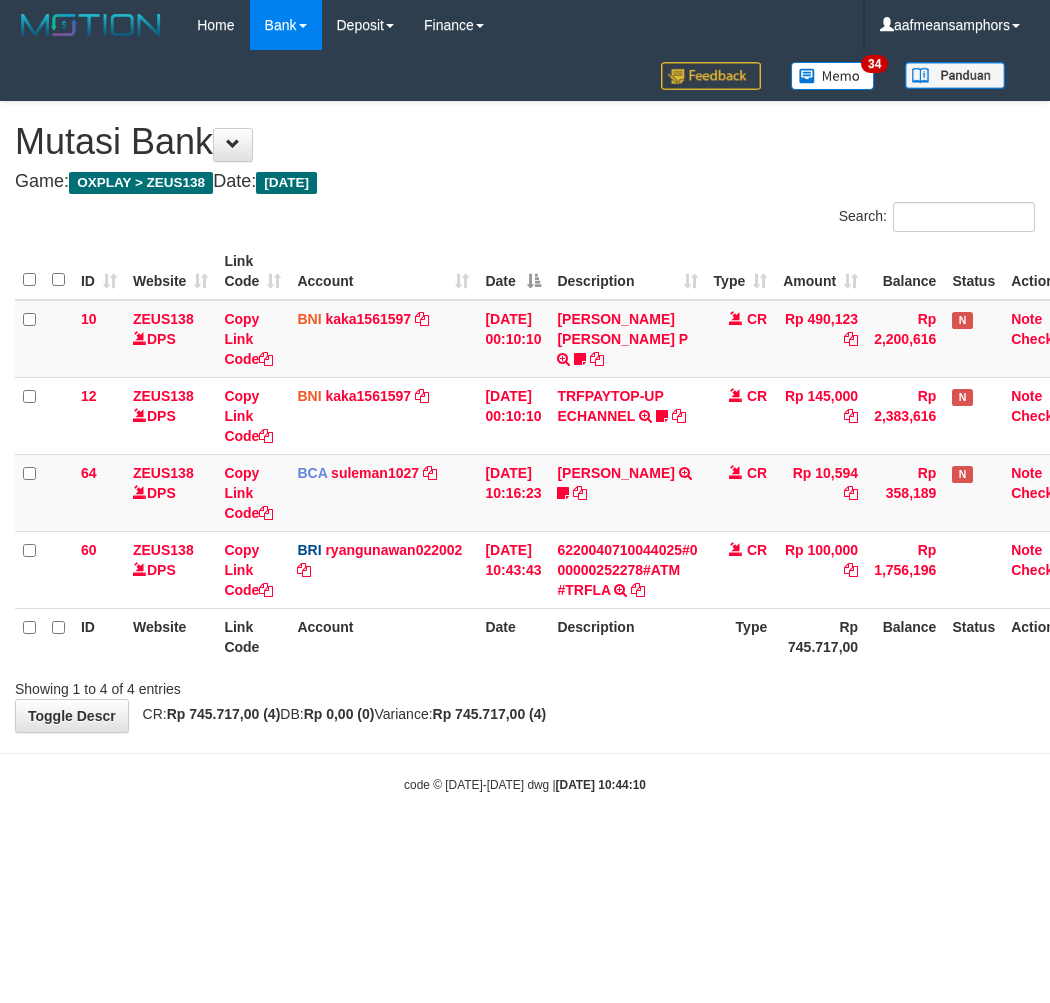 scroll, scrollTop: 0, scrollLeft: 7, axis: horizontal 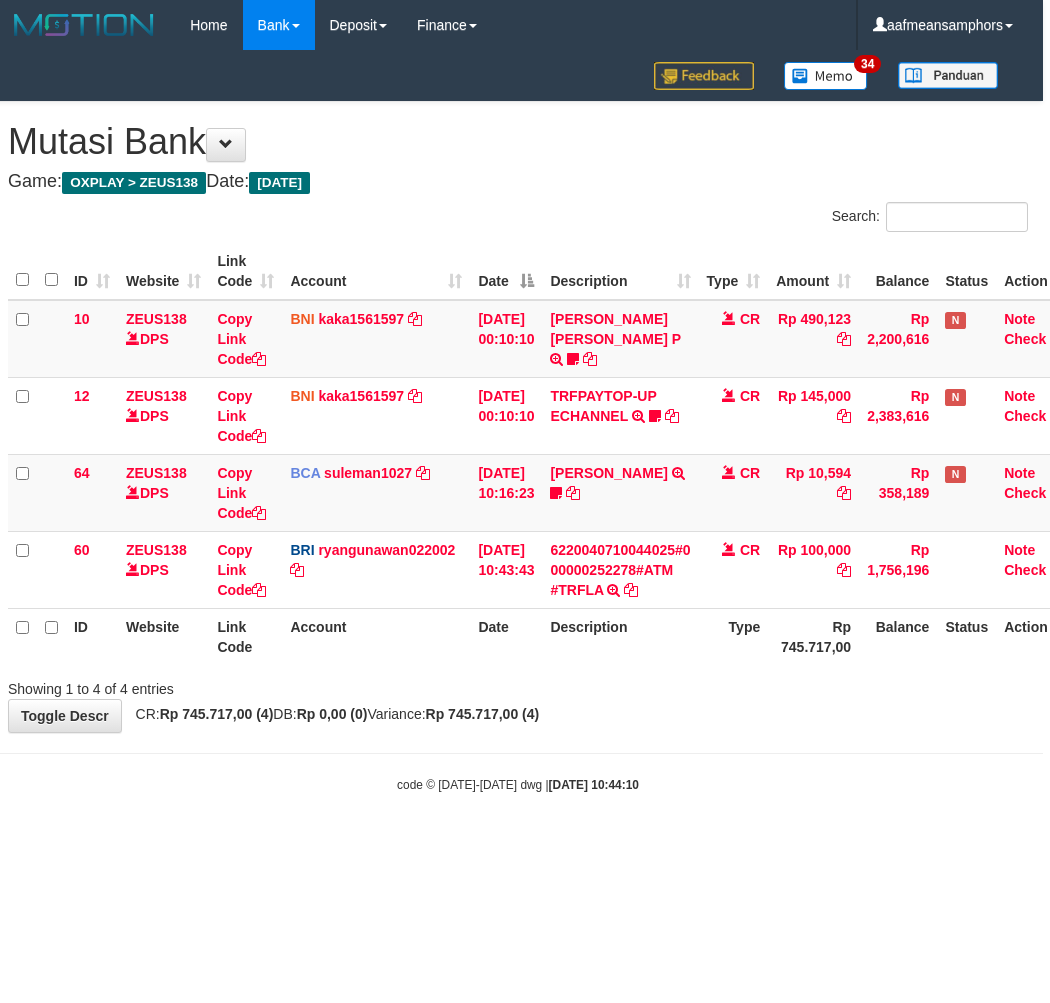 click on "Rp 745.717,00 (4)" at bounding box center (483, 714) 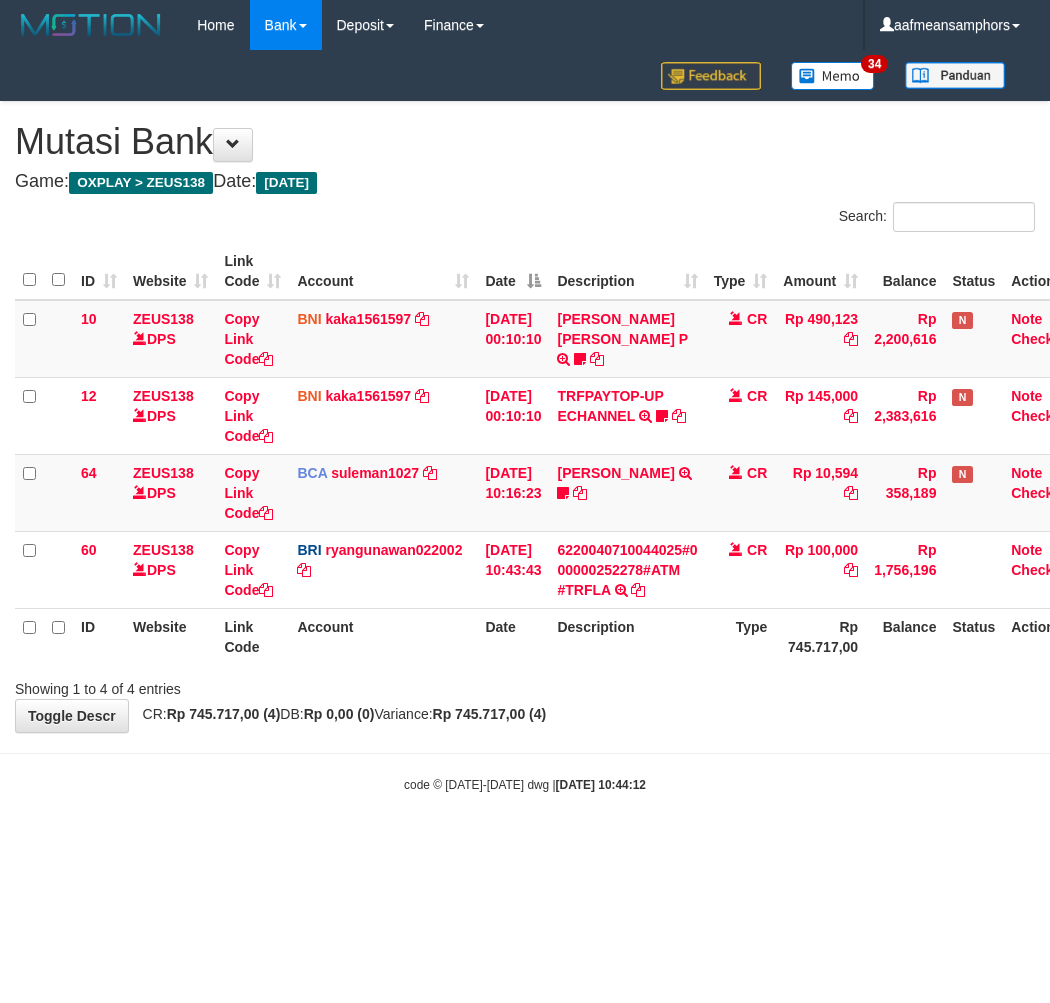 scroll, scrollTop: 0, scrollLeft: 7, axis: horizontal 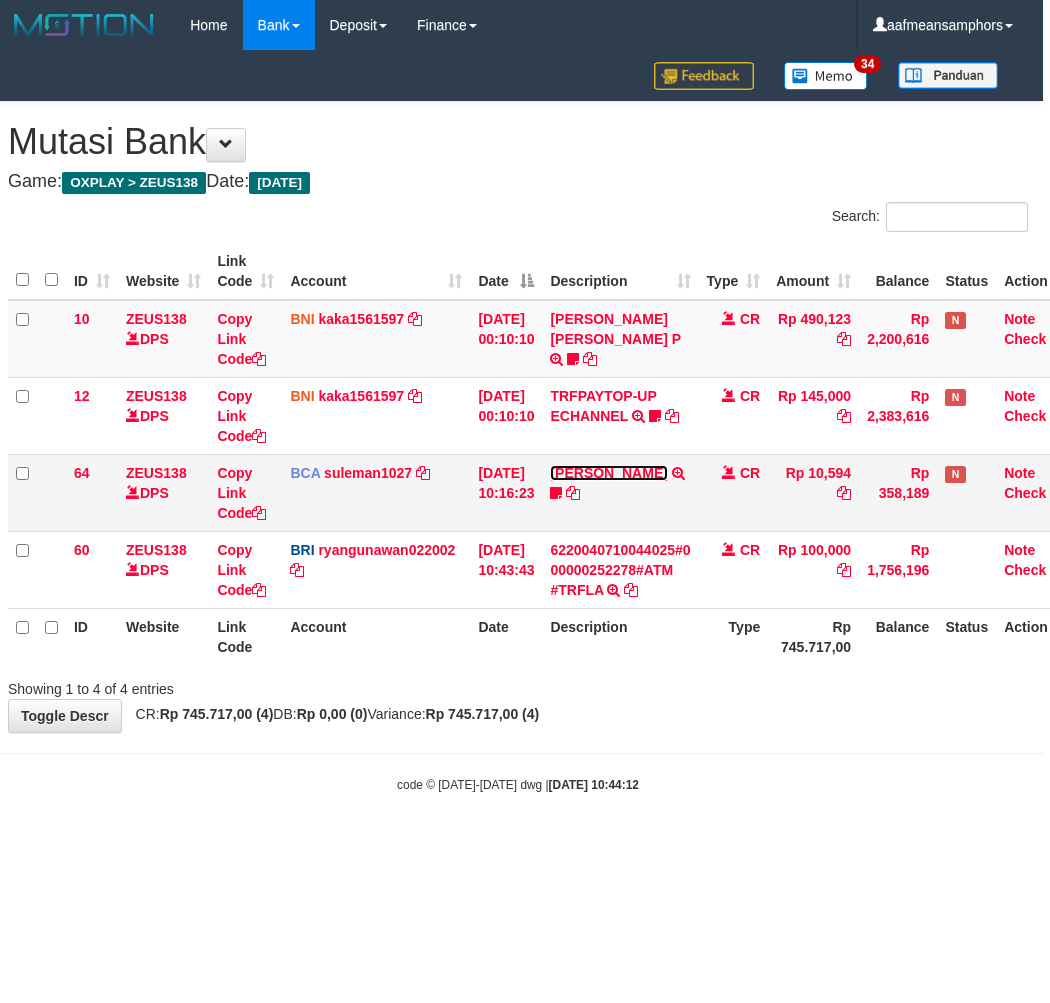 click on "[PERSON_NAME]" at bounding box center (608, 473) 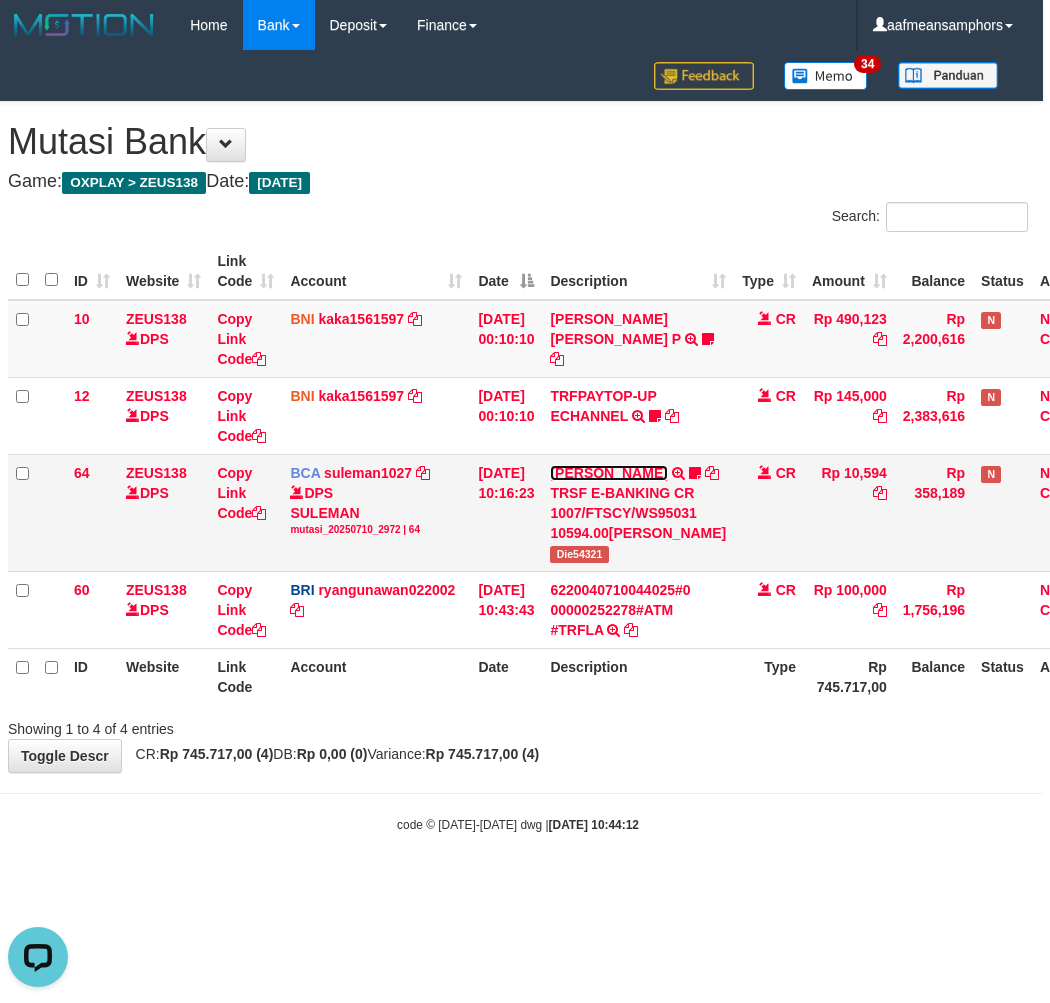 scroll, scrollTop: 0, scrollLeft: 0, axis: both 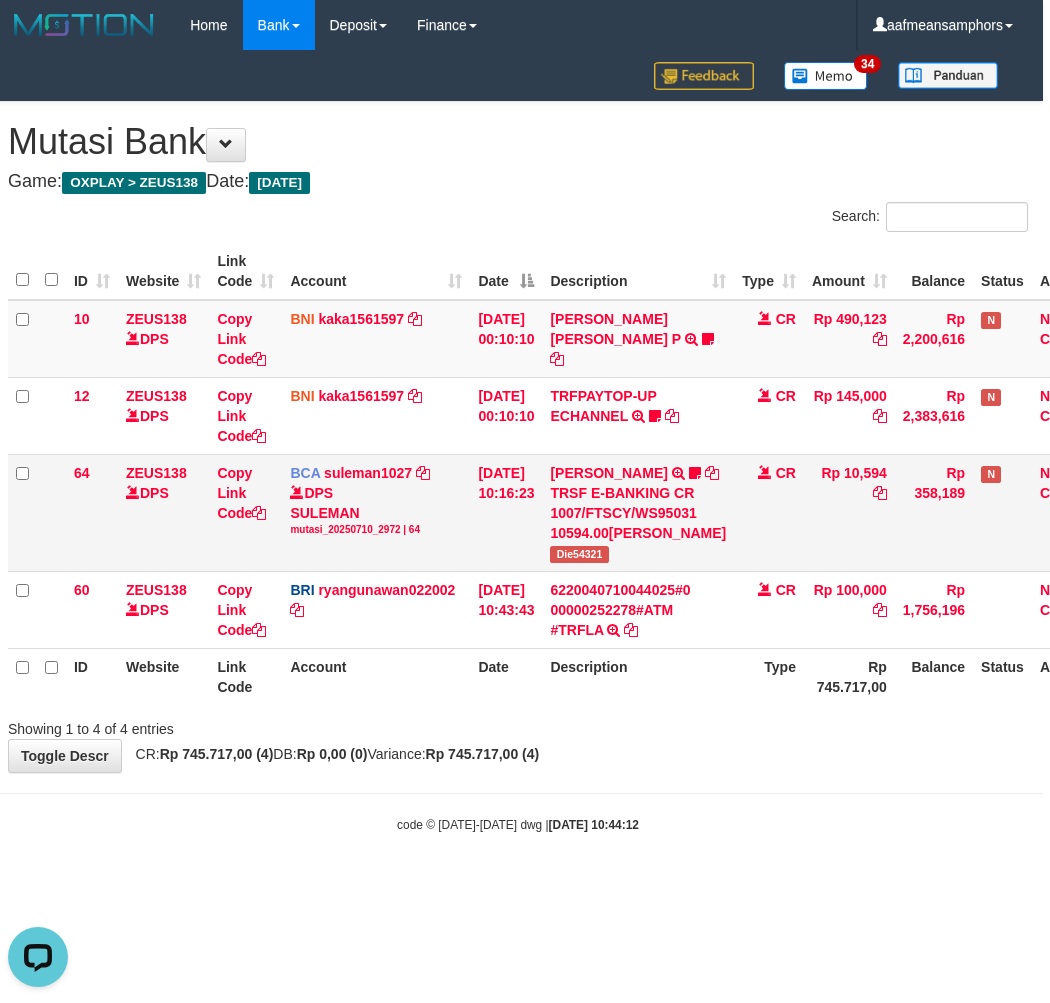 click on "TRSF E-BANKING CR 1007/FTSCY/WS95031
10594.00ACHMAD SUGANDA" at bounding box center [638, 513] 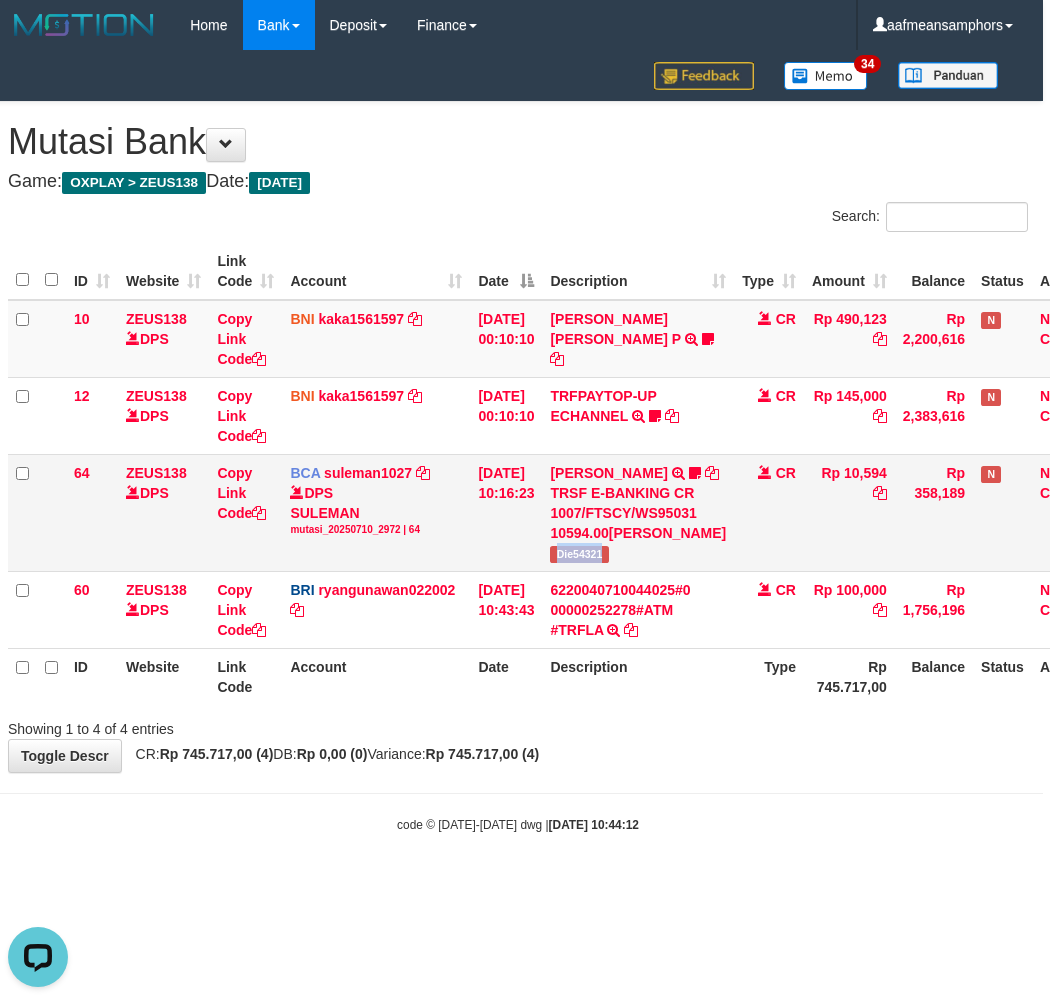 click on "Die54321" at bounding box center (579, 554) 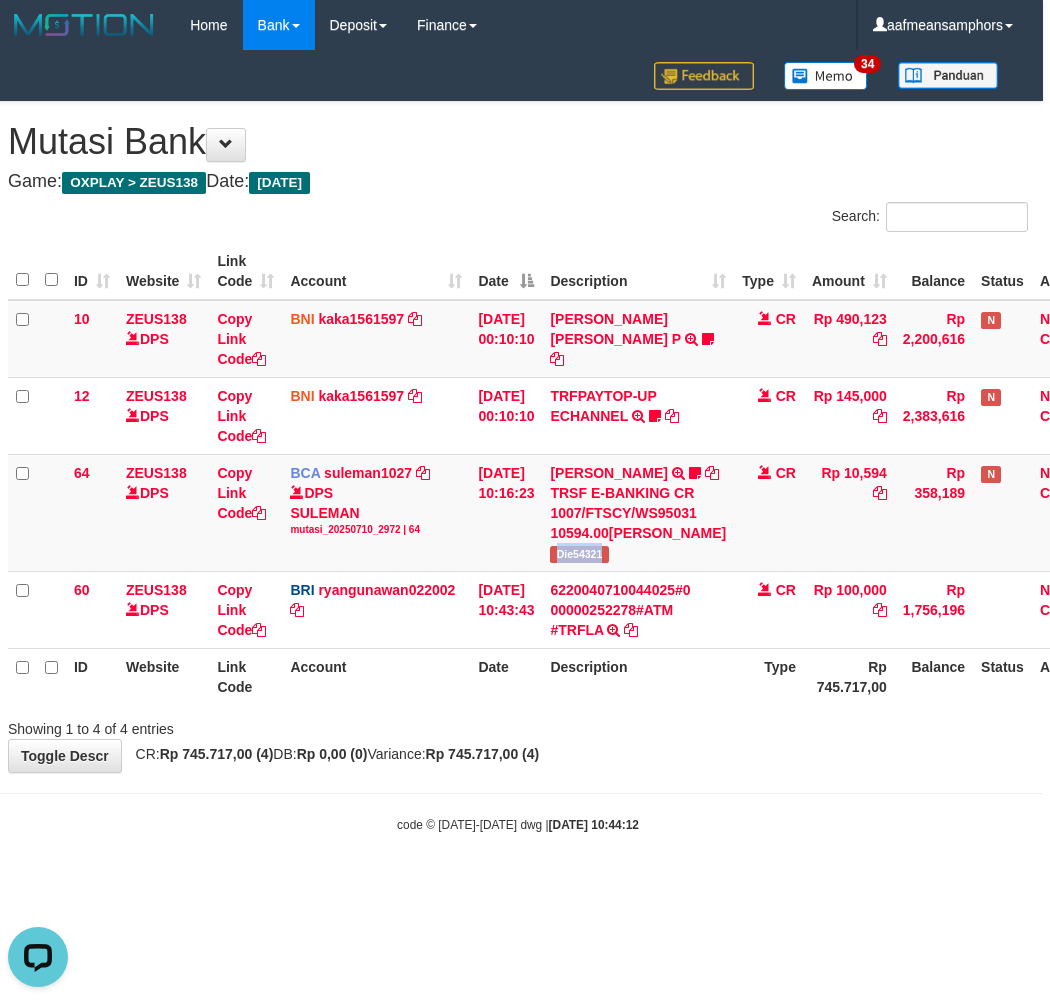 click on "Toggle navigation
Home
Bank
Account List
Load
By Website
Group
[OXPLAY]													ZEUS138
By Load Group (DPS)" at bounding box center (518, 442) 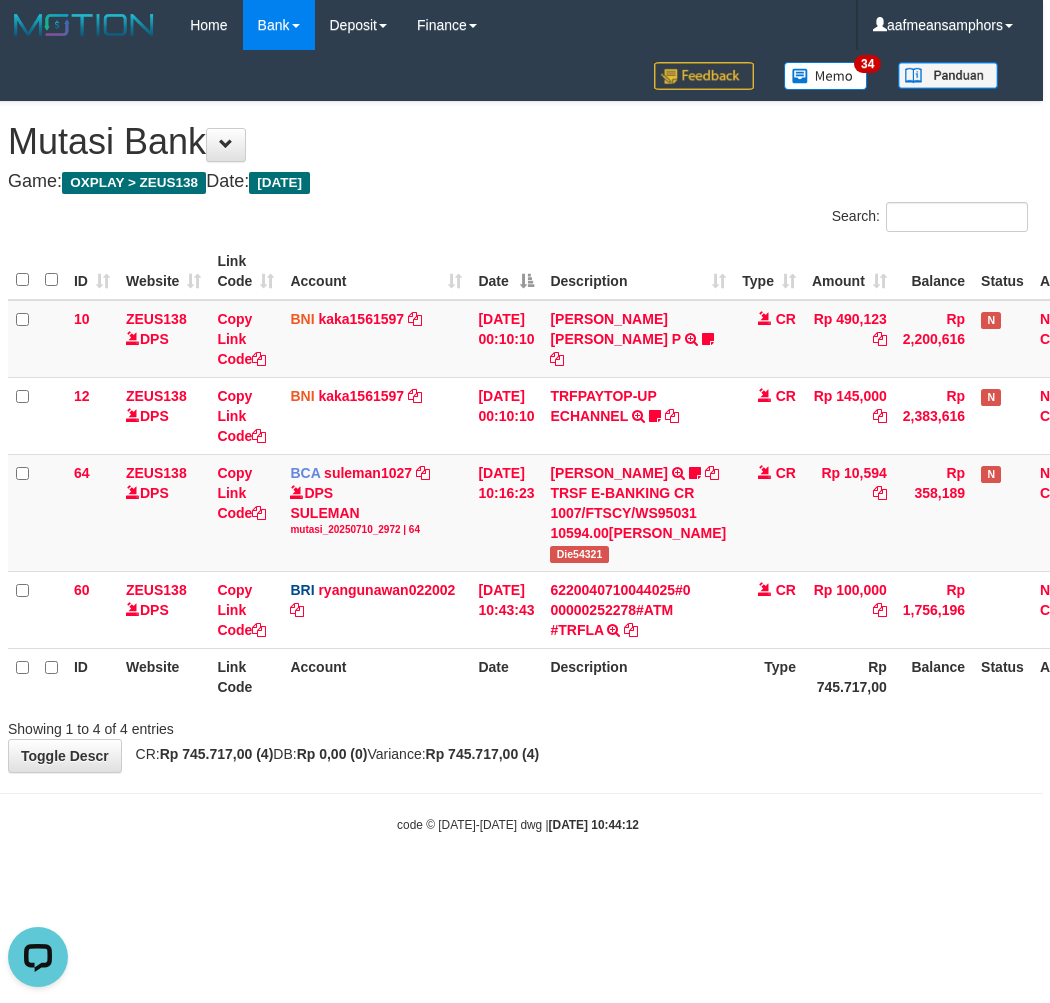 click on "Toggle navigation
Home
Bank
Account List
Load
By Website
Group
[OXPLAY]													ZEUS138
By Load Group (DPS)" at bounding box center [518, 442] 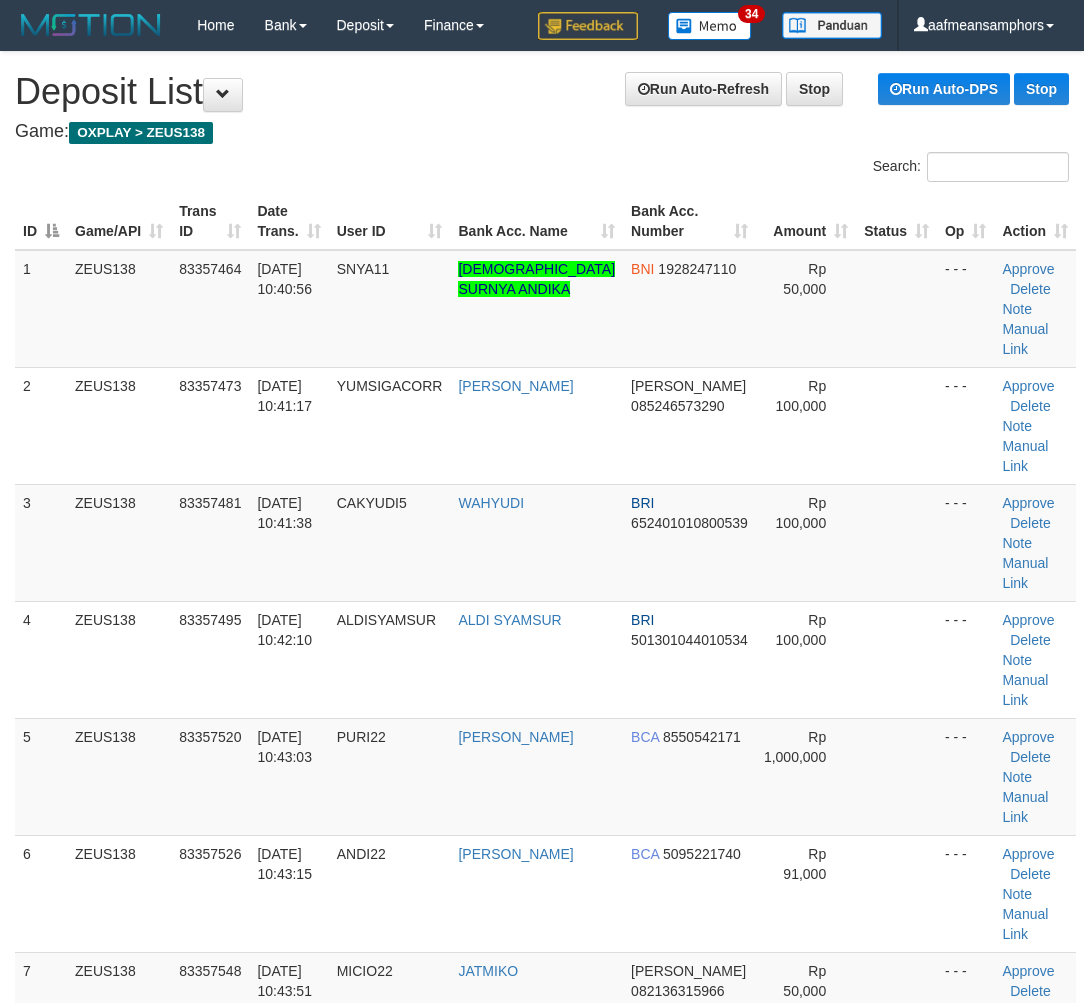scroll, scrollTop: 0, scrollLeft: 7, axis: horizontal 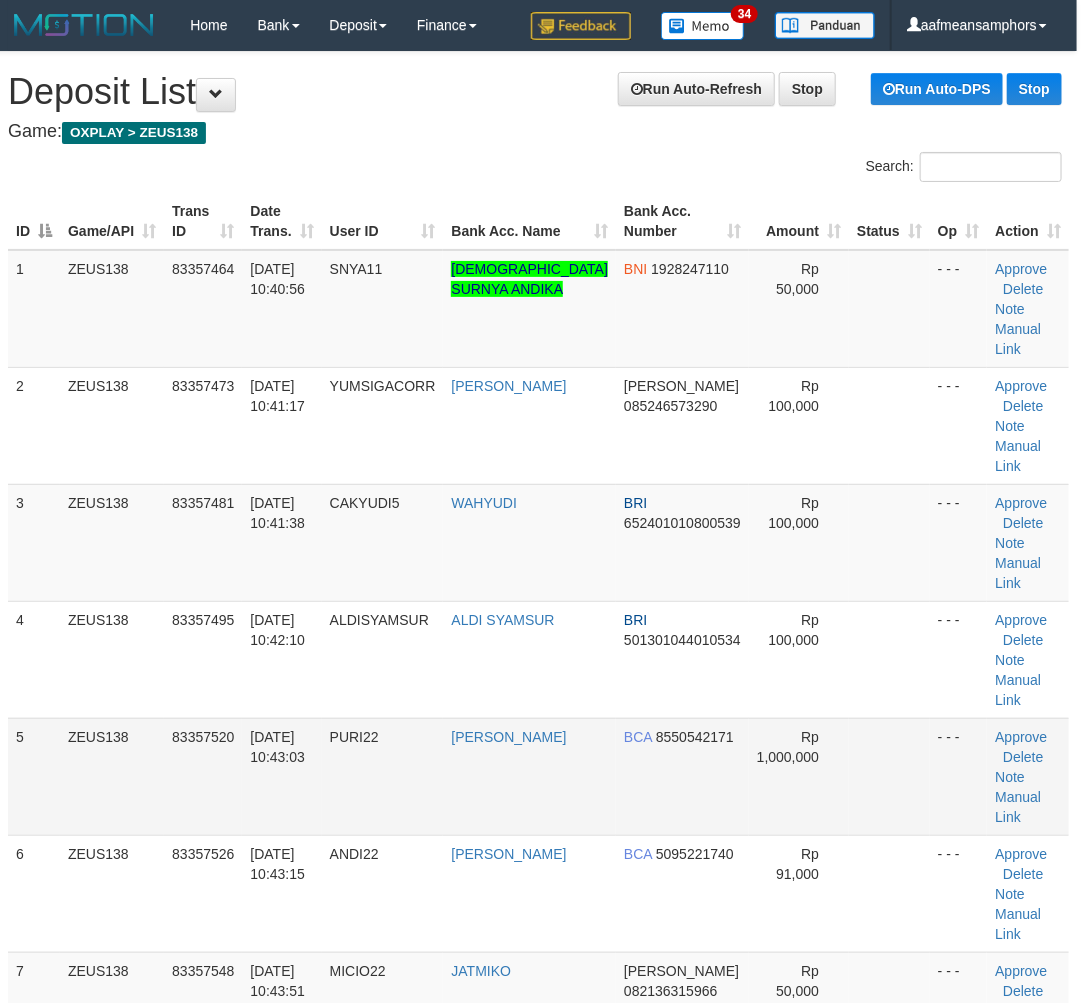click on "[DATE] 10:43:03" at bounding box center [281, 776] 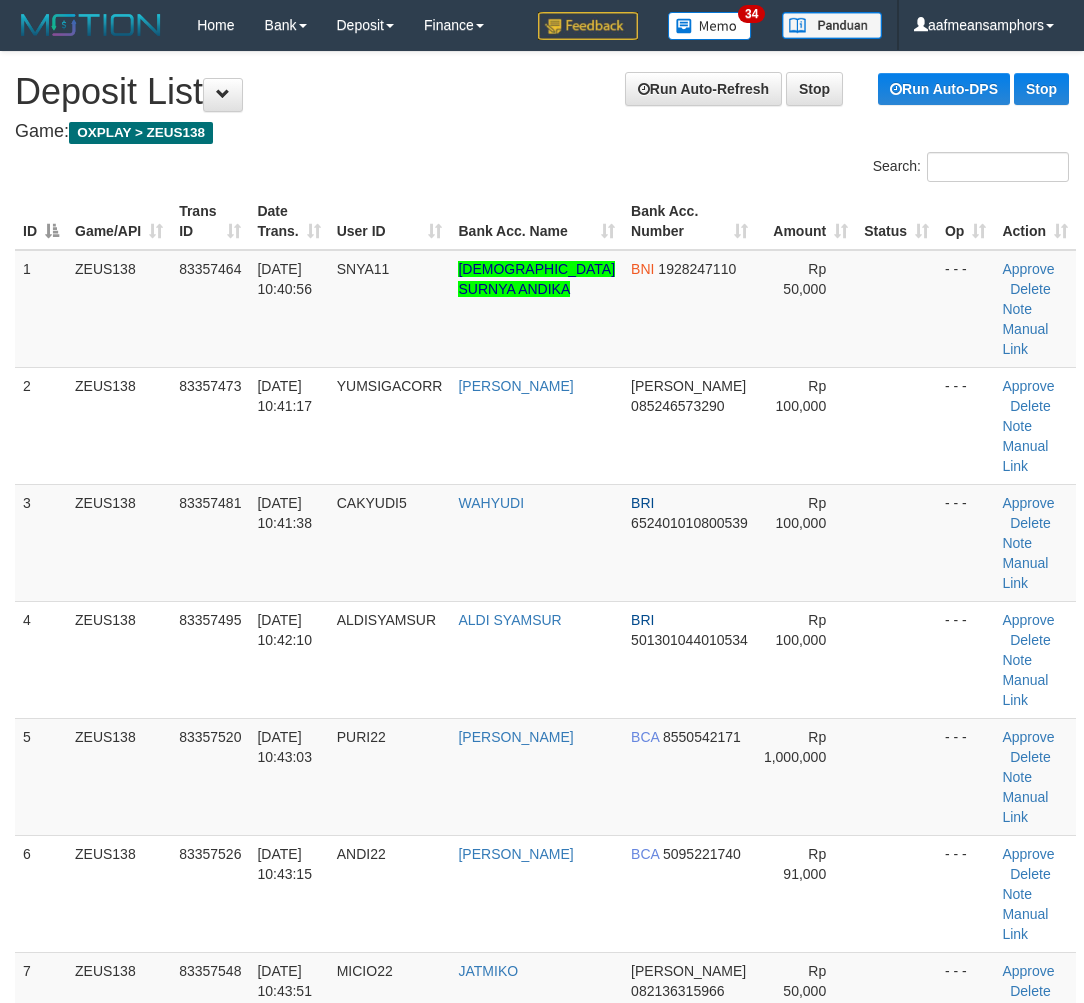 scroll, scrollTop: 0, scrollLeft: 7, axis: horizontal 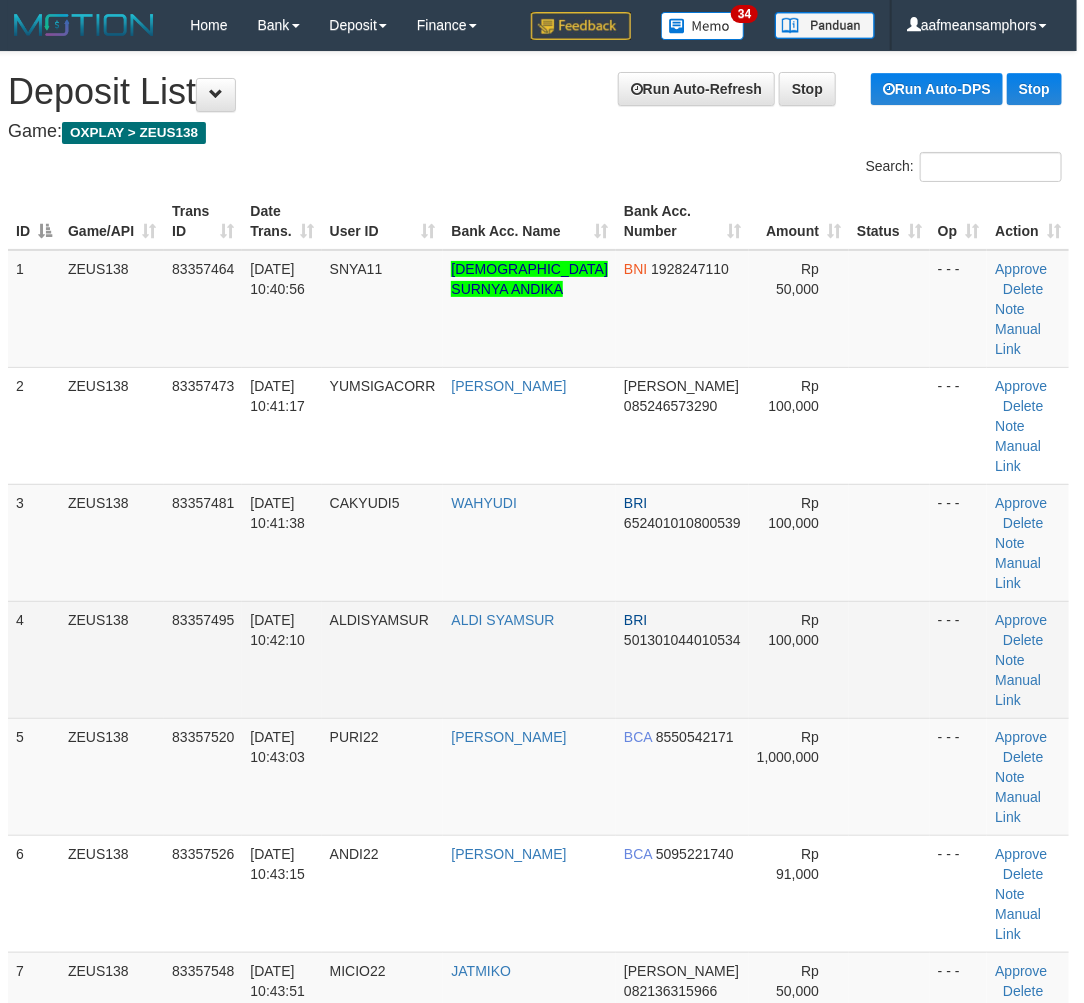 drag, startPoint x: 708, startPoint y: 577, endPoint x: 752, endPoint y: 585, distance: 44.72136 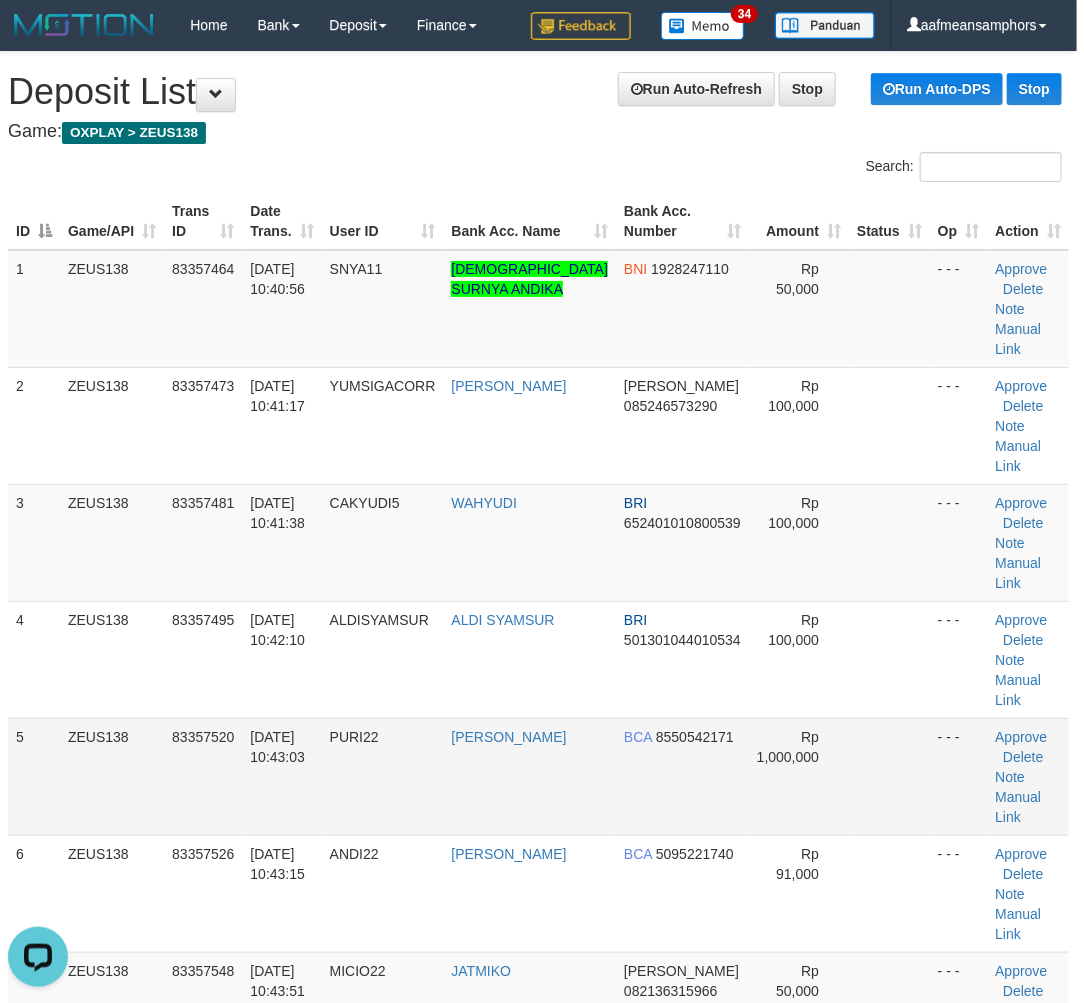 scroll, scrollTop: 0, scrollLeft: 0, axis: both 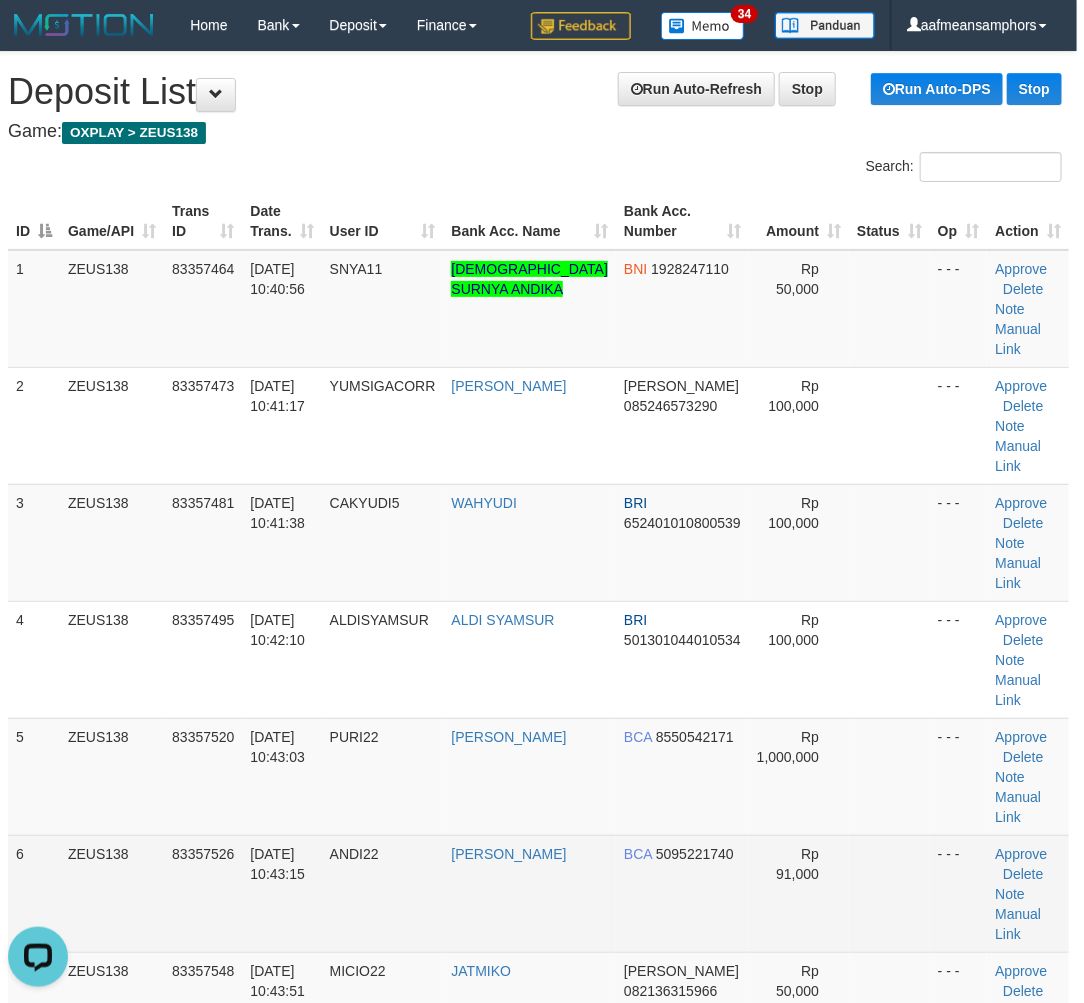 drag, startPoint x: 386, startPoint y: 792, endPoint x: 270, endPoint y: 780, distance: 116.61904 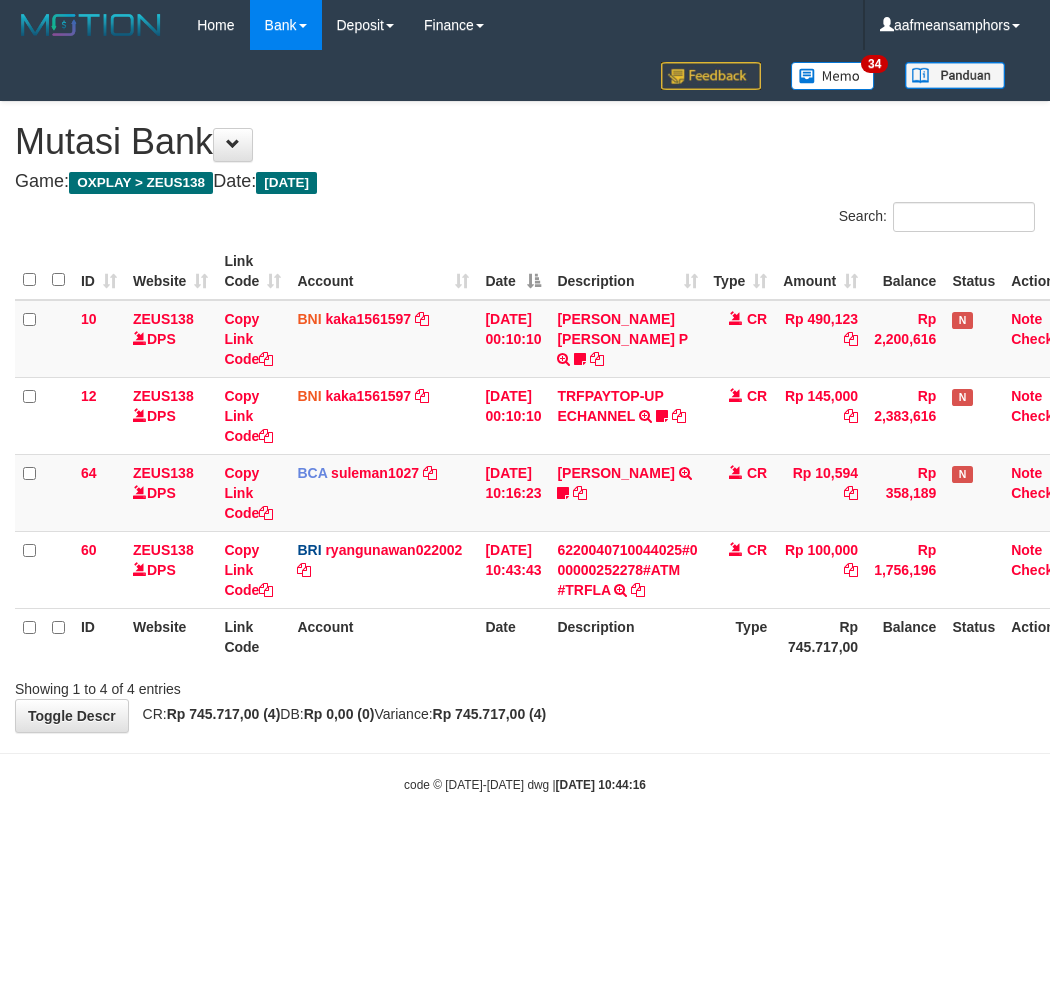 scroll, scrollTop: 0, scrollLeft: 7, axis: horizontal 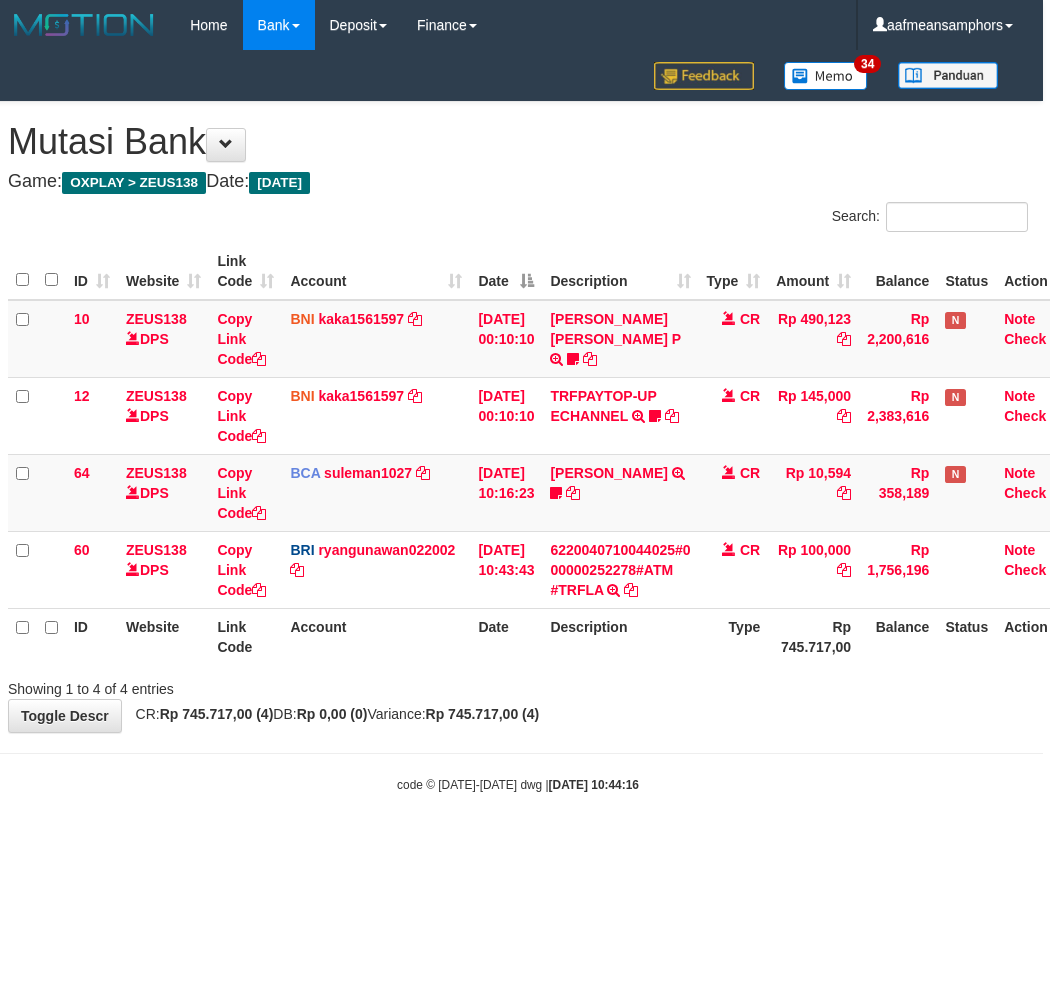 drag, startPoint x: 728, startPoint y: 778, endPoint x: 715, endPoint y: 778, distance: 13 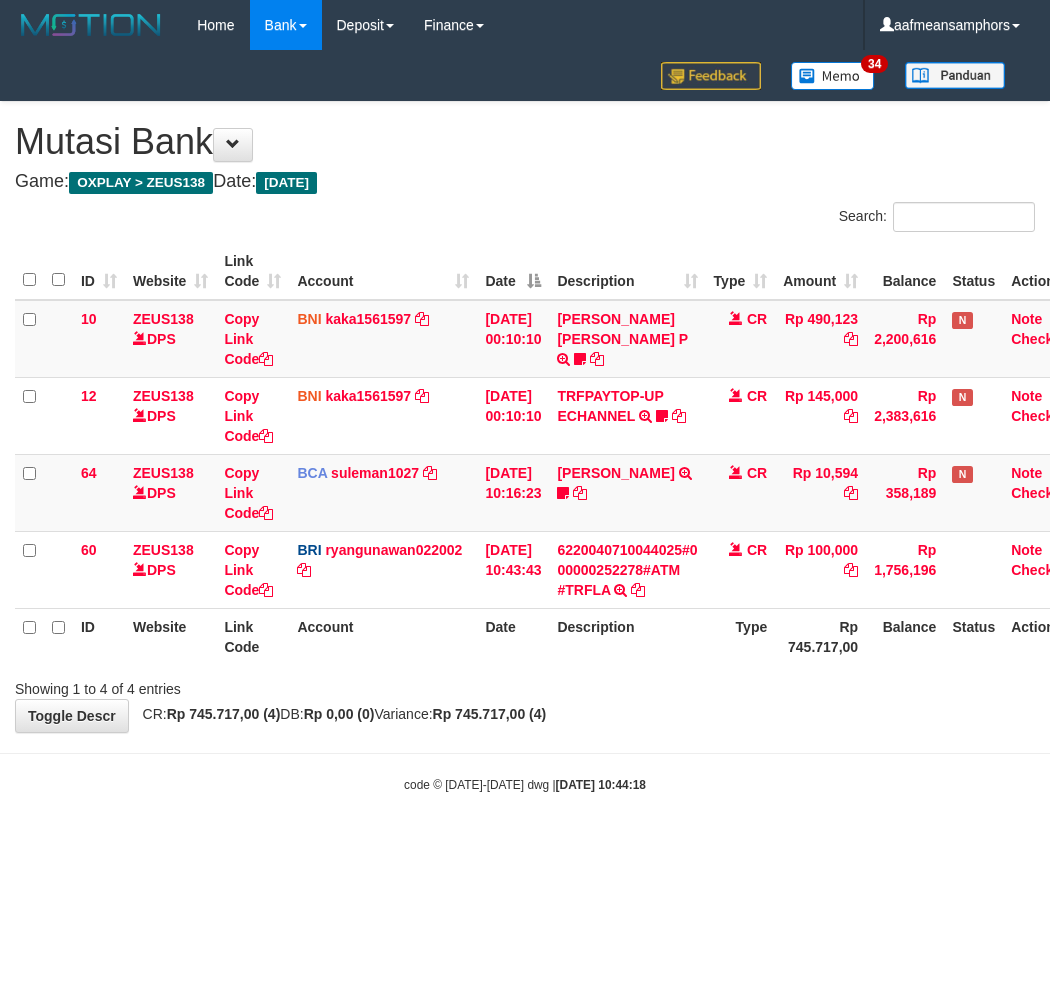 scroll, scrollTop: 0, scrollLeft: 7, axis: horizontal 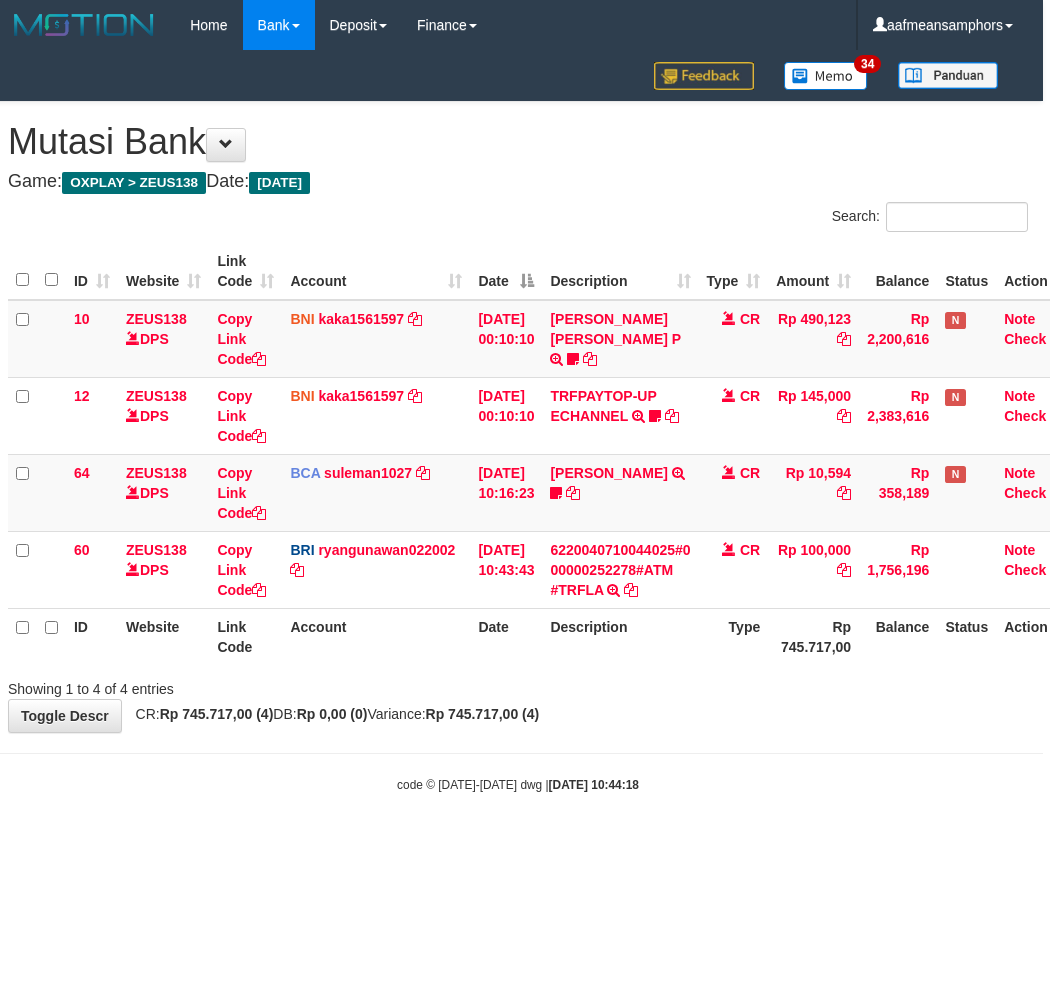 click on "Toggle navigation
Home
Bank
Account List
Load
By Website
Group
[OXPLAY]													ZEUS138
By Load Group (DPS)" at bounding box center [518, 422] 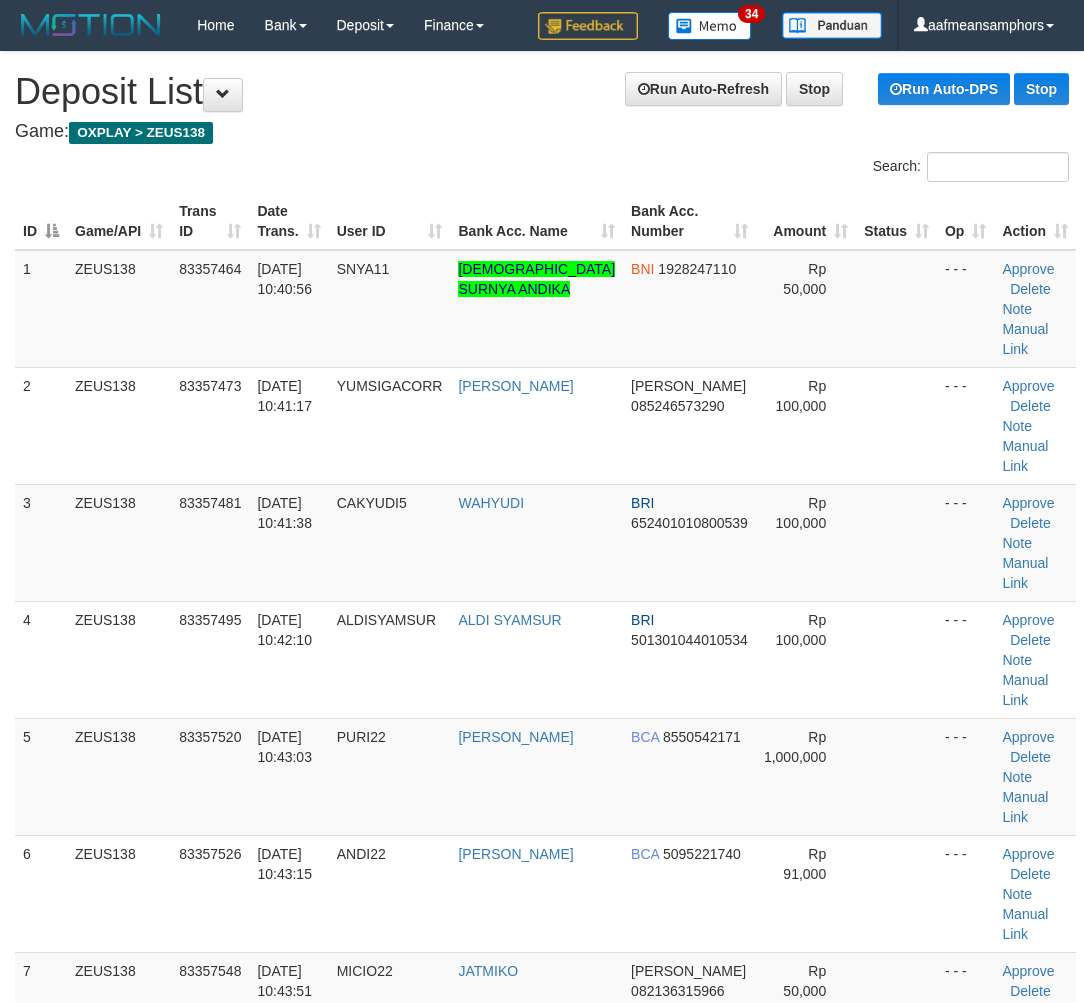scroll, scrollTop: 0, scrollLeft: 7, axis: horizontal 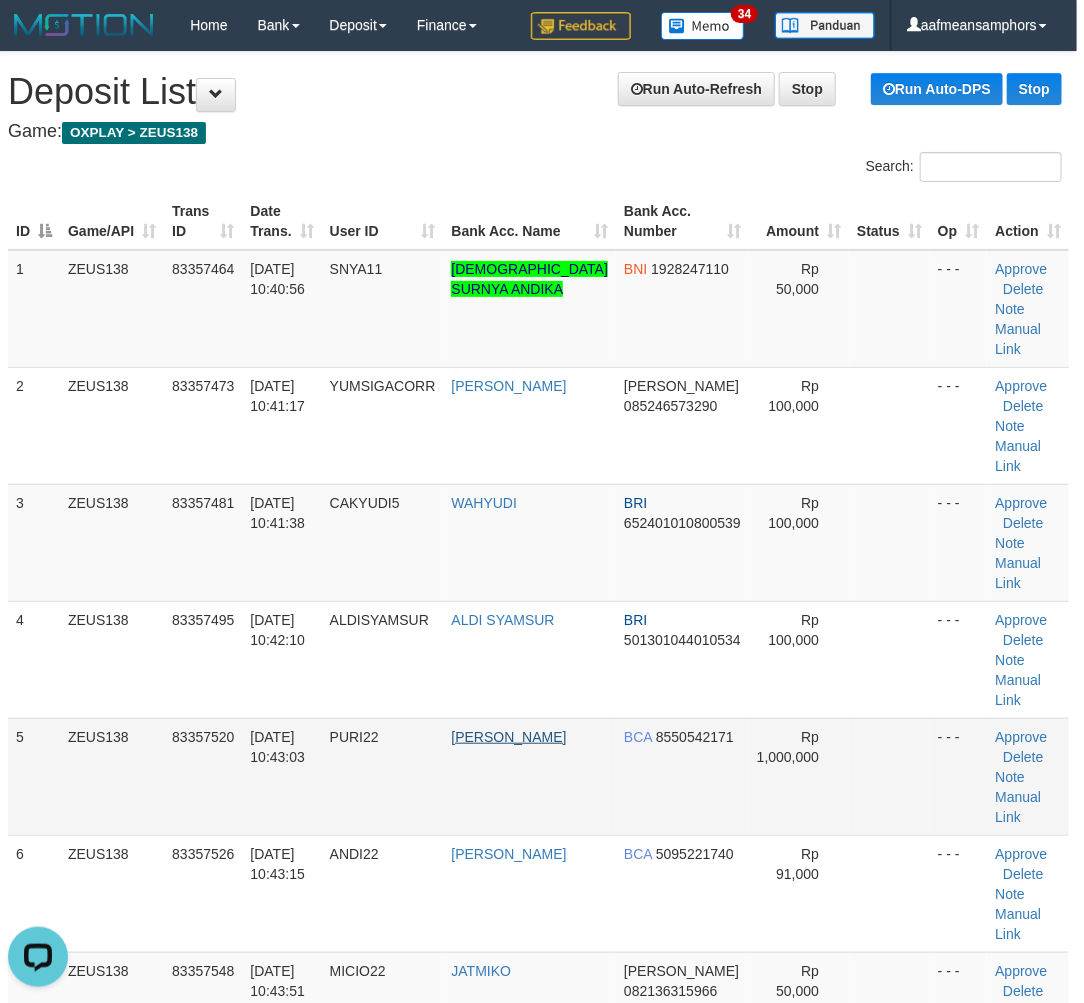 drag, startPoint x: 443, startPoint y: 718, endPoint x: 484, endPoint y: 658, distance: 72.67049 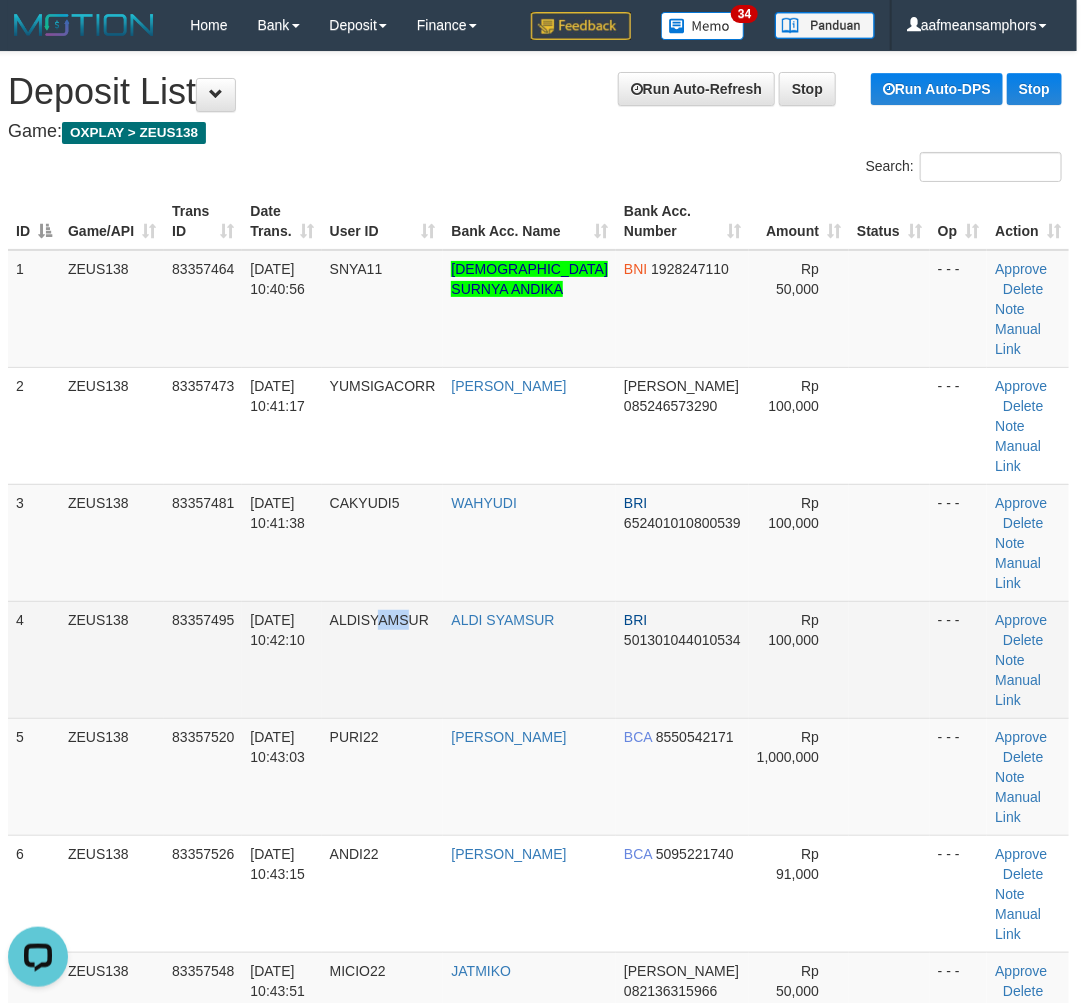 drag, startPoint x: 406, startPoint y: 616, endPoint x: 376, endPoint y: 623, distance: 30.805843 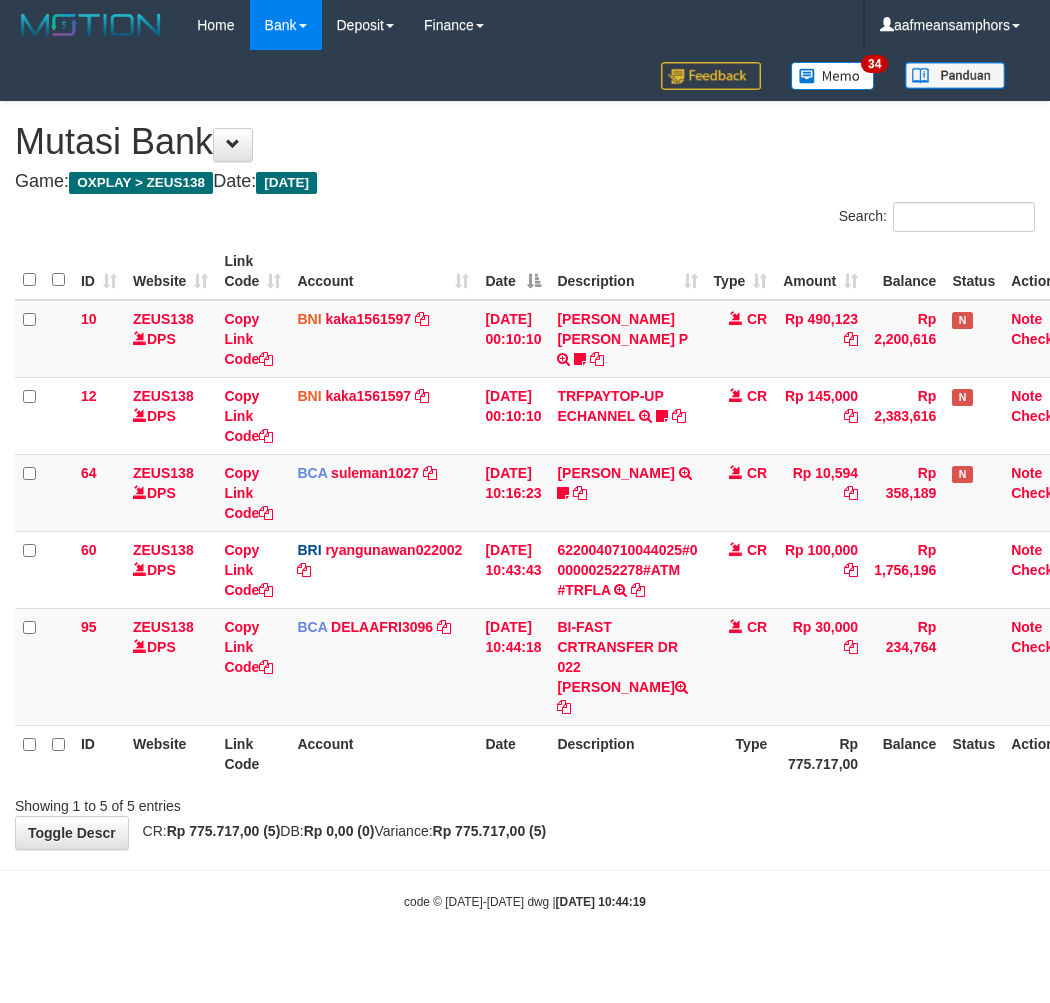 scroll, scrollTop: 0, scrollLeft: 7, axis: horizontal 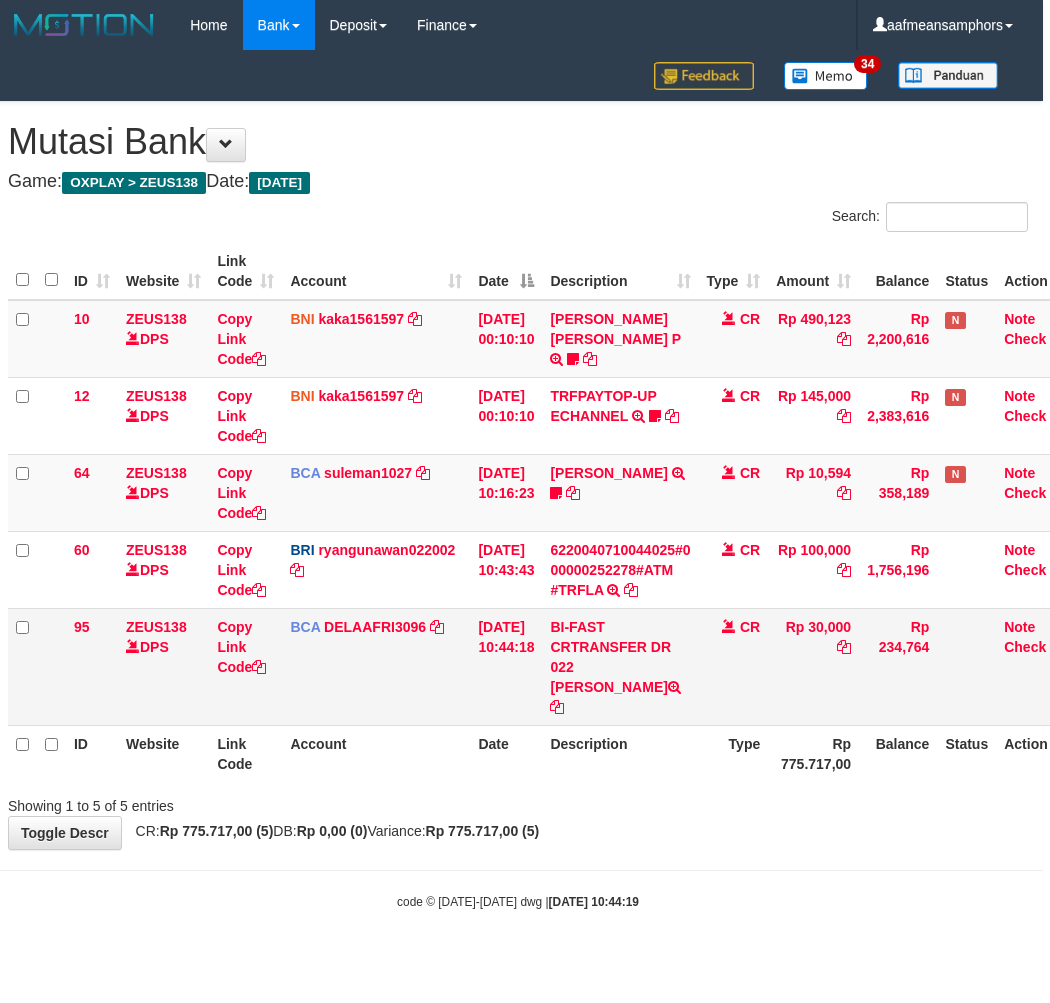 drag, startPoint x: 593, startPoint y: 661, endPoint x: 703, endPoint y: 663, distance: 110.01818 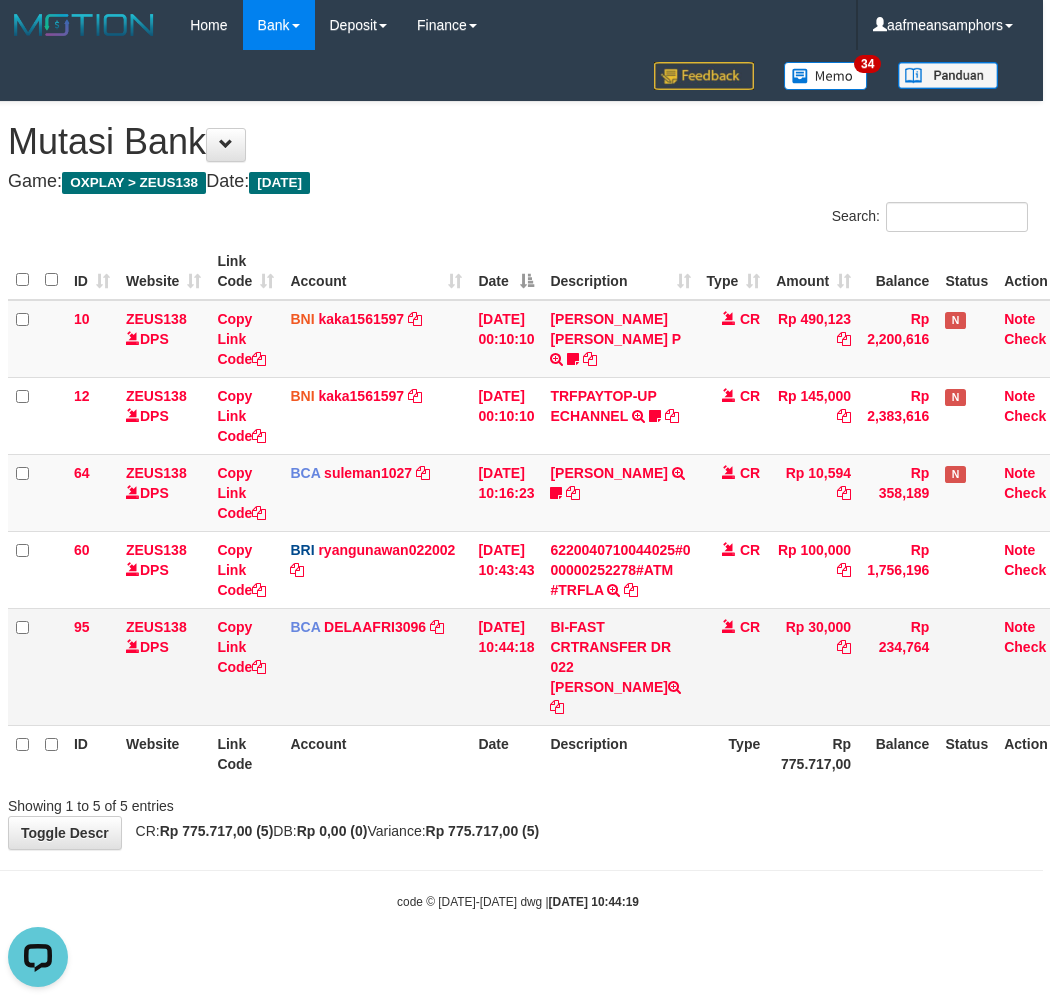 scroll, scrollTop: 0, scrollLeft: 0, axis: both 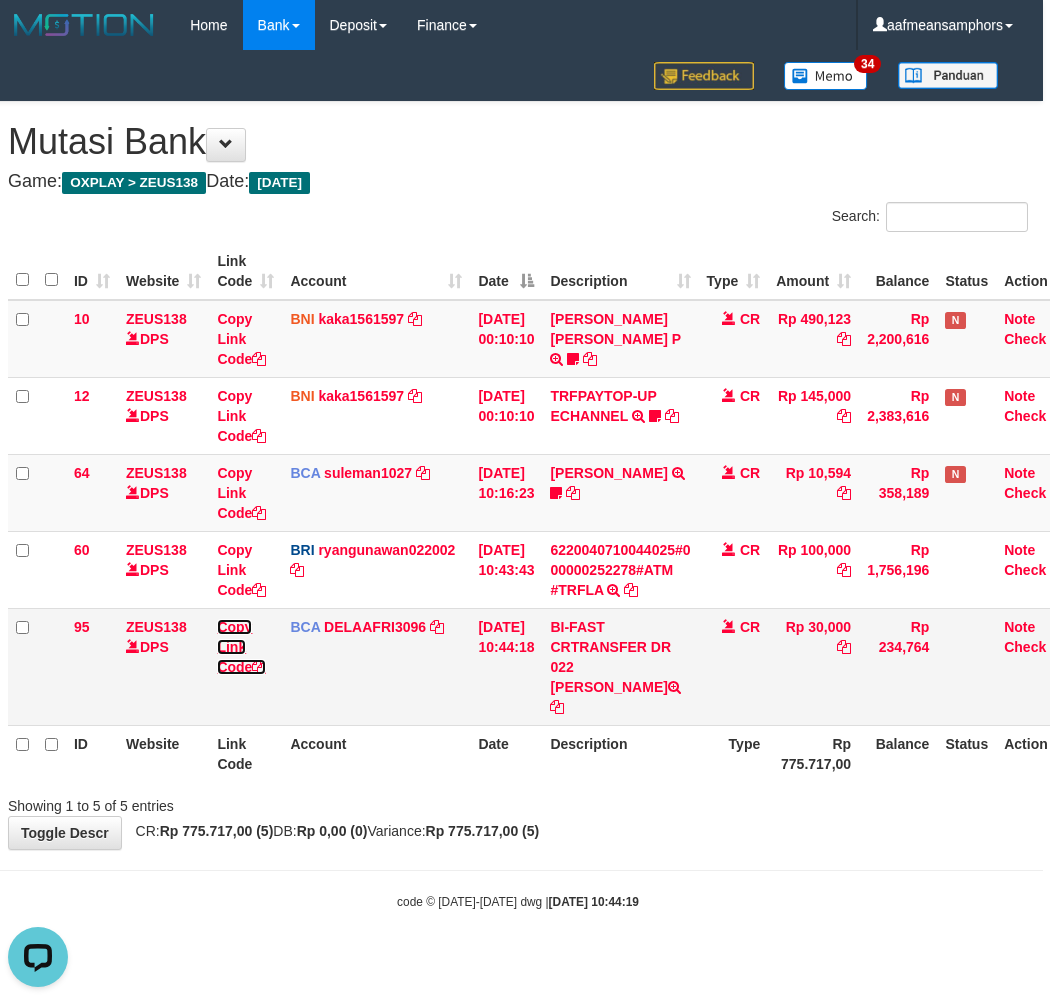 click on "Copy Link Code" at bounding box center [241, 647] 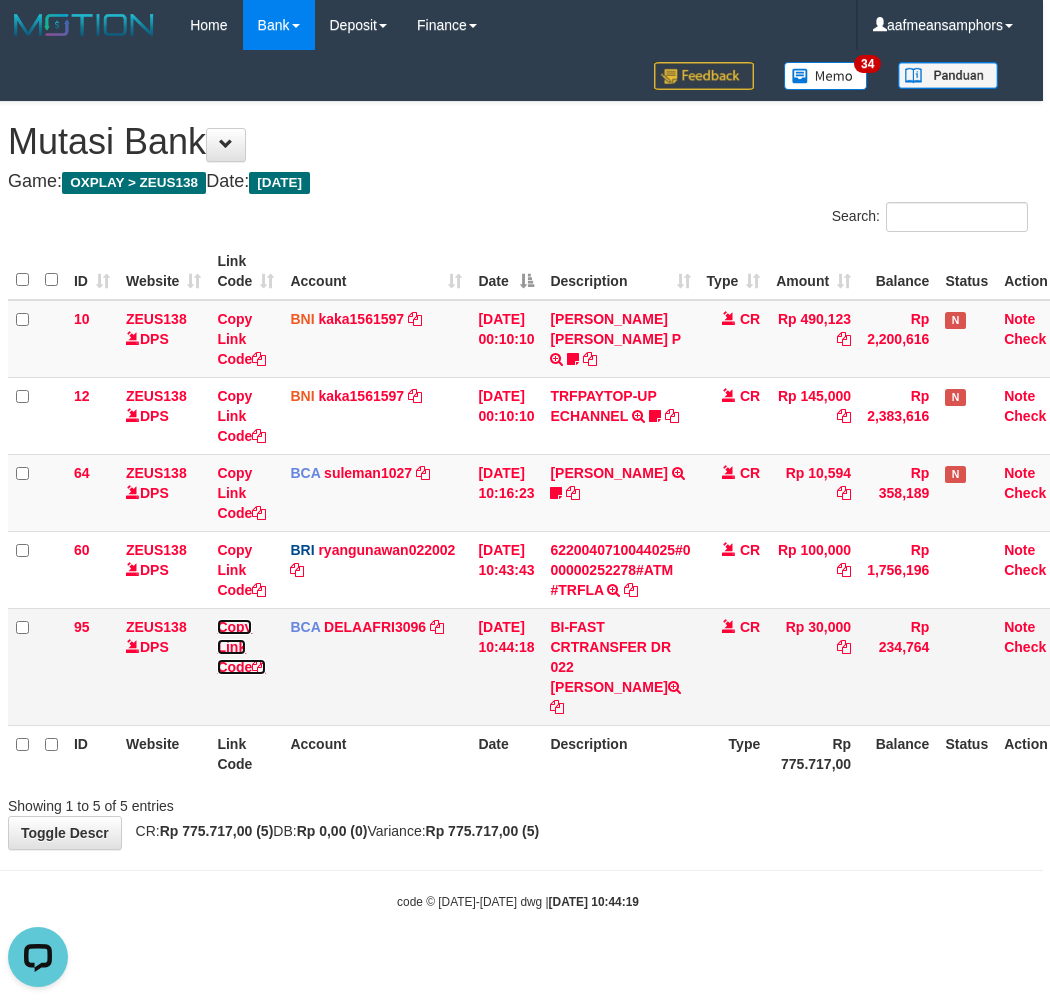 scroll, scrollTop: 252, scrollLeft: 0, axis: vertical 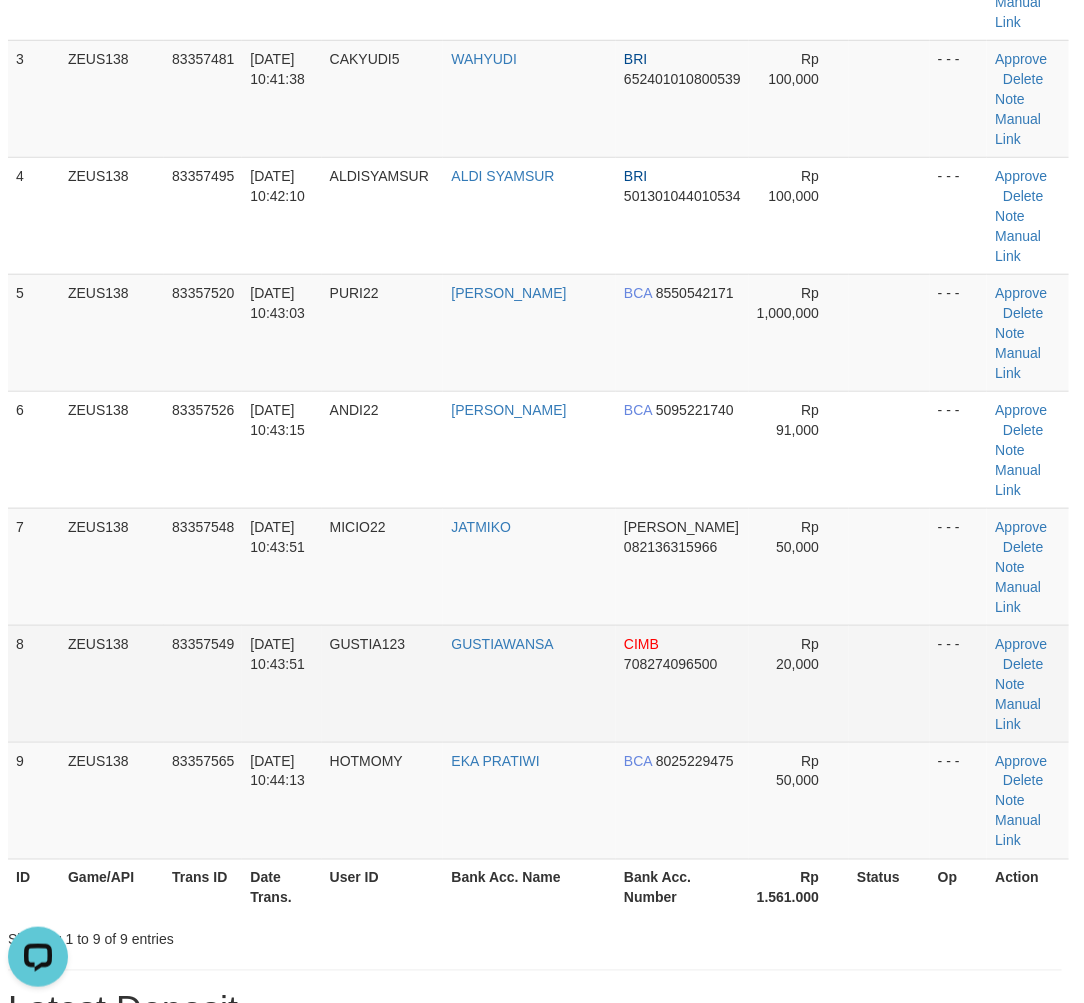 click on "Approve
[GEOGRAPHIC_DATA]
Note
Manual Link" at bounding box center (1028, 683) 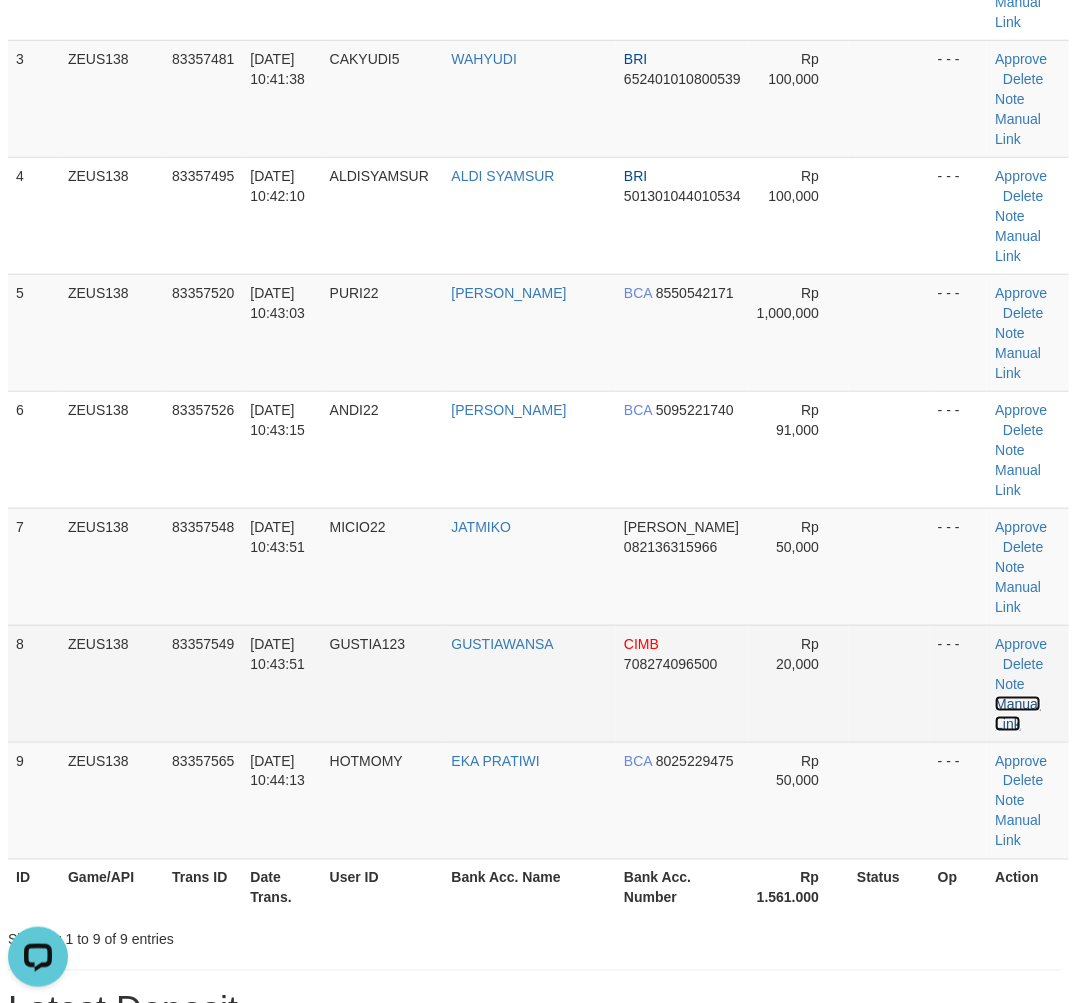click on "Manual Link" at bounding box center (1018, 714) 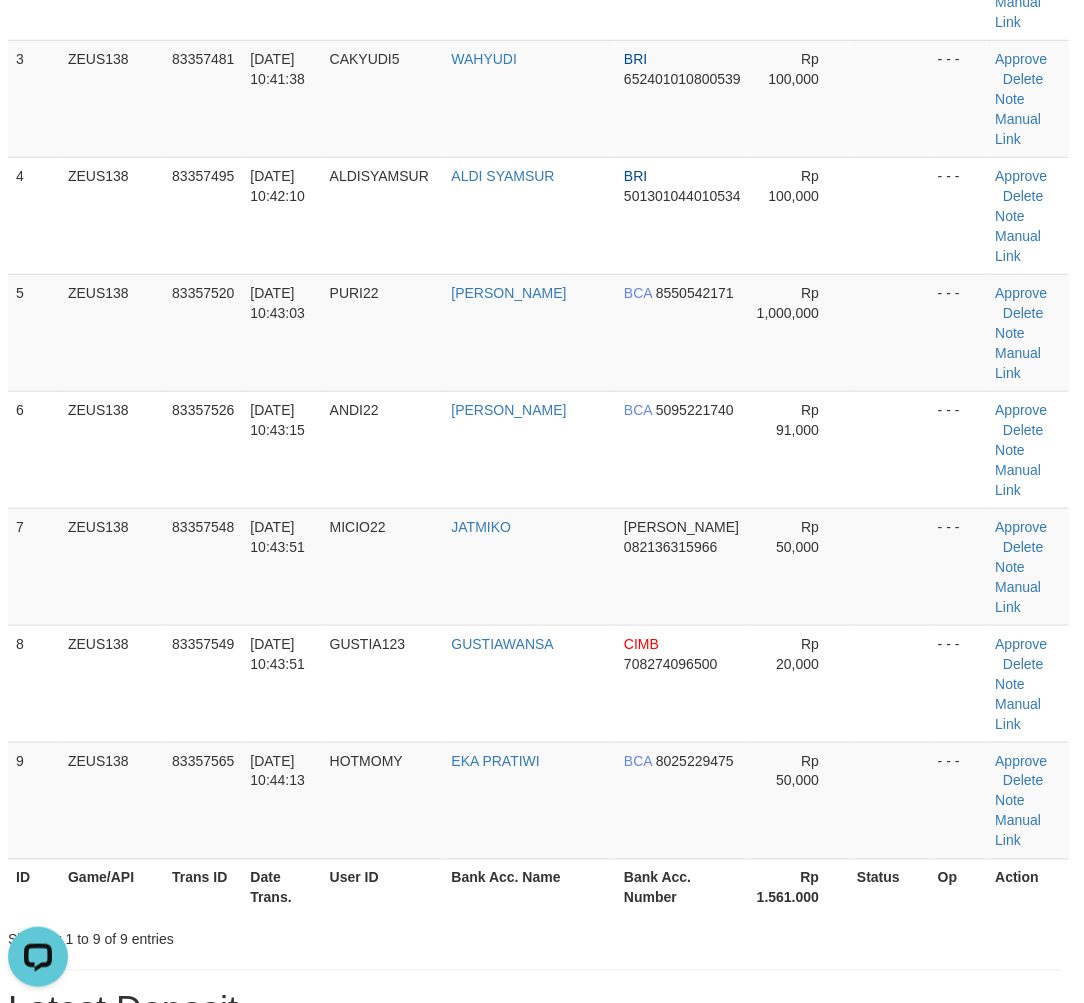 drag, startPoint x: 426, startPoint y: 797, endPoint x: 405, endPoint y: 776, distance: 29.698484 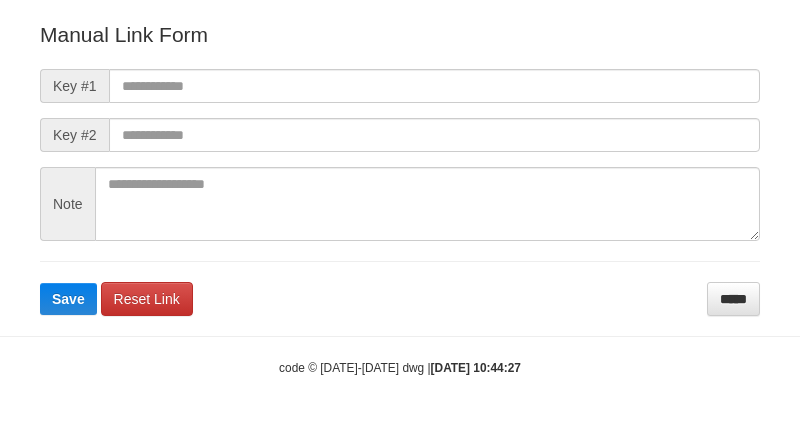 scroll, scrollTop: 222, scrollLeft: 0, axis: vertical 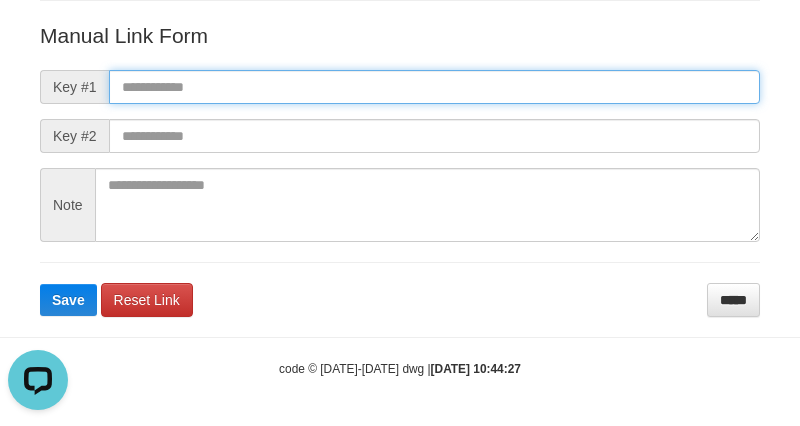 click at bounding box center [434, 87] 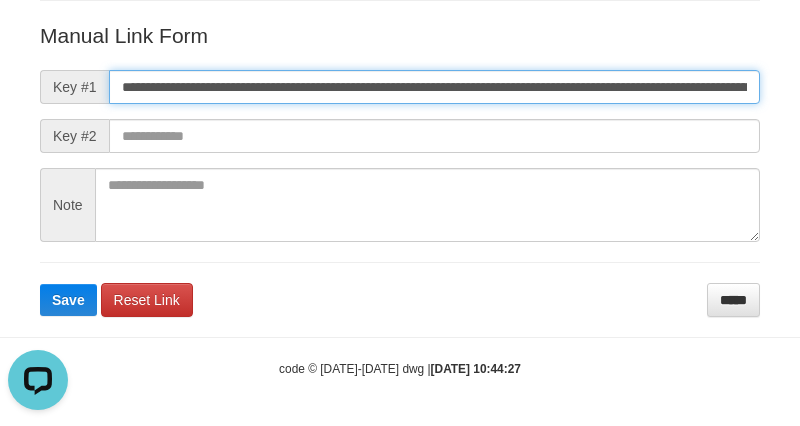 scroll, scrollTop: 0, scrollLeft: 1138, axis: horizontal 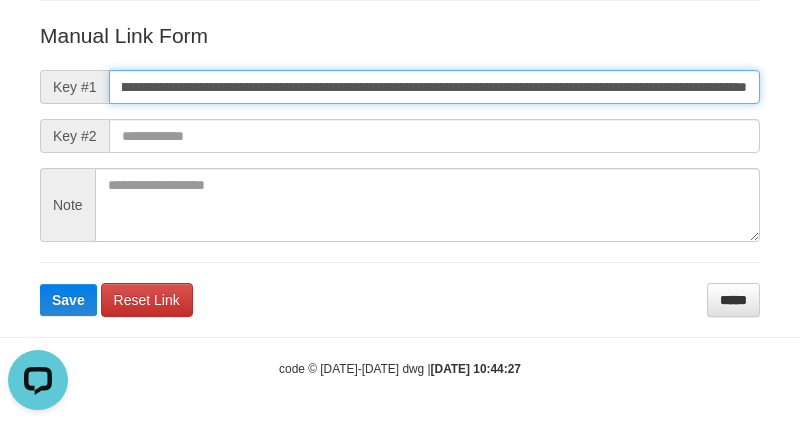 type on "**********" 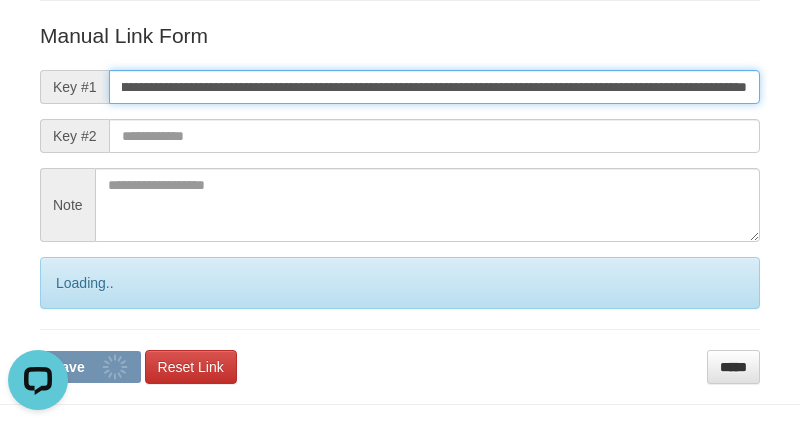click on "Save" at bounding box center (90, 367) 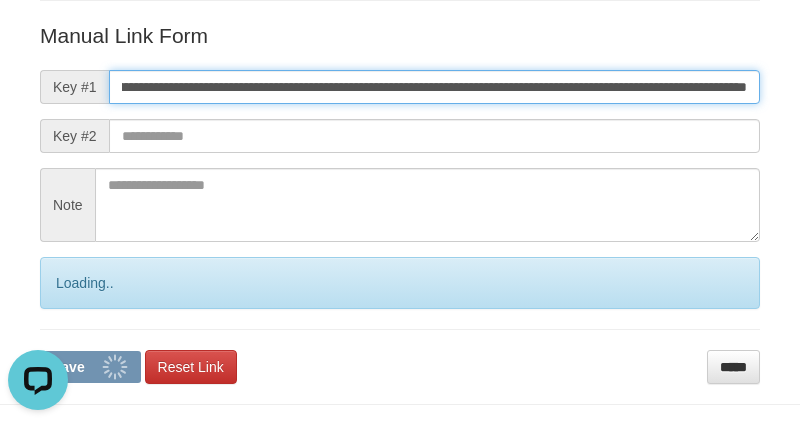 click on "Save" at bounding box center (90, 367) 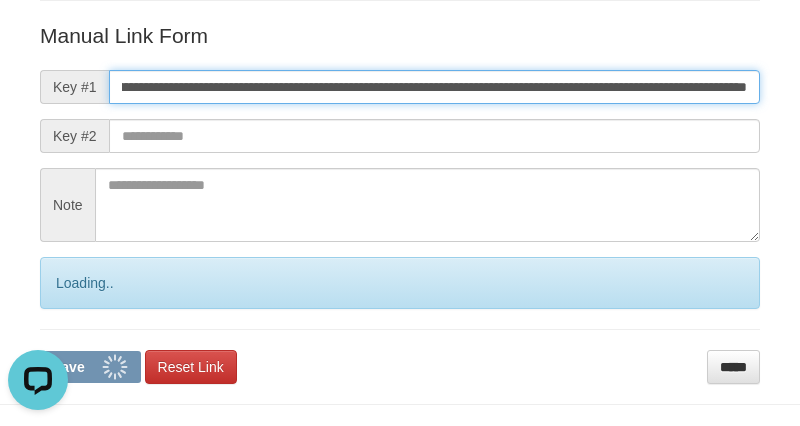 click on "Save" at bounding box center (90, 367) 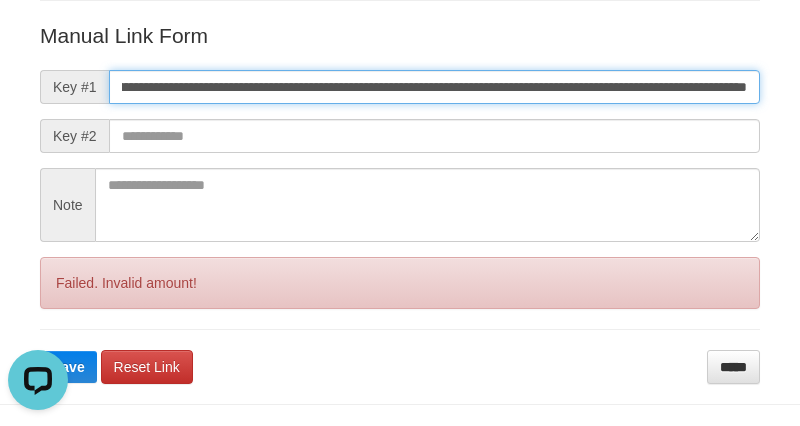 click on "Save" at bounding box center (68, 367) 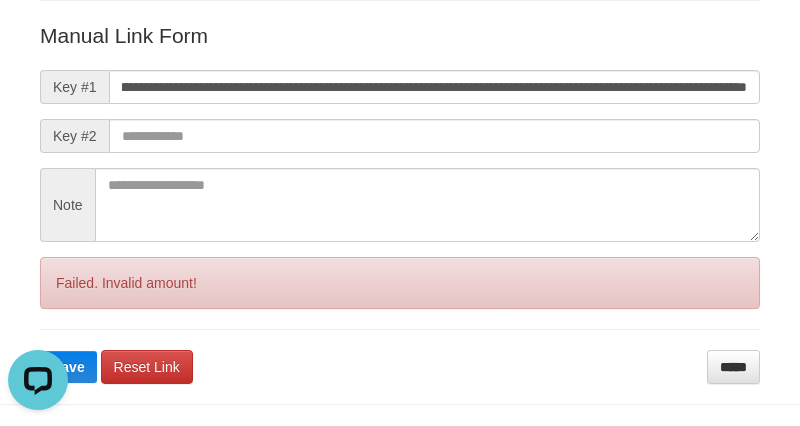 scroll, scrollTop: 0, scrollLeft: 0, axis: both 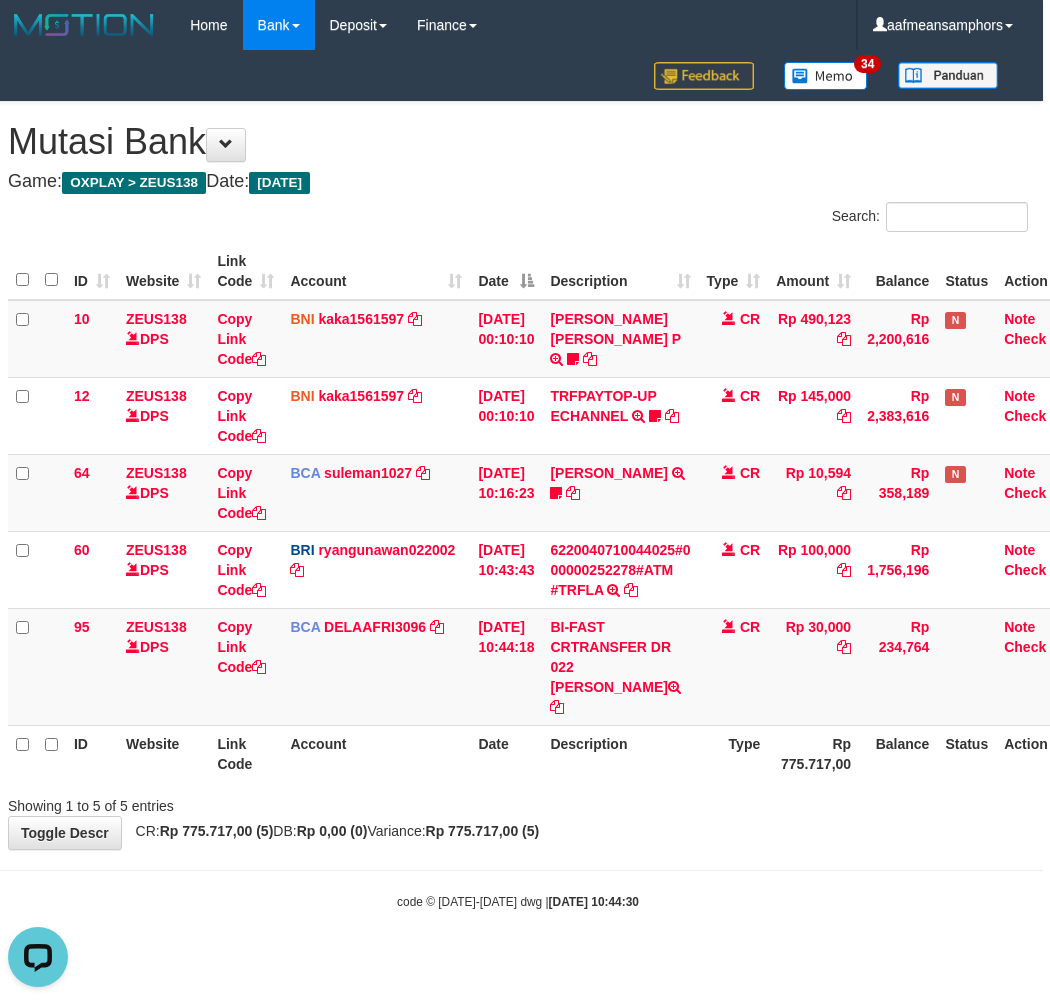 drag, startPoint x: 577, startPoint y: 777, endPoint x: 966, endPoint y: 764, distance: 389.21716 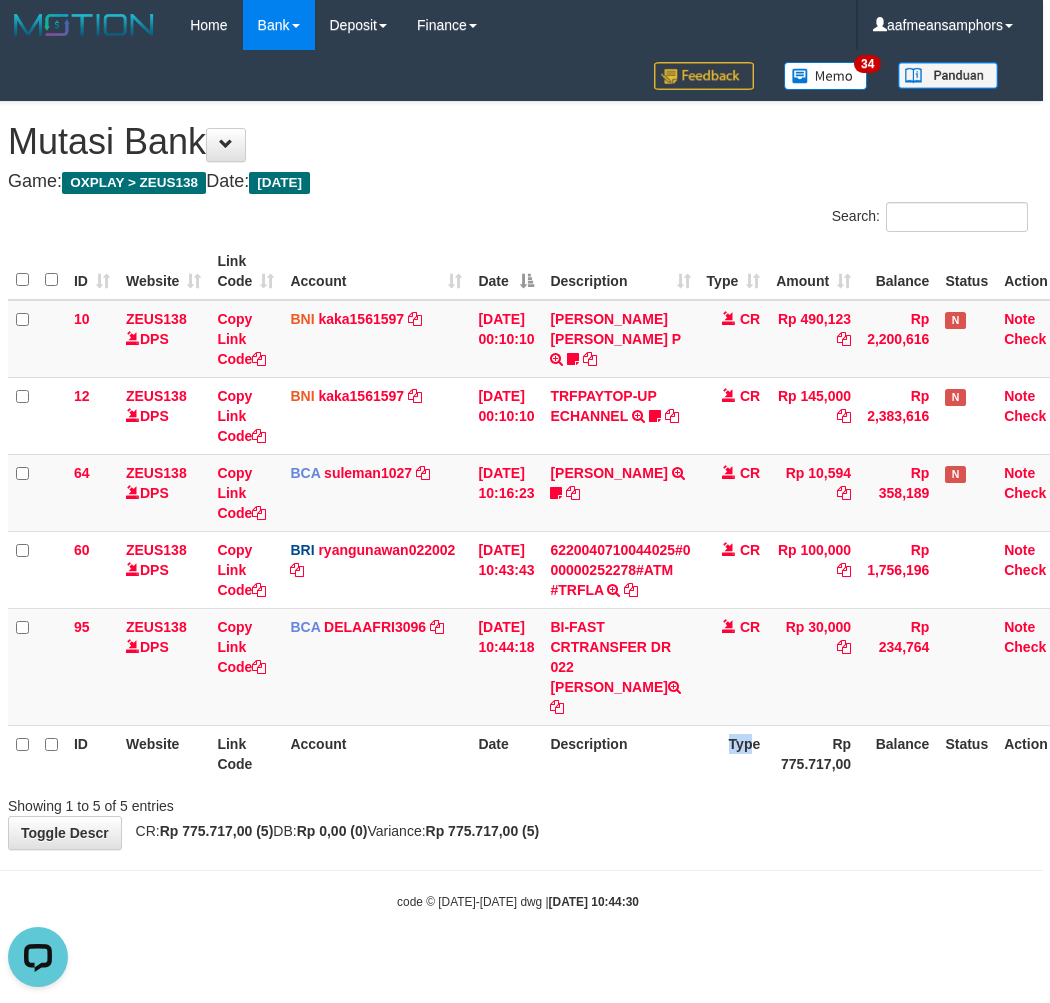 drag, startPoint x: 765, startPoint y: 732, endPoint x: 718, endPoint y: 738, distance: 47.38143 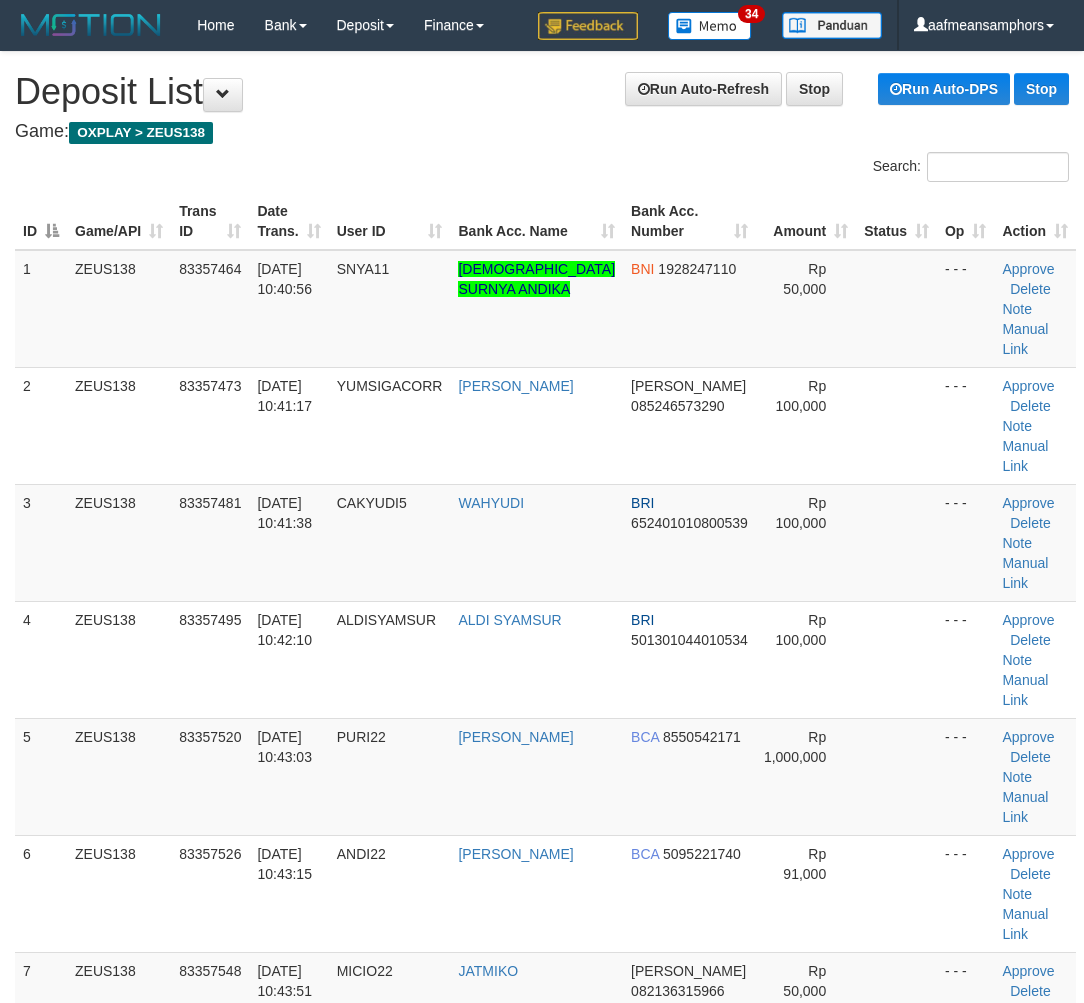 scroll, scrollTop: 518, scrollLeft: 0, axis: vertical 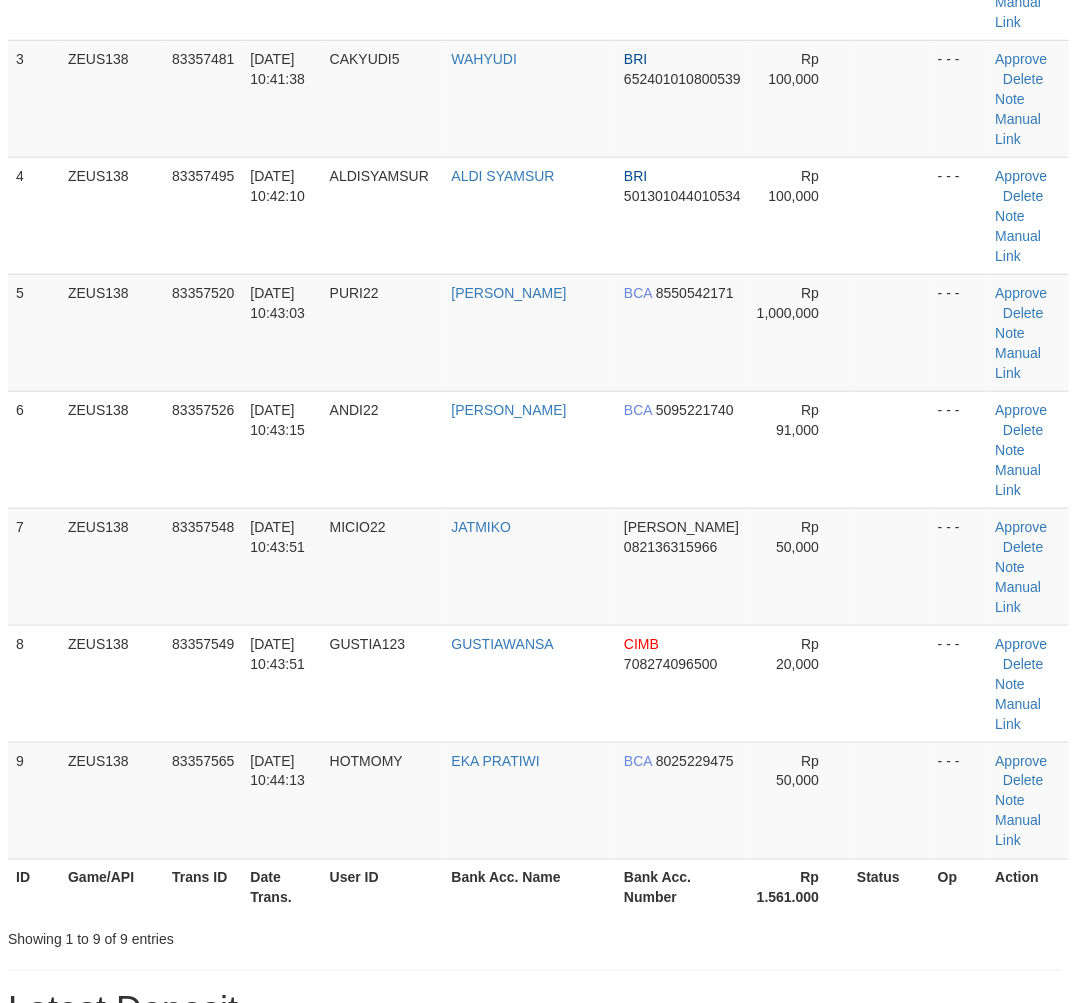 click on "ID Game/API Trans ID Date Trans. User ID Bank Acc. Name Bank Acc. Number Rp 1.561.000 Status Op Action" at bounding box center [538, 887] 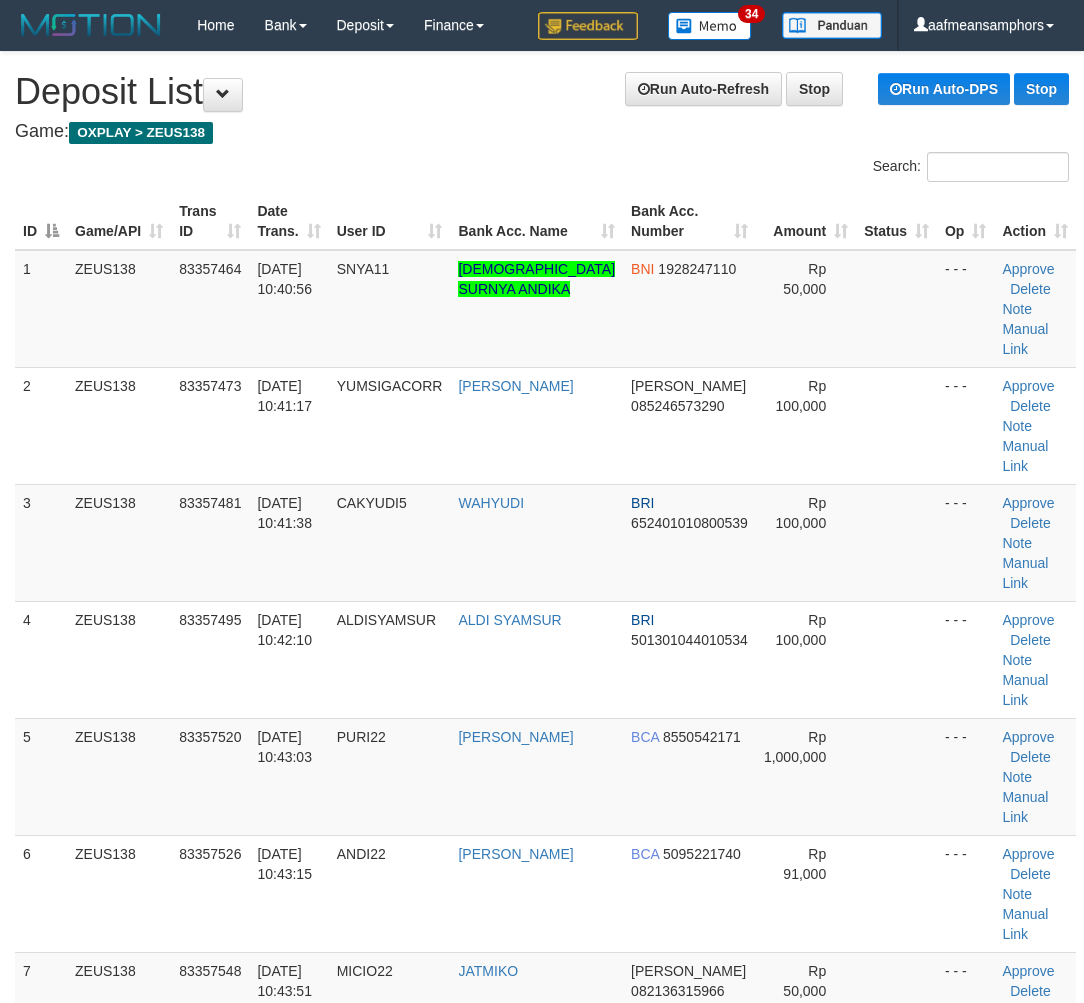 scroll, scrollTop: 700, scrollLeft: 7, axis: both 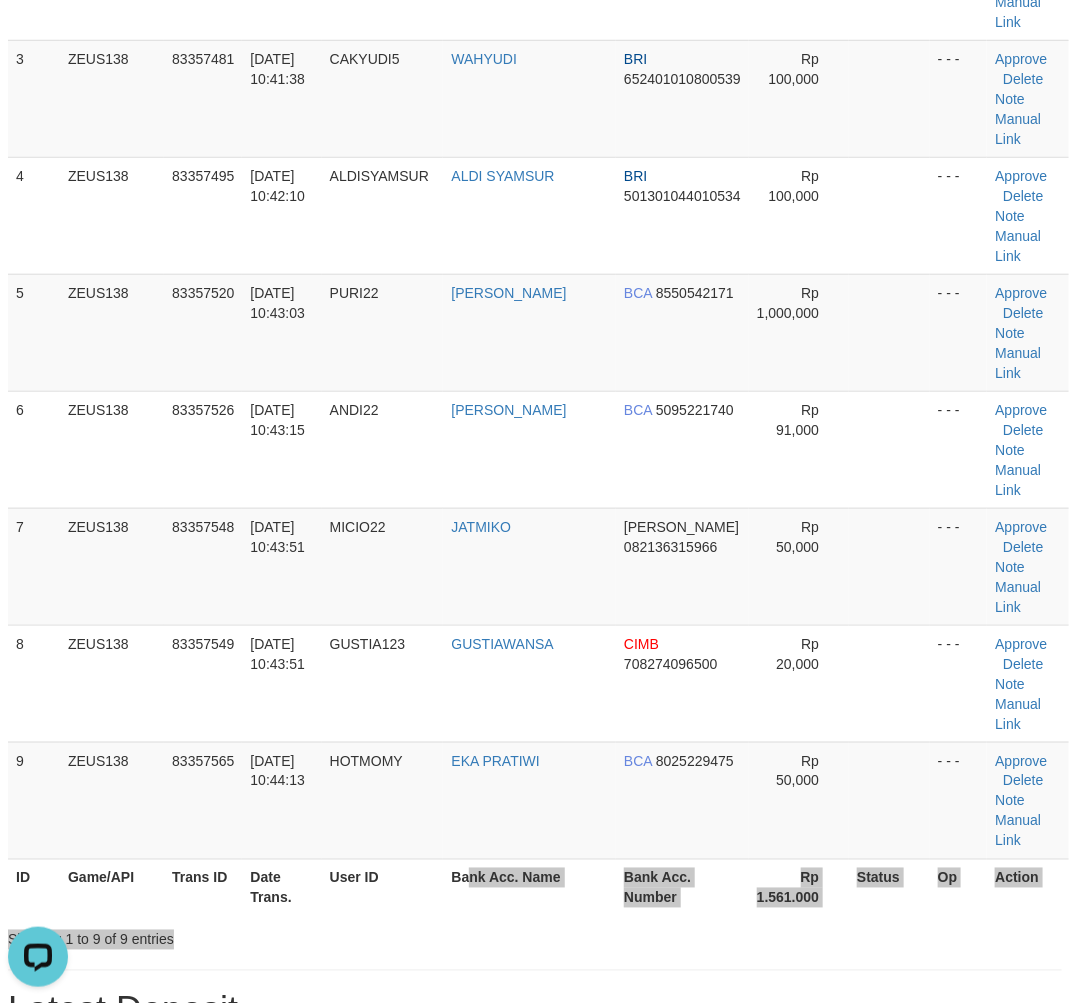 drag, startPoint x: 682, startPoint y: 745, endPoint x: 668, endPoint y: 694, distance: 52.886673 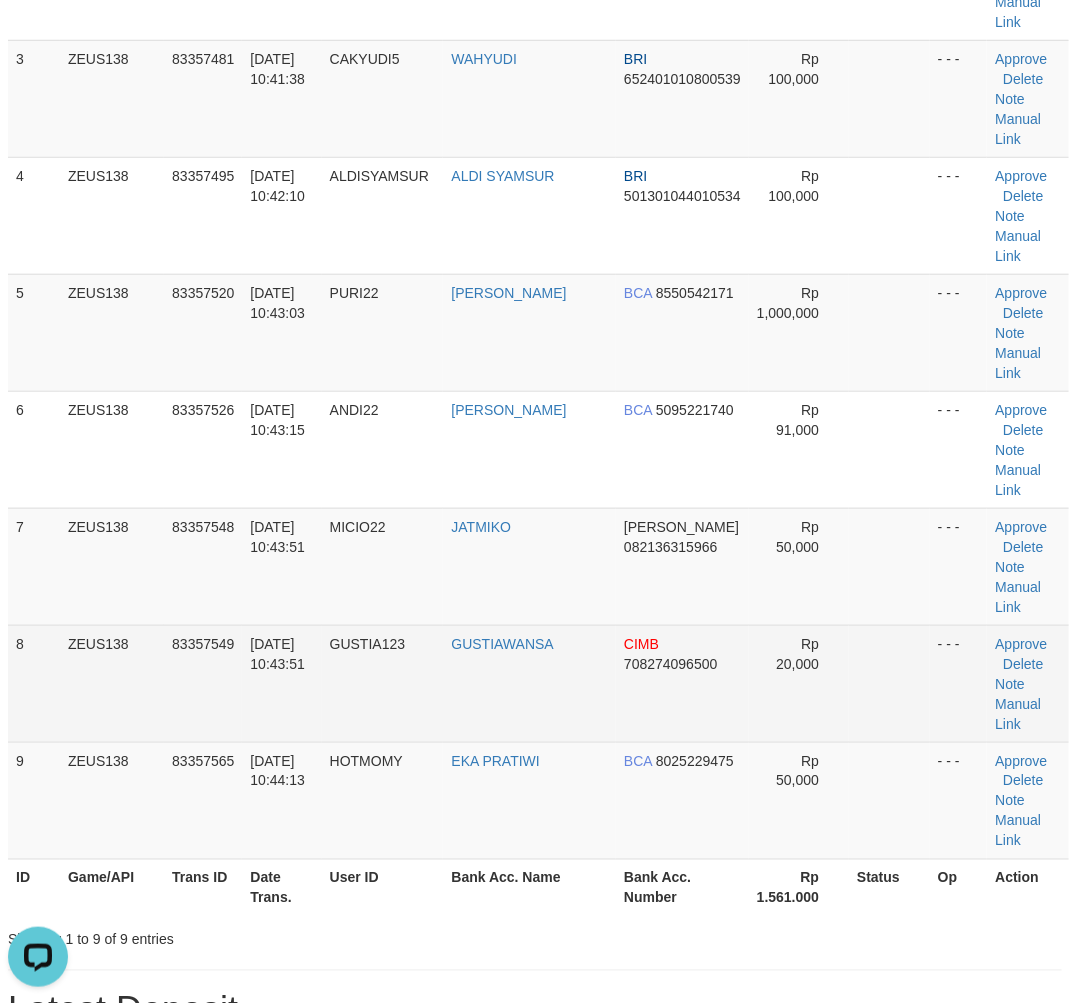click on "GUSTIA123" at bounding box center (383, 683) 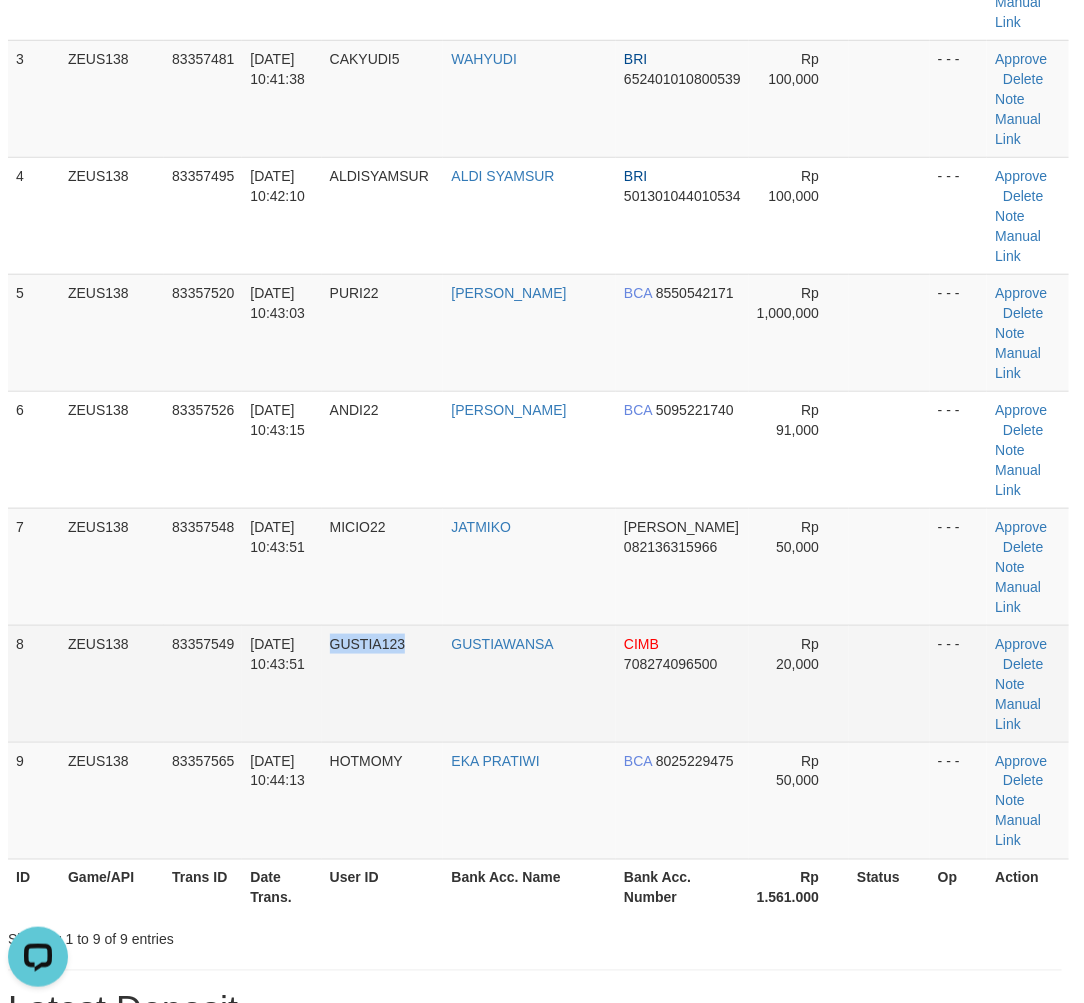 click on "GUSTIA123" at bounding box center (383, 683) 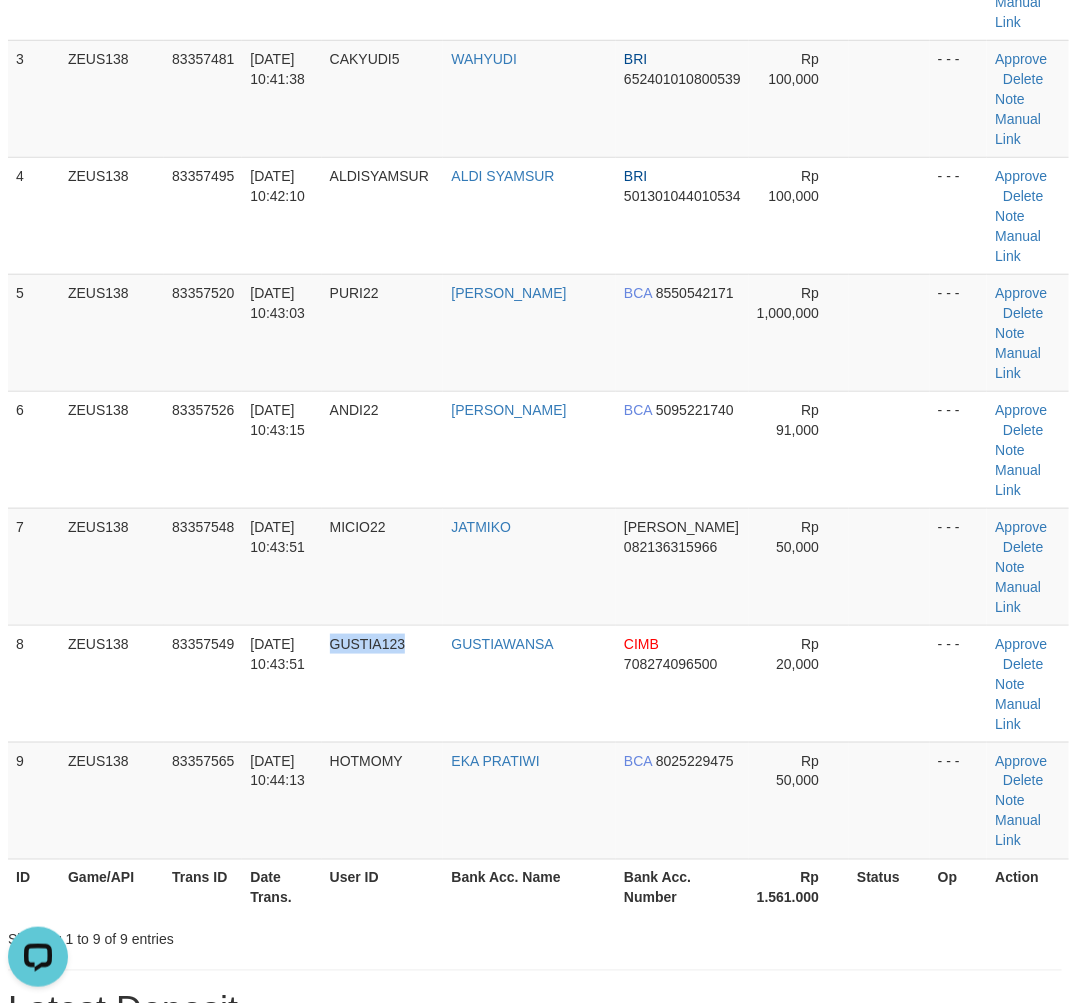 copy on "GUSTIA123" 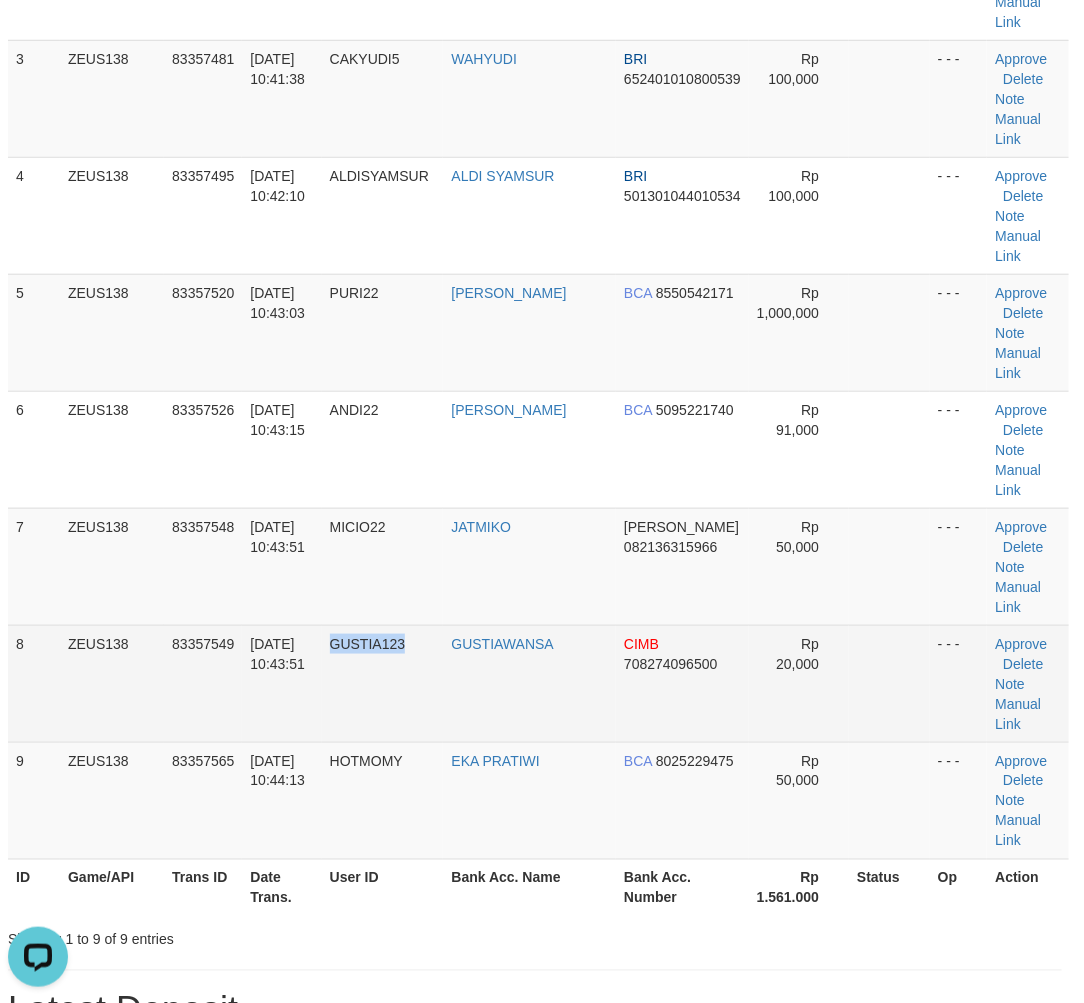 click on "GUSTIA123" at bounding box center (383, 683) 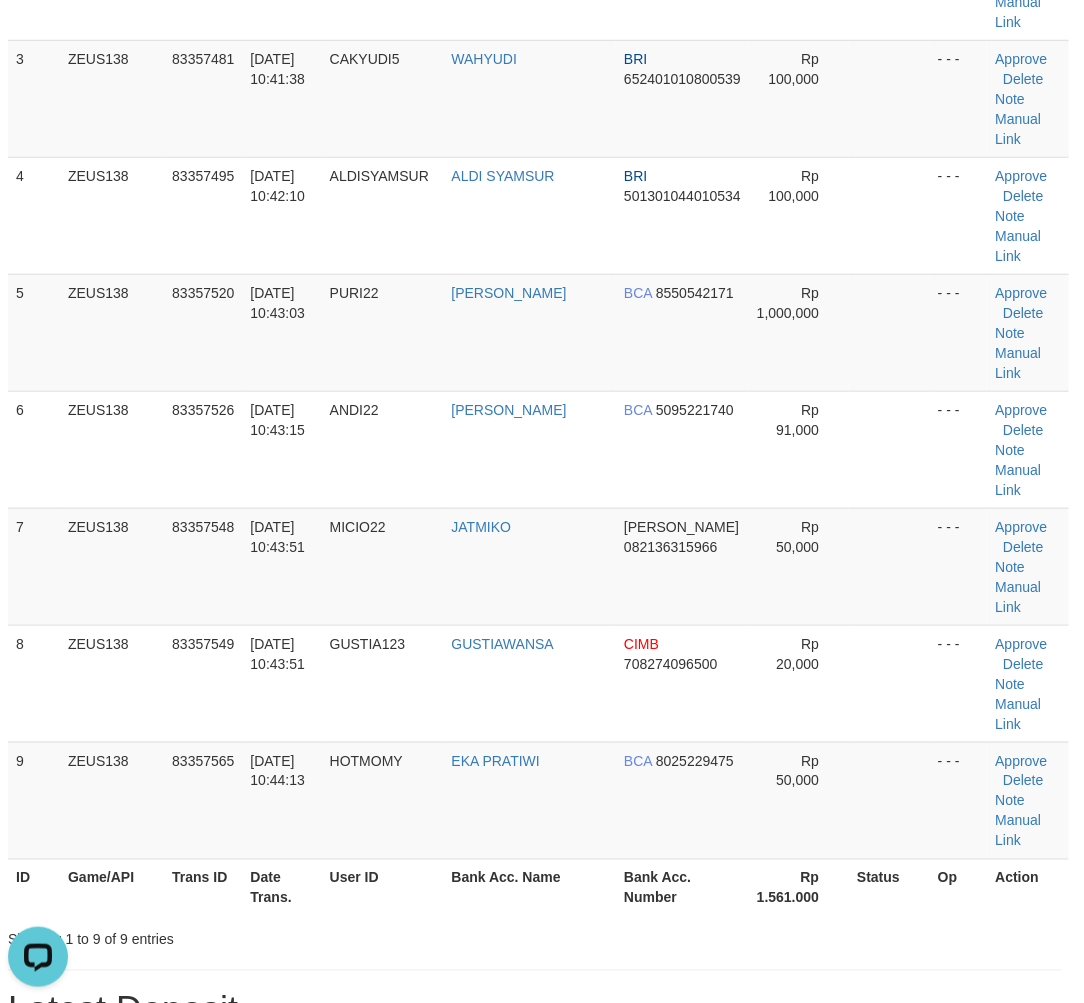 click on "Showing 1 to 9 of 9 entries" at bounding box center (535, 936) 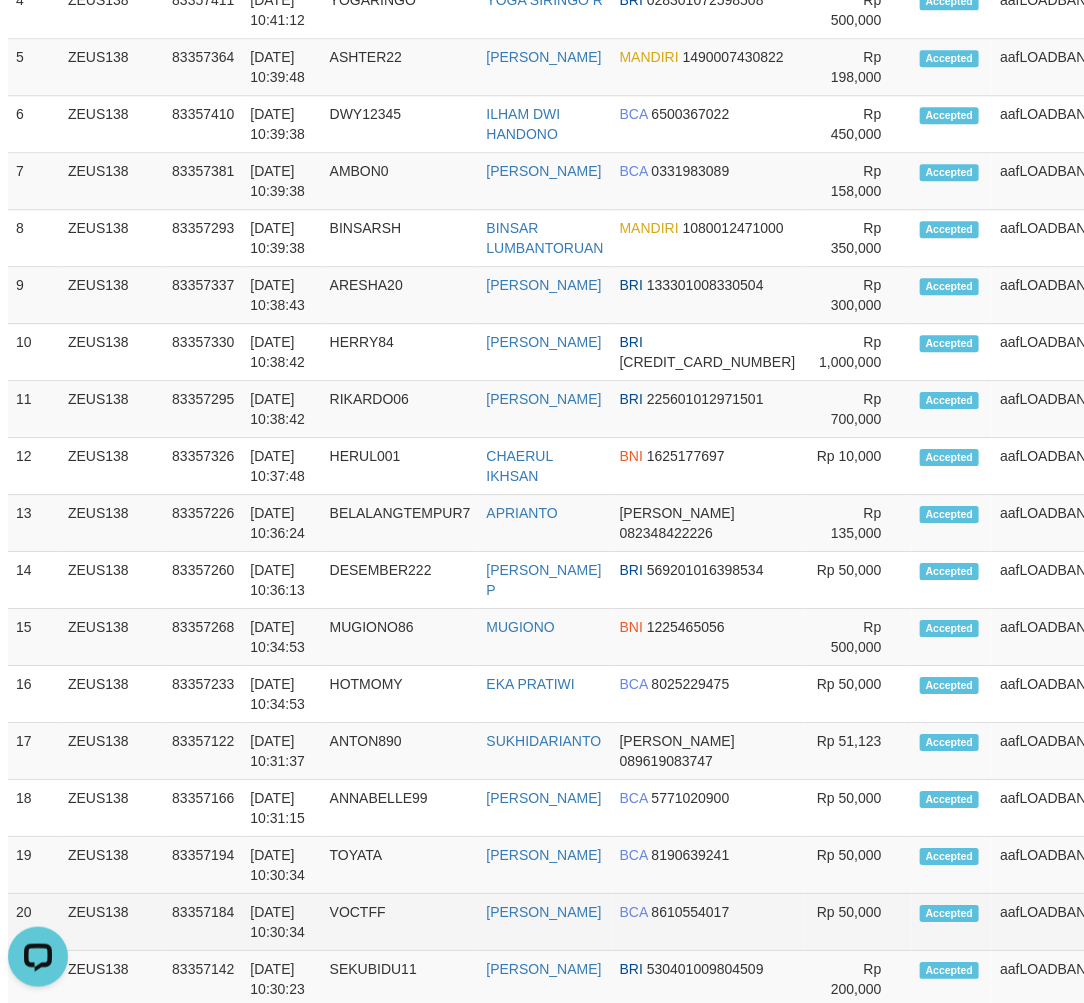 drag, startPoint x: 142, startPoint y: 715, endPoint x: 165, endPoint y: 715, distance: 23 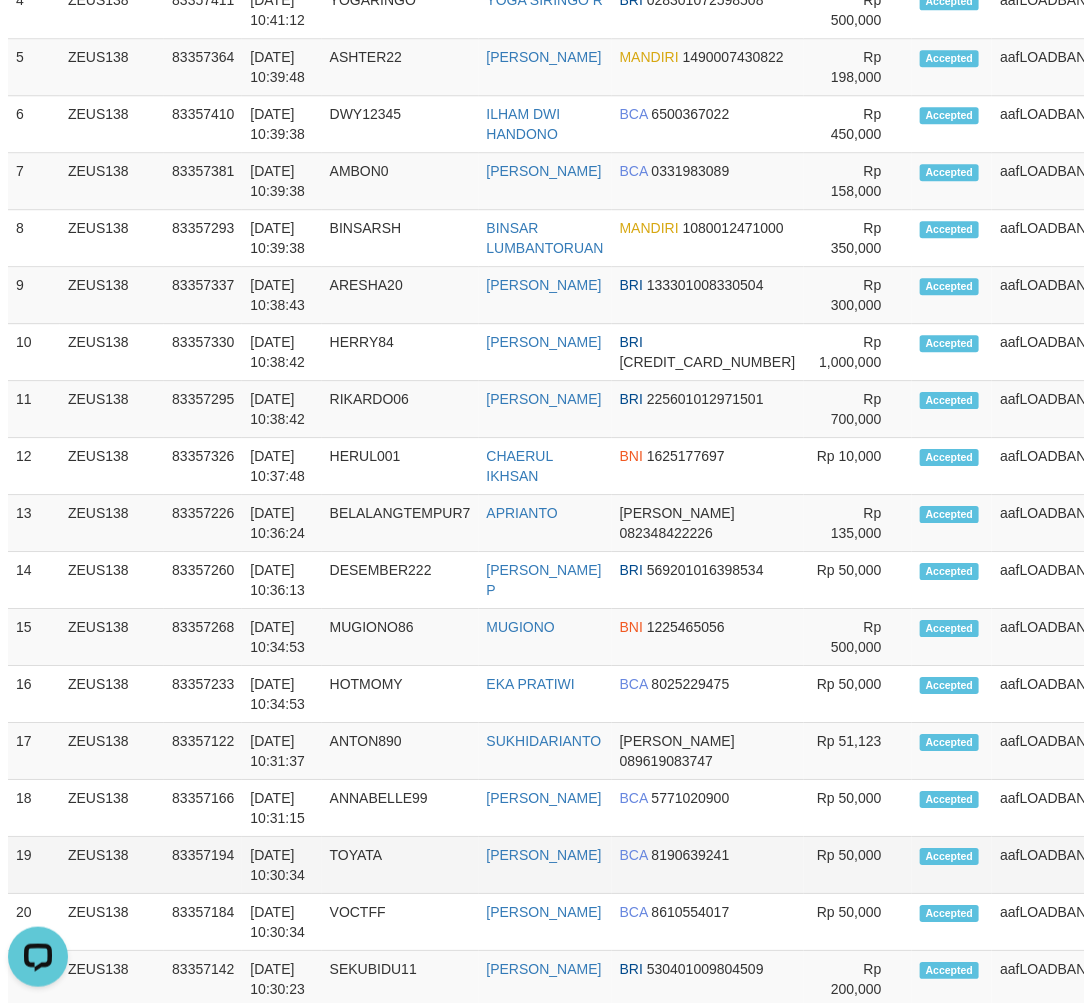 click on "[DATE] 10:30:34" at bounding box center [281, 865] 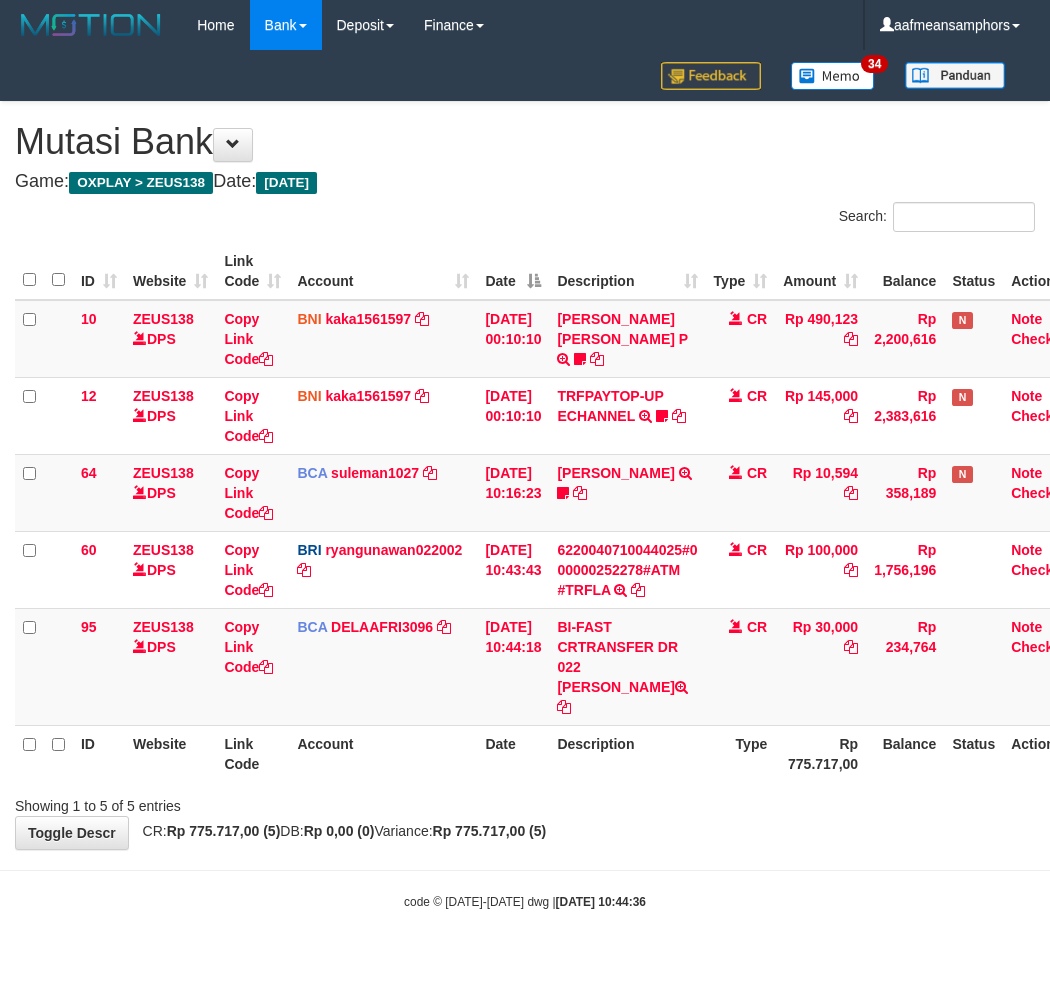 scroll, scrollTop: 0, scrollLeft: 7, axis: horizontal 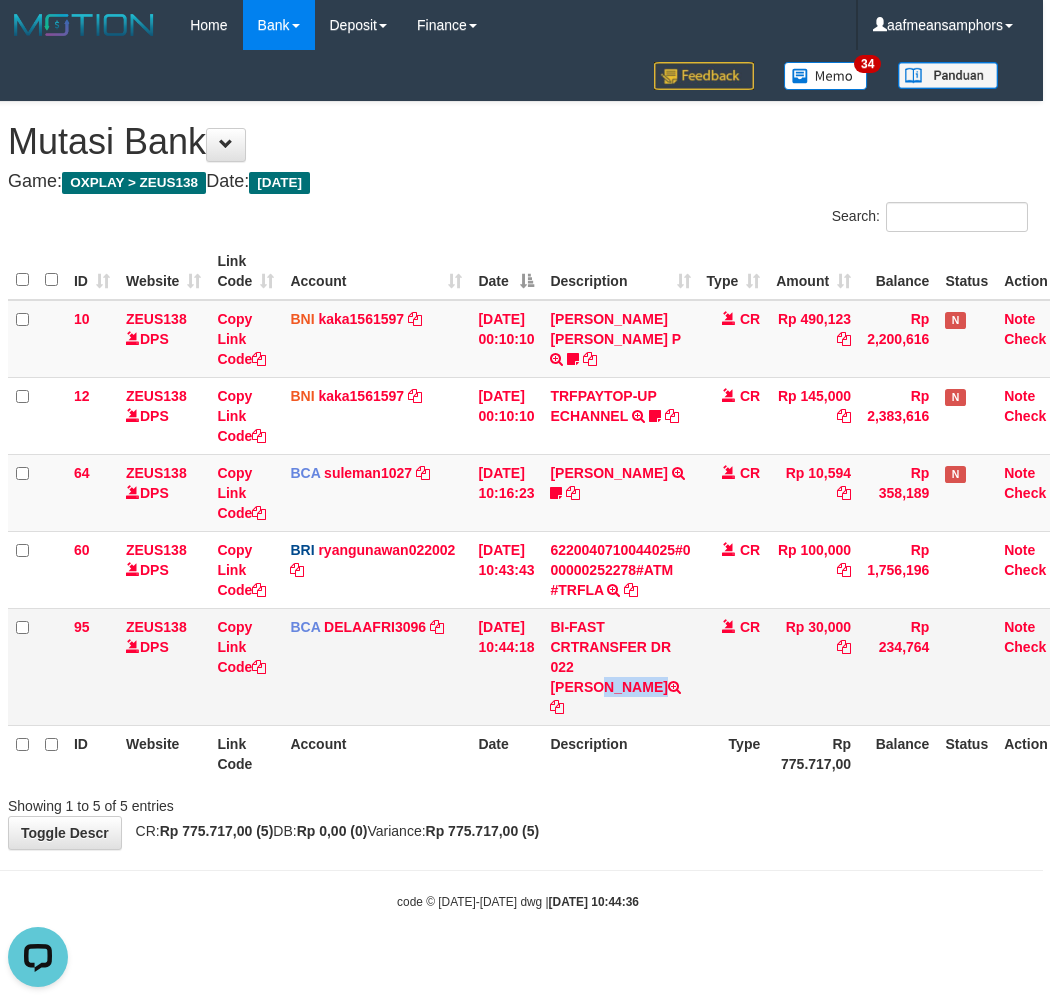 drag, startPoint x: 591, startPoint y: 658, endPoint x: 737, endPoint y: 663, distance: 146.08559 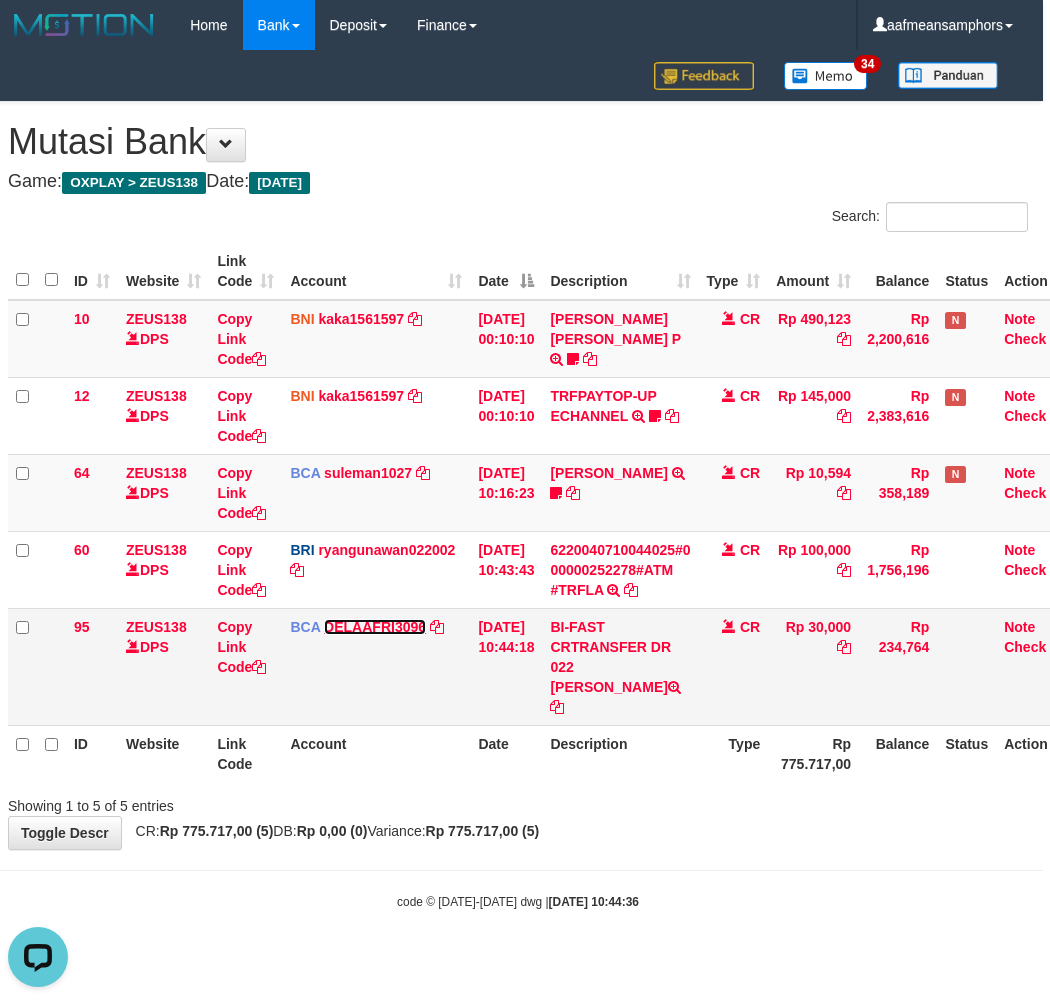 click on "DELAAFRI3096" at bounding box center [375, 627] 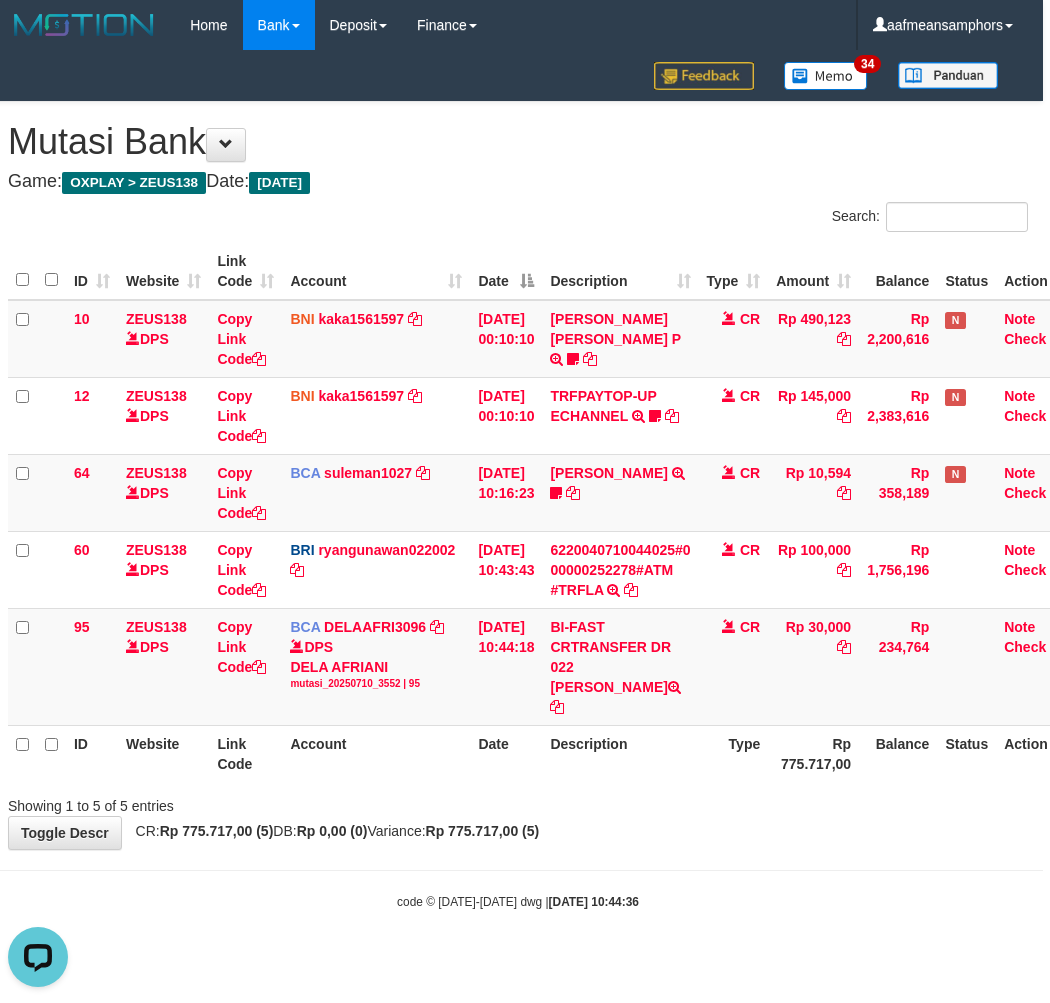 click on "Type" at bounding box center [734, 753] 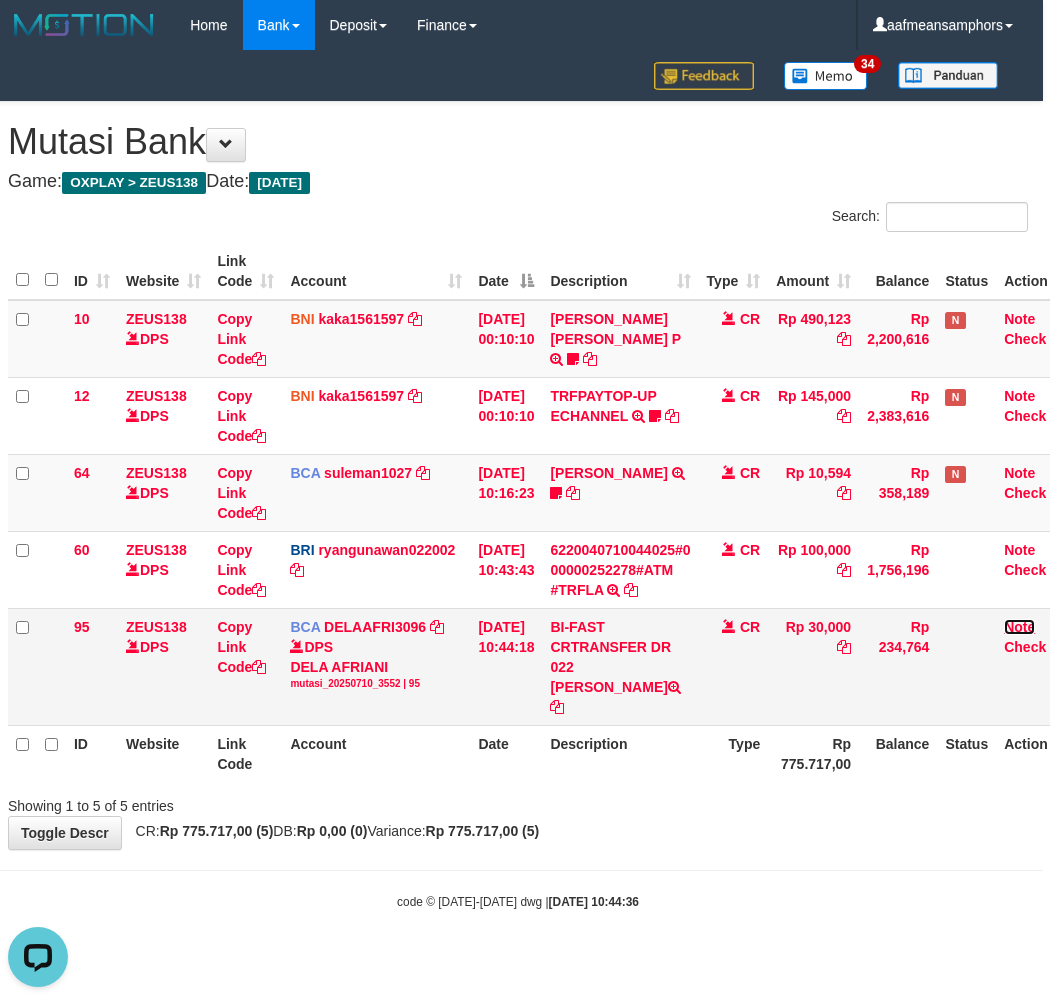 click on "Note" at bounding box center (1019, 627) 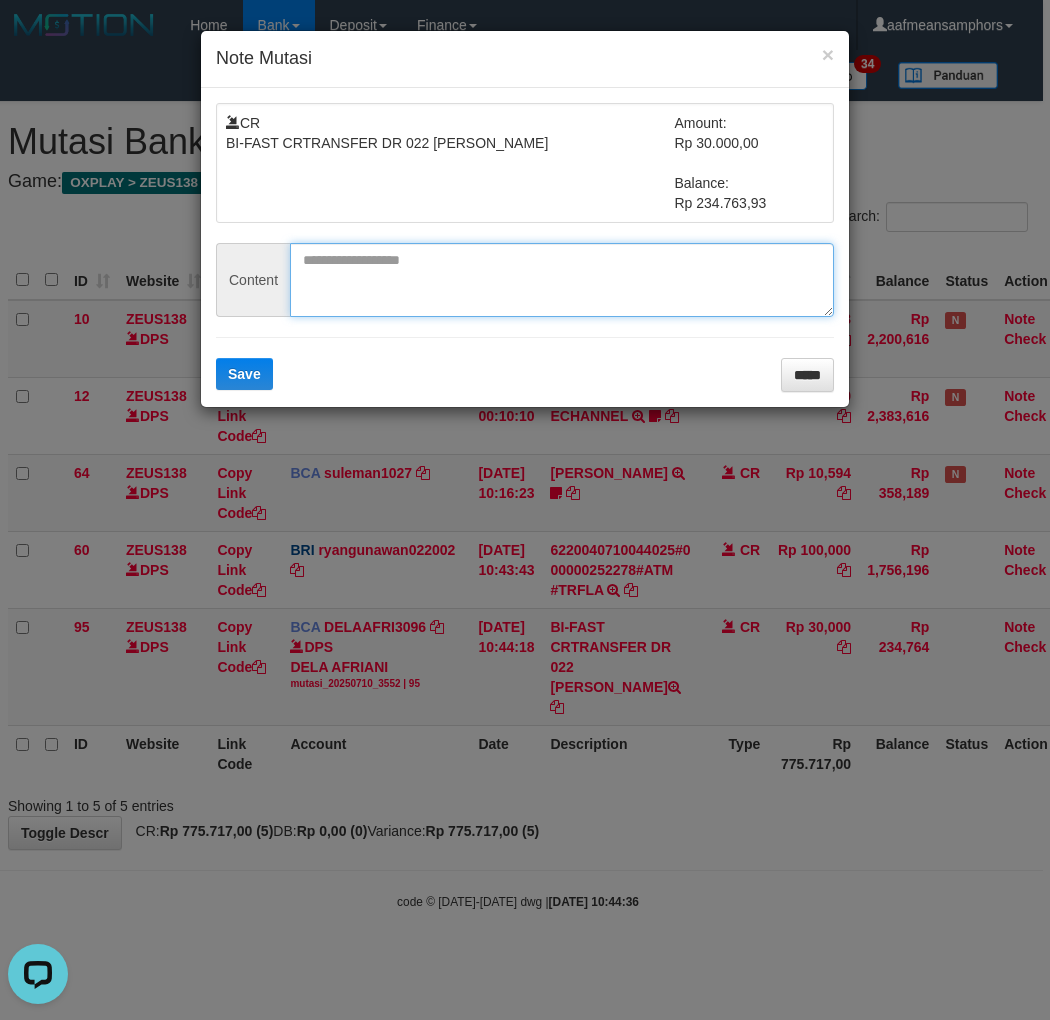 click at bounding box center (562, 280) 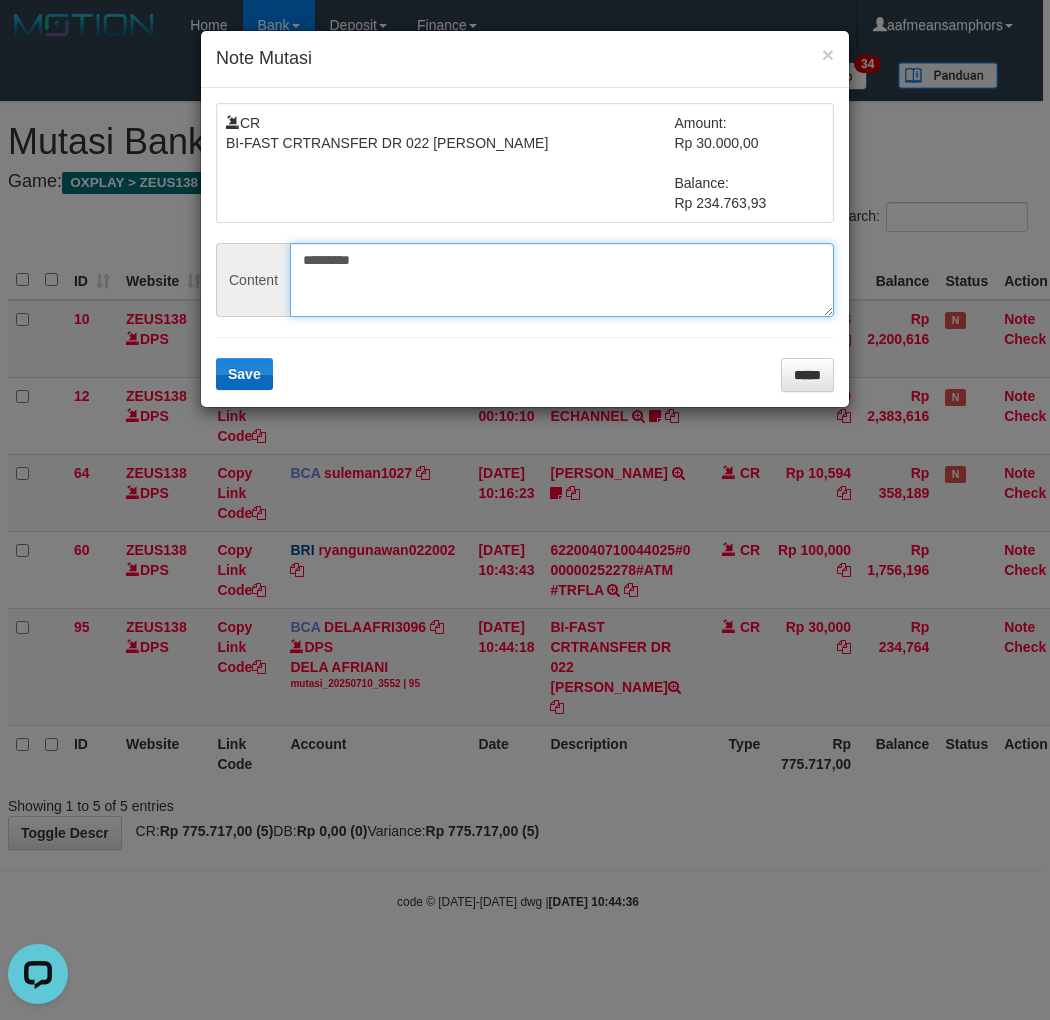 type on "*********" 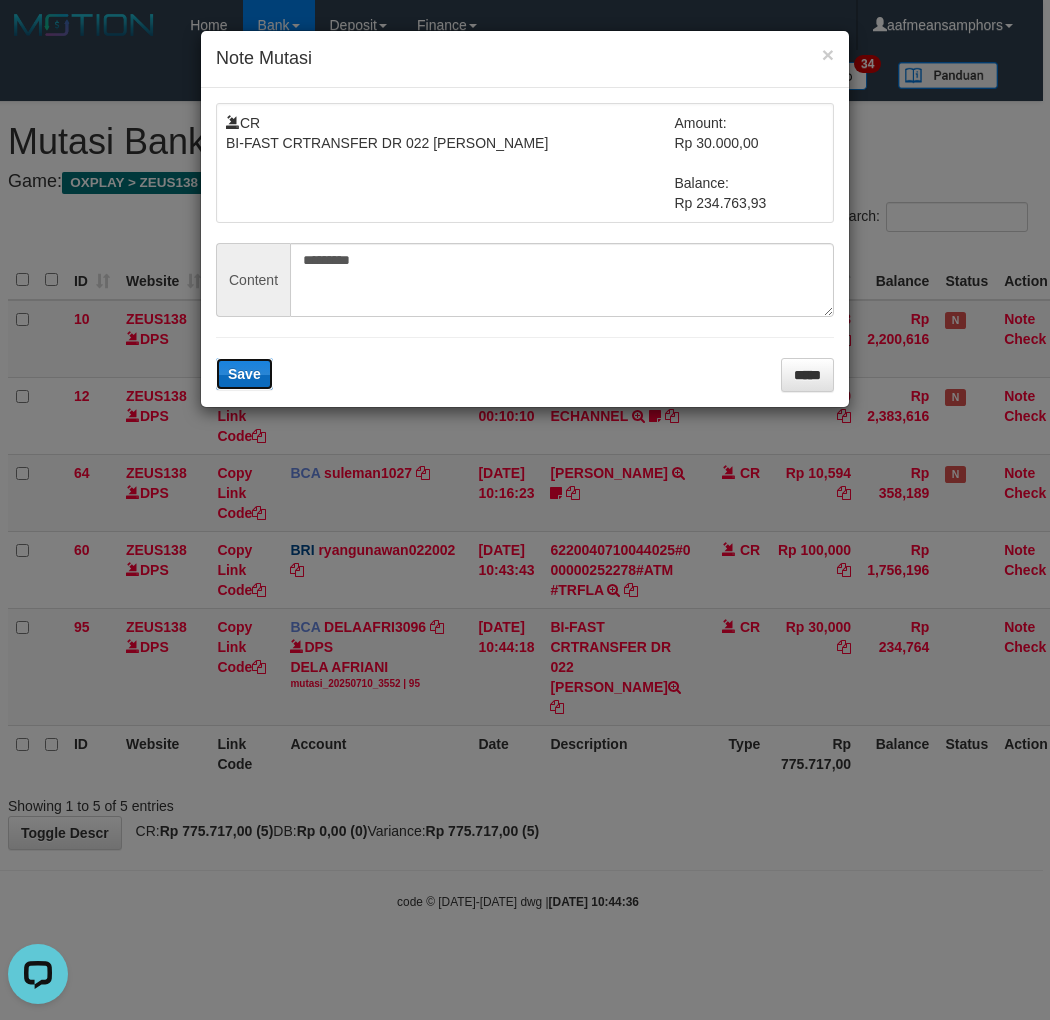 click on "Save" at bounding box center [244, 374] 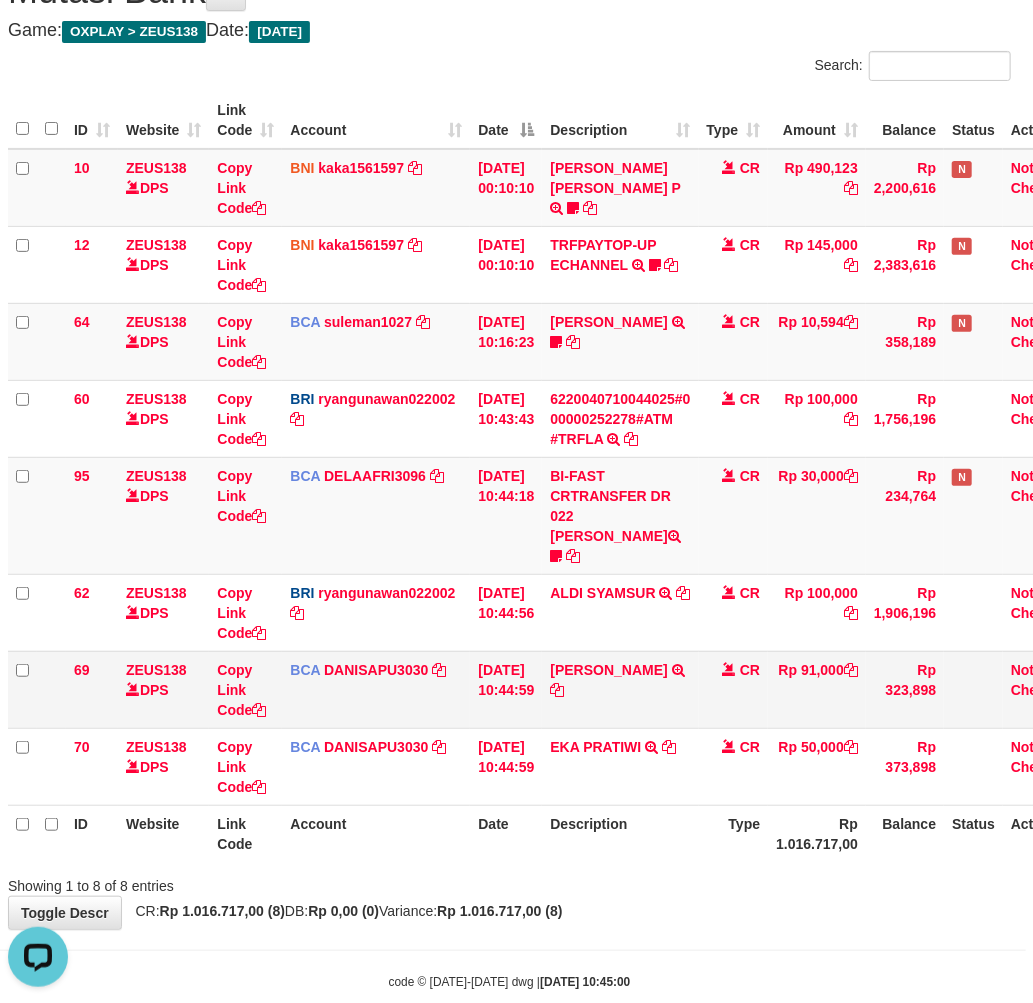 scroll, scrollTop: 167, scrollLeft: 7, axis: both 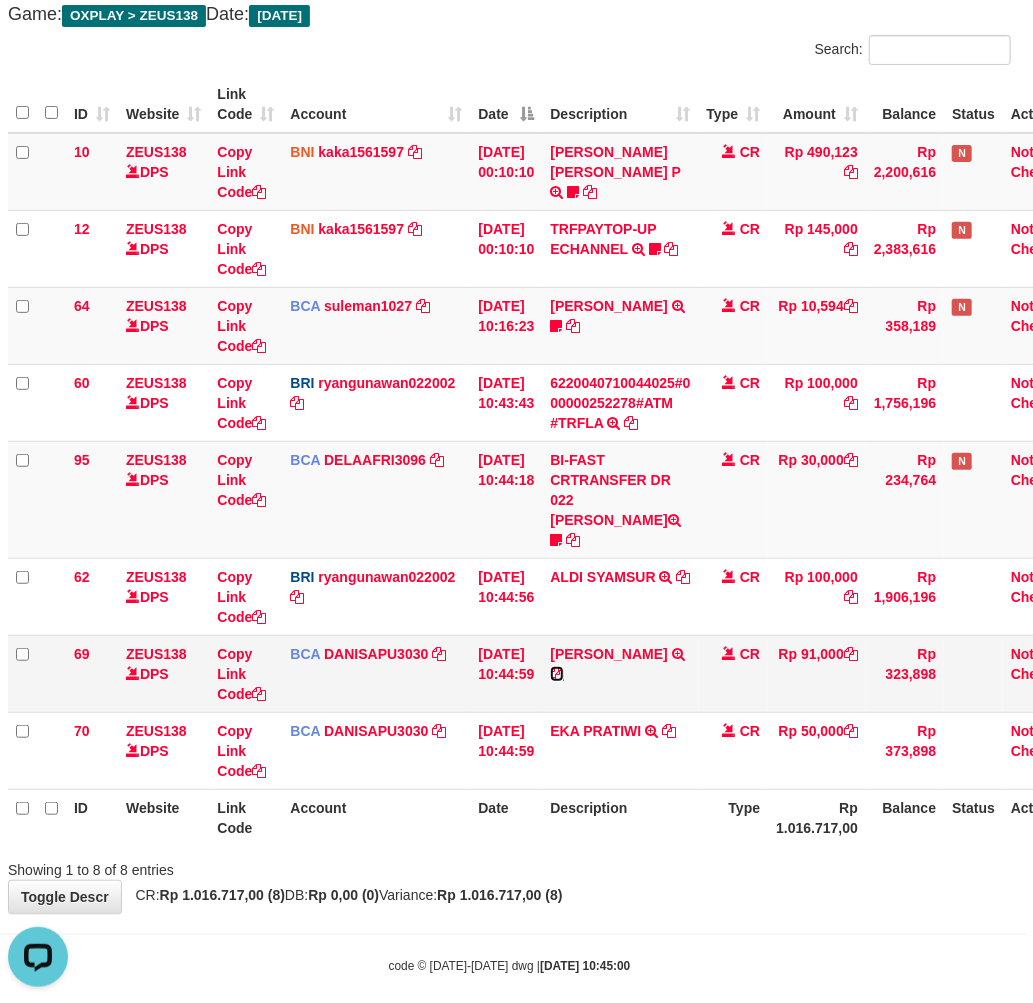 click at bounding box center [557, 674] 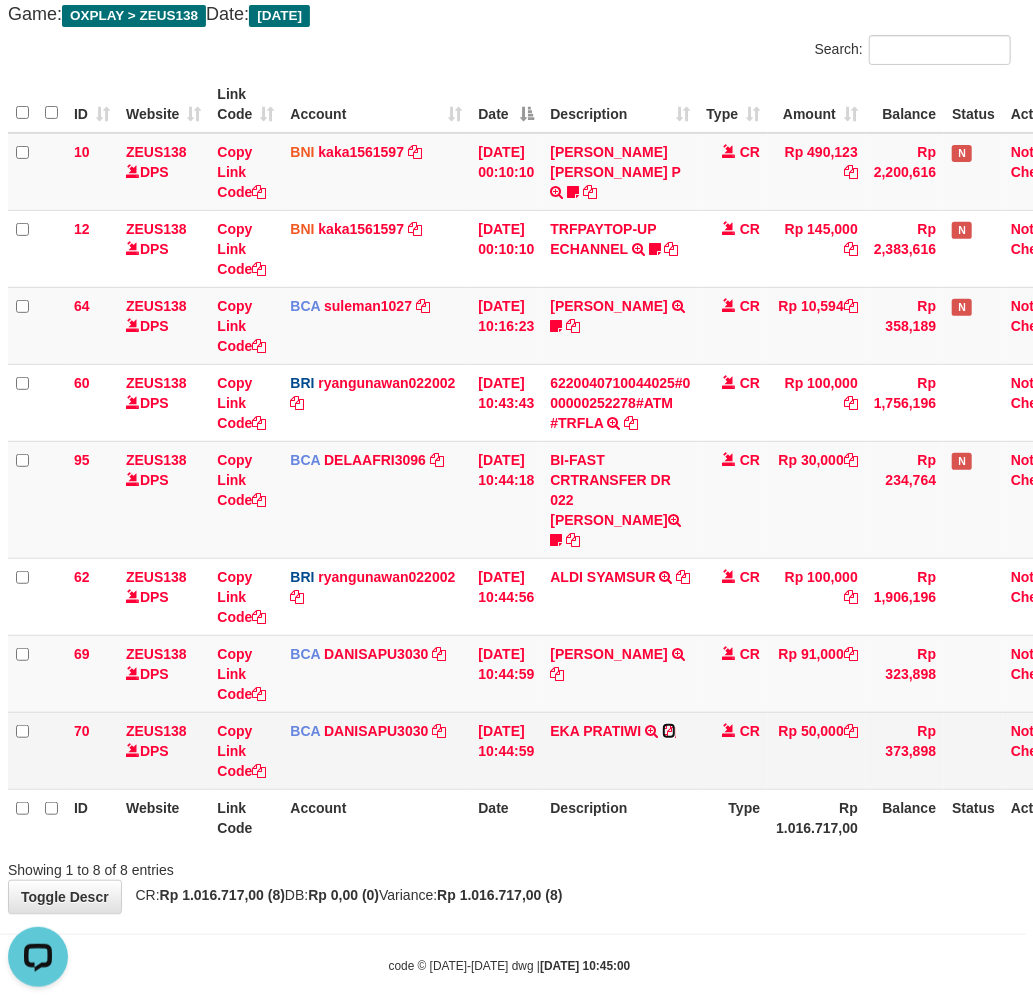 click at bounding box center [669, 731] 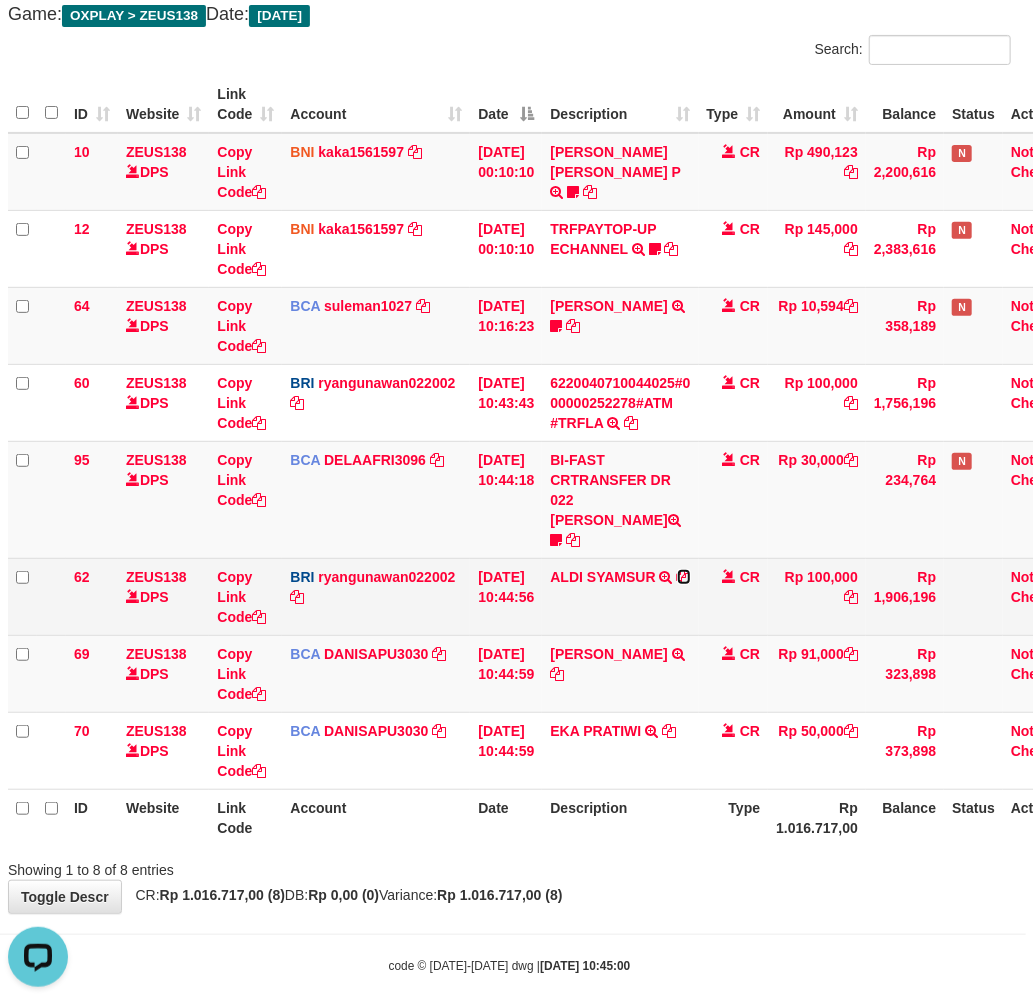 click at bounding box center (684, 577) 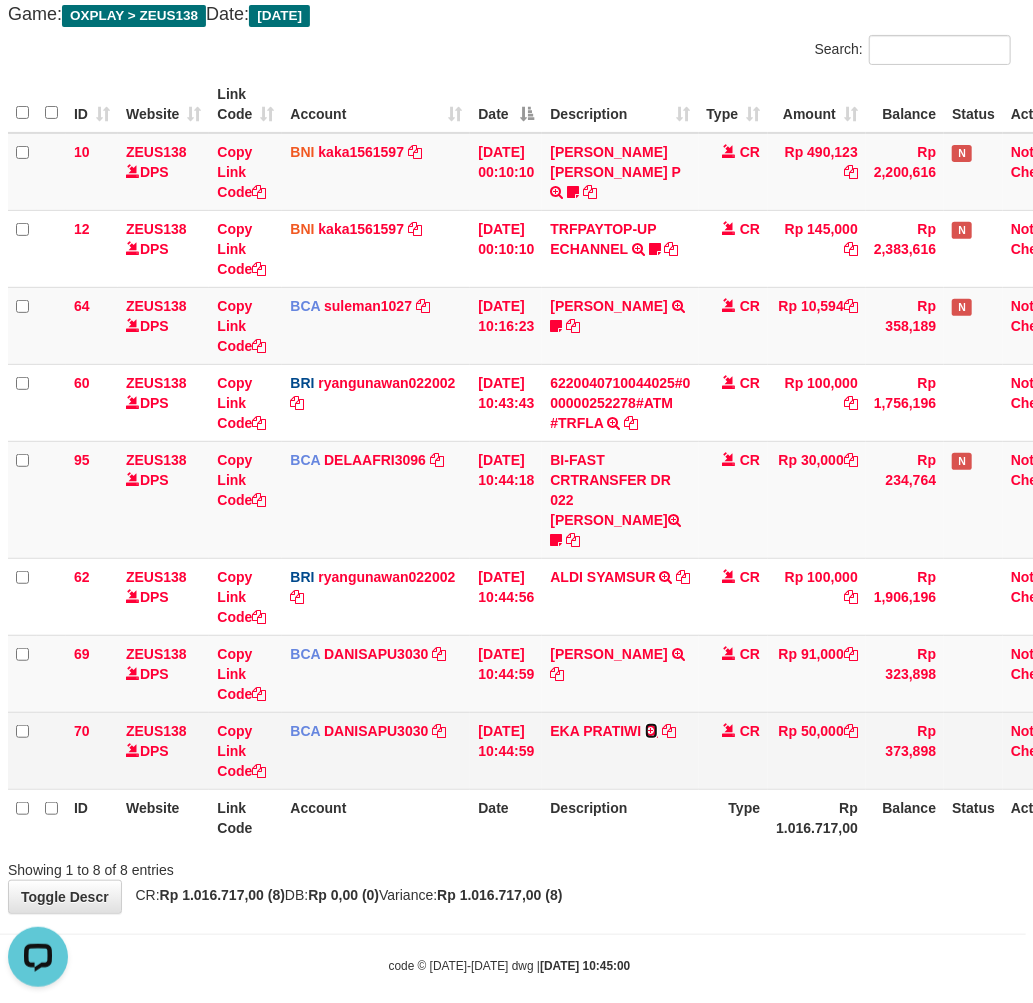 click on "EKA PRATIWI         TRSF E-BANKING CR 1007/FTSCY/WS95031
50000.00EKA PRATIWI" at bounding box center [620, 750] 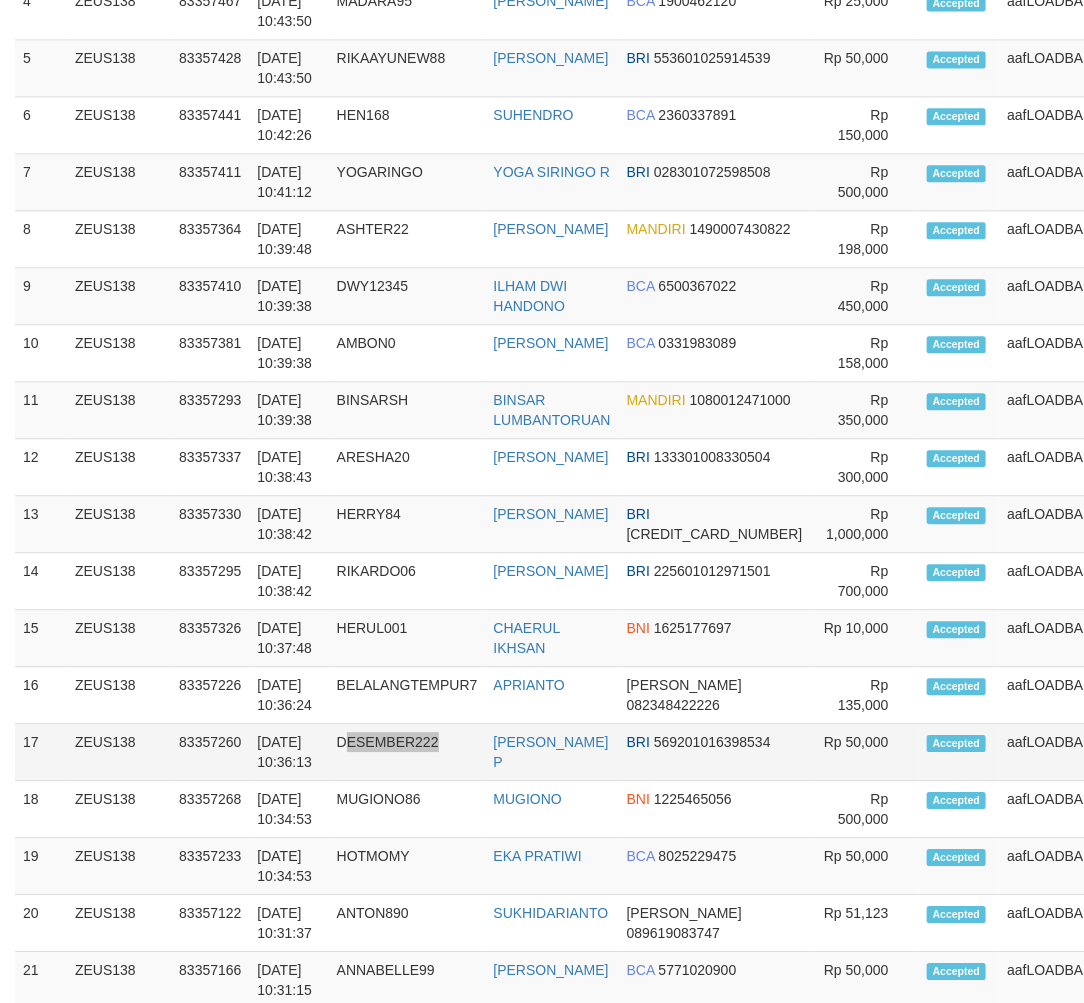 click on "DESEMBER222" at bounding box center (407, 752) 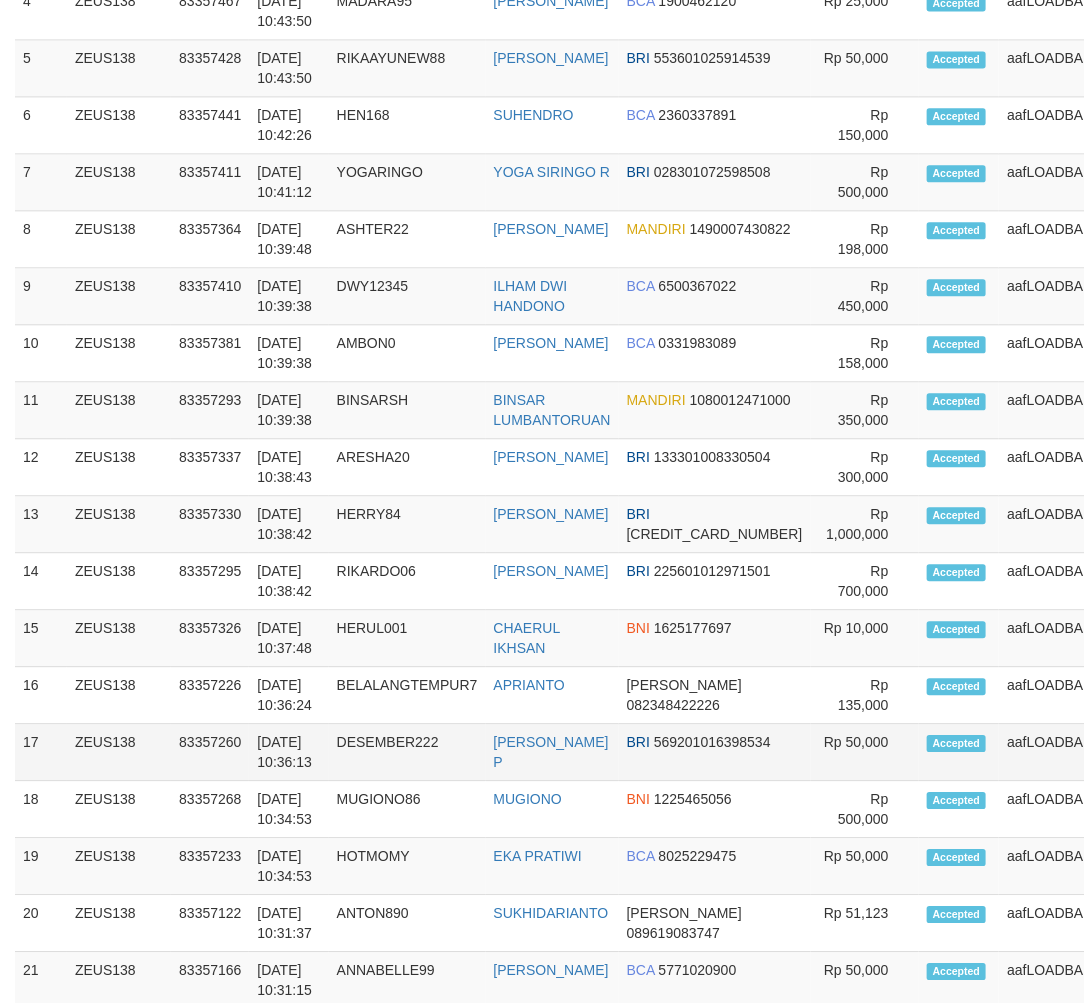 scroll, scrollTop: 740, scrollLeft: 0, axis: vertical 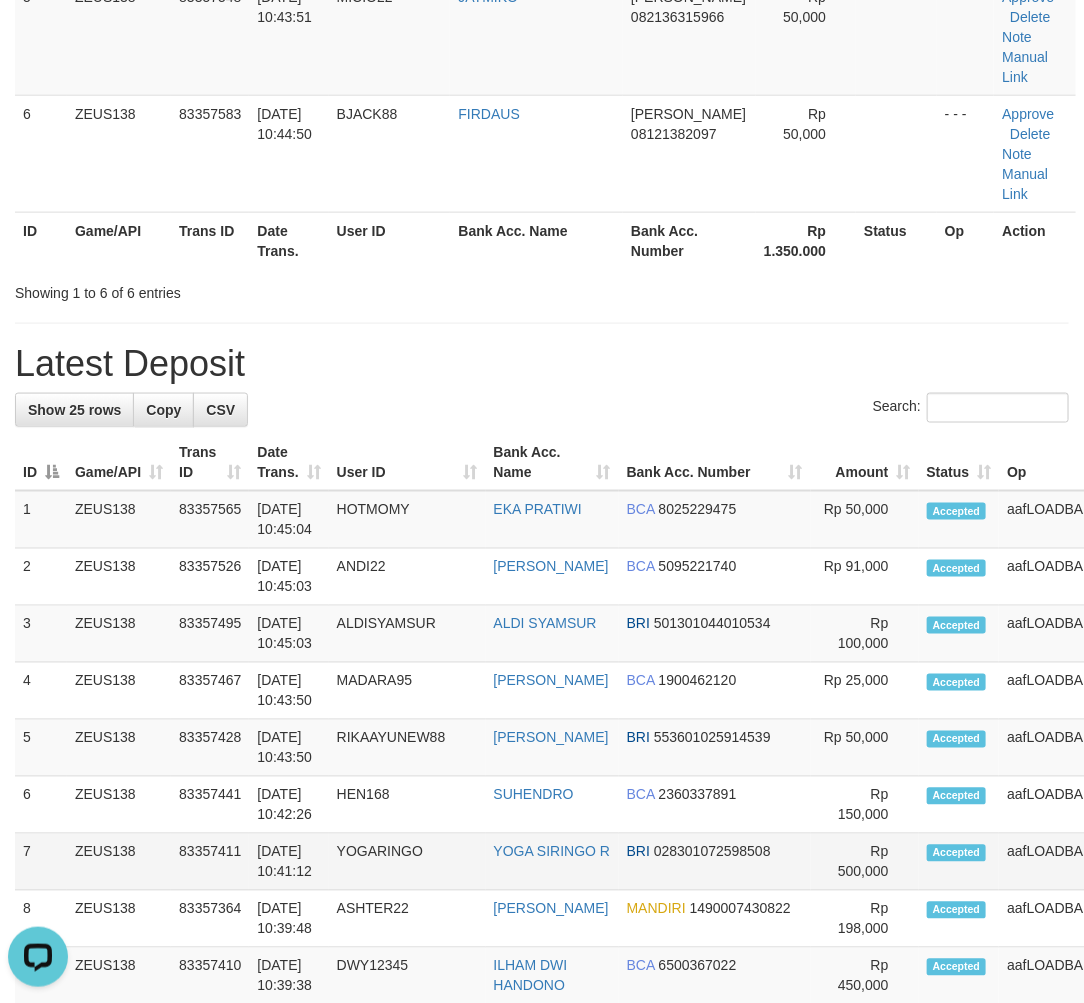 click on "[DATE] 10:41:12" at bounding box center [288, 862] 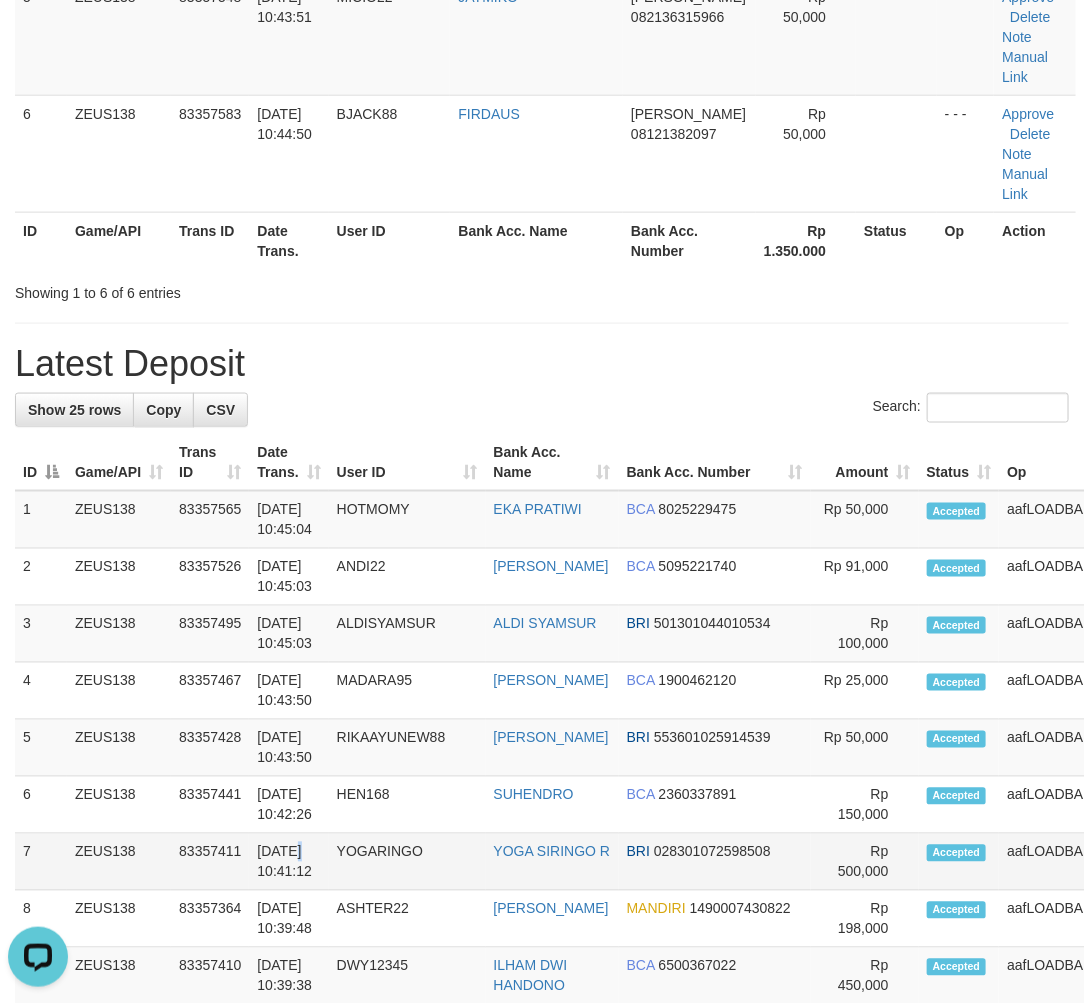 click on "[DATE] 10:41:12" at bounding box center (288, 862) 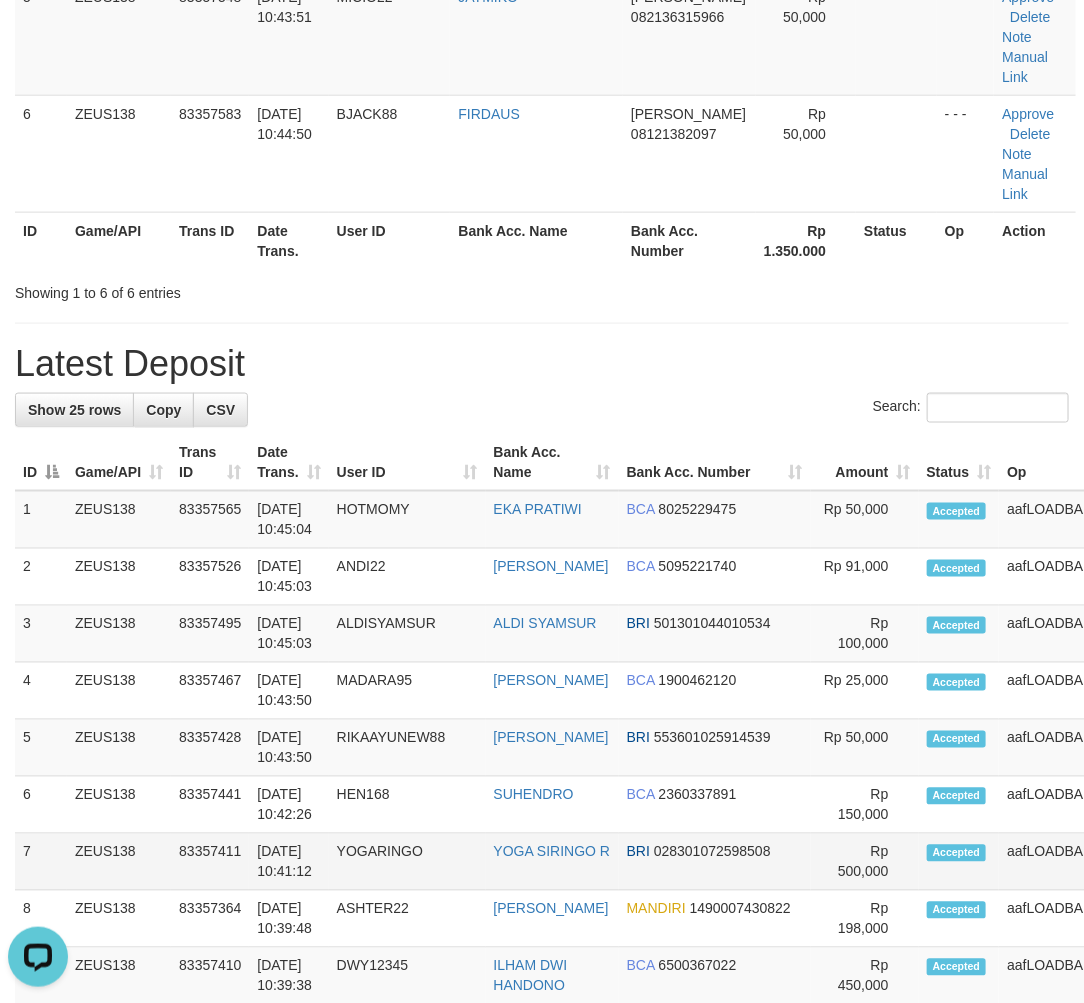 click on "[DATE] 10:41:12" at bounding box center (288, 862) 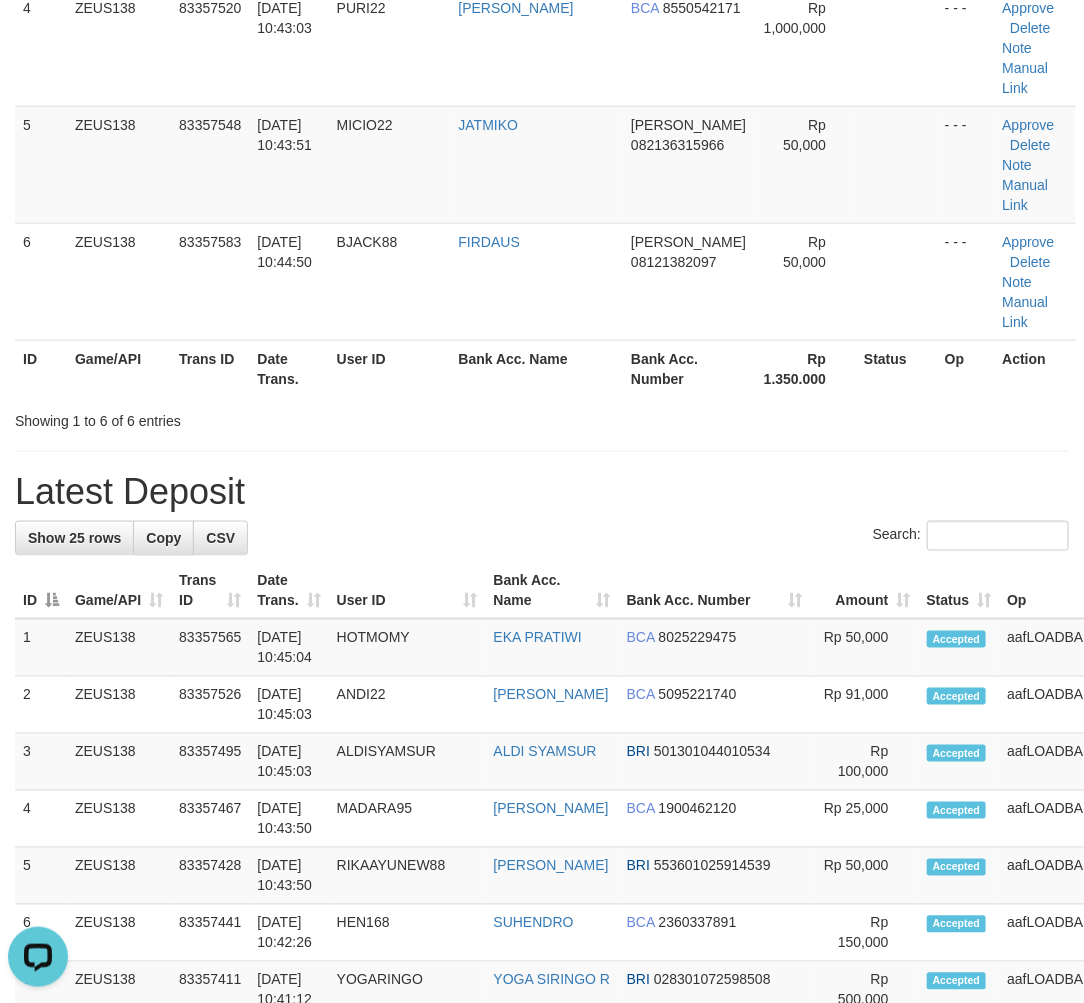 scroll, scrollTop: 295, scrollLeft: 0, axis: vertical 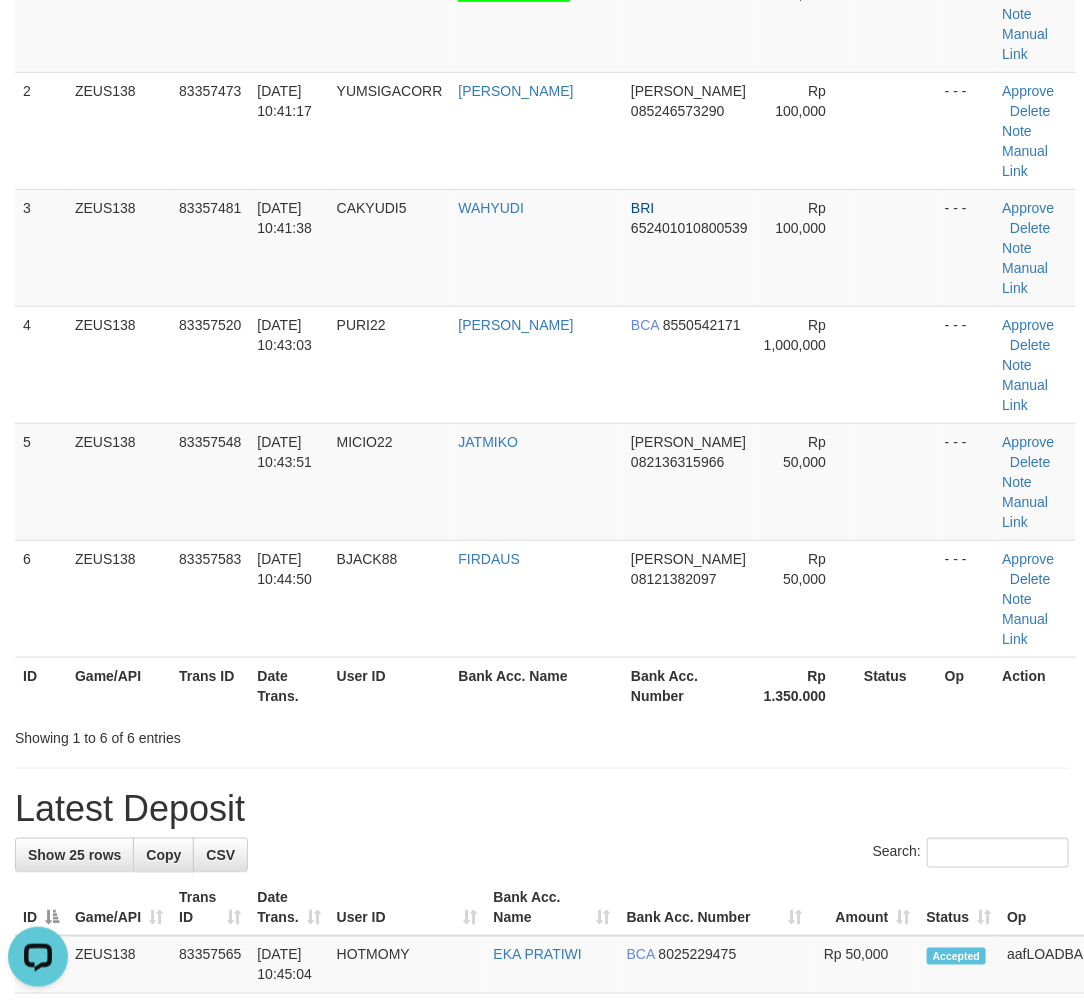 click on "Latest Deposit" at bounding box center (542, 809) 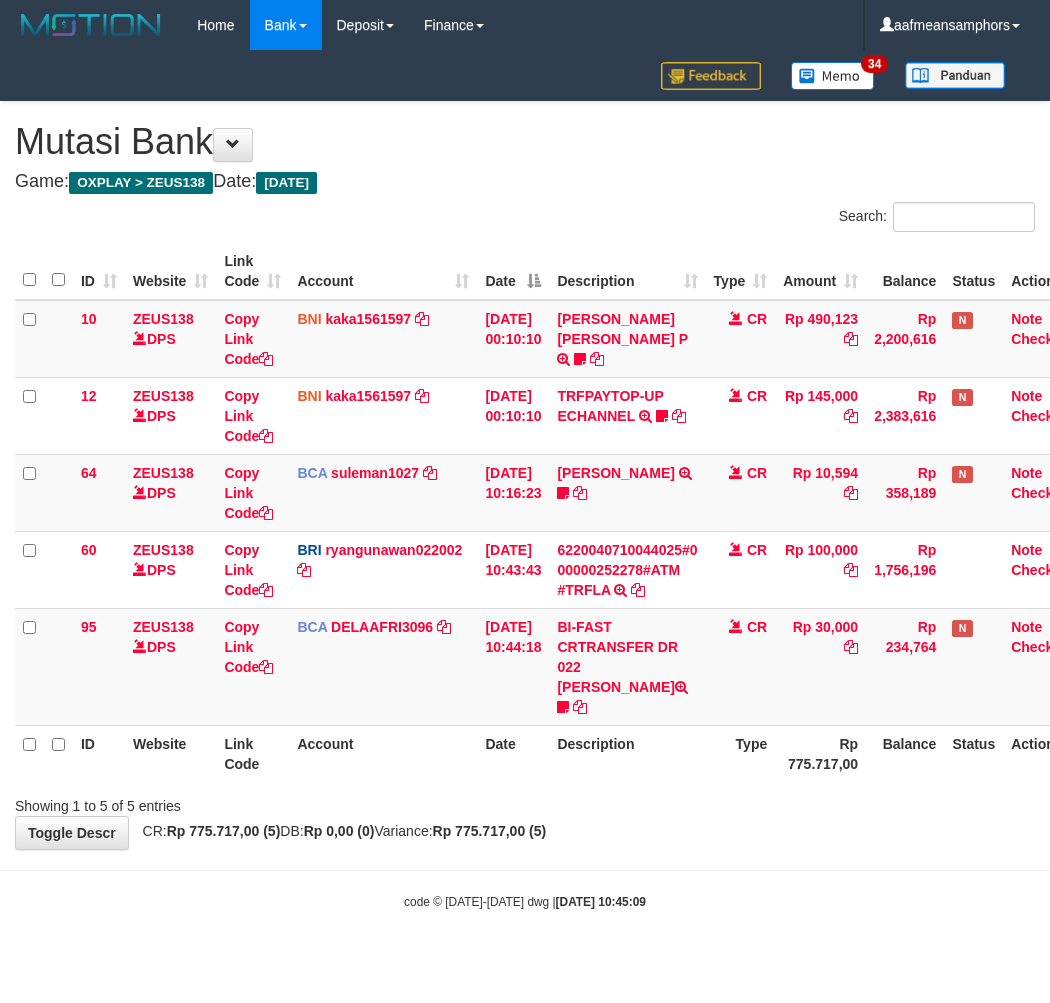 scroll, scrollTop: 0, scrollLeft: 0, axis: both 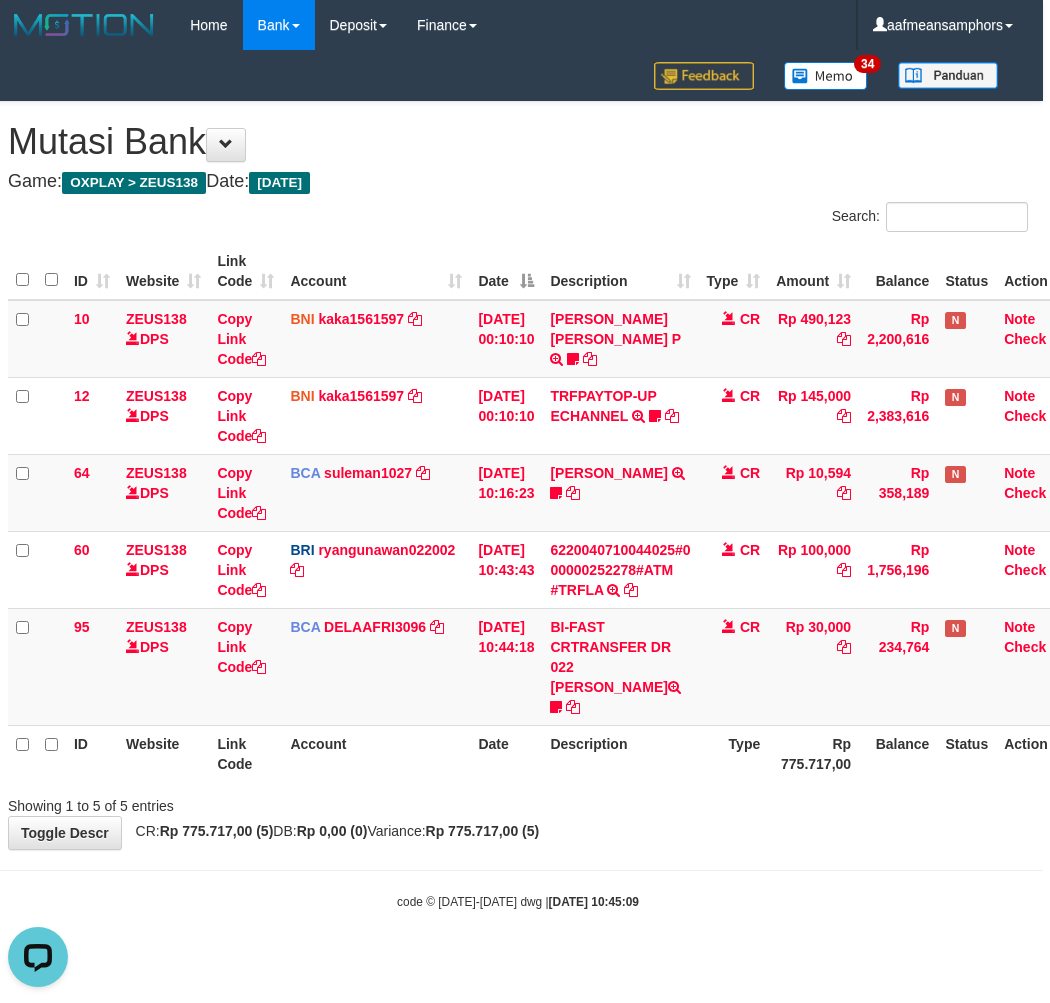 click on "**********" at bounding box center [518, 475] 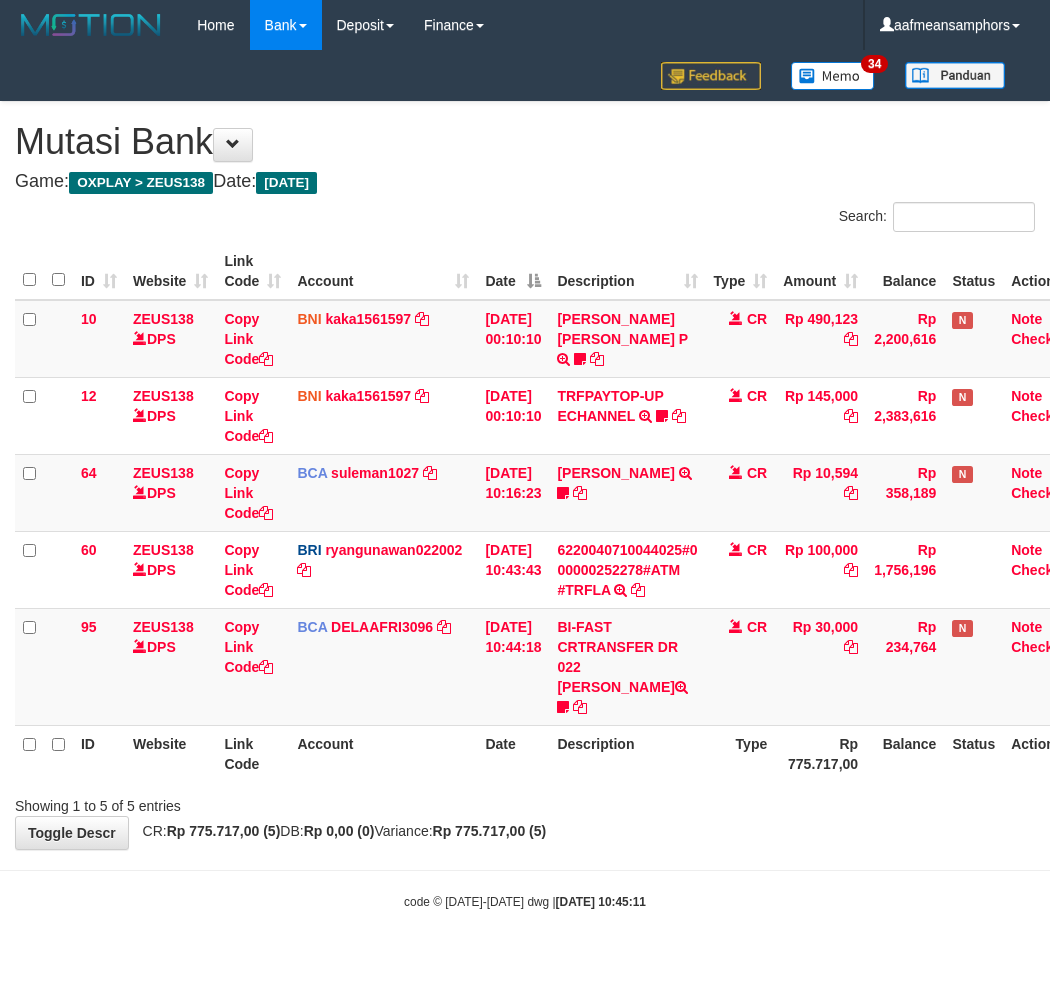 scroll, scrollTop: 0, scrollLeft: 7, axis: horizontal 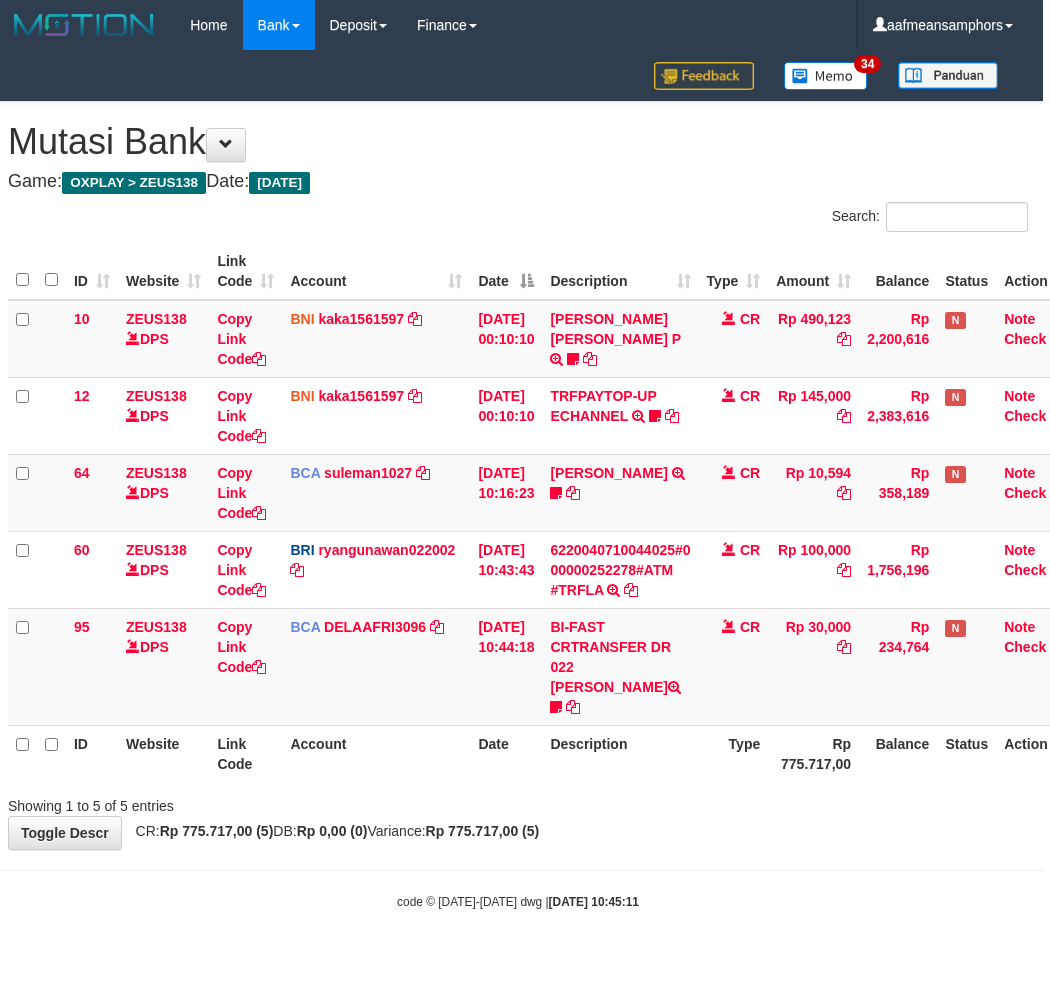 click on "**********" at bounding box center (518, 475) 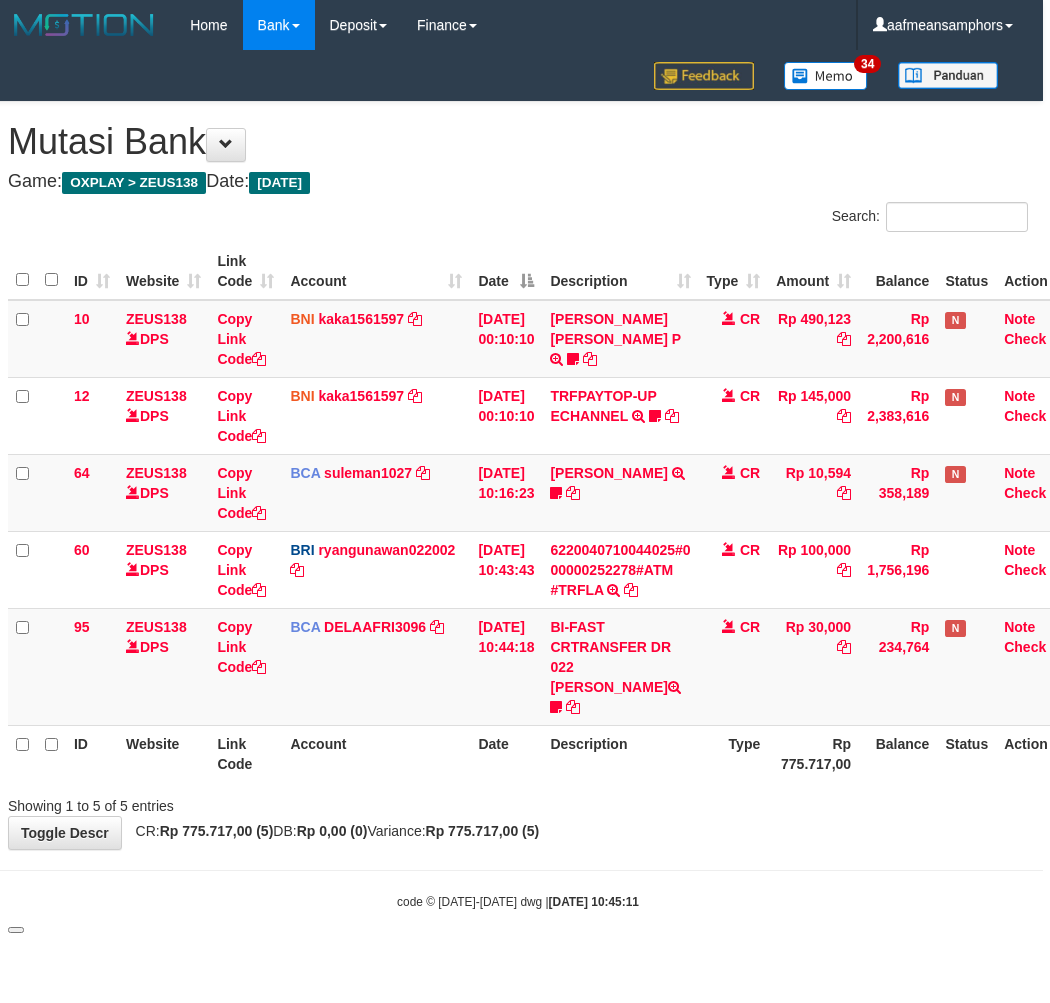 click on "**********" at bounding box center [518, 475] 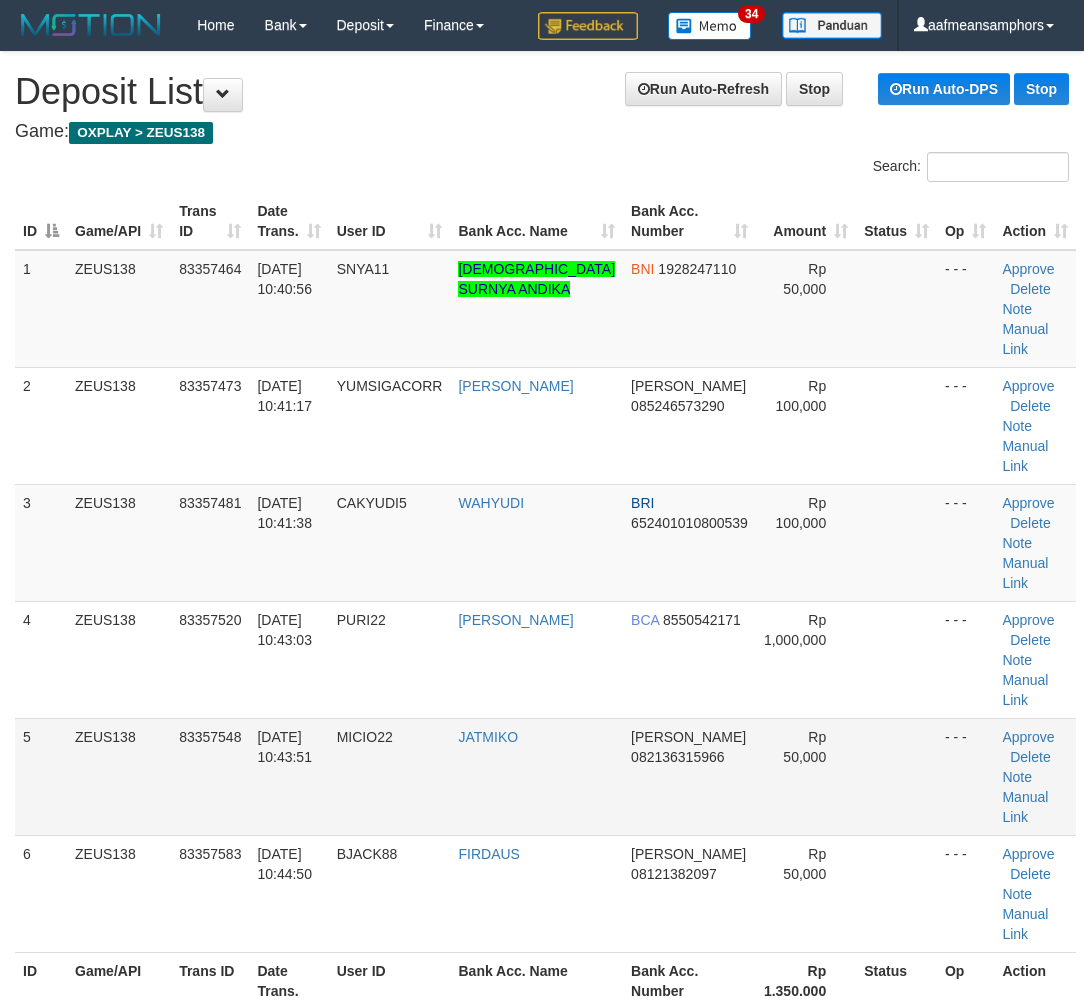scroll, scrollTop: 58, scrollLeft: 0, axis: vertical 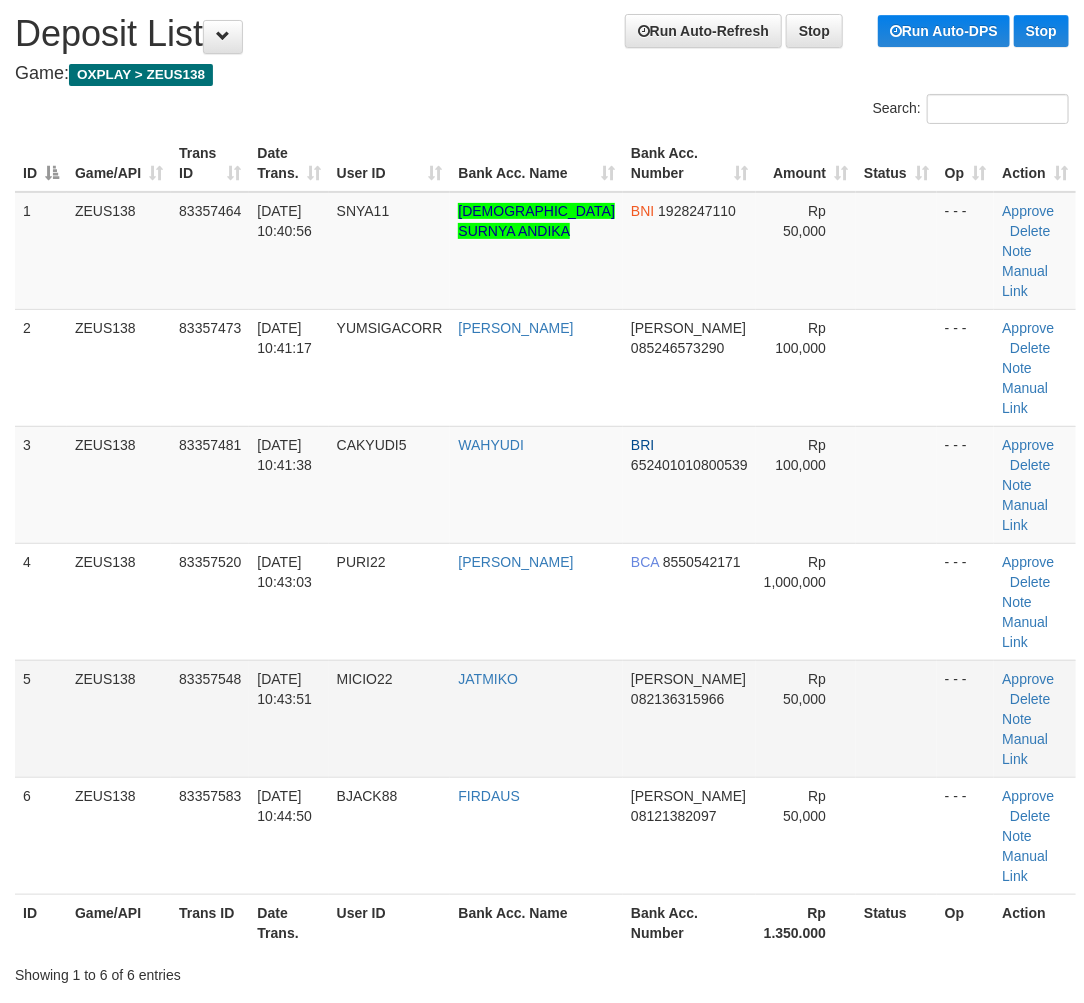 click on "MICIO22" at bounding box center [390, 718] 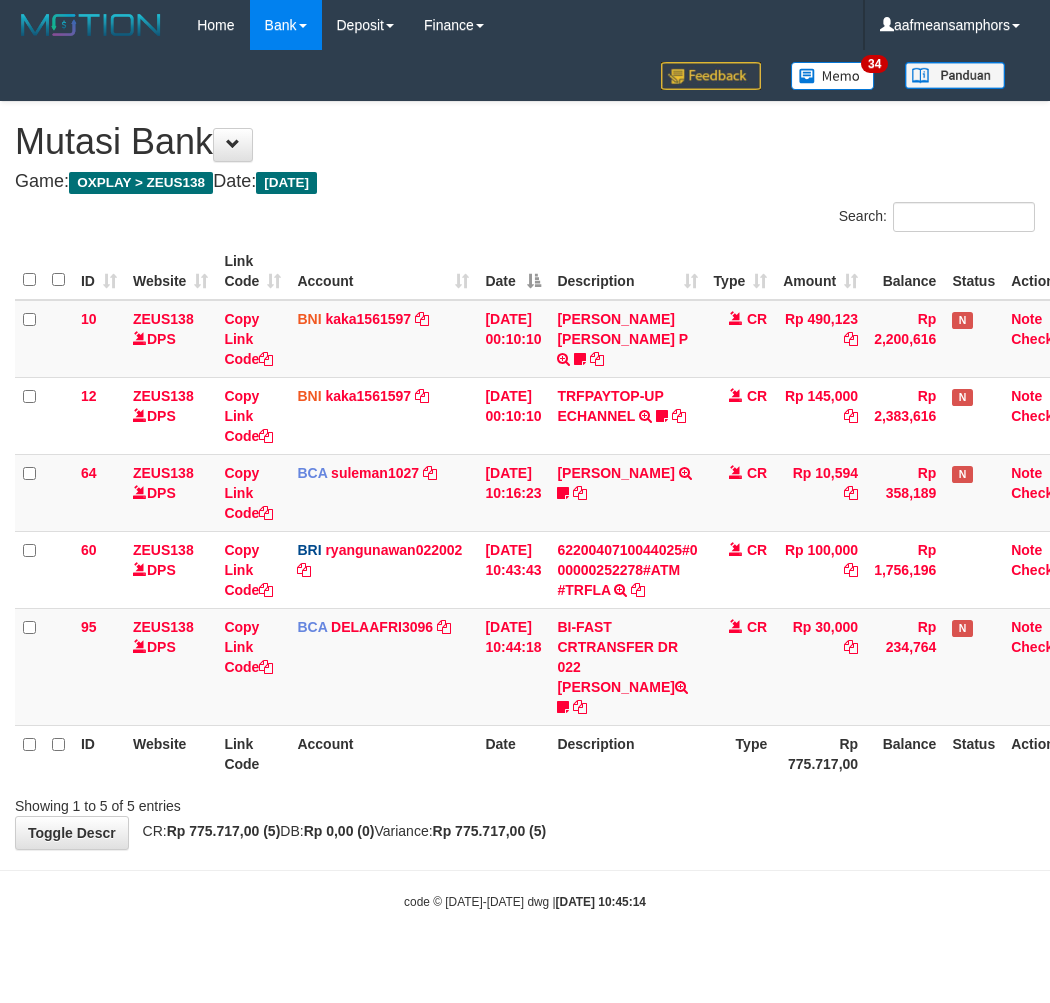 scroll, scrollTop: 0, scrollLeft: 7, axis: horizontal 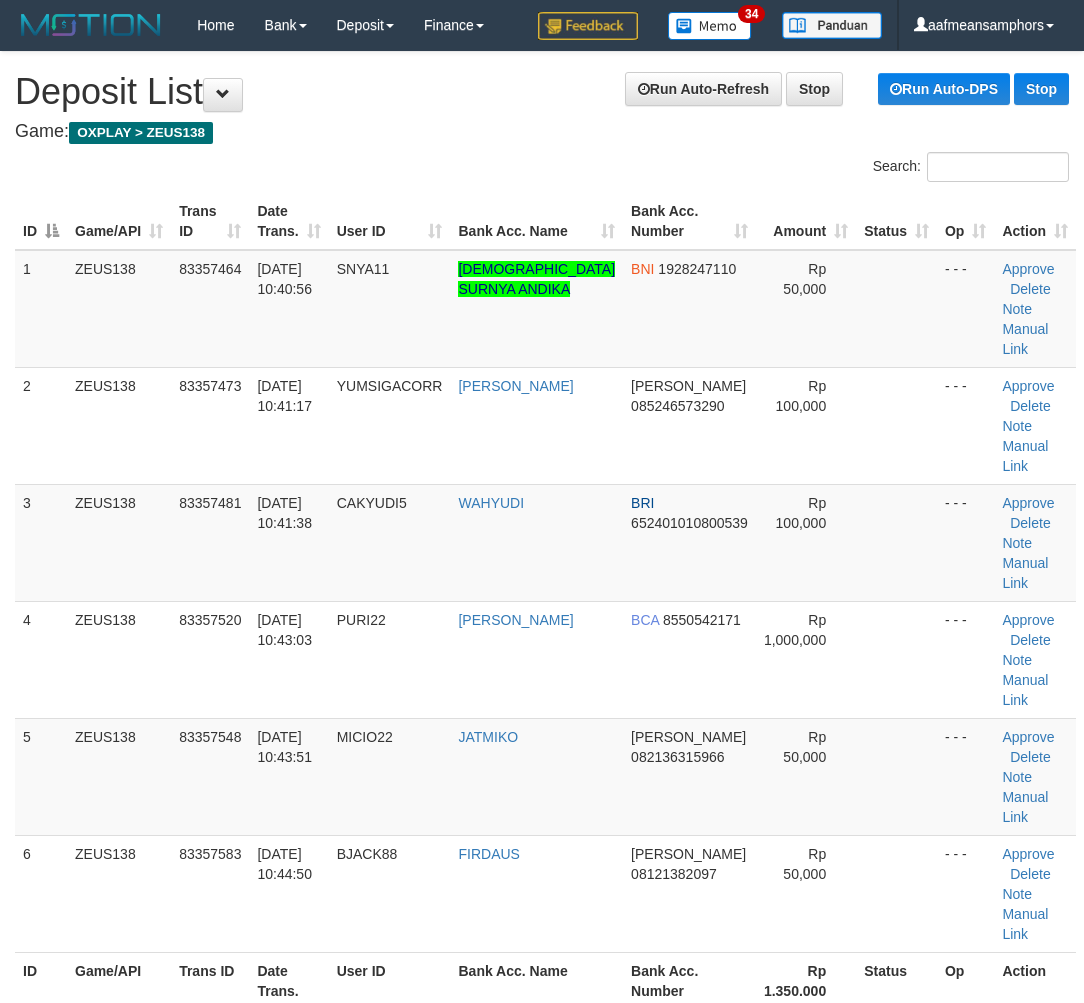click on "CHAERUL IKHSAN" at bounding box center (552, 2058) 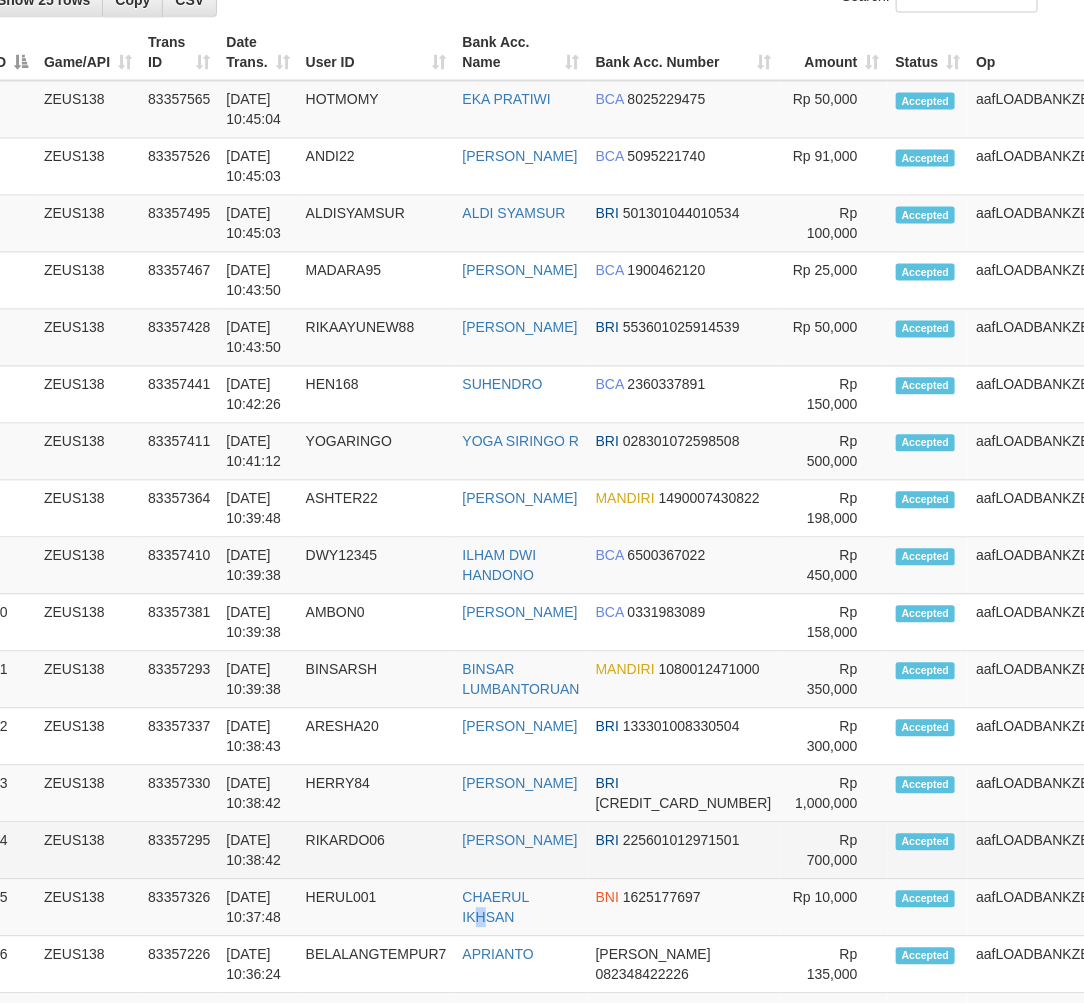 scroll, scrollTop: 58, scrollLeft: 0, axis: vertical 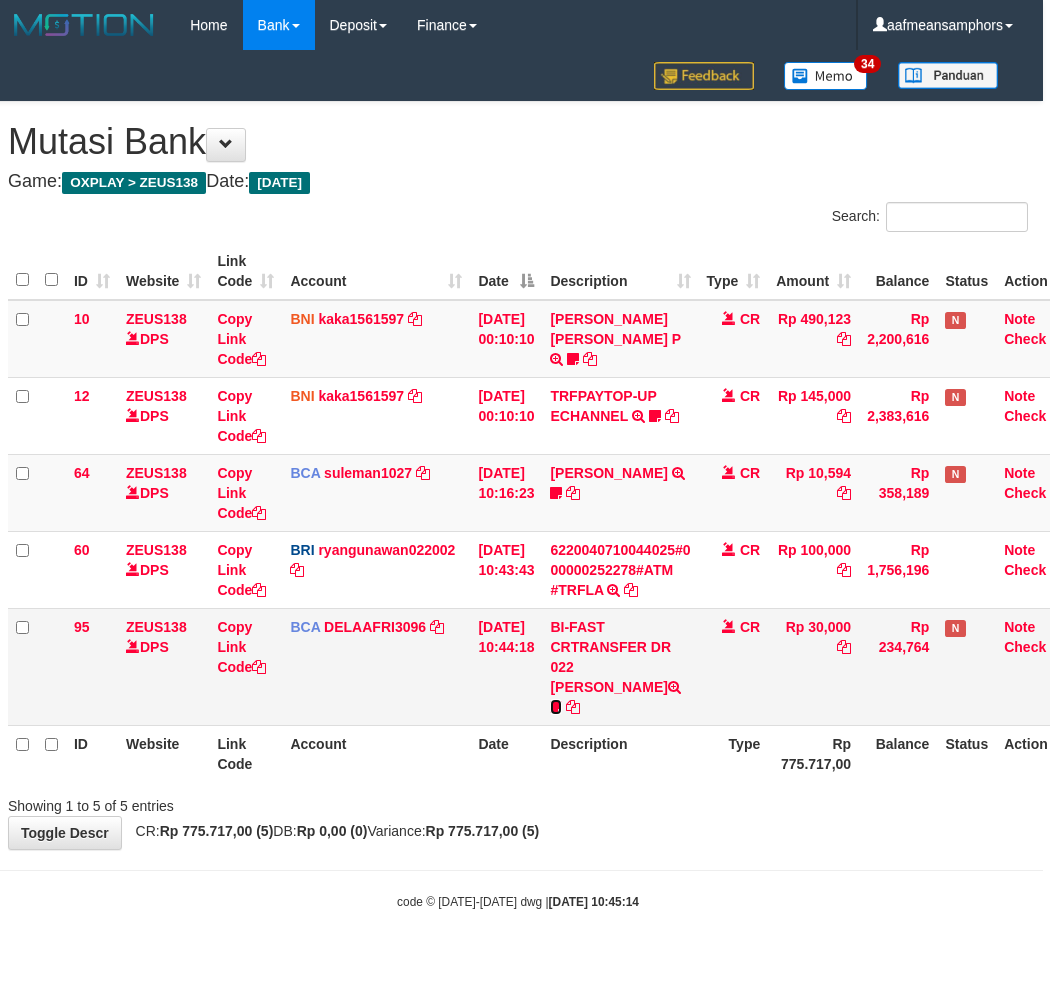 click at bounding box center (556, 707) 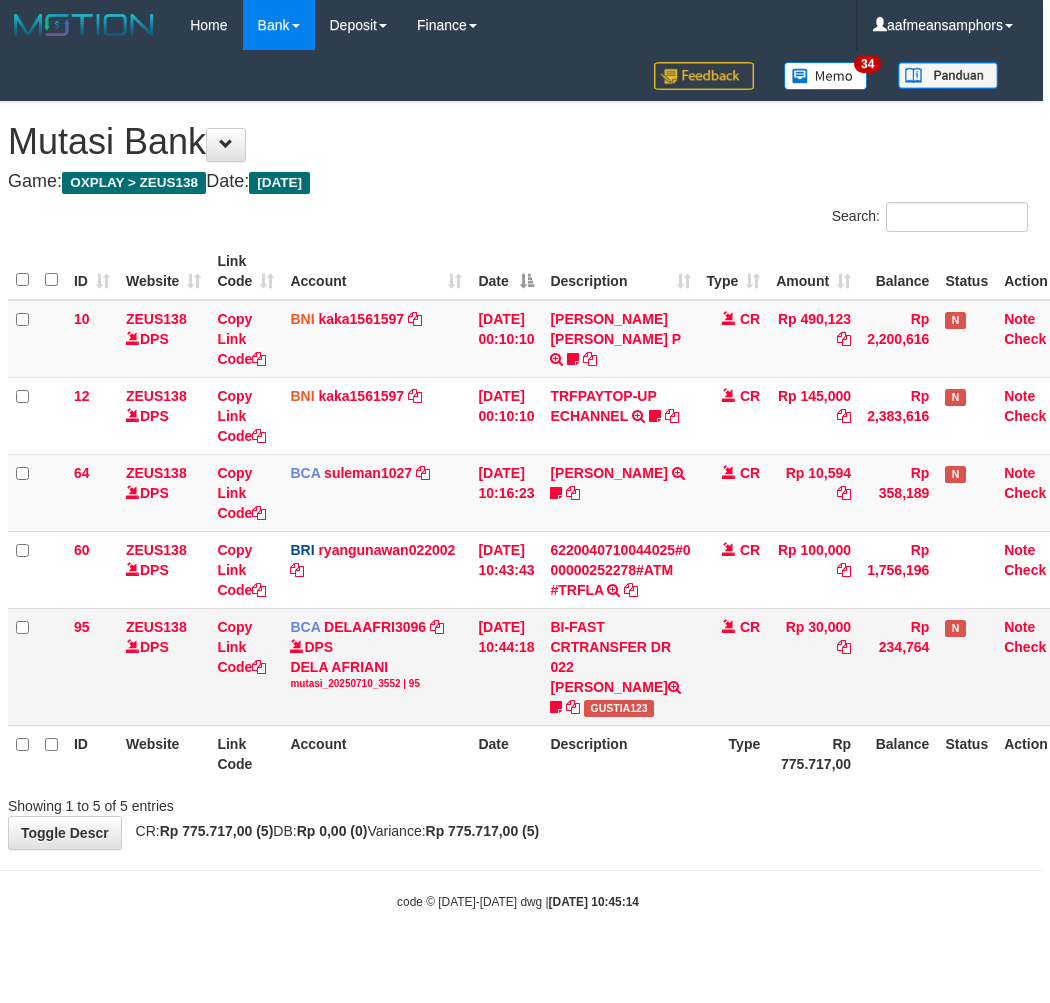 click on "GUSTIA123" at bounding box center [619, 708] 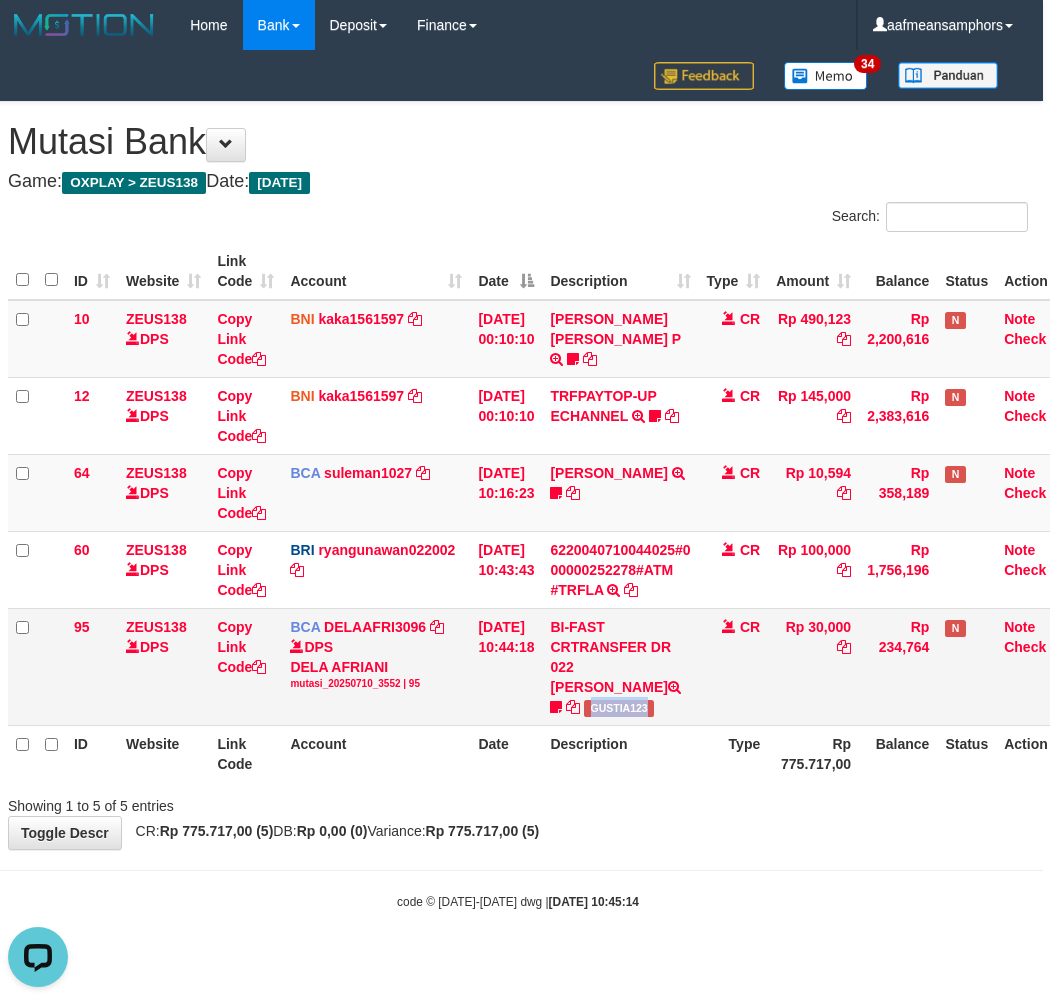 drag, startPoint x: 634, startPoint y: 692, endPoint x: 646, endPoint y: 693, distance: 12.0415945 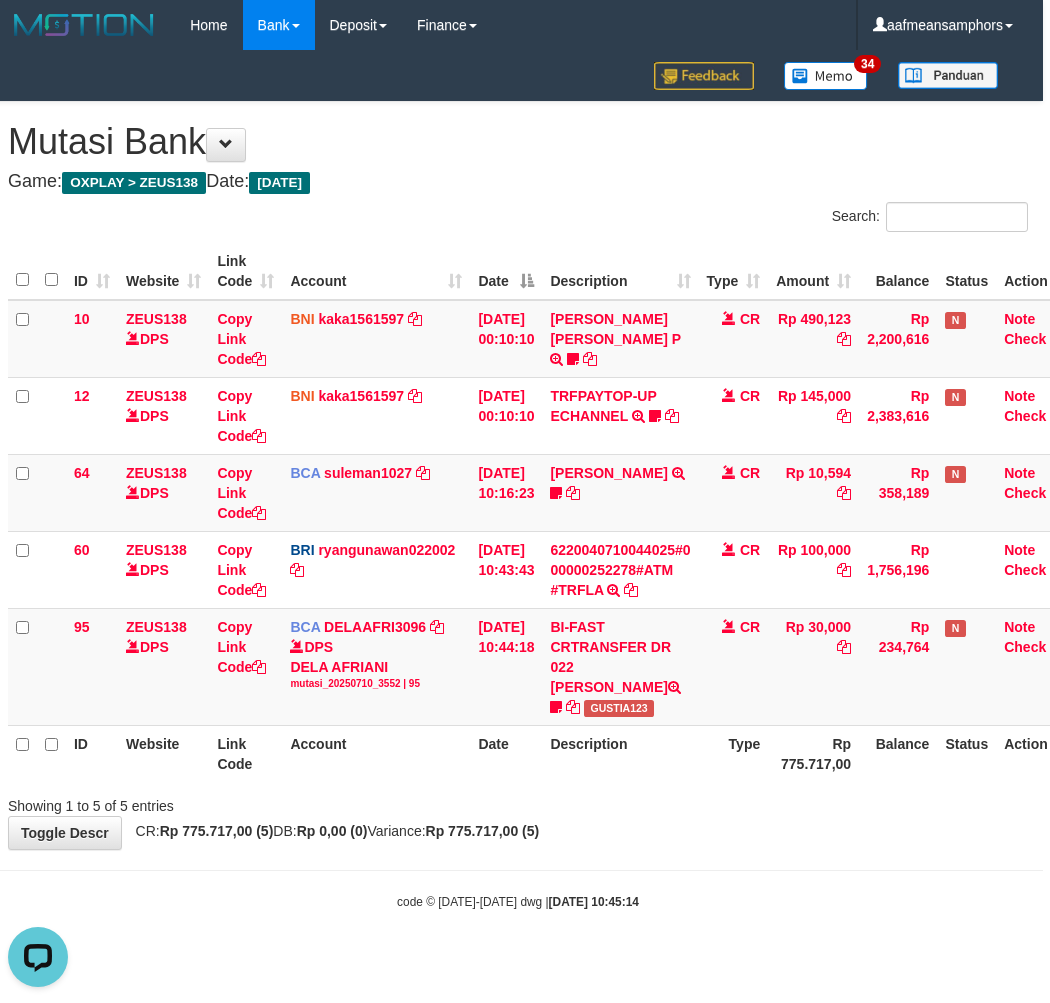 click on "**********" at bounding box center (518, 475) 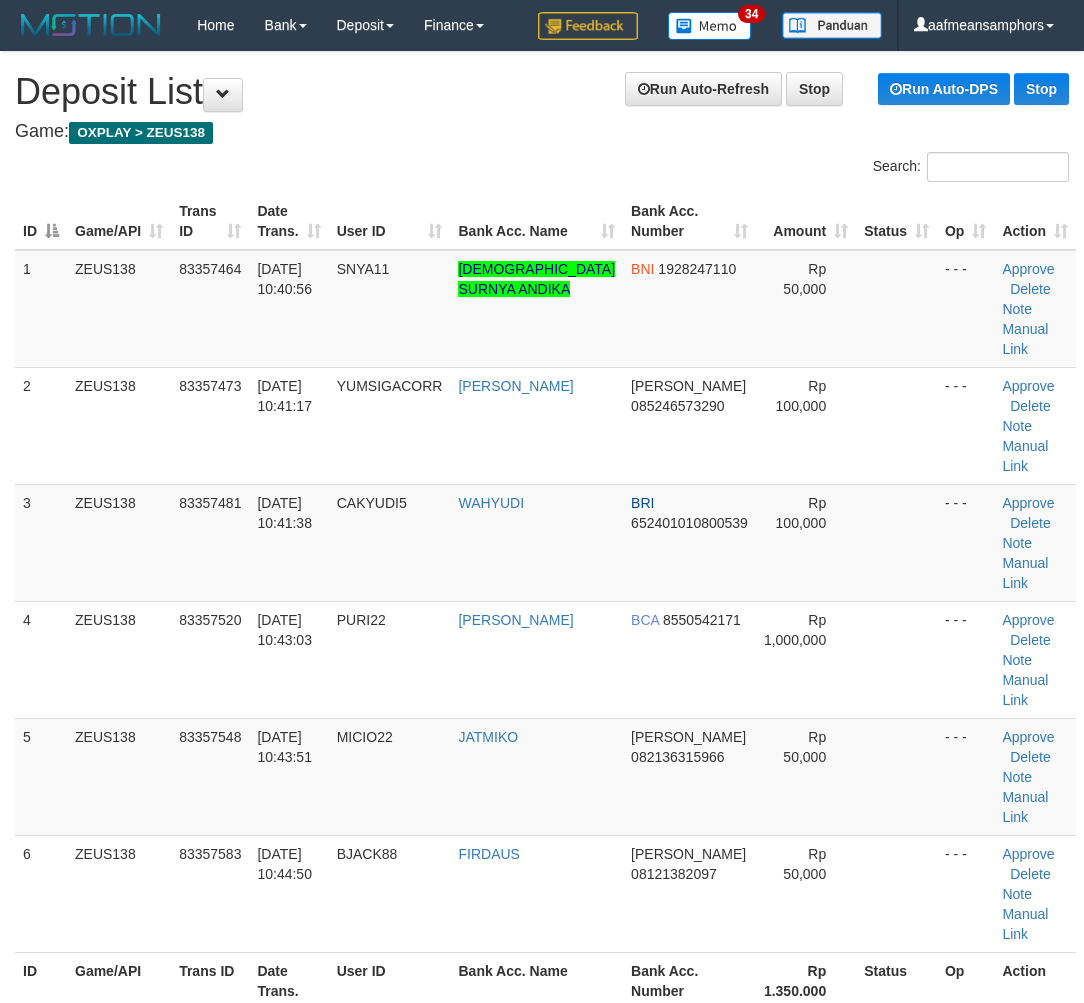 scroll, scrollTop: 58, scrollLeft: 0, axis: vertical 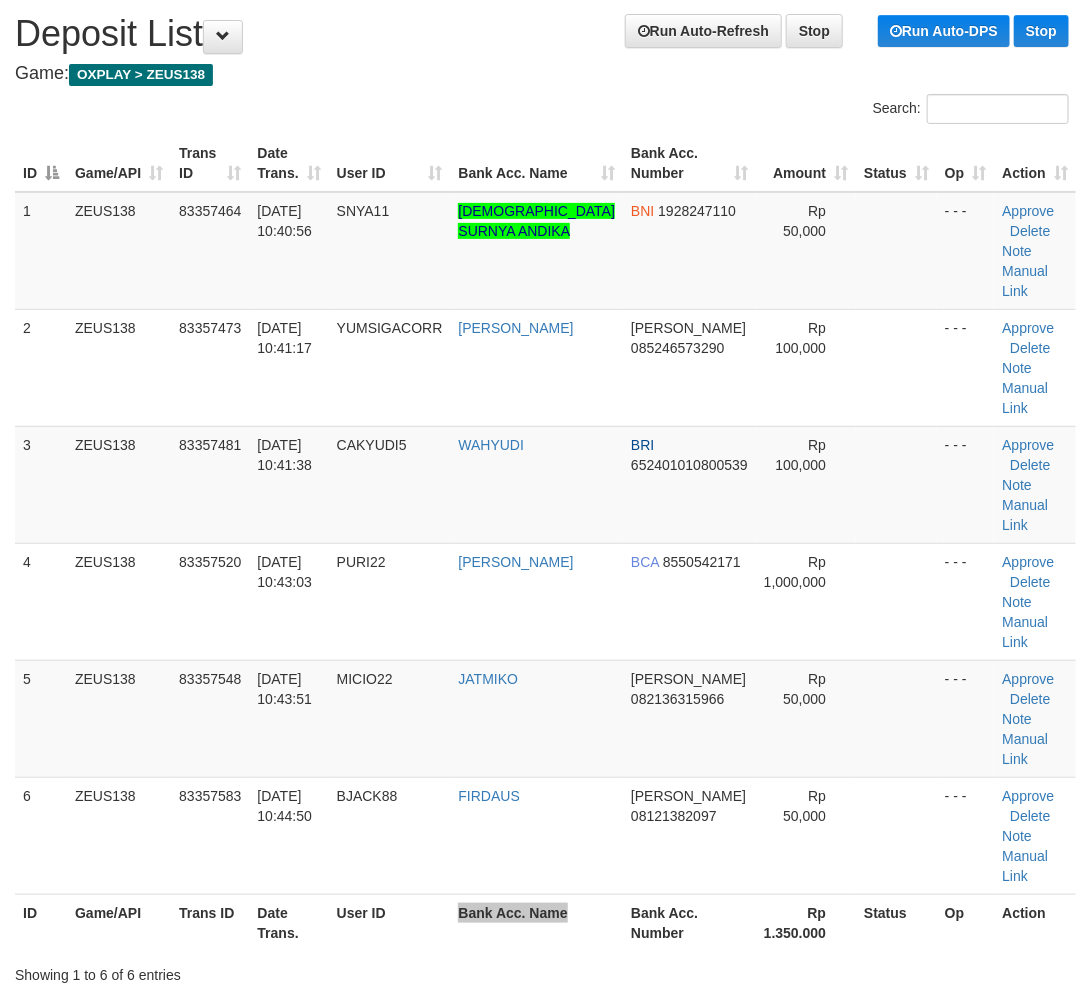 click on "ID Game/API Trans ID Date Trans. User ID Bank Acc. Name Bank Acc. Number Rp 1.350.000 Status Op Action" at bounding box center (545, 922) 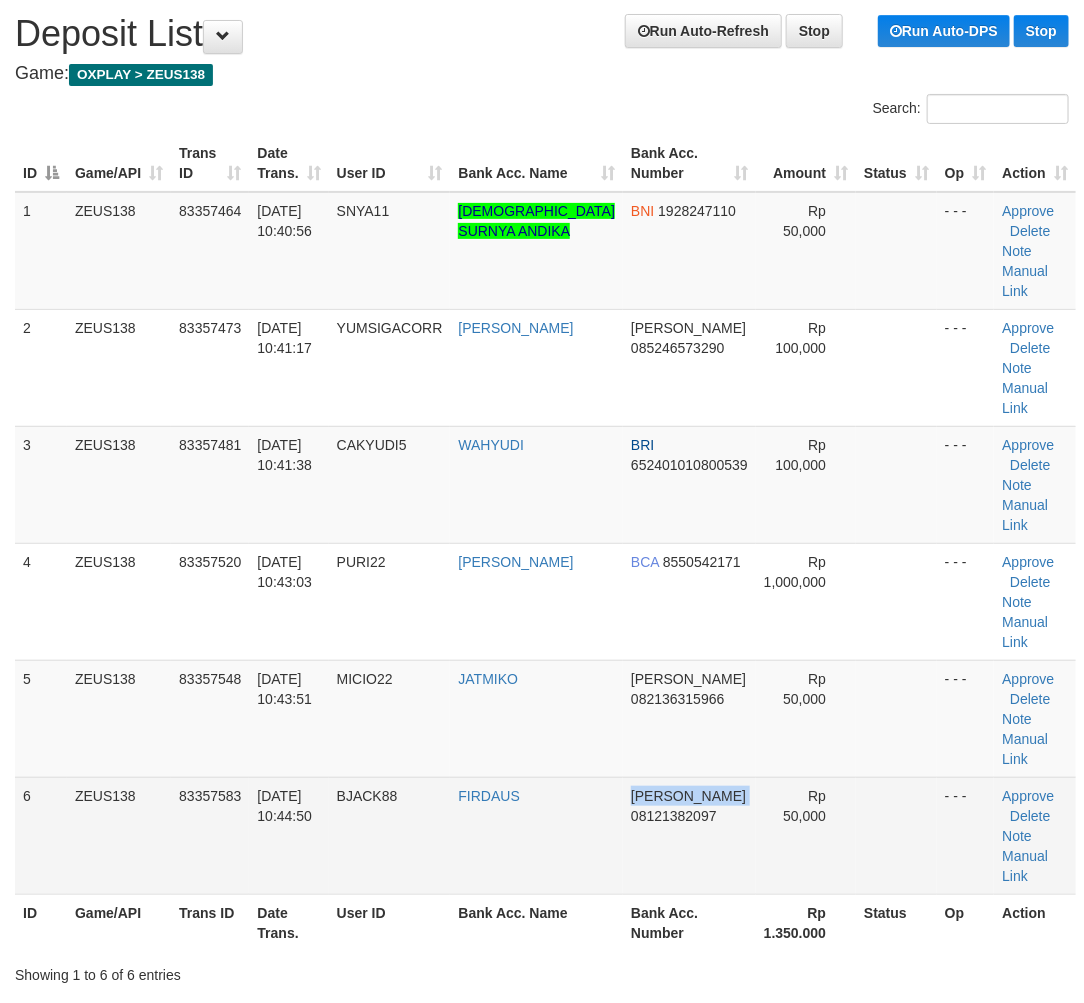 click on "6
ZEUS138
83357583
10/07/2025 10:44:50
BJACK88
FIRDAUS
DANA
08121382097
Rp 50,000
- - -
Approve
Delete
Note
Manual Link" at bounding box center (545, 835) 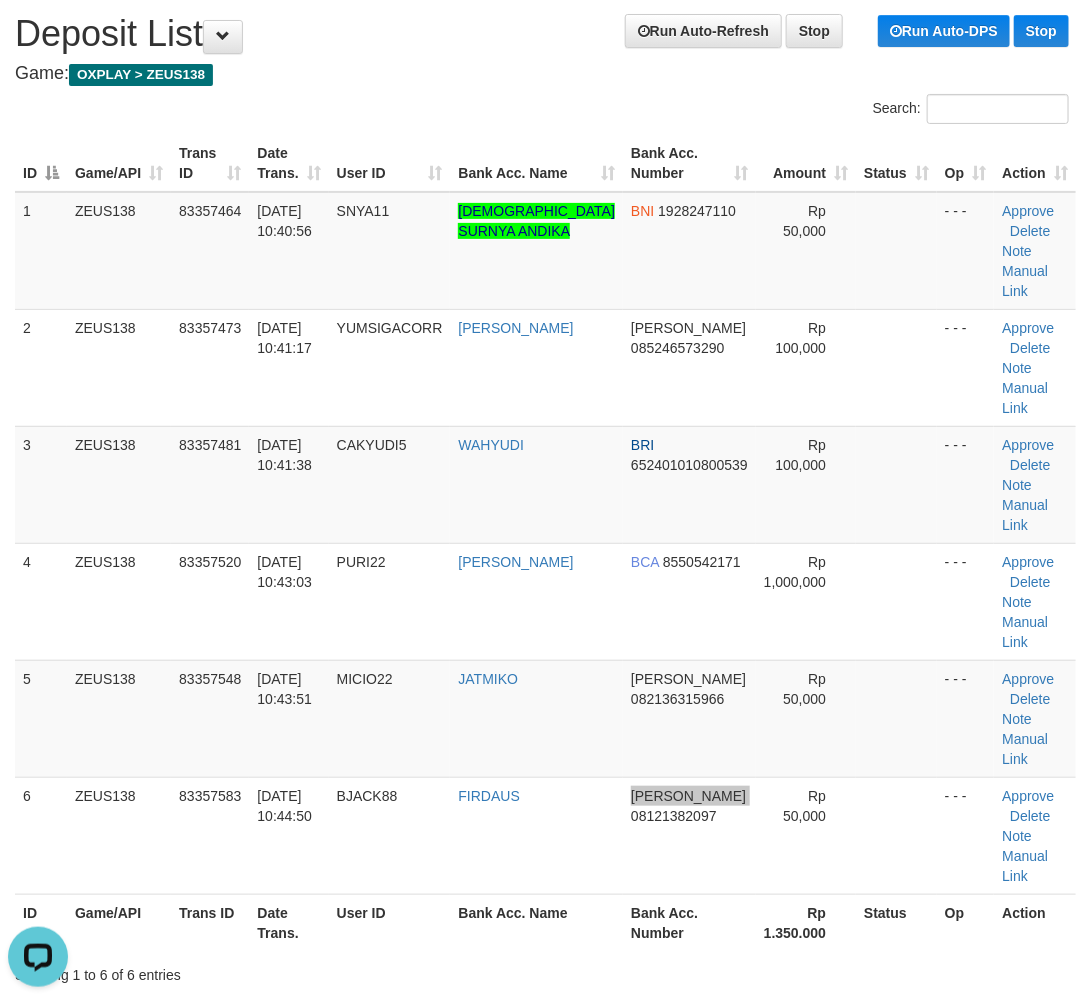 scroll, scrollTop: 0, scrollLeft: 0, axis: both 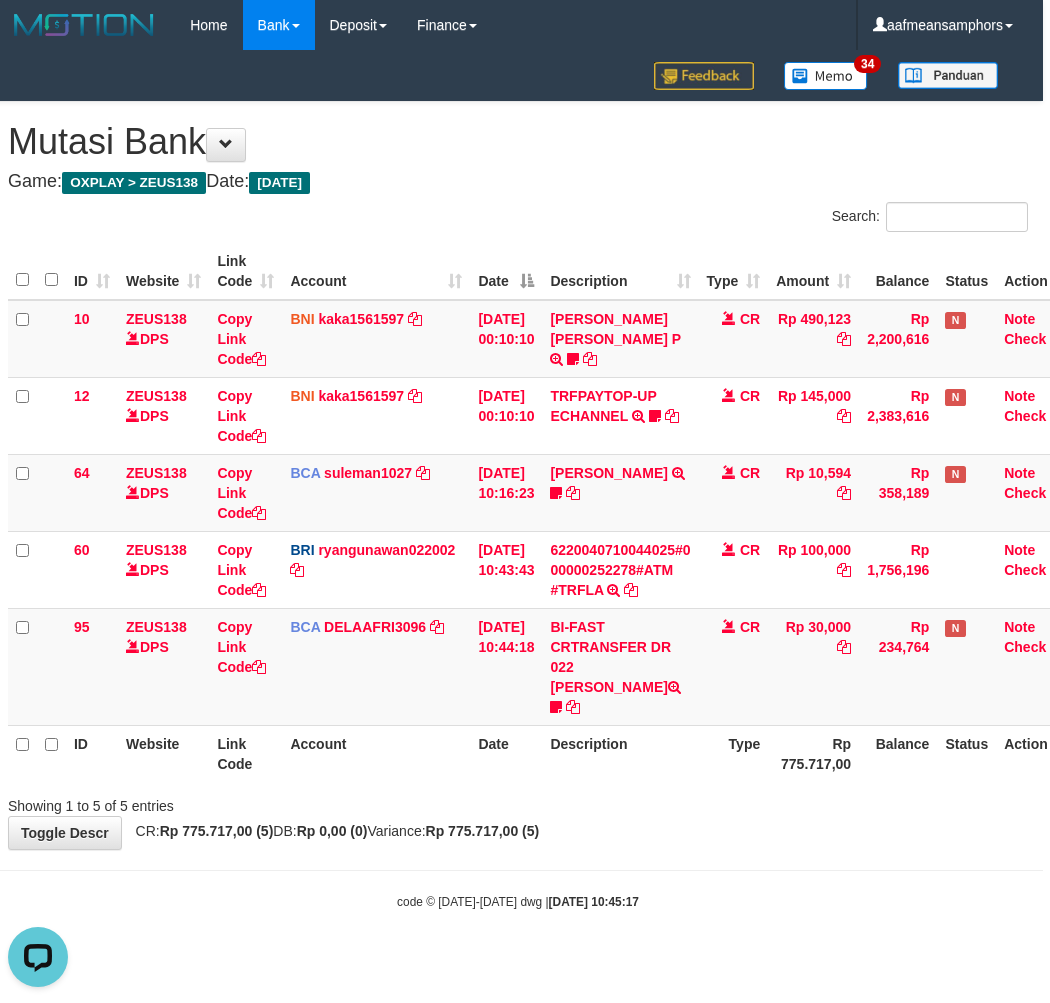 drag, startPoint x: 791, startPoint y: 830, endPoint x: 781, endPoint y: 836, distance: 11.661903 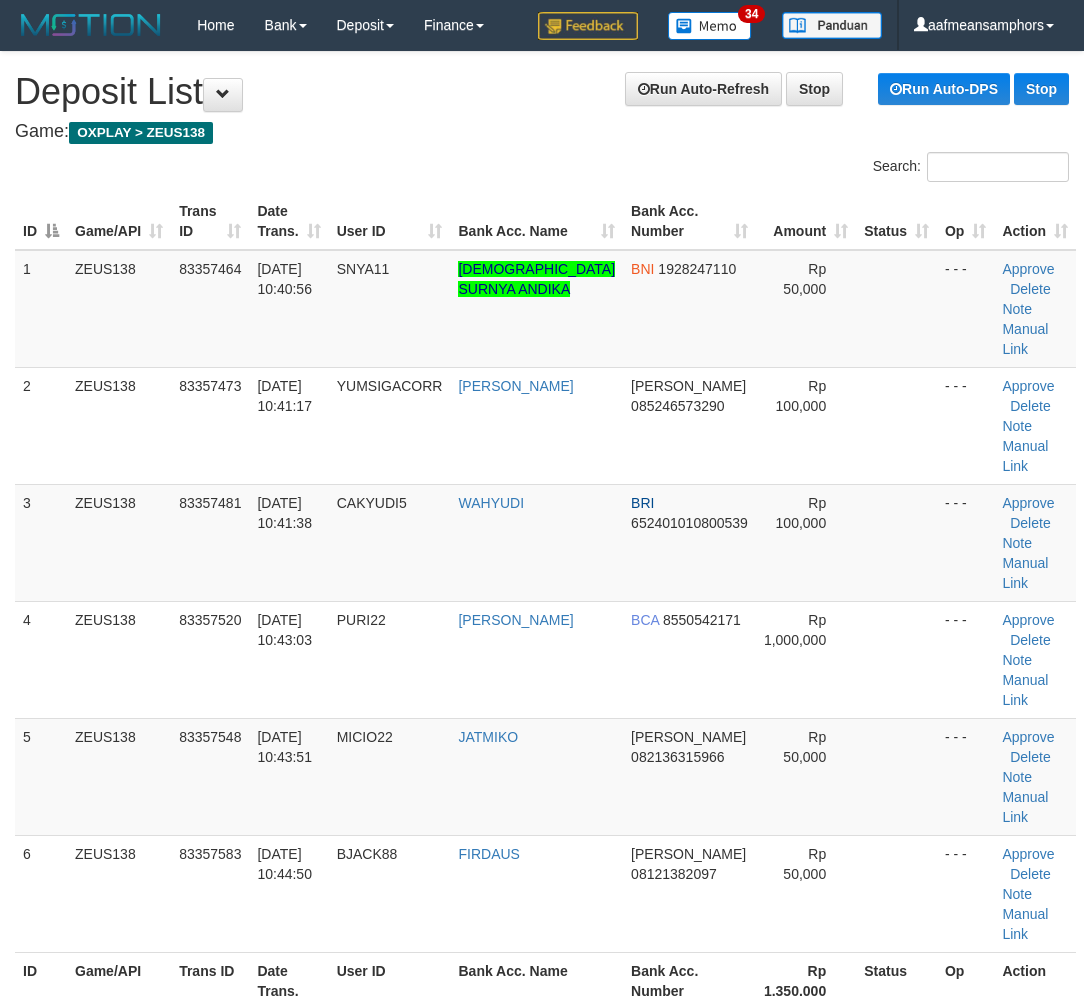 scroll, scrollTop: 58, scrollLeft: 0, axis: vertical 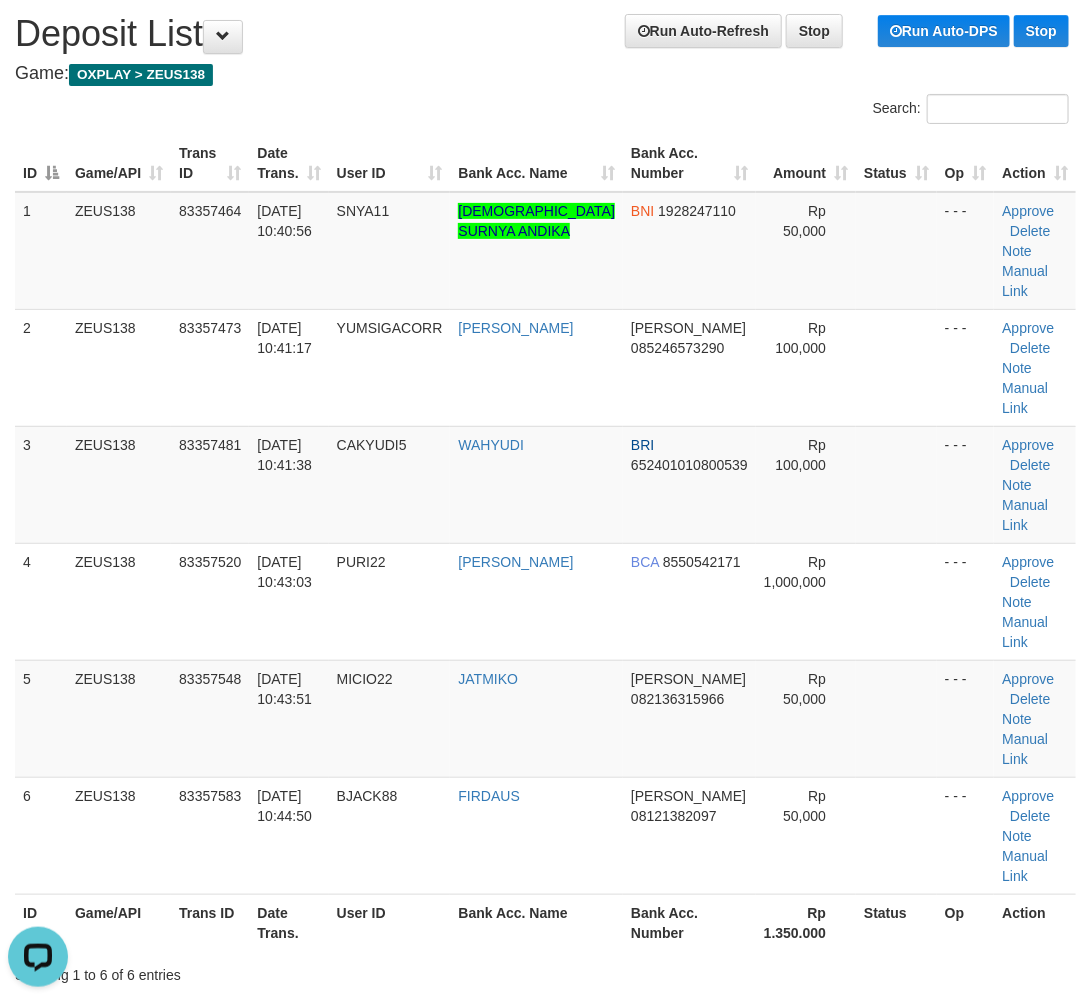 click on "Showing 1 to 6 of 6 entries" at bounding box center (226, 971) 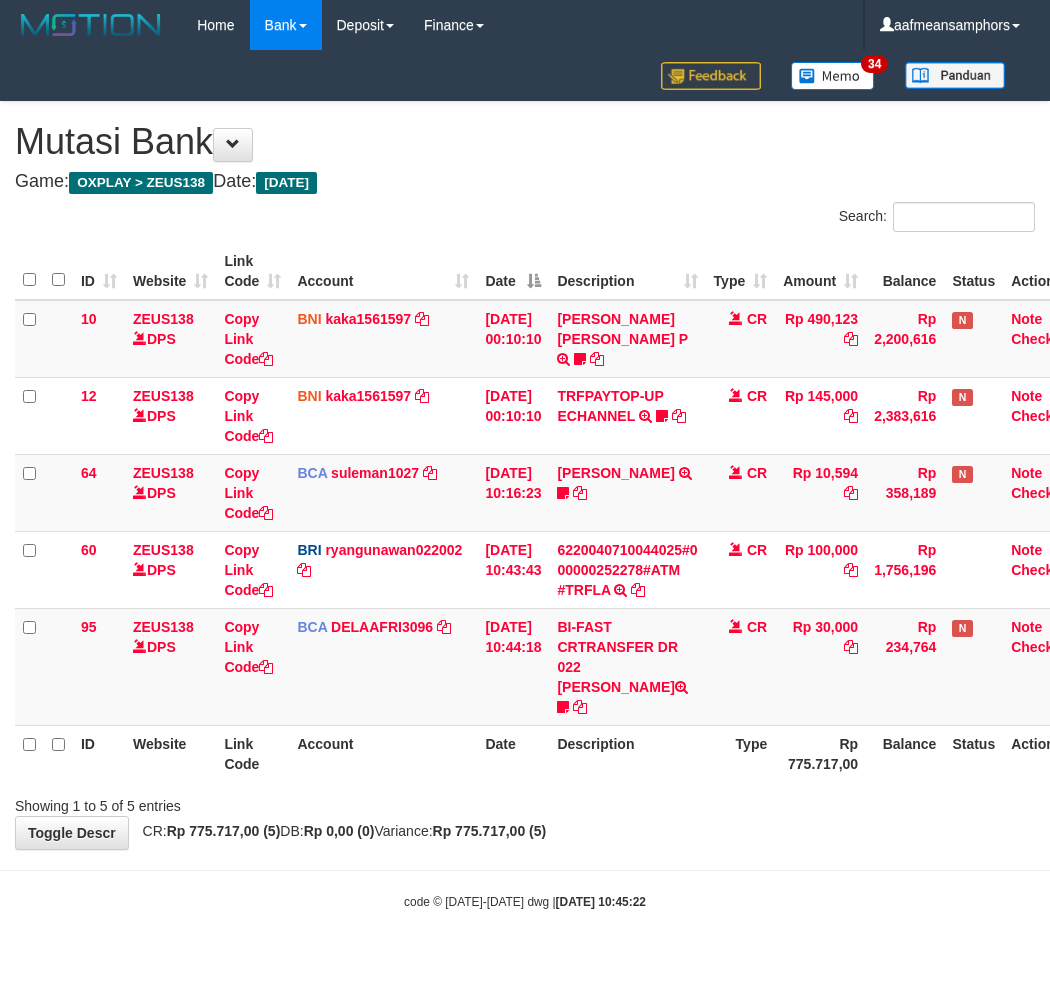 scroll, scrollTop: 0, scrollLeft: 7, axis: horizontal 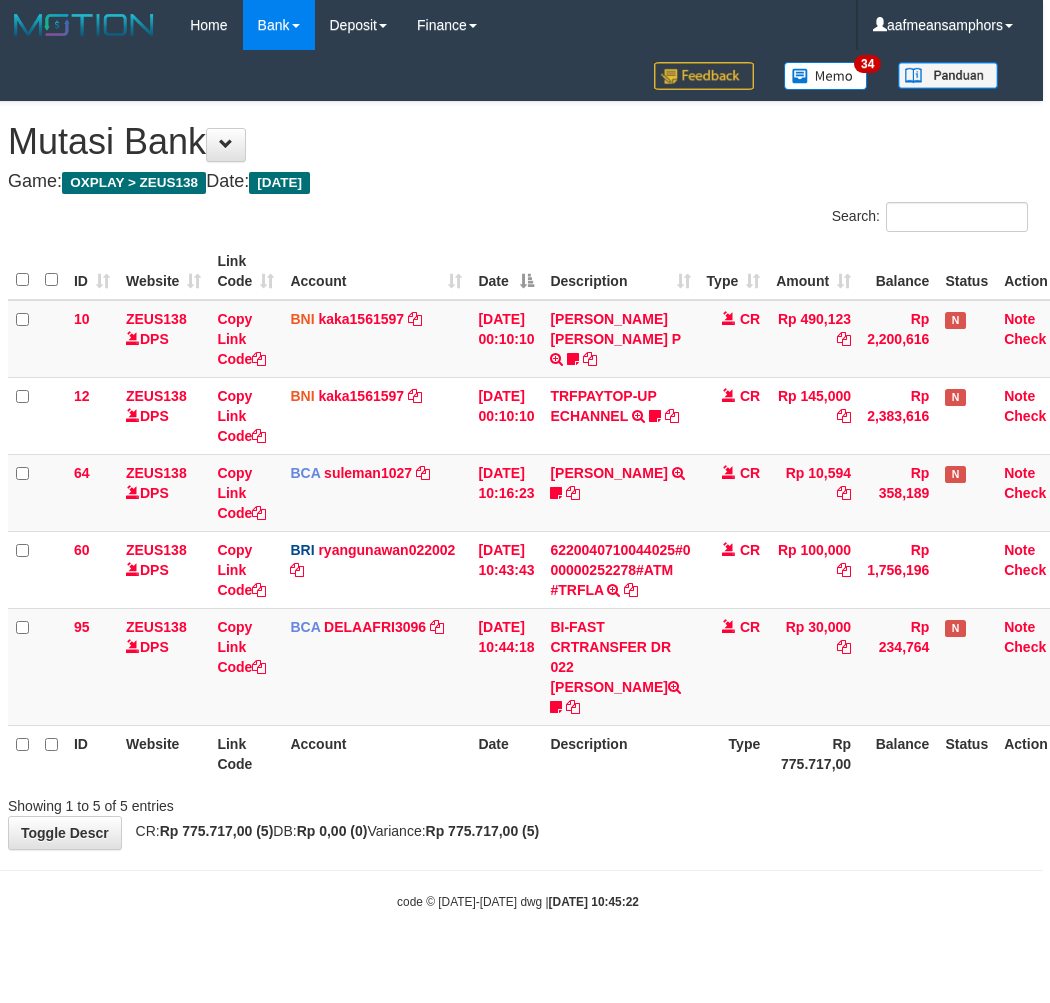 click on "Toggle navigation
Home
Bank
Account List
Load
By Website
Group
[OXPLAY]													ZEUS138
By Load Group (DPS)" at bounding box center (518, 480) 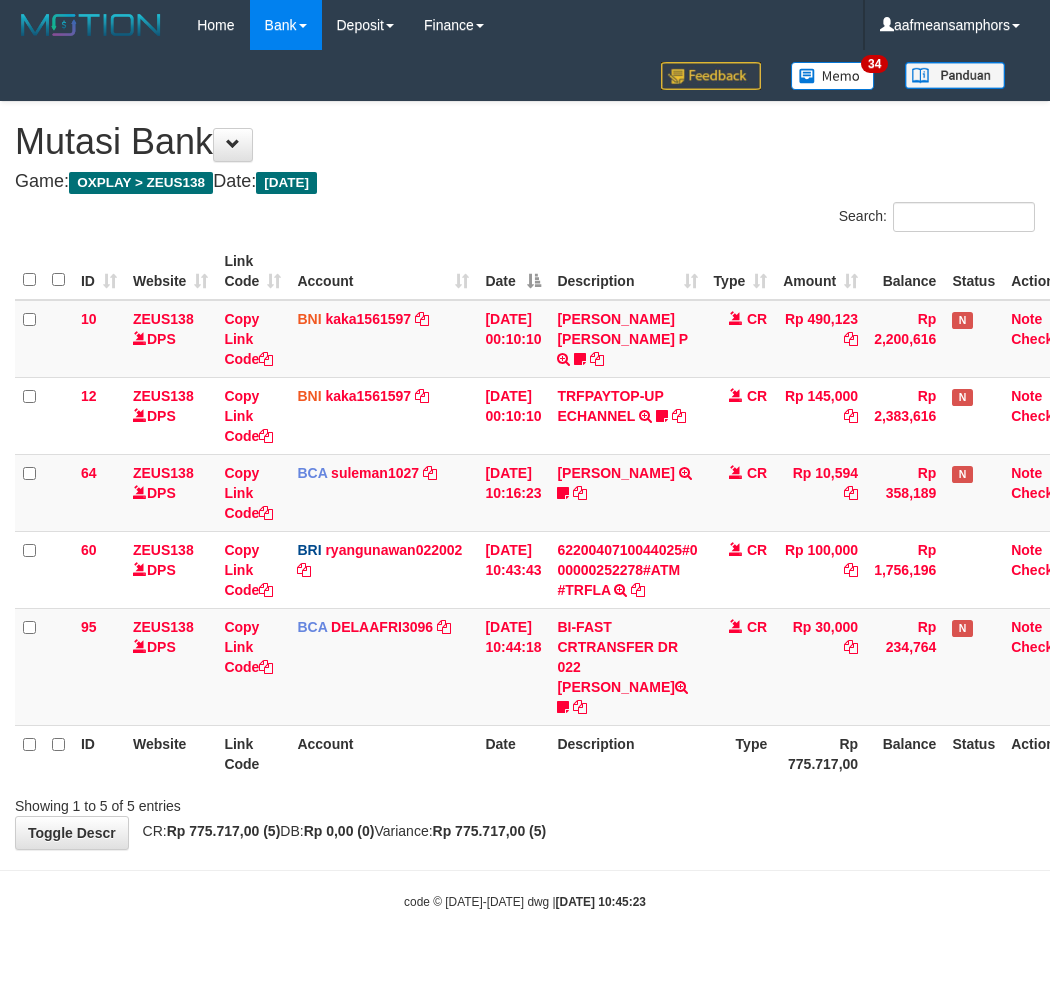 scroll, scrollTop: 0, scrollLeft: 7, axis: horizontal 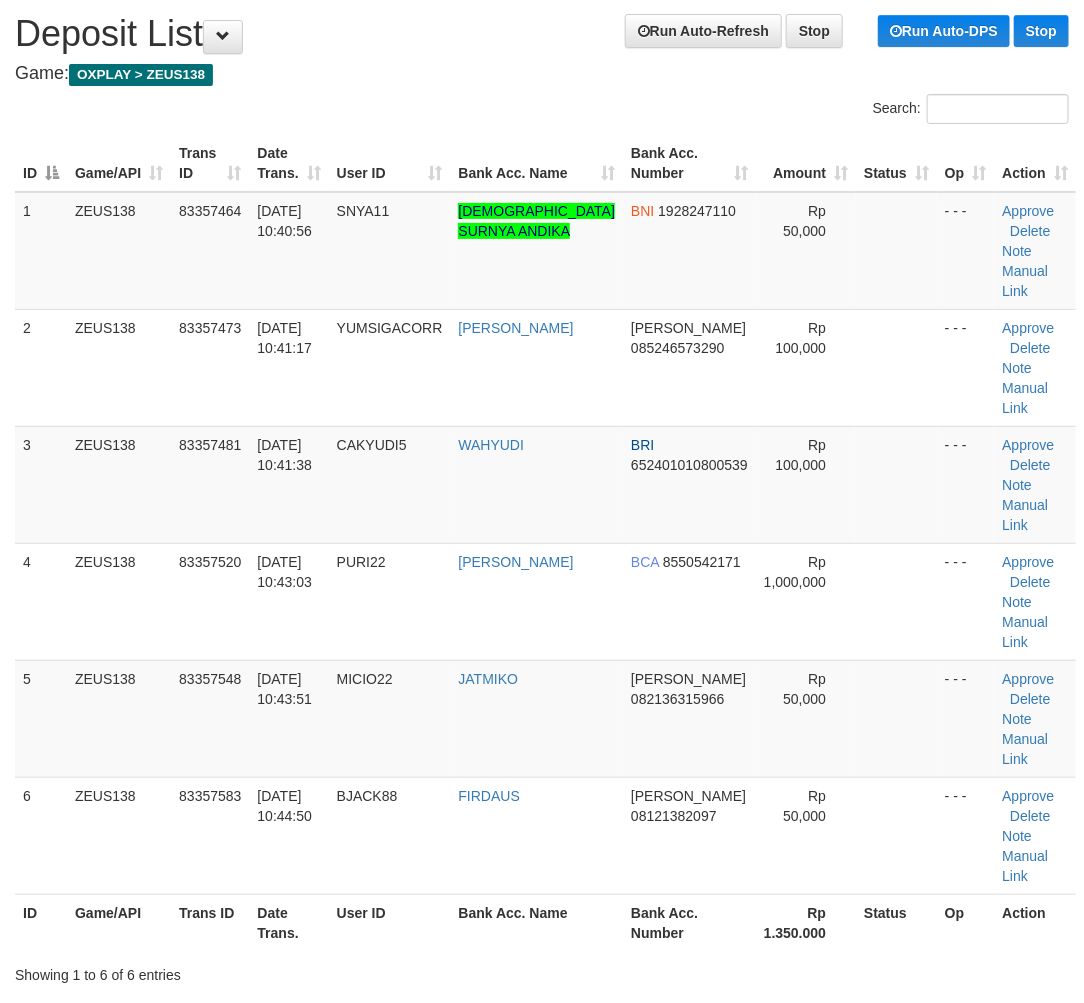 click on "Showing 1 to 6 of 6 entries" at bounding box center (226, 971) 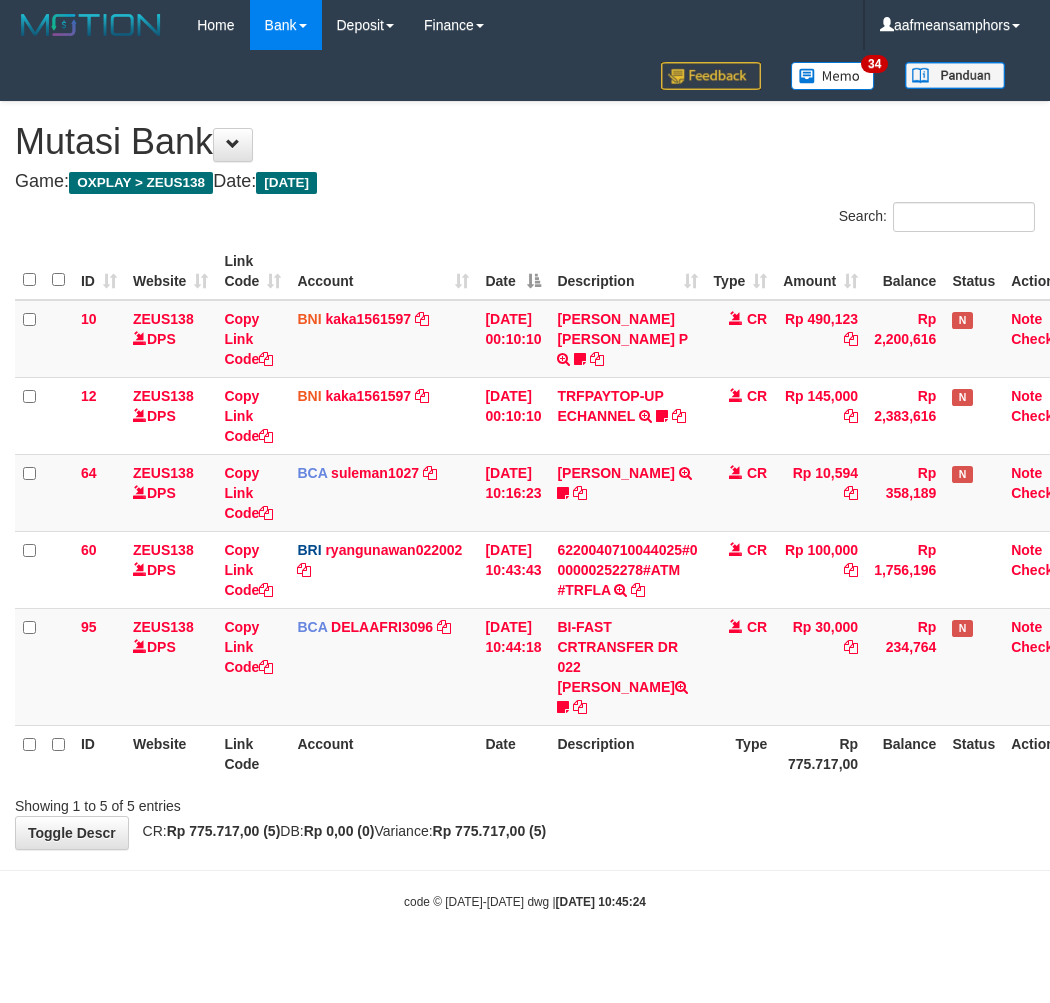 scroll, scrollTop: 0, scrollLeft: 7, axis: horizontal 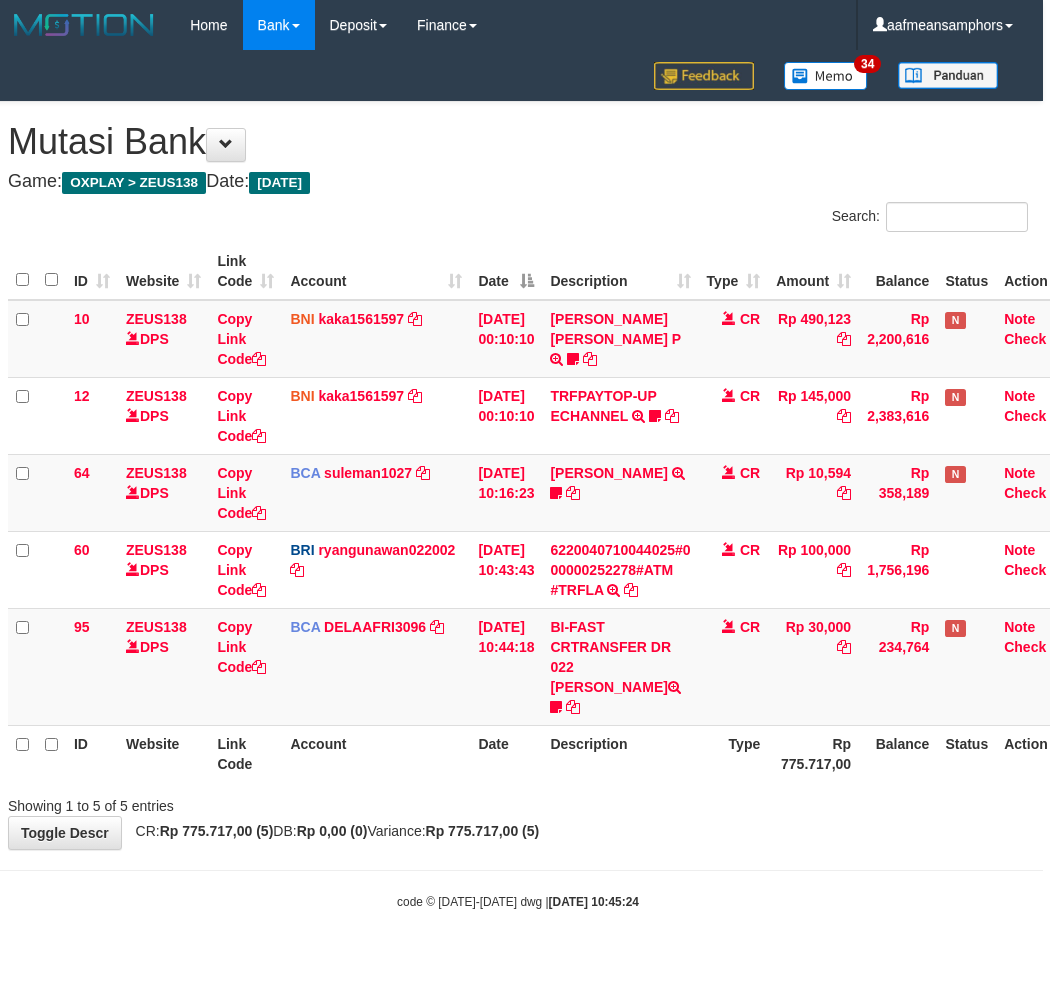 click on "Toggle navigation
Home
Bank
Account List
Load
By Website
Group
[OXPLAY]													ZEUS138
By Load Group (DPS)" at bounding box center (518, 480) 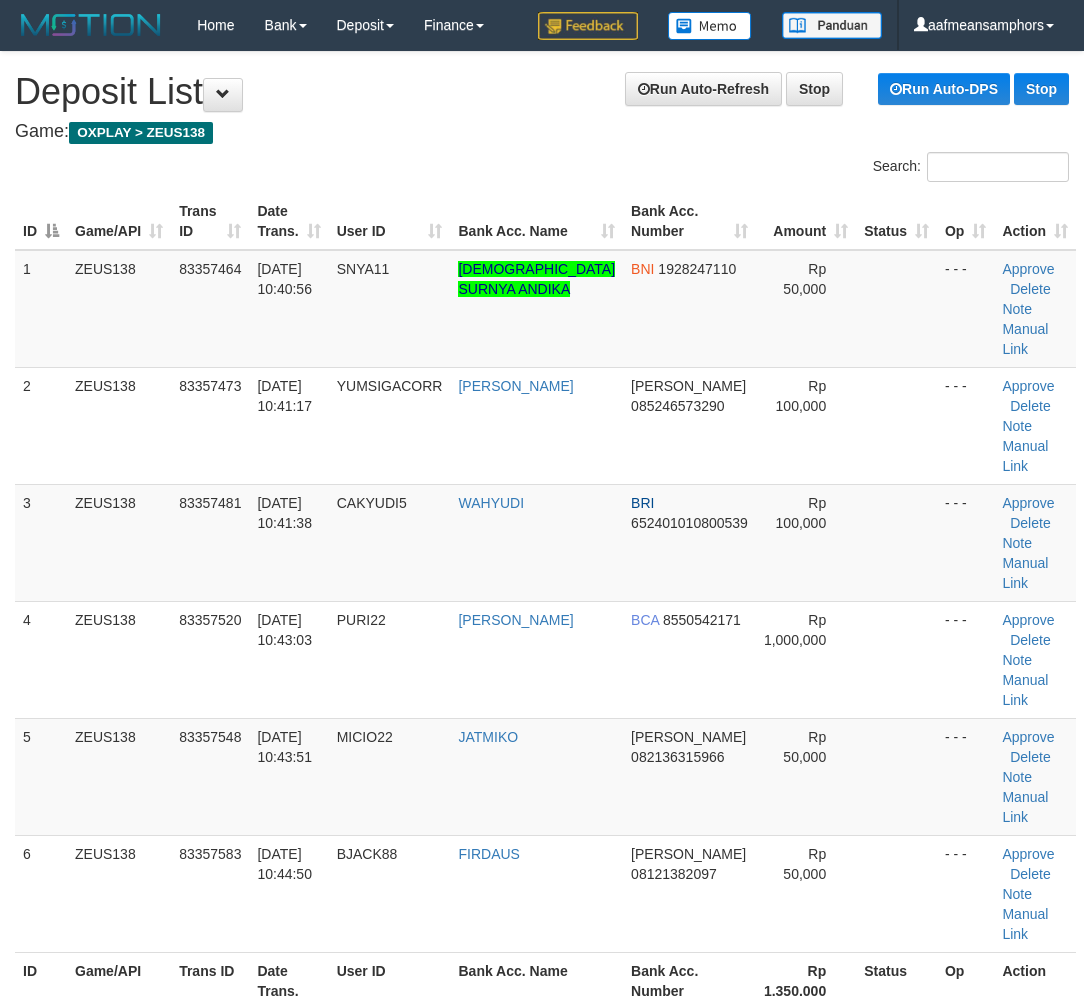 scroll, scrollTop: 58, scrollLeft: 0, axis: vertical 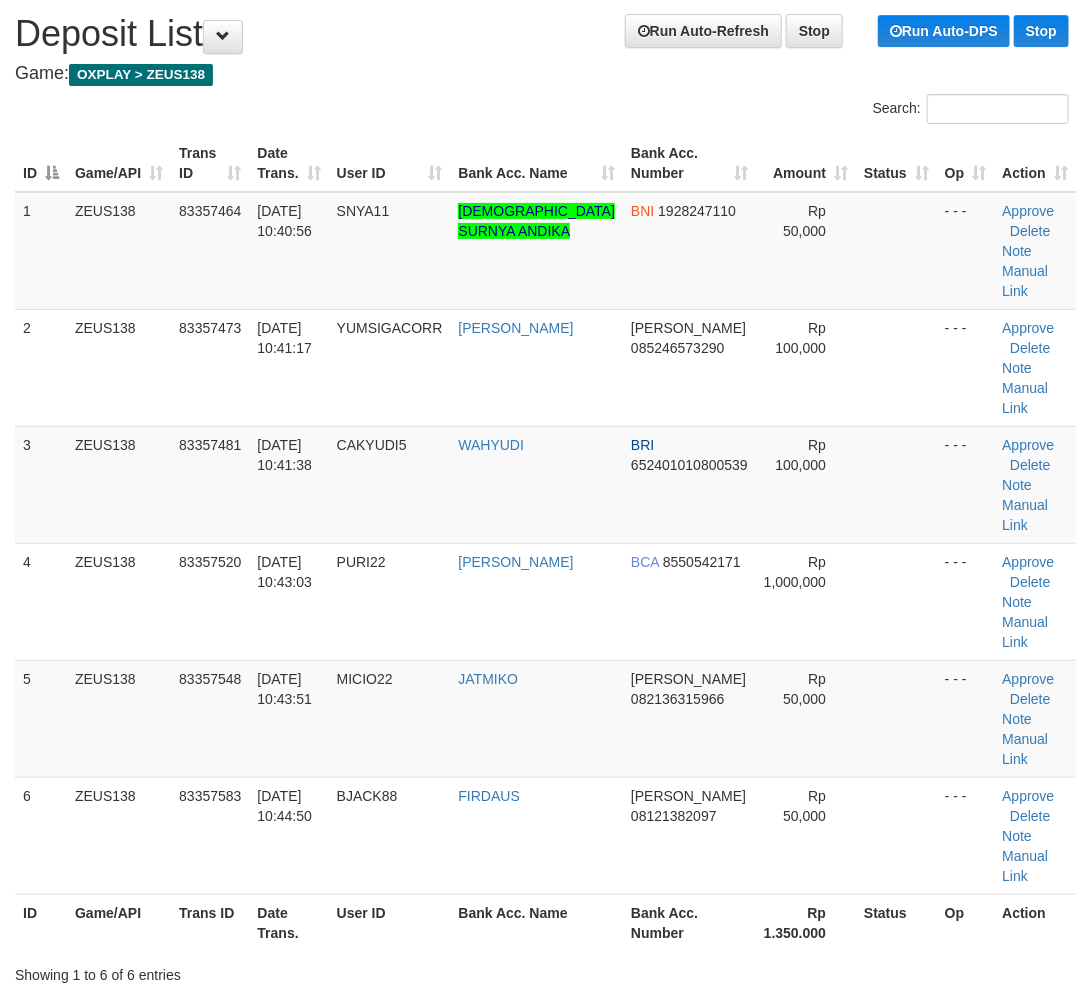 drag, startPoint x: 282, startPoint y: 853, endPoint x: 315, endPoint y: 862, distance: 34.20526 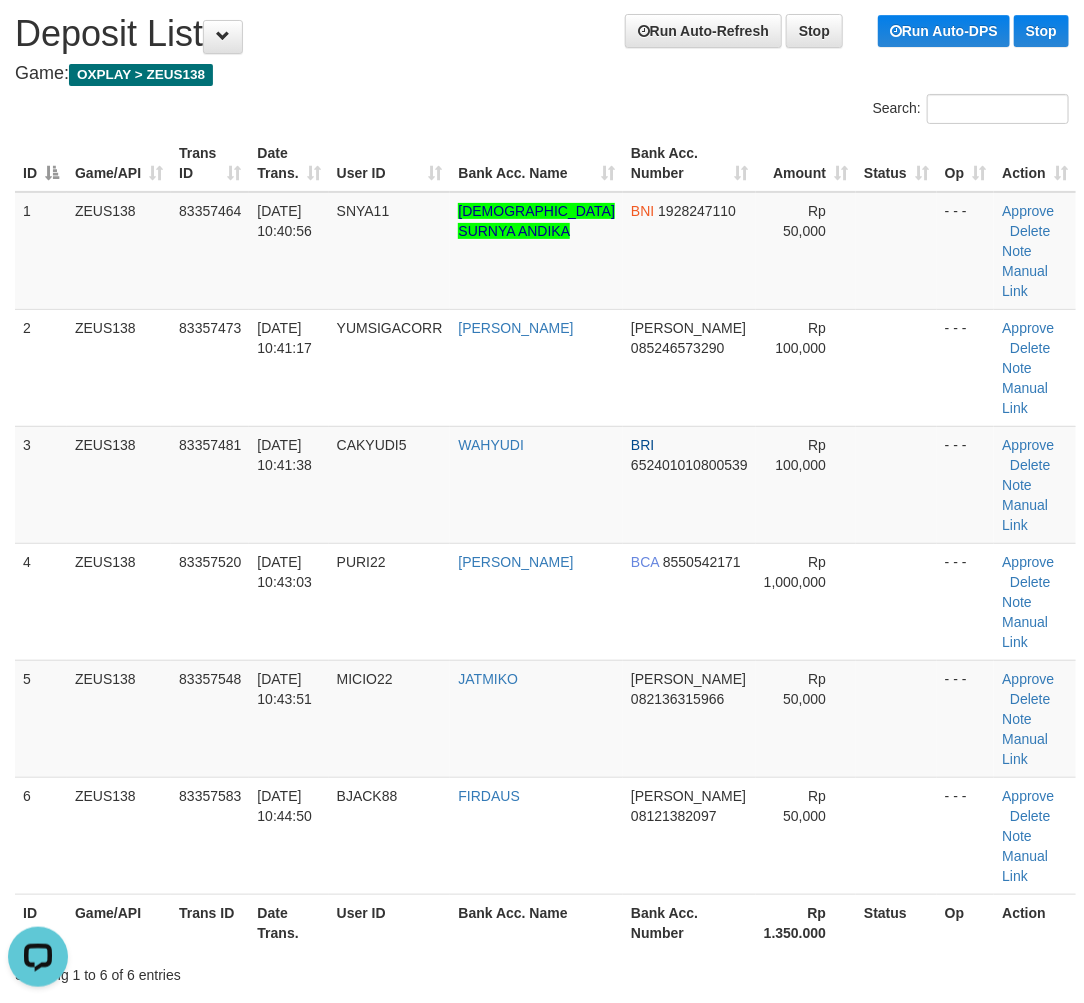 scroll, scrollTop: 0, scrollLeft: 0, axis: both 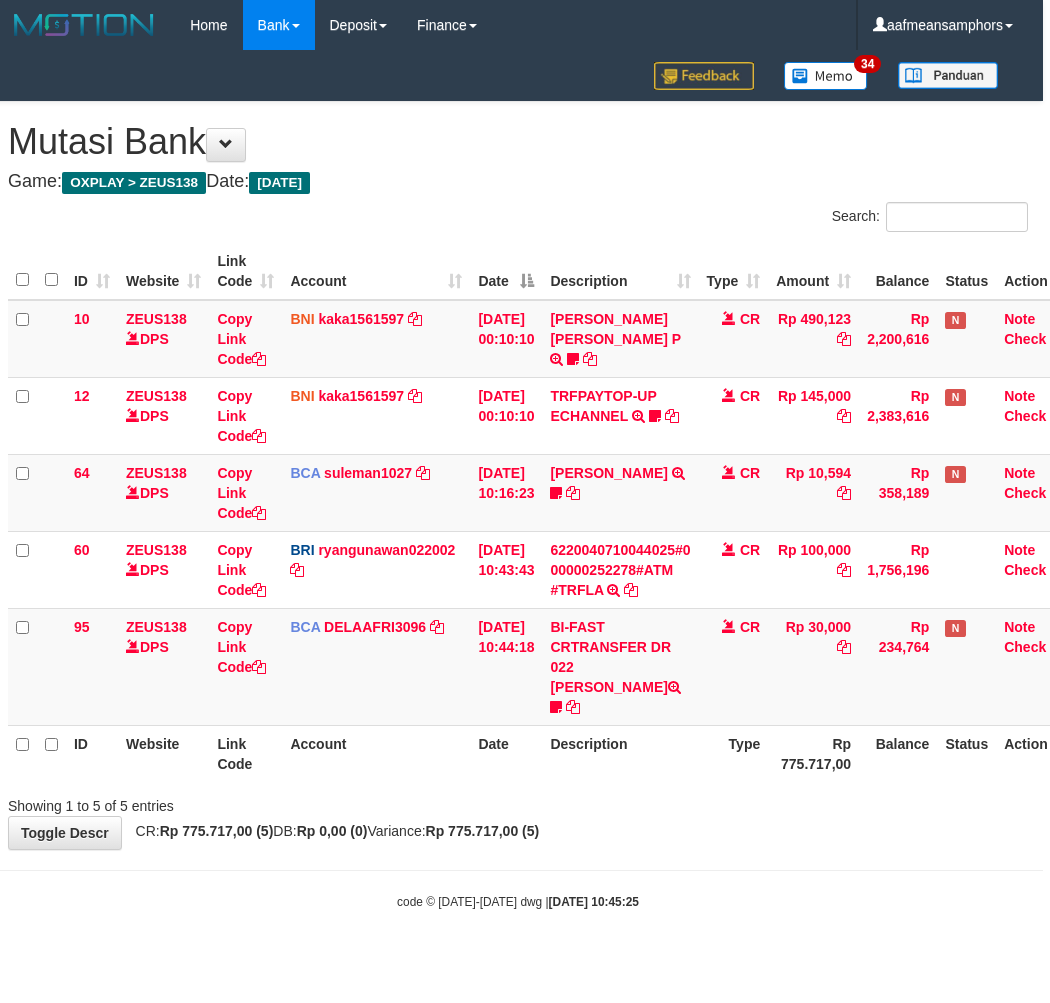 click on "Toggle navigation
Home
Bank
Account List
Load
By Website
Group
[OXPLAY]													ZEUS138
By Load Group (DPS)" at bounding box center [518, 480] 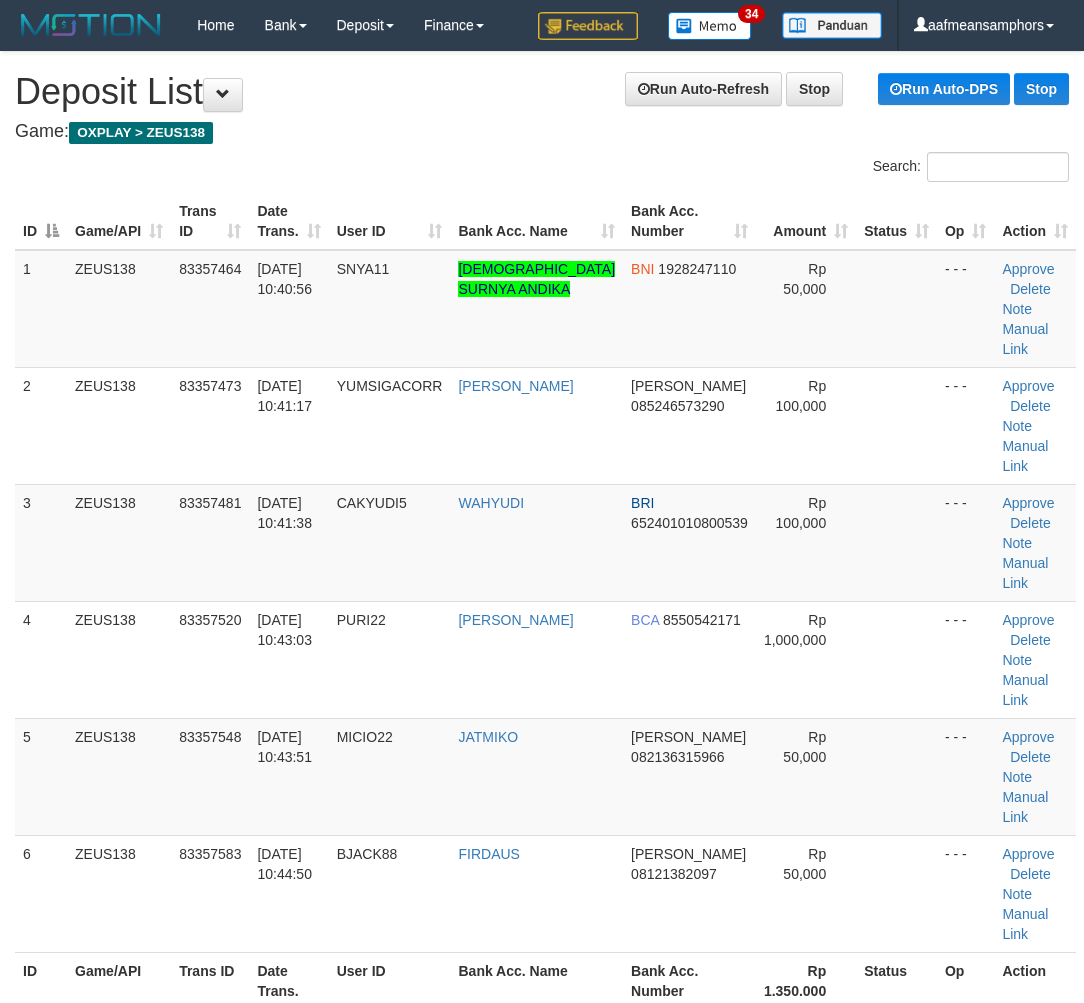scroll, scrollTop: 58, scrollLeft: 0, axis: vertical 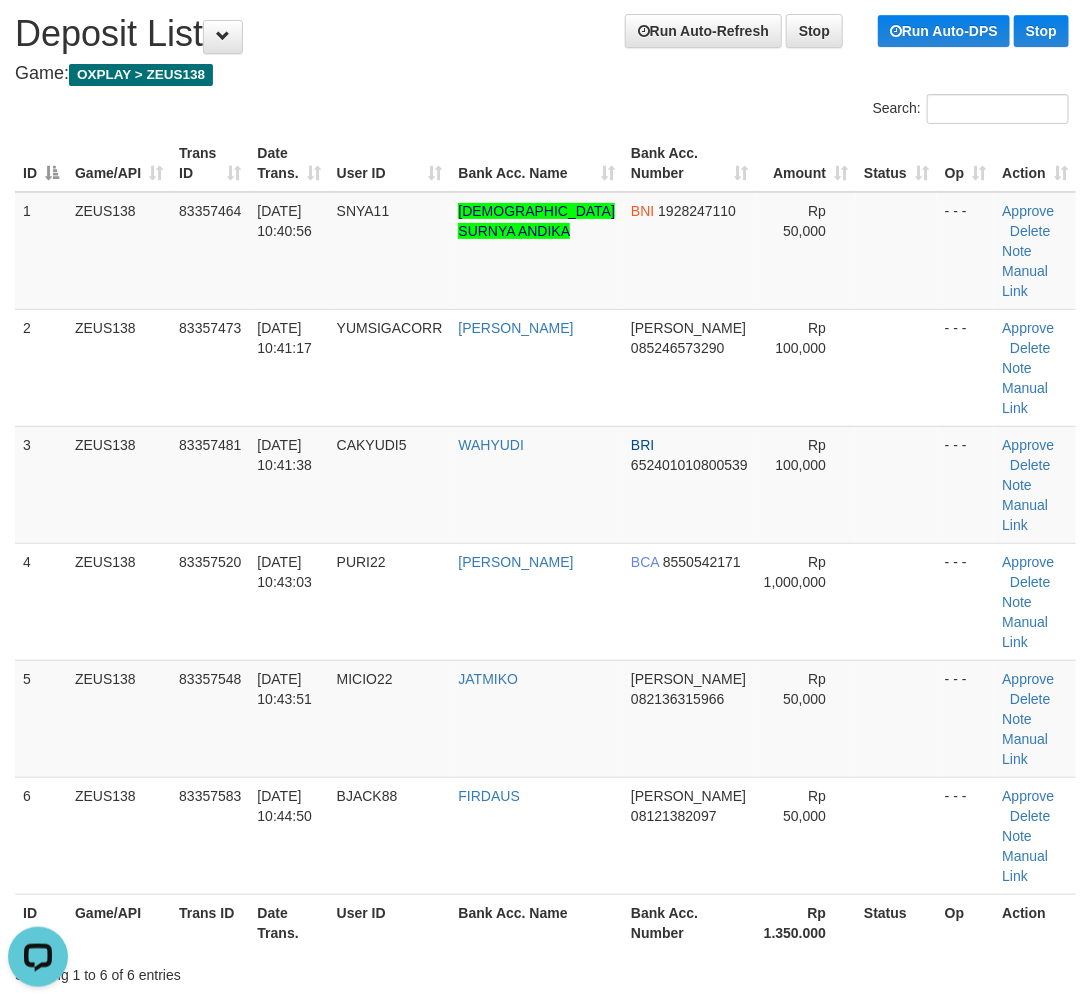 drag, startPoint x: 365, startPoint y: 812, endPoint x: 445, endPoint y: 826, distance: 81.21576 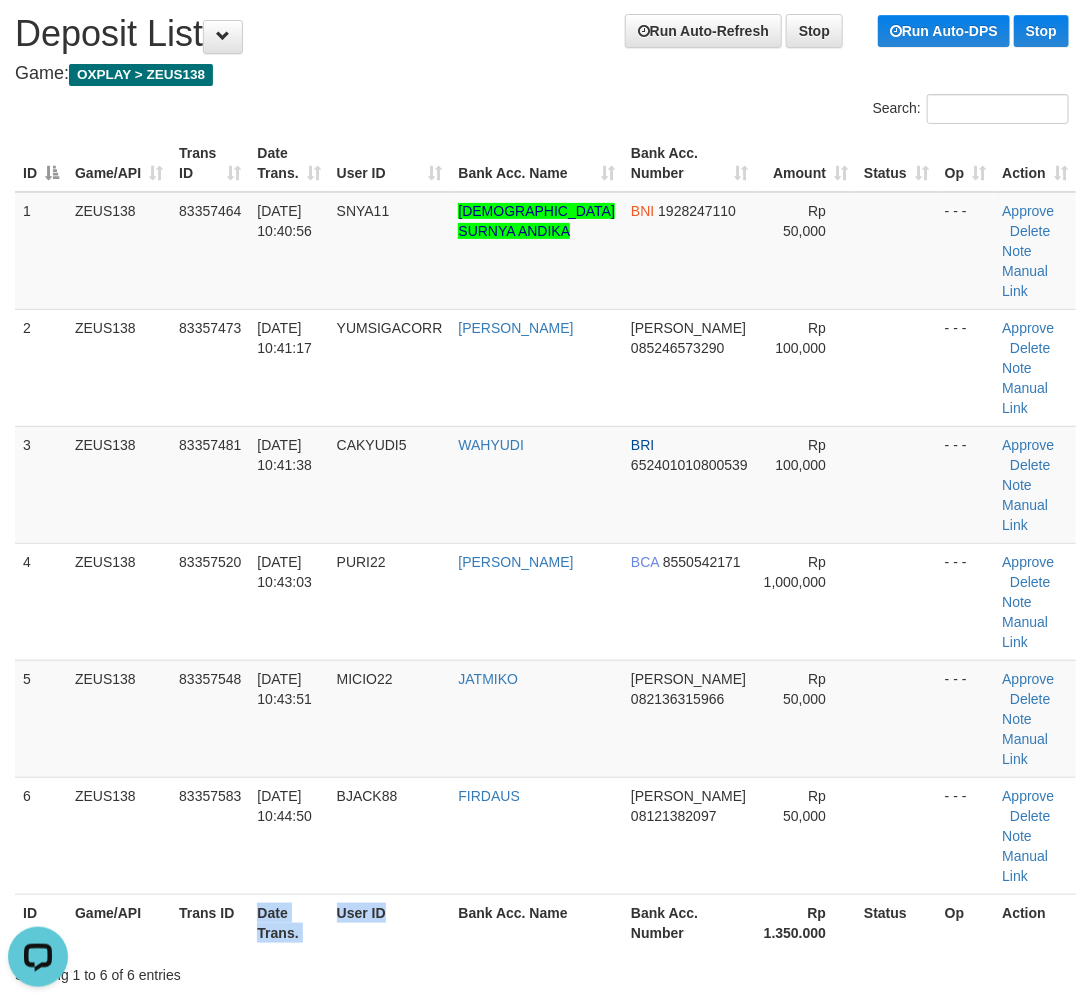 drag, startPoint x: 445, startPoint y: 826, endPoint x: 294, endPoint y: 811, distance: 151.74321 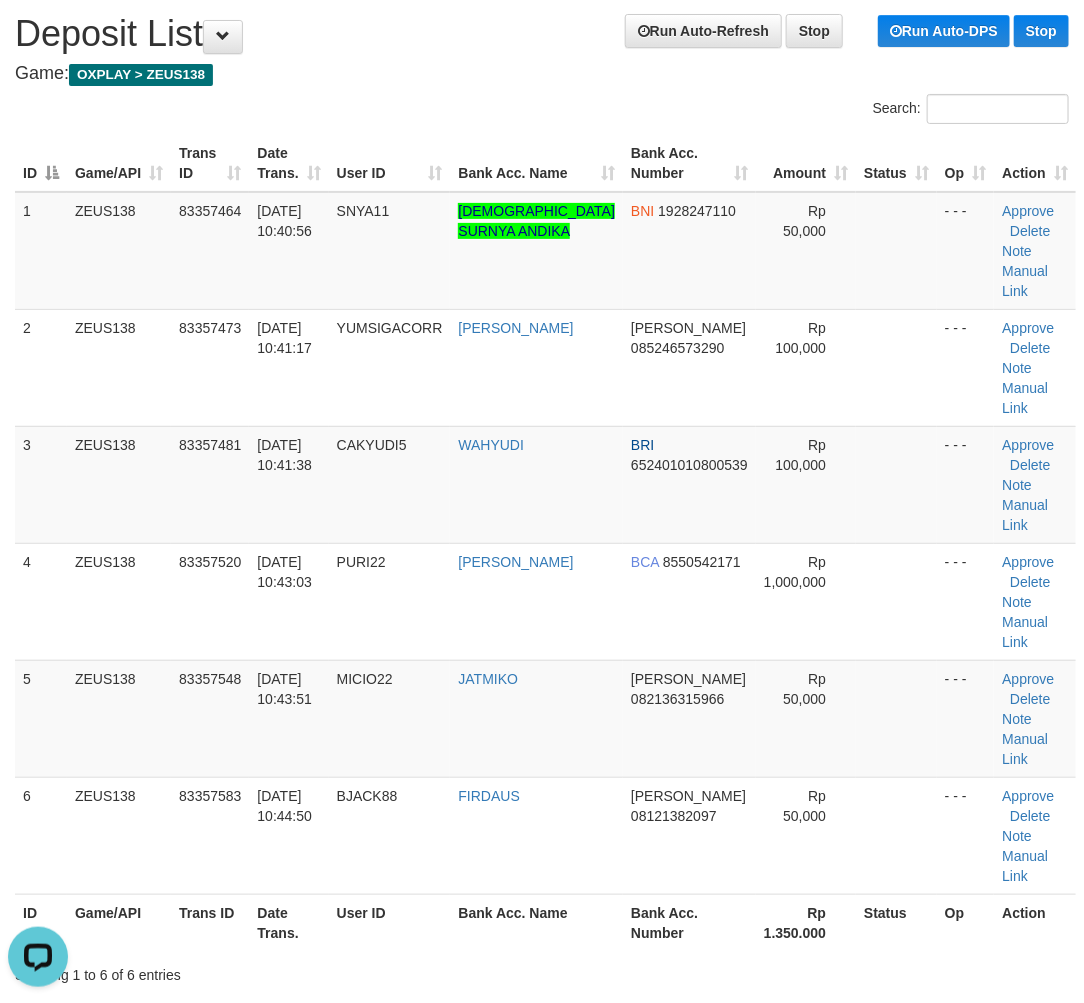click on "ID Game/API Trans ID Date Trans. User ID Bank Acc. Name Bank Acc. Number Rp 1.350.000 Status Op Action" at bounding box center [545, 922] 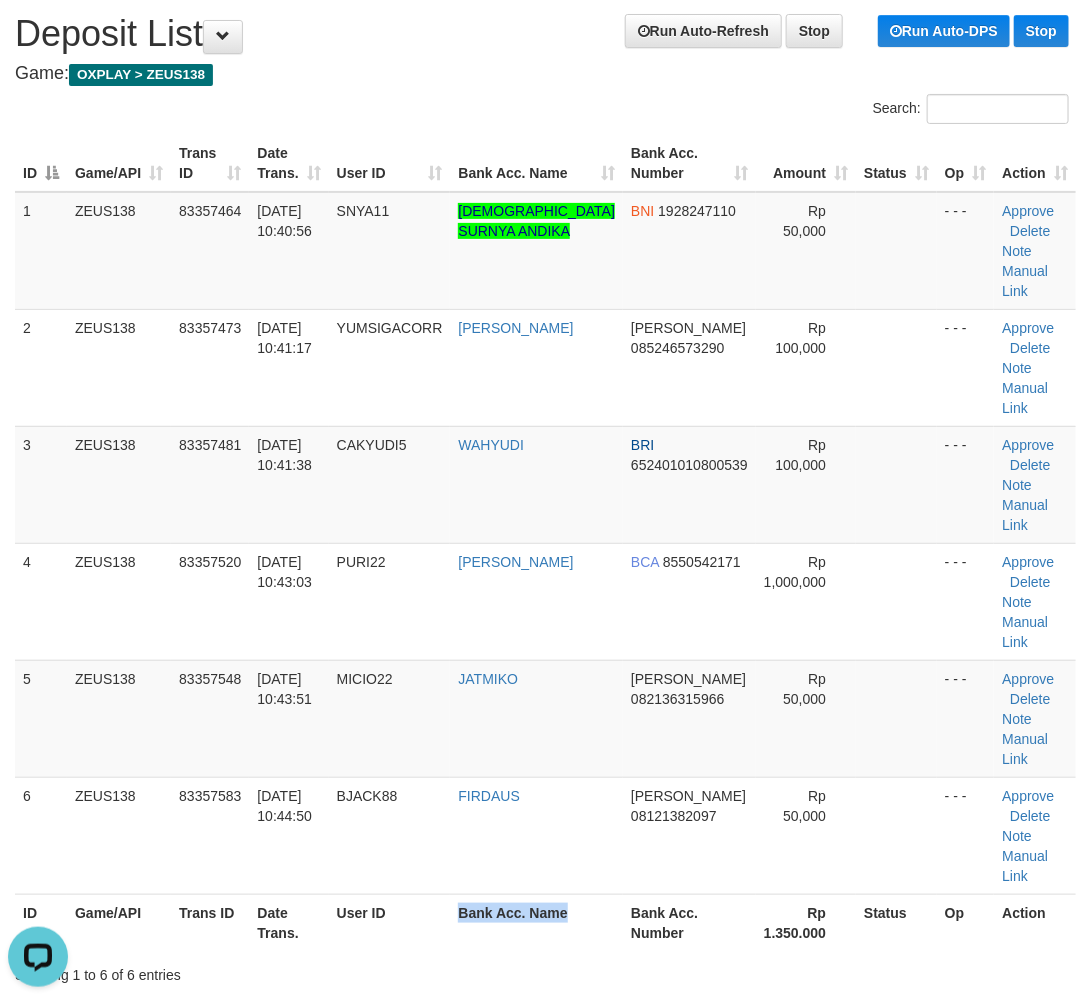 click on "Search:
ID Game/API Trans ID Date Trans. User ID Bank Acc. Name Bank Acc. Number Amount Status Op Action
1
ZEUS138
83357464
10/07/2025 10:40:56
SNYA11
MUHAMMAD SURNYA ANDIKA
BNI
1928247110
Rp 50,000
- - -
Approve
Delete
Note
Manual Link
2
ZEUS138
83357473
10/07/2025 10:41:17
YUMSIGACORR
NANDA ADITYA
DANA
085246573290
Rp 100,000" at bounding box center [542, 539] 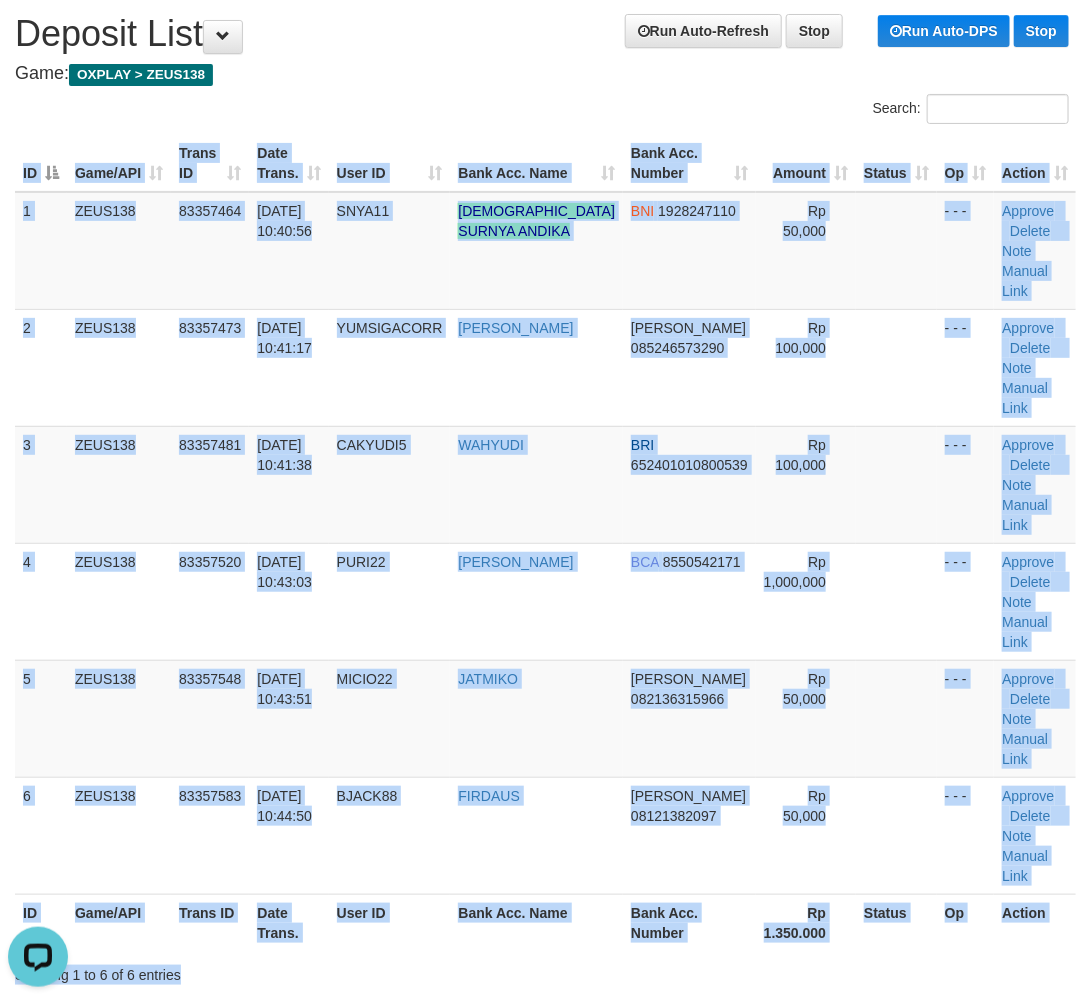 click on "User ID" at bounding box center (390, 922) 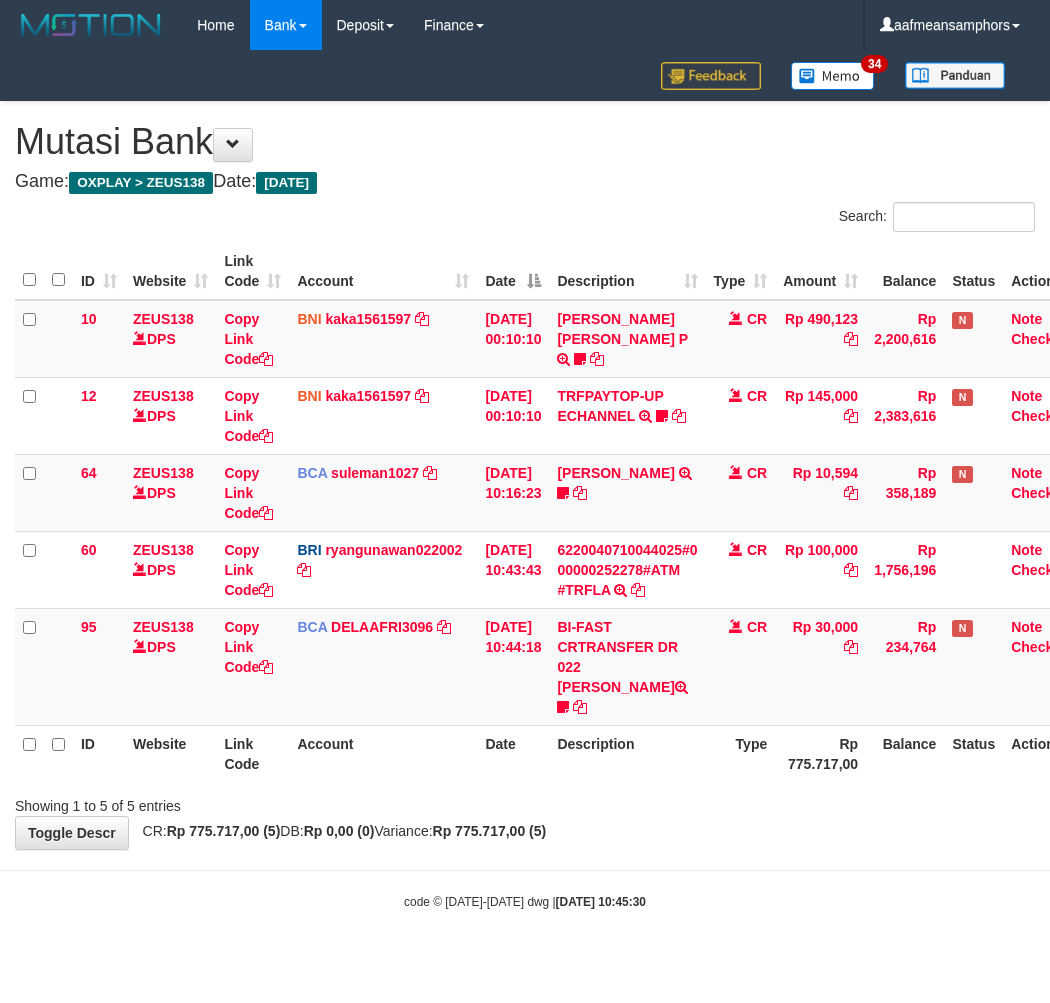 scroll, scrollTop: 0, scrollLeft: 7, axis: horizontal 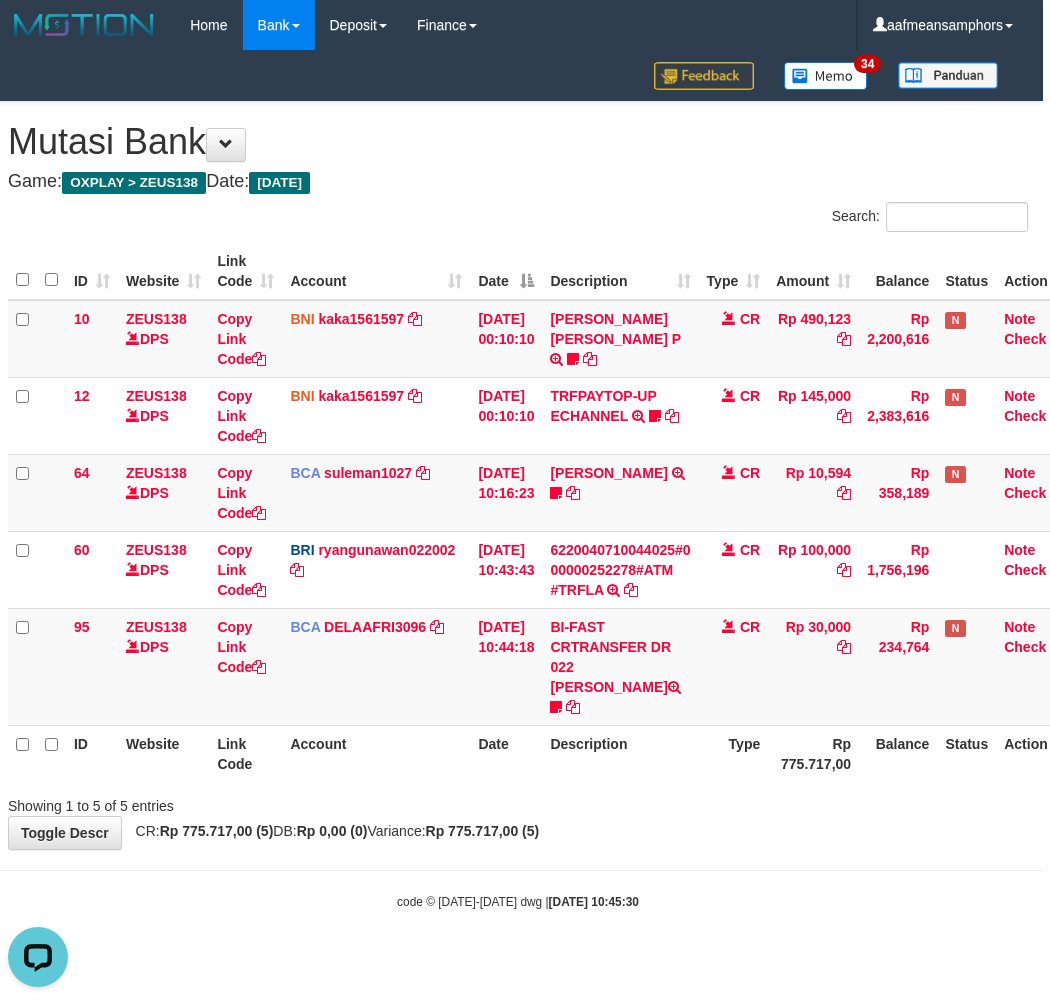 drag, startPoint x: 785, startPoint y: 856, endPoint x: 763, endPoint y: 863, distance: 23.086792 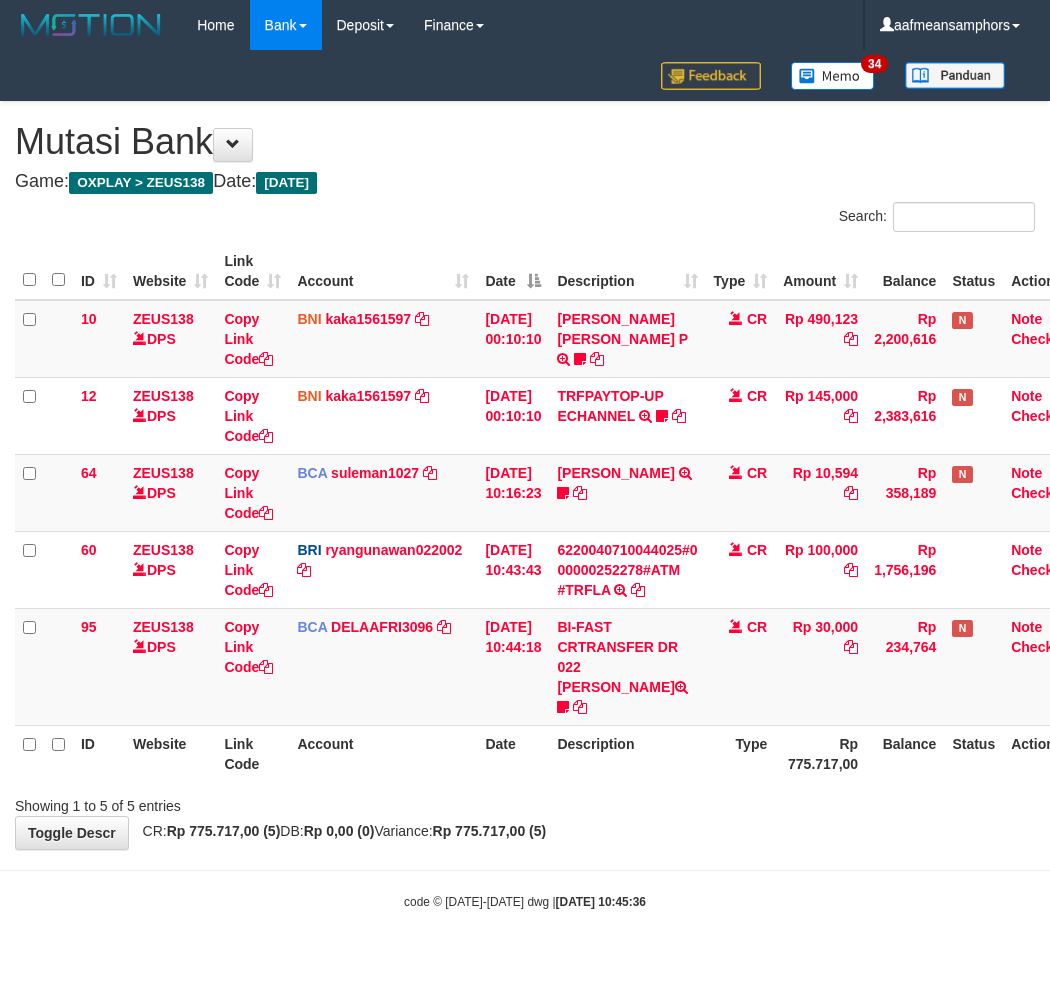 scroll, scrollTop: 0, scrollLeft: 7, axis: horizontal 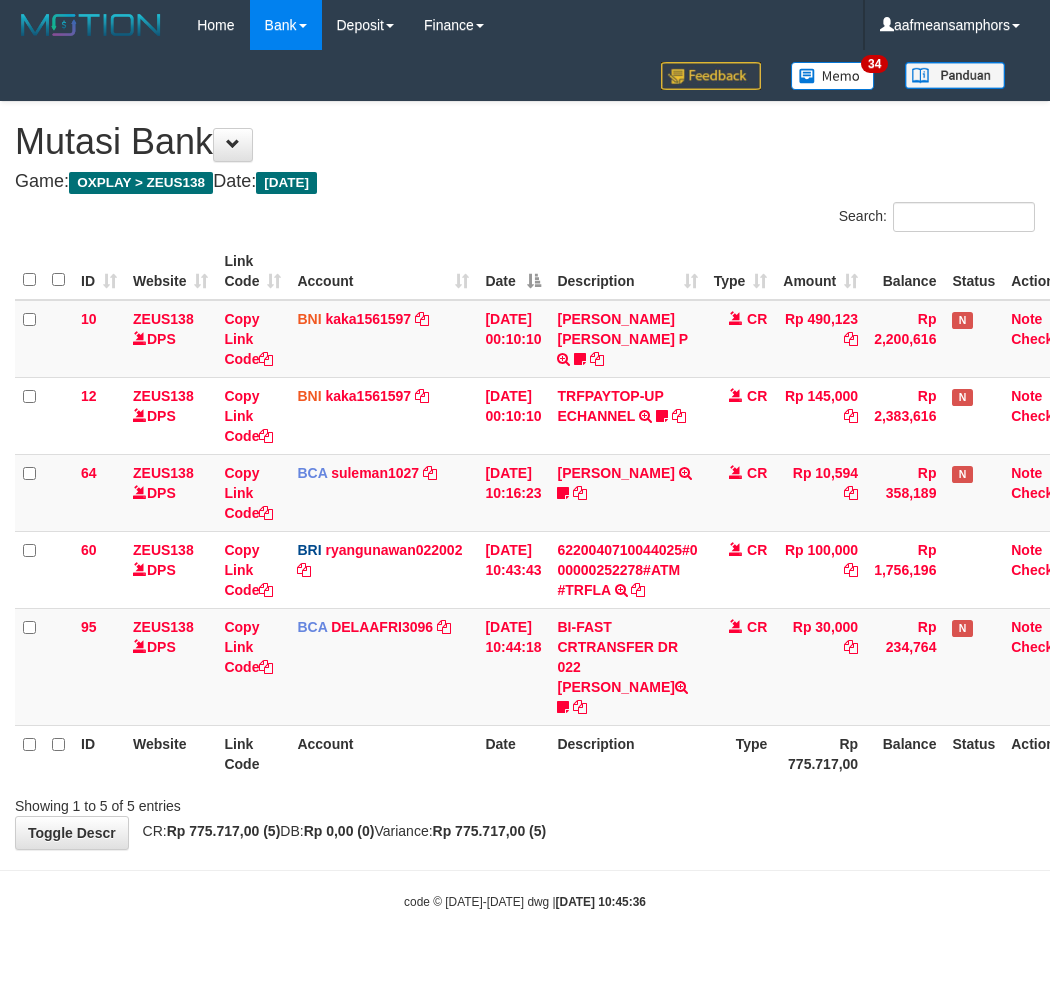 click on "Toggle navigation
Home
Bank
Account List
Load
By Website
Group
[OXPLAY]													ZEUS138
By Load Group (DPS)" at bounding box center (525, 480) 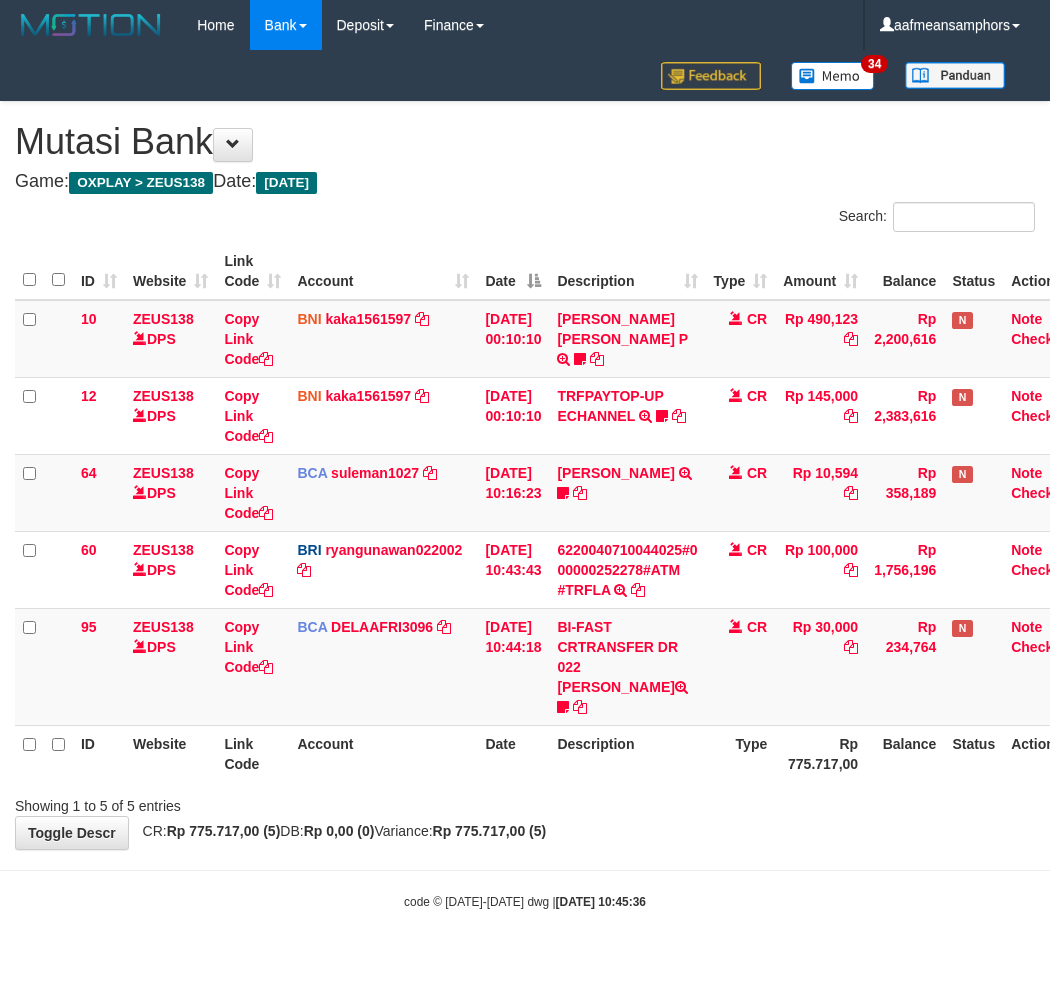 scroll, scrollTop: 0, scrollLeft: 7, axis: horizontal 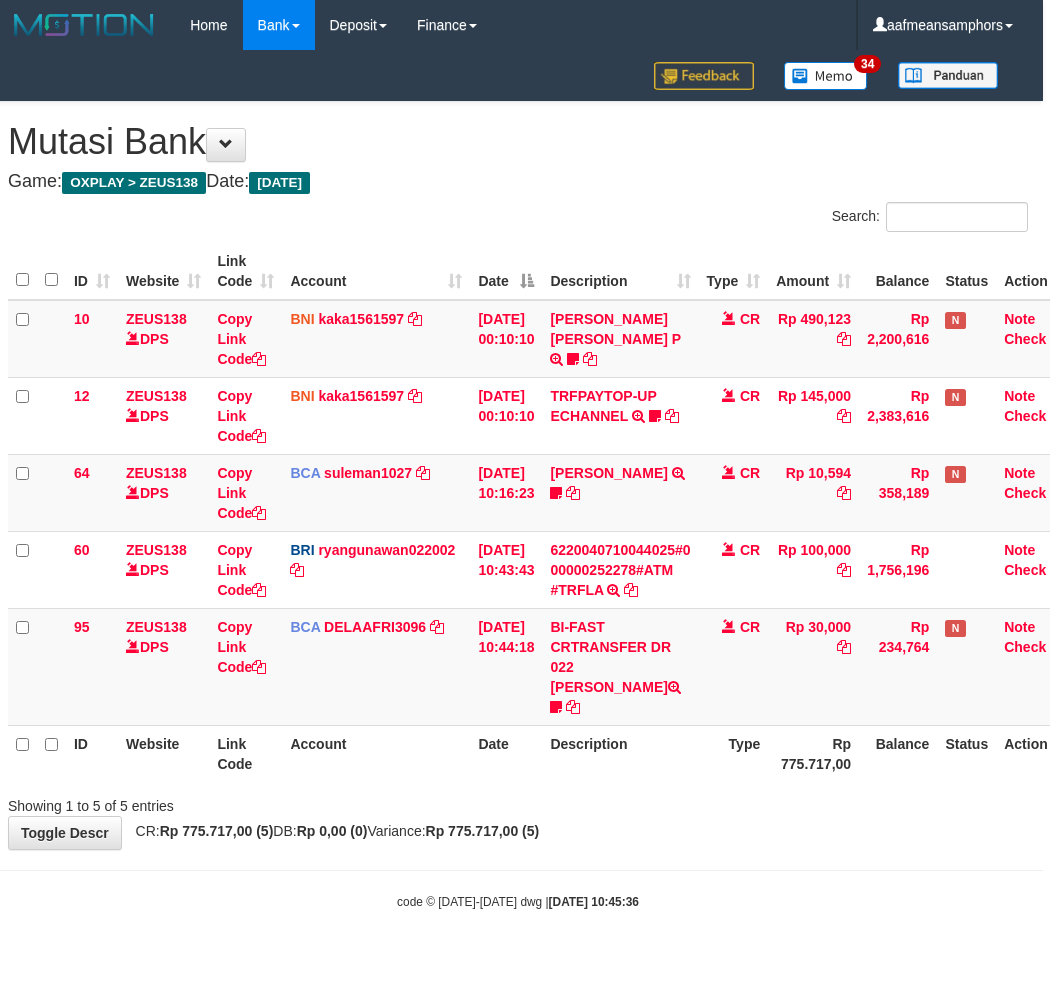 click on "Toggle navigation
Home
Bank
Account List
Load
By Website
Group
[OXPLAY]													ZEUS138
By Load Group (DPS)" at bounding box center (518, 480) 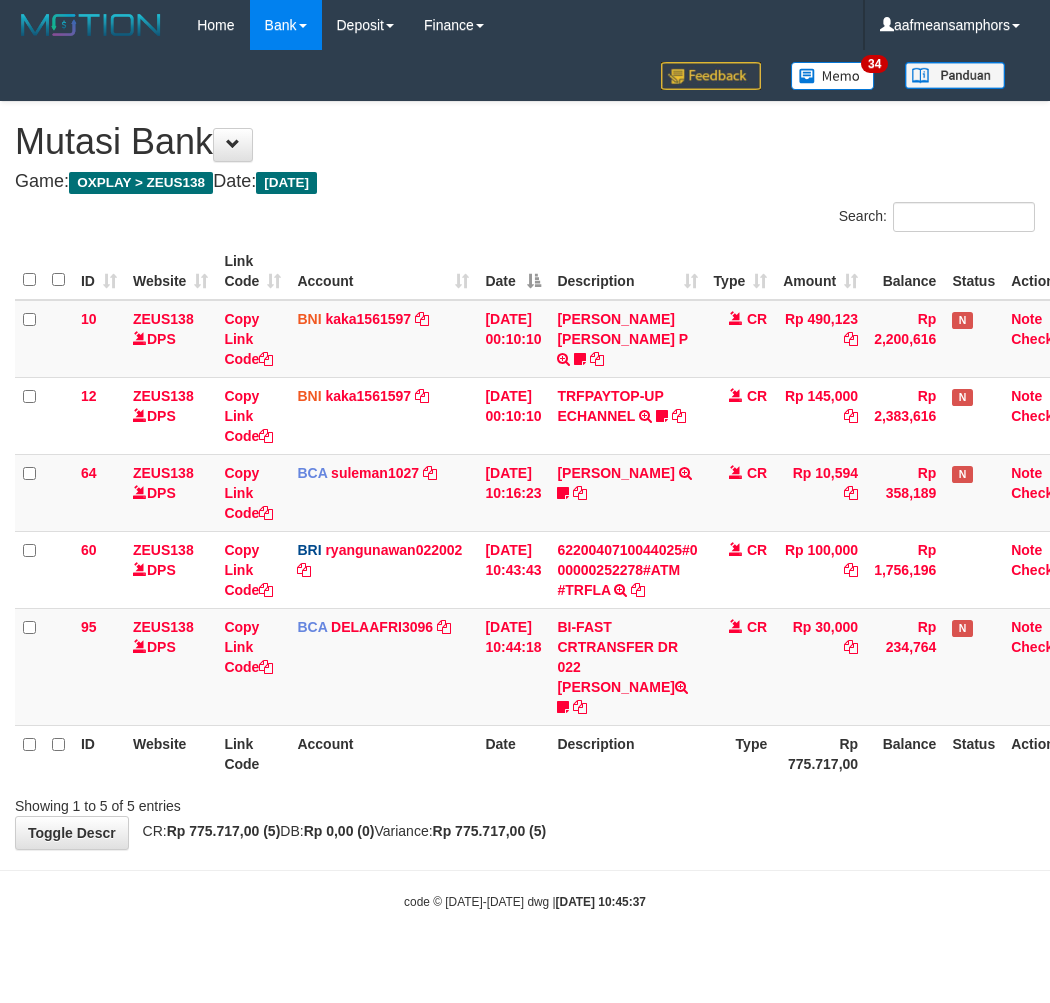 scroll, scrollTop: 0, scrollLeft: 7, axis: horizontal 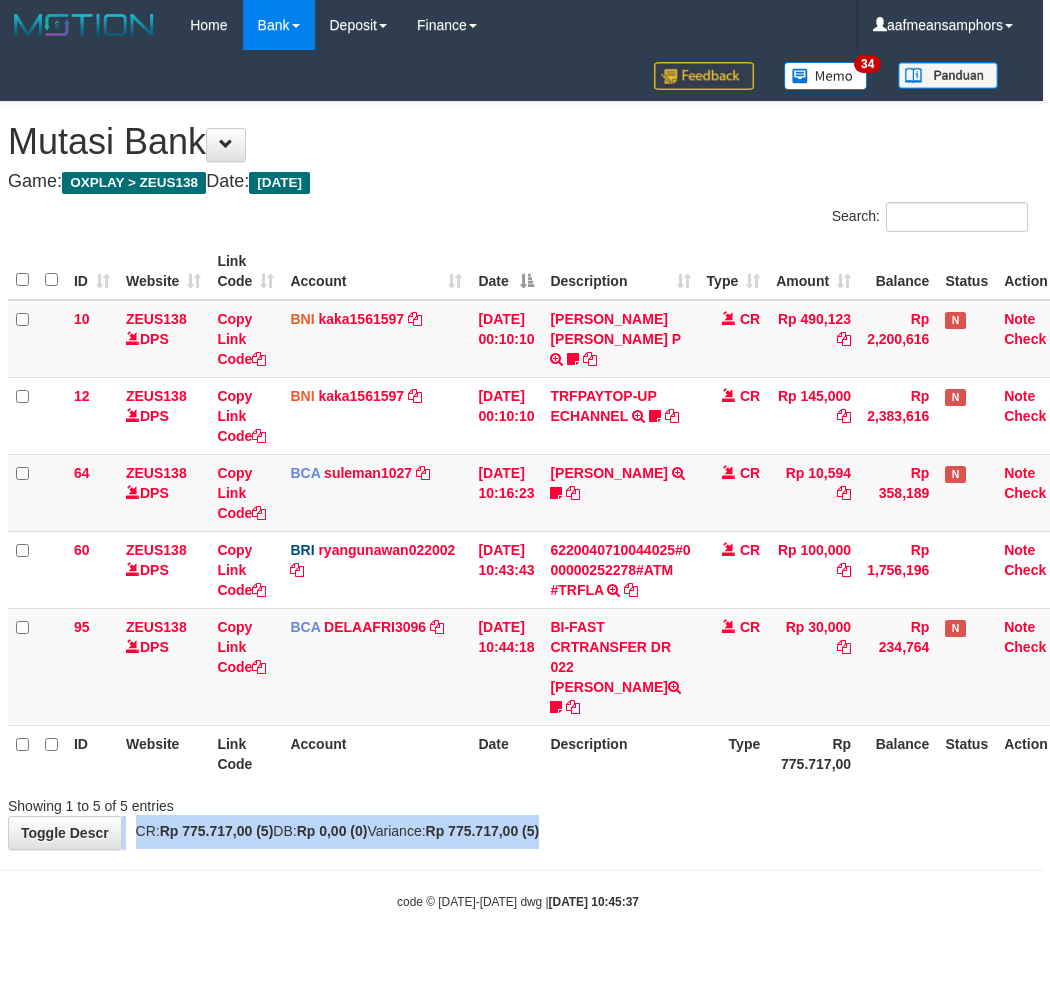 drag, startPoint x: 697, startPoint y: 785, endPoint x: 690, endPoint y: 793, distance: 10.630146 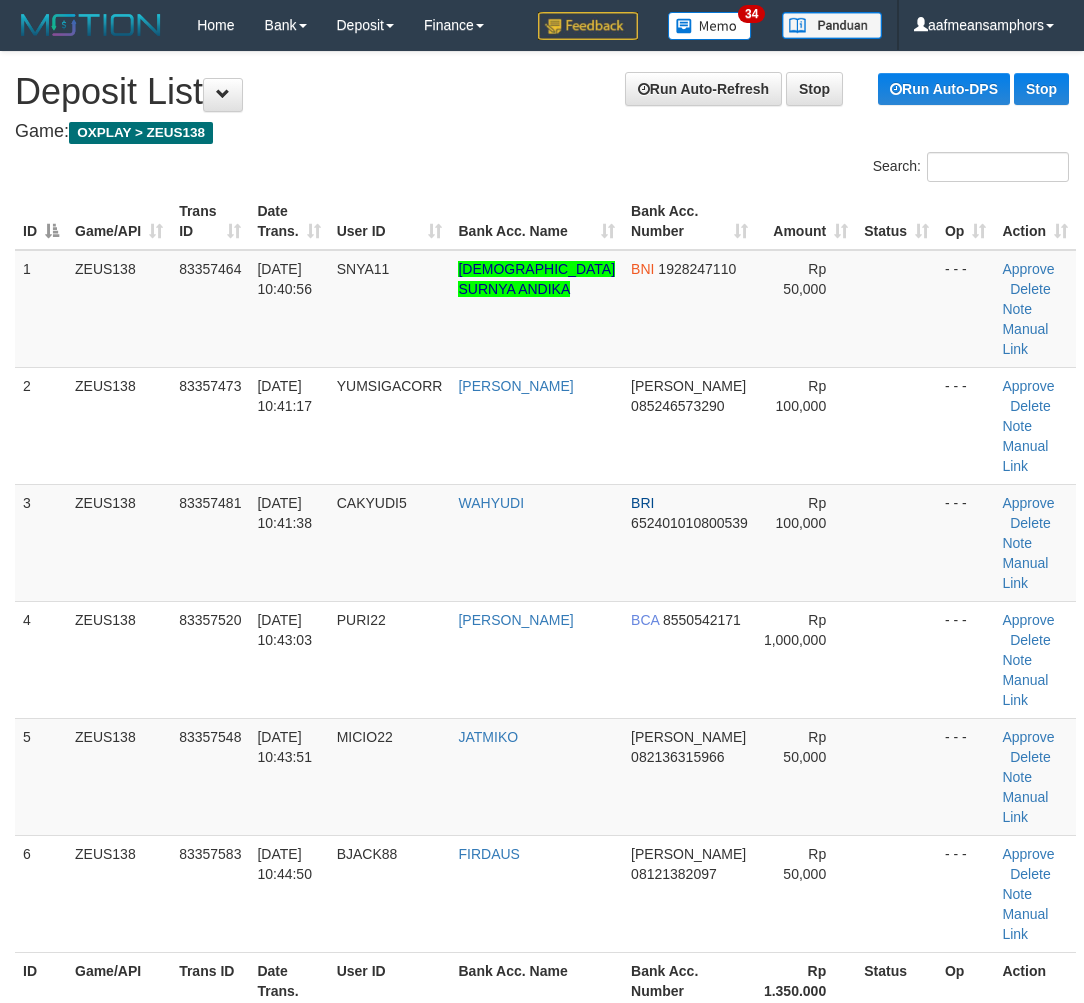 scroll, scrollTop: 58, scrollLeft: 0, axis: vertical 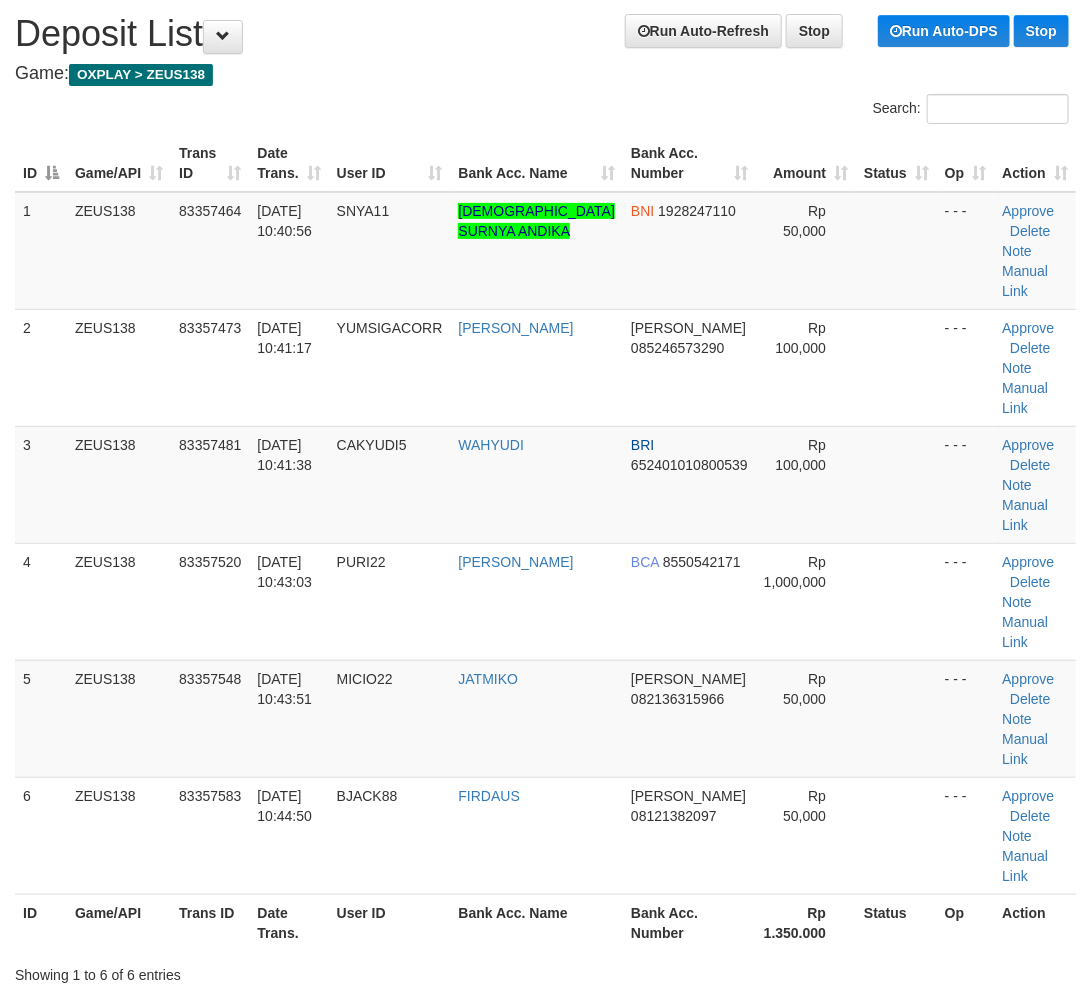 drag, startPoint x: 285, startPoint y: 866, endPoint x: 293, endPoint y: 857, distance: 12.0415945 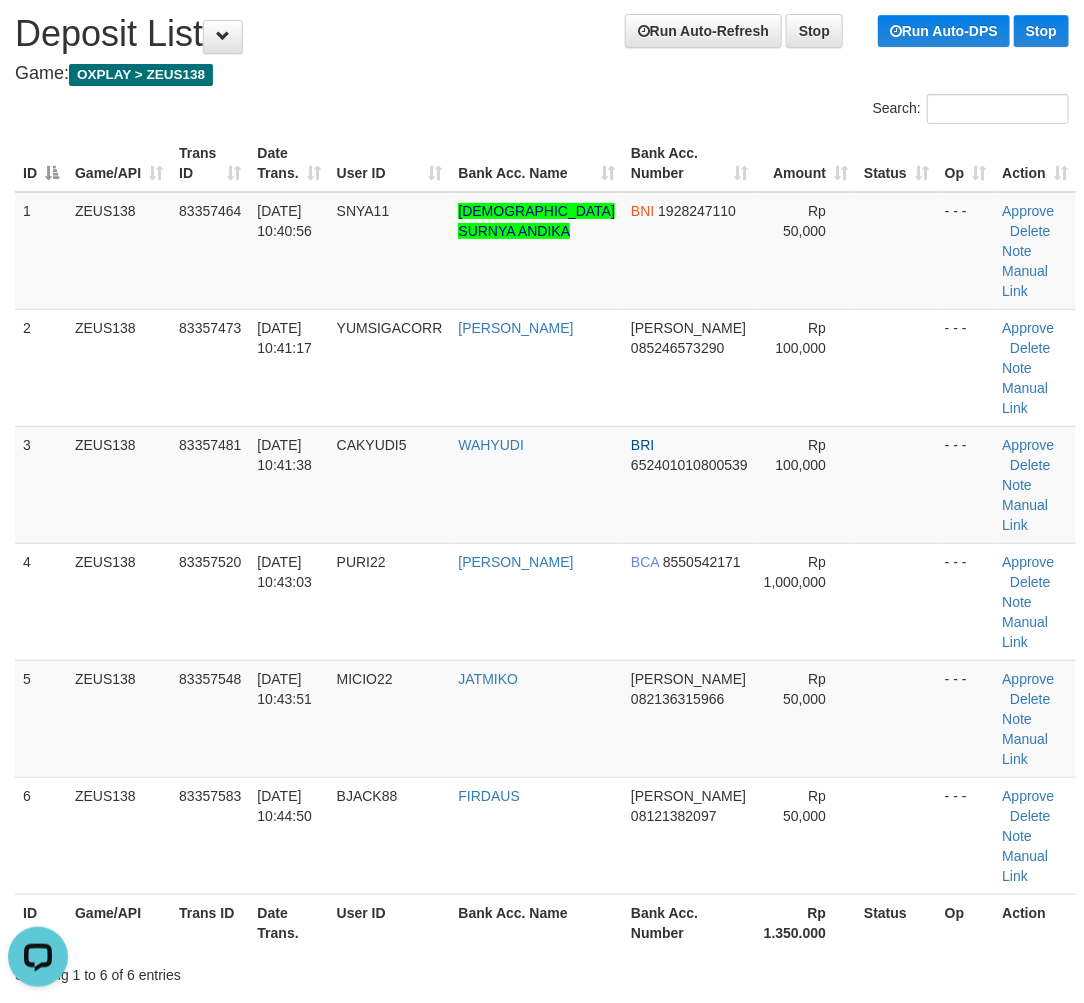 scroll, scrollTop: 0, scrollLeft: 0, axis: both 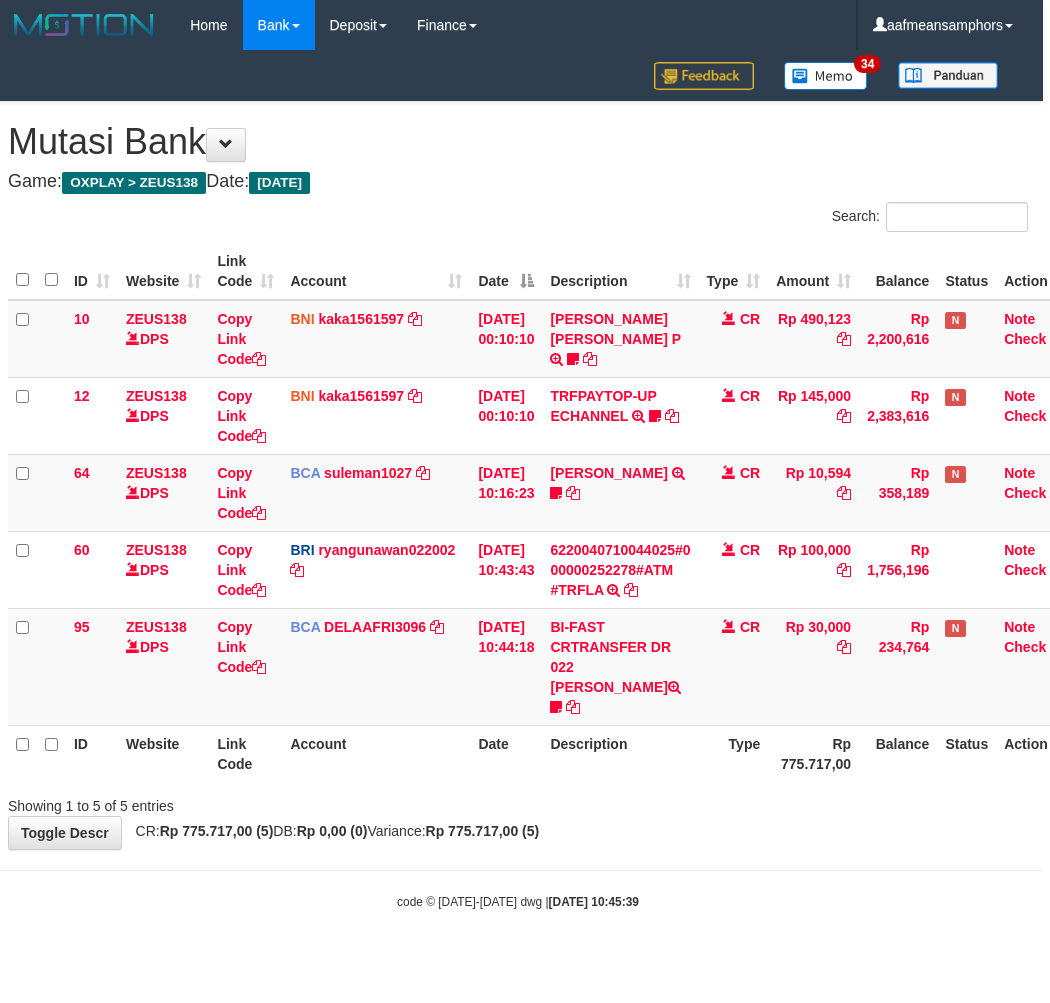drag, startPoint x: 821, startPoint y: 837, endPoint x: 787, endPoint y: 844, distance: 34.713108 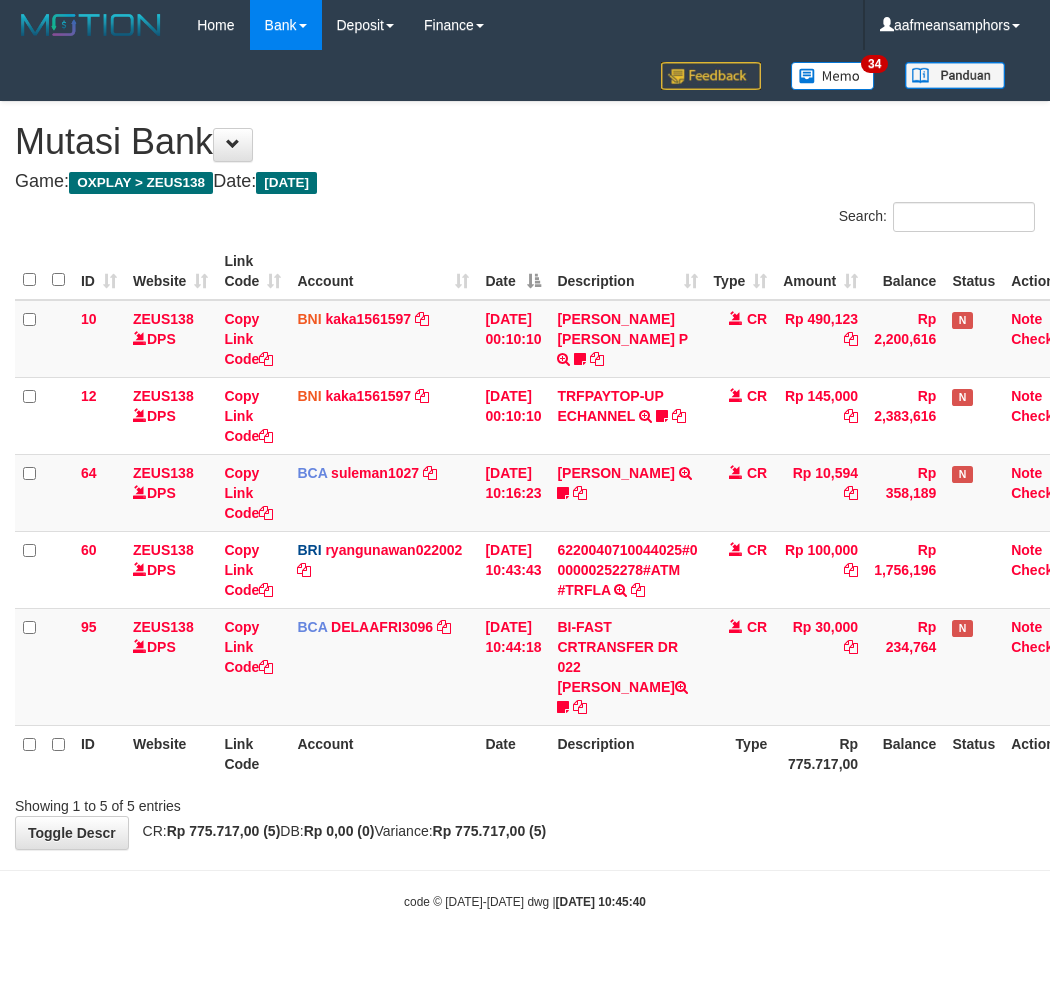scroll, scrollTop: 0, scrollLeft: 7, axis: horizontal 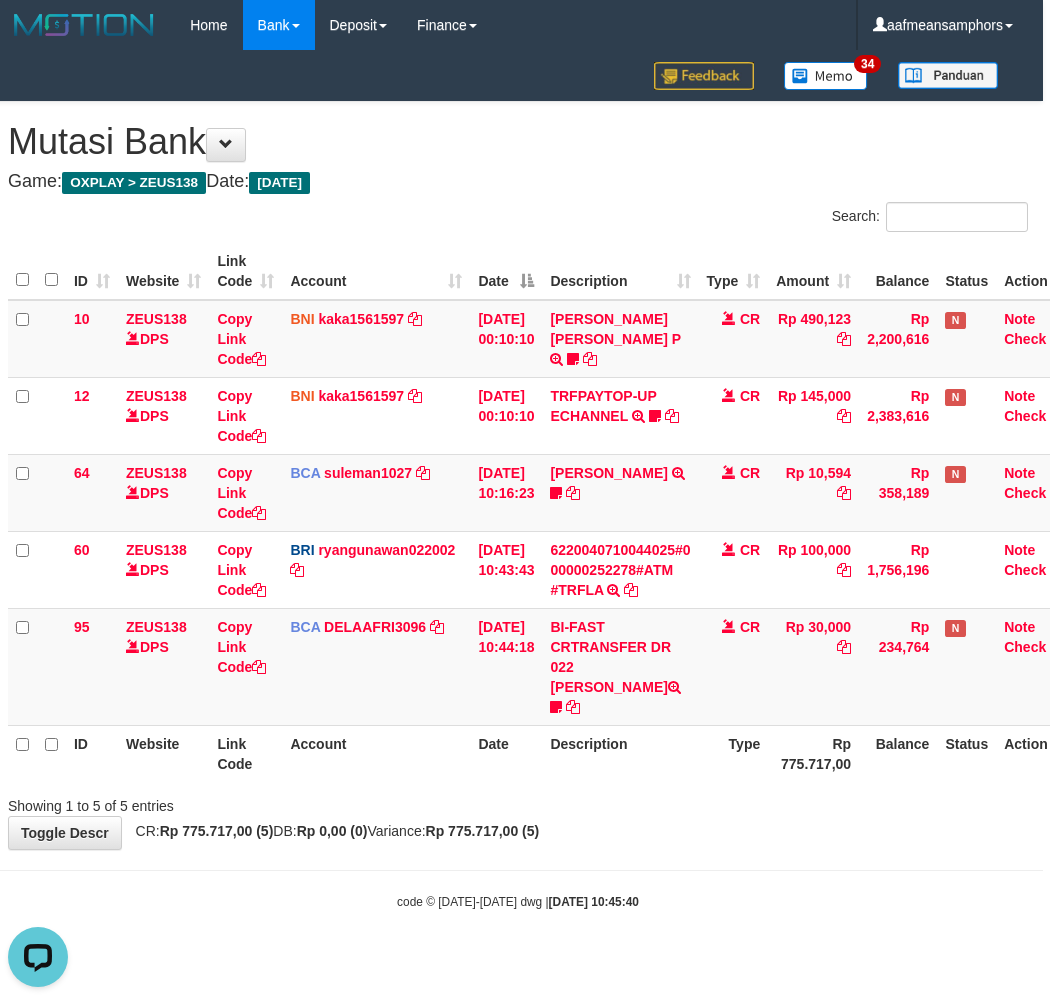 drag, startPoint x: 577, startPoint y: 814, endPoint x: 587, endPoint y: 806, distance: 12.806249 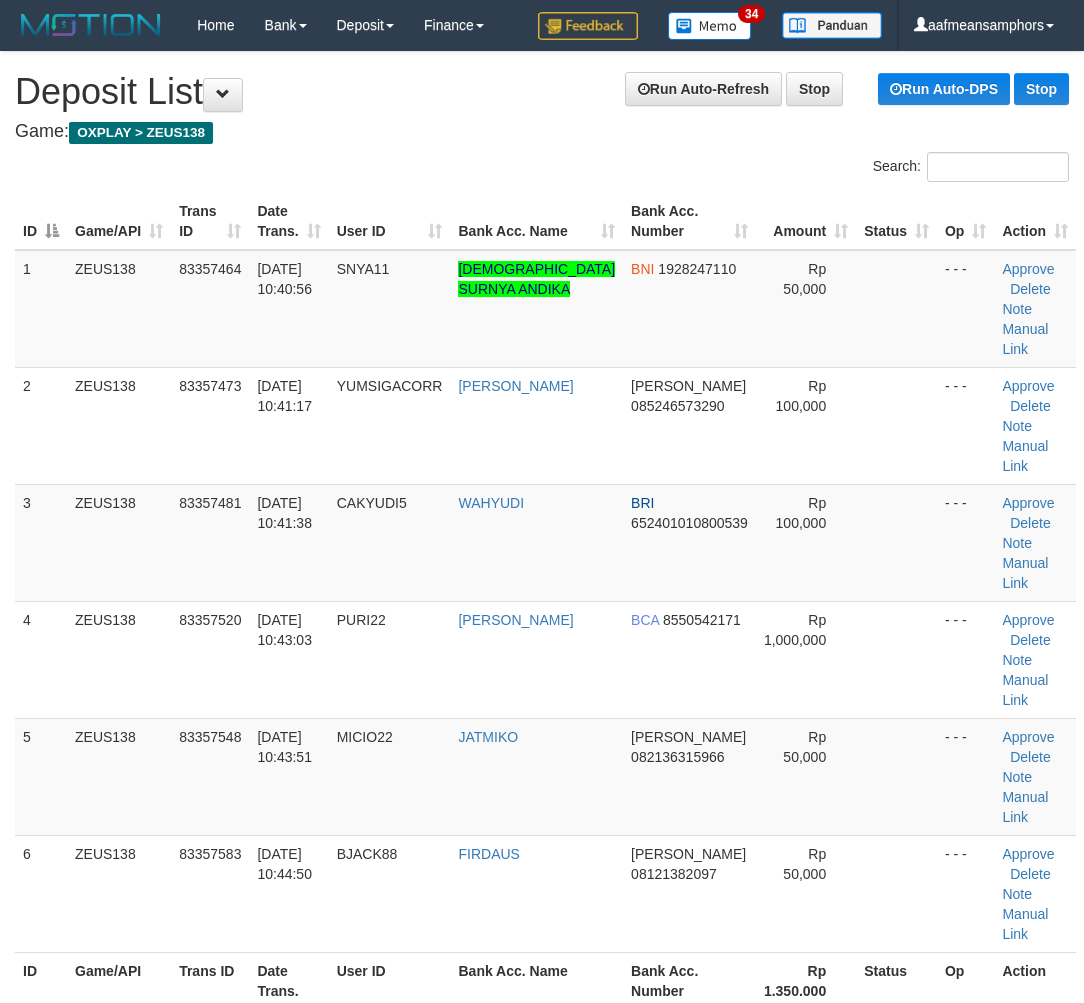 scroll, scrollTop: 58, scrollLeft: 0, axis: vertical 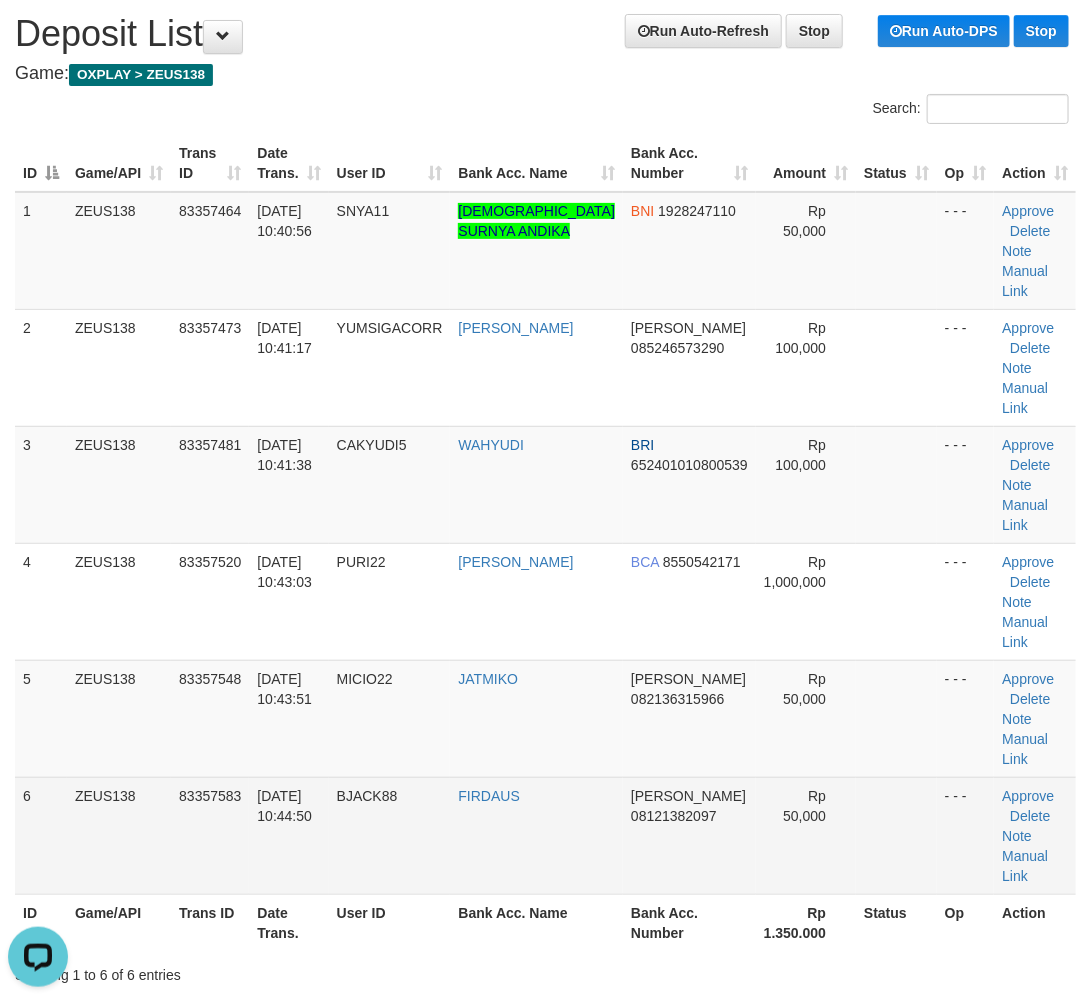 click on "6
ZEUS138
83357583
10/07/2025 10:44:50
BJACK88
FIRDAUS
DANA
08121382097
Rp 50,000
- - -
Approve
Delete
Note
Manual Link" at bounding box center [545, 835] 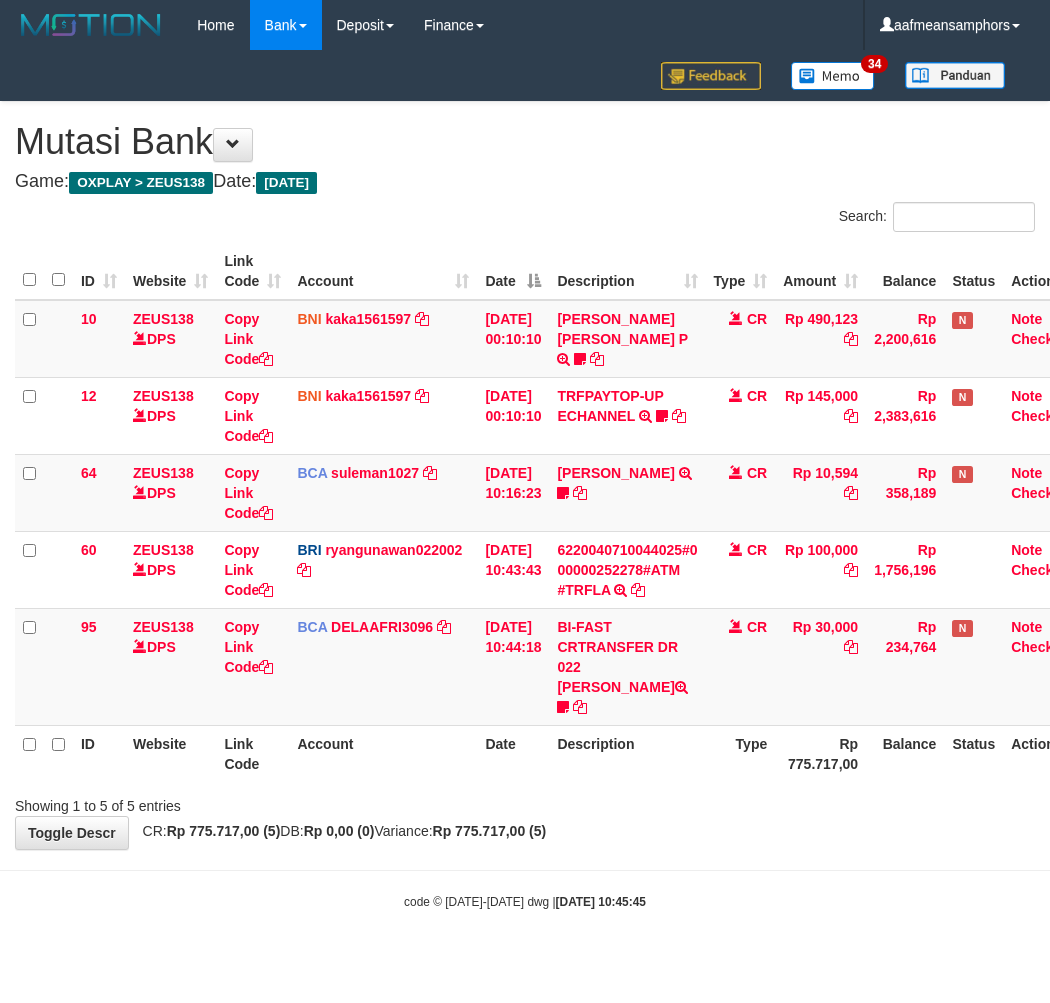 scroll, scrollTop: 0, scrollLeft: 7, axis: horizontal 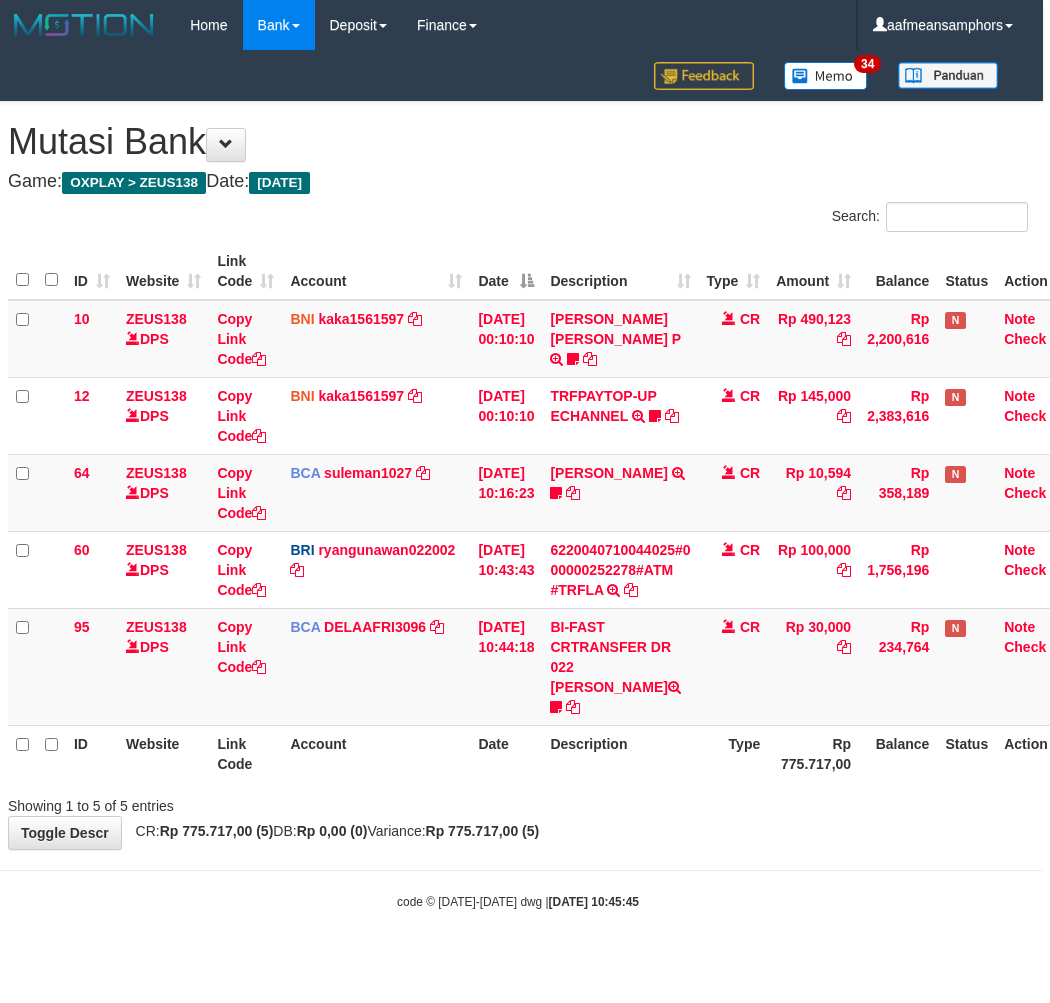click on "**********" at bounding box center [518, 475] 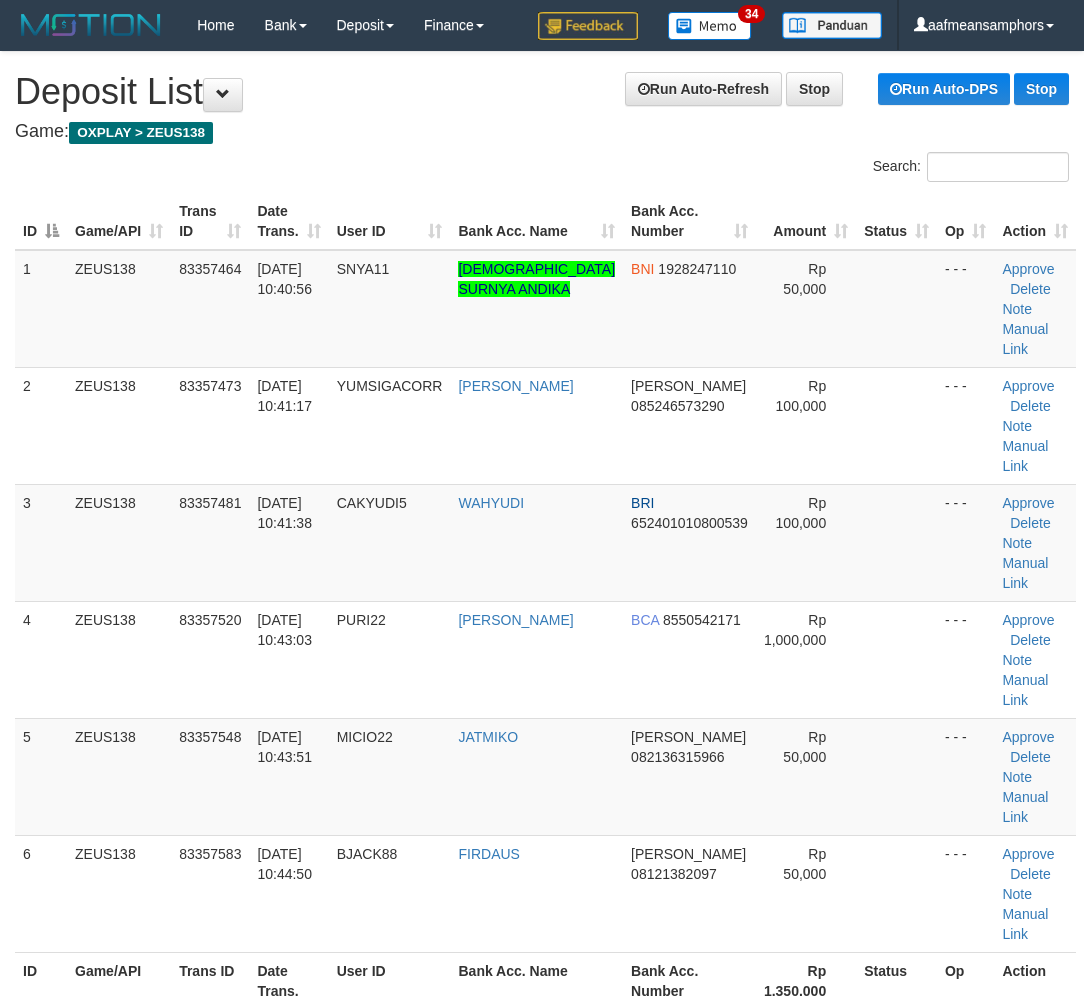 scroll, scrollTop: 58, scrollLeft: 0, axis: vertical 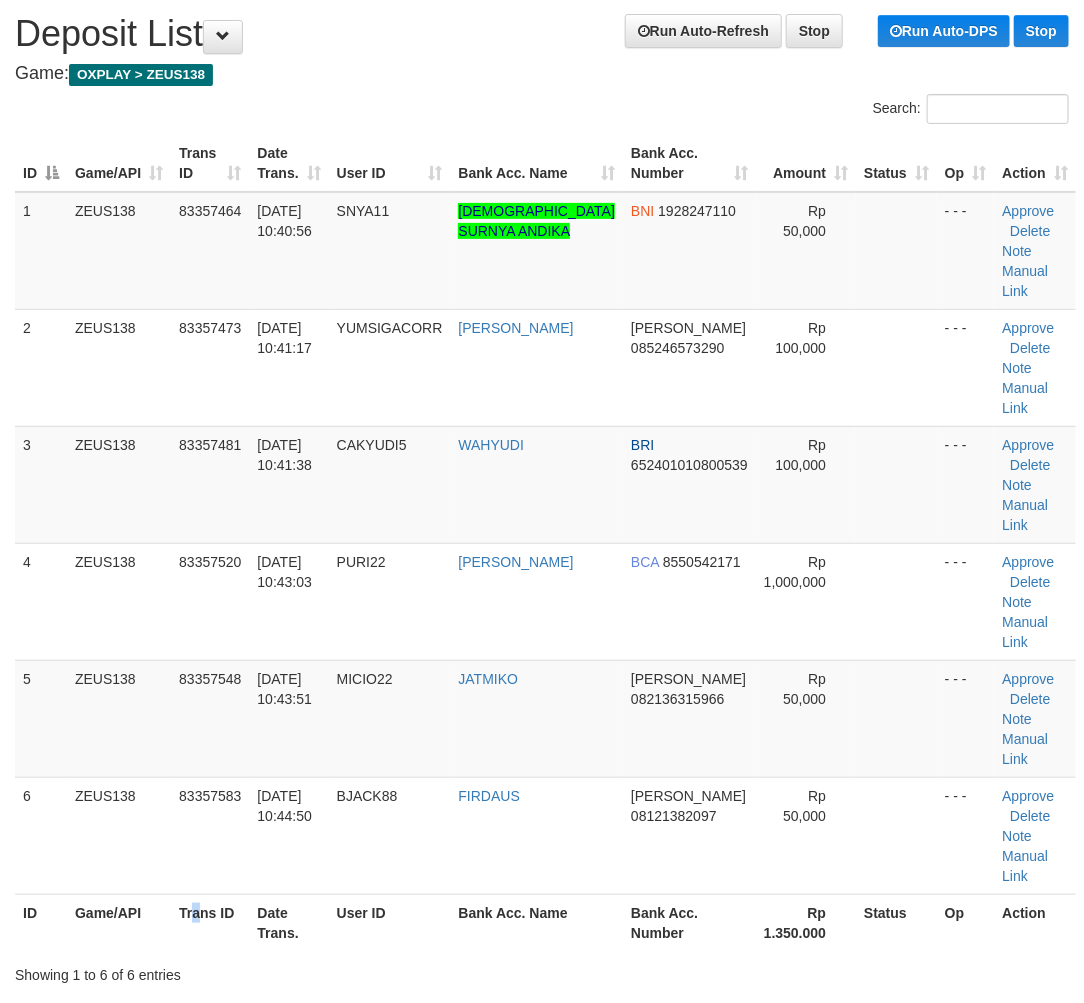 click on "Trans ID" at bounding box center [210, 922] 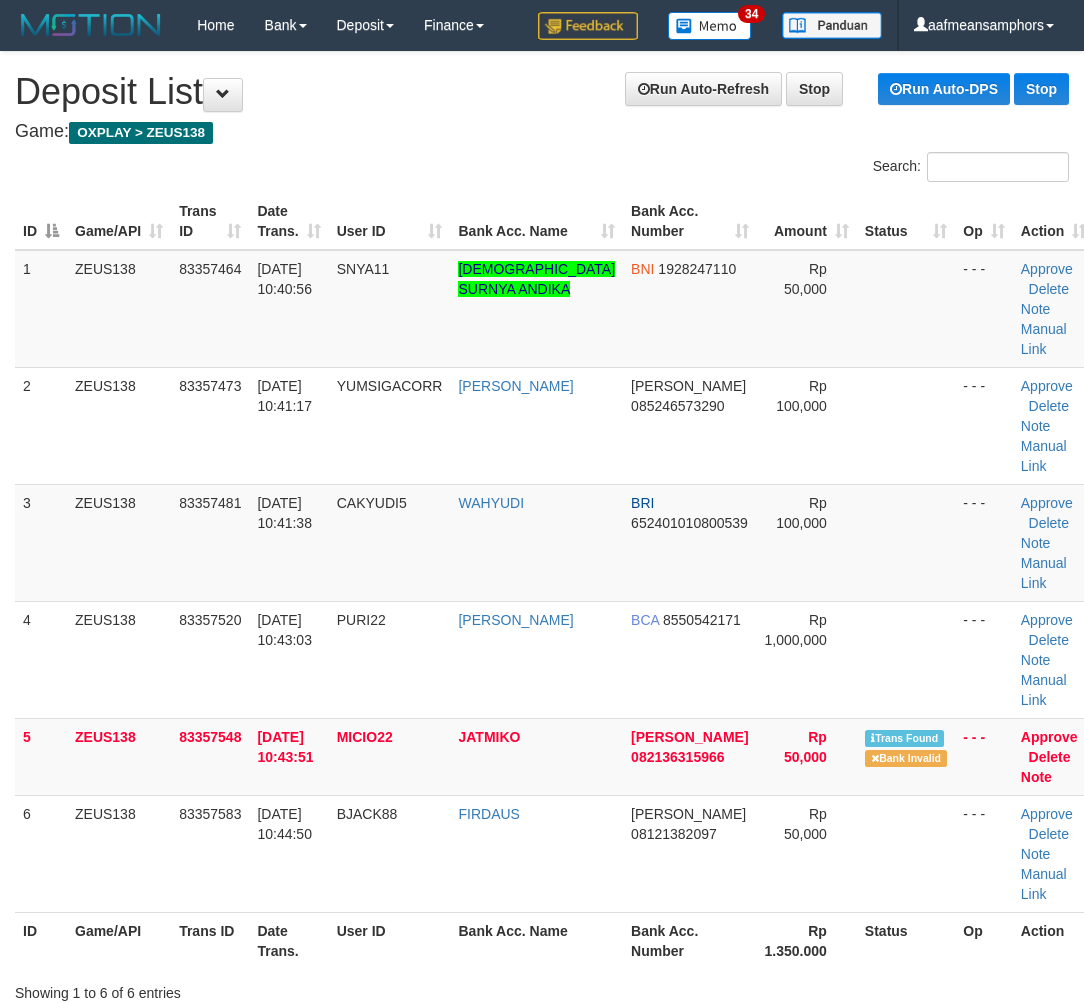 scroll, scrollTop: 58, scrollLeft: 0, axis: vertical 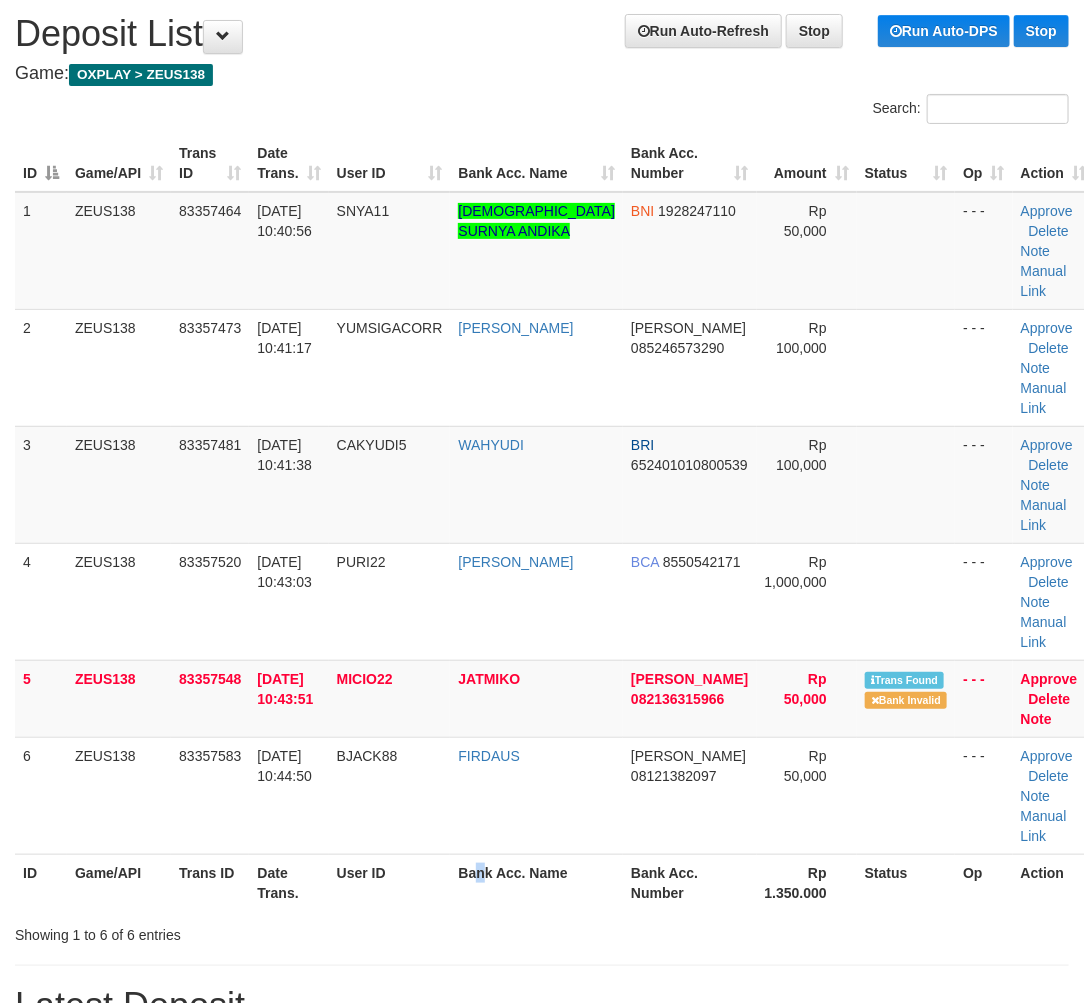 click on "Bank Acc. Name" at bounding box center (536, 882) 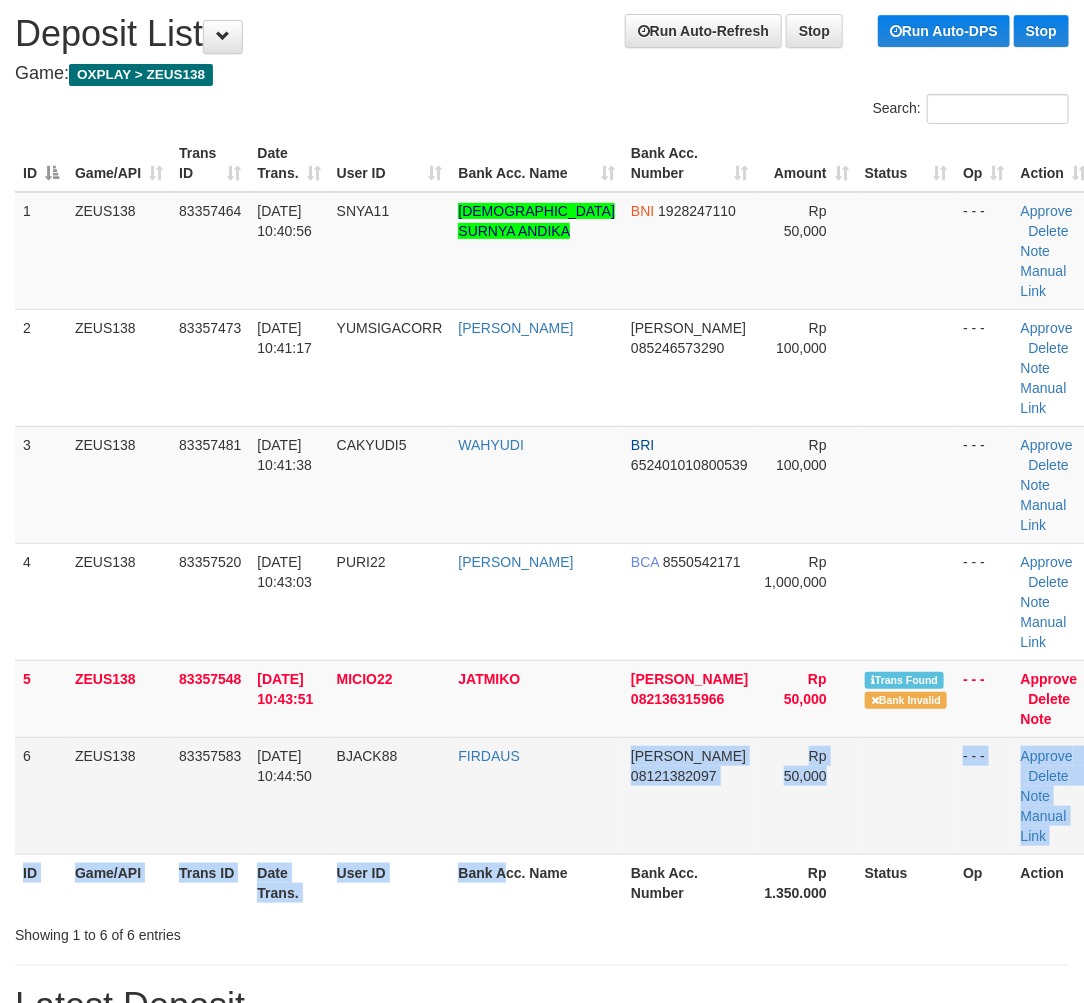 drag, startPoint x: 534, startPoint y: 751, endPoint x: 390, endPoint y: 740, distance: 144.41953 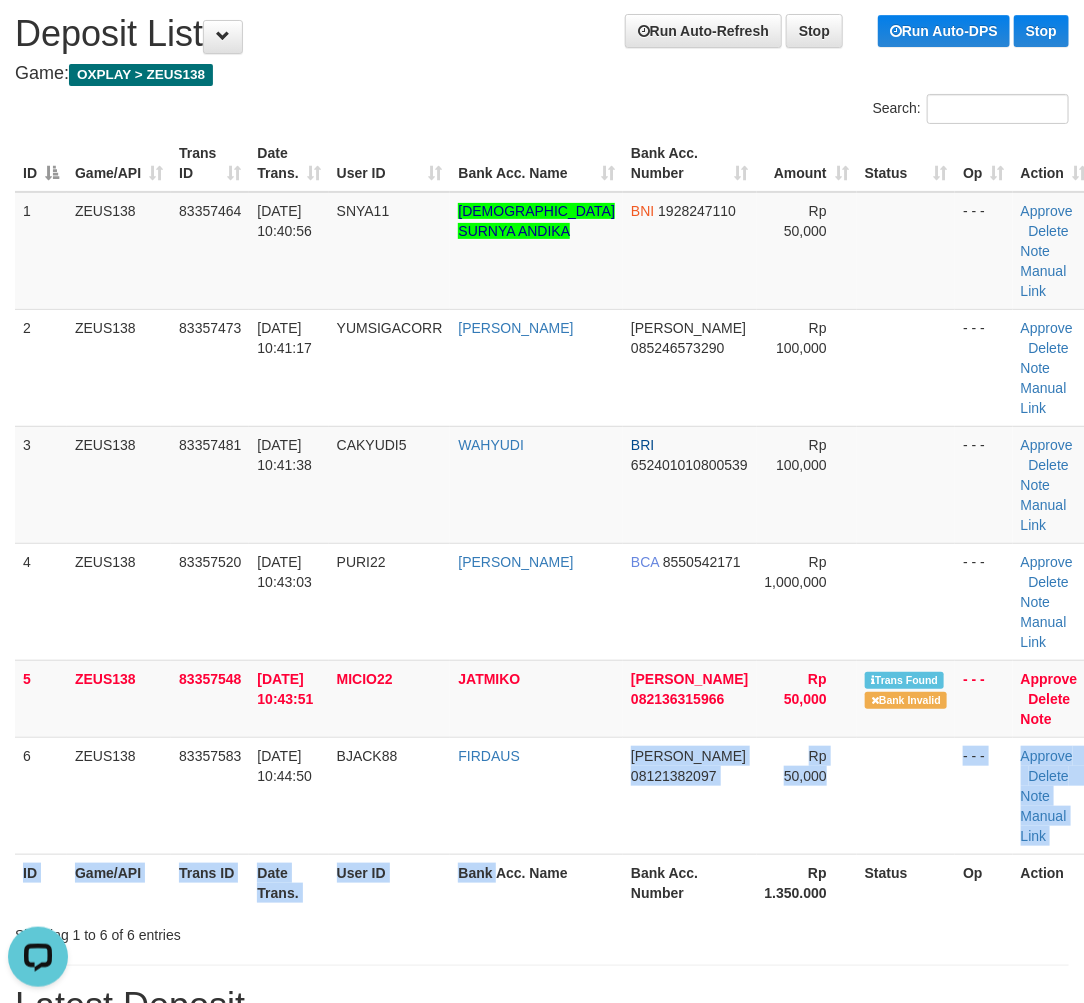 scroll, scrollTop: 0, scrollLeft: 0, axis: both 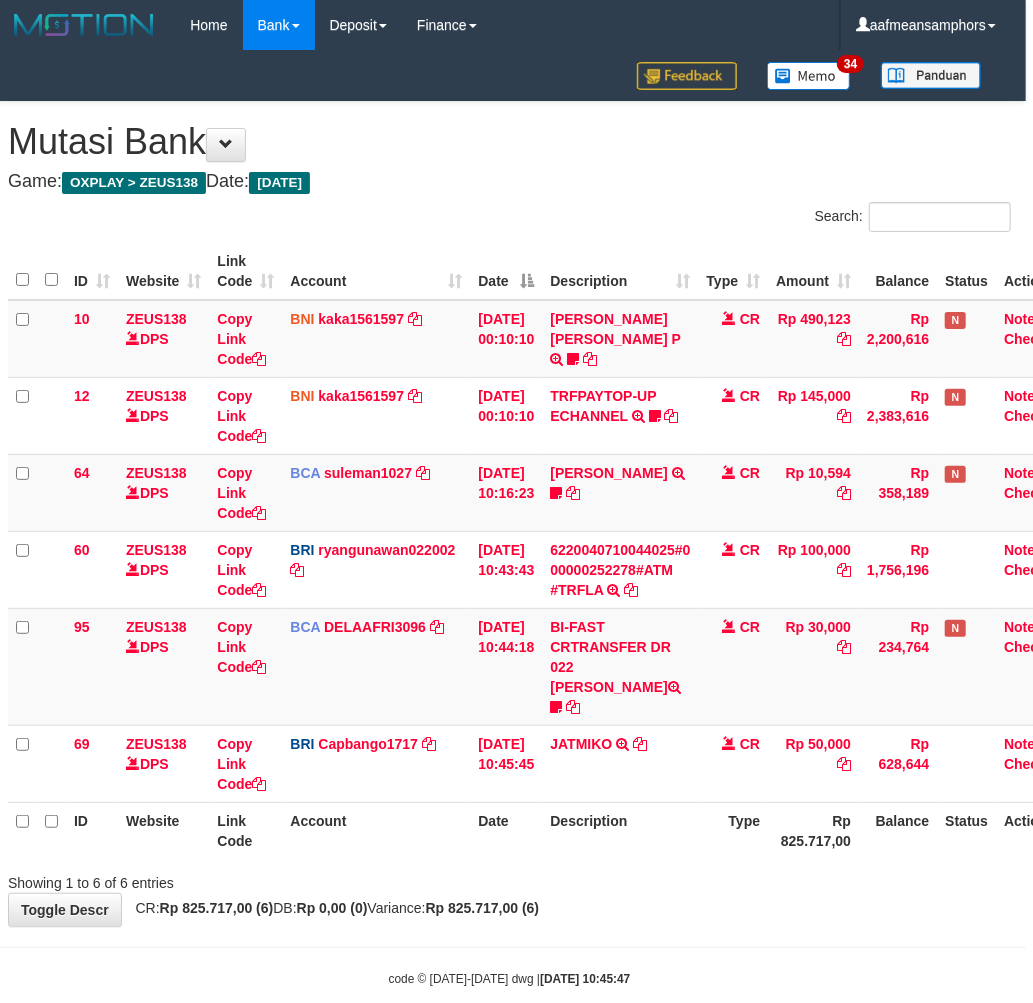 click on "ID Website Link Code Account Date Description Type Rp 825.717,00 Balance Status Action" at bounding box center [543, 830] 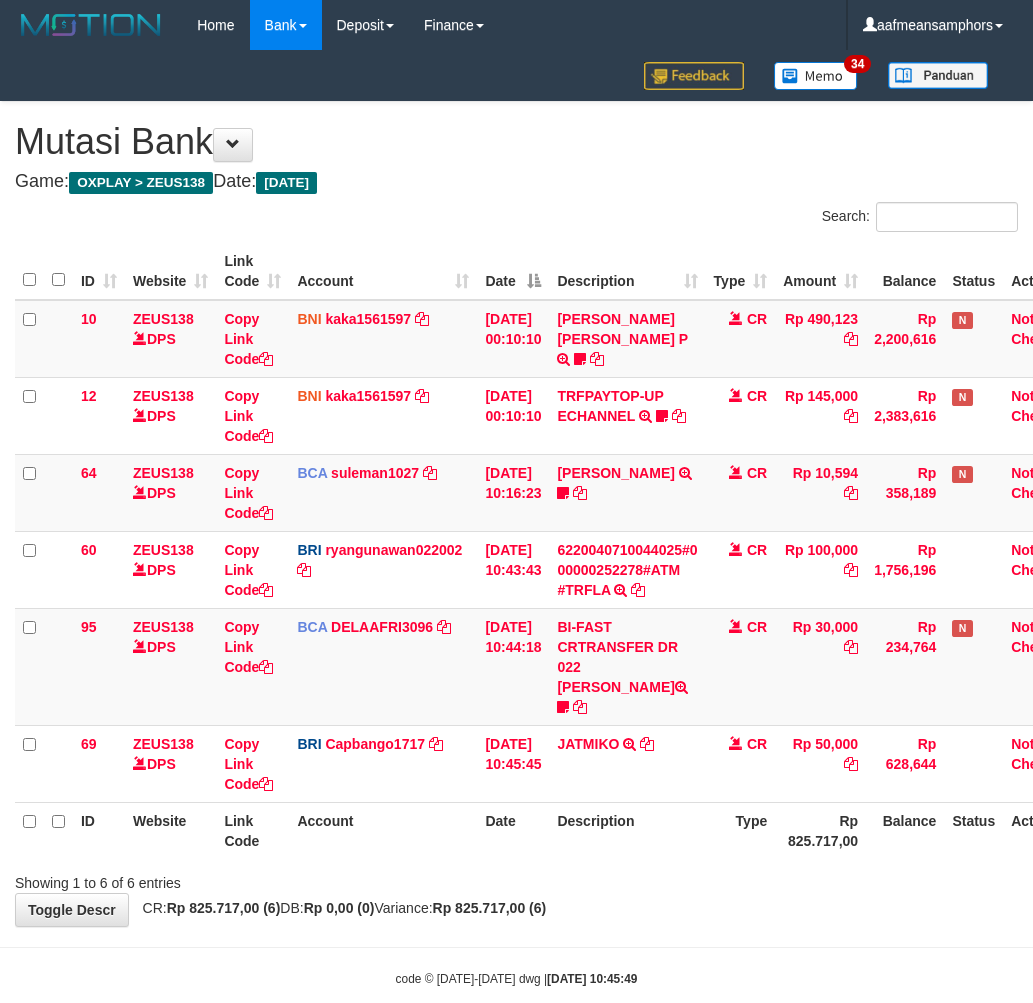 scroll, scrollTop: 0, scrollLeft: 7, axis: horizontal 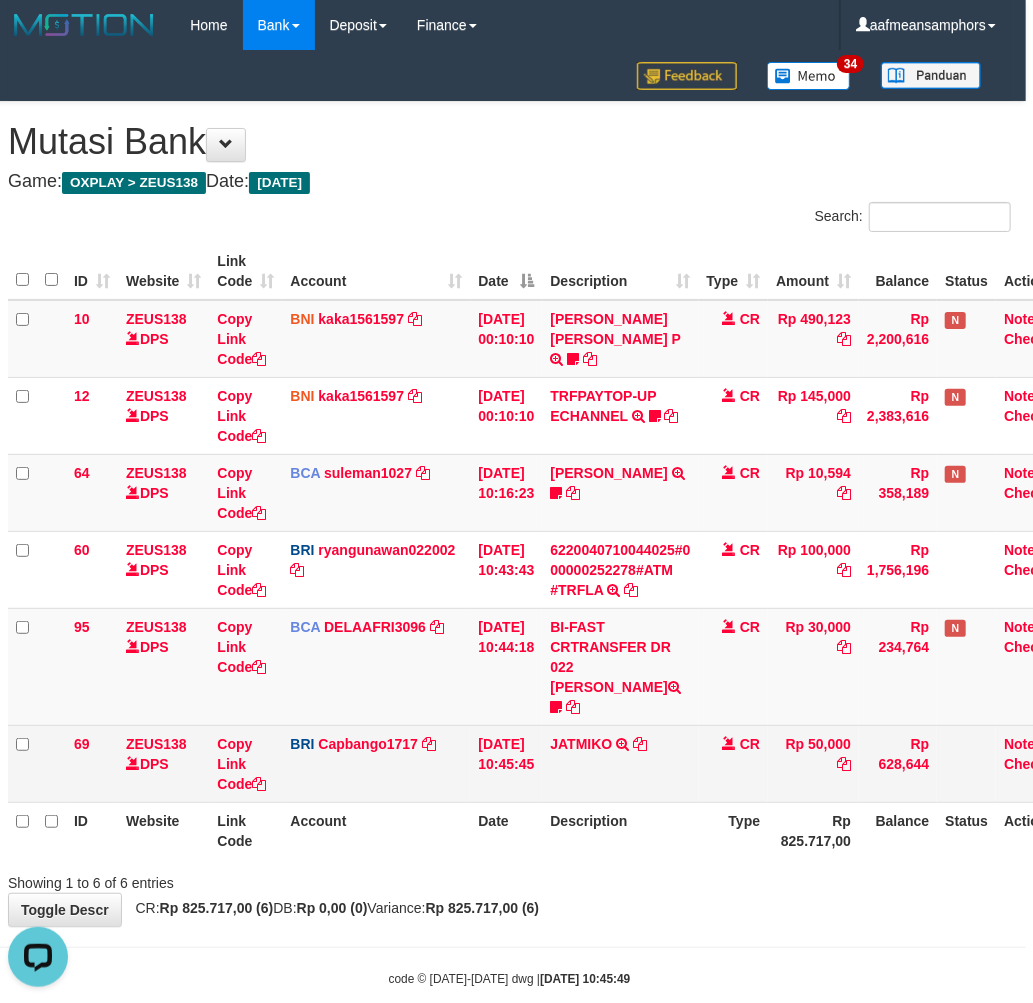click on "JATMIKO         TRANSFER NBMB JATMIKO TO HELMI" at bounding box center [620, 763] 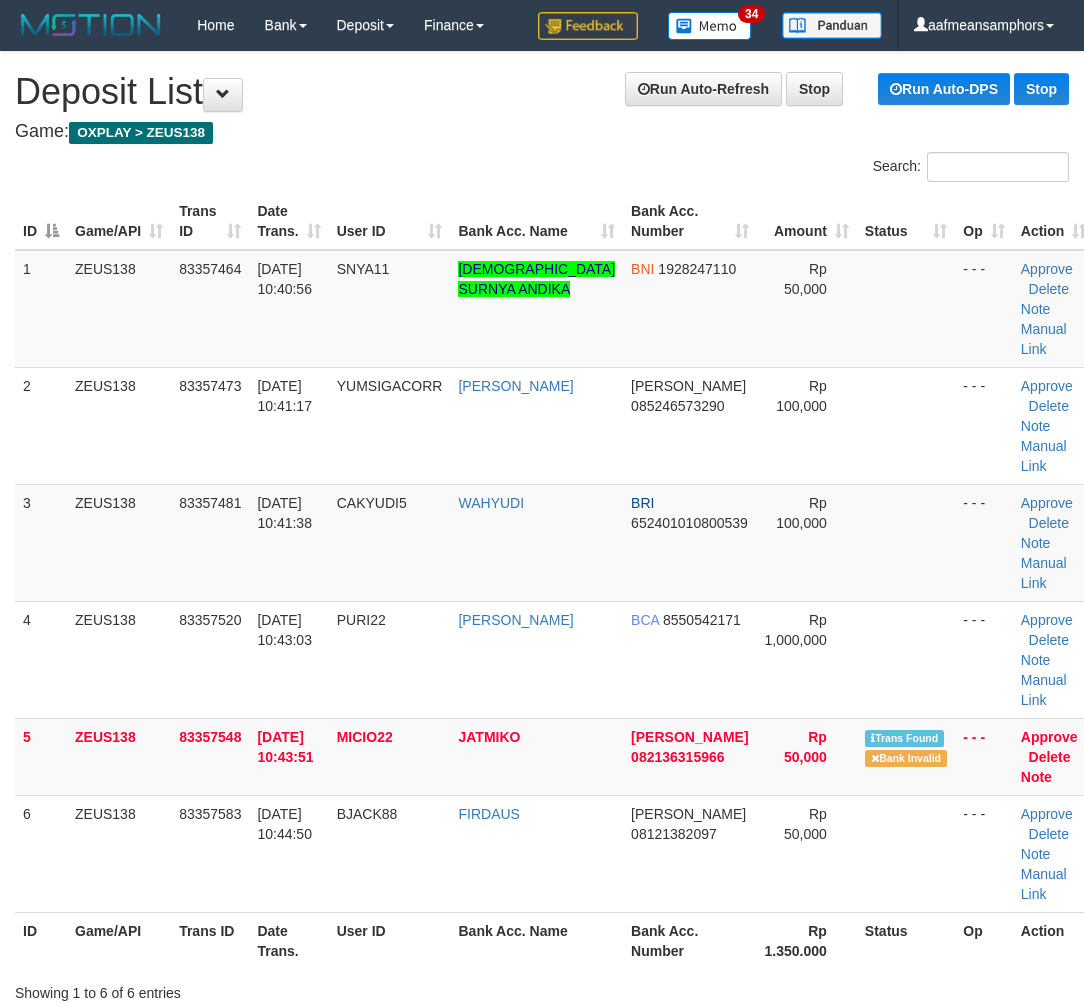 scroll, scrollTop: 58, scrollLeft: 0, axis: vertical 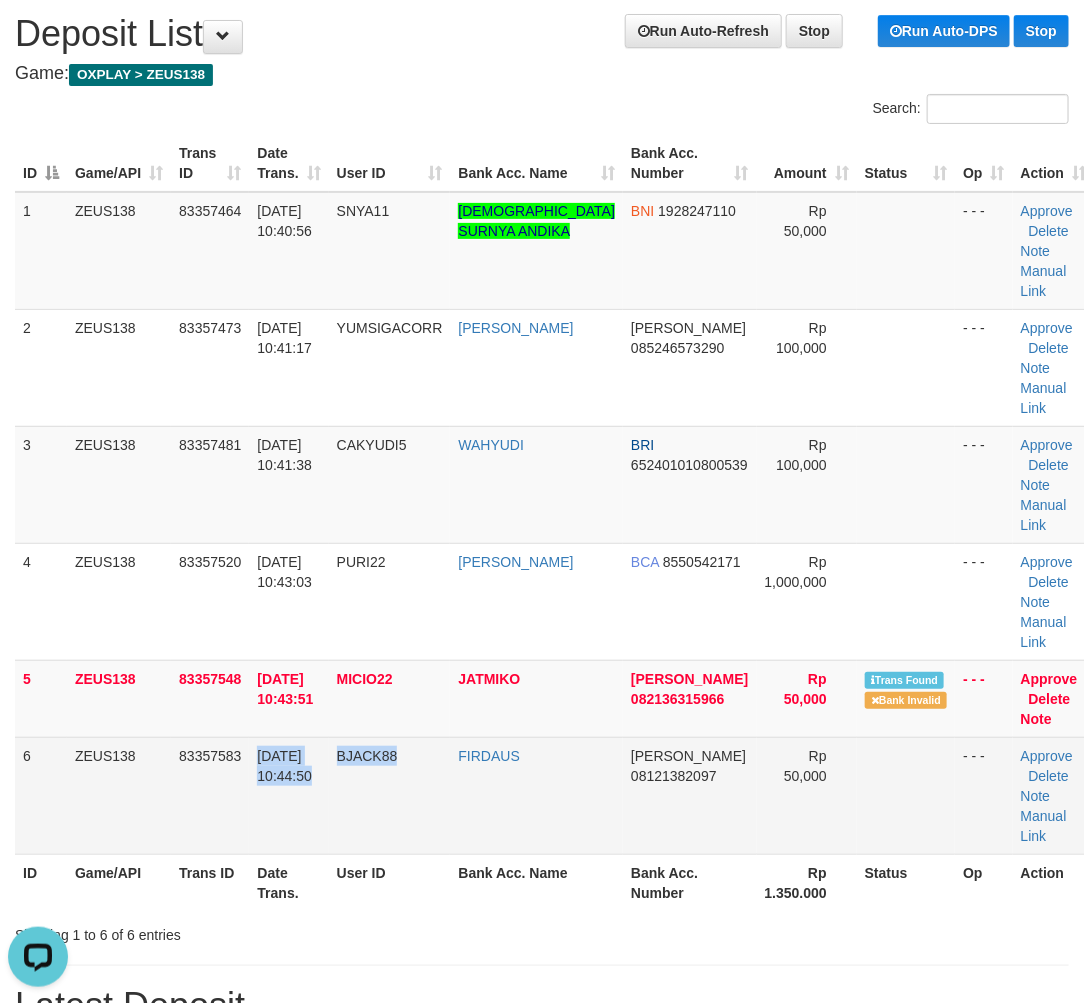 click on "6
ZEUS138
83357583
10/07/2025 10:44:50
BJACK88
FIRDAUS
DANA
08121382097
Rp 50,000
- - -
Approve
Delete
Note
Manual Link" at bounding box center (554, 795) 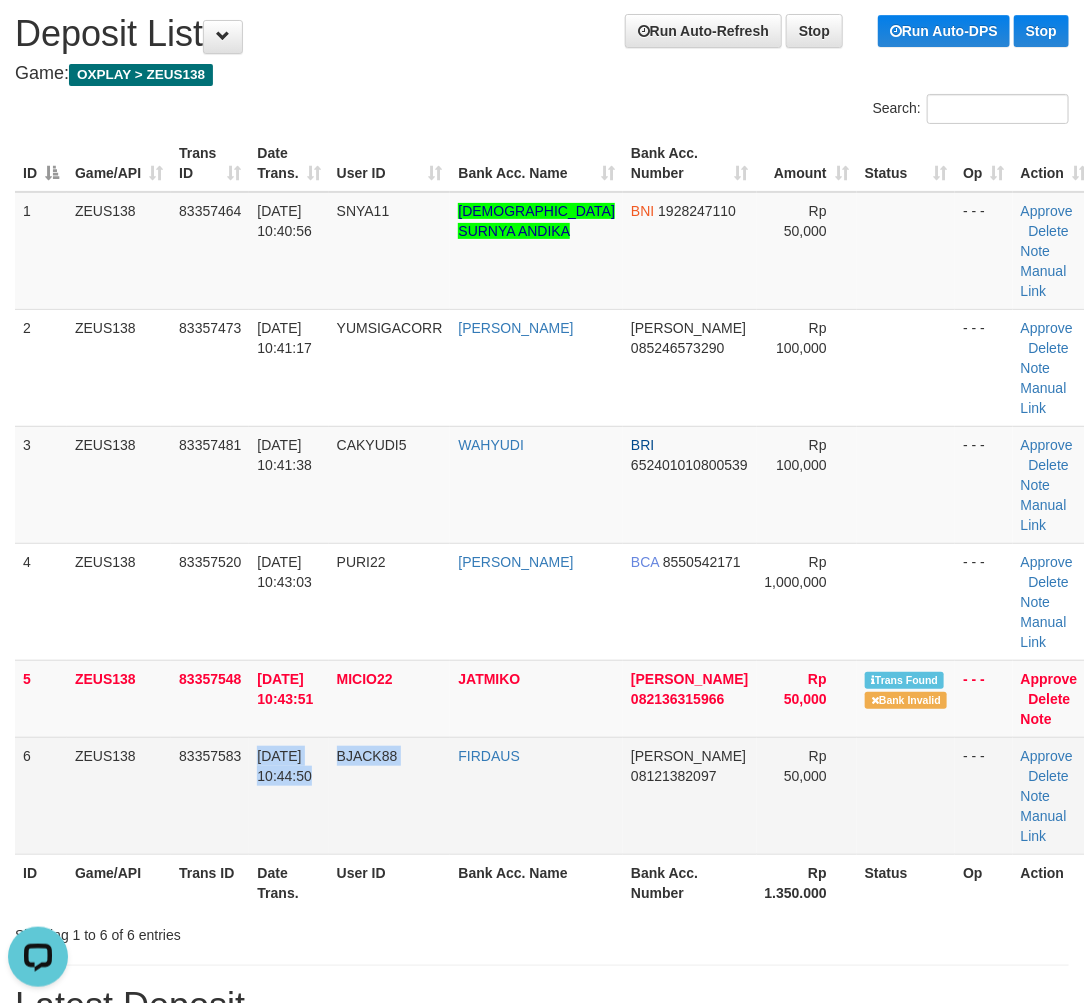 click on "10/07/2025 10:44:50" at bounding box center [288, 795] 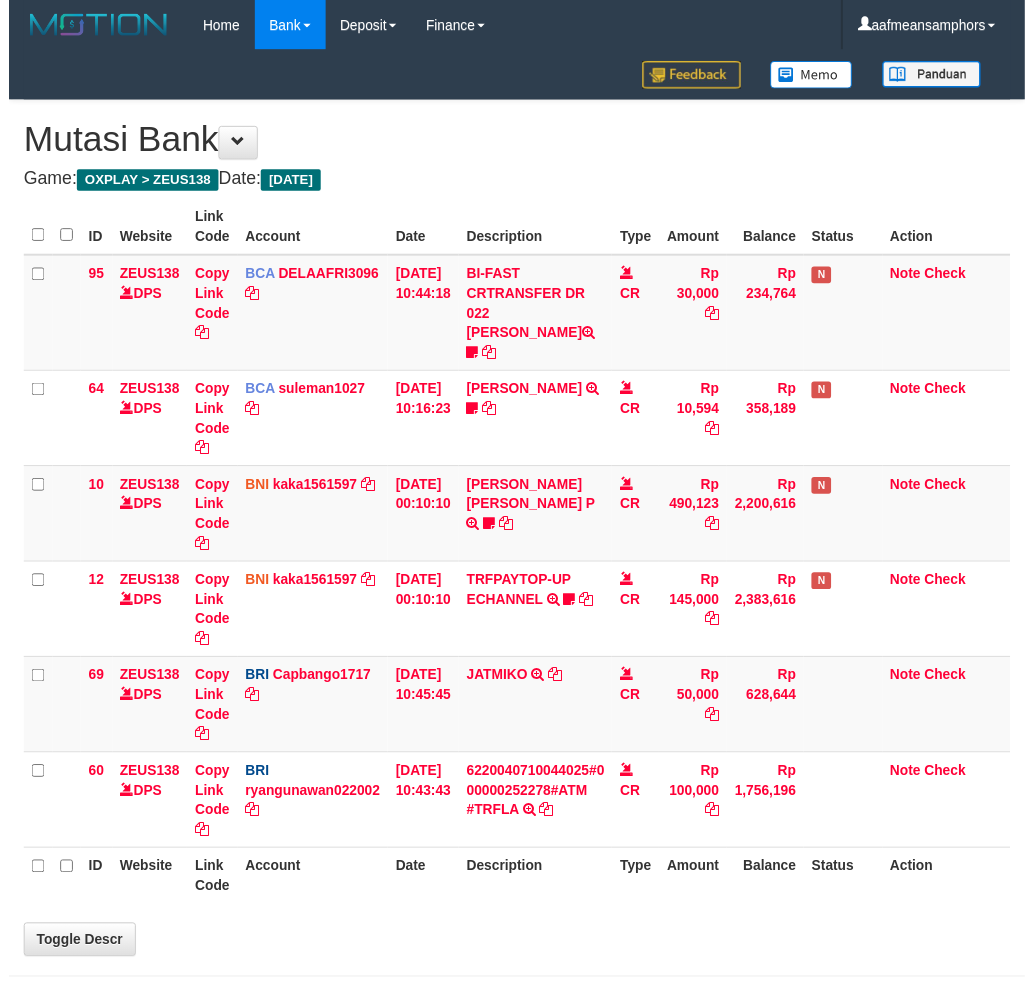 scroll, scrollTop: 0, scrollLeft: 7, axis: horizontal 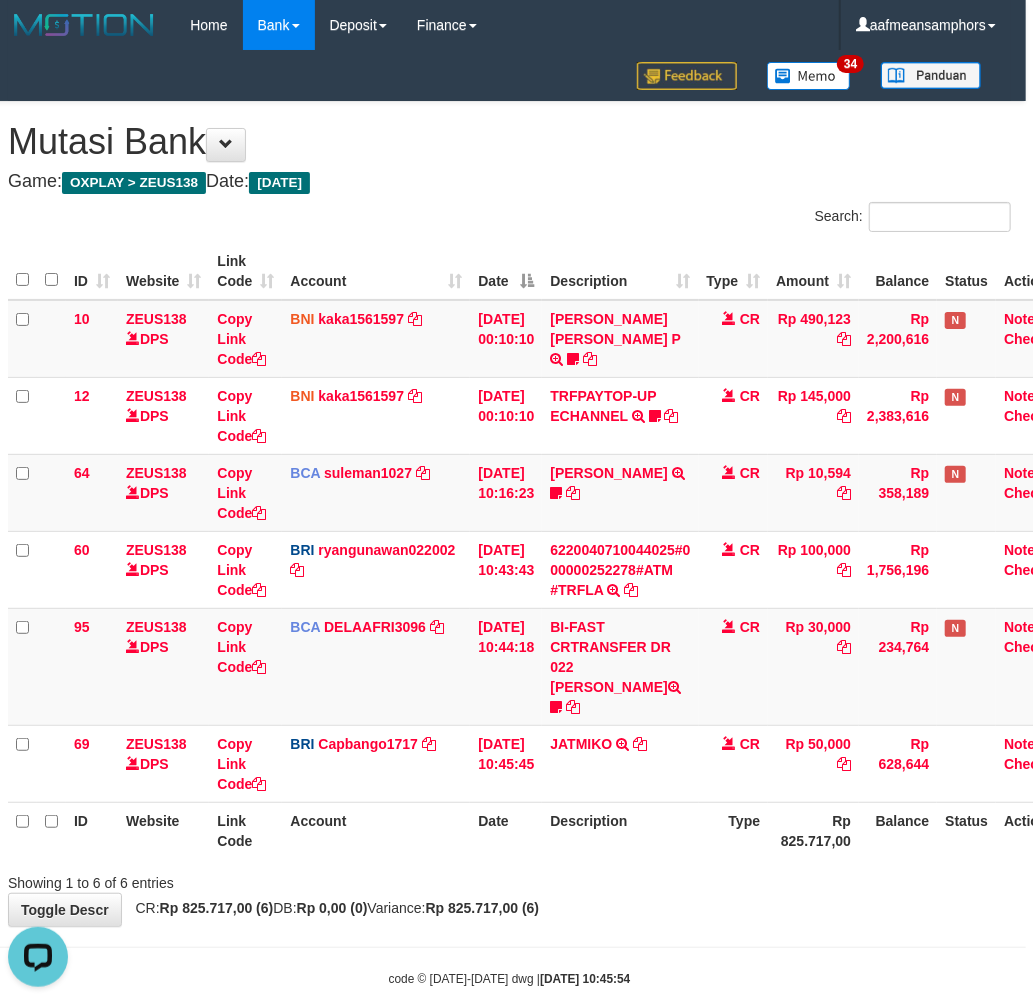 drag, startPoint x: 664, startPoint y: 845, endPoint x: 650, endPoint y: 852, distance: 15.652476 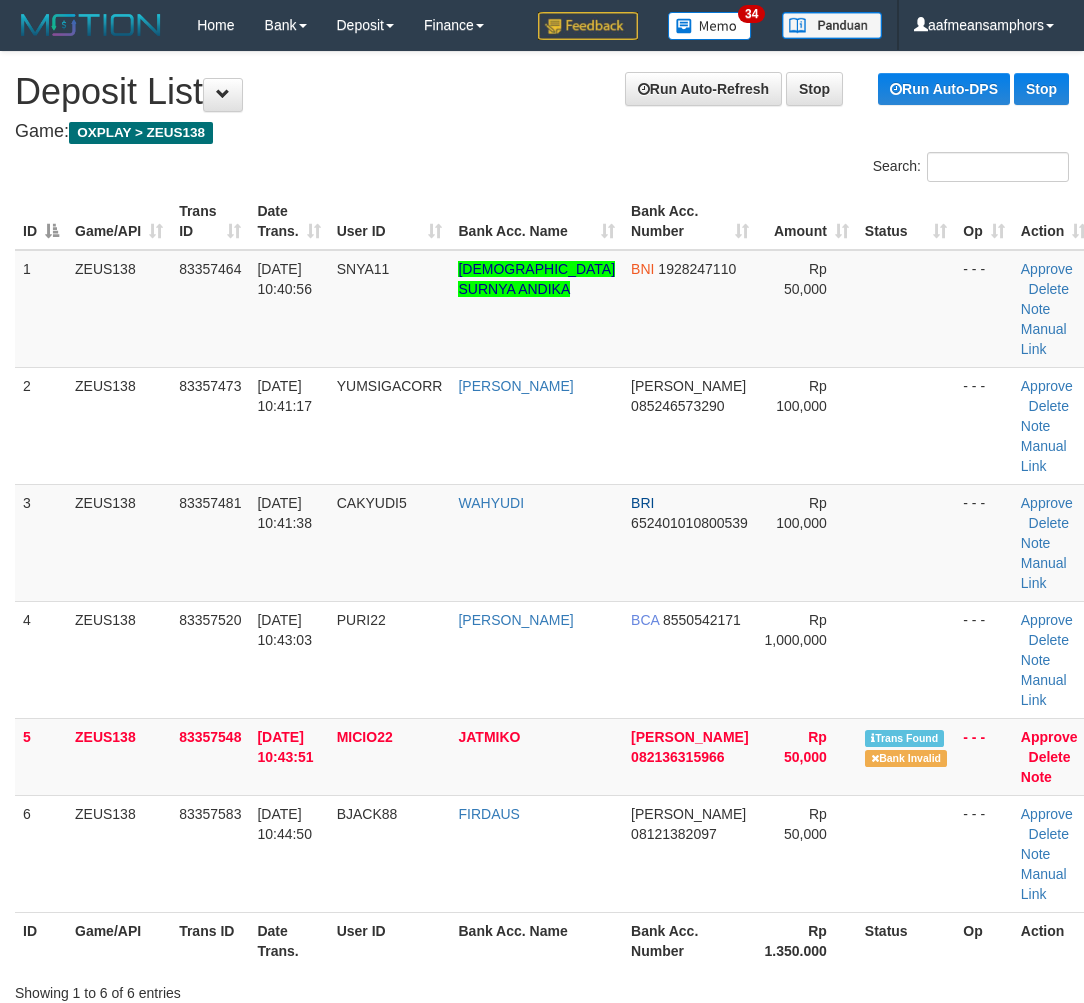 scroll, scrollTop: 58, scrollLeft: 0, axis: vertical 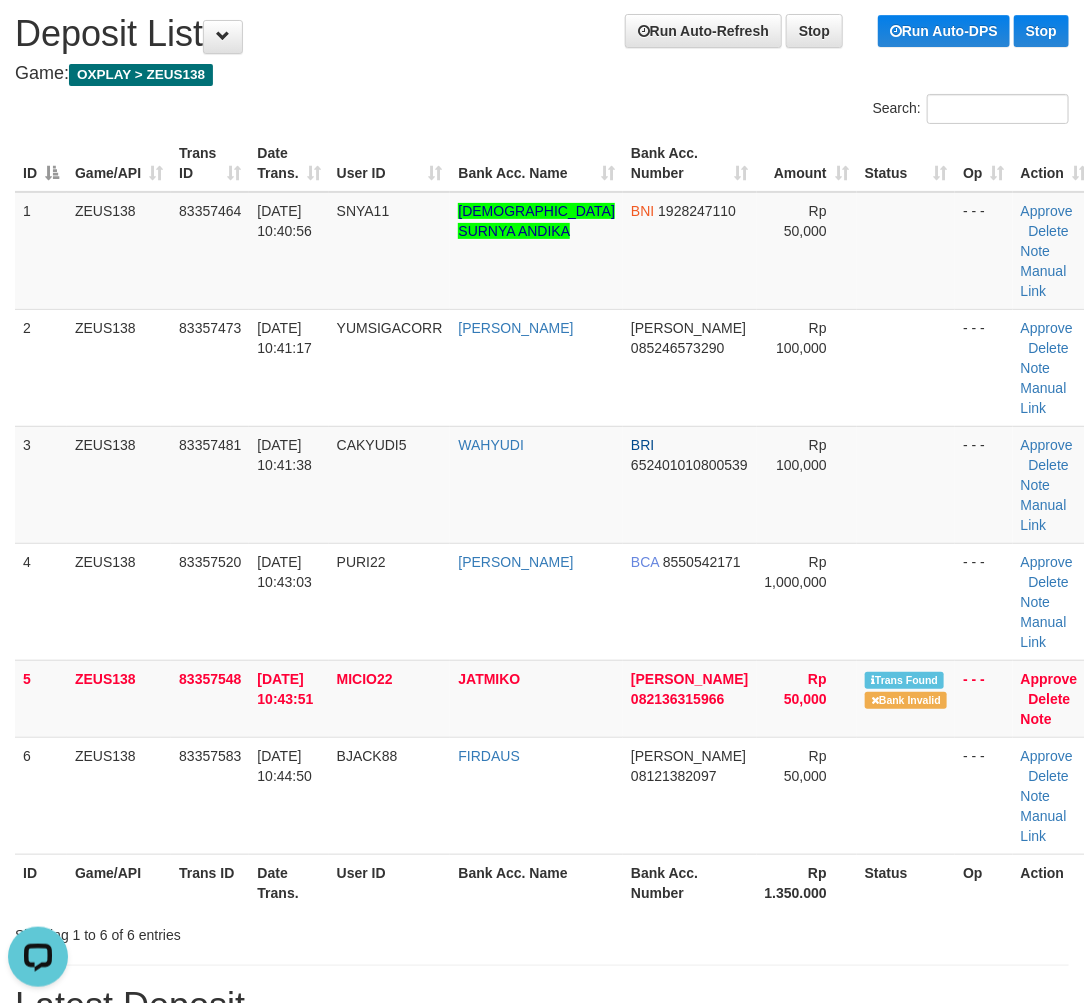 click on "Showing 1 to 6 of 6 entries" at bounding box center [542, 931] 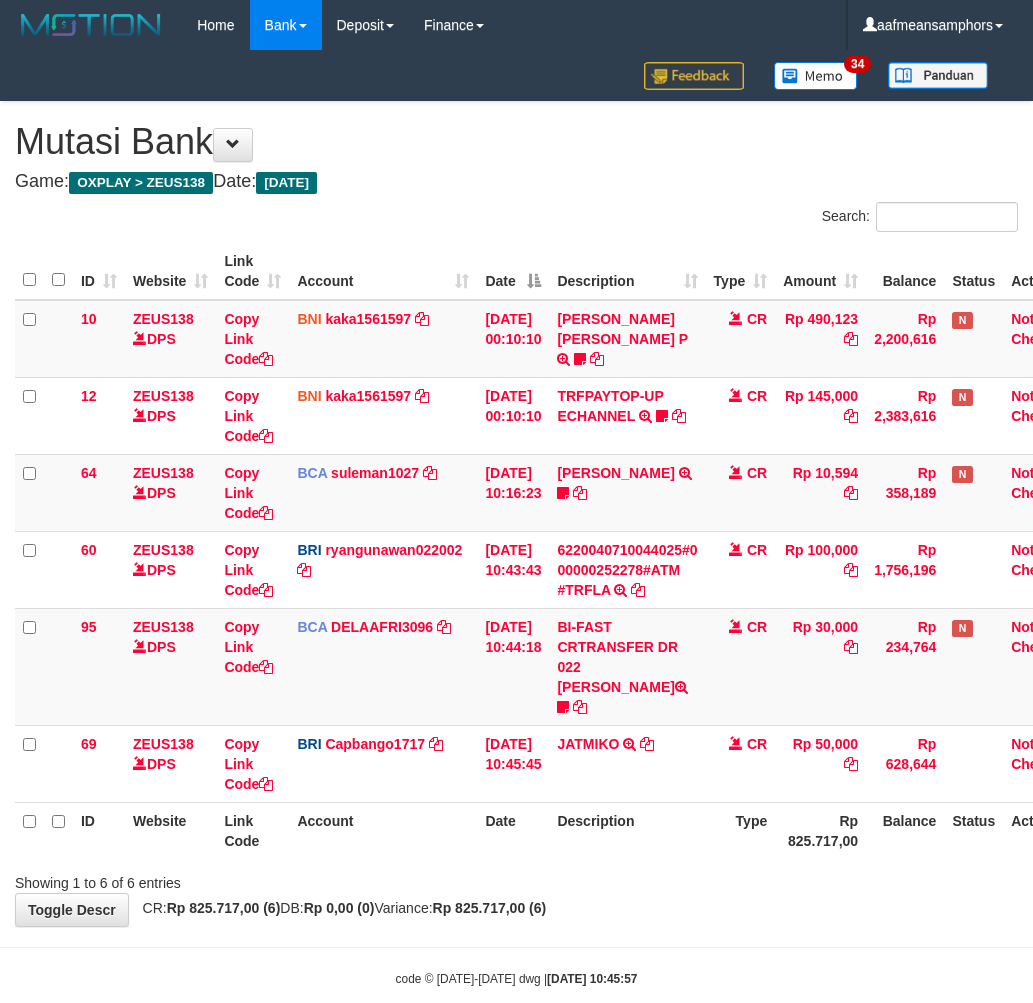 scroll, scrollTop: 0, scrollLeft: 7, axis: horizontal 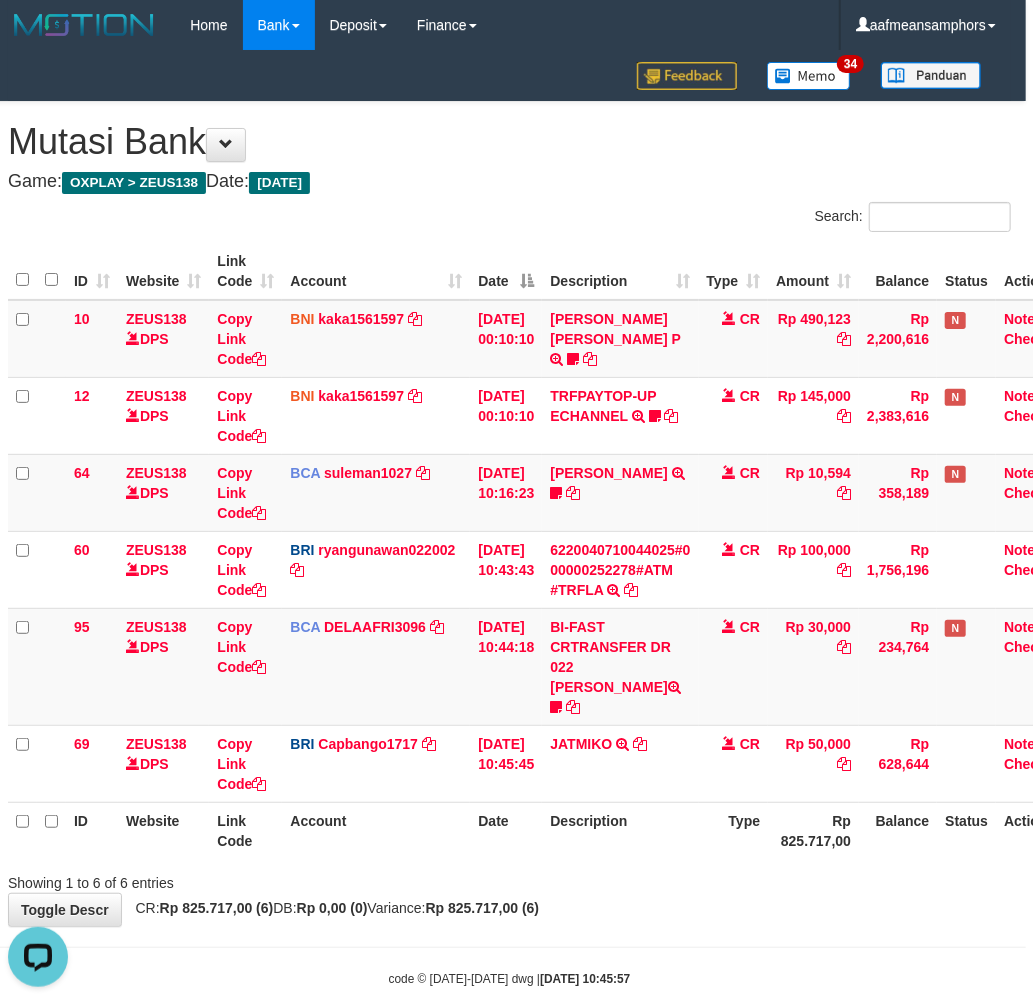 click on "Description" at bounding box center (620, 830) 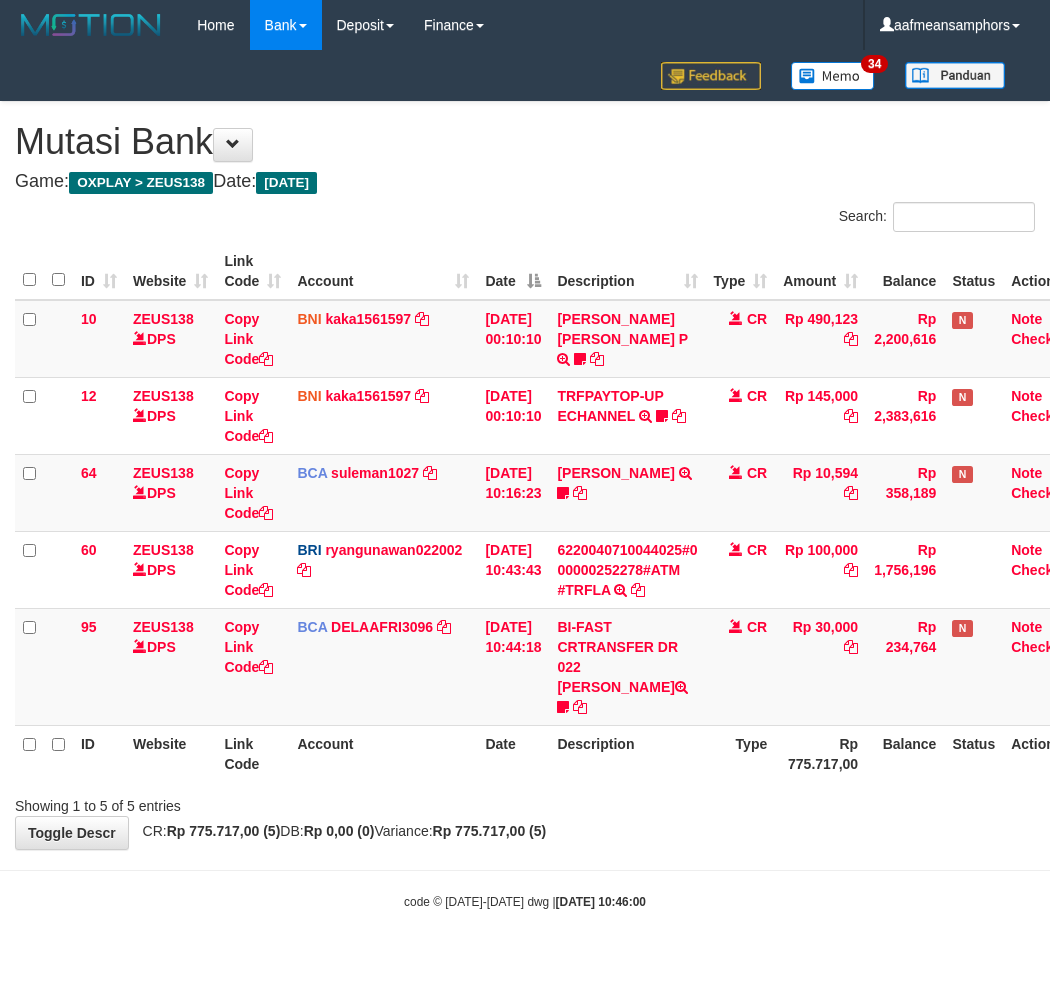 scroll, scrollTop: 0, scrollLeft: 7, axis: horizontal 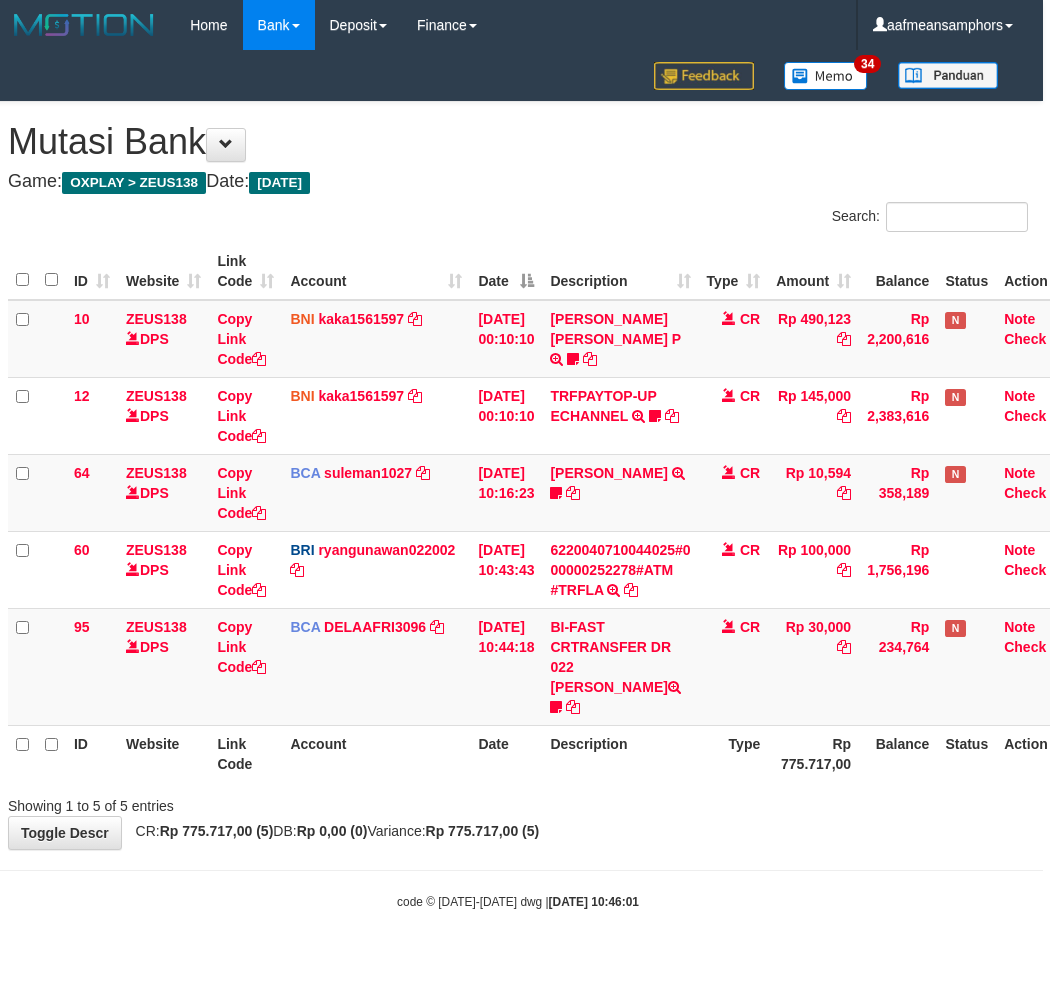 click on "Toggle navigation
Home
Bank
Account List
Load
By Website
Group
[OXPLAY]													ZEUS138
By Load Group (DPS)" at bounding box center (518, 480) 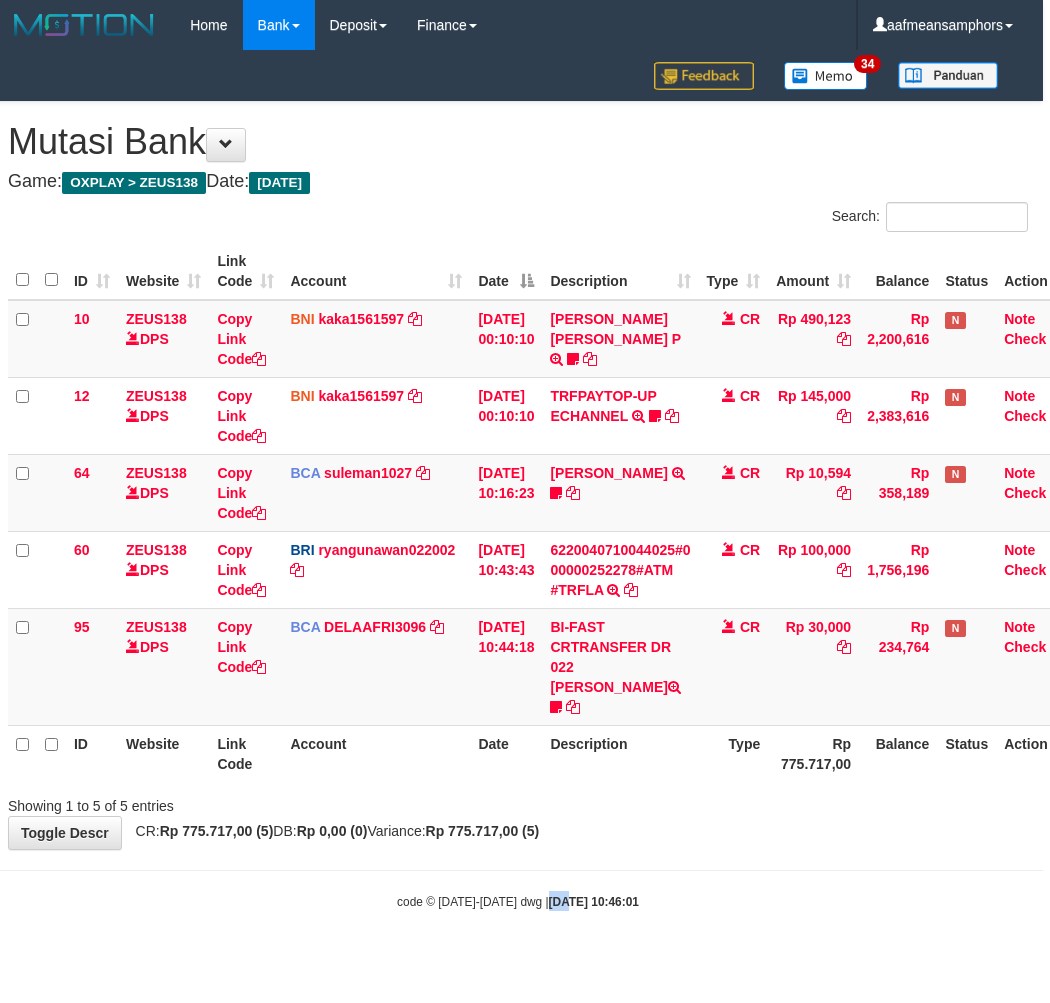 click on "Toggle navigation
Home
Bank
Account List
Load
By Website
Group
[OXPLAY]													ZEUS138
By Load Group (DPS)" at bounding box center [518, 480] 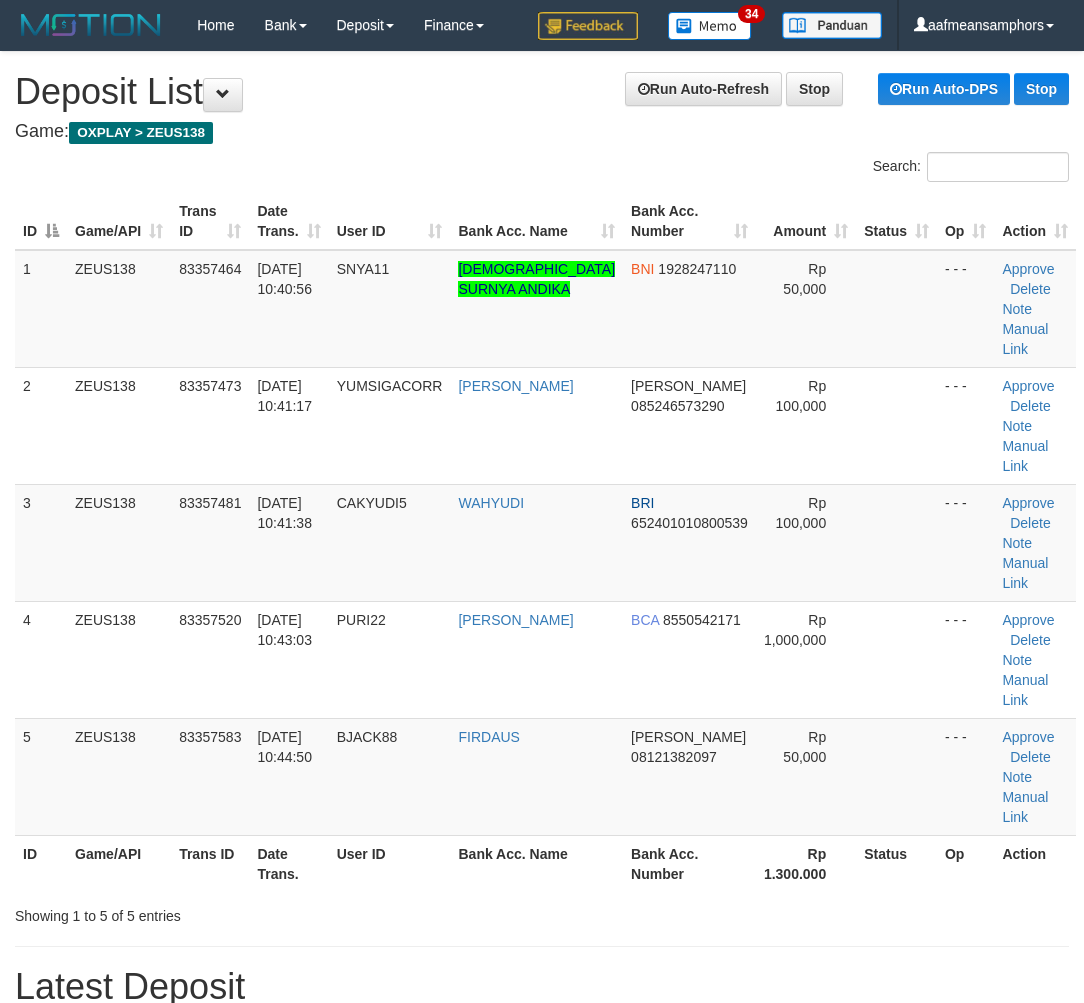 scroll, scrollTop: 58, scrollLeft: 0, axis: vertical 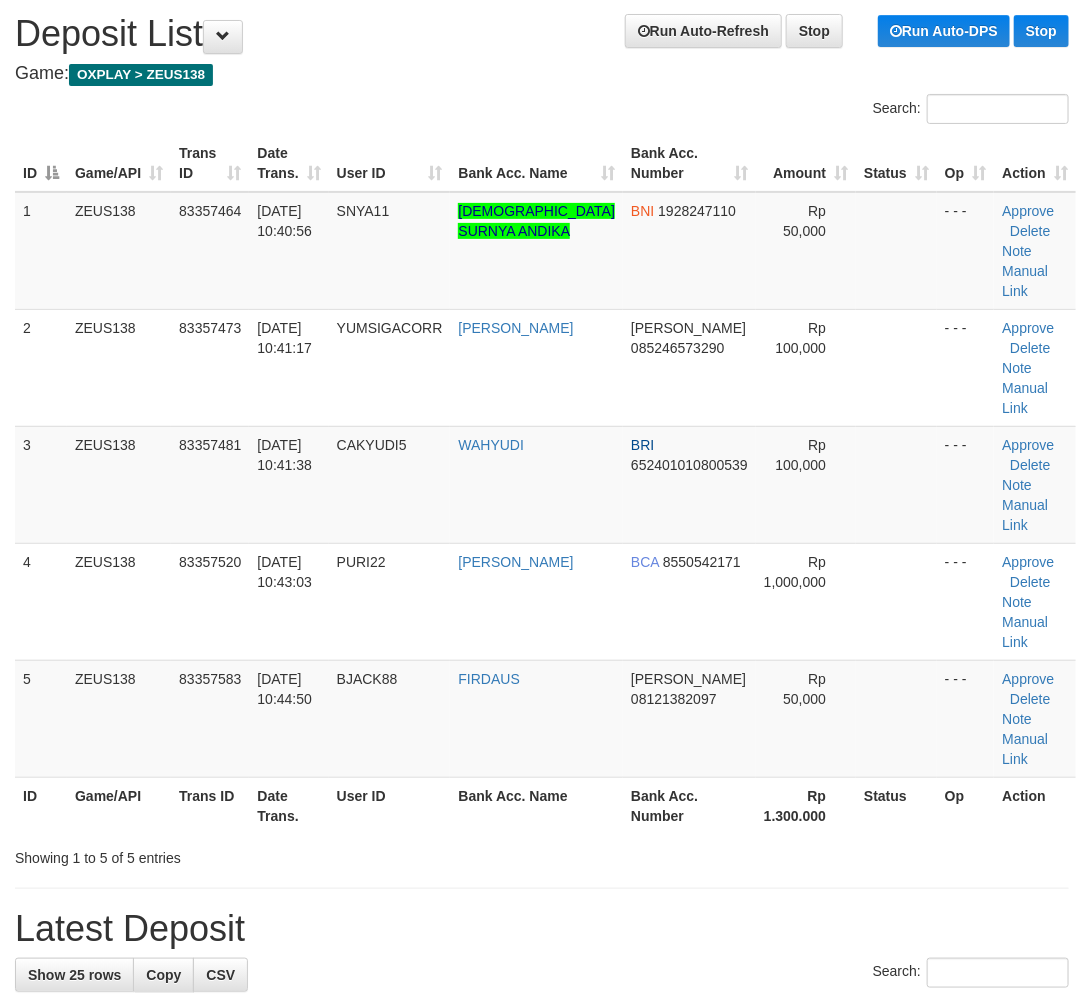 click on "Latest Deposit" at bounding box center [542, 929] 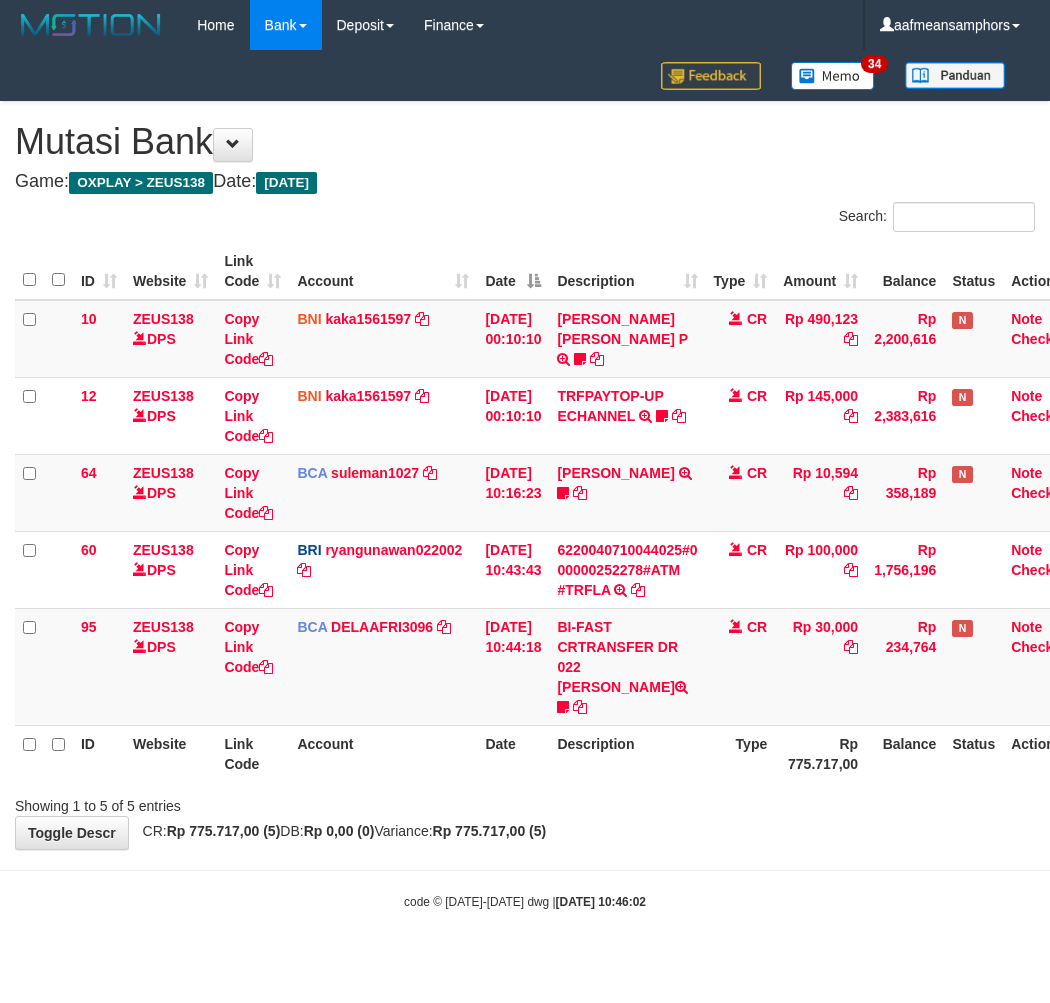 scroll, scrollTop: 0, scrollLeft: 7, axis: horizontal 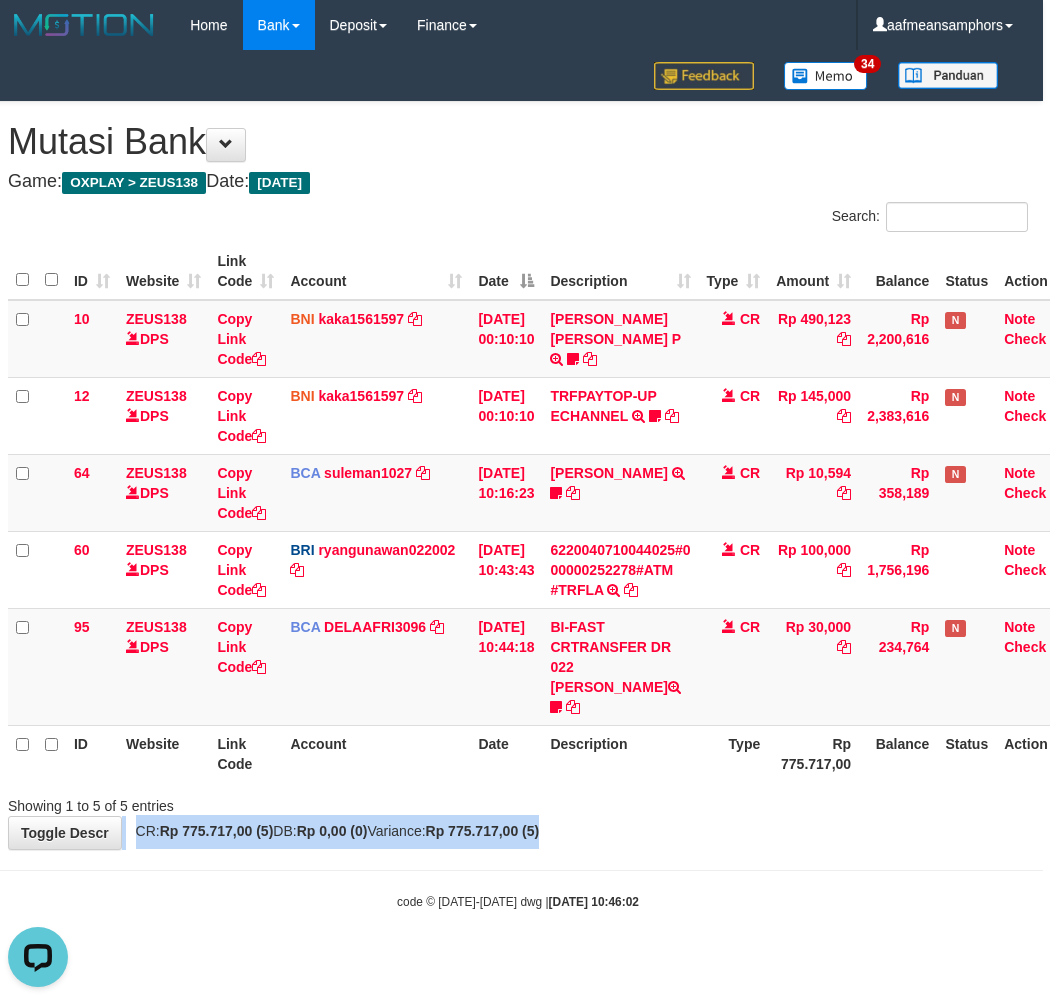 drag, startPoint x: 735, startPoint y: 800, endPoint x: 756, endPoint y: 776, distance: 31.890438 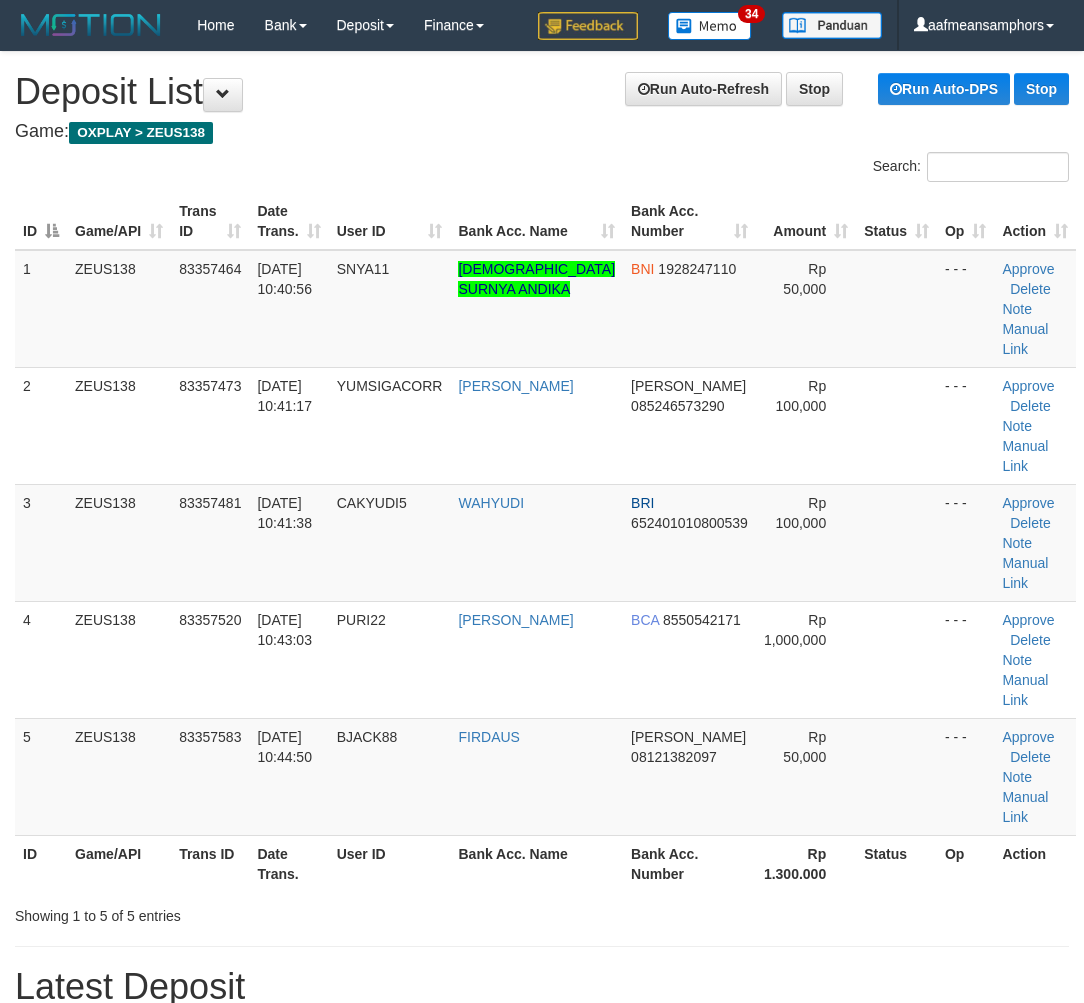 scroll, scrollTop: 58, scrollLeft: 0, axis: vertical 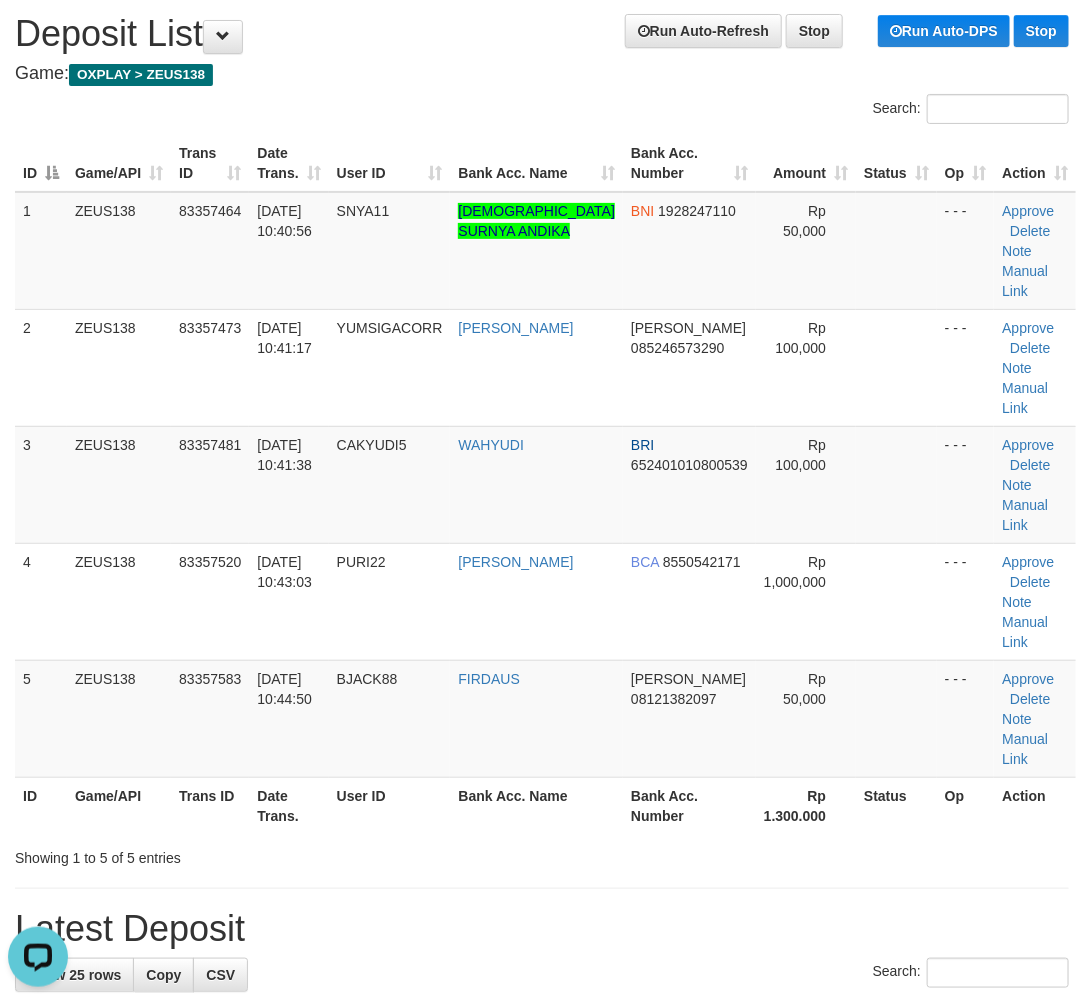 click on "User ID" at bounding box center (390, 805) 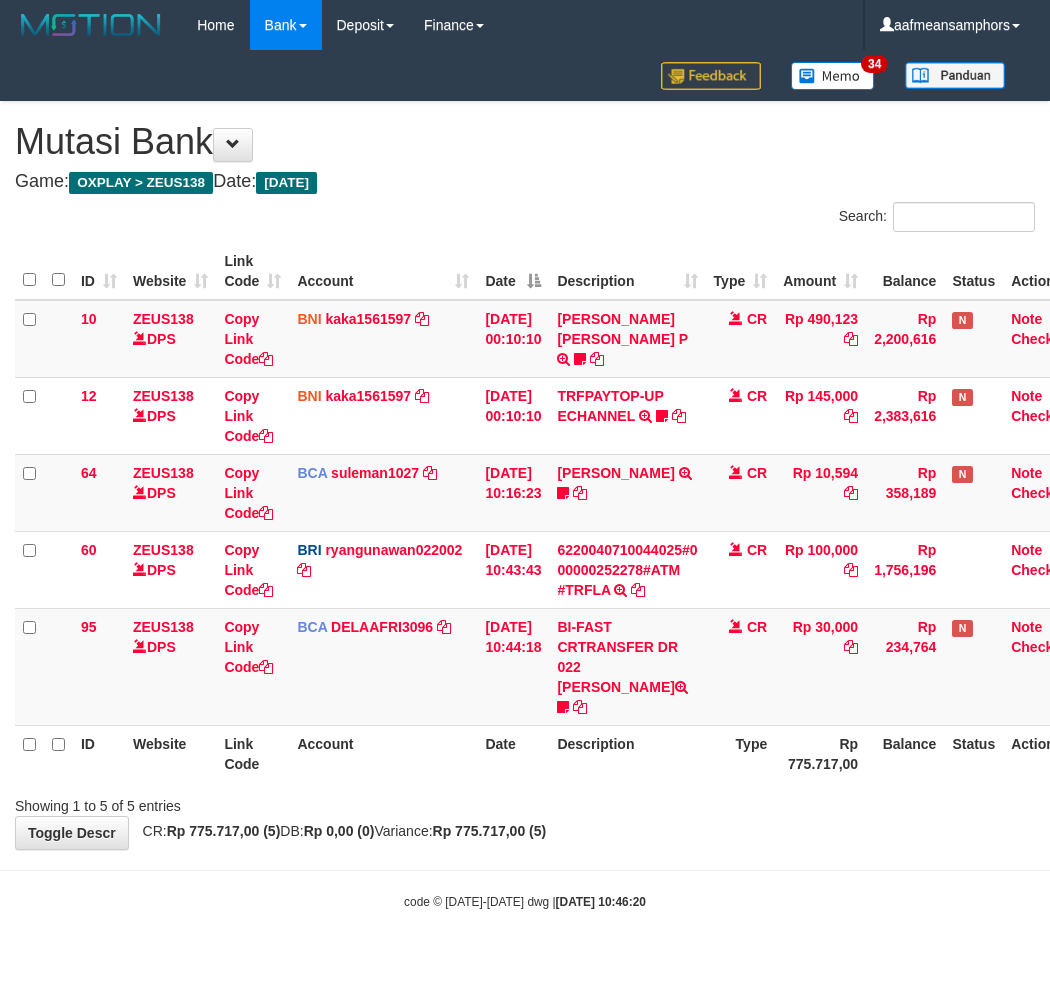 click on "Showing 1 to 5 of 5 entries" at bounding box center [525, 802] 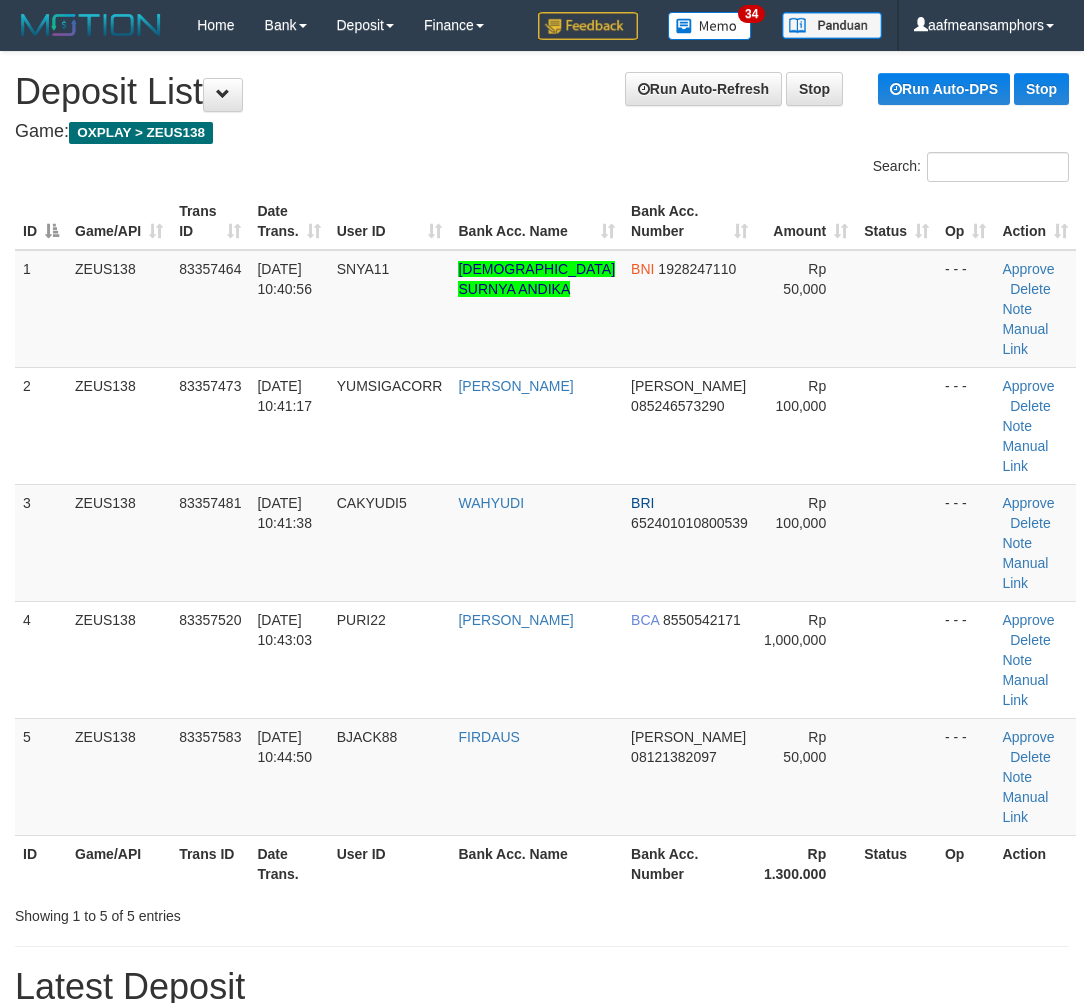 scroll, scrollTop: 58, scrollLeft: 0, axis: vertical 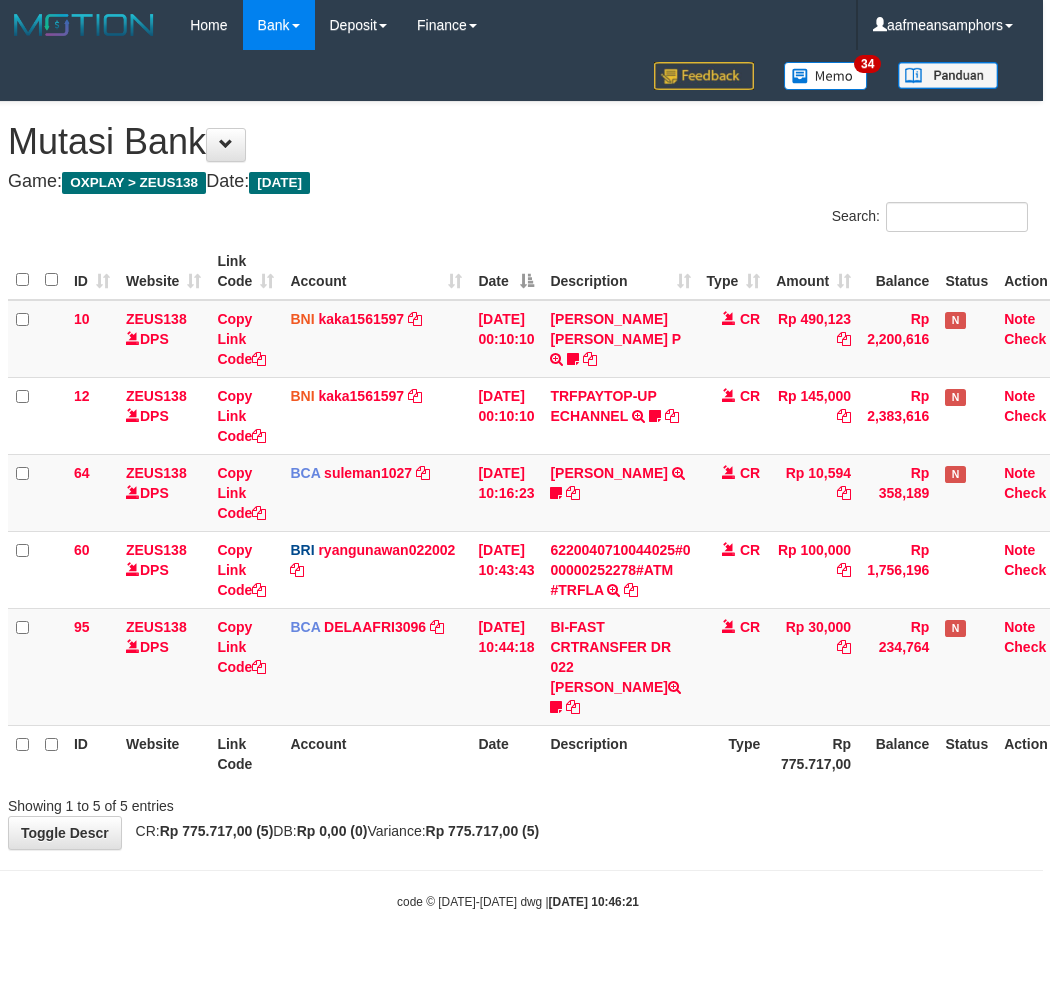 click on "Toggle navigation
Home
Bank
Account List
Load
By Website
Group
[OXPLAY]													ZEUS138
By Load Group (DPS)" at bounding box center (518, 480) 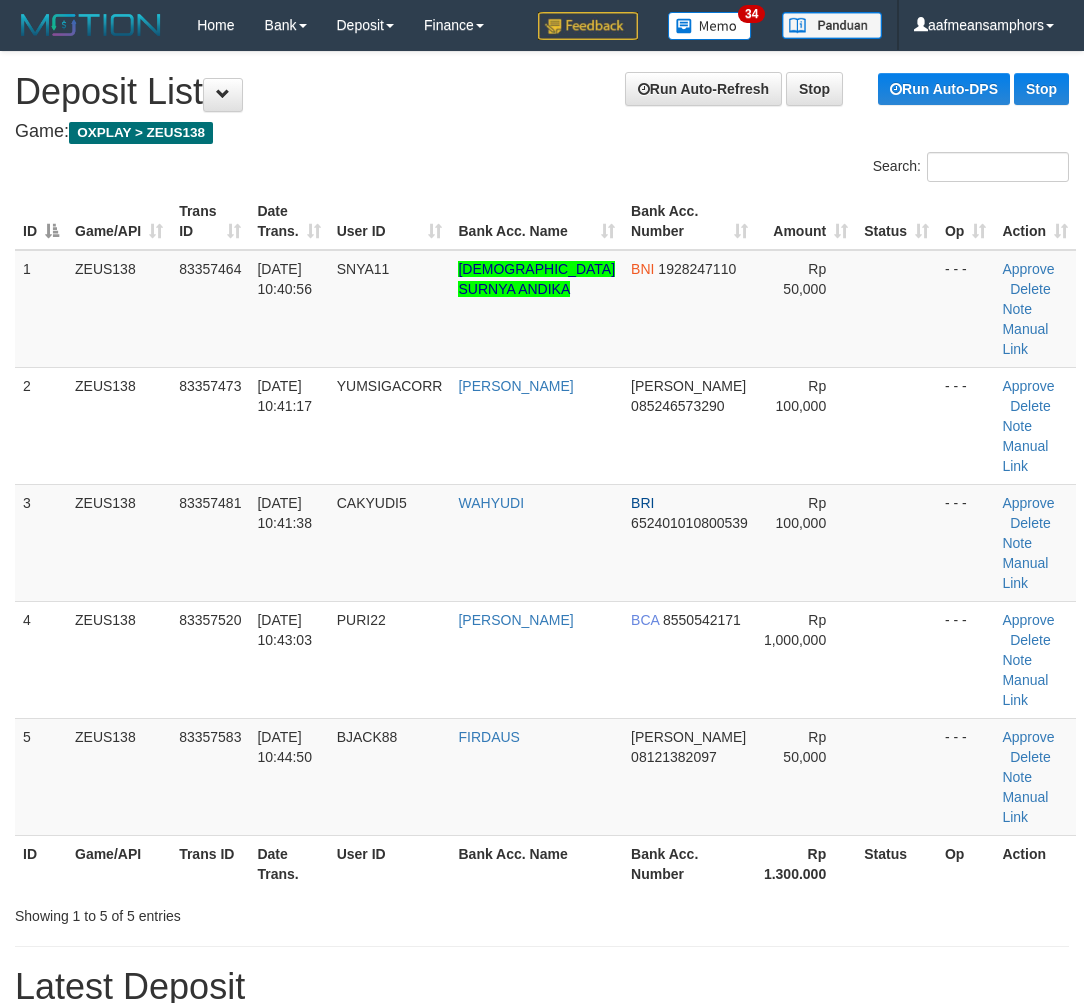 scroll, scrollTop: 58, scrollLeft: 0, axis: vertical 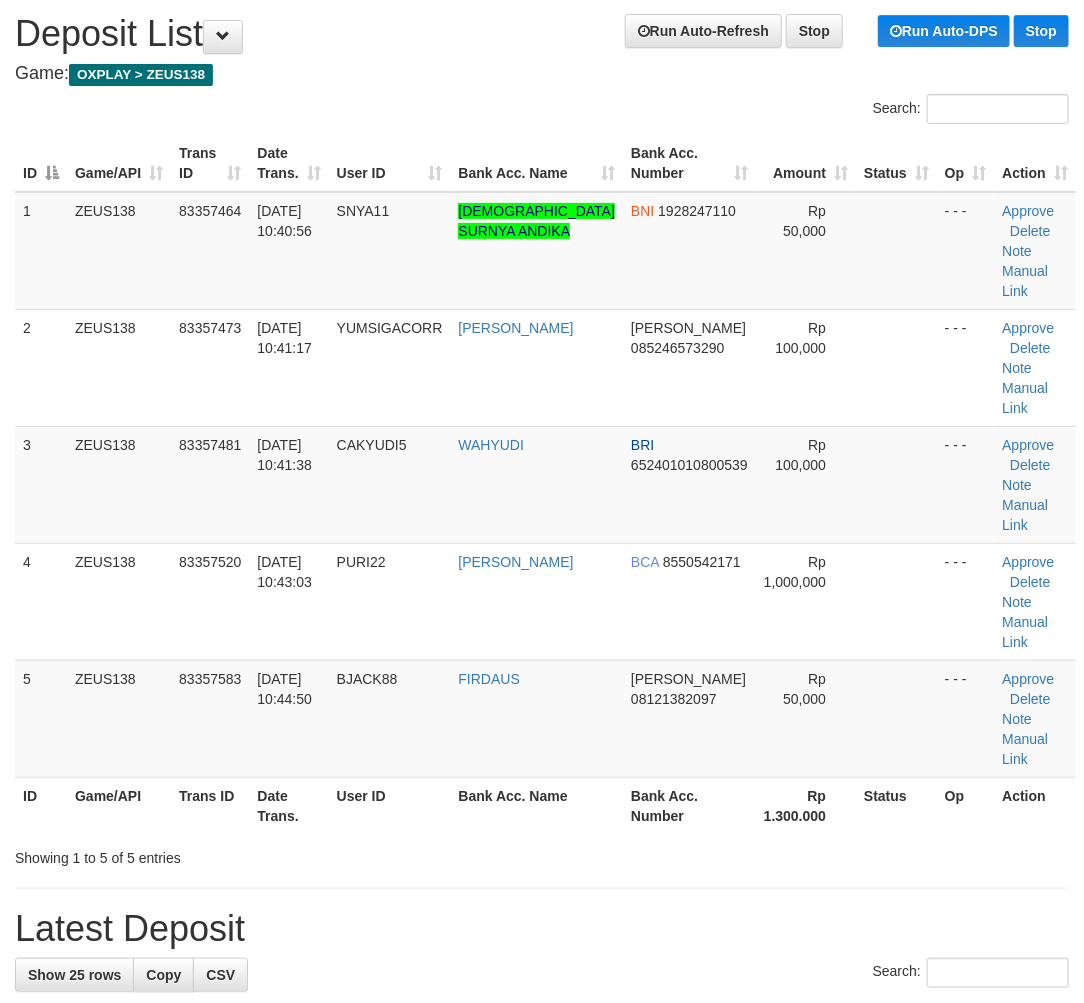 click on "Bank Acc. Name" at bounding box center [536, 805] 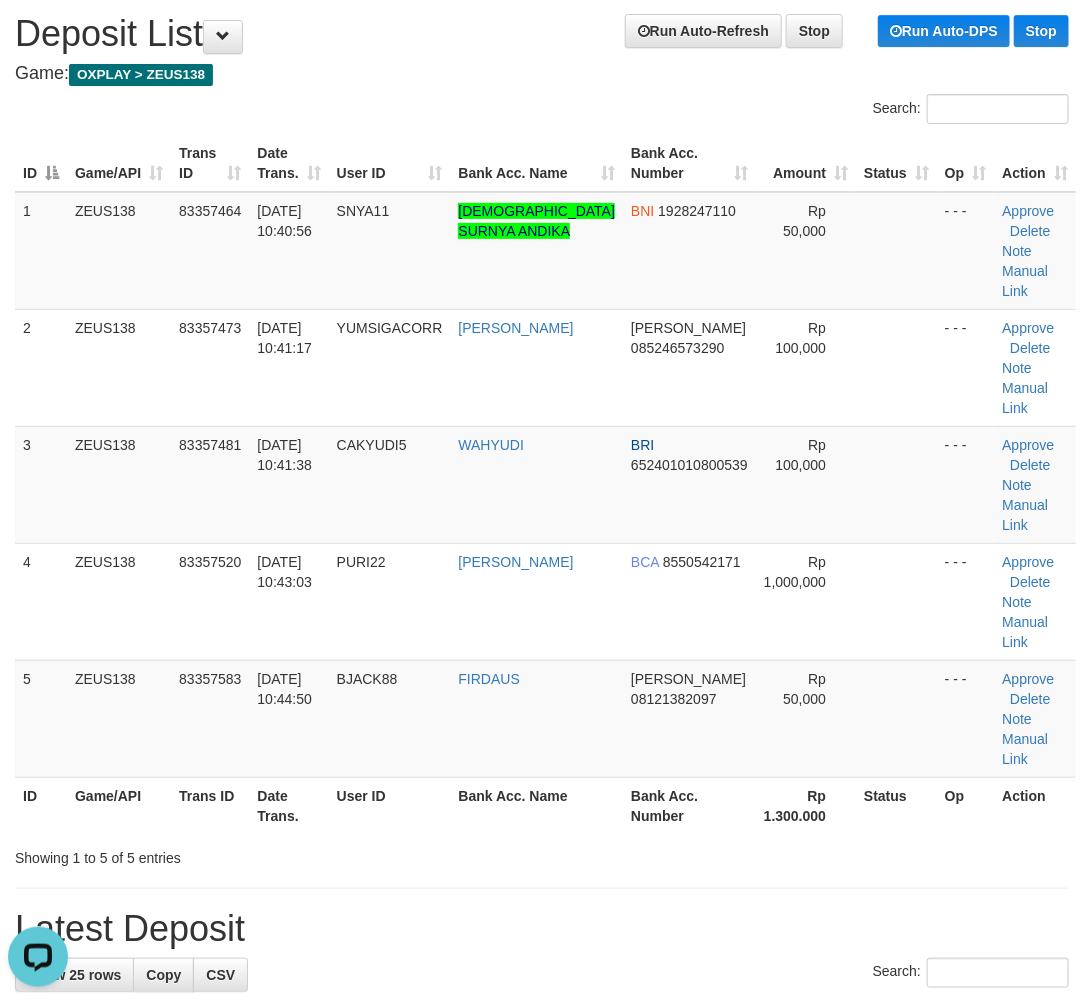 click on "Bank Acc. Name" at bounding box center (536, 805) 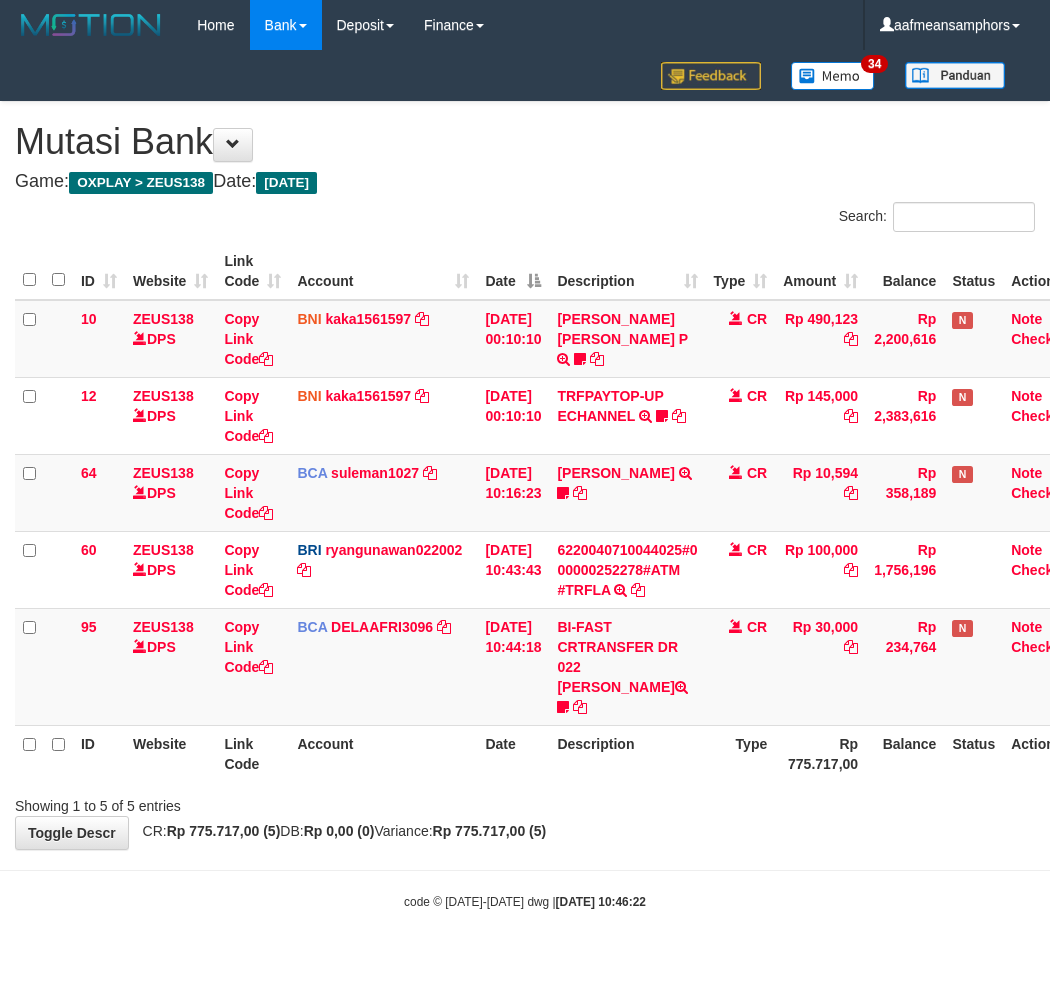scroll, scrollTop: 0, scrollLeft: 7, axis: horizontal 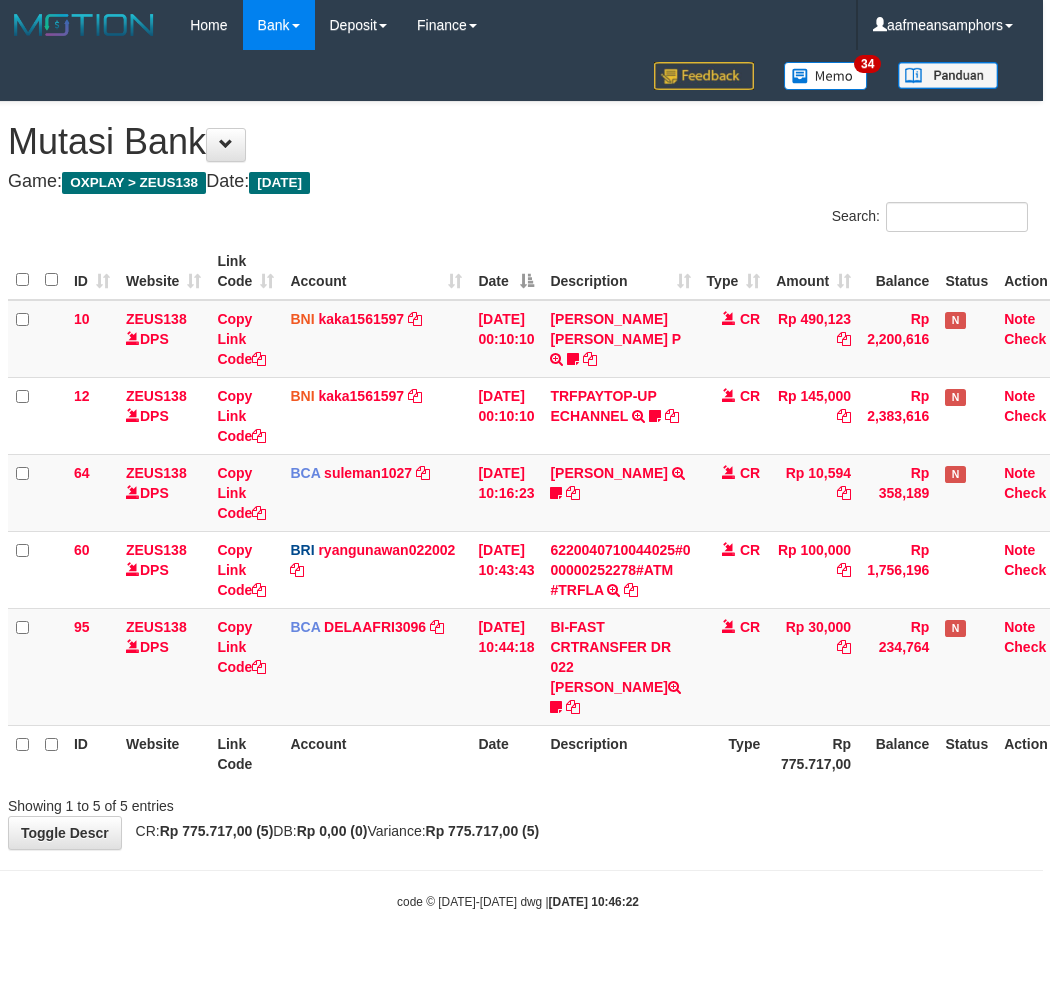 click on "**********" at bounding box center (518, 475) 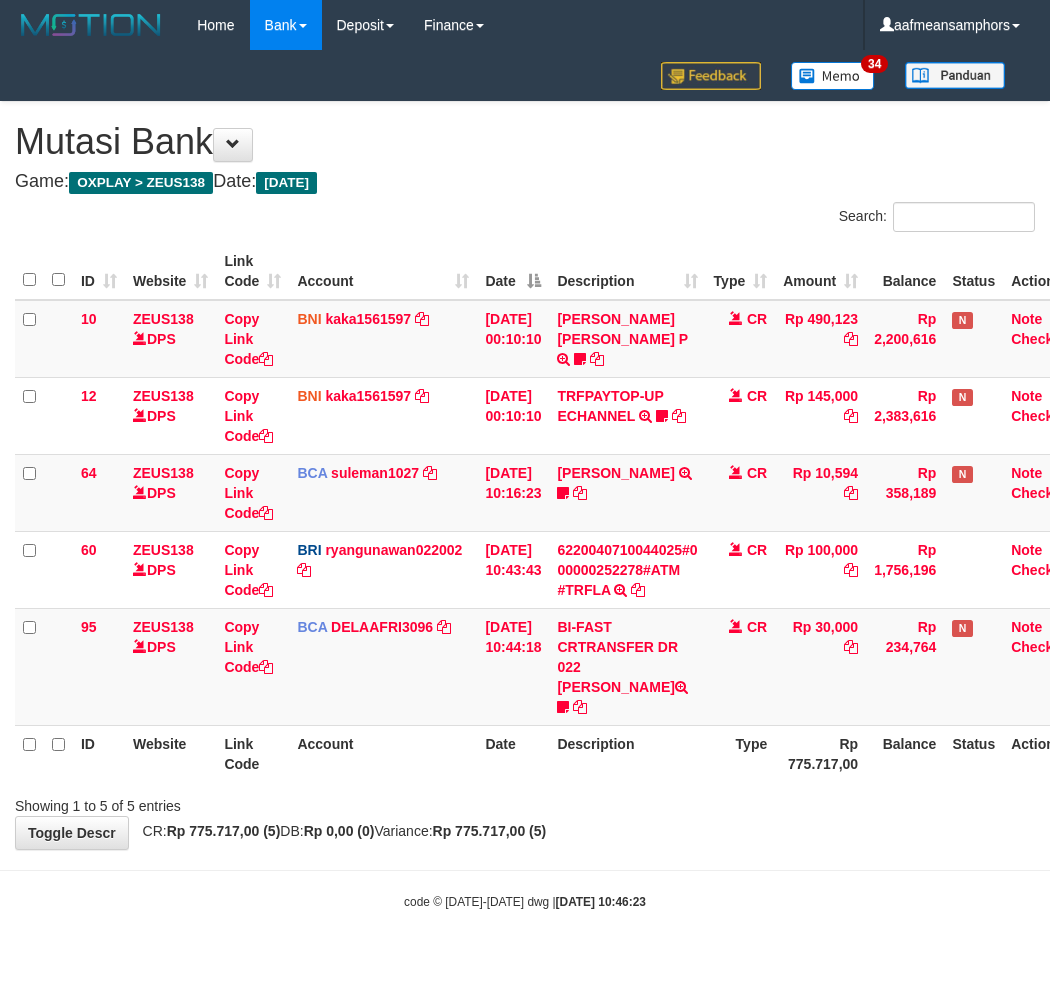 scroll, scrollTop: 0, scrollLeft: 7, axis: horizontal 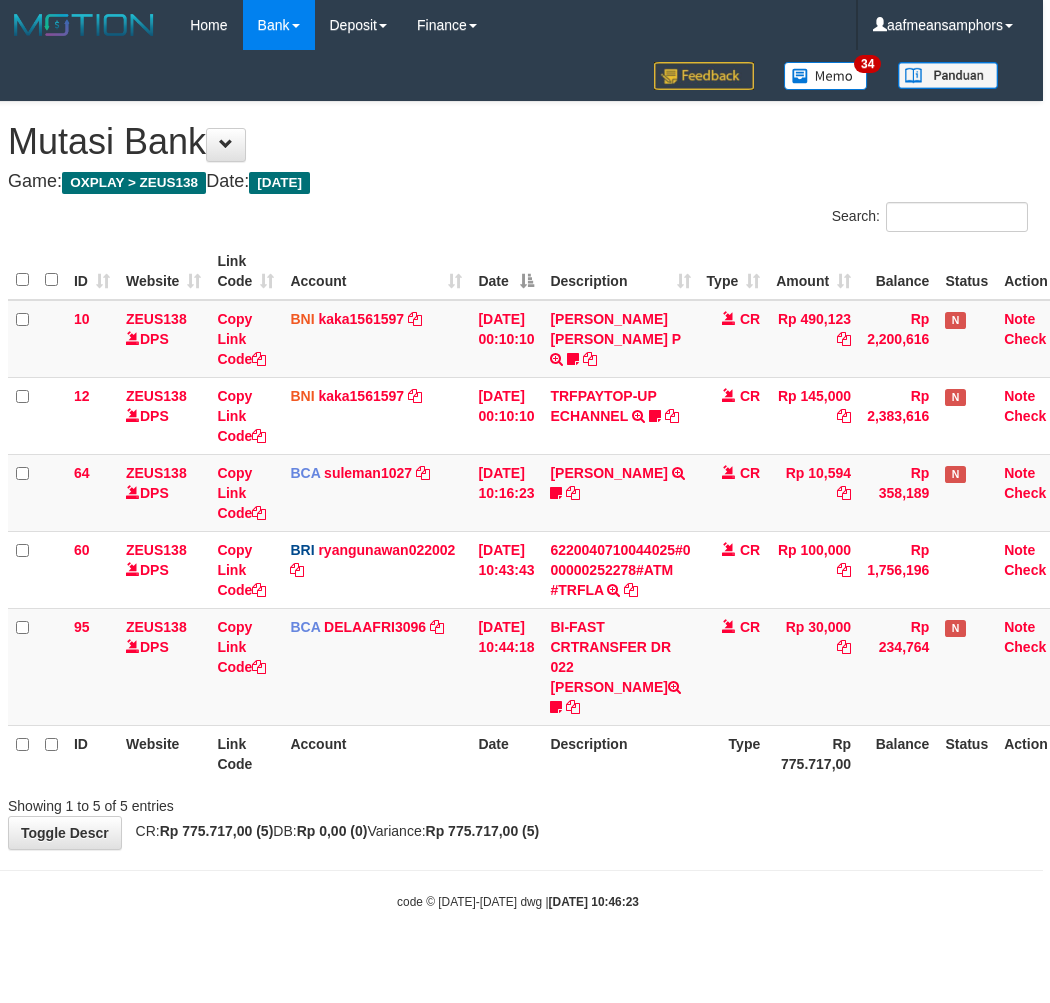 click on "Toggle navigation
Home
Bank
Account List
Load
By Website
Group
[OXPLAY]													ZEUS138
By Load Group (DPS)" at bounding box center [518, 480] 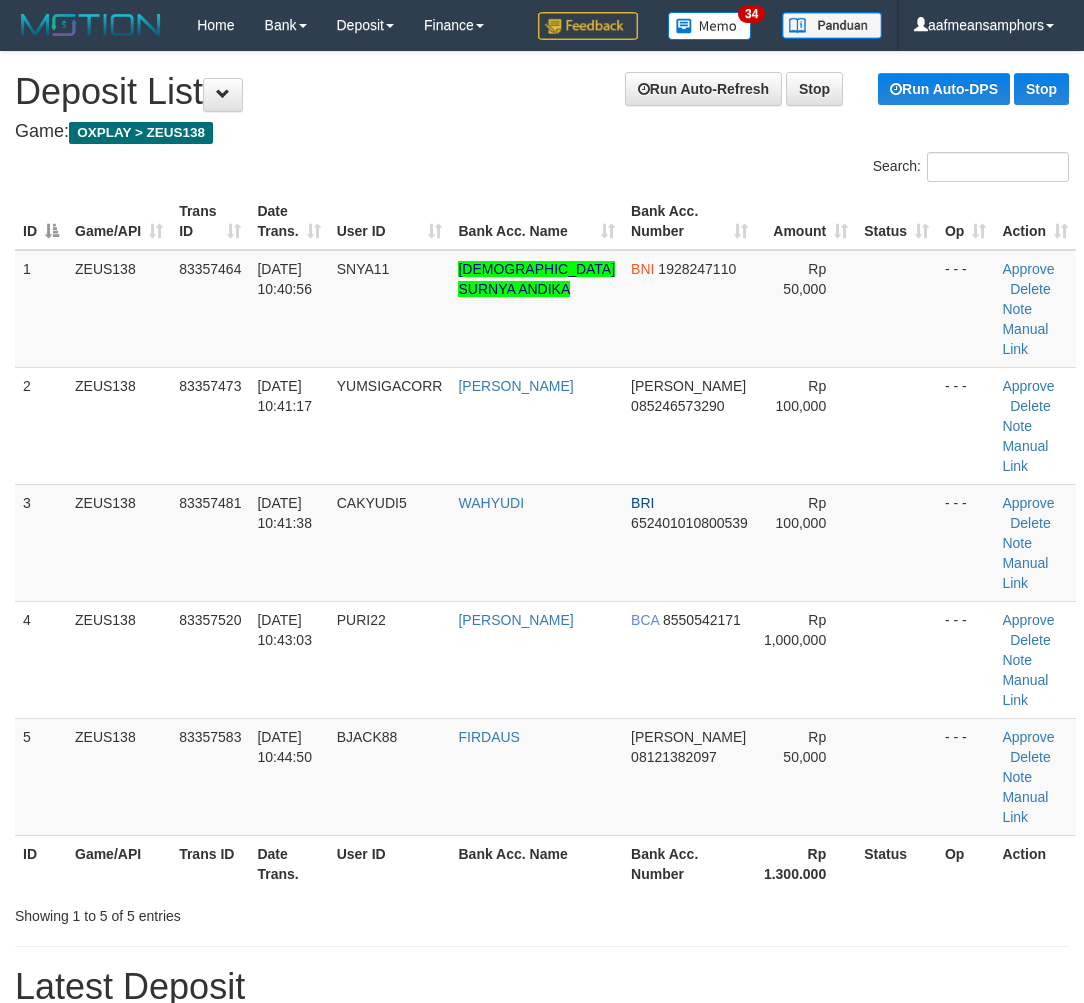 scroll, scrollTop: 58, scrollLeft: 0, axis: vertical 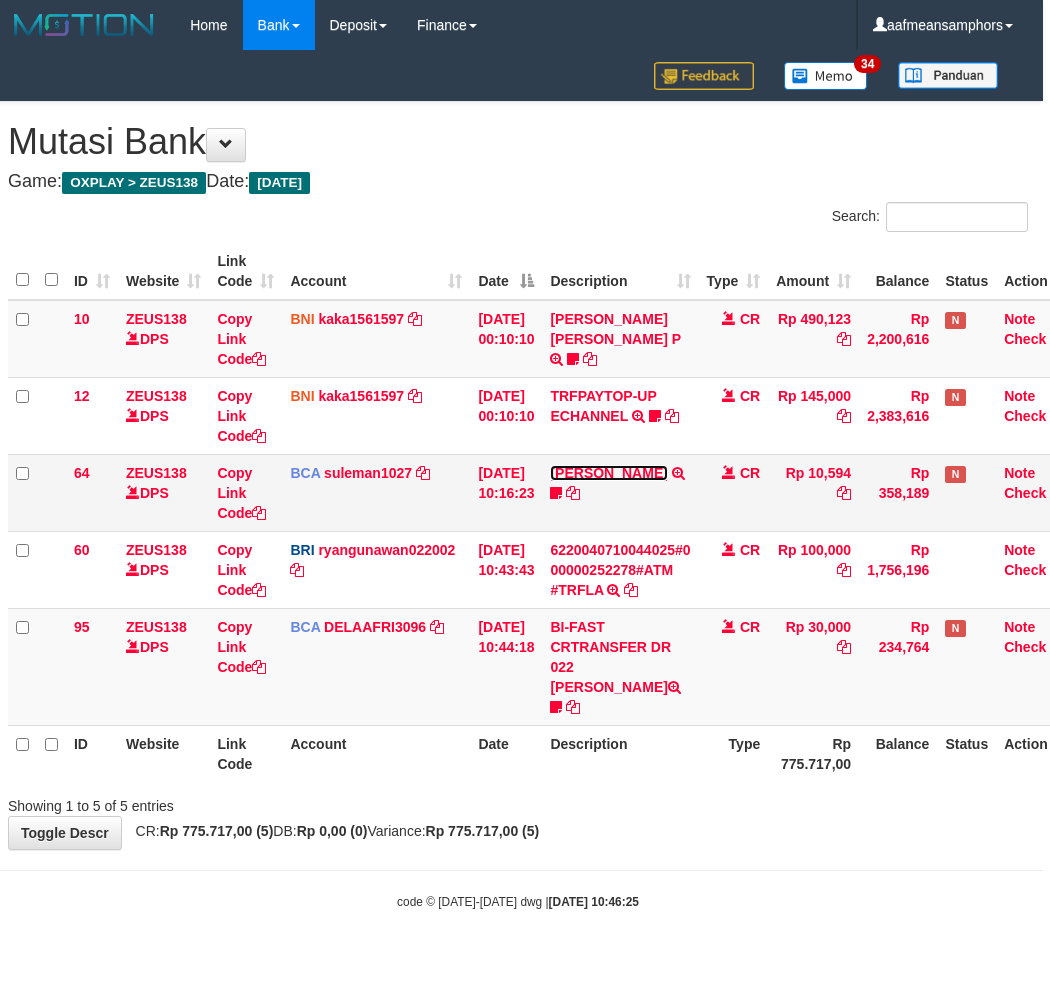click on "ACHMAD SUGANDA" at bounding box center [608, 473] 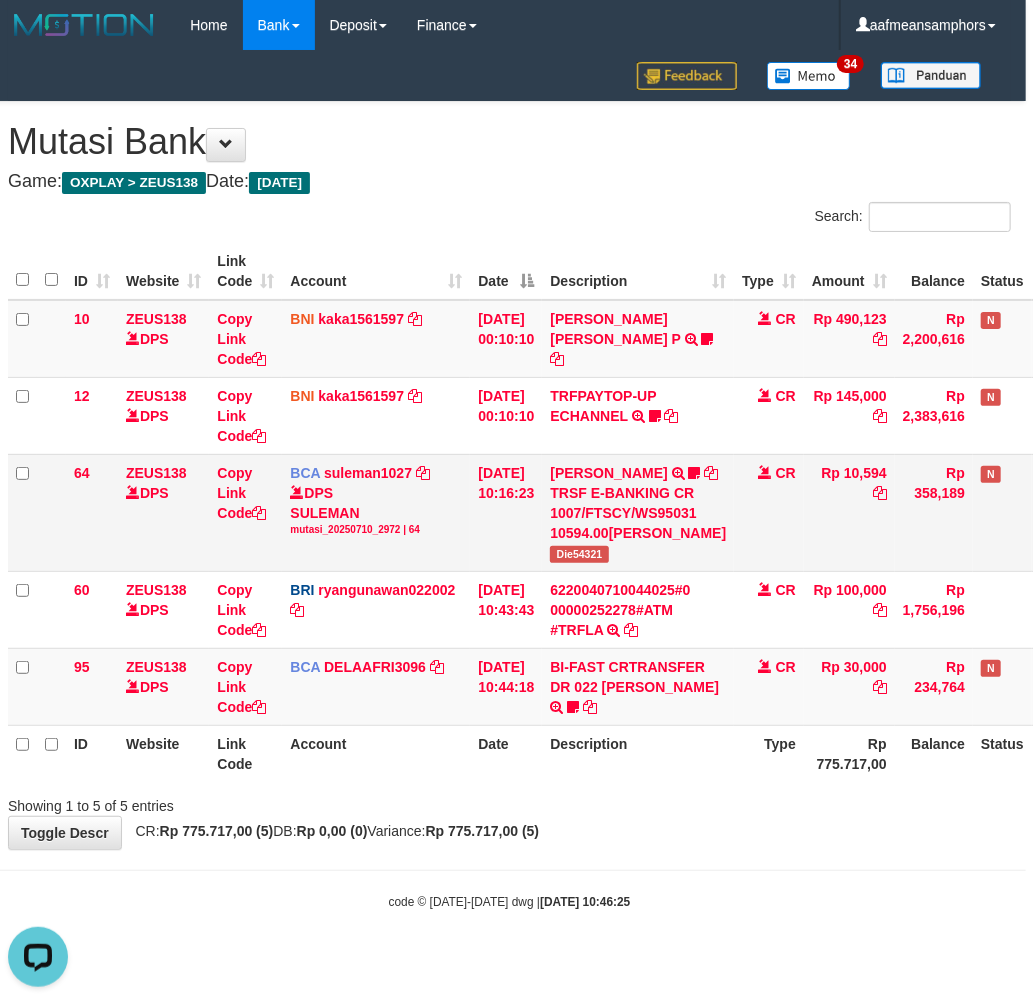 scroll, scrollTop: 0, scrollLeft: 0, axis: both 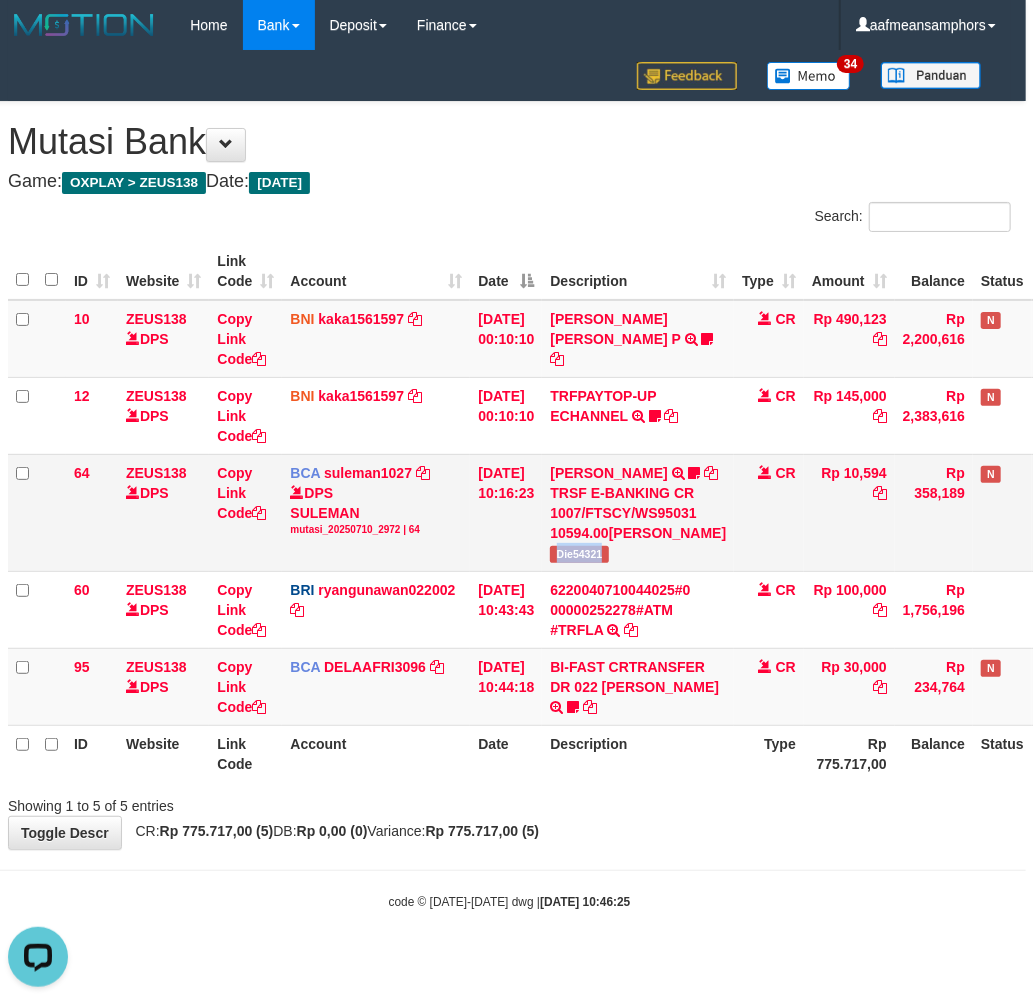 click on "Die54321" at bounding box center [579, 554] 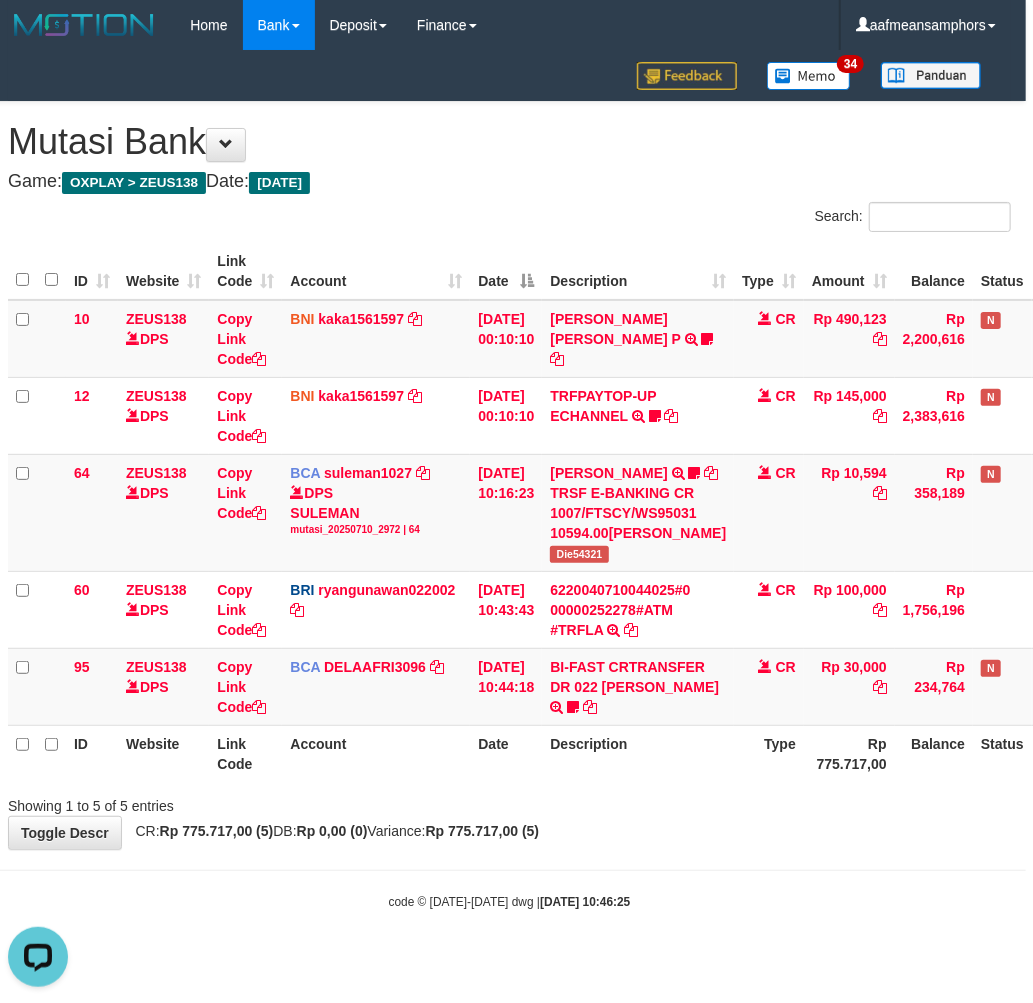 click on "Description" at bounding box center (638, 753) 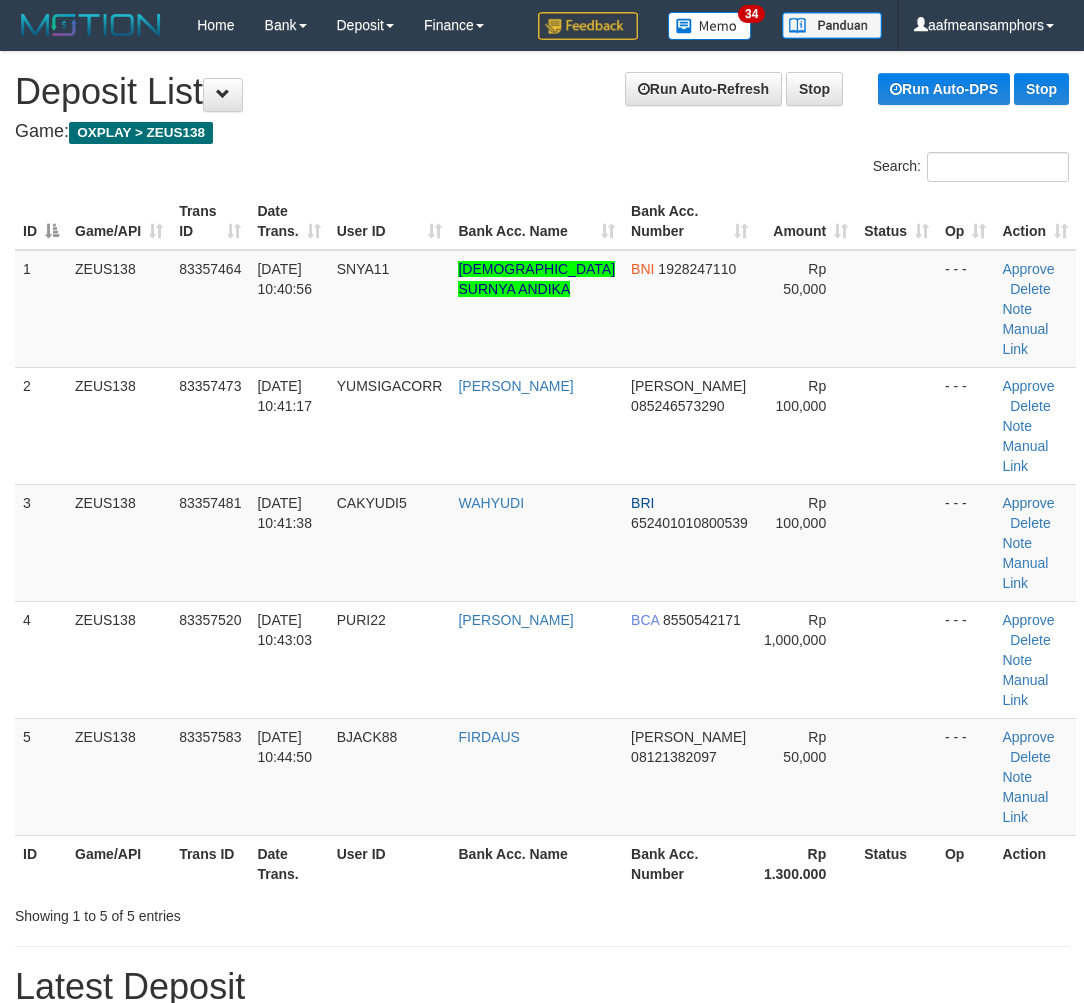 scroll, scrollTop: 58, scrollLeft: 0, axis: vertical 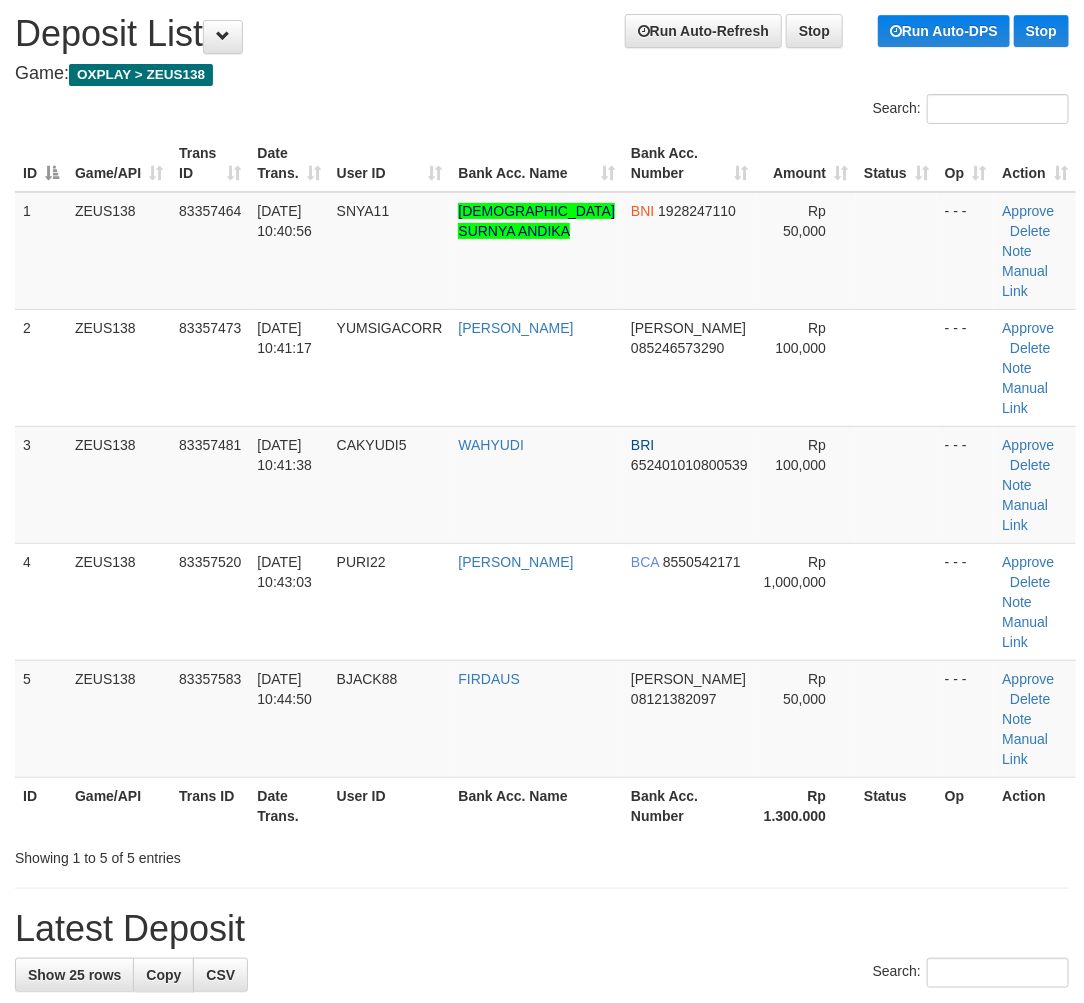 drag, startPoint x: 332, startPoint y: 783, endPoint x: 333, endPoint y: 743, distance: 40.012497 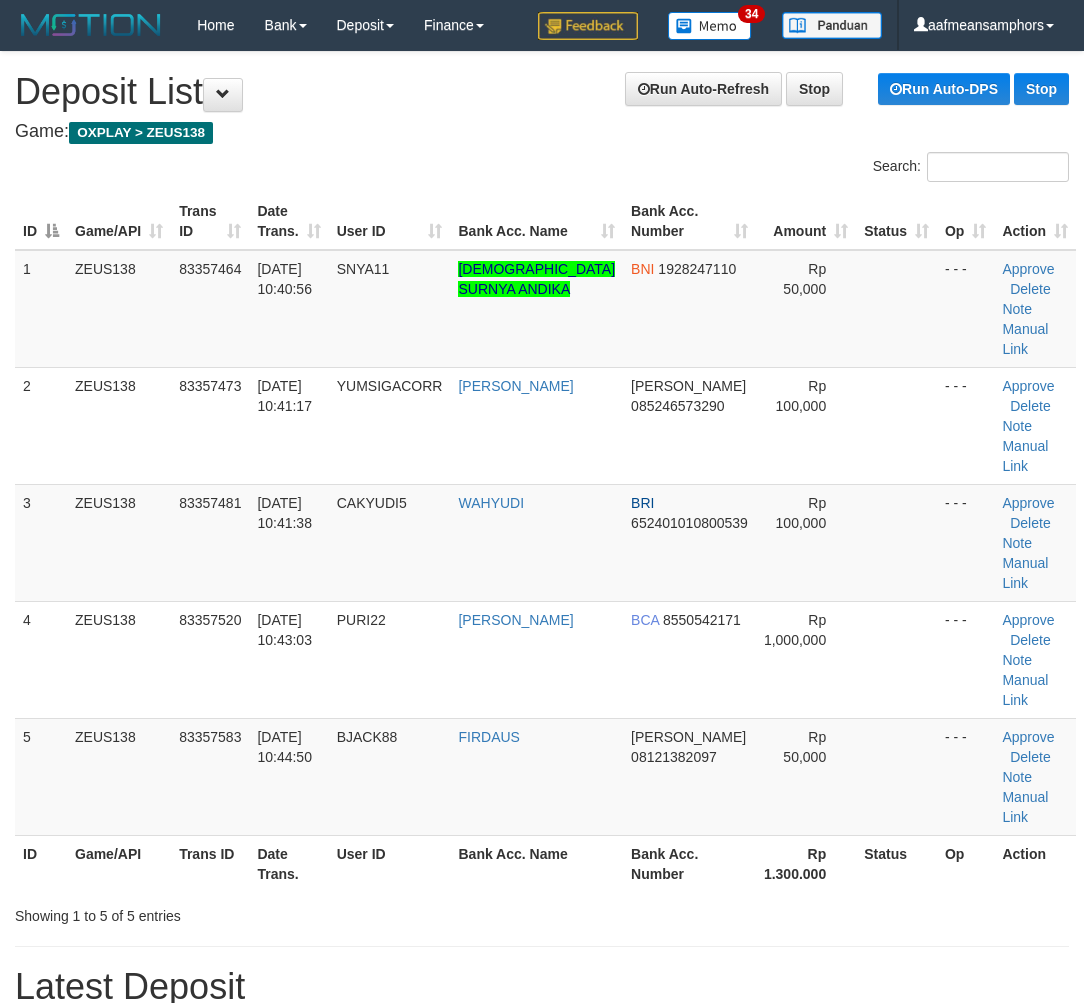 scroll, scrollTop: 58, scrollLeft: 0, axis: vertical 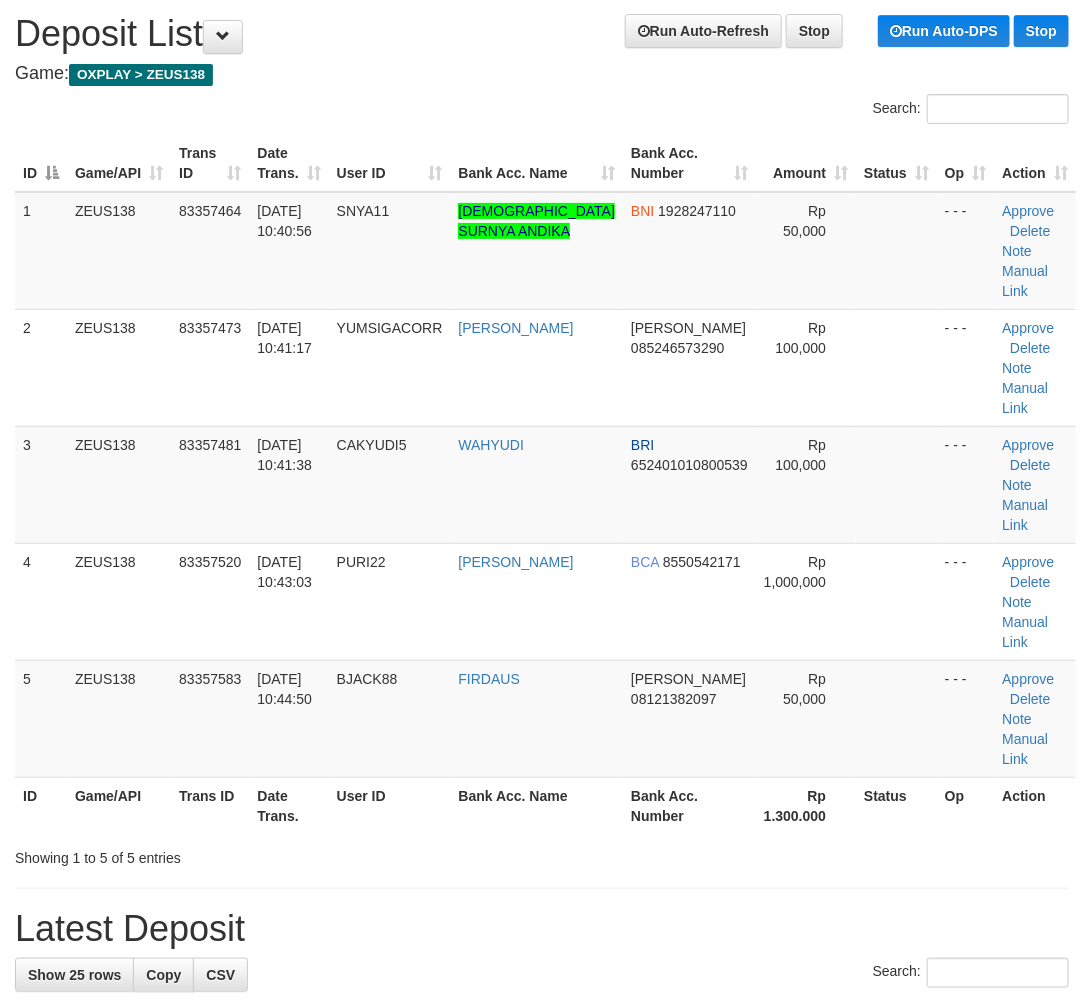 click on "ID Game/API Trans ID Date Trans. User ID Bank Acc. Name Bank Acc. Number Rp 1.300.000 Status Op Action" at bounding box center (545, 805) 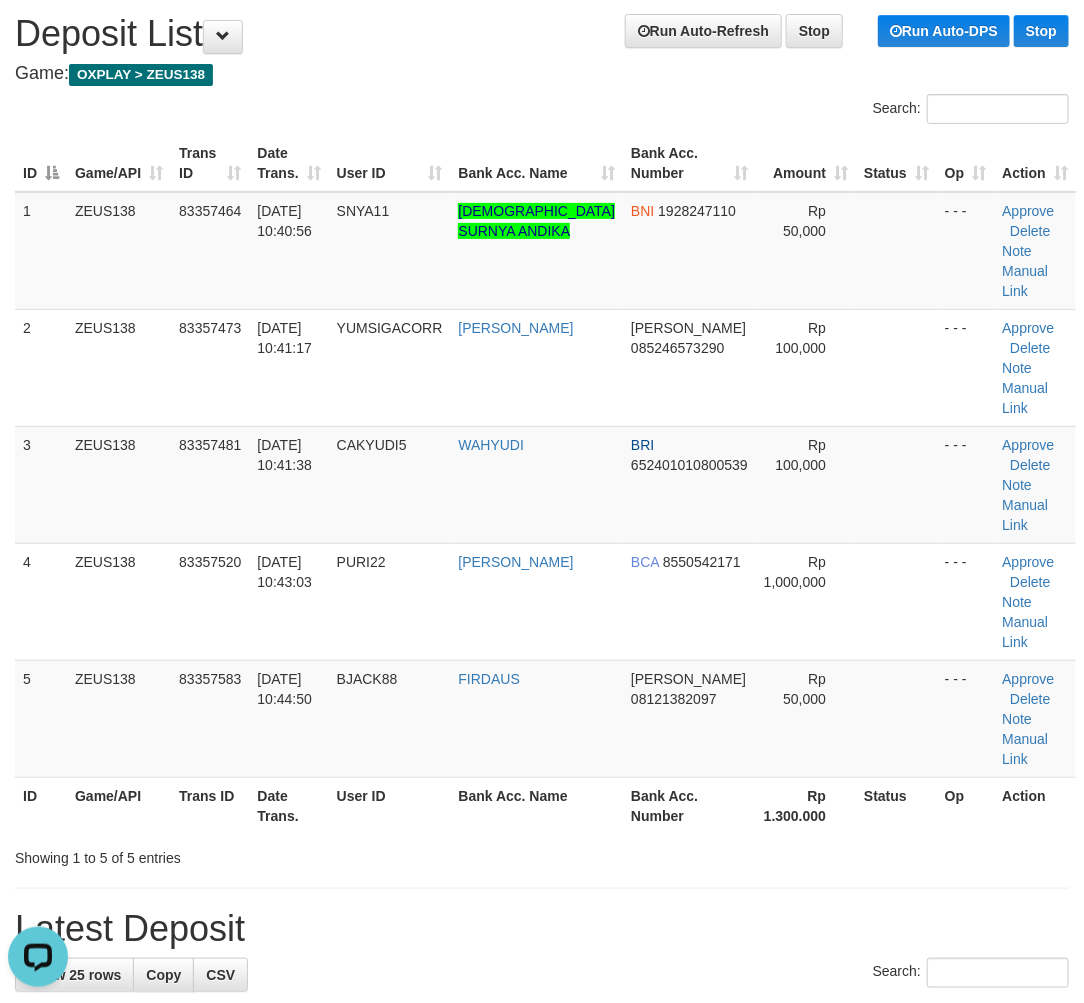 scroll, scrollTop: 0, scrollLeft: 0, axis: both 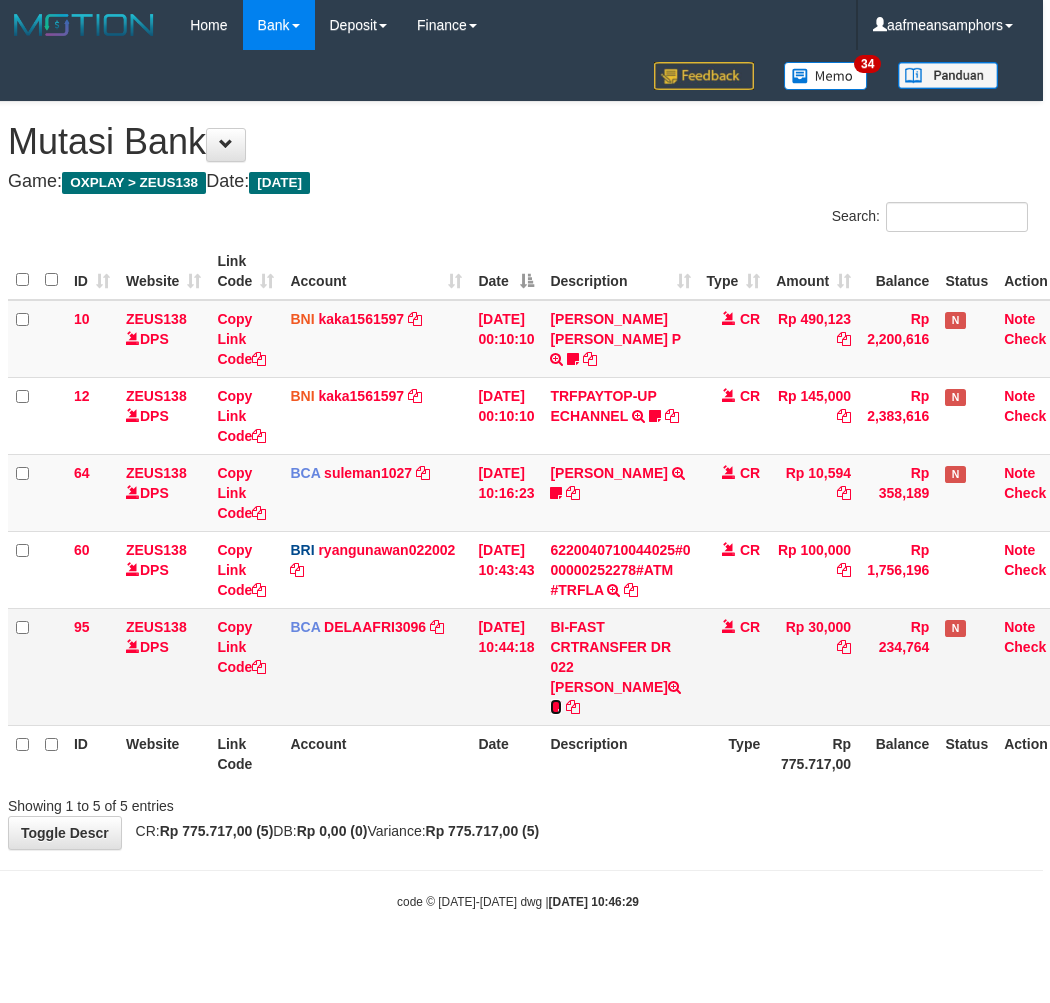 click at bounding box center (556, 707) 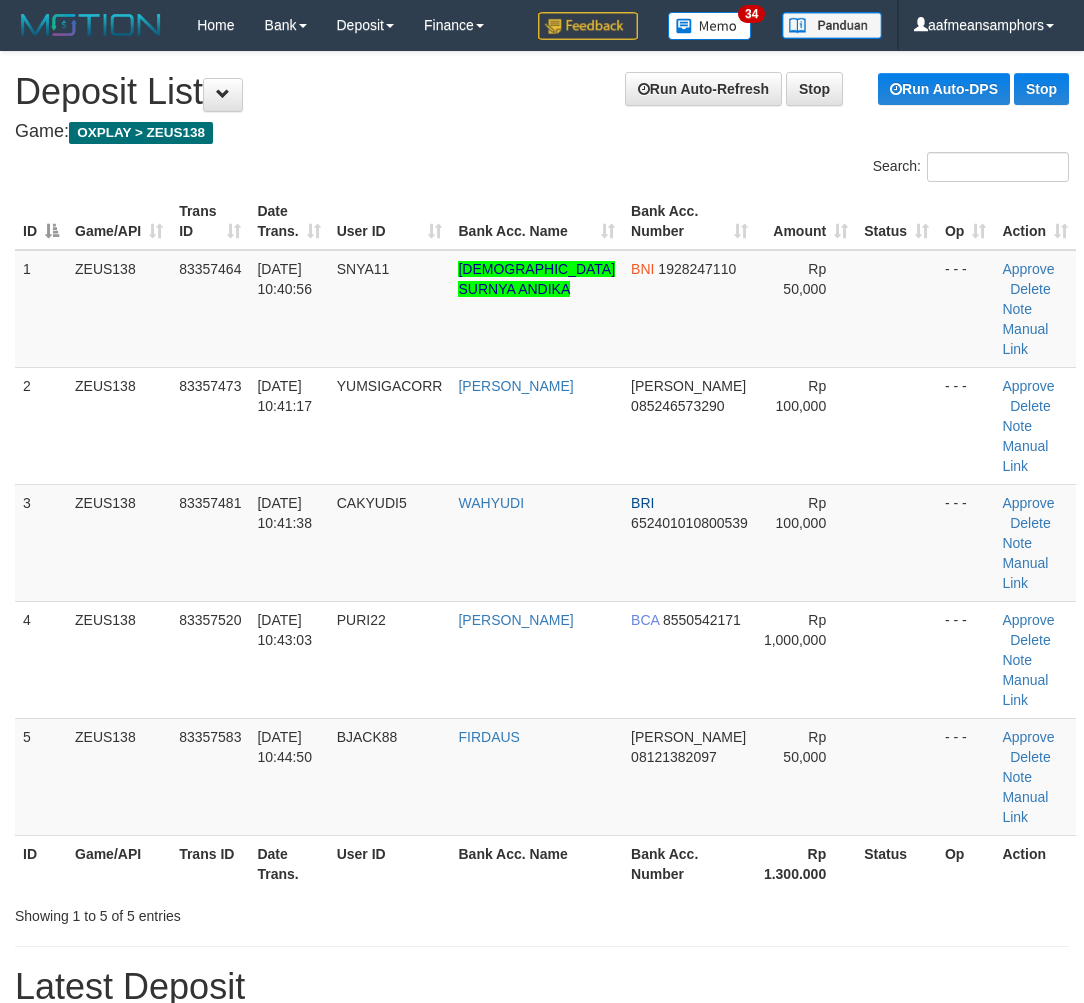scroll, scrollTop: 58, scrollLeft: 0, axis: vertical 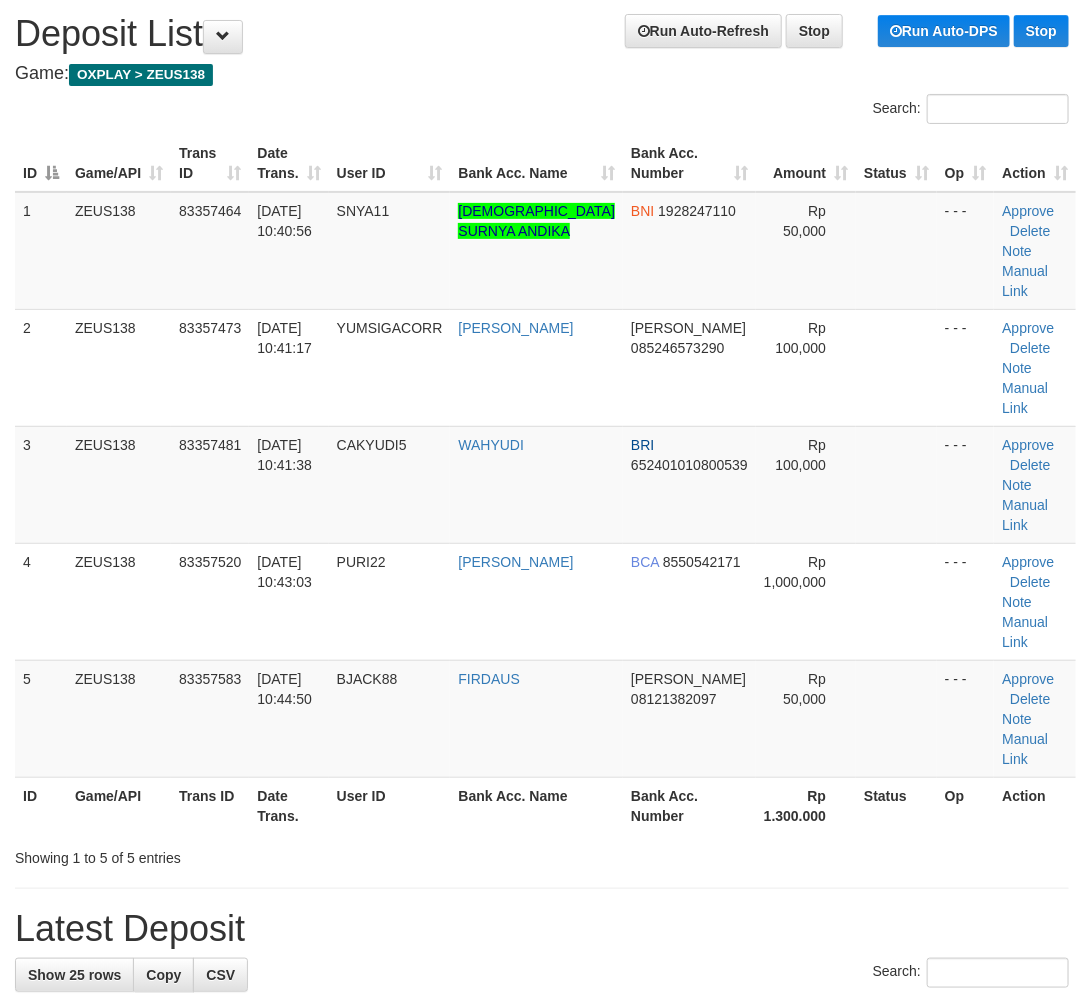 click on "Showing 1 to 5 of 5 entries" at bounding box center (226, 854) 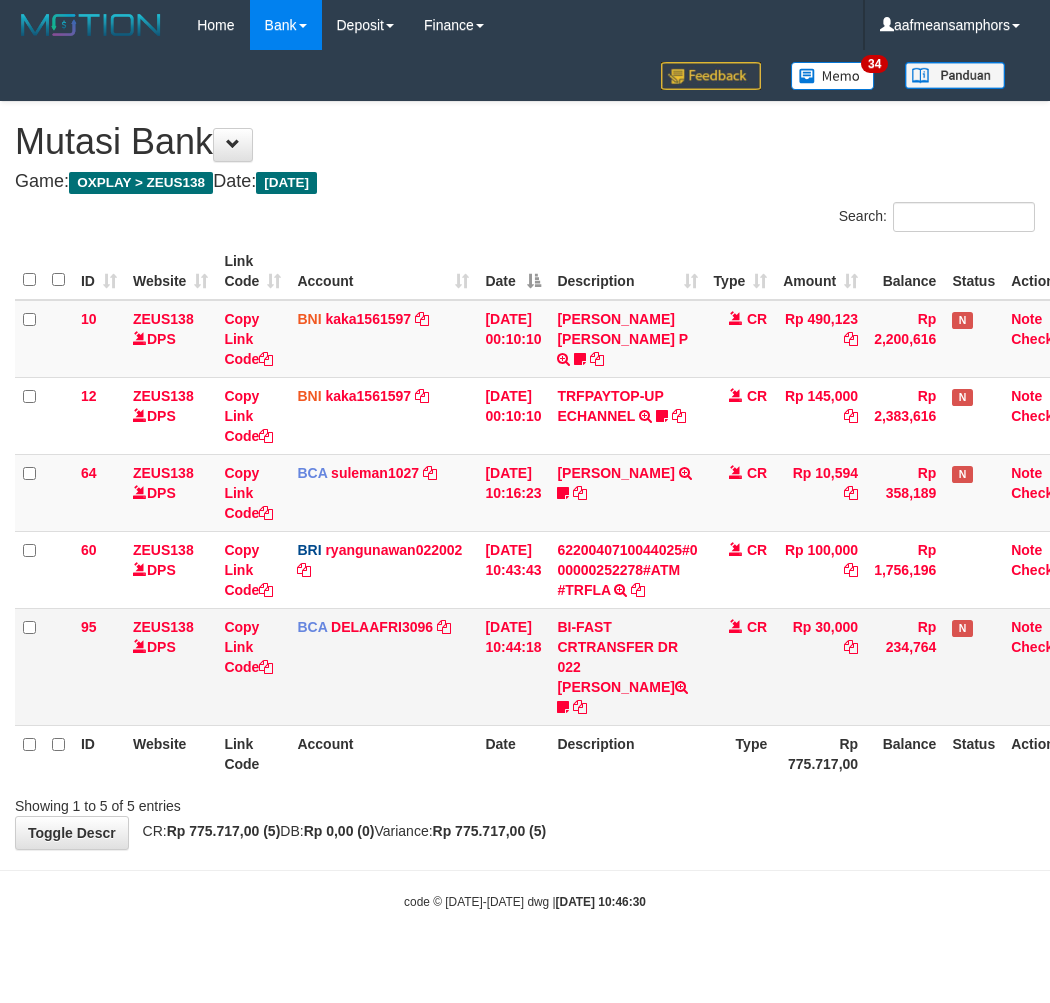 scroll, scrollTop: 0, scrollLeft: 7, axis: horizontal 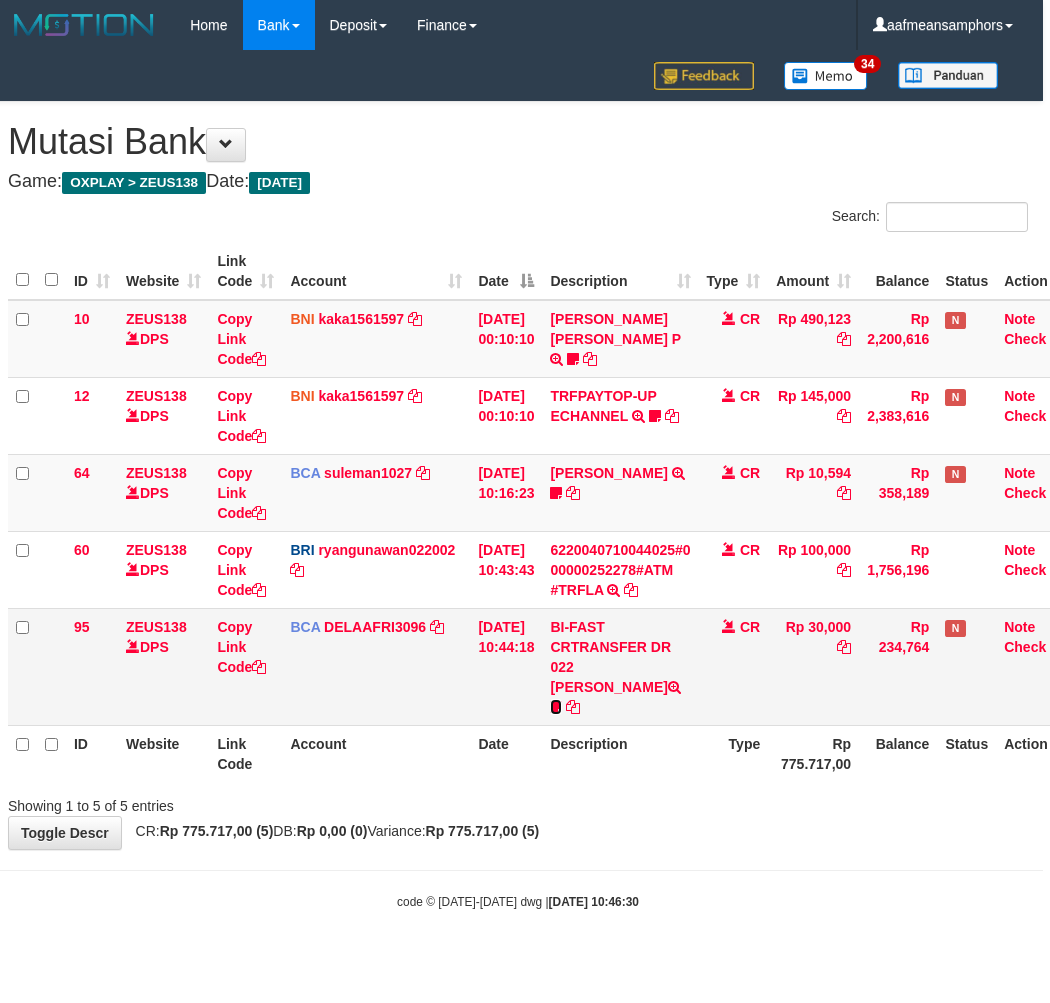 drag, startPoint x: 592, startPoint y: 677, endPoint x: 635, endPoint y: 690, distance: 44.922153 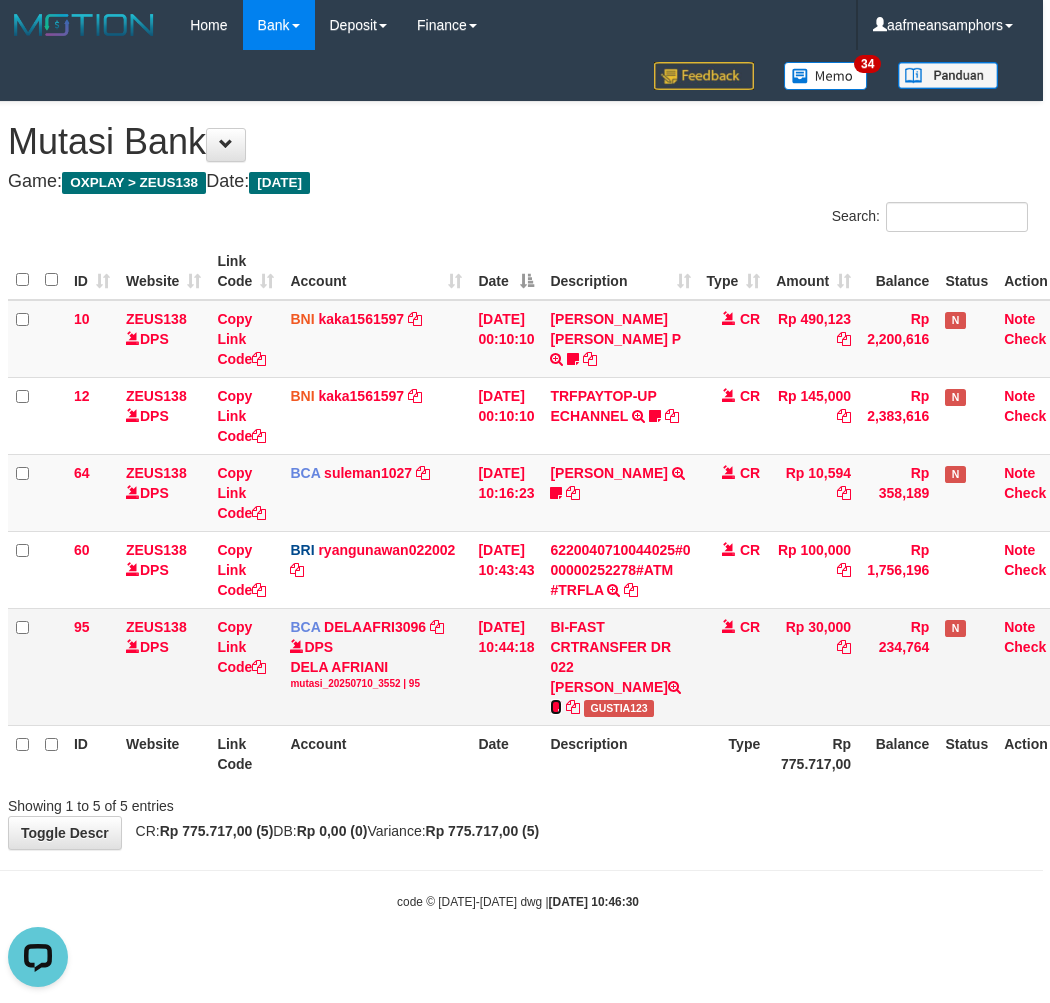 scroll, scrollTop: 0, scrollLeft: 0, axis: both 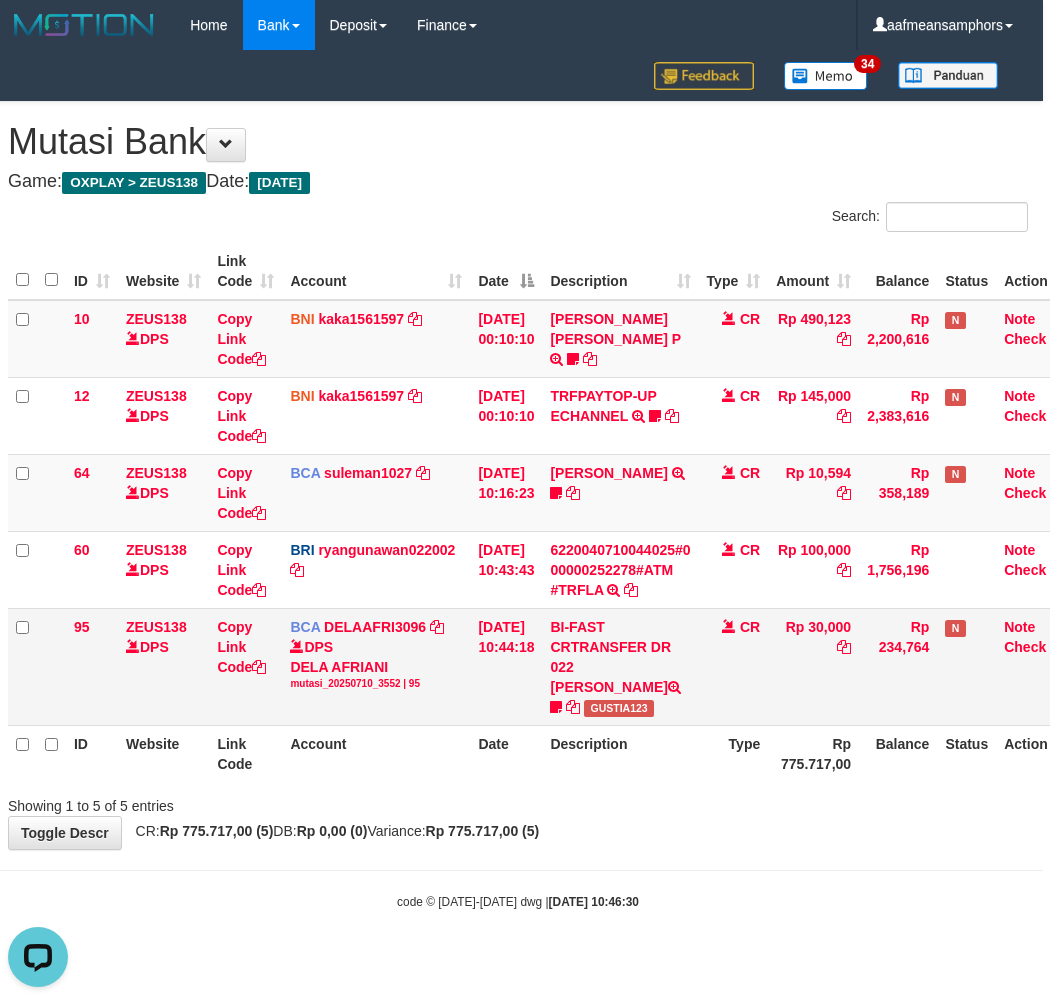 click on "BI-FAST CRTRANSFER DR 022 GUSTIA WANSA          GUSTIA123" at bounding box center (620, 666) 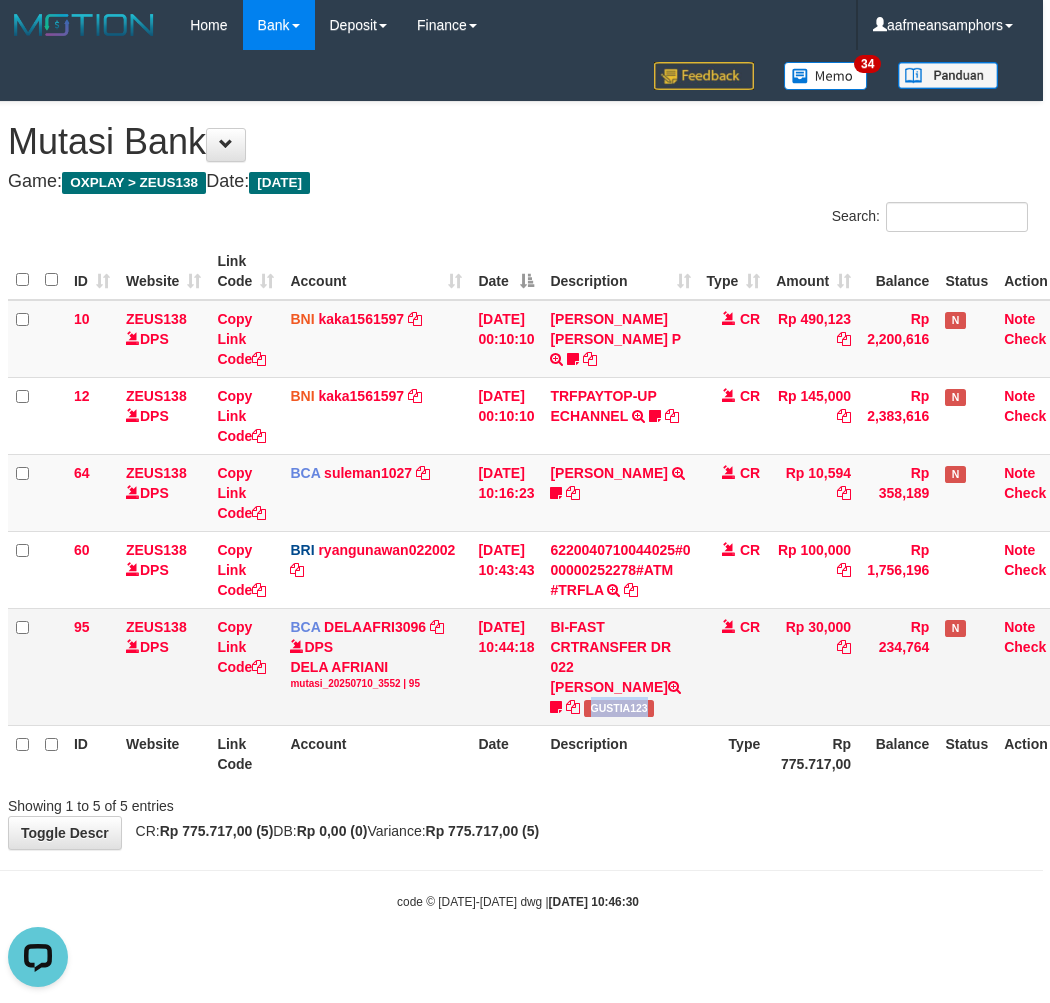 click on "BI-FAST CRTRANSFER DR 022 GUSTIA WANSA          GUSTIA123" at bounding box center (620, 666) 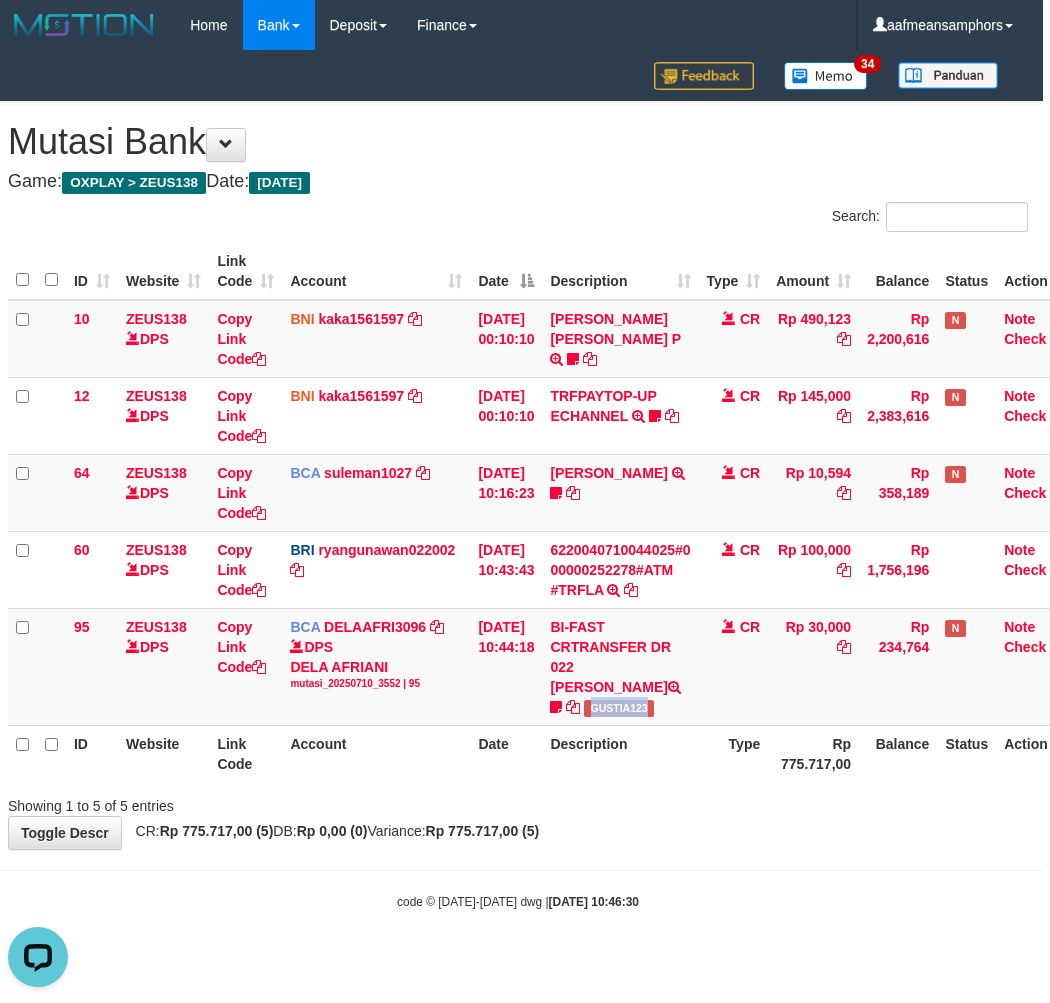 copy on "GUSTIA123" 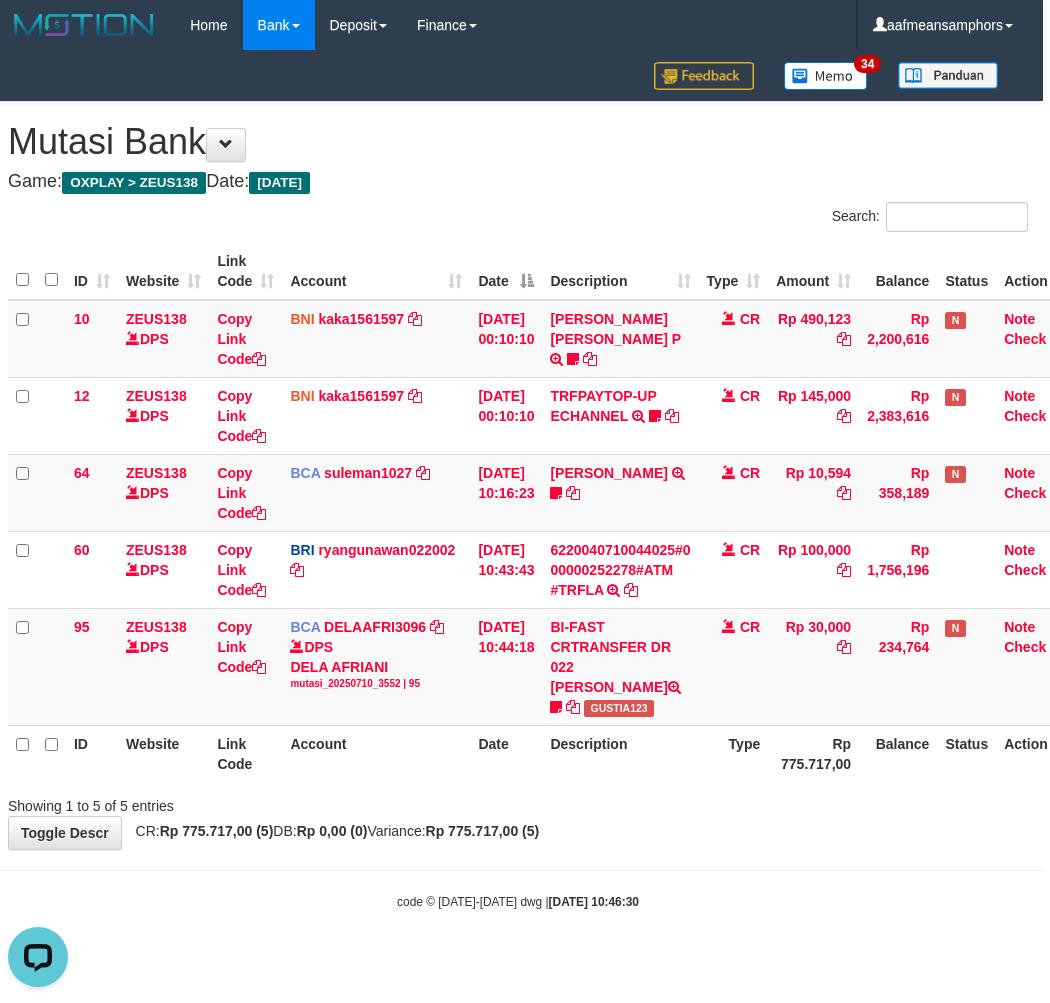 click on "Toggle navigation
Home
Bank
Account List
Load
By Website
Group
[OXPLAY]													ZEUS138
By Load Group (DPS)" at bounding box center [518, 480] 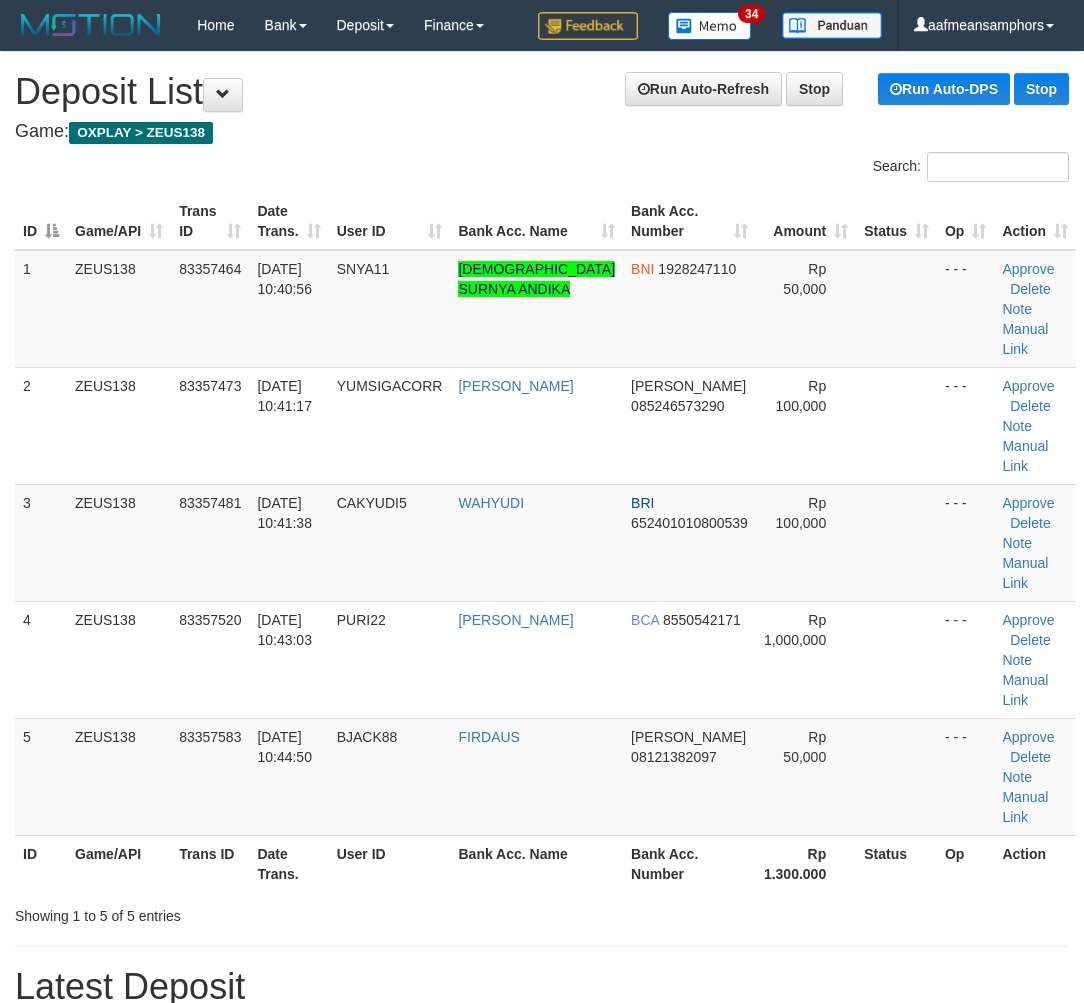 scroll, scrollTop: 58, scrollLeft: 0, axis: vertical 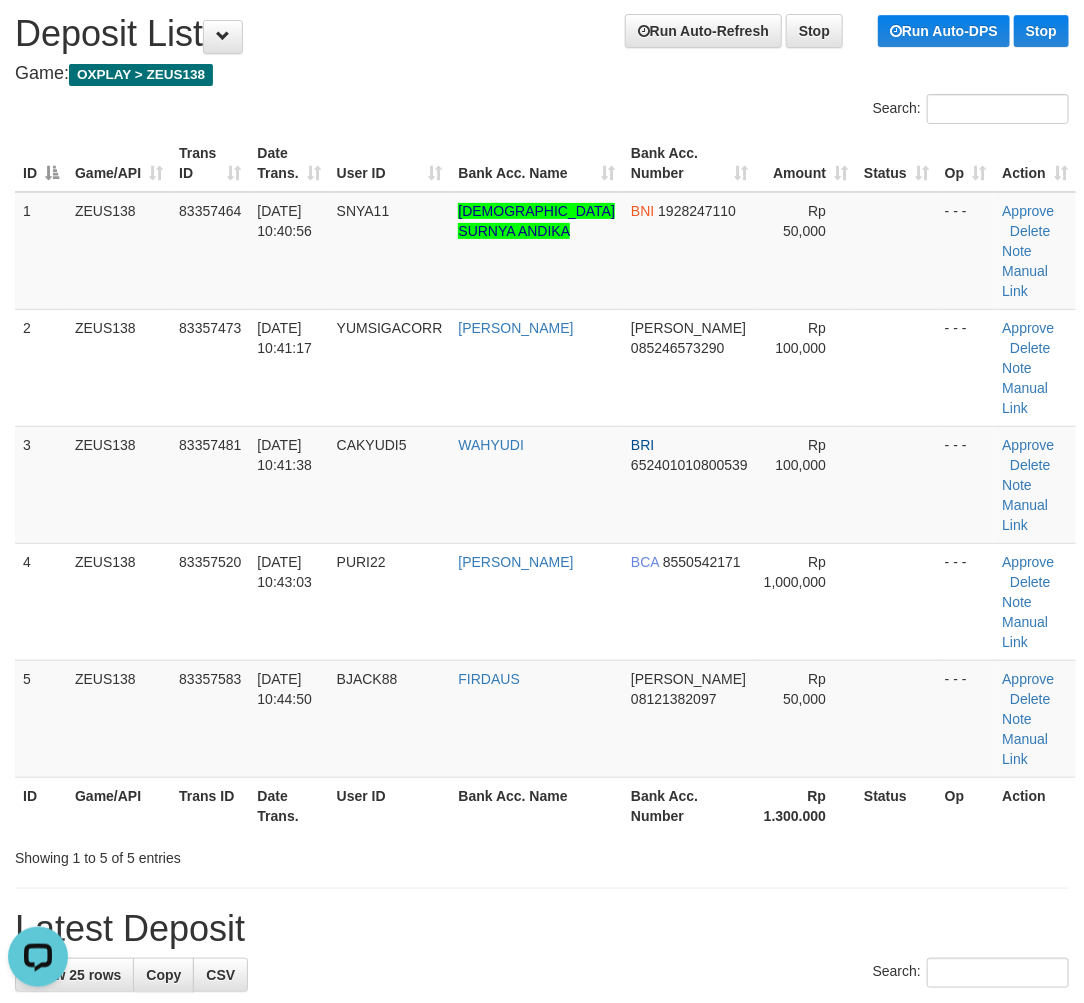 click on "Search:
ID Game/API Trans ID Date Trans. User ID Bank Acc. Name Bank Acc. Number Amount Status Op Action
1
ZEUS138
83357464
10/07/2025 10:40:56
SNYA11
MUHAMMAD SURNYA ANDIKA
BNI
1928247110
Rp 50,000
- - -
Approve
Delete
Note
Manual Link
2
ZEUS138
83357473
10/07/2025 10:41:17
YUMSIGACORR
NANDA ADITYA
DANA
085246573290
Rp 100,000" at bounding box center (542, 481) 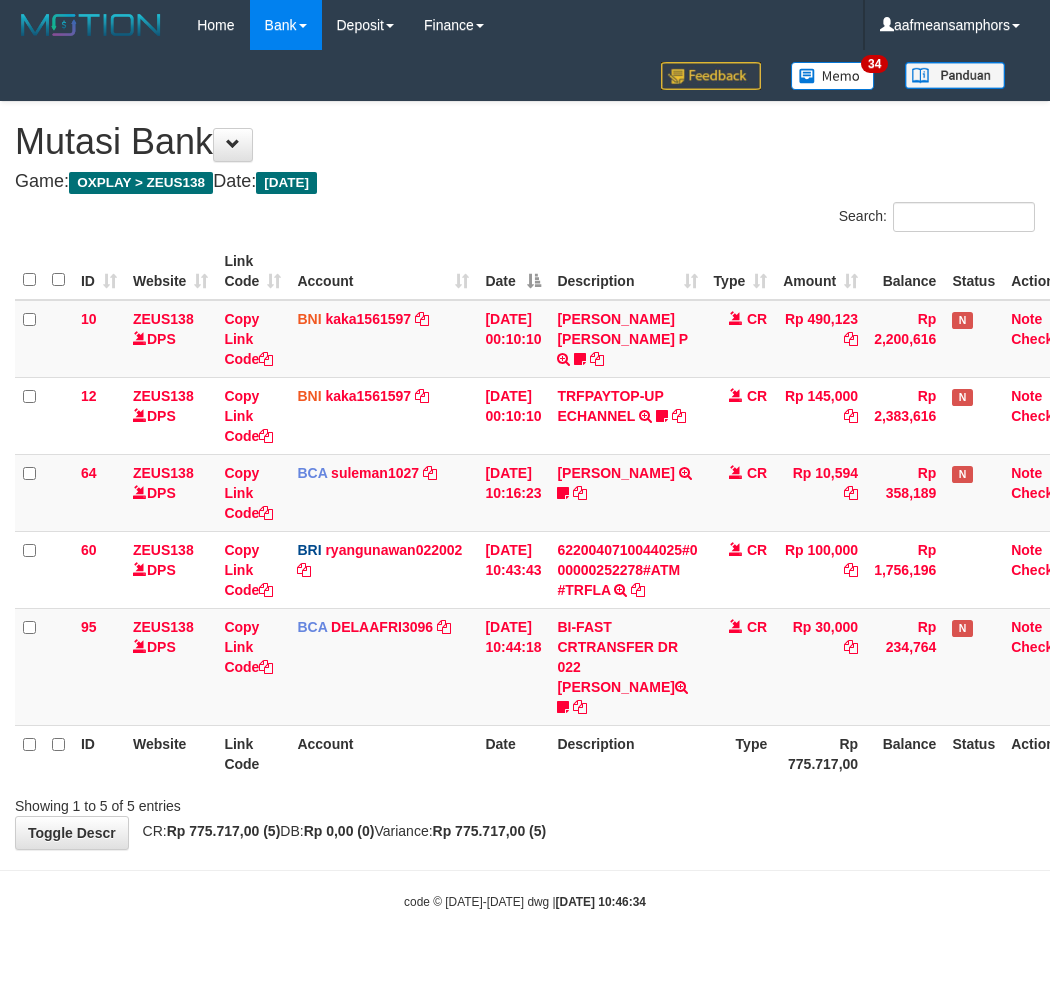 scroll, scrollTop: 0, scrollLeft: 7, axis: horizontal 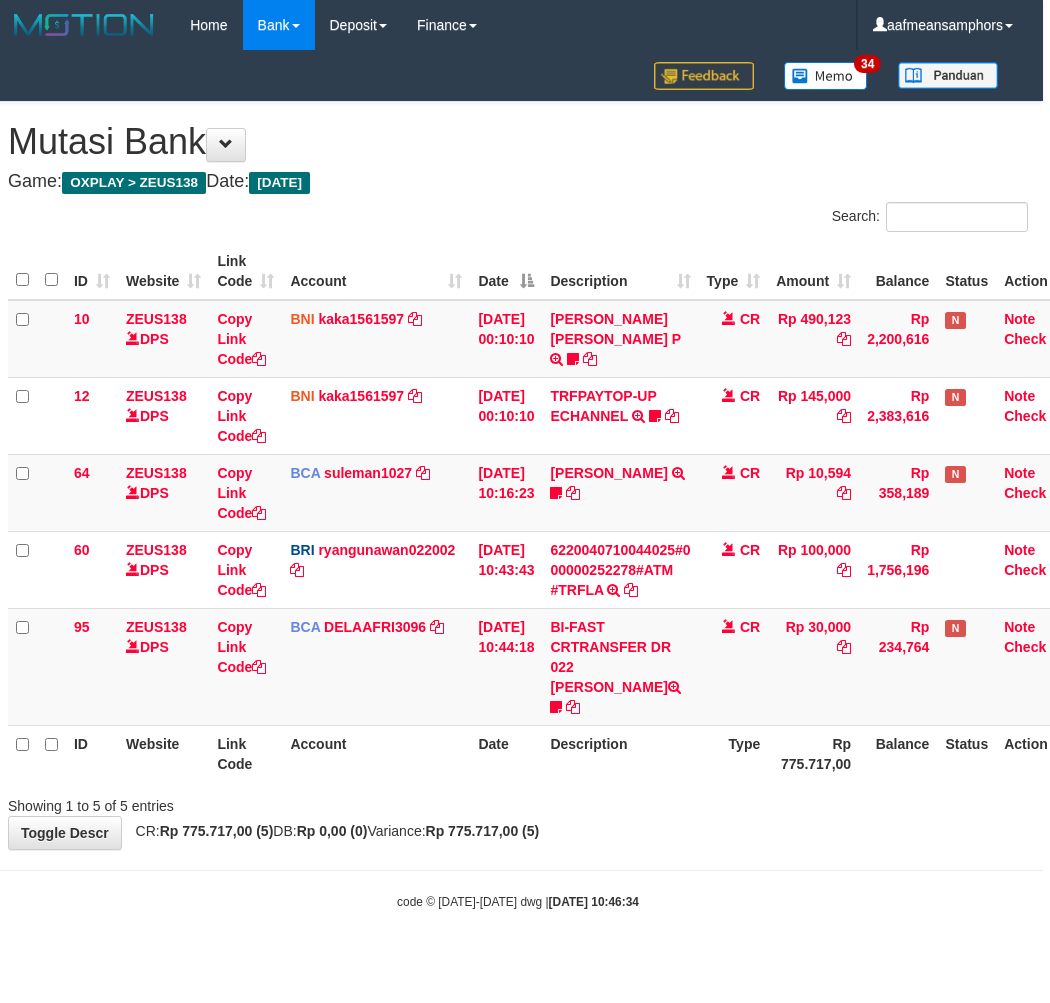 click on "Showing 1 to 5 of 5 entries" at bounding box center [518, 802] 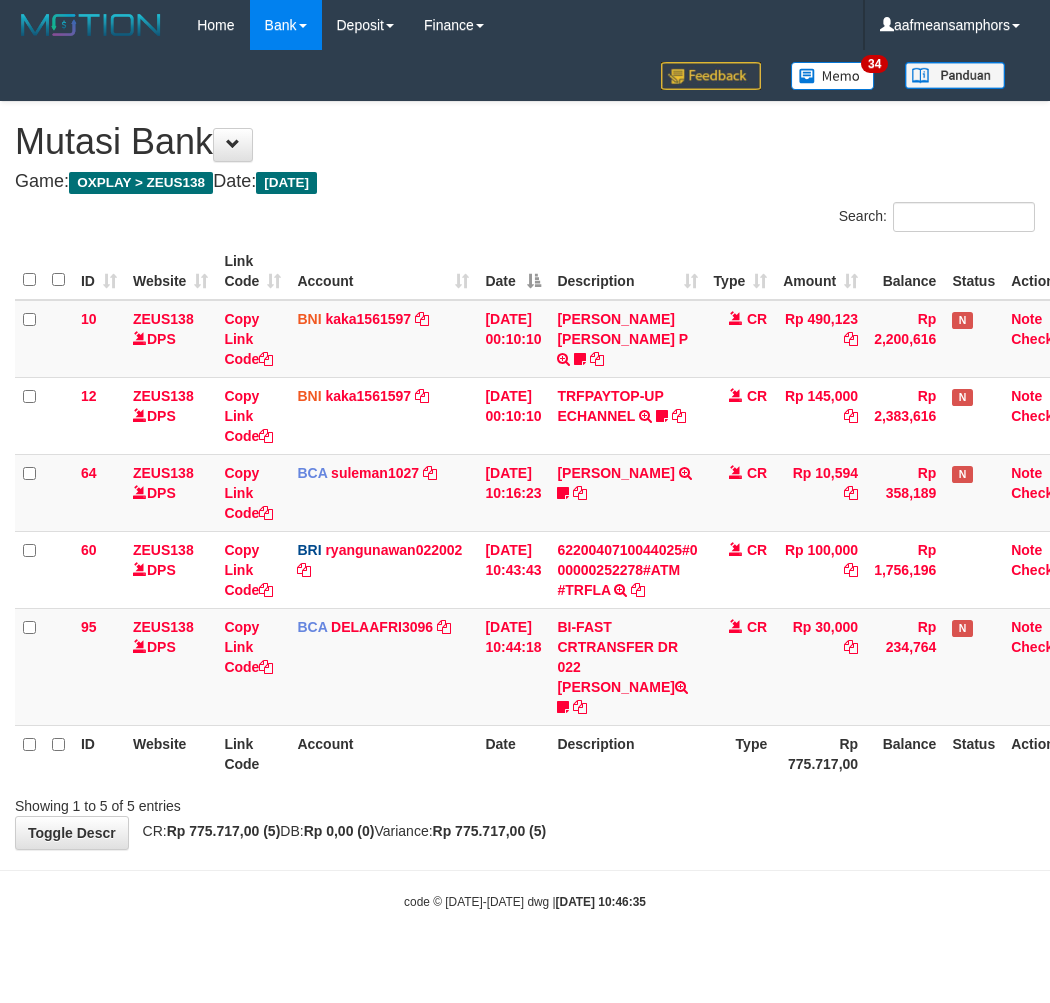 scroll, scrollTop: 0, scrollLeft: 7, axis: horizontal 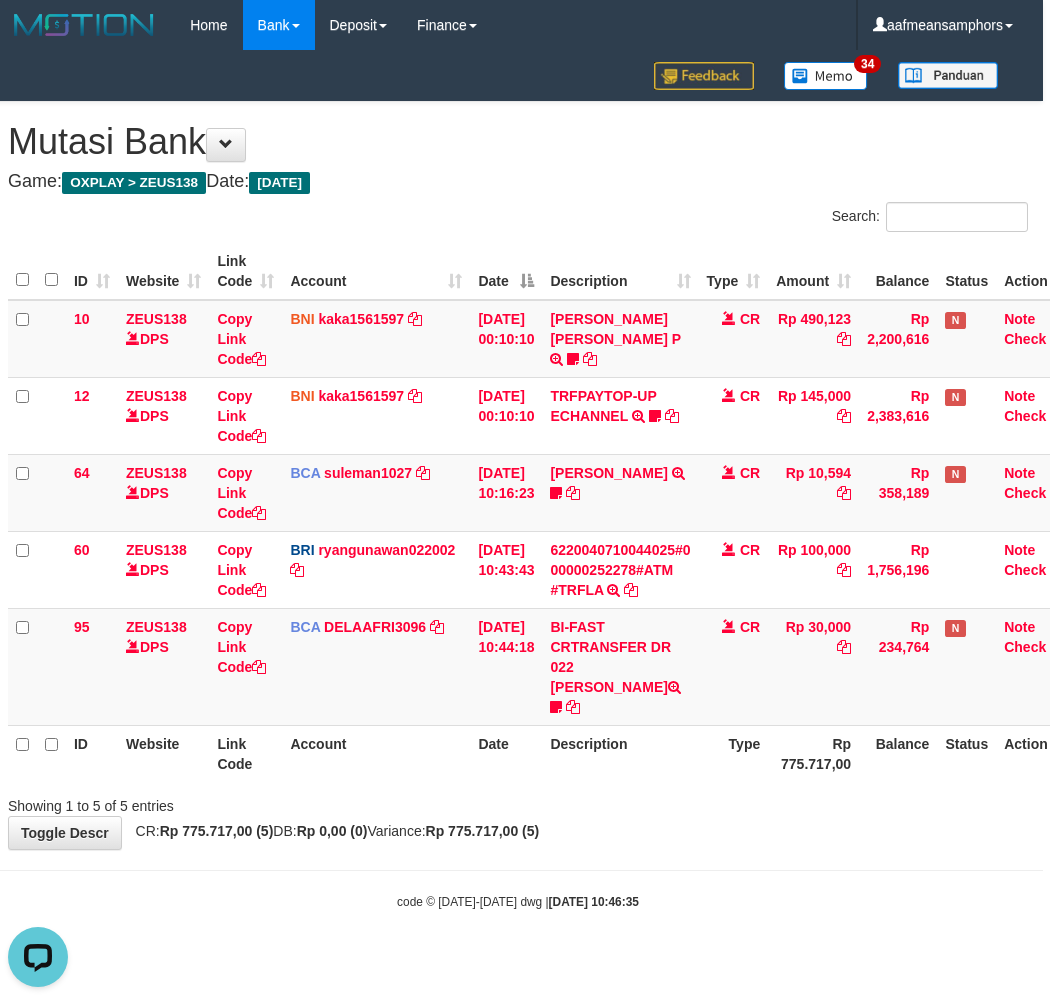 click on "Search:
ID Website Link Code Account Date Description Type Amount Balance Status Action
10
ZEUS138    DPS
Copy Link Code
BNI
kaka1561597
DPS
KARMILA
mutasi_20250710_2425 | 10
mutasi_20250710_2425 | 10
10/07/2025 00:10:10
MARIO MATERNUS MAU P            TRF/PAY/TOP-UP ECHANNEL MARIO MATERNUS MAU P    LAKILAKIKUAT99
CR
Rp 490,123
Rp 2,200,616
N
Note
Check
12
ZEUS138    DPS
Copy Link Code
BNI
kaka1561597
DPS" at bounding box center (518, 509) 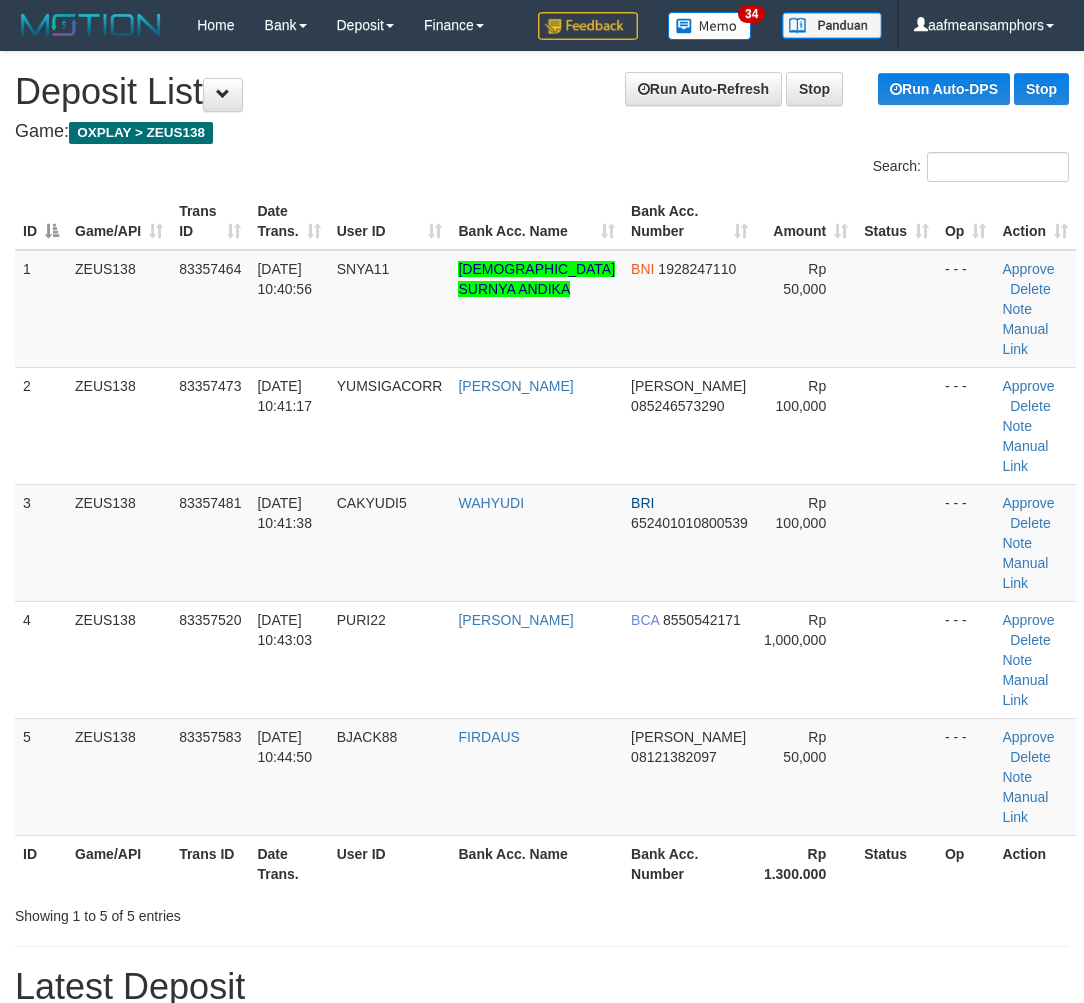 click on "Bank Acc. Name" at bounding box center [536, 863] 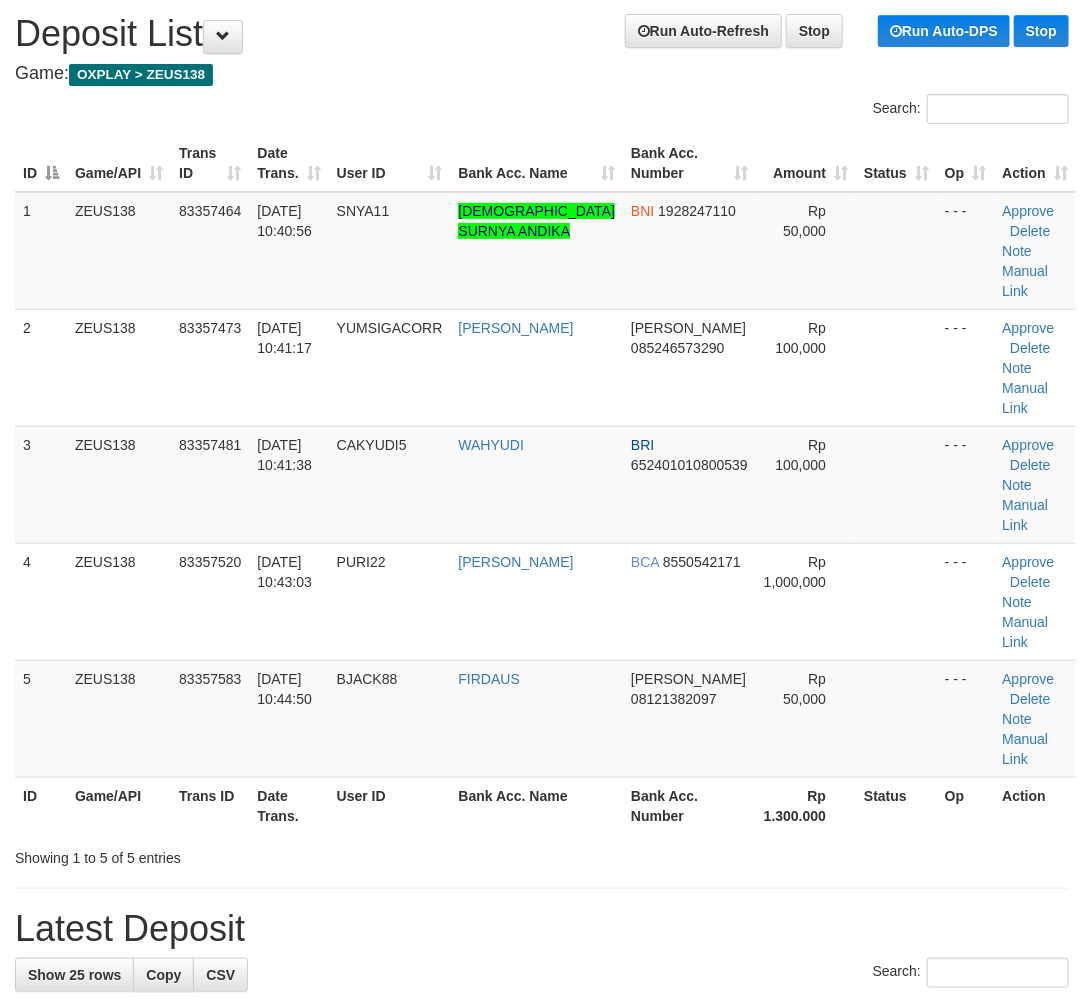 click on "Bank Acc. Name" at bounding box center (536, 805) 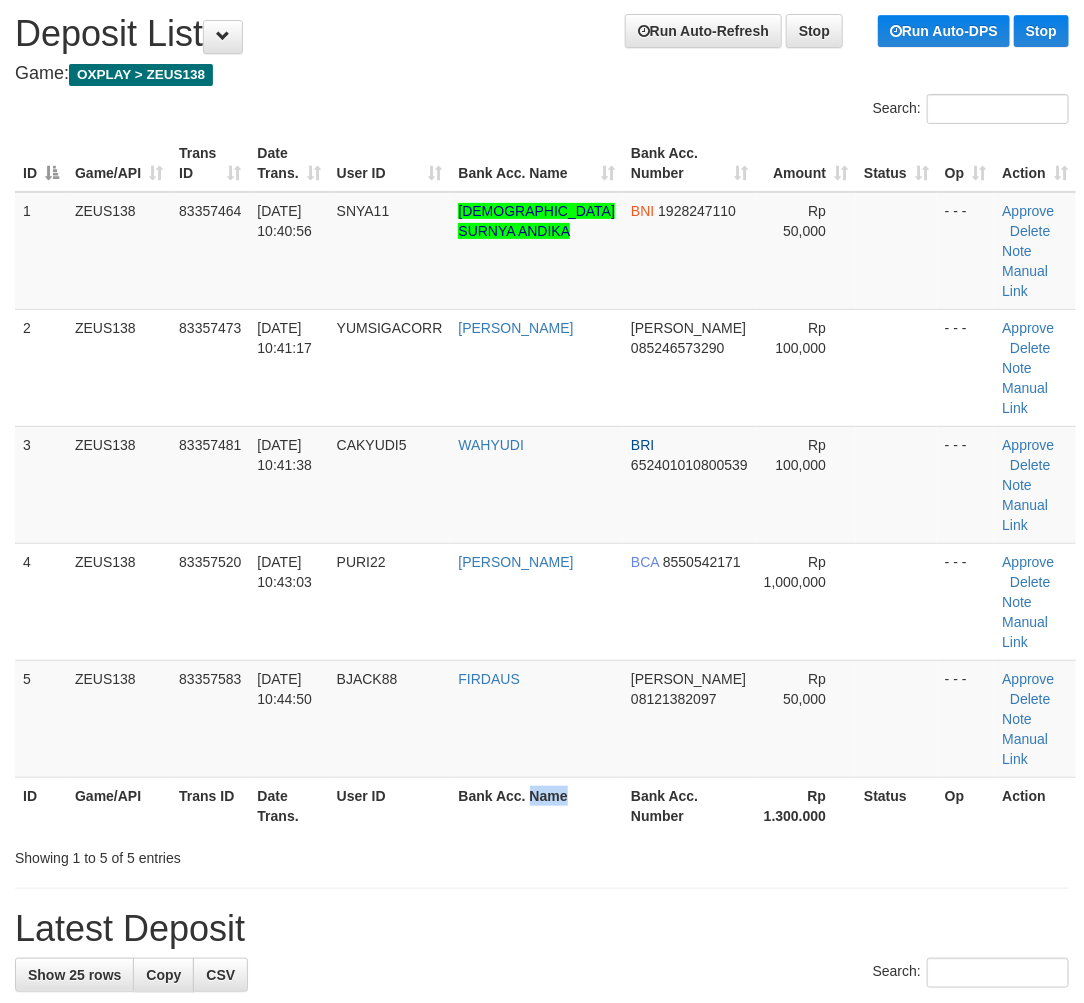 click on "Bank Acc. Name" at bounding box center (536, 805) 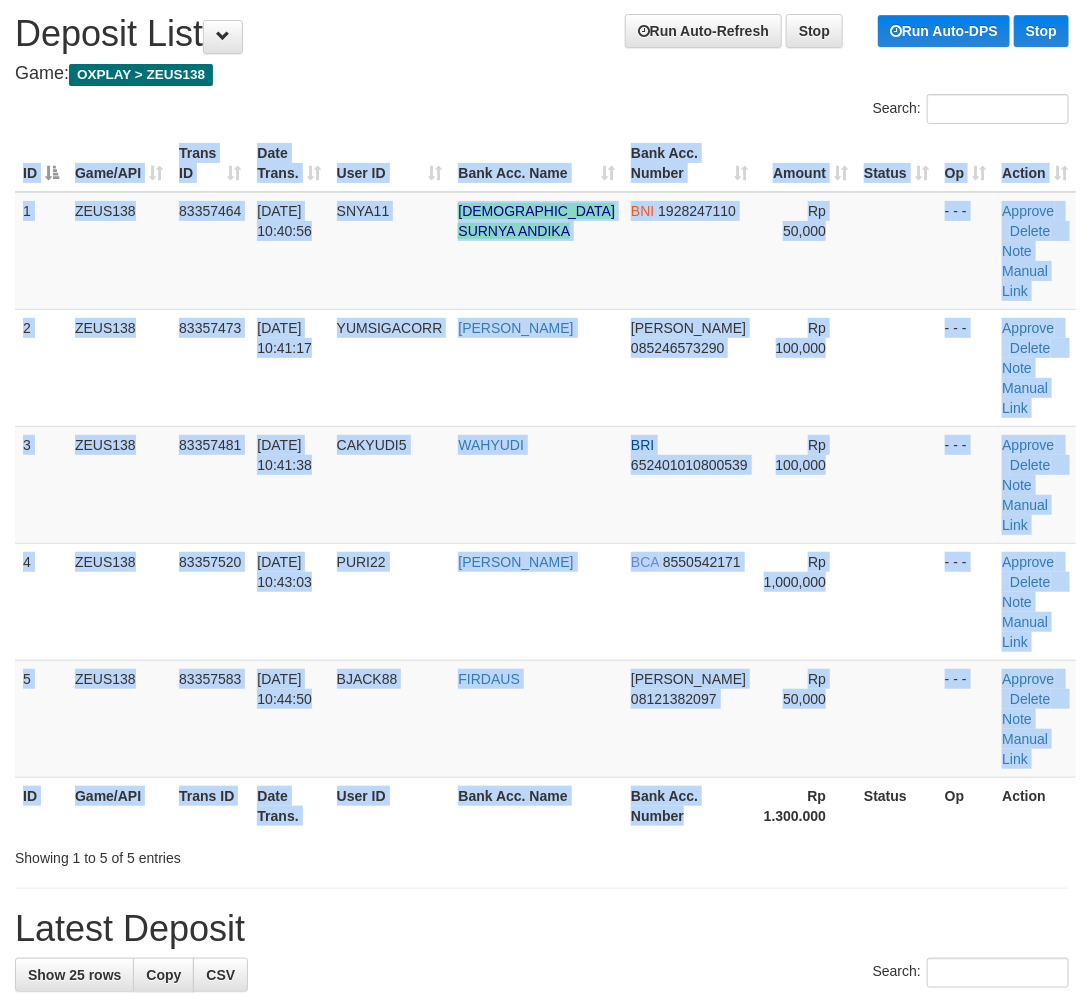 click on "ID Game/API Trans ID Date Trans. User ID Bank Acc. Name Bank Acc. Number Amount Status Op Action
1
ZEUS138
83357464
10/07/2025 10:40:56
SNYA11
MUHAMMAD SURNYA ANDIKA
BNI
1928247110
Rp 50,000
- - -
Approve
Delete
Note
Manual Link
2
ZEUS138
83357473
10/07/2025 10:41:17
YUMSIGACORR
NANDA ADITYA
DANA
085246573290
Rp 100,000
BRI" at bounding box center [542, 484] 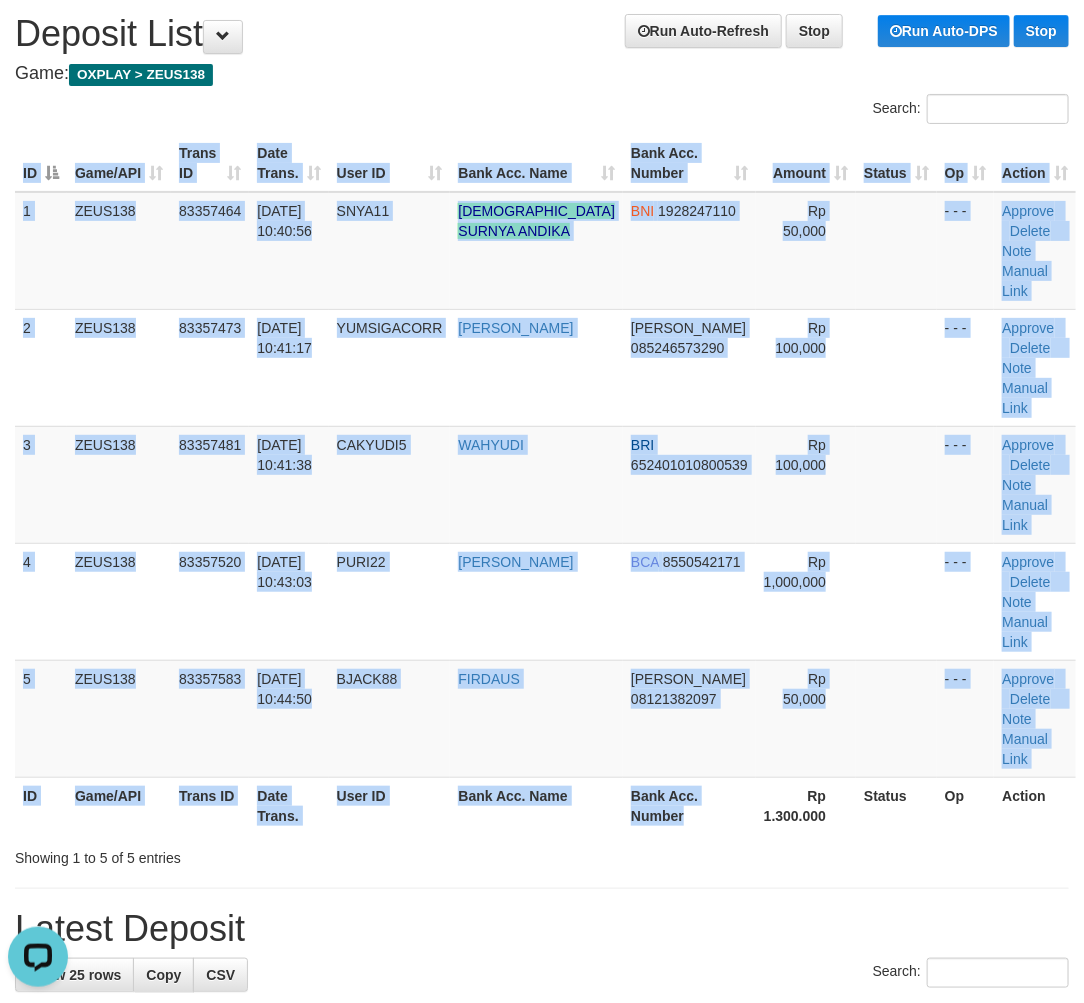 scroll, scrollTop: 0, scrollLeft: 0, axis: both 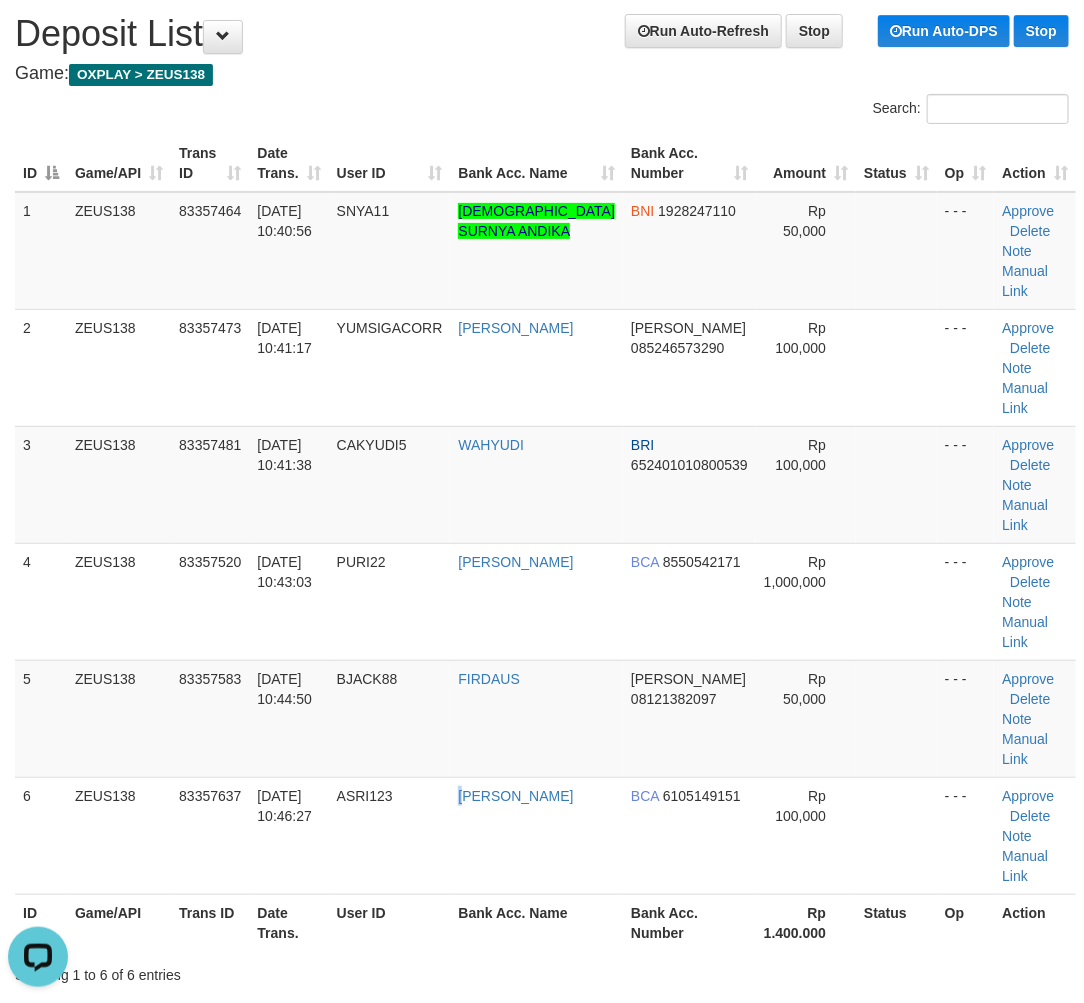 drag, startPoint x: 425, startPoint y: 742, endPoint x: 2, endPoint y: 736, distance: 423.04254 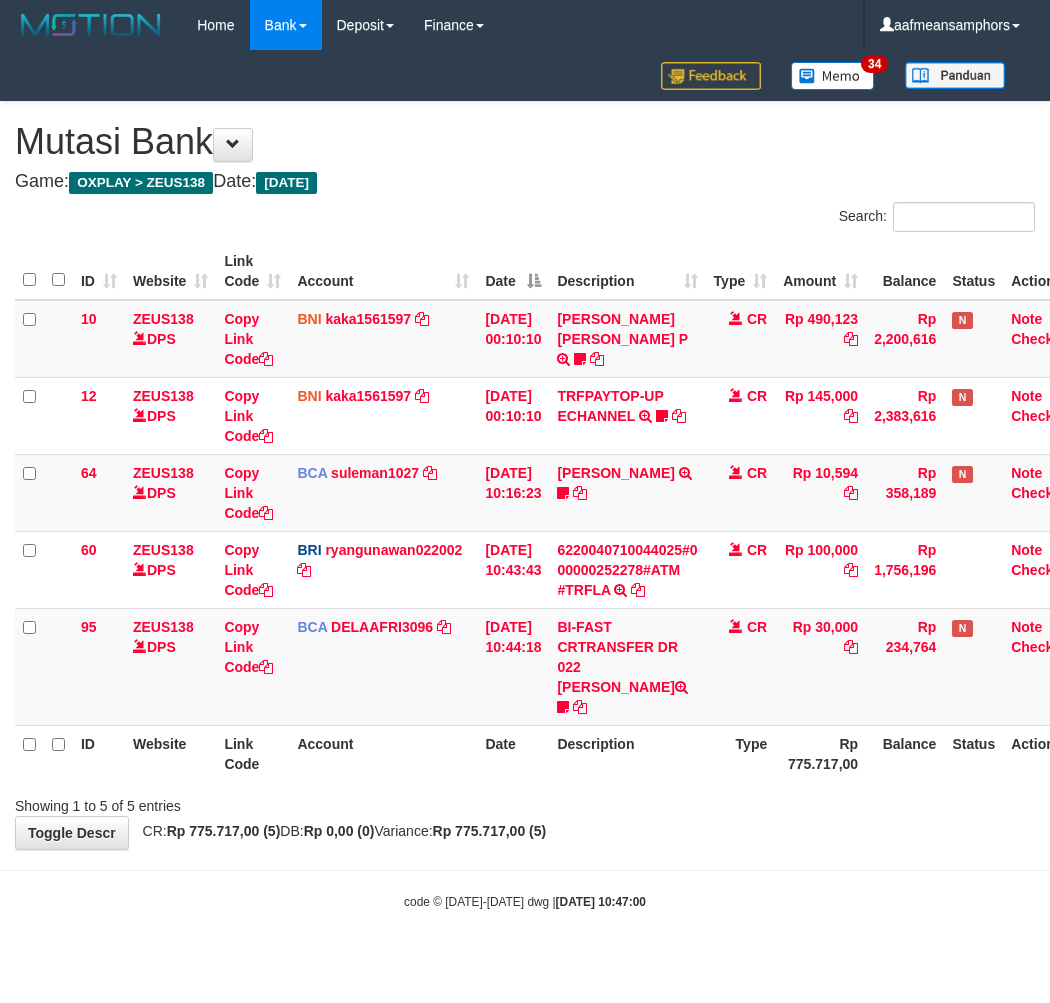 scroll, scrollTop: 0, scrollLeft: 7, axis: horizontal 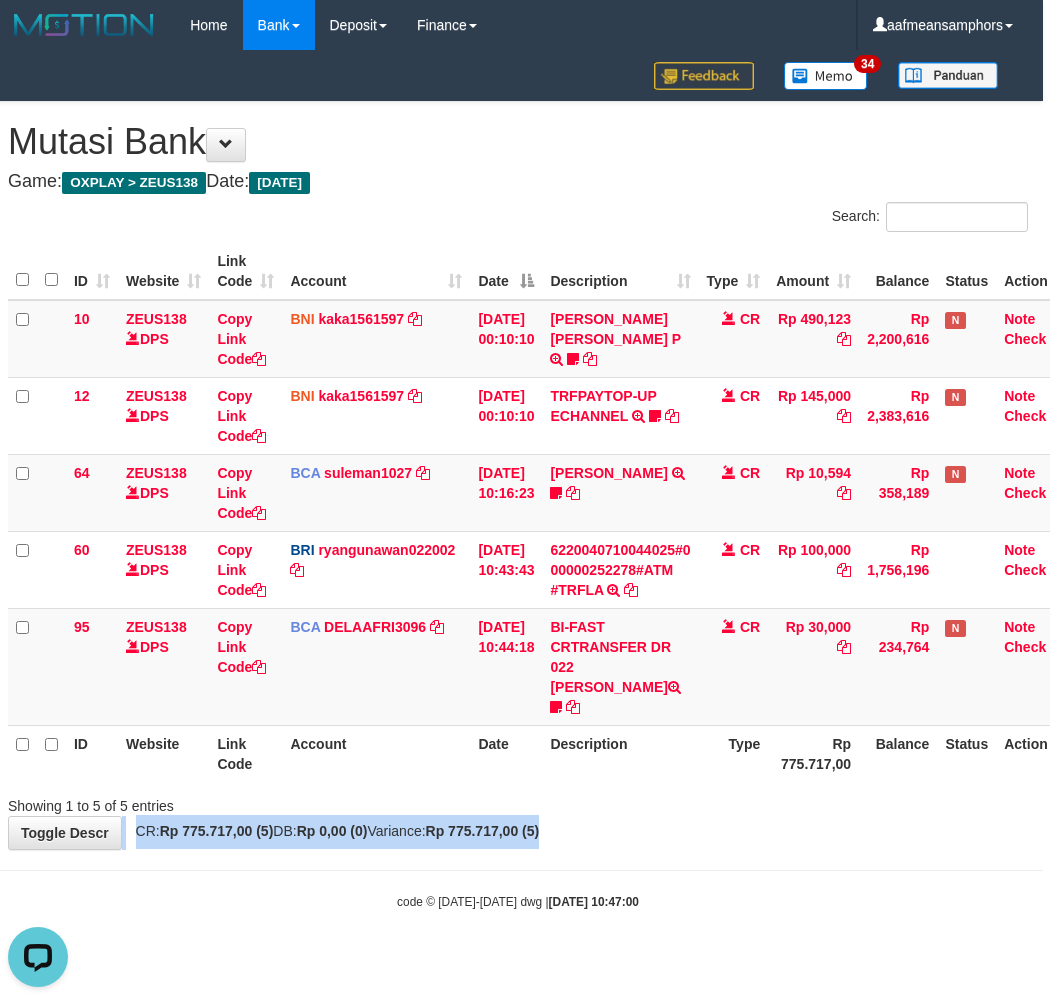 drag, startPoint x: 800, startPoint y: 787, endPoint x: 814, endPoint y: 763, distance: 27.784887 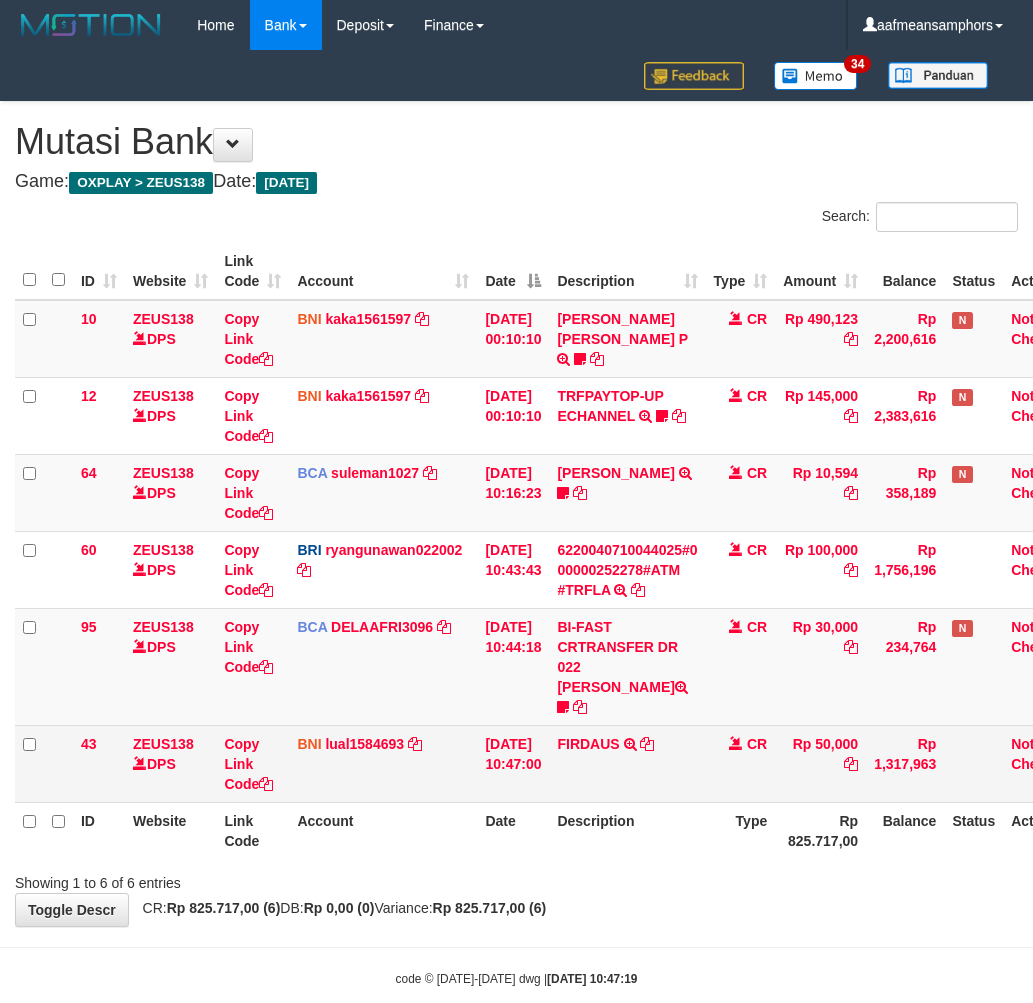 scroll, scrollTop: 0, scrollLeft: 7, axis: horizontal 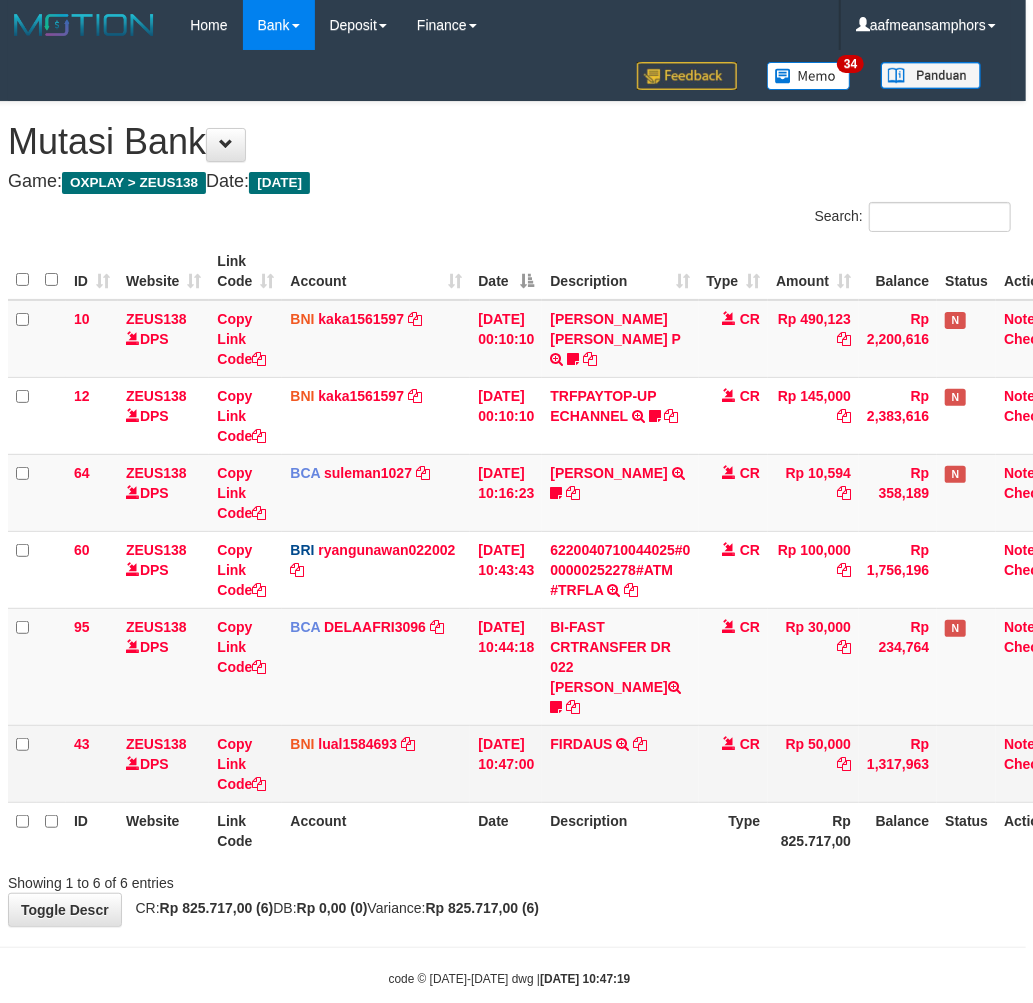 drag, startPoint x: 641, startPoint y: 756, endPoint x: 633, endPoint y: 743, distance: 15.264338 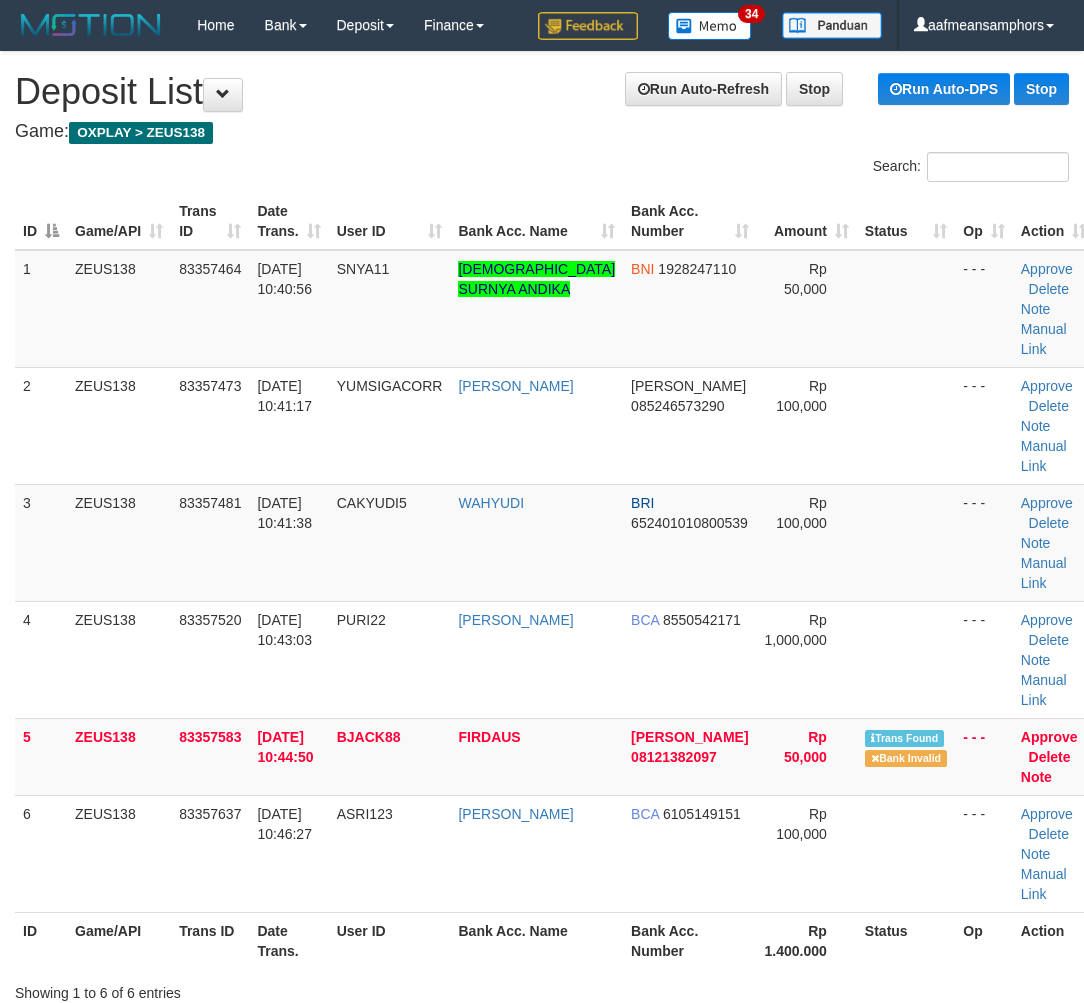 scroll, scrollTop: 58, scrollLeft: 0, axis: vertical 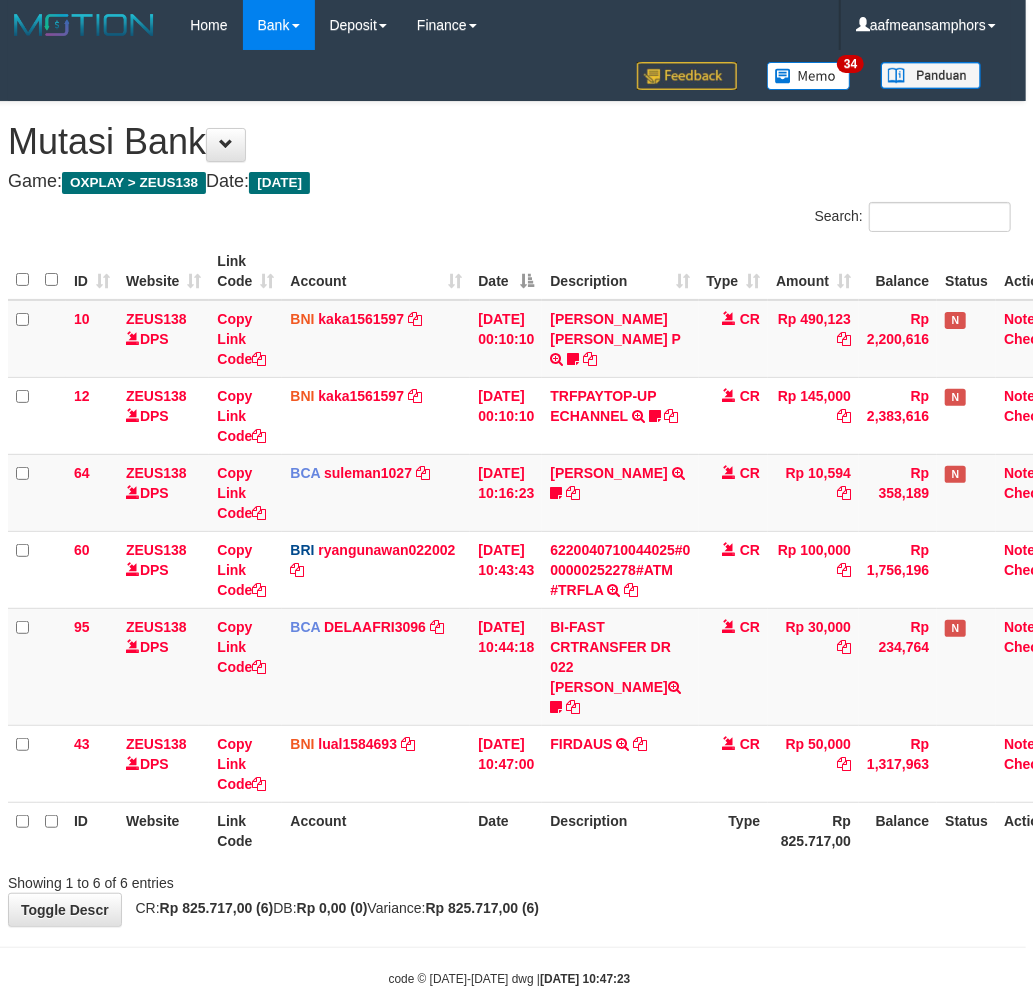 click on "Showing 1 to 6 of 6 entries" at bounding box center [509, 879] 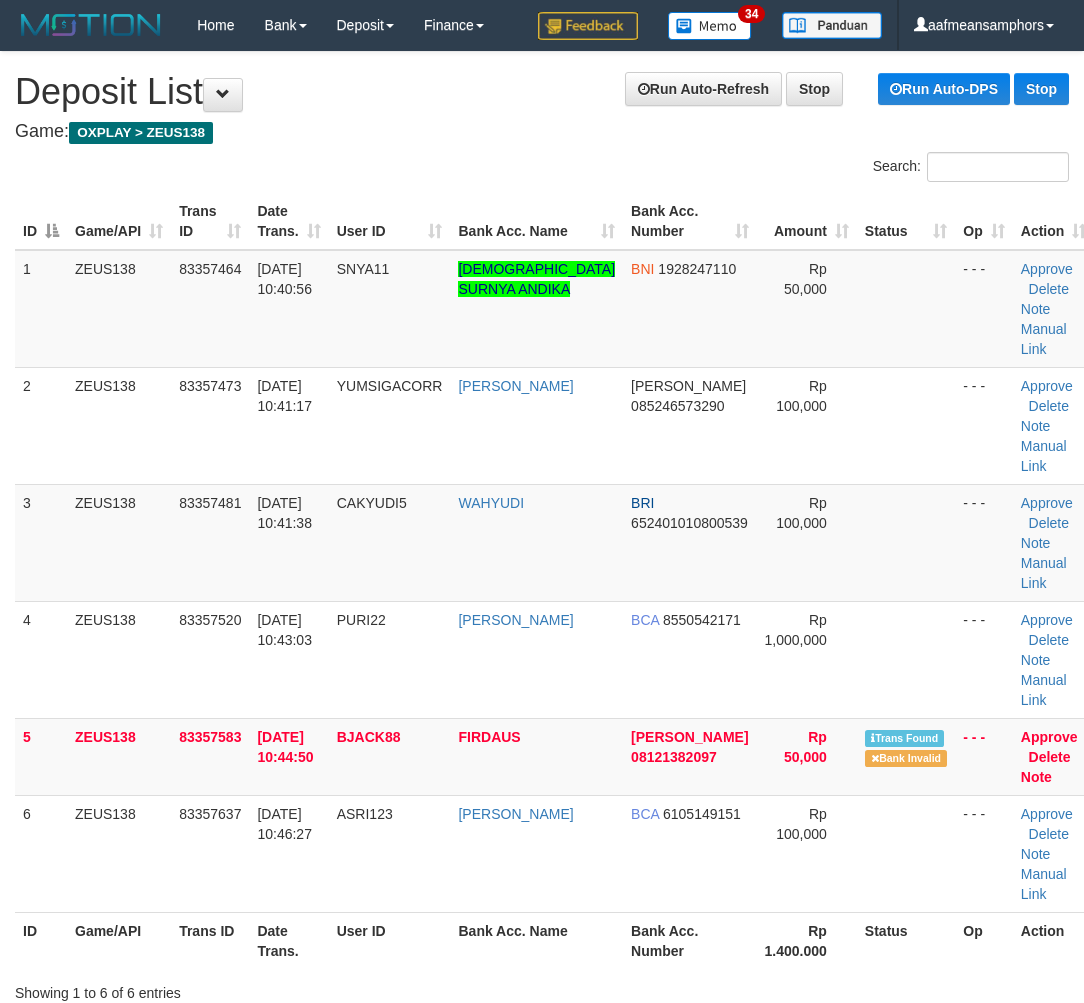 scroll, scrollTop: 58, scrollLeft: 0, axis: vertical 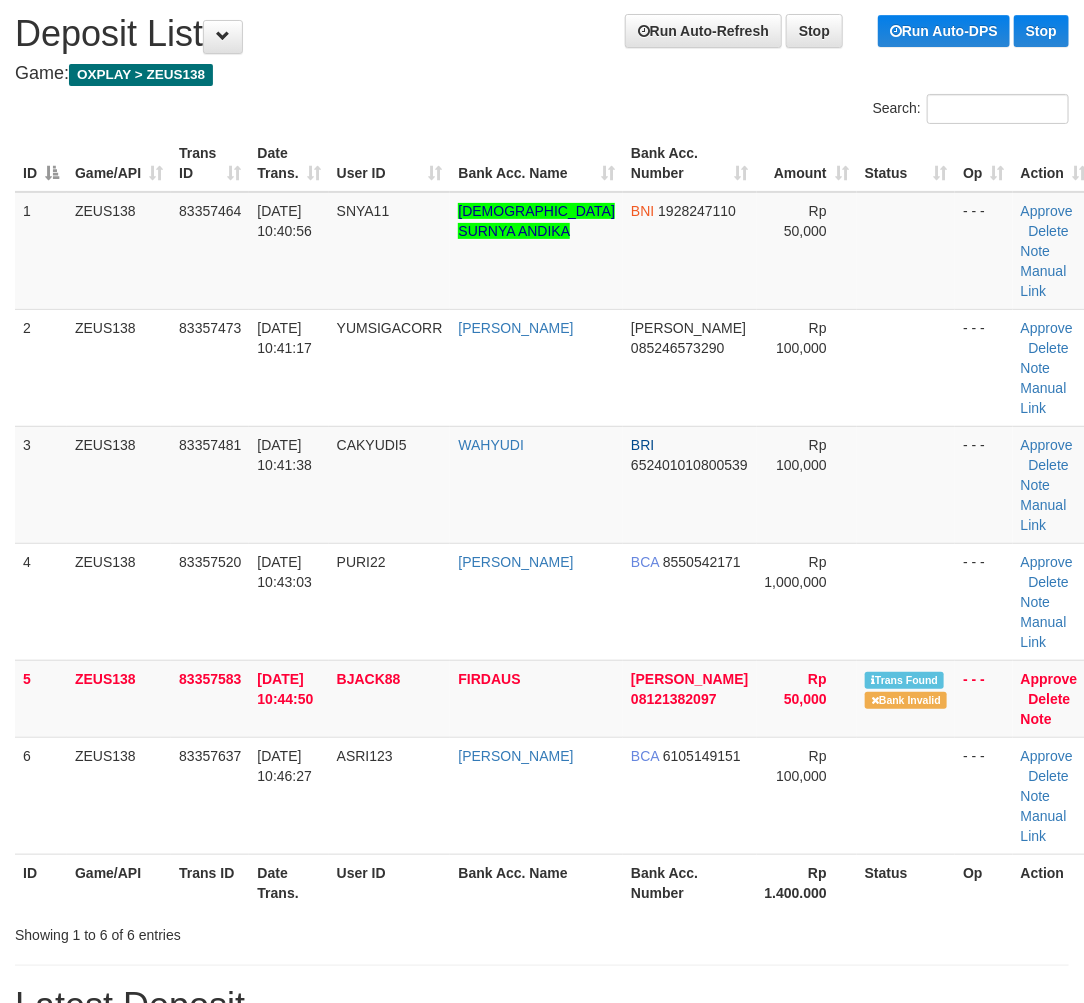 click on "Showing 1 to 6 of 6 entries" at bounding box center [226, 931] 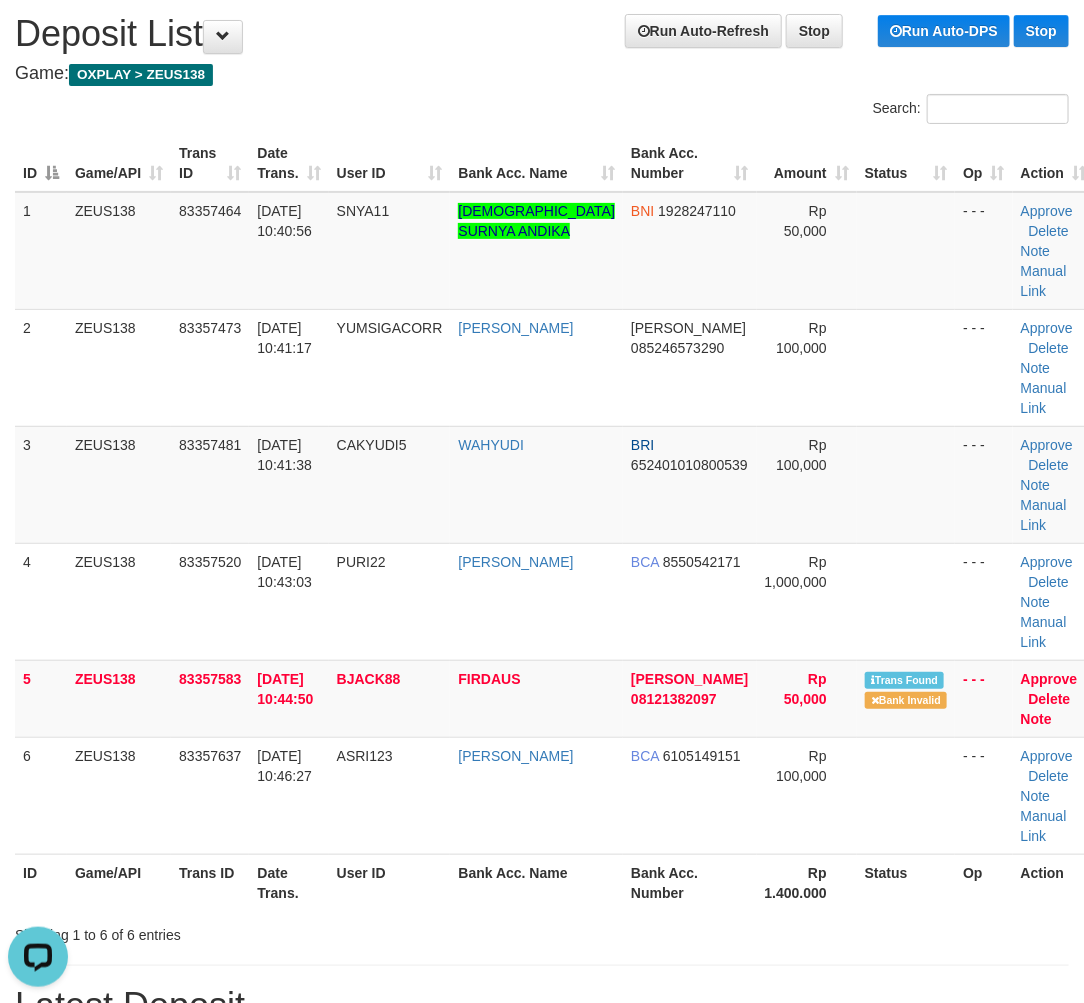 scroll, scrollTop: 0, scrollLeft: 0, axis: both 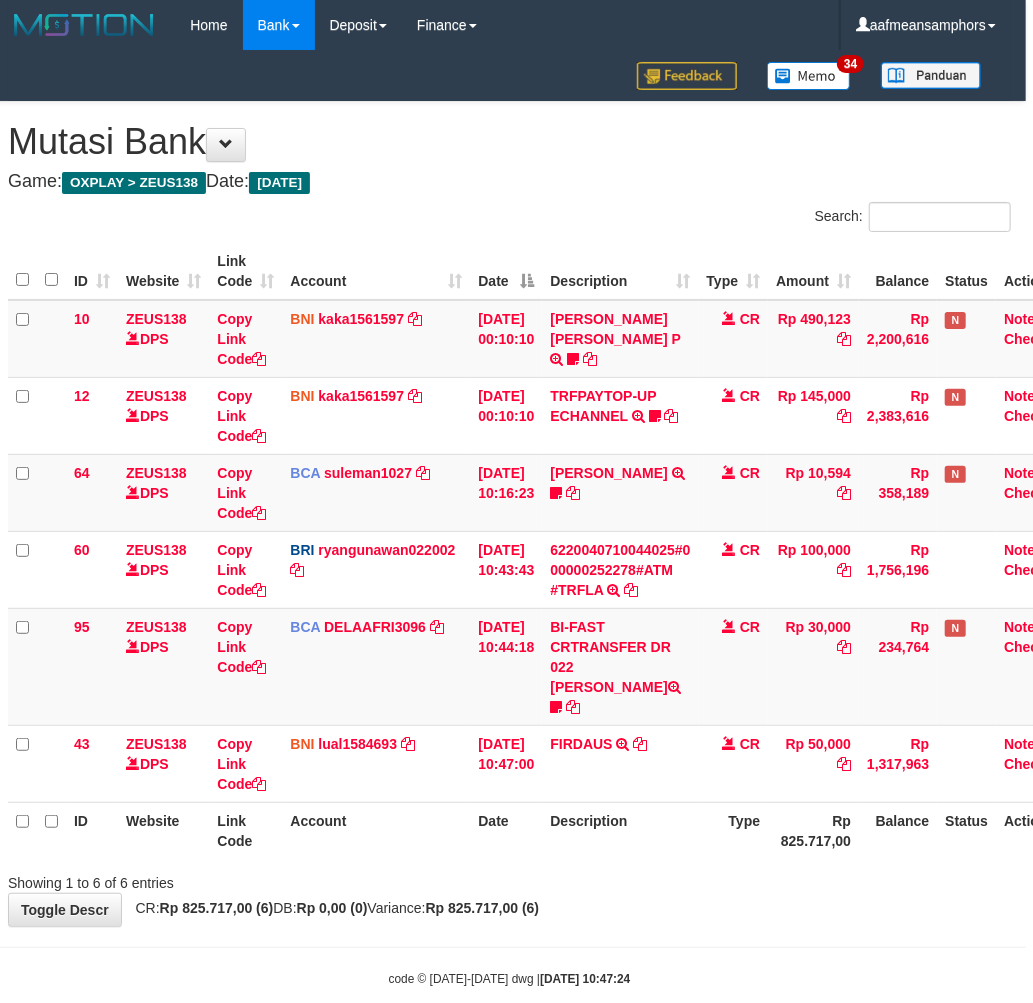 drag, startPoint x: 702, startPoint y: 860, endPoint x: 712, endPoint y: 857, distance: 10.440307 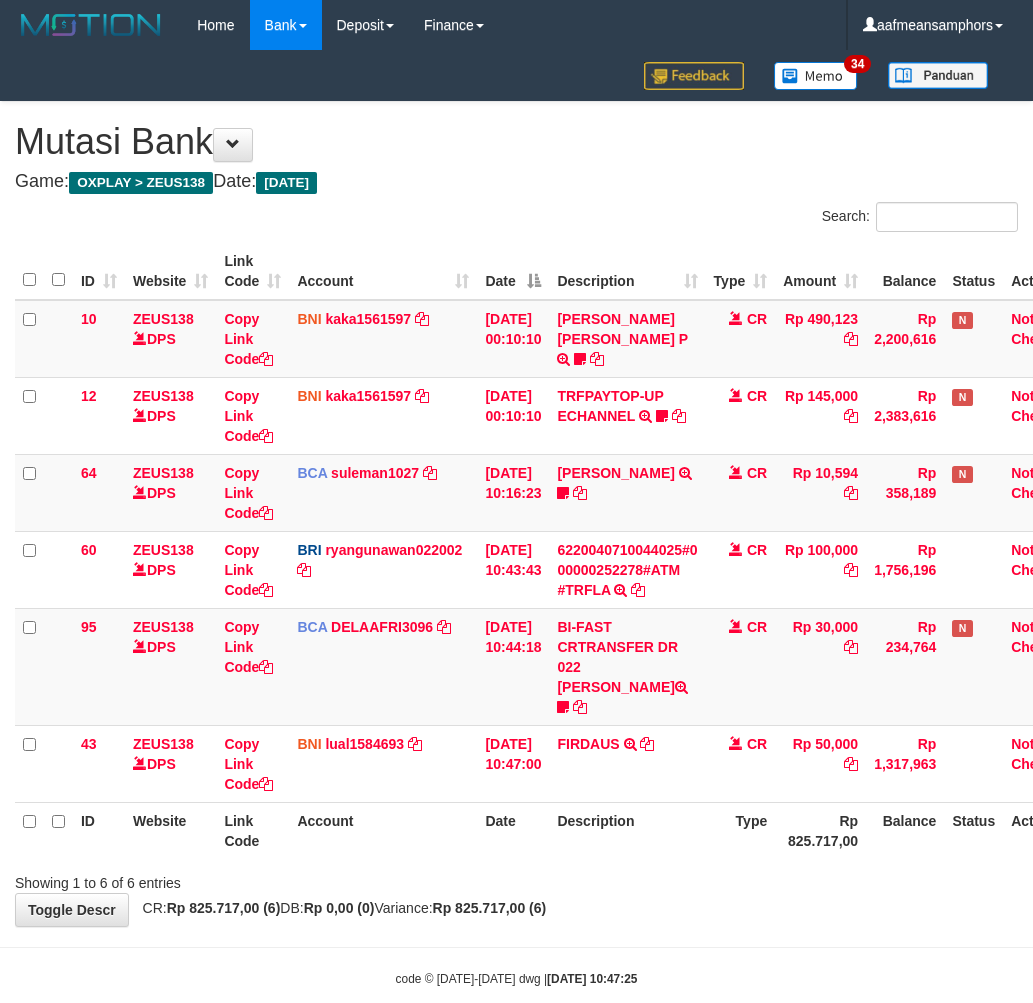 scroll, scrollTop: 0, scrollLeft: 7, axis: horizontal 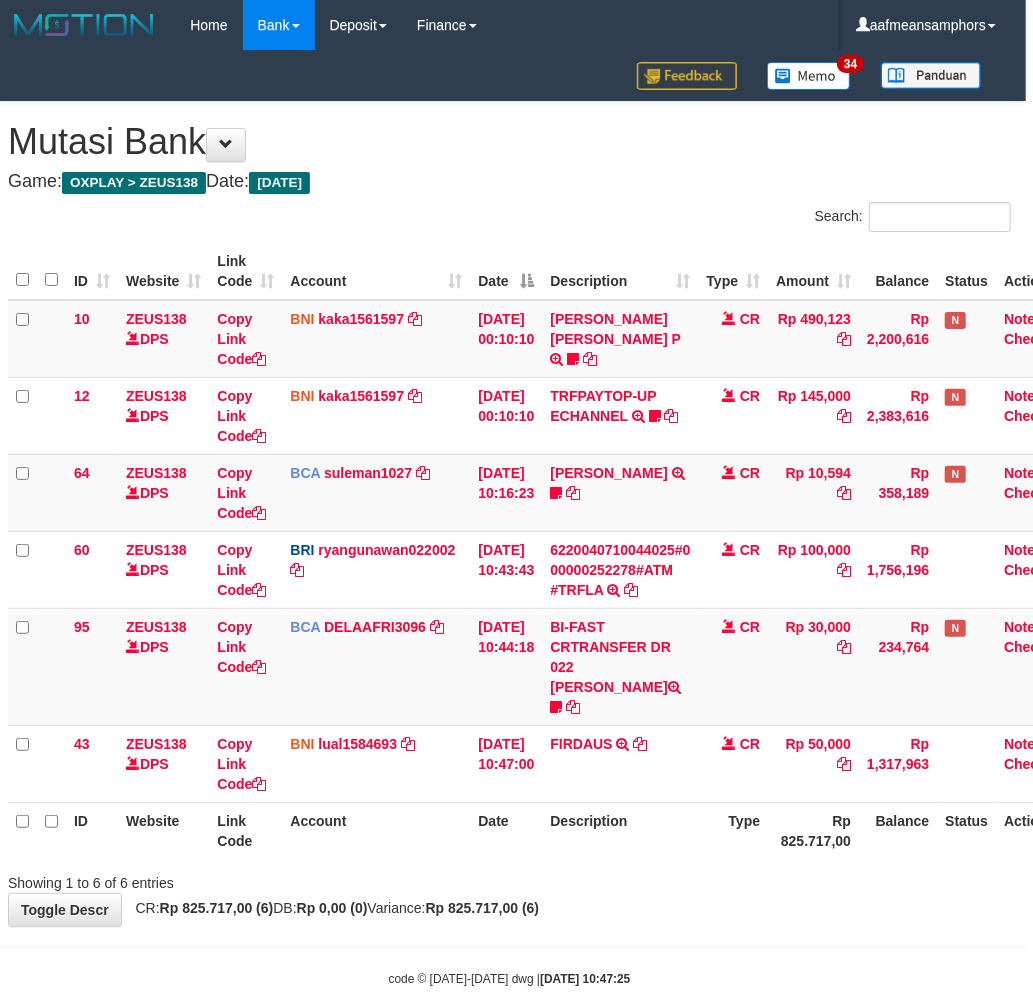 drag, startPoint x: 707, startPoint y: 900, endPoint x: 1024, endPoint y: 837, distance: 323.19962 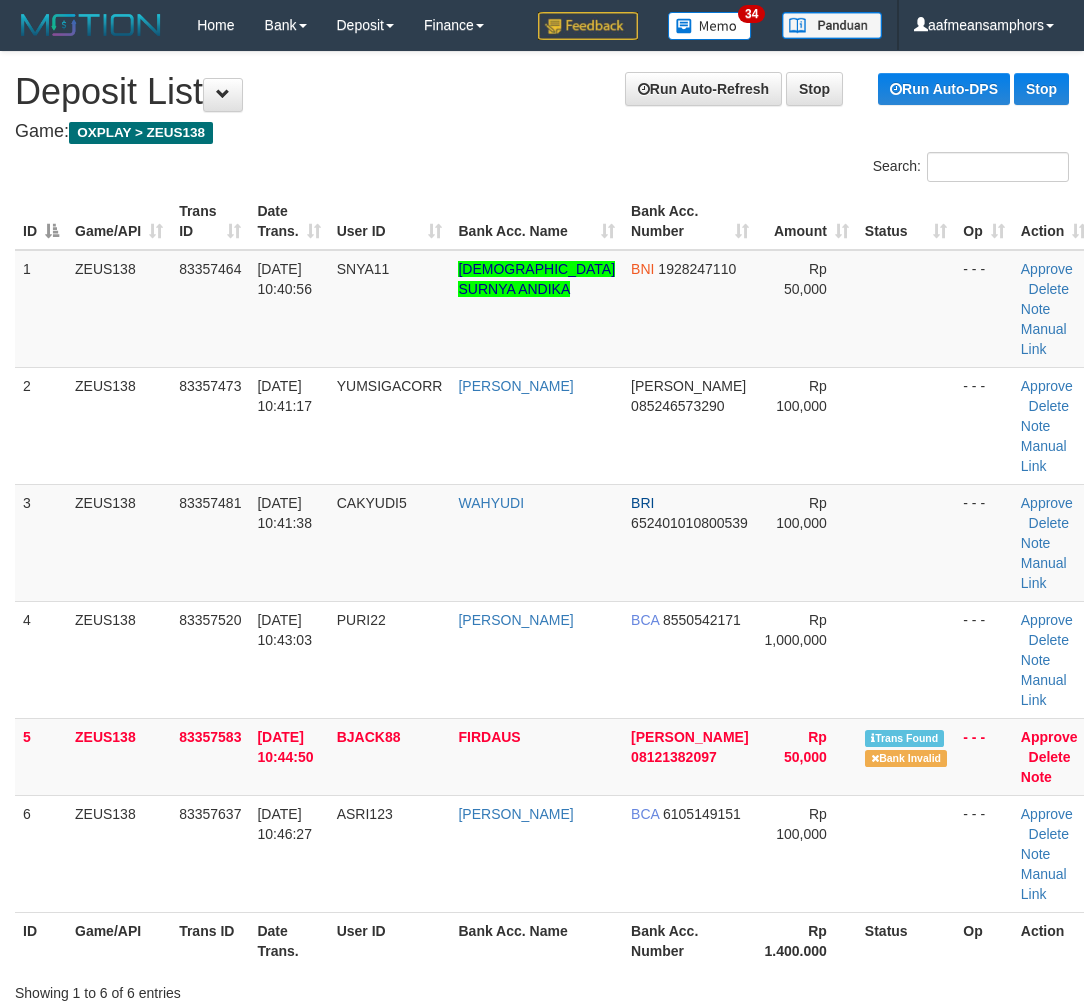 scroll, scrollTop: 58, scrollLeft: 0, axis: vertical 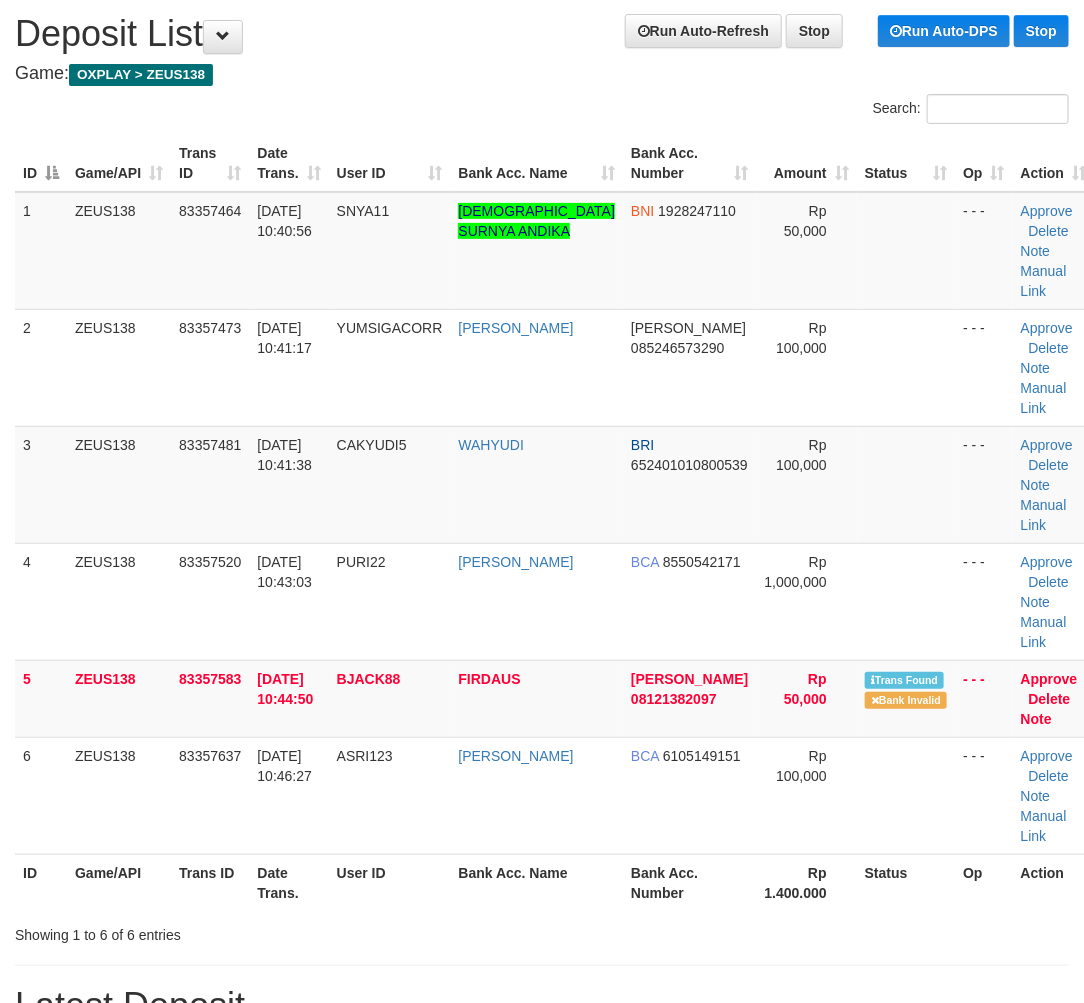 click on "Showing 1 to 6 of 6 entries" at bounding box center [226, 931] 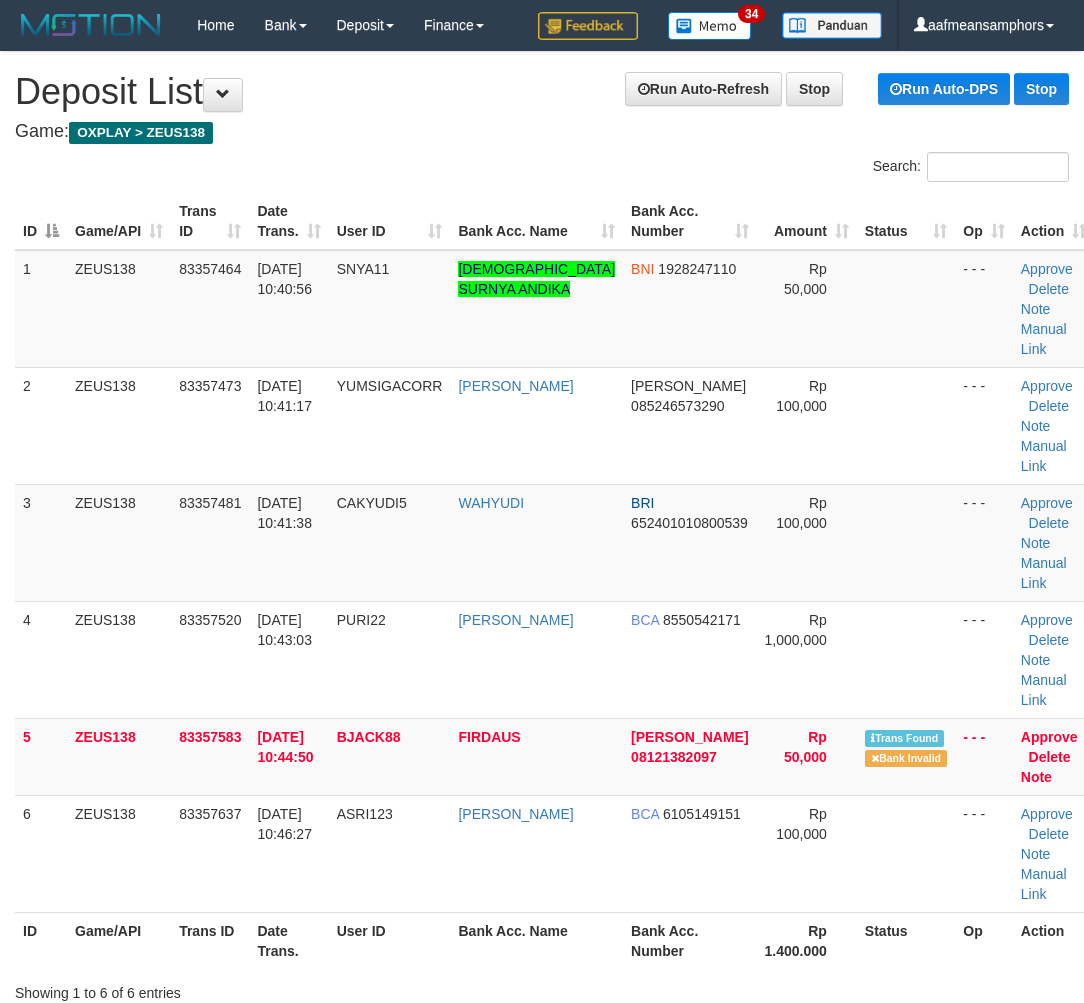 scroll, scrollTop: 58, scrollLeft: 0, axis: vertical 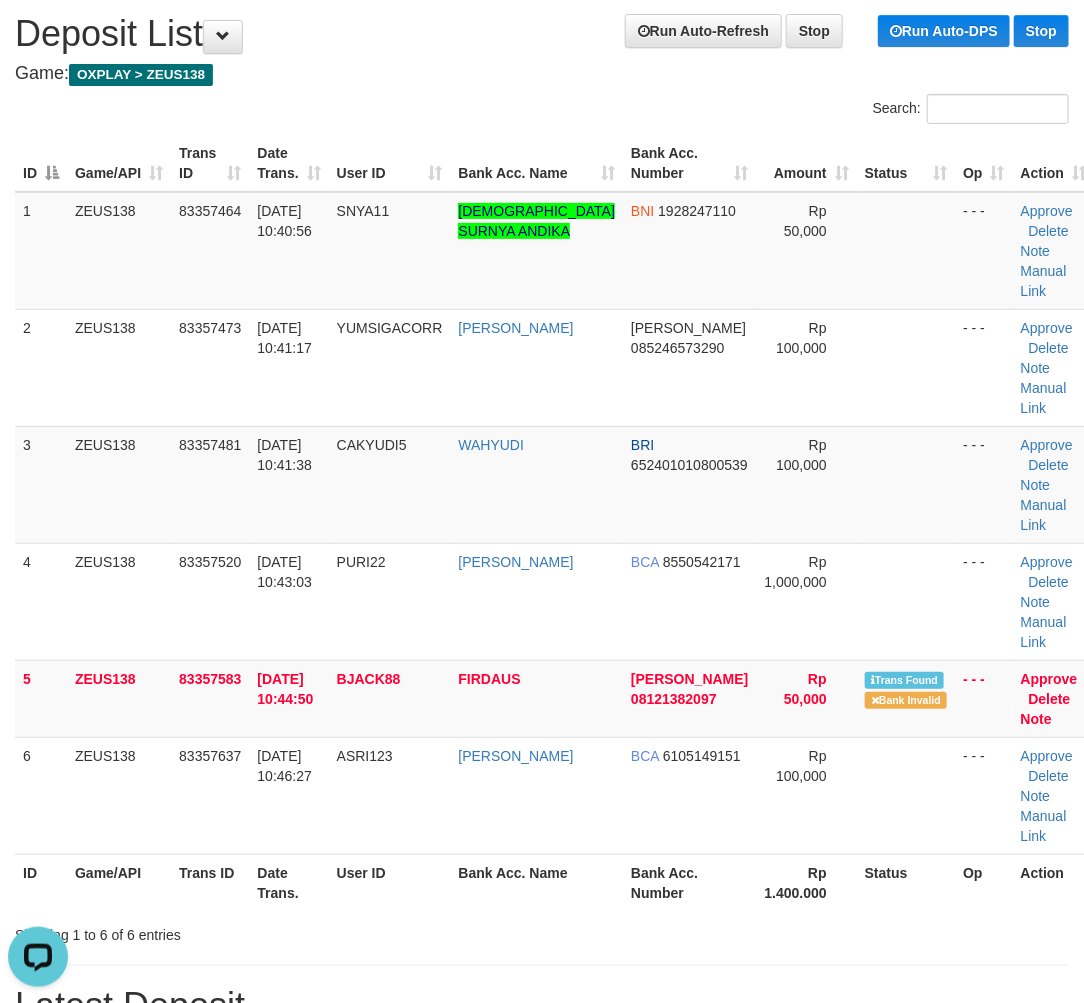 click on "User ID" at bounding box center (390, 882) 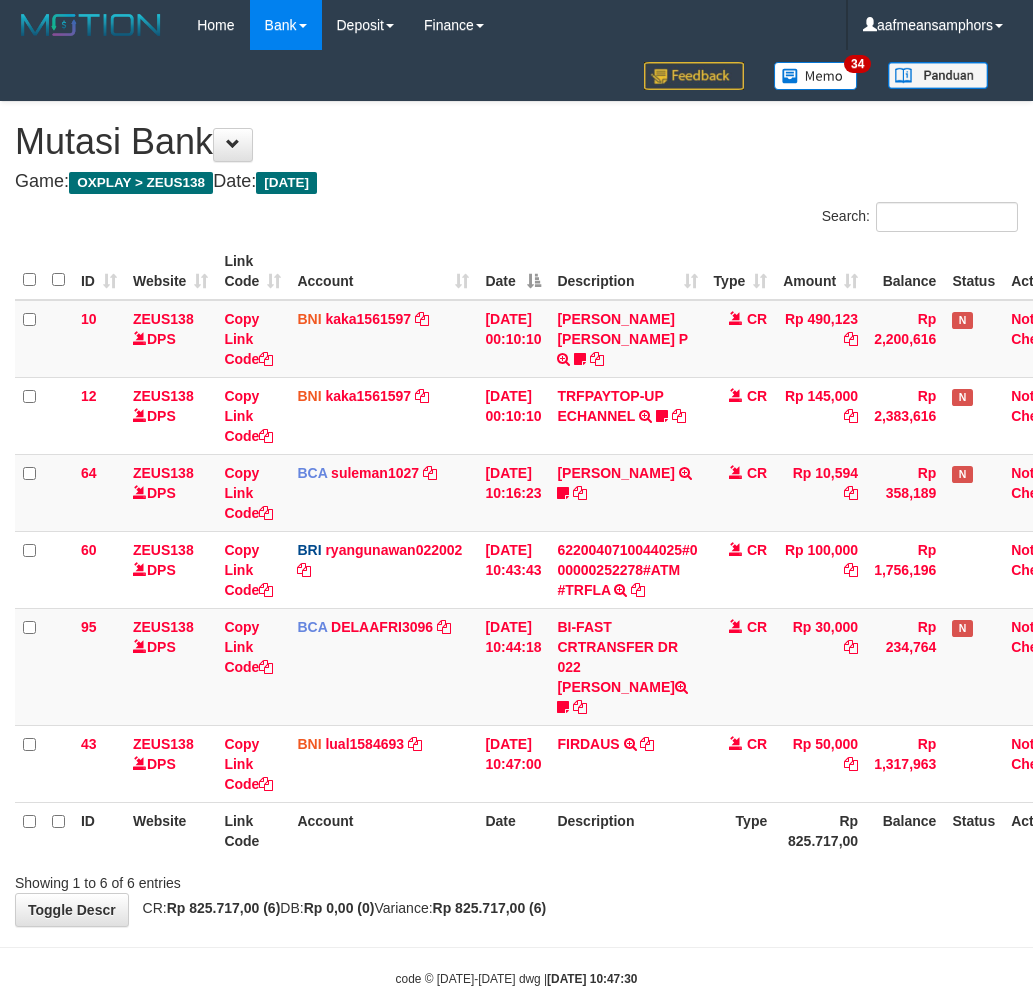 scroll, scrollTop: 0, scrollLeft: 7, axis: horizontal 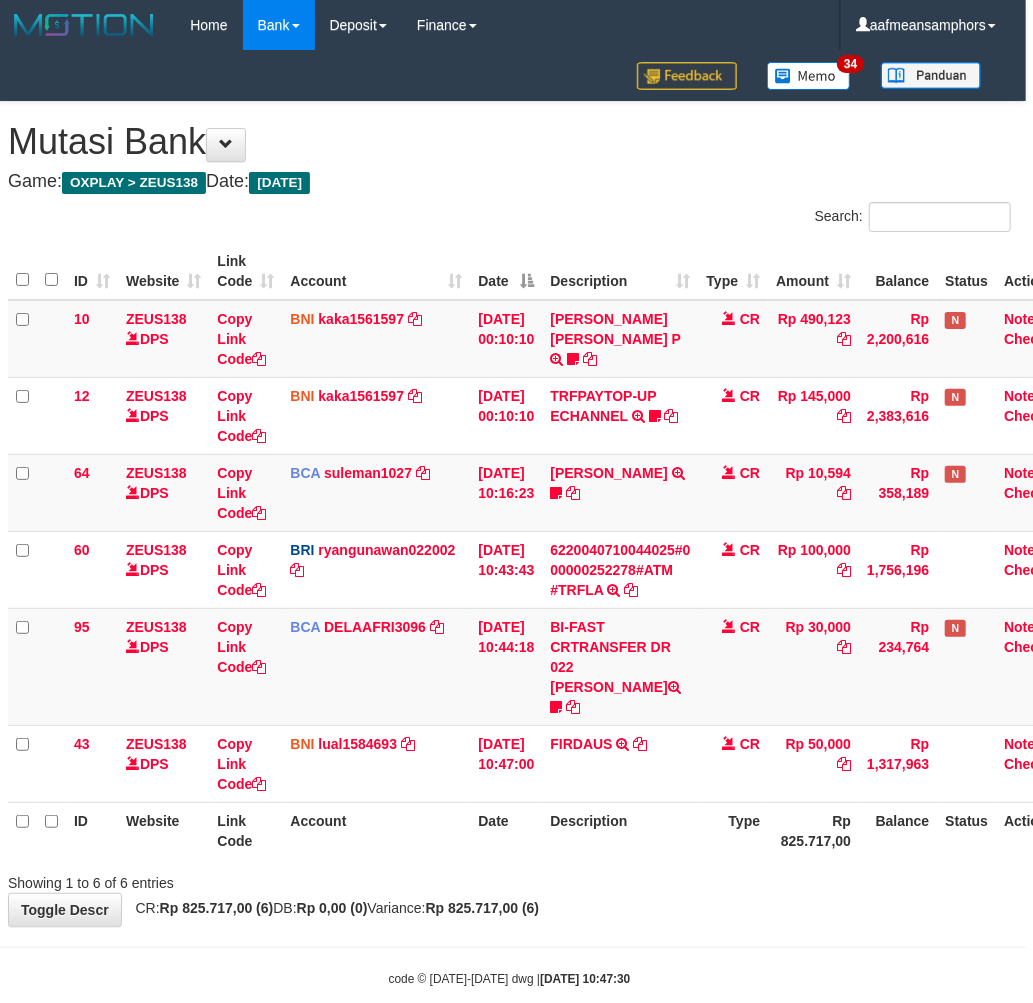 drag, startPoint x: 644, startPoint y: 848, endPoint x: 851, endPoint y: 805, distance: 211.41902 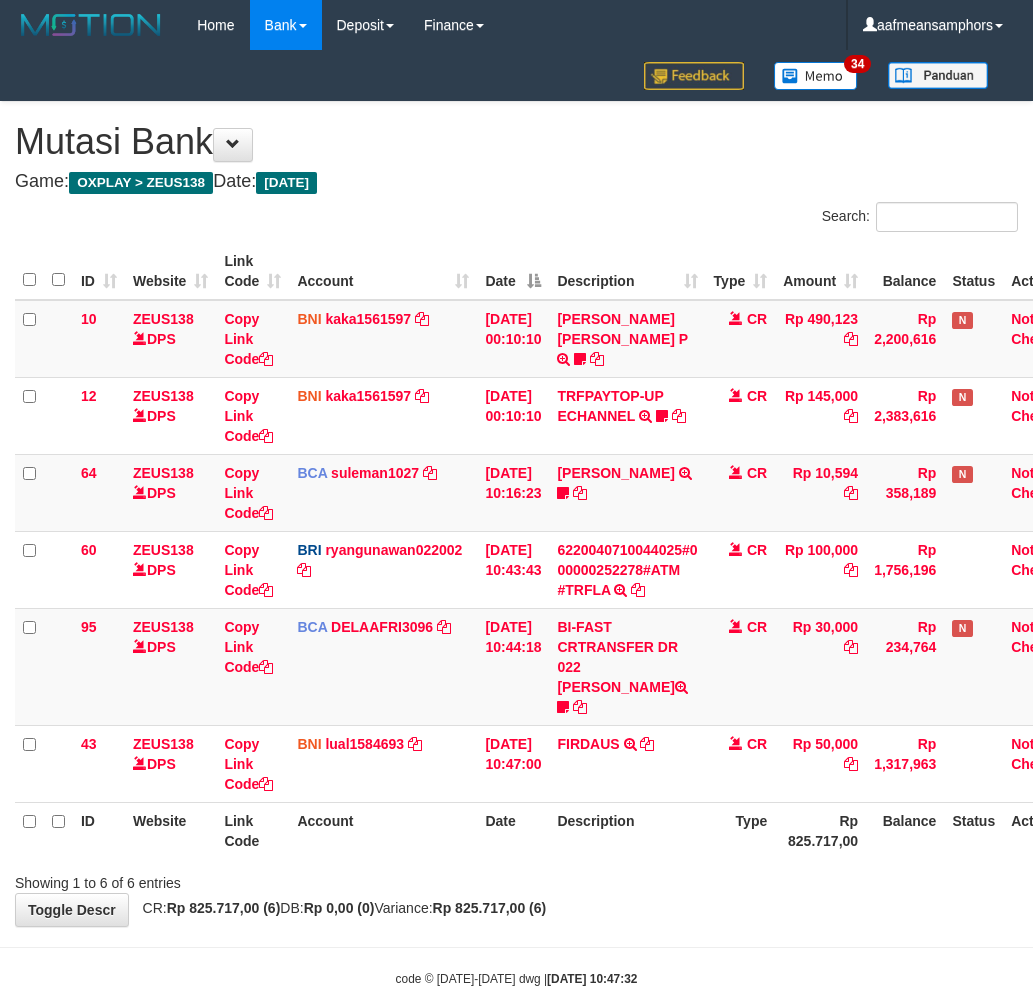scroll, scrollTop: 0, scrollLeft: 7, axis: horizontal 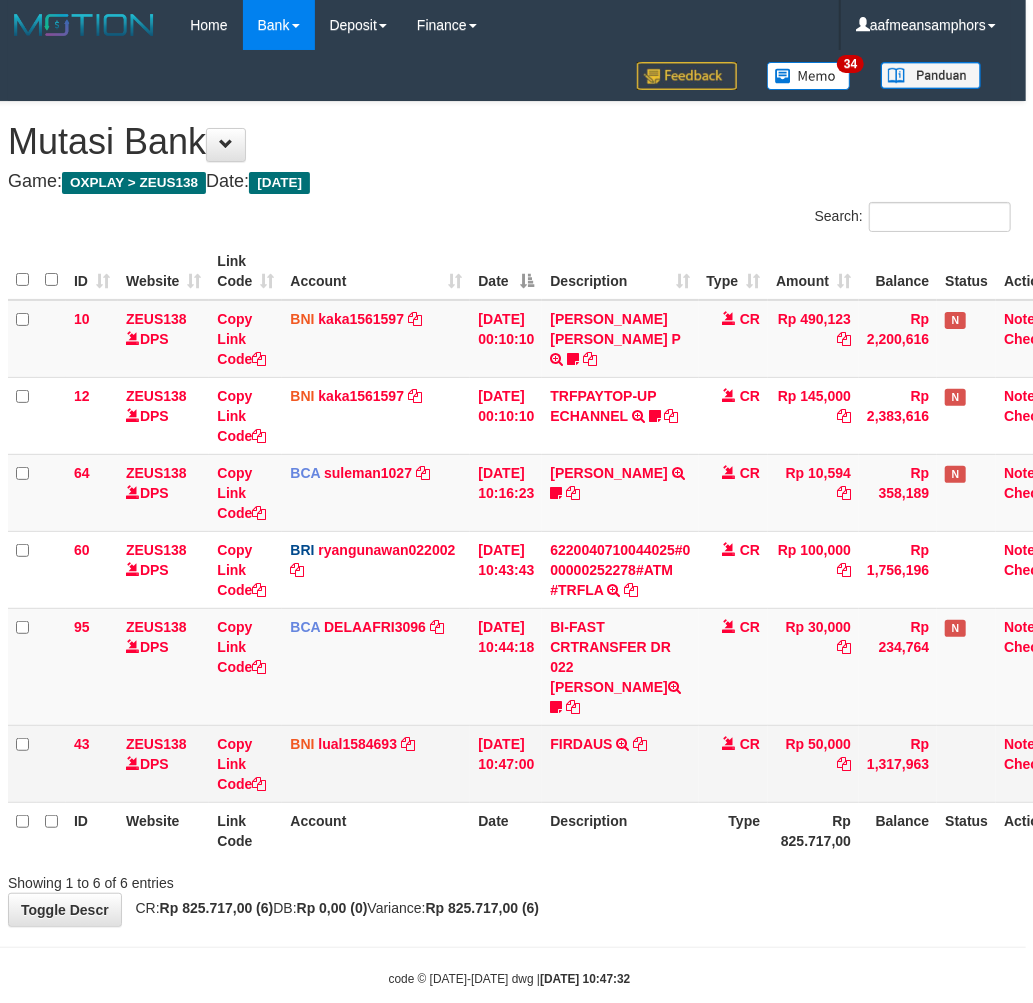 drag, startPoint x: 686, startPoint y: 747, endPoint x: 671, endPoint y: 745, distance: 15.132746 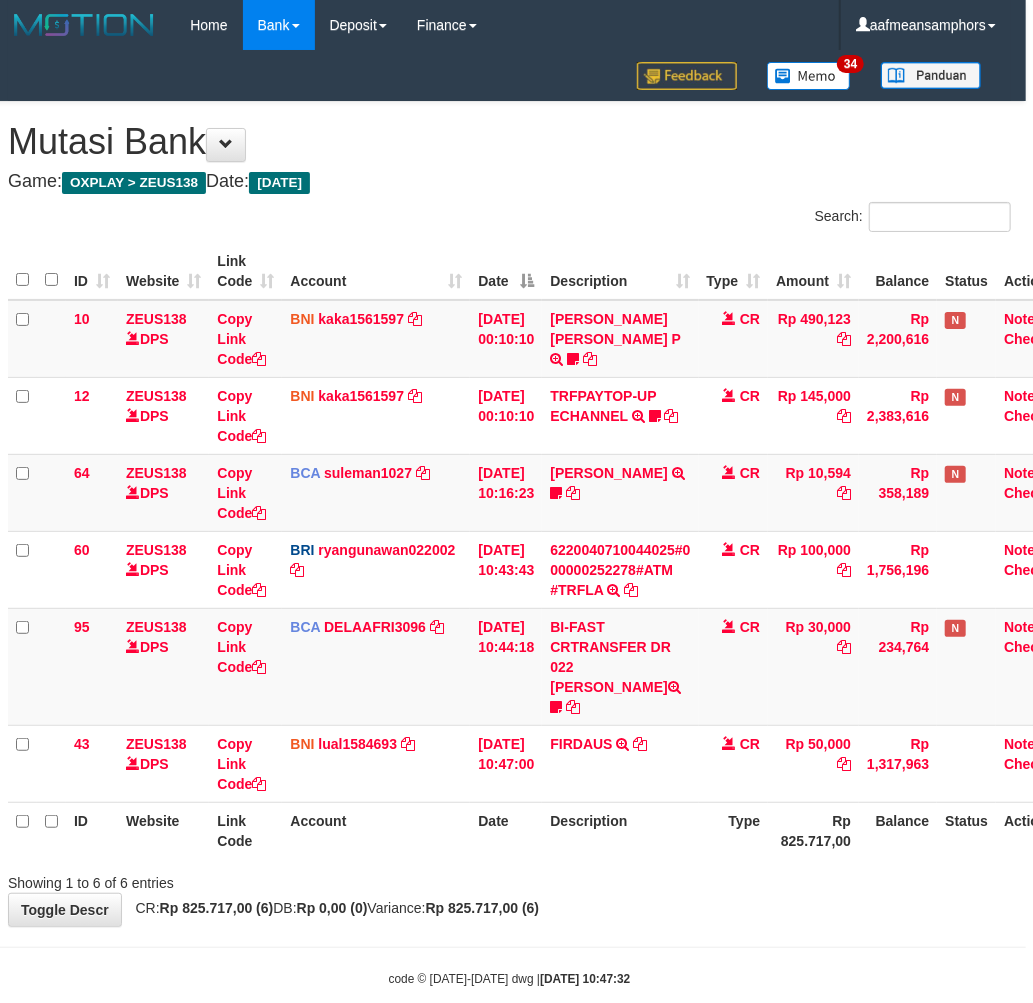 click on "Description" at bounding box center [620, 830] 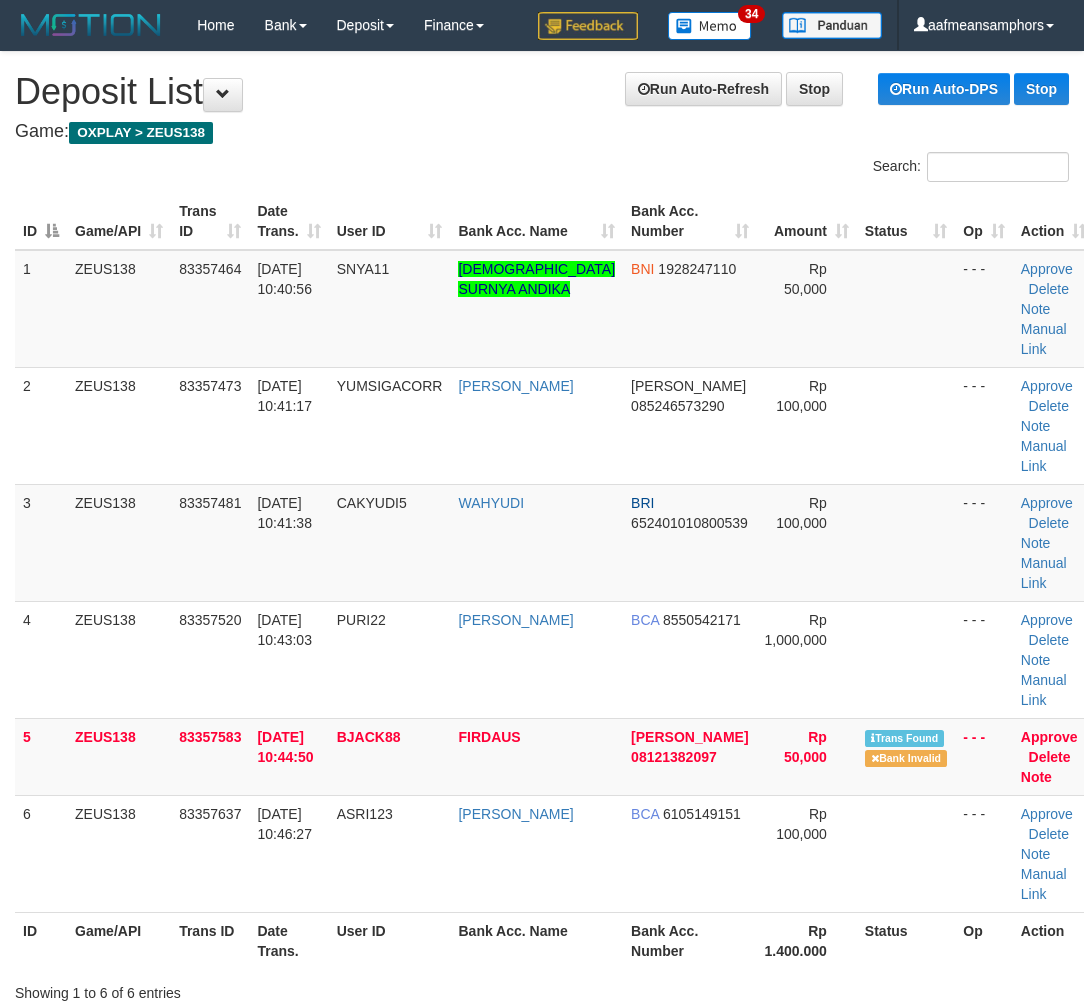 scroll, scrollTop: 58, scrollLeft: 0, axis: vertical 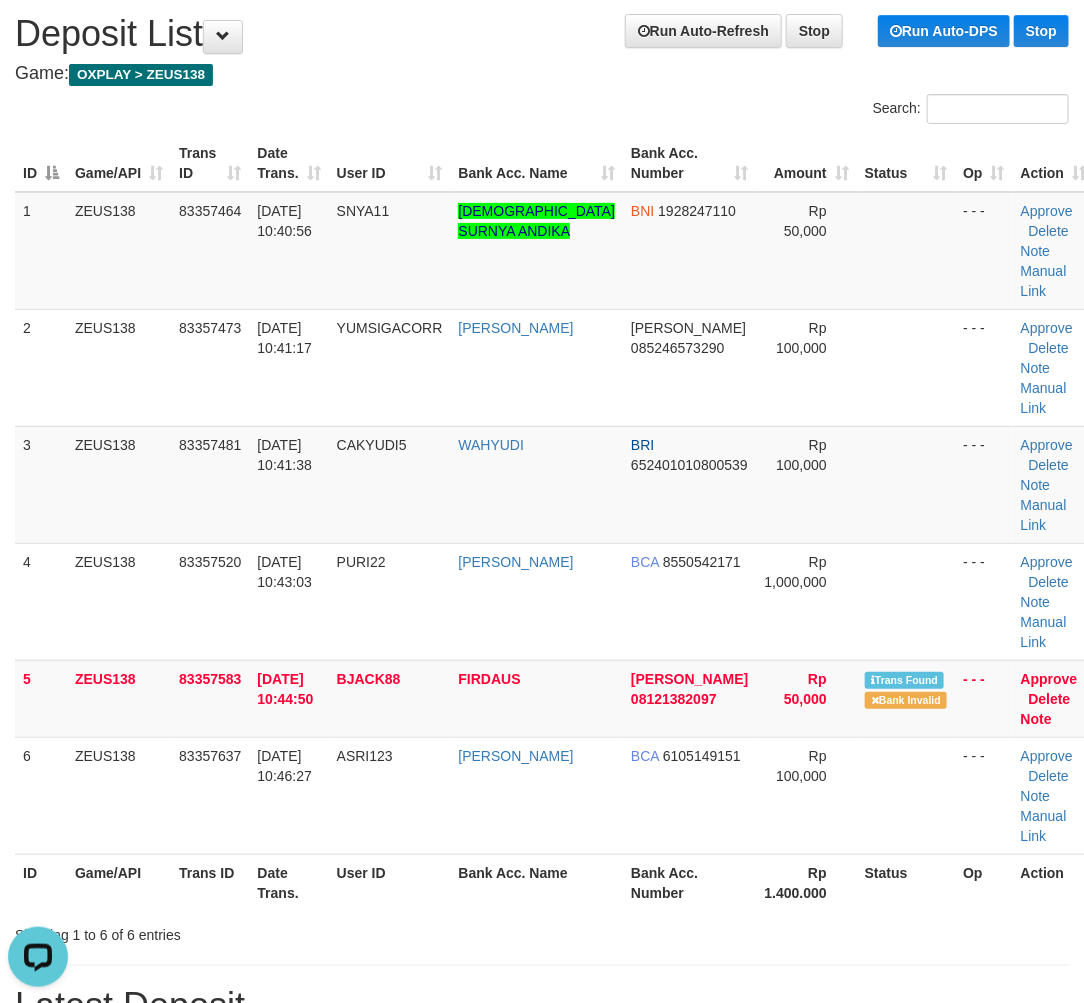 click on "ID Game/API Trans ID Date Trans. User ID Bank Acc. Name Bank Acc. Number Amount Status Op Action
1
ZEUS138
83357464
10/07/2025 10:40:56
SNYA11
MUHAMMAD SURNYA ANDIKA
BNI
1928247110
Rp 50,000
- - -
Approve
Delete
Note
Manual Link
2
ZEUS138
83357473
10/07/2025 10:41:17
YUMSIGACORR
NANDA ADITYA
DANA
085246573290
Rp 100,000" at bounding box center (542, 523) 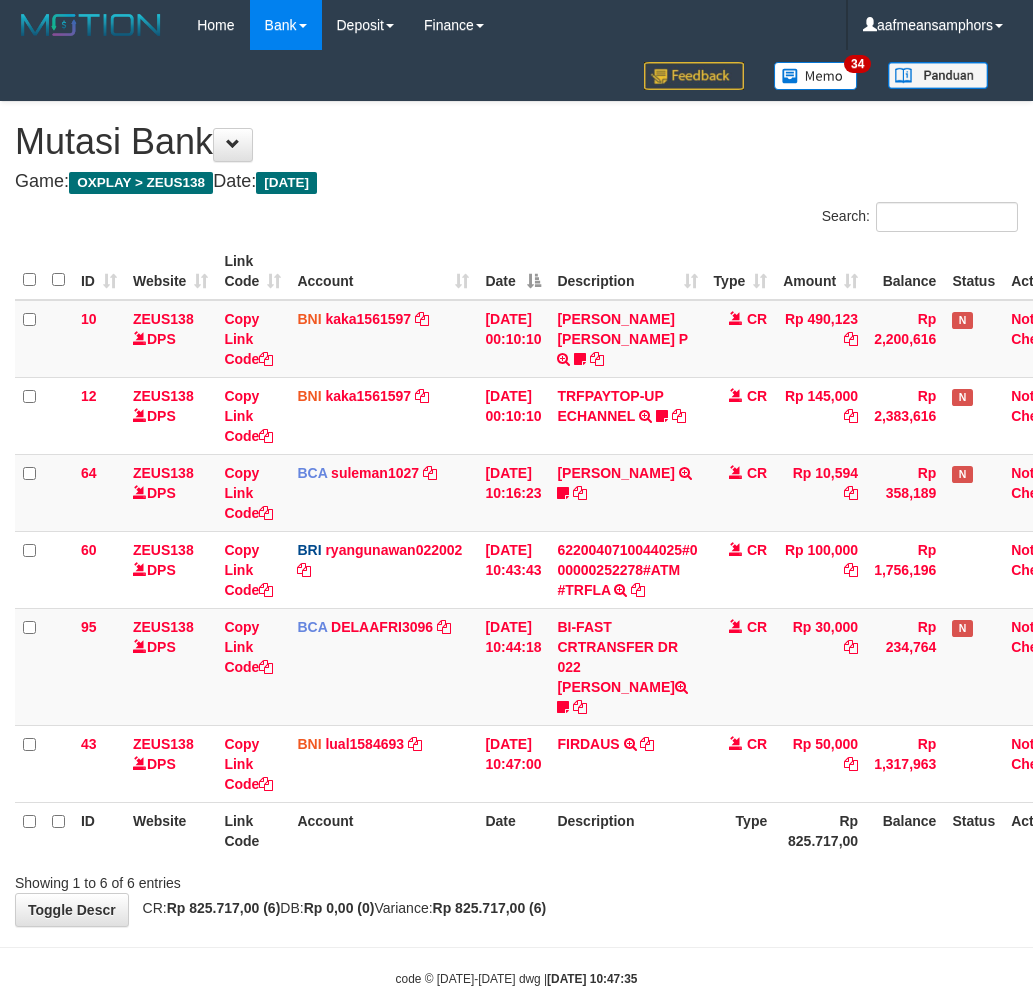 scroll, scrollTop: 0, scrollLeft: 7, axis: horizontal 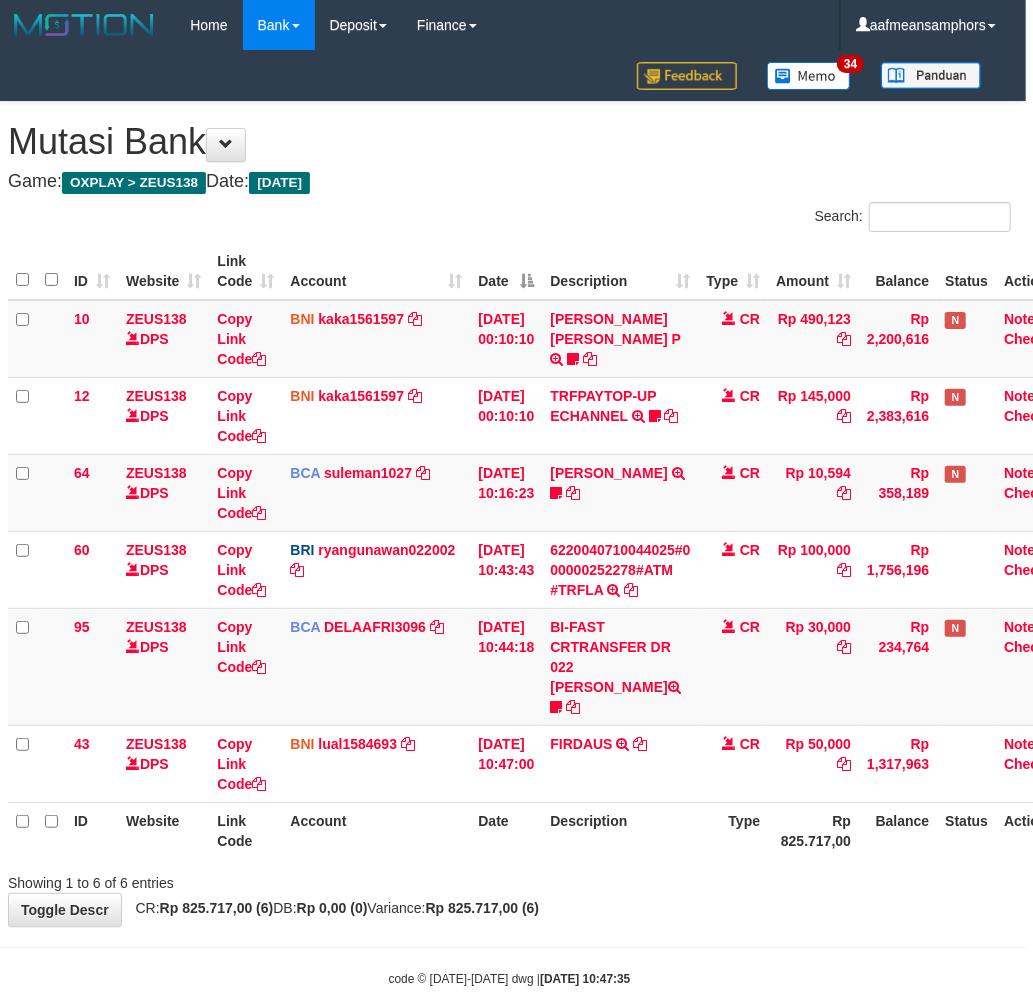 drag, startPoint x: 650, startPoint y: 882, endPoint x: 628, endPoint y: 892, distance: 24.166092 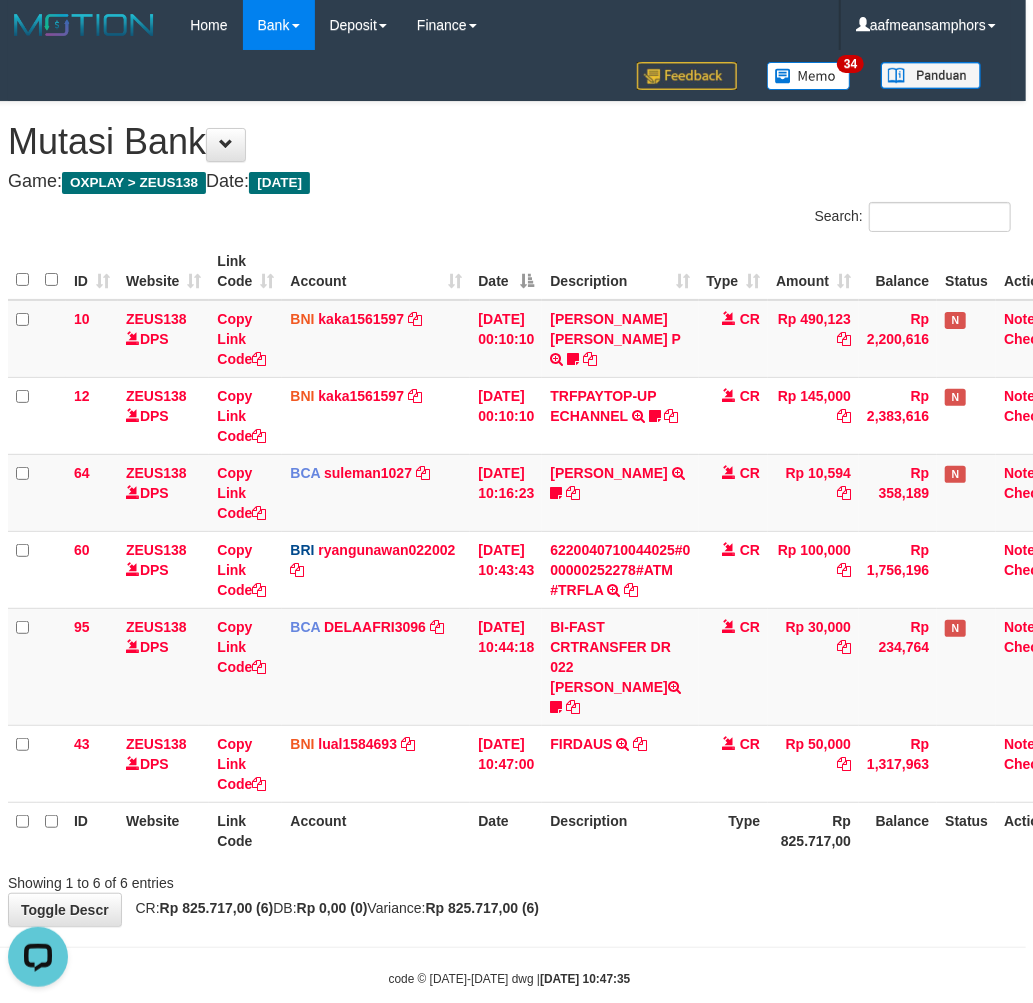 scroll, scrollTop: 0, scrollLeft: 0, axis: both 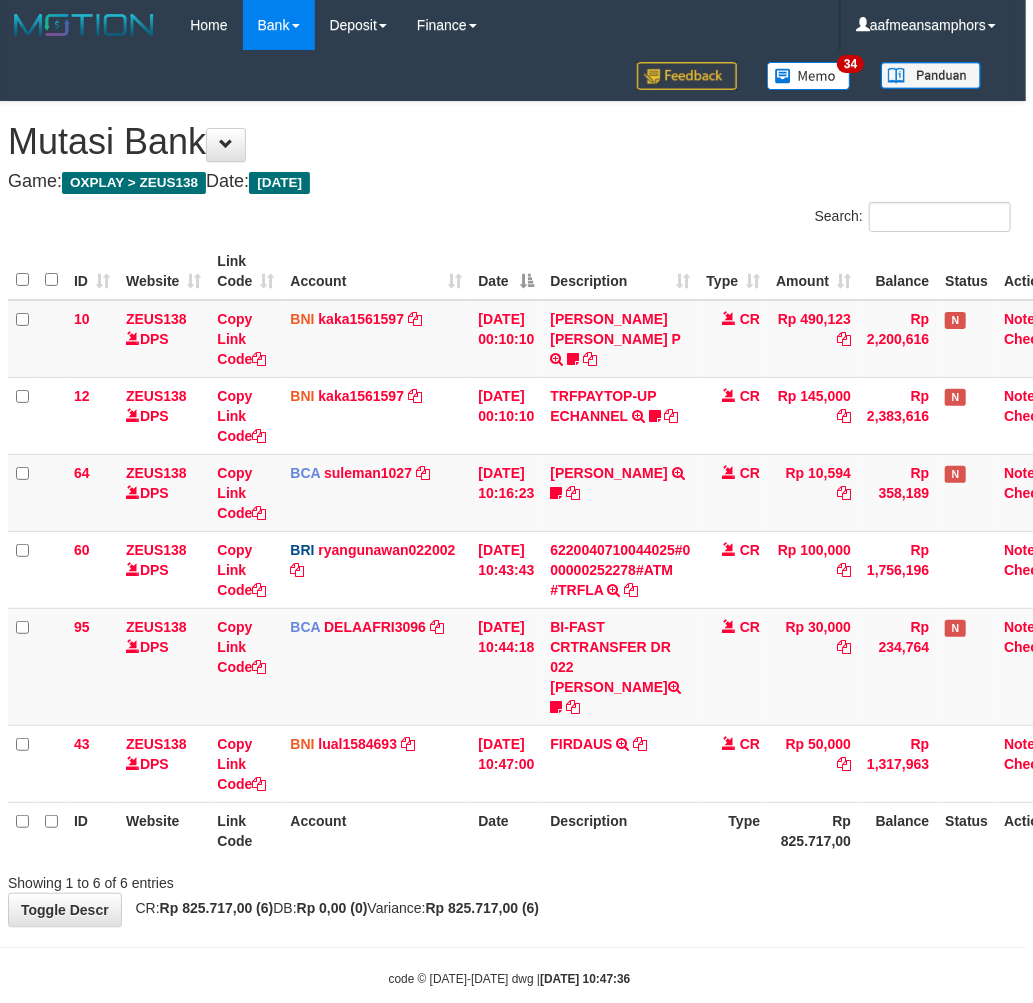 click on "Type" at bounding box center [734, 830] 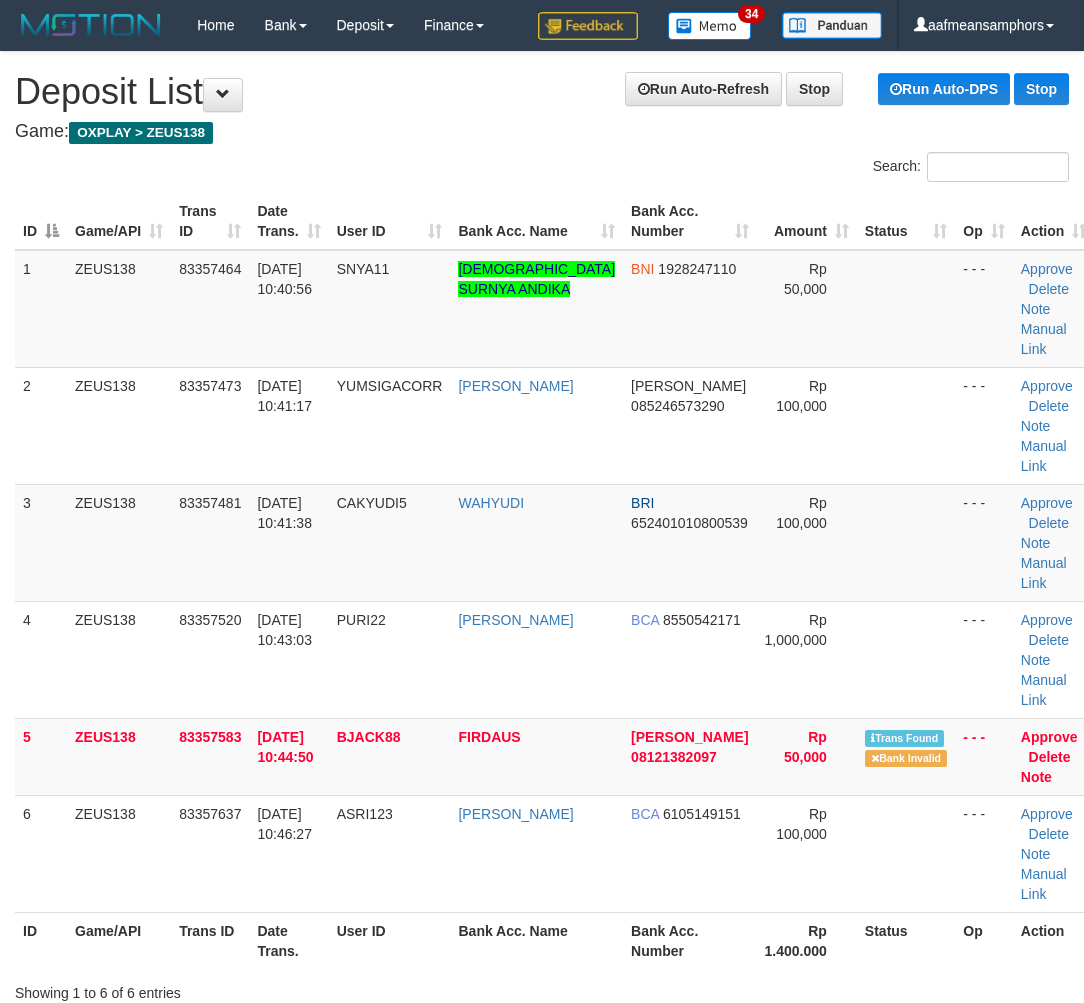scroll, scrollTop: 58, scrollLeft: 0, axis: vertical 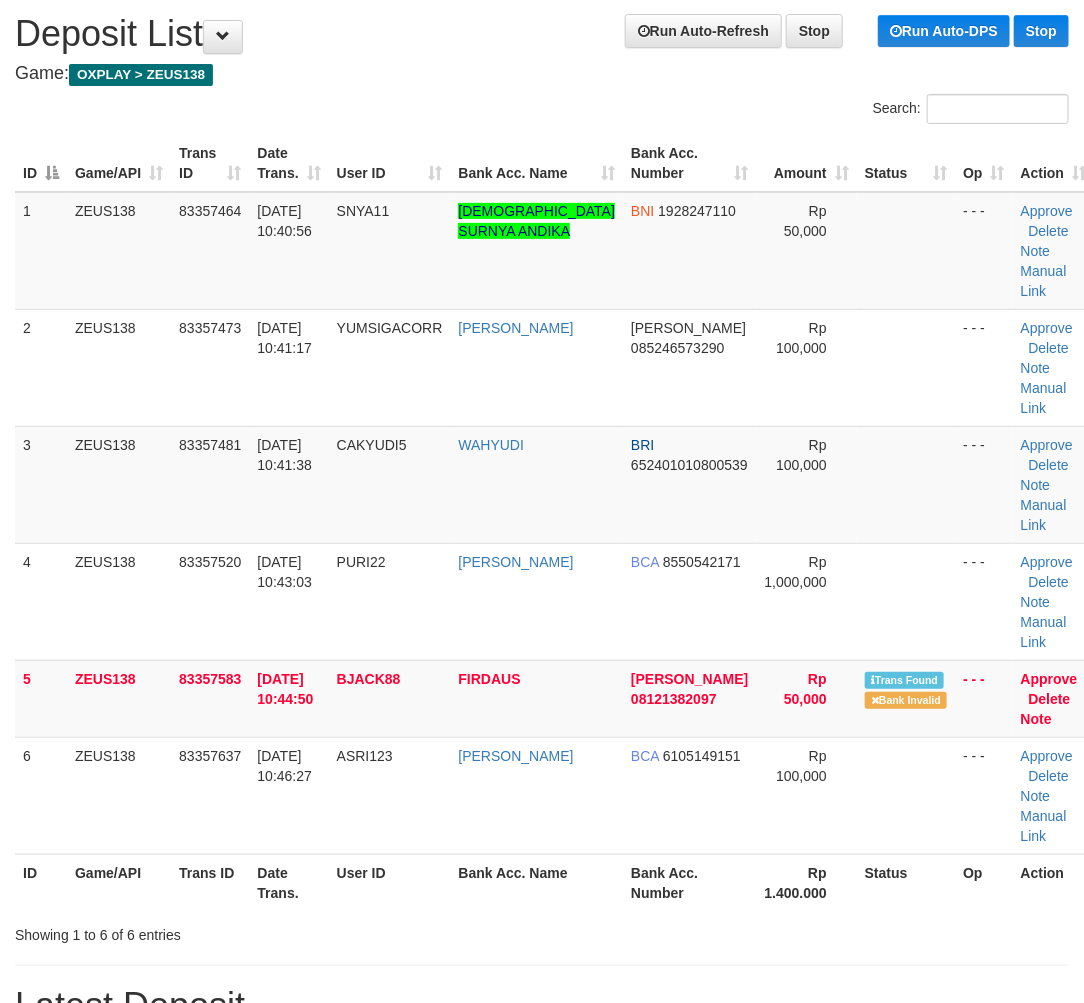 click on "Showing 1 to 6 of 6 entries" at bounding box center (226, 931) 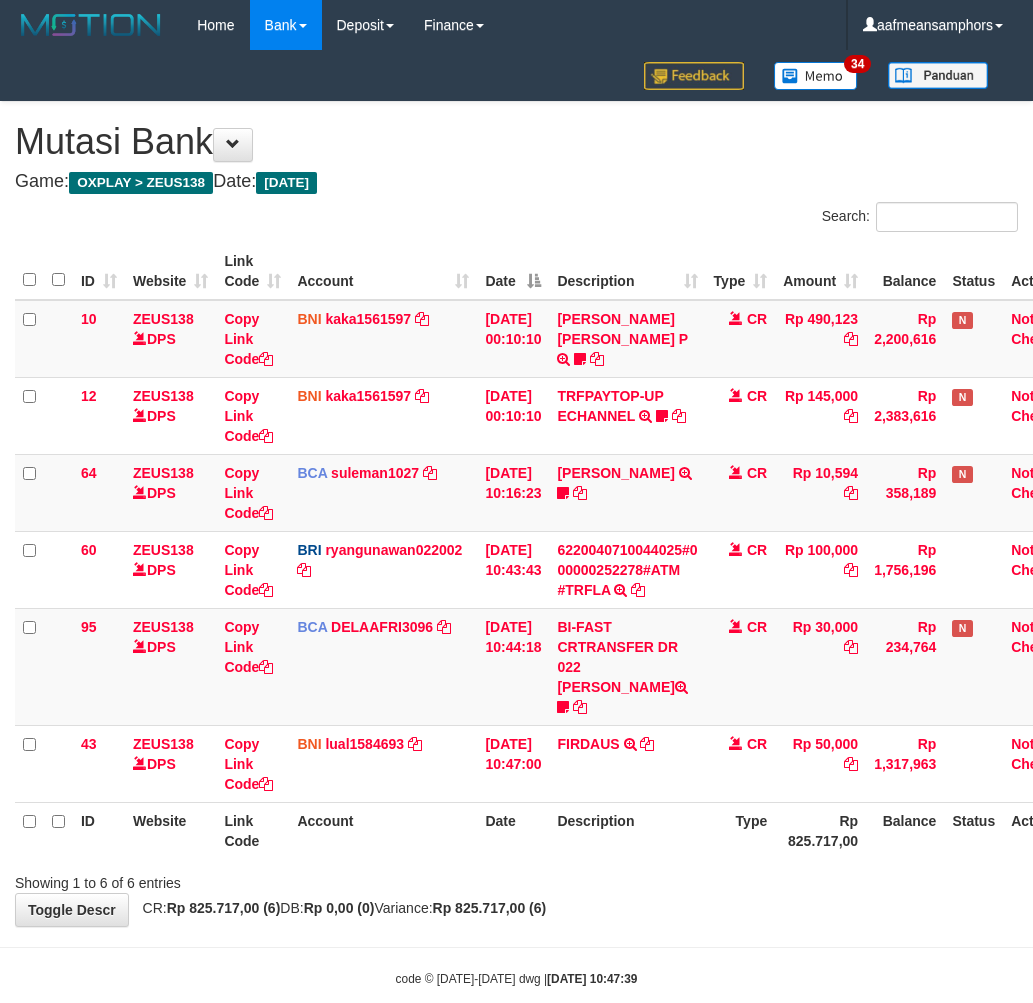 scroll, scrollTop: 0, scrollLeft: 7, axis: horizontal 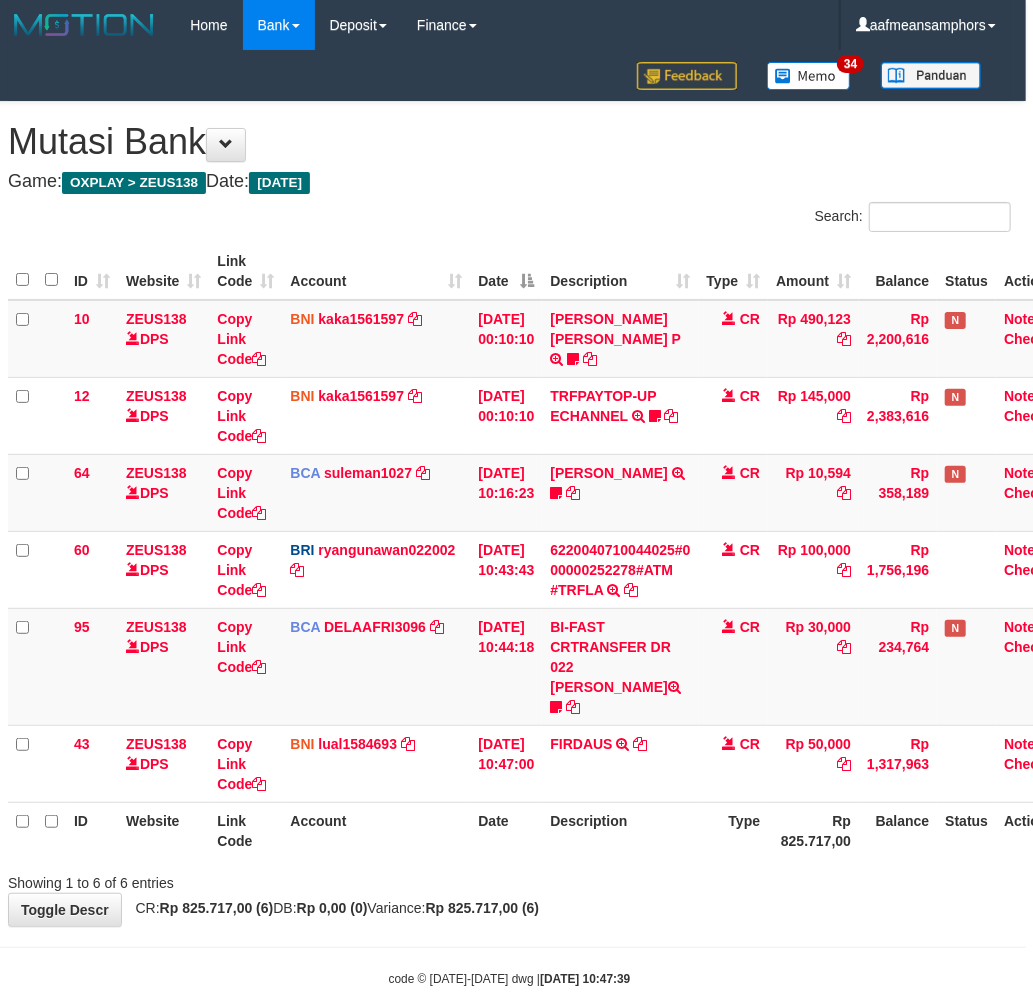 click on "Showing 1 to 6 of 6 entries" at bounding box center [509, 879] 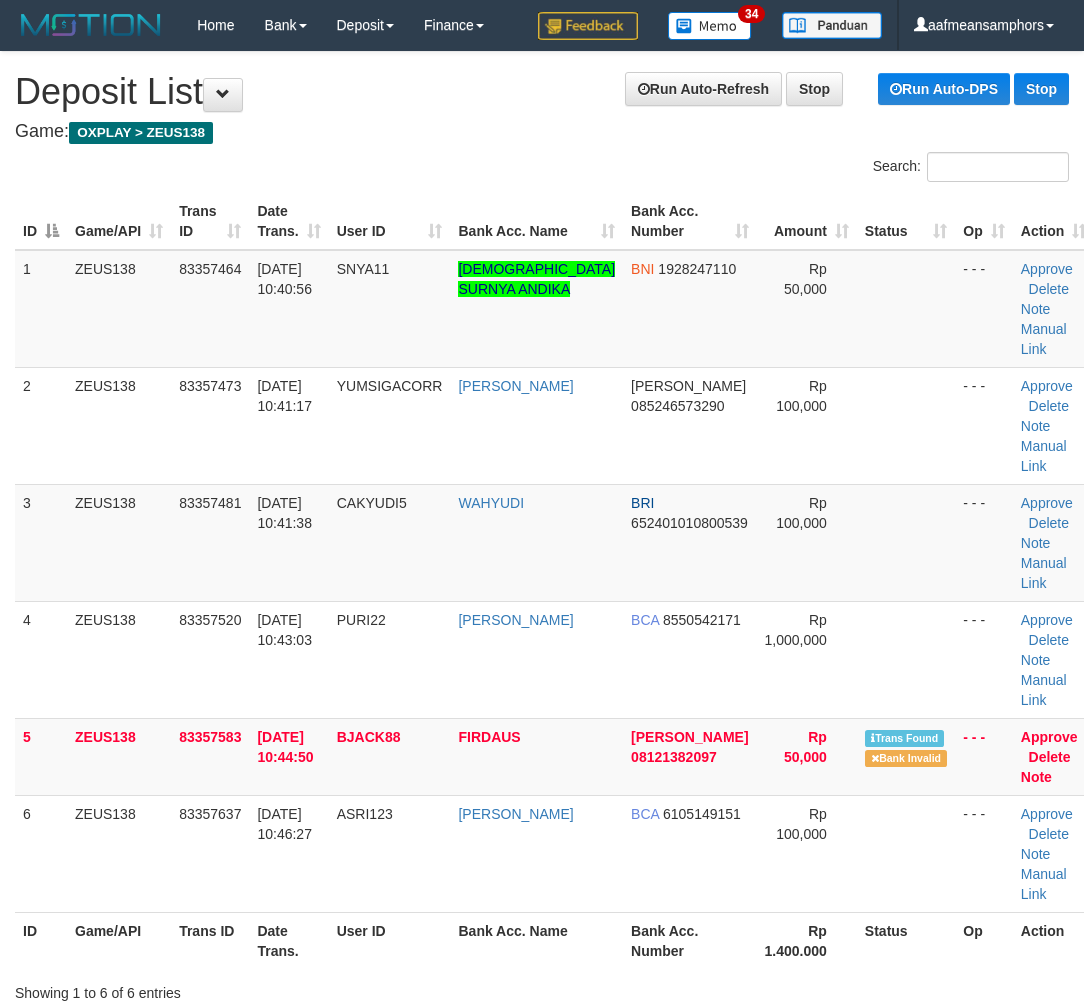 scroll, scrollTop: 58, scrollLeft: 0, axis: vertical 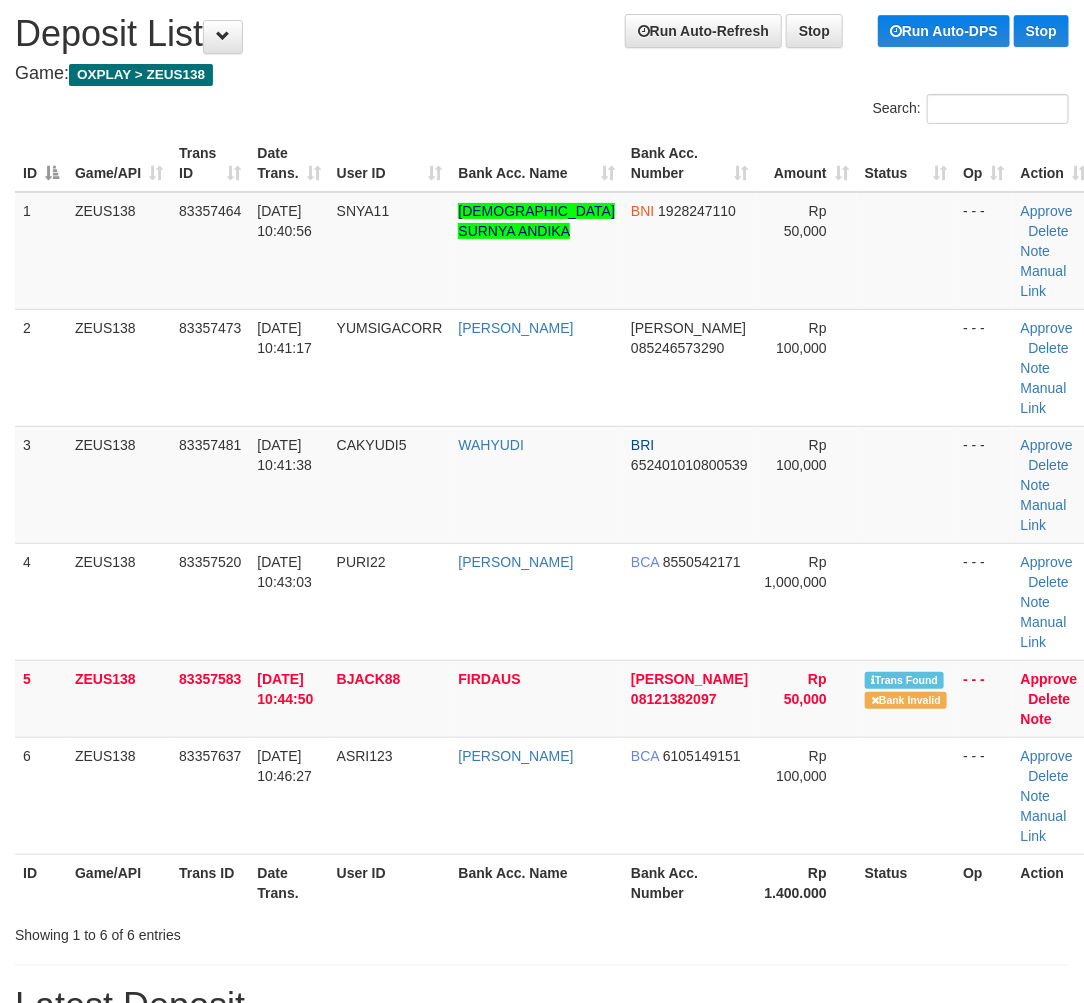 click on "Showing 1 to 6 of 6 entries" at bounding box center (226, 931) 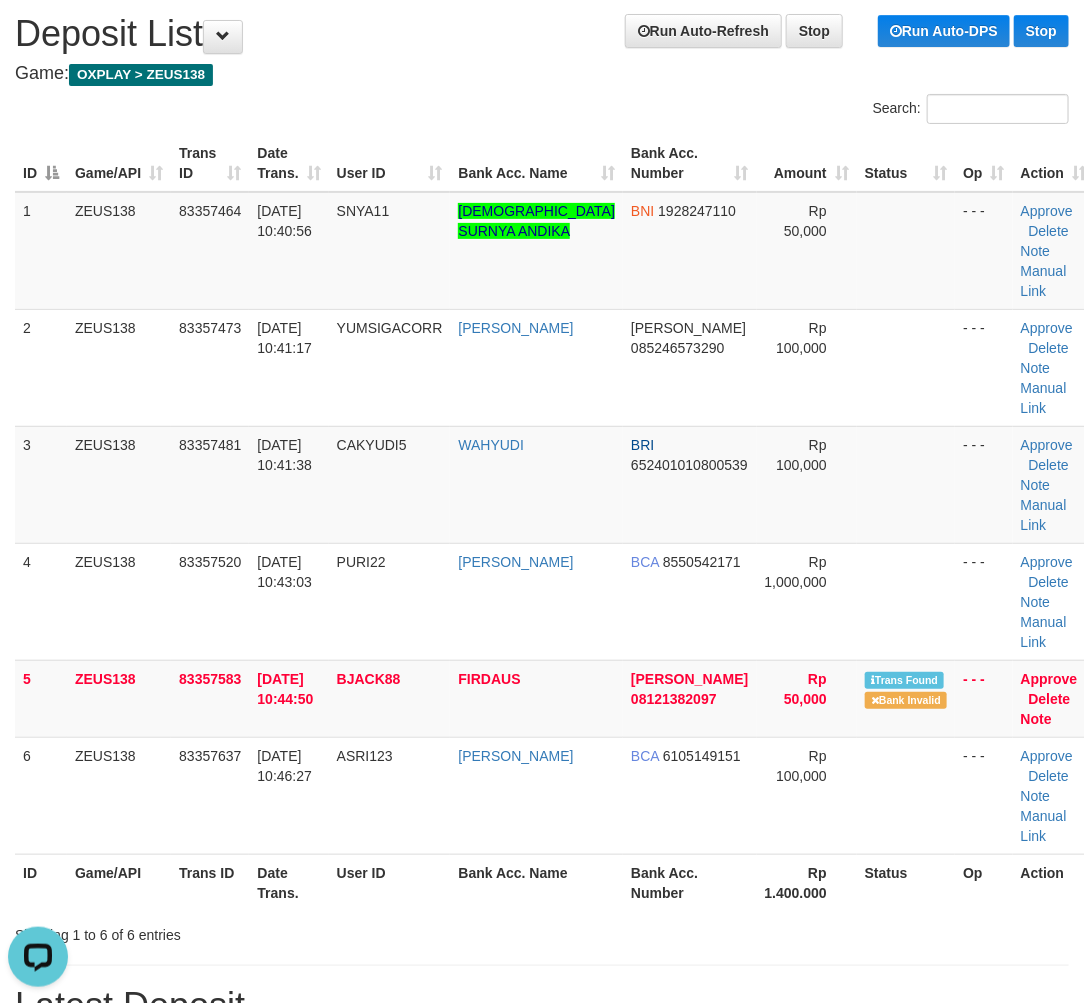 scroll, scrollTop: 0, scrollLeft: 0, axis: both 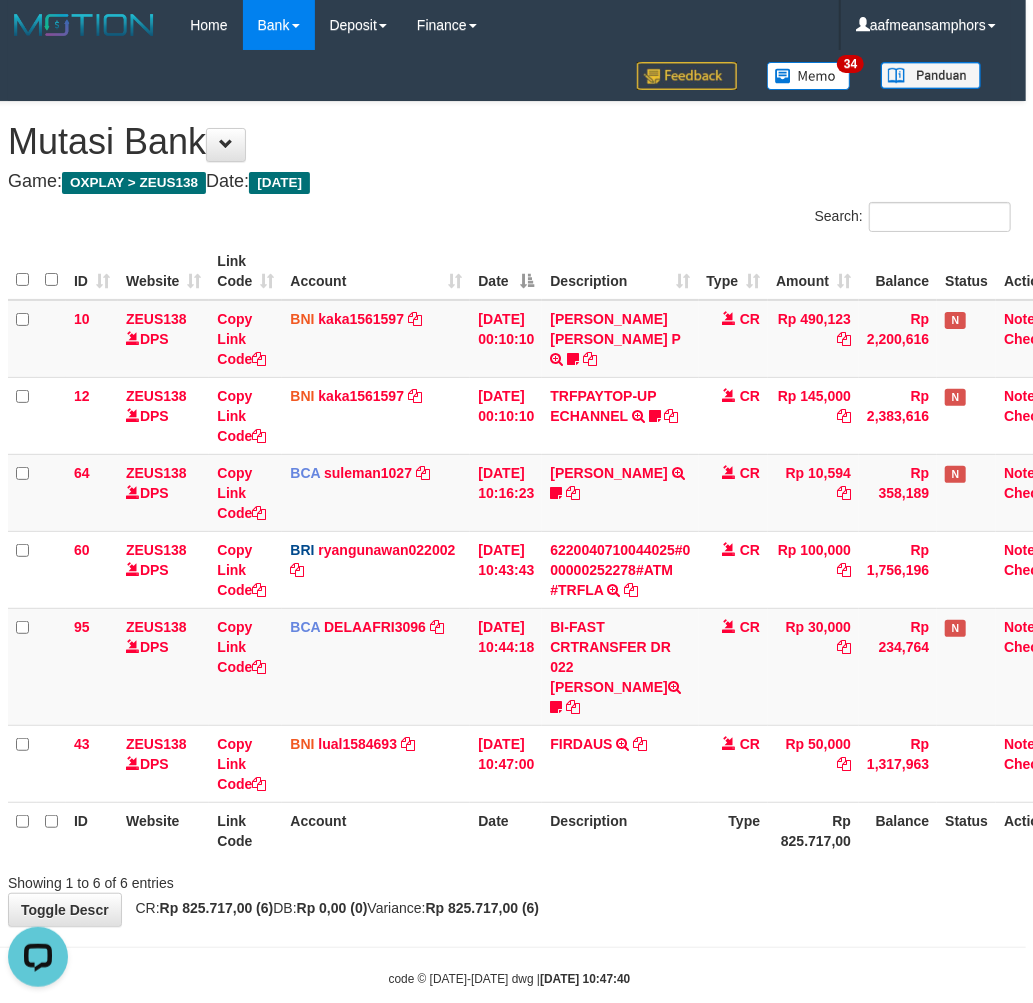 drag, startPoint x: 728, startPoint y: 936, endPoint x: 717, endPoint y: 932, distance: 11.7046995 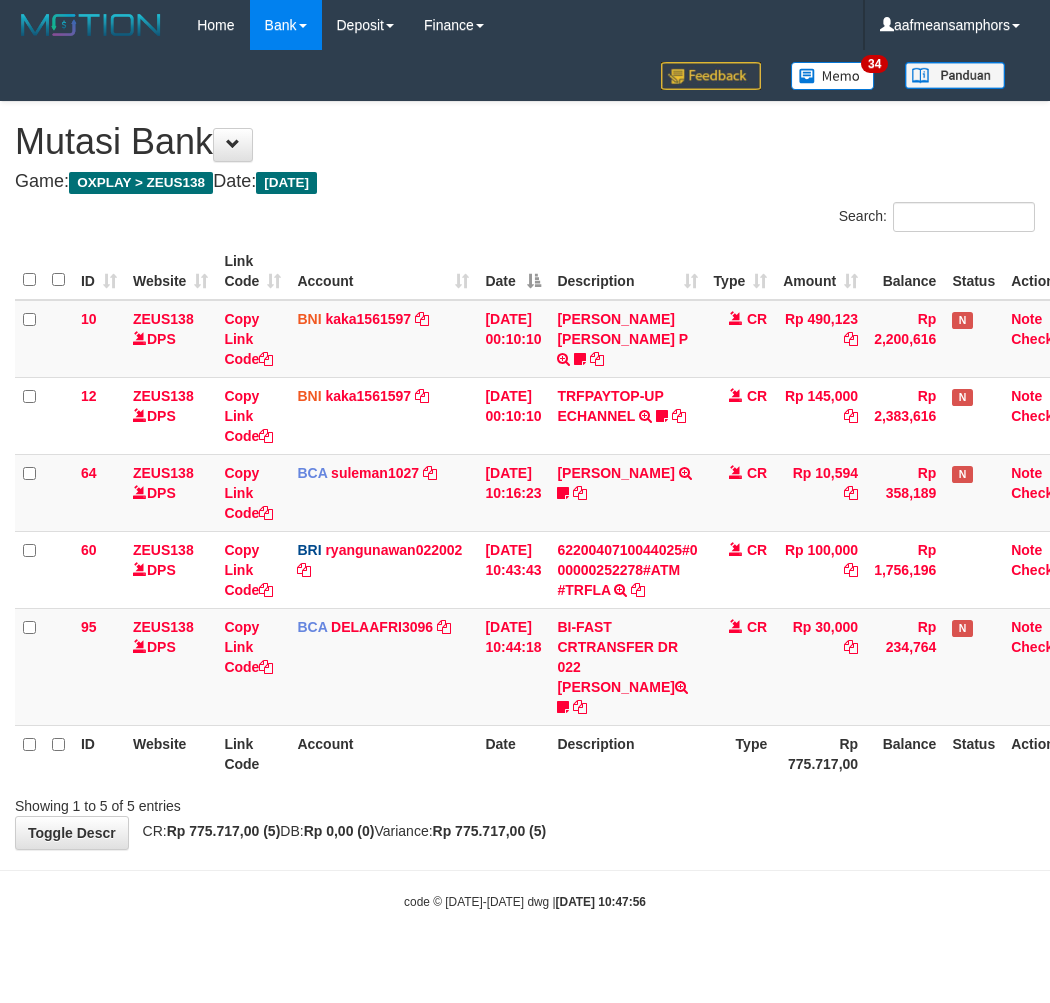 scroll, scrollTop: 0, scrollLeft: 7, axis: horizontal 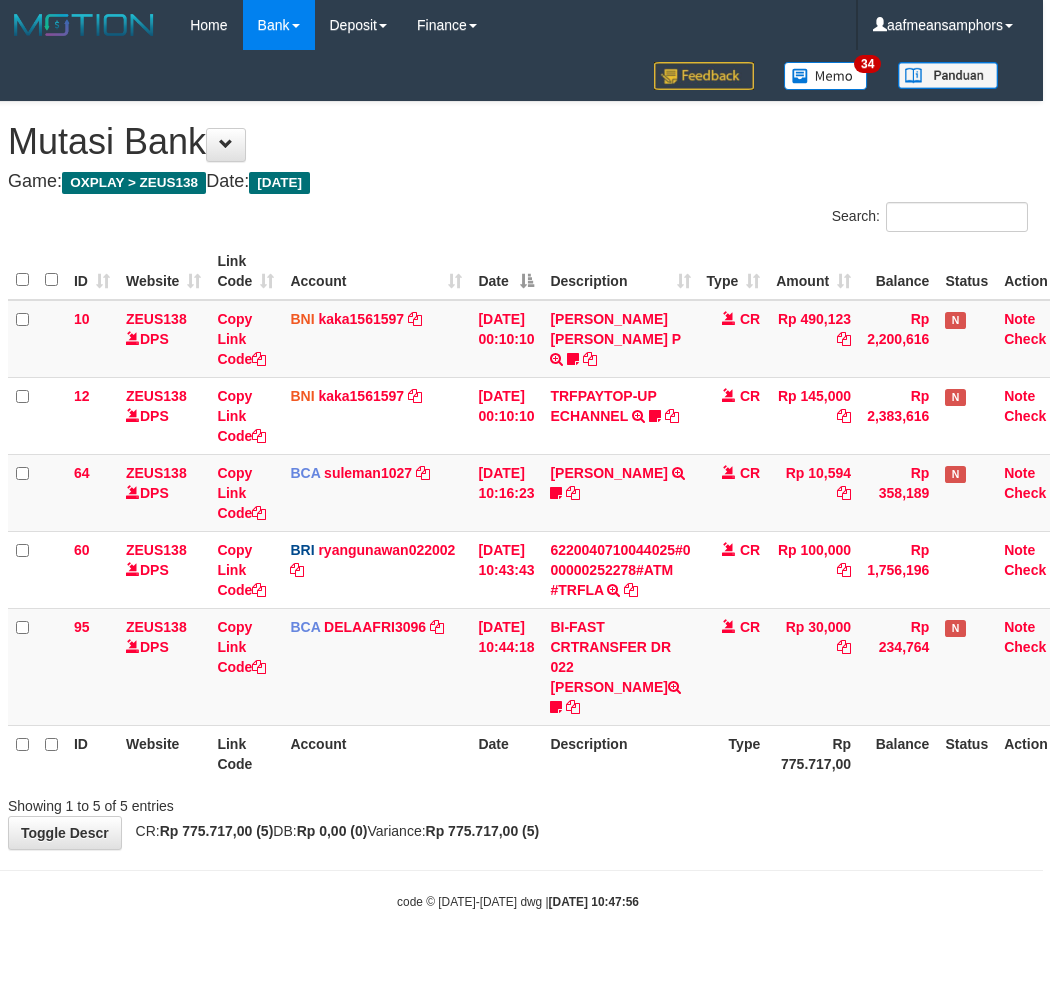 drag, startPoint x: 782, startPoint y: 828, endPoint x: 804, endPoint y: 830, distance: 22.090721 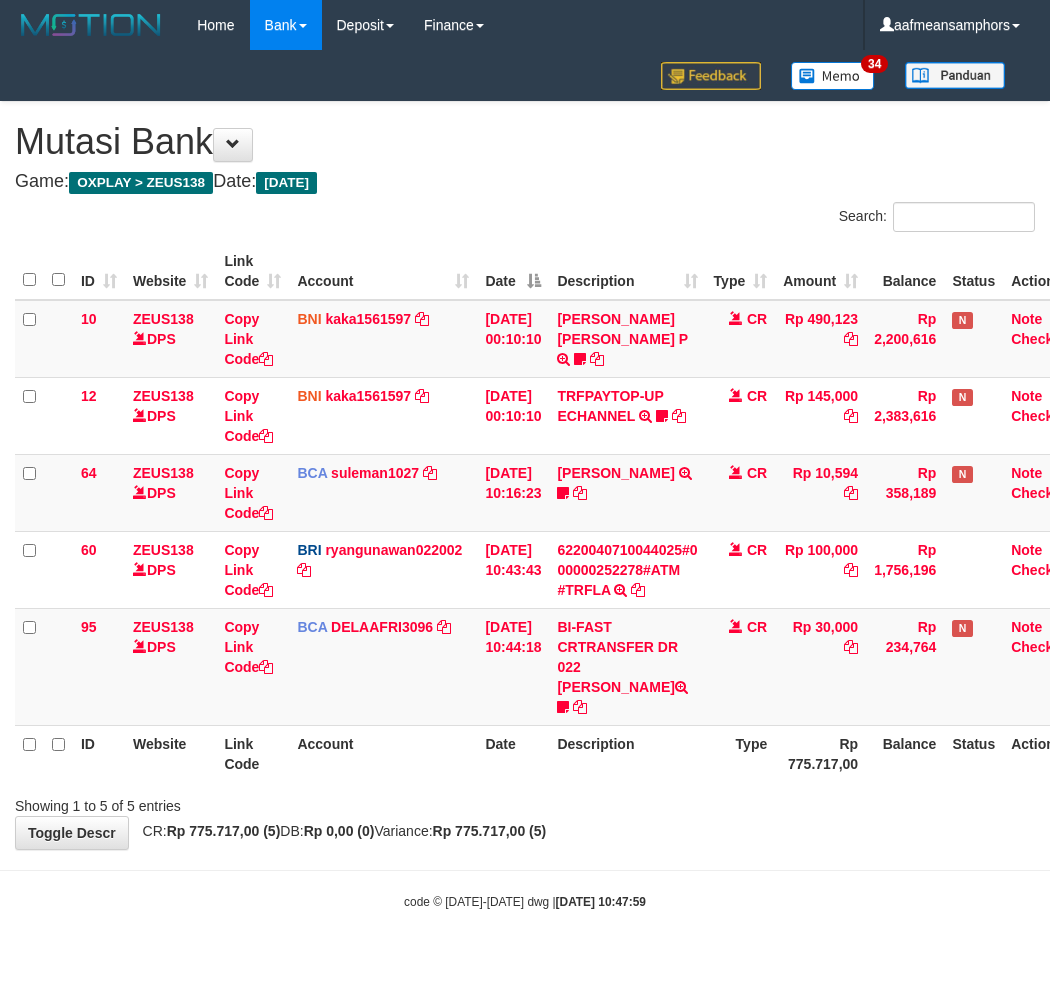 scroll, scrollTop: 0, scrollLeft: 7, axis: horizontal 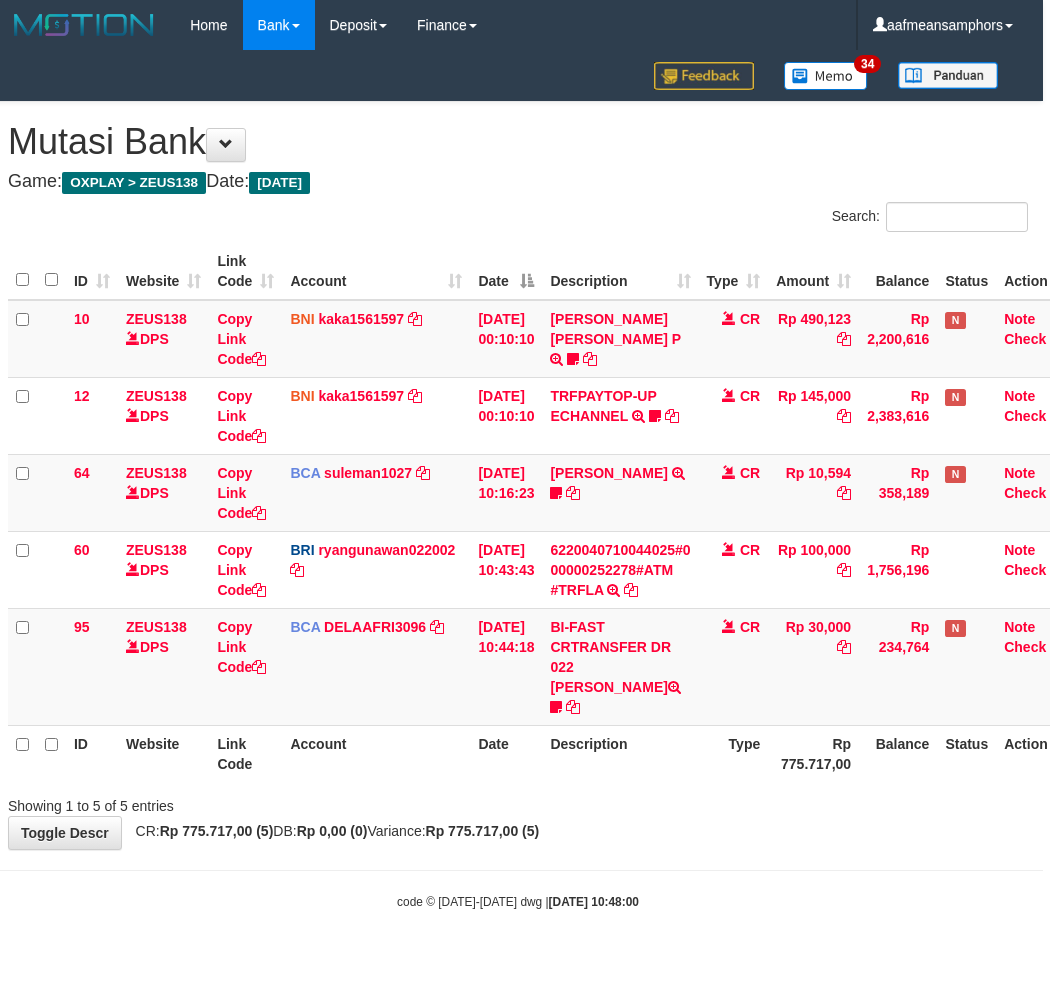 drag, startPoint x: 788, startPoint y: 837, endPoint x: 1034, endPoint y: 816, distance: 246.89471 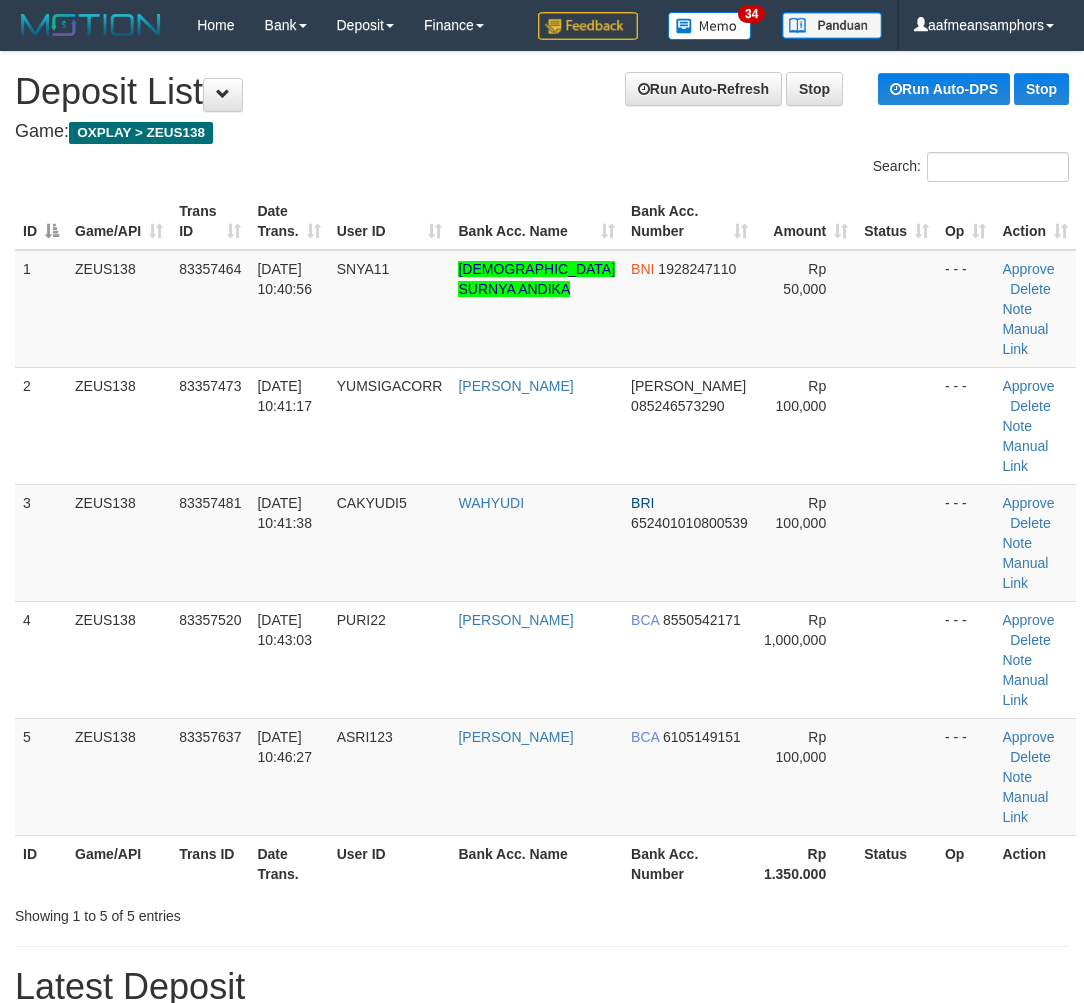 scroll, scrollTop: 58, scrollLeft: 0, axis: vertical 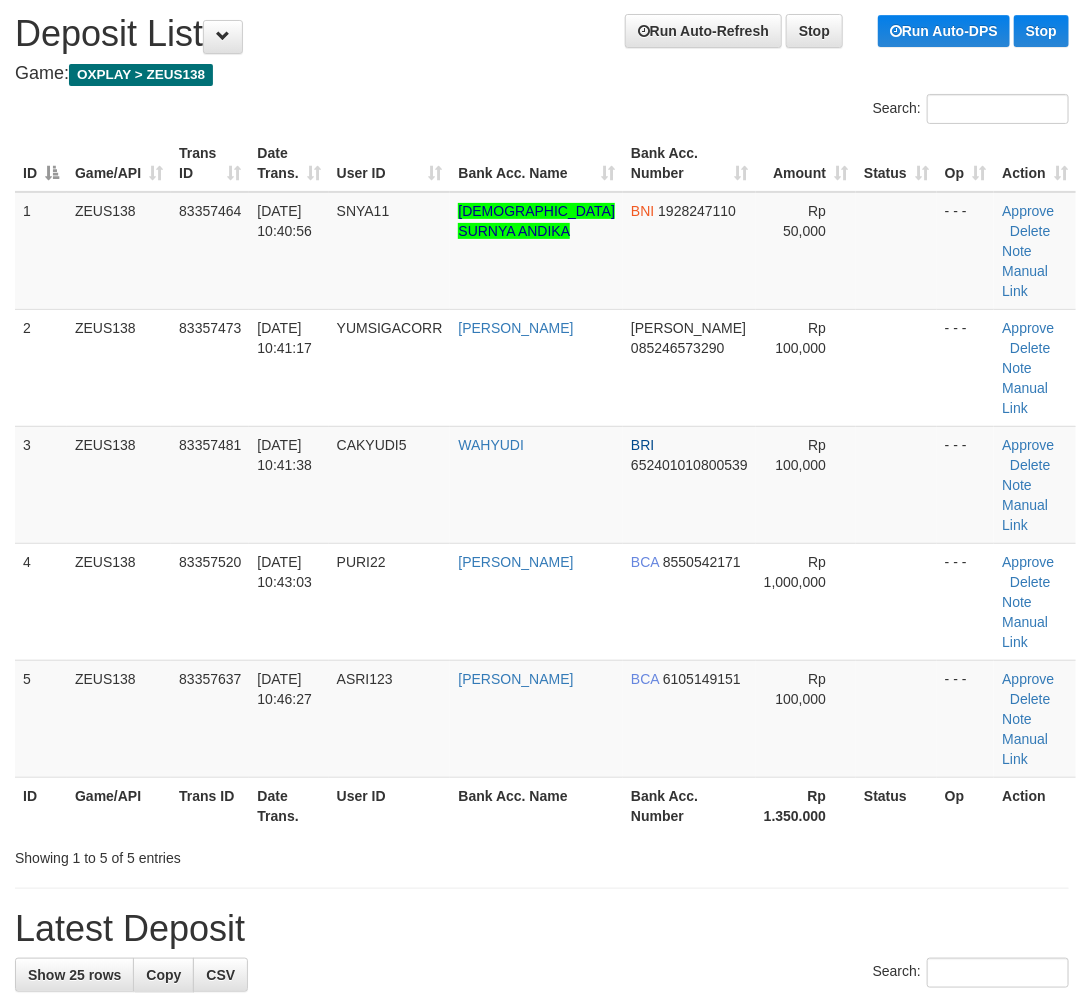 drag, startPoint x: 0, startPoint y: 0, endPoint x: 297, endPoint y: 831, distance: 882.47943 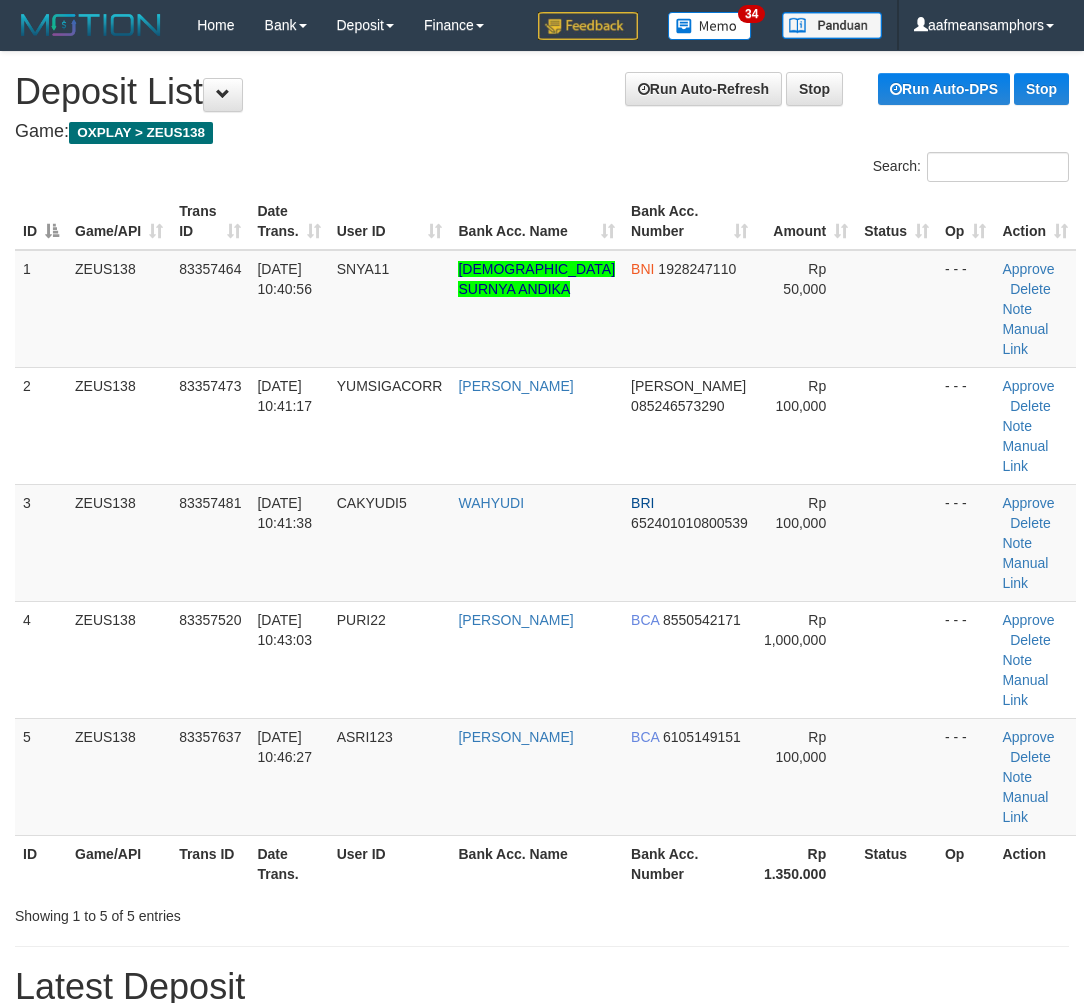 scroll, scrollTop: 58, scrollLeft: 0, axis: vertical 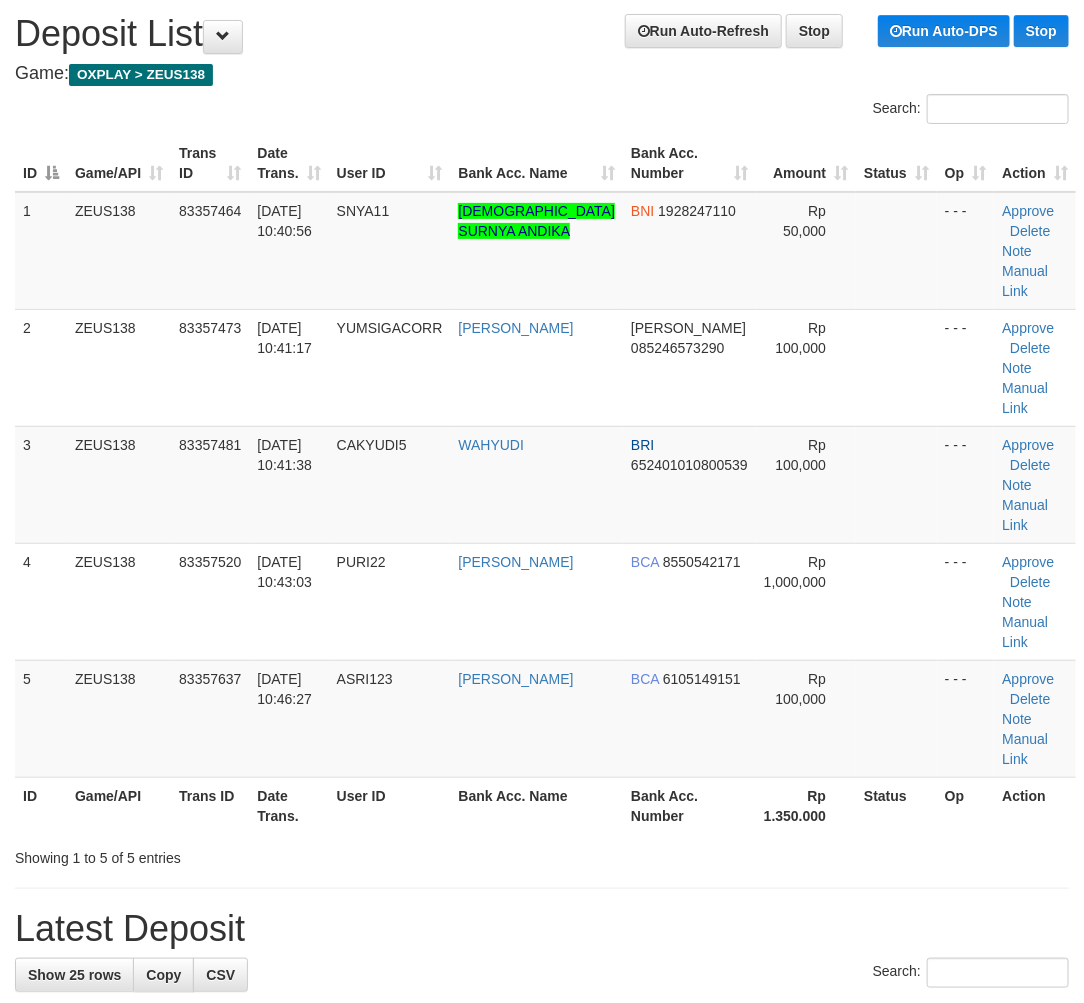 click on "Latest Deposit" at bounding box center (542, 929) 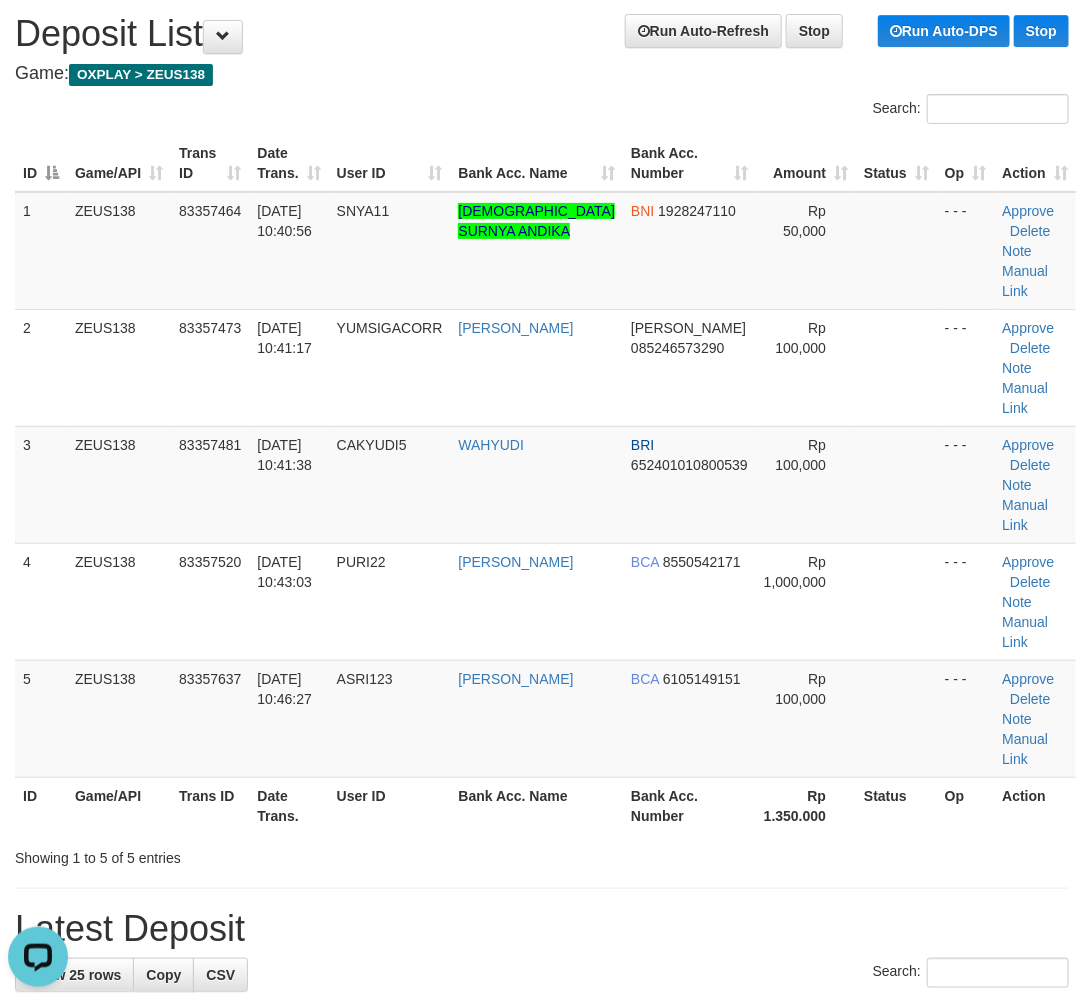 scroll, scrollTop: 0, scrollLeft: 0, axis: both 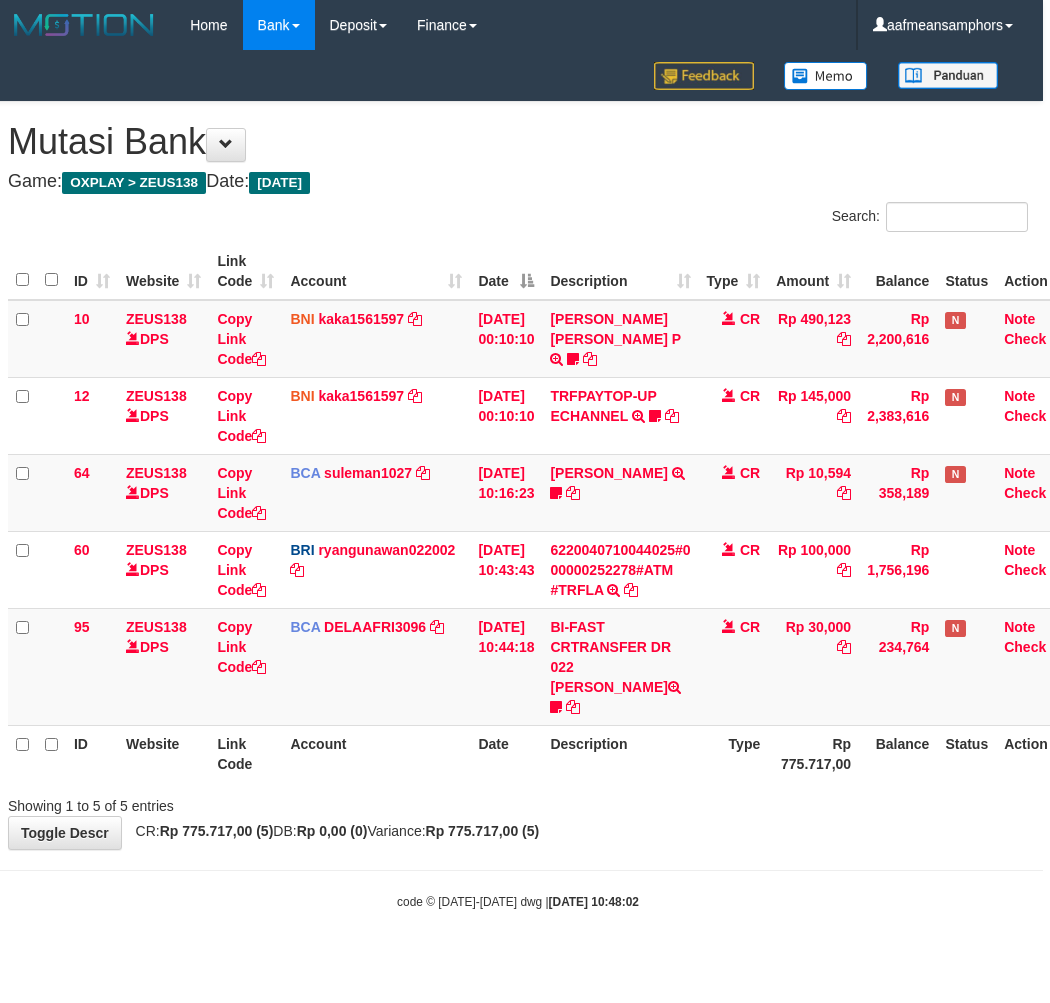 drag, startPoint x: 0, startPoint y: 0, endPoint x: 728, endPoint y: 825, distance: 1100.2767 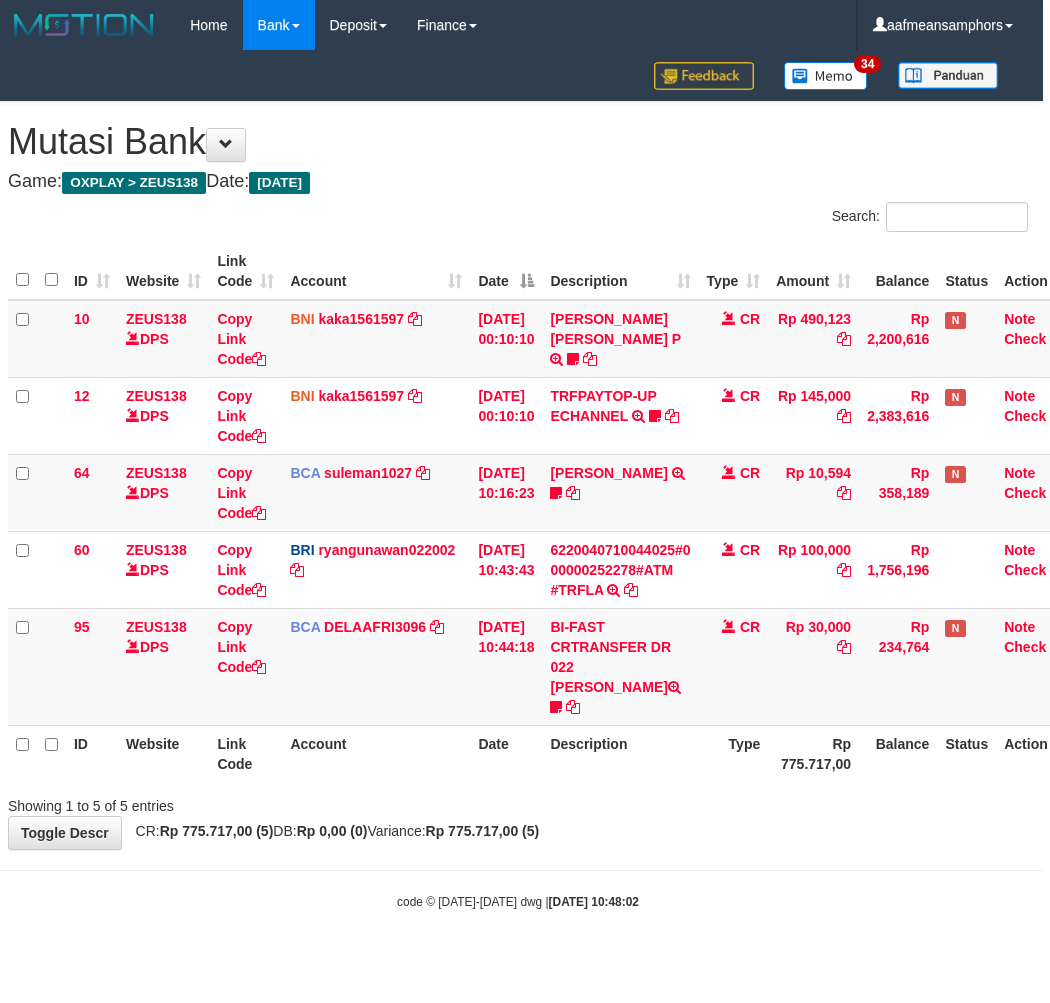 click on "Showing 1 to 5 of 5 entries" at bounding box center (518, 802) 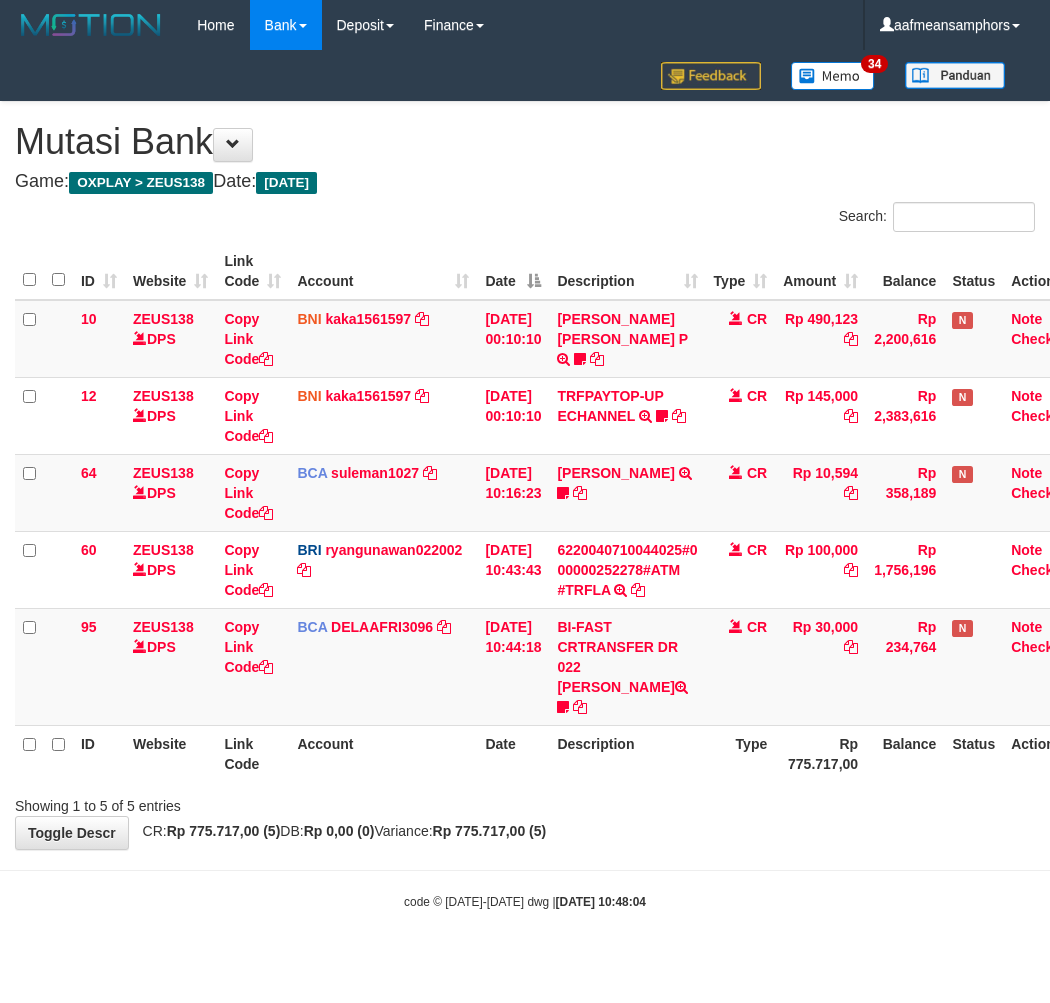 scroll, scrollTop: 0, scrollLeft: 7, axis: horizontal 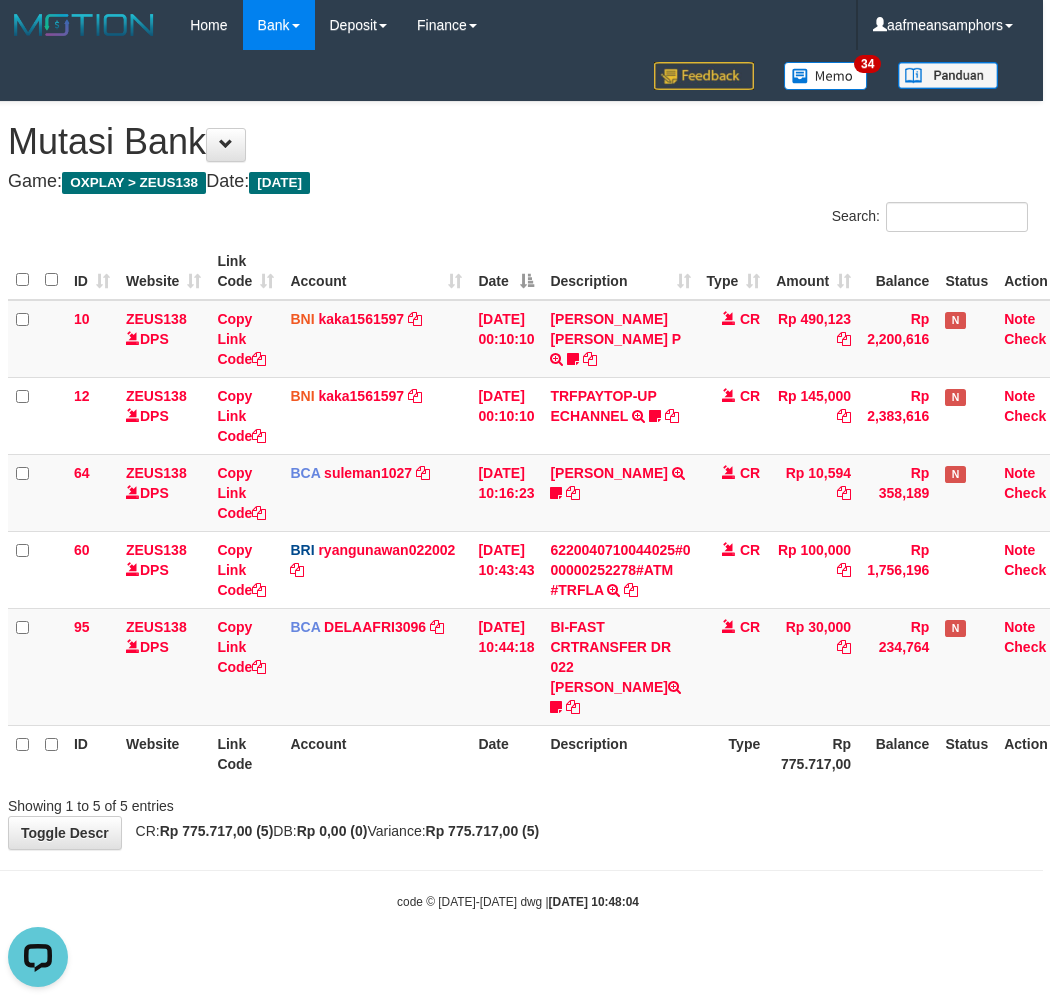 drag, startPoint x: 641, startPoint y: 785, endPoint x: 625, endPoint y: 796, distance: 19.416489 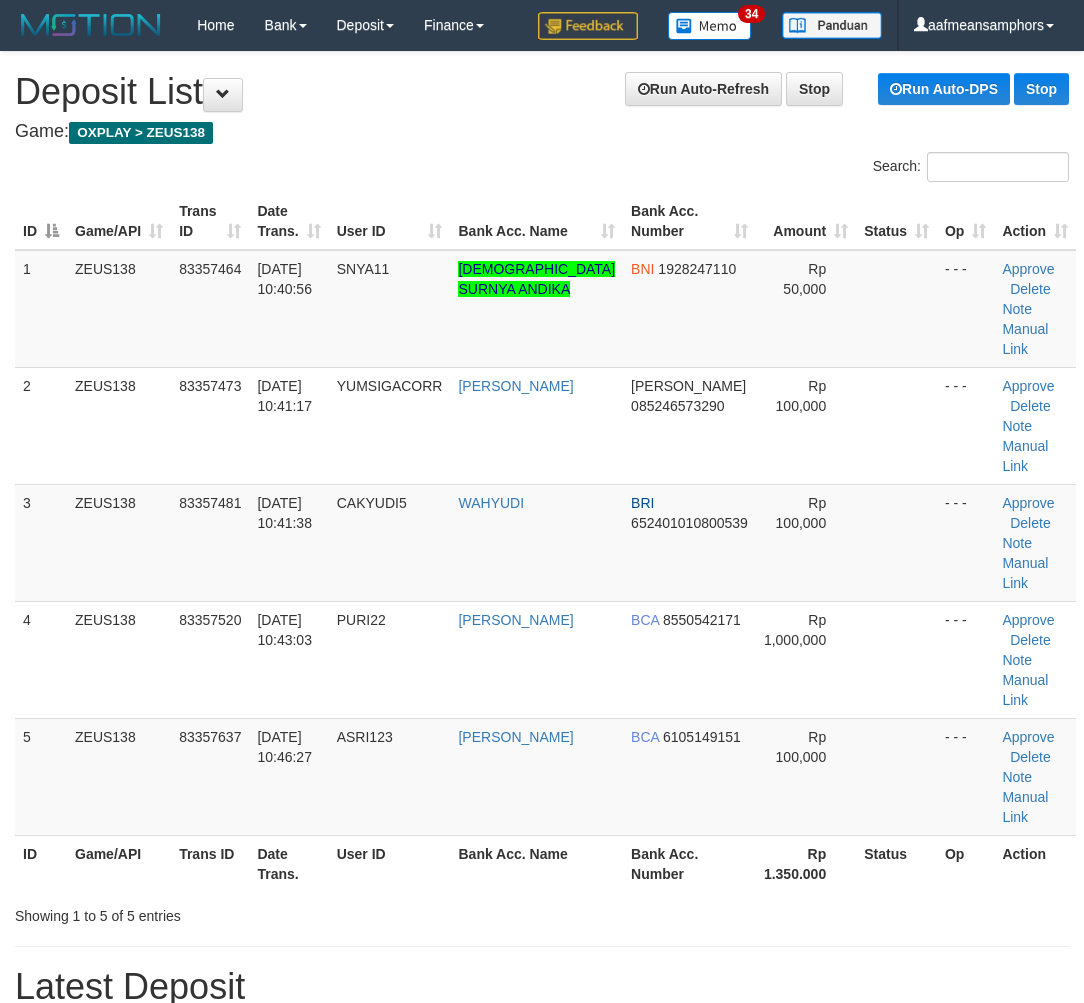 scroll, scrollTop: 58, scrollLeft: 0, axis: vertical 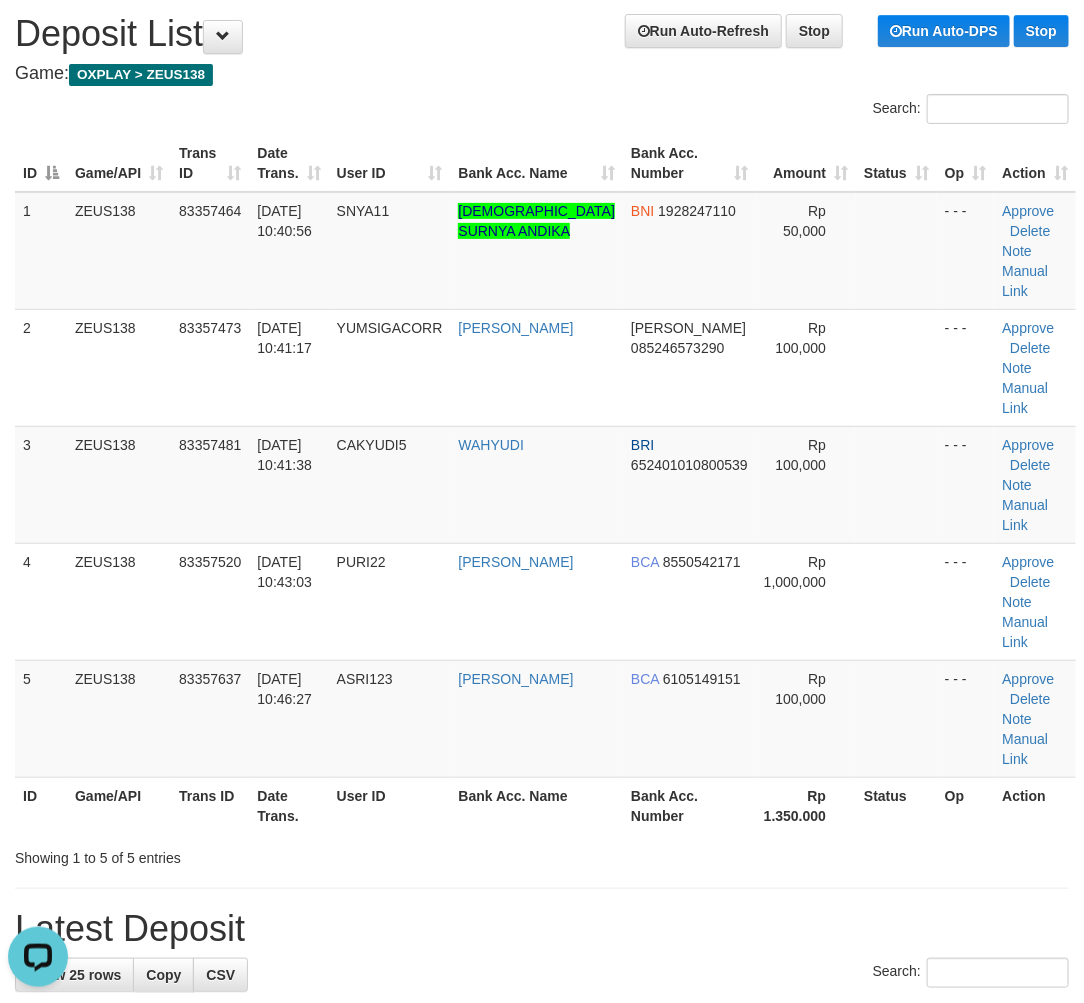 drag, startPoint x: 590, startPoint y: 773, endPoint x: 576, endPoint y: 771, distance: 14.142136 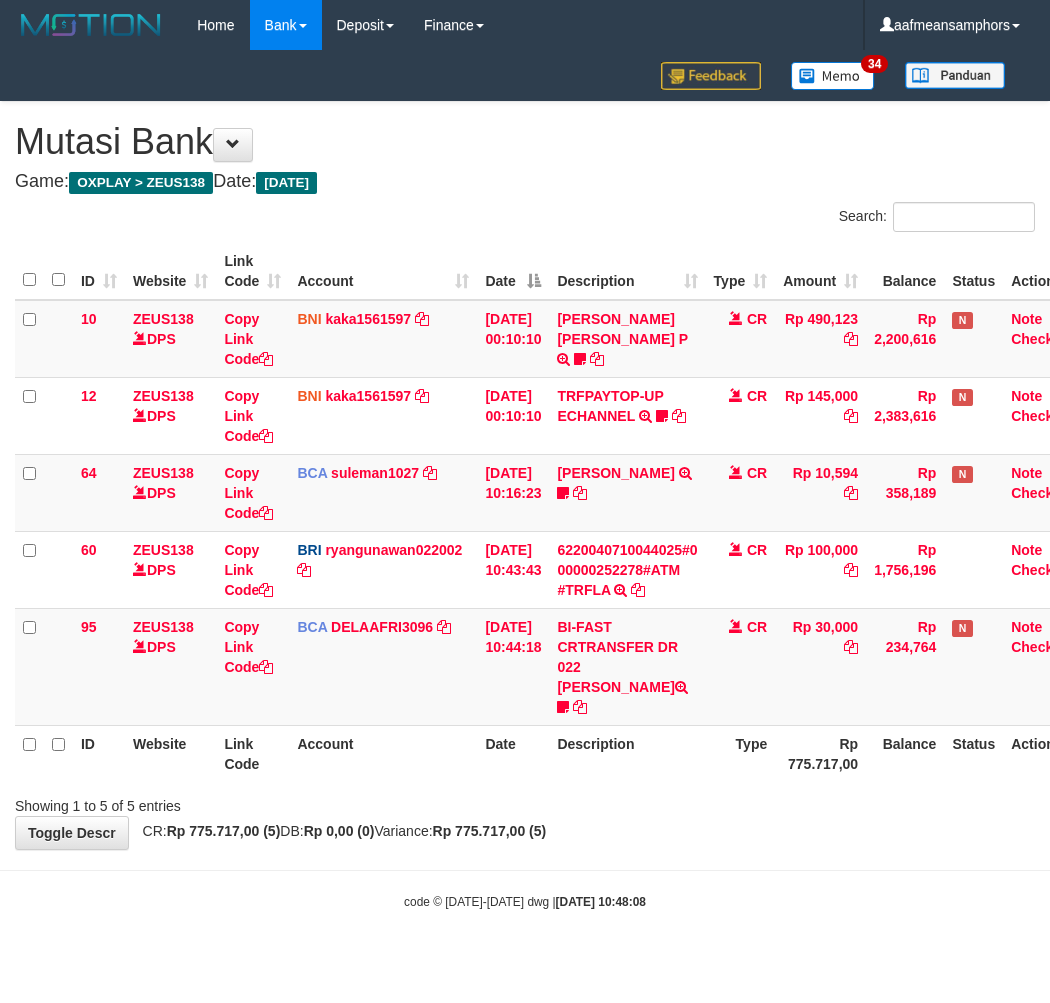 scroll, scrollTop: 0, scrollLeft: 7, axis: horizontal 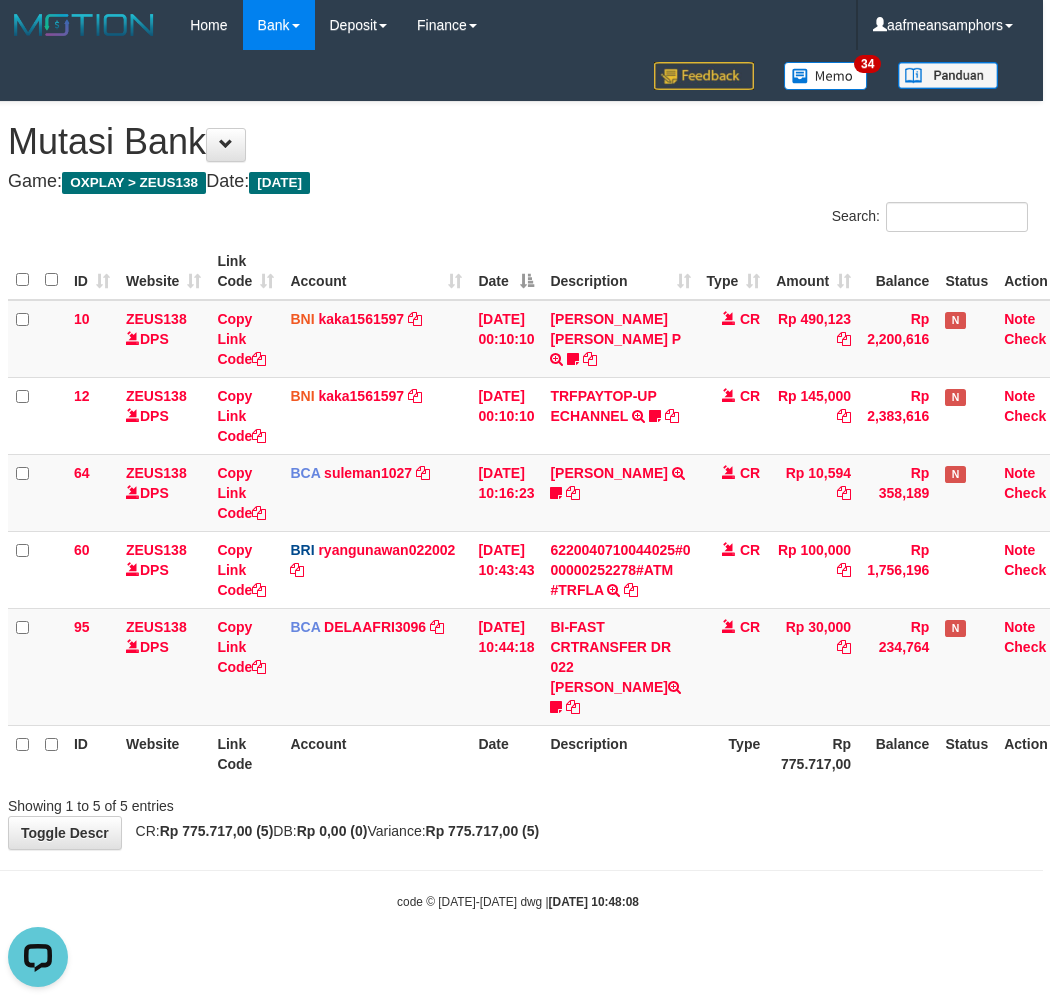 click on "**********" at bounding box center (518, 475) 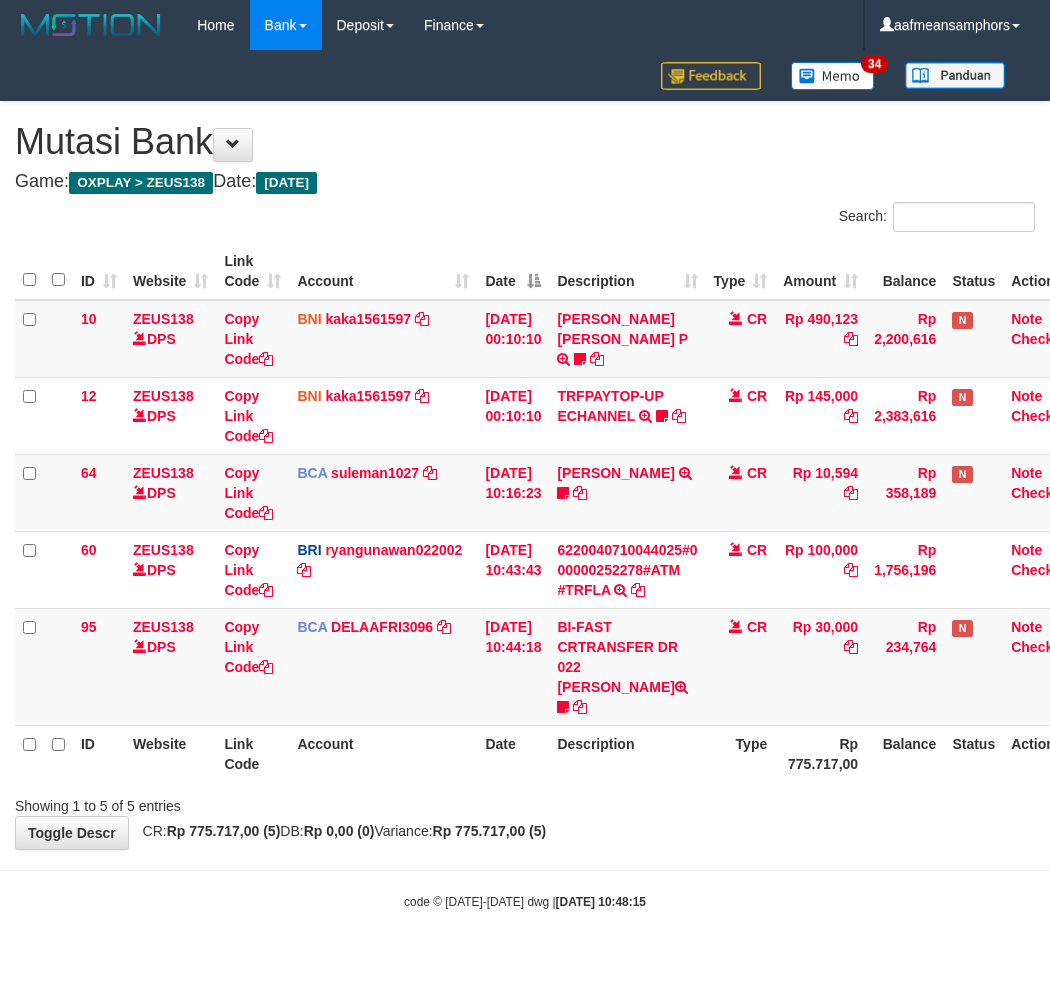 scroll, scrollTop: 0, scrollLeft: 7, axis: horizontal 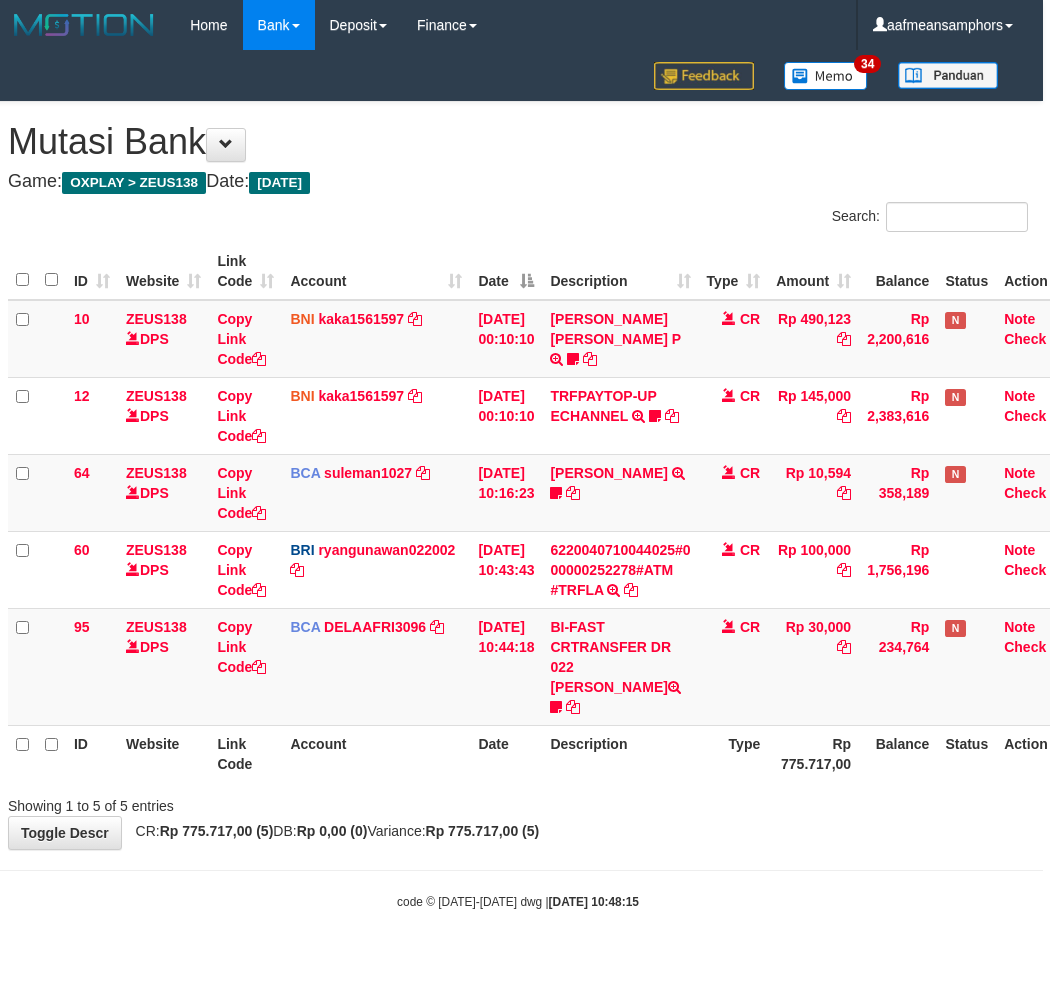 click on "**********" at bounding box center (518, 475) 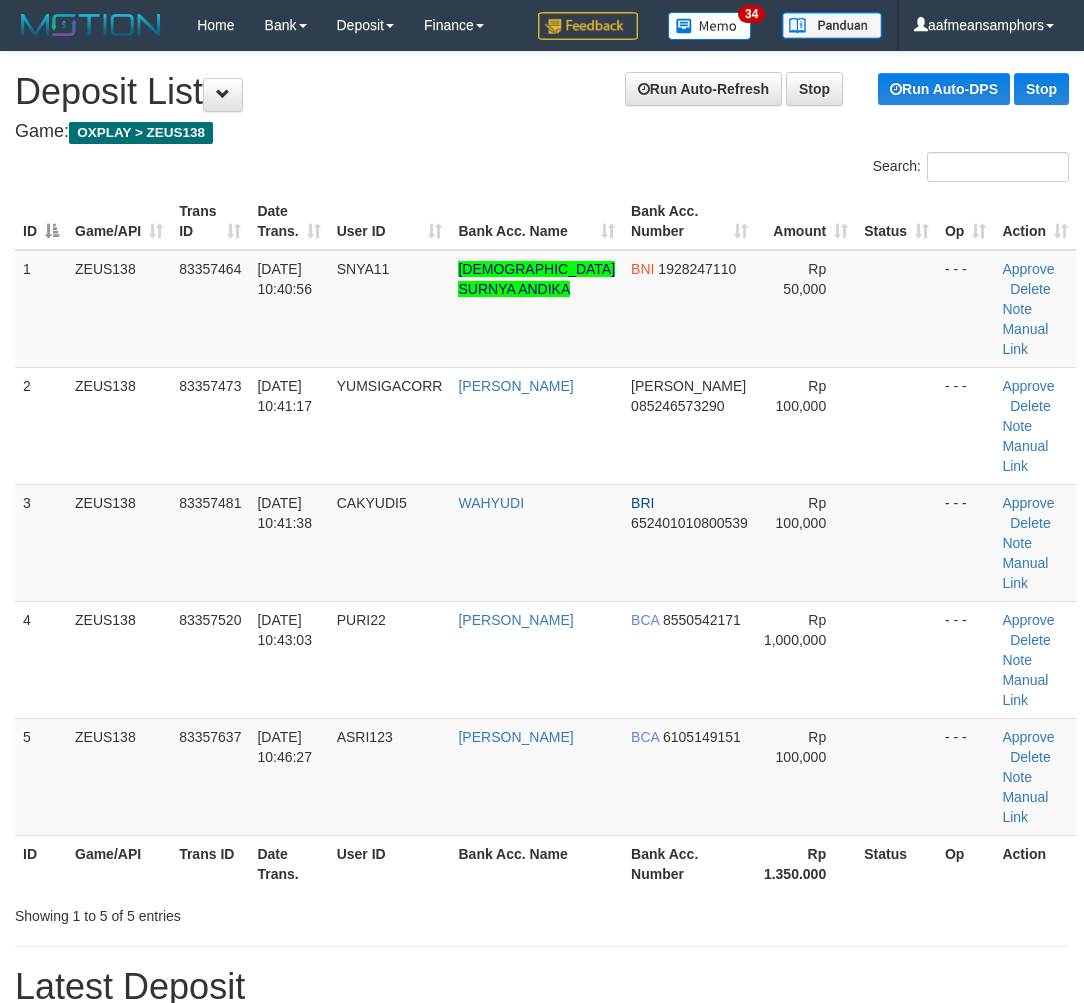 scroll, scrollTop: 58, scrollLeft: 0, axis: vertical 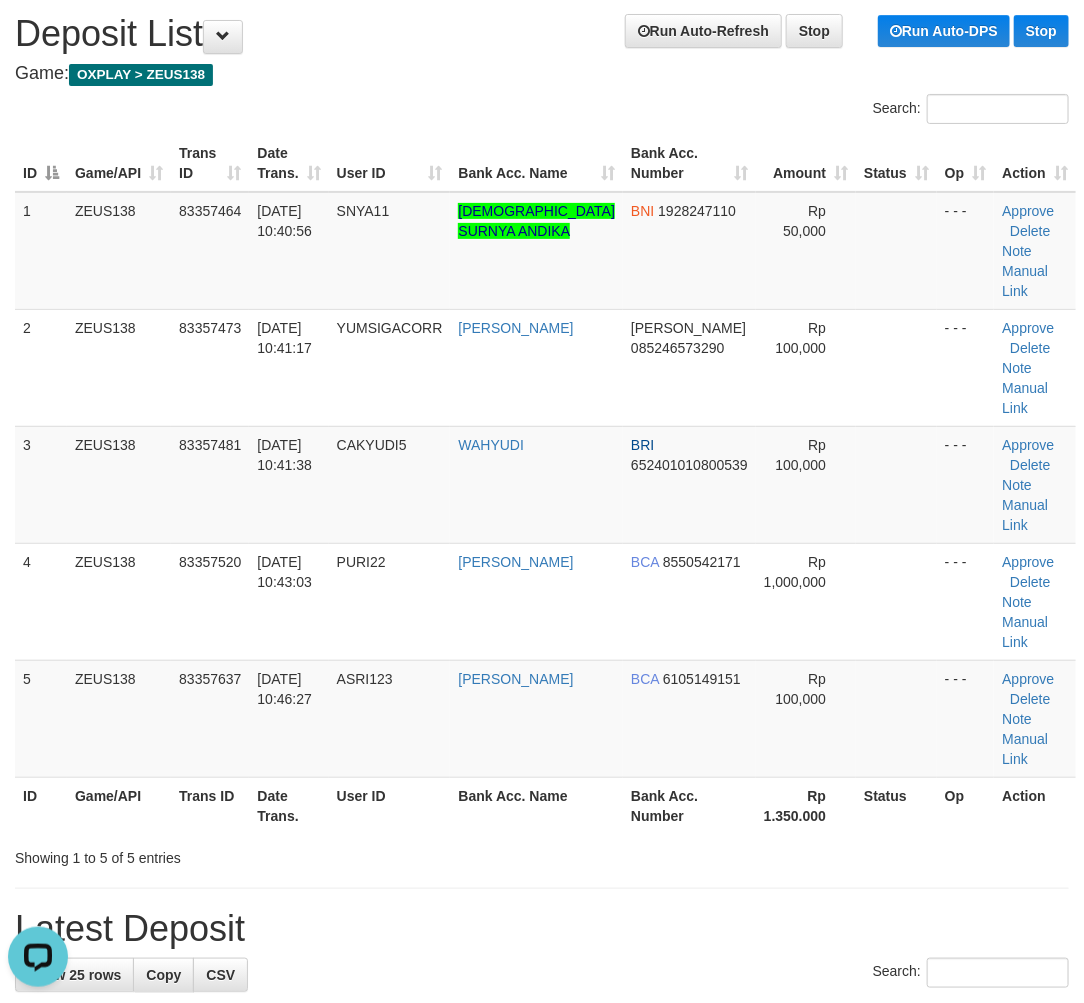 click on "**********" at bounding box center [542, 1304] 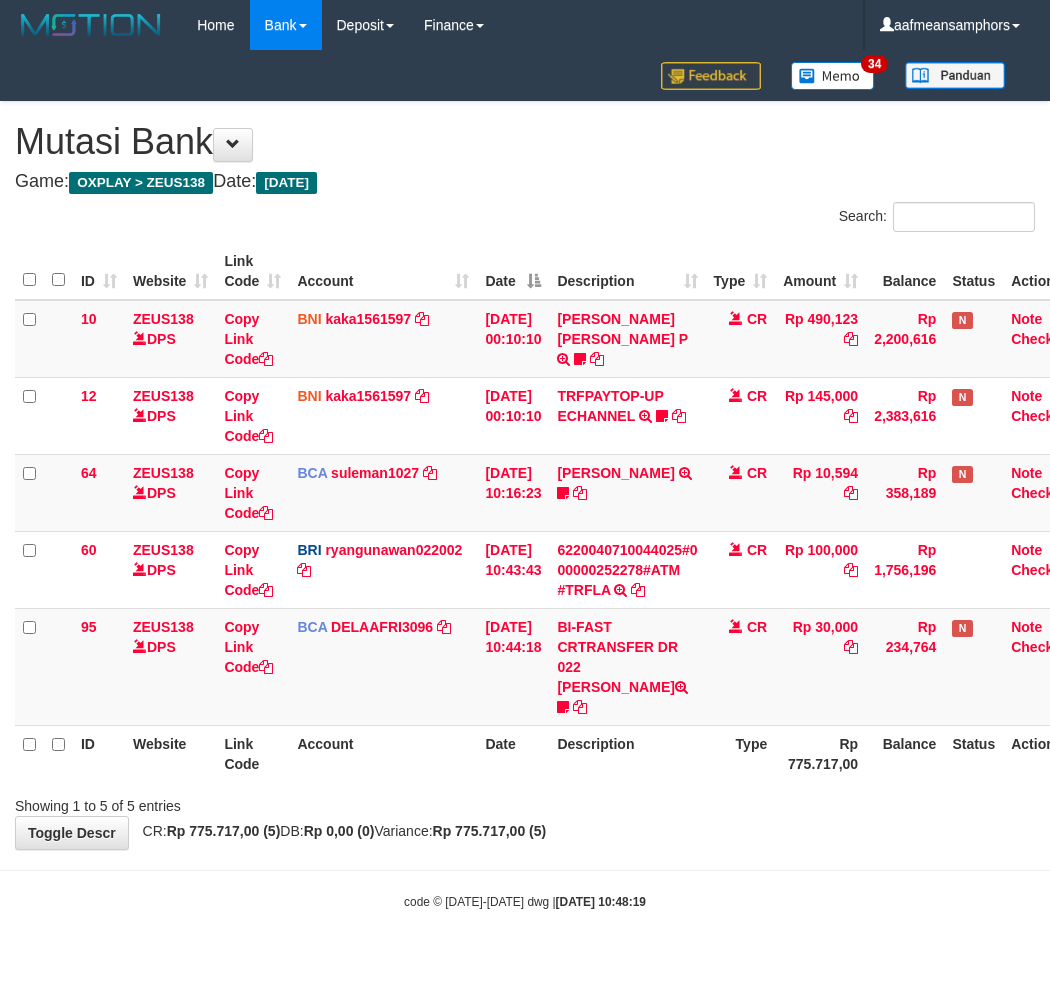 scroll, scrollTop: 0, scrollLeft: 7, axis: horizontal 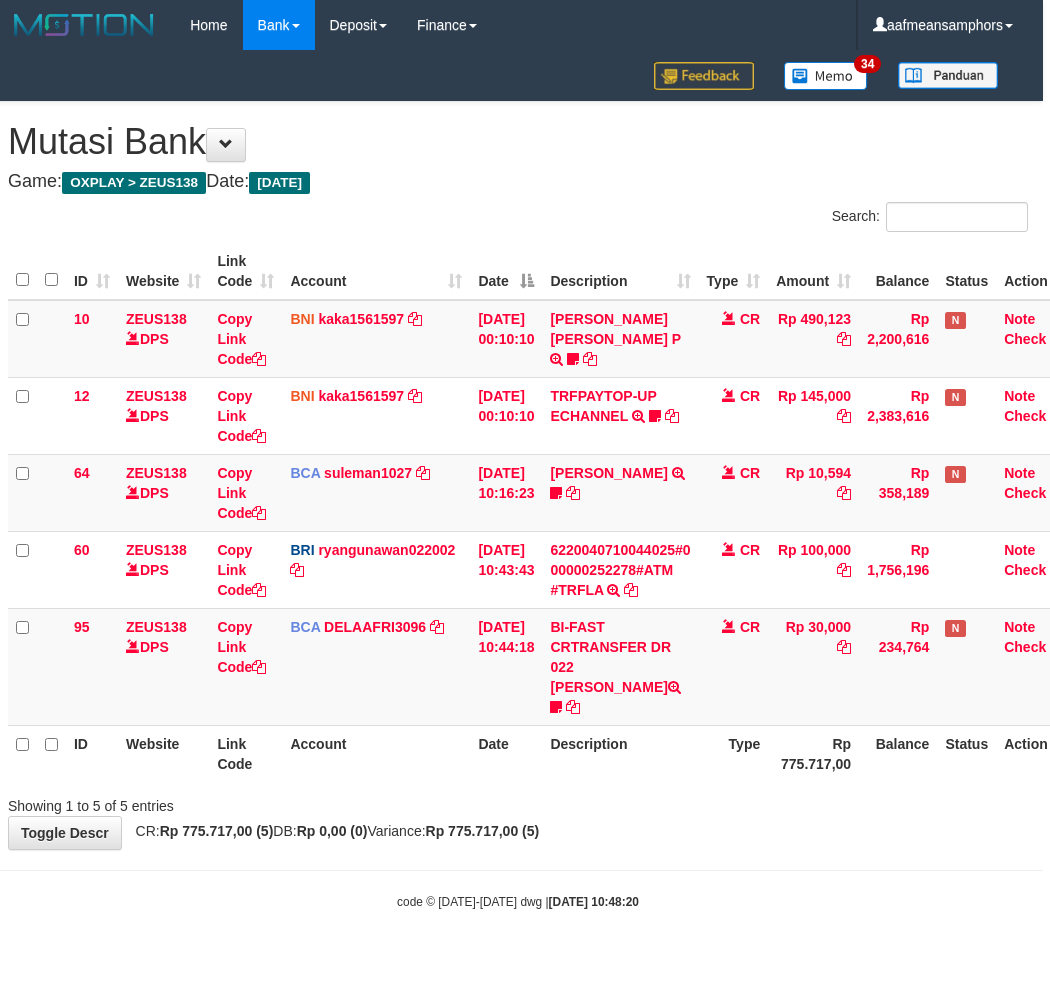 click on "**********" at bounding box center (518, 475) 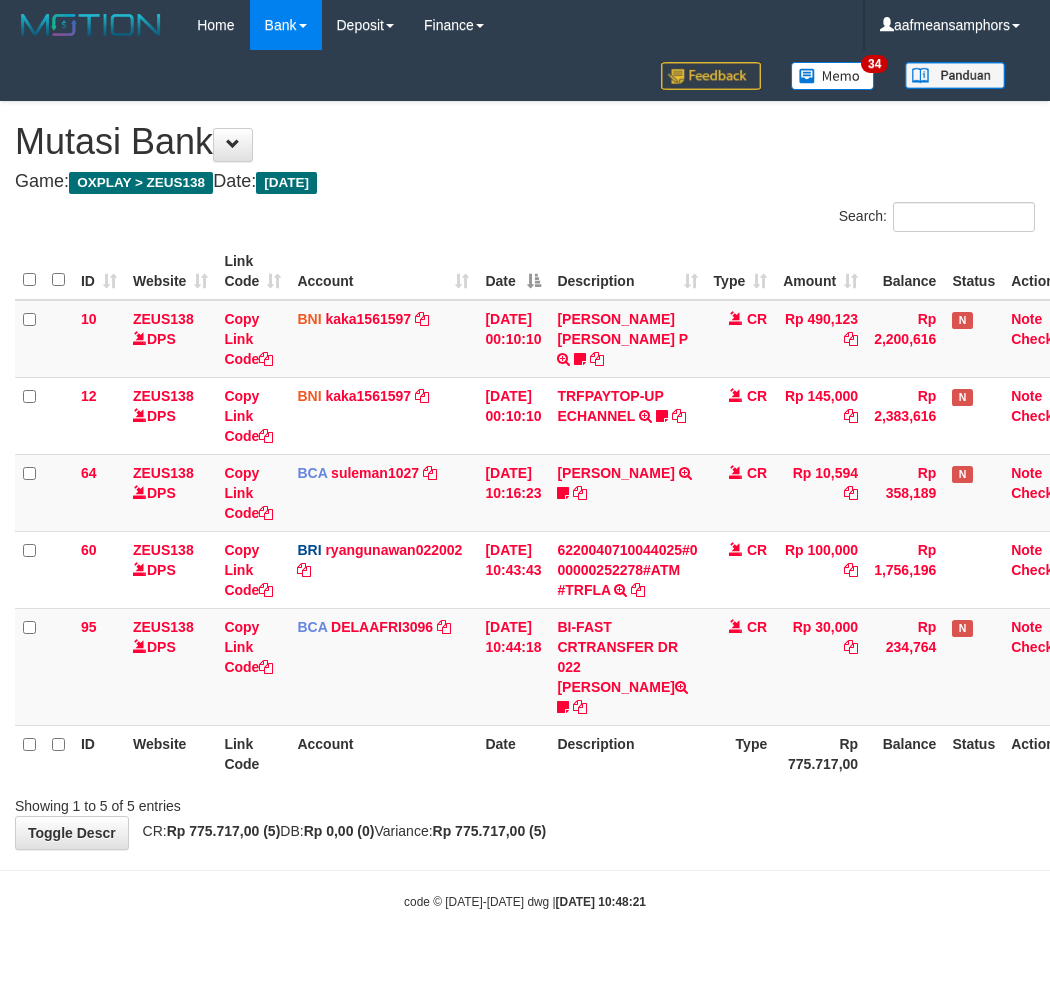 scroll, scrollTop: 0, scrollLeft: 7, axis: horizontal 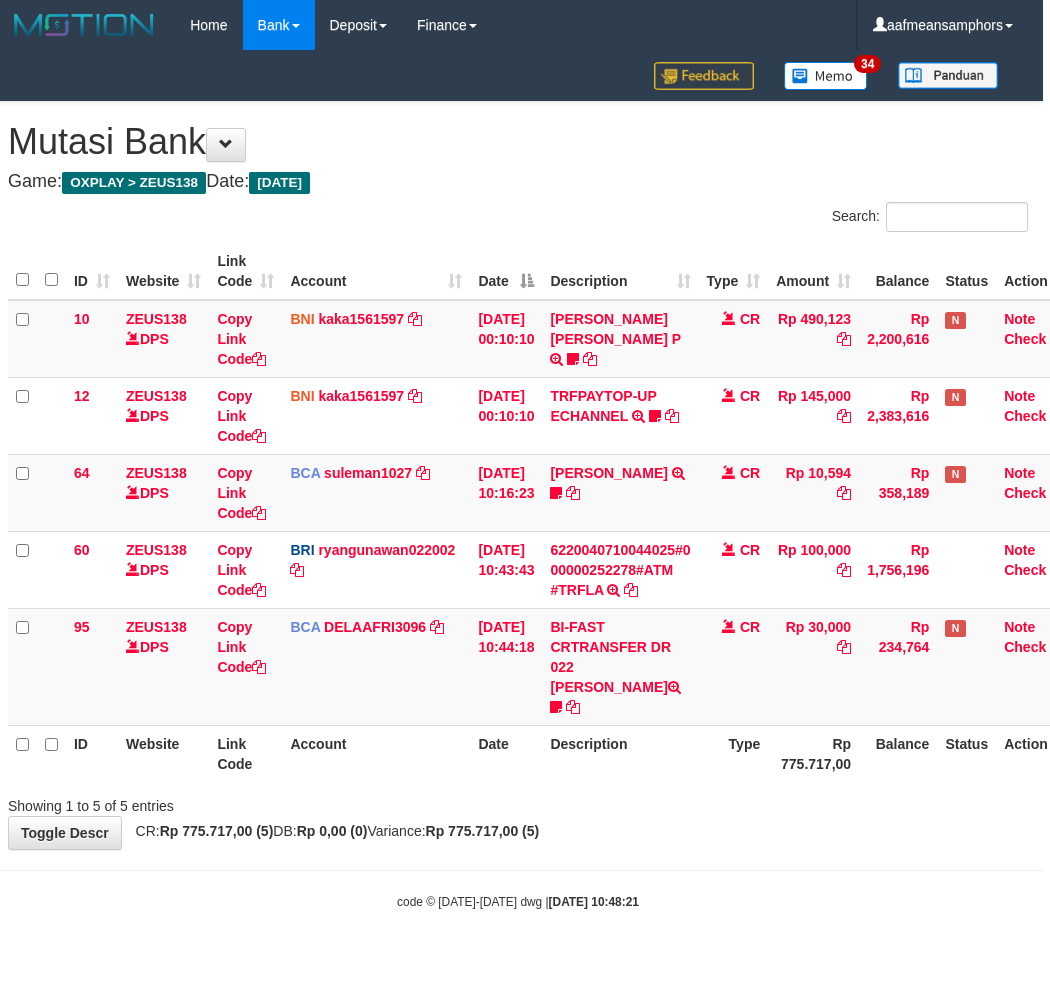 click on "Showing 1 to 5 of 5 entries" at bounding box center (518, 802) 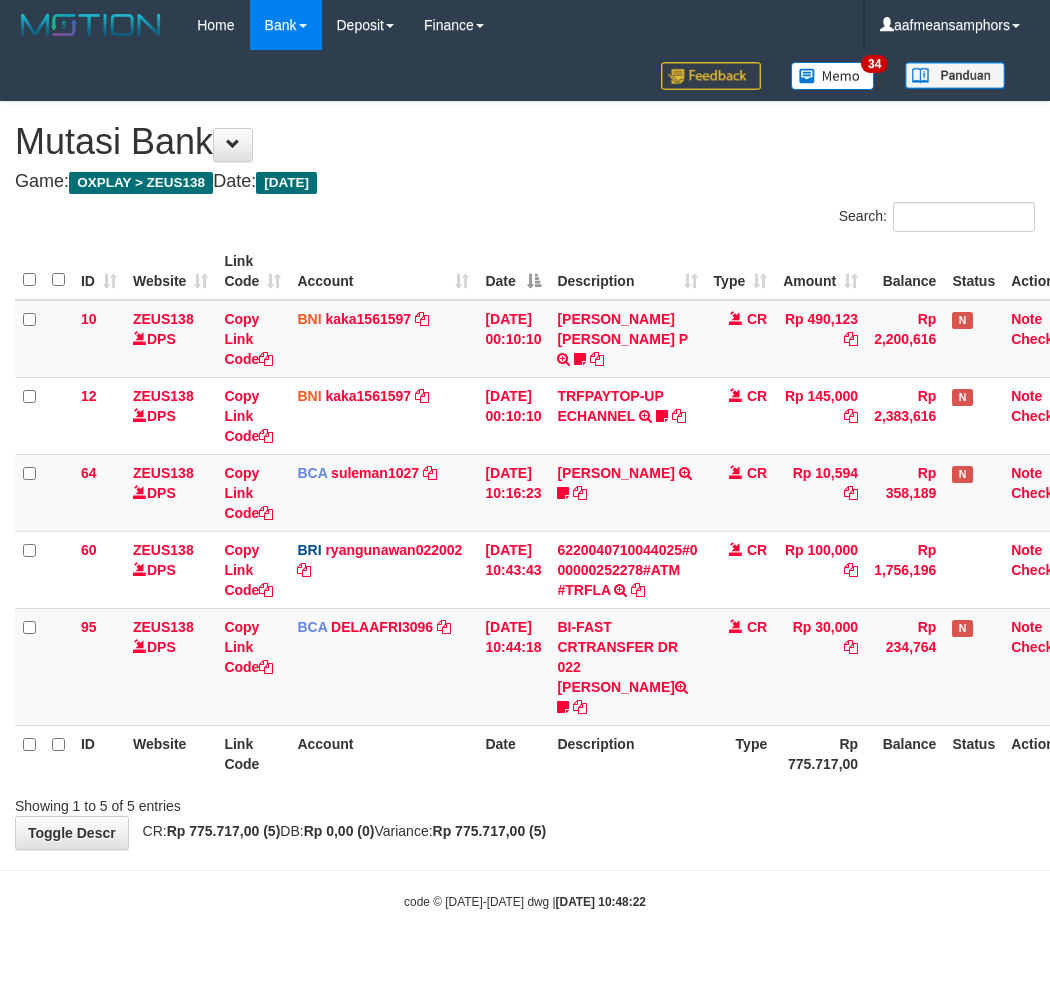 scroll, scrollTop: 0, scrollLeft: 7, axis: horizontal 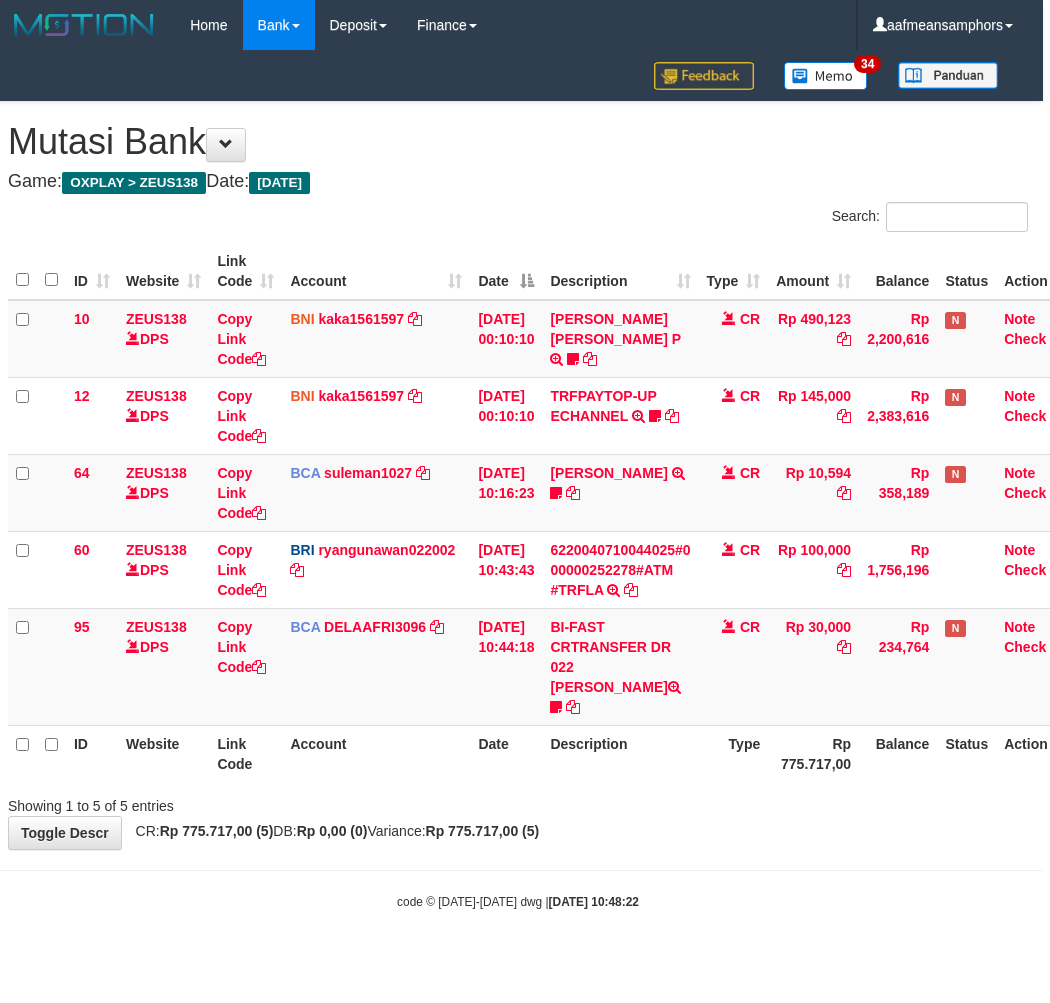 click on "Showing 1 to 5 of 5 entries" at bounding box center [518, 802] 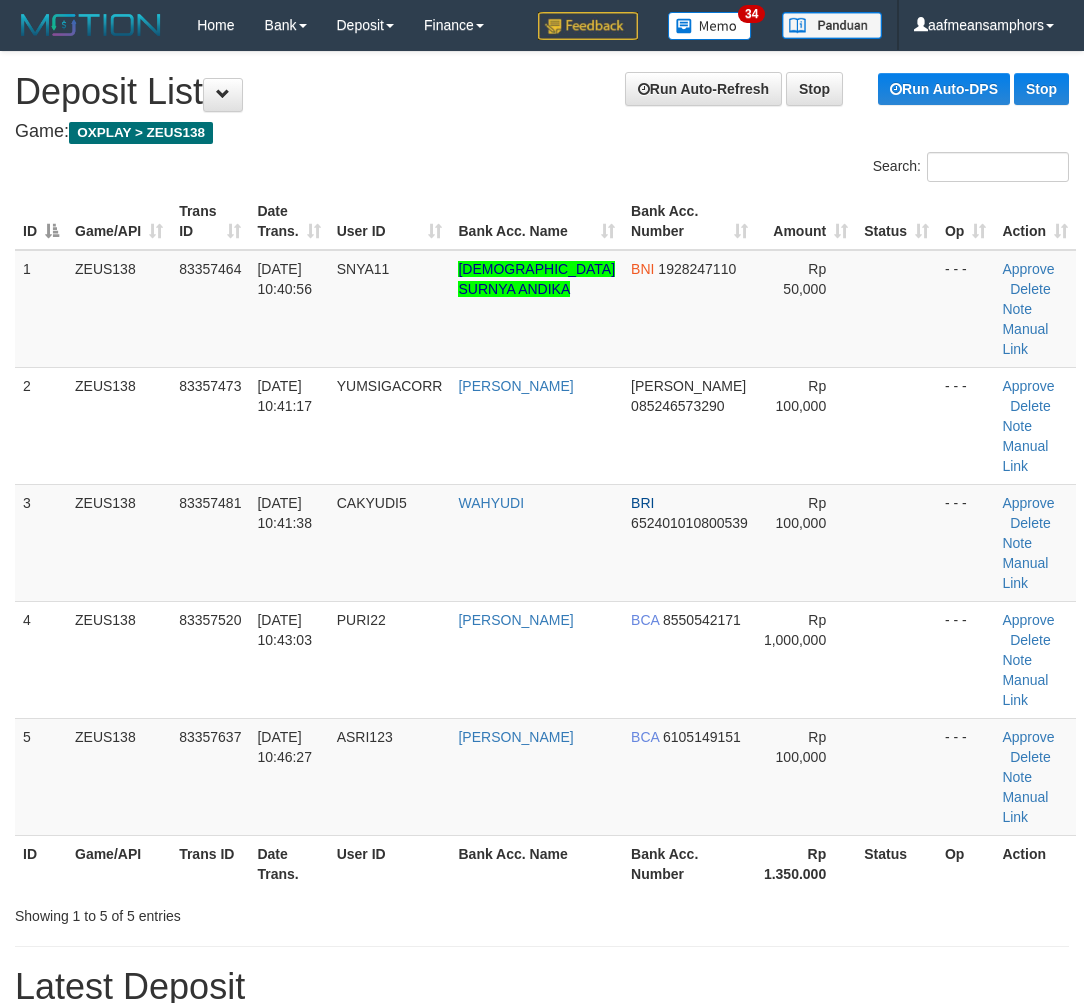 scroll, scrollTop: 58, scrollLeft: 0, axis: vertical 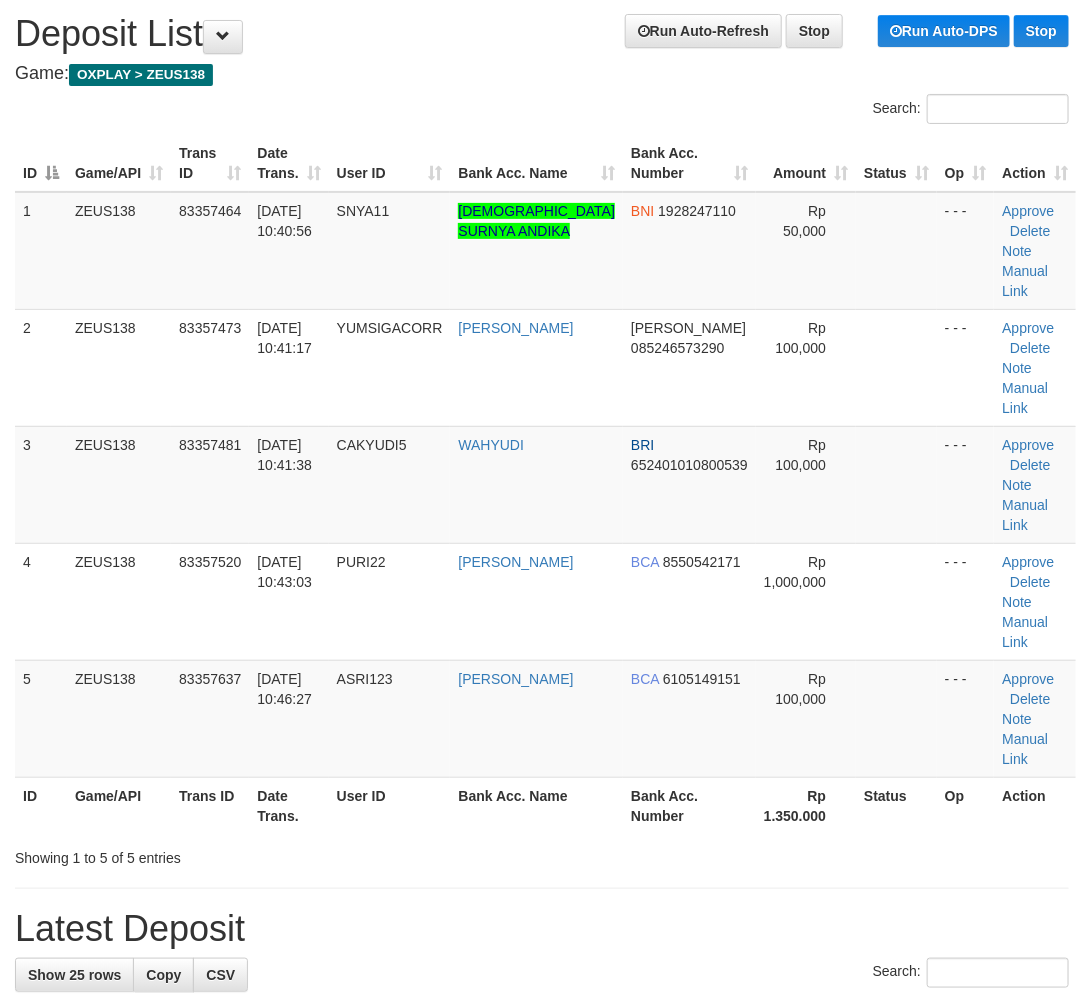 drag, startPoint x: 473, startPoint y: 718, endPoint x: 491, endPoint y: 717, distance: 18.027756 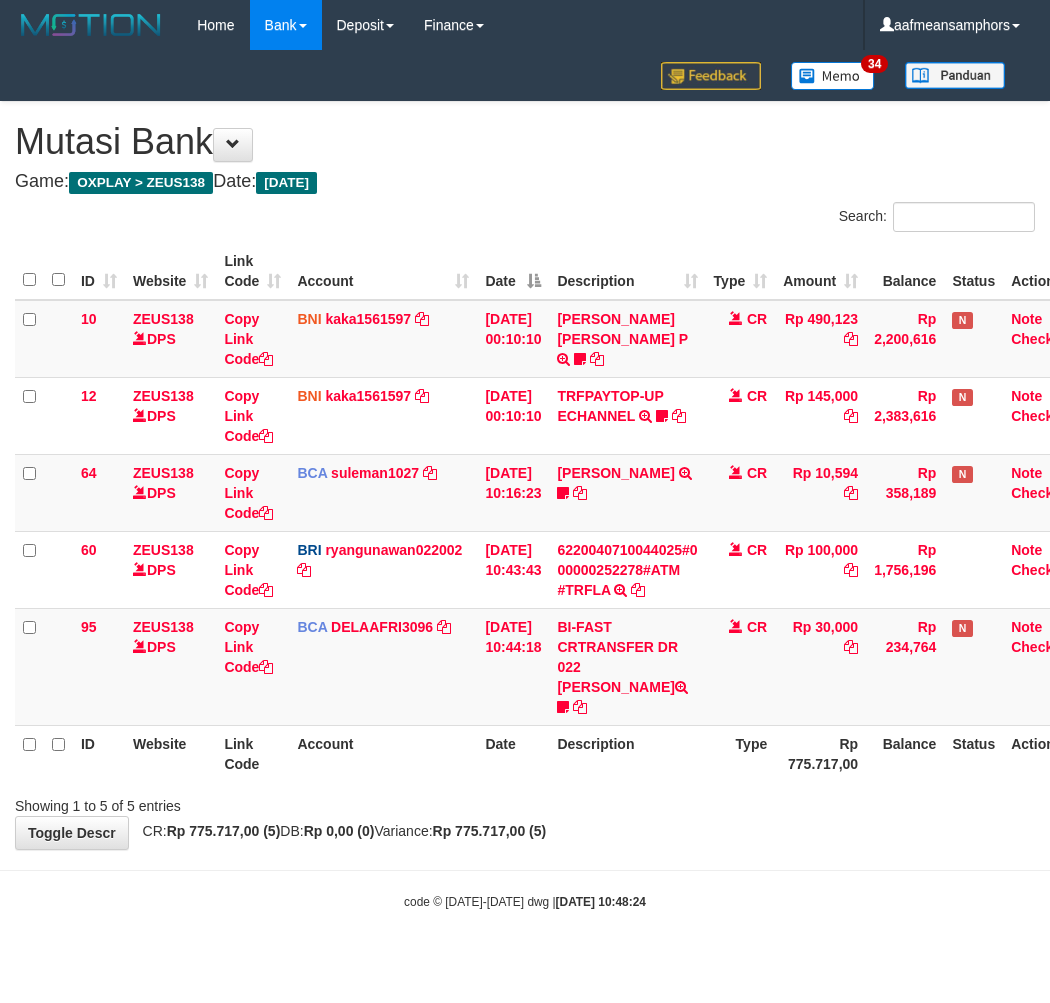 scroll, scrollTop: 0, scrollLeft: 7, axis: horizontal 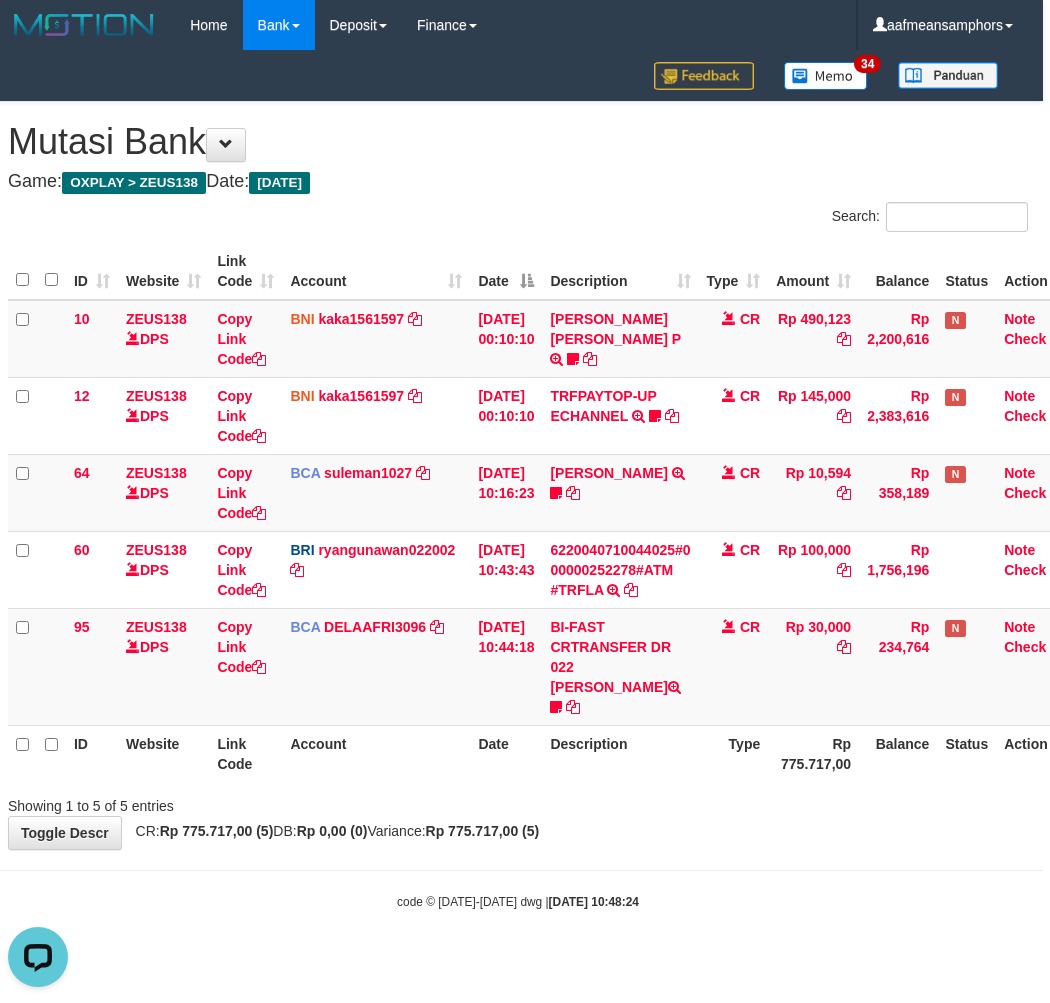 click on "**********" at bounding box center [518, 475] 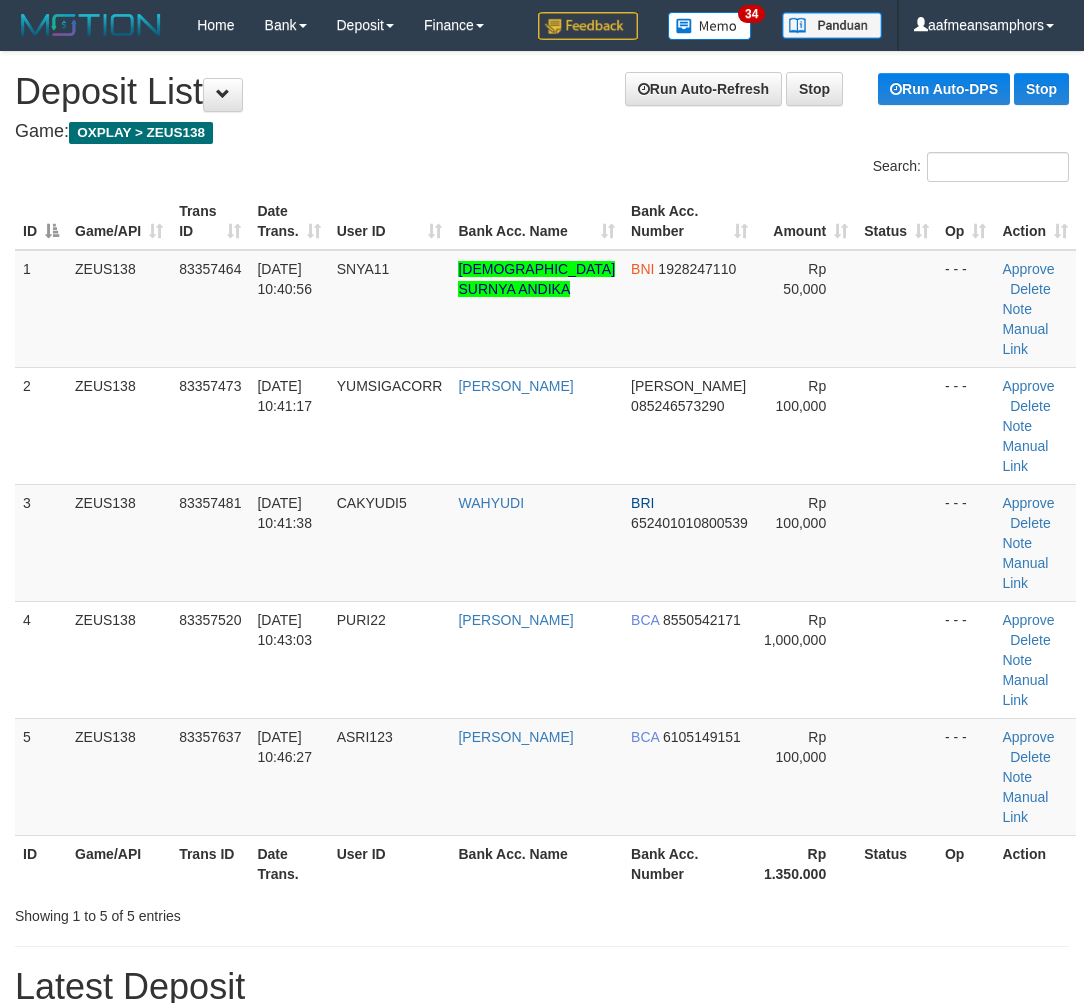 scroll, scrollTop: 58, scrollLeft: 0, axis: vertical 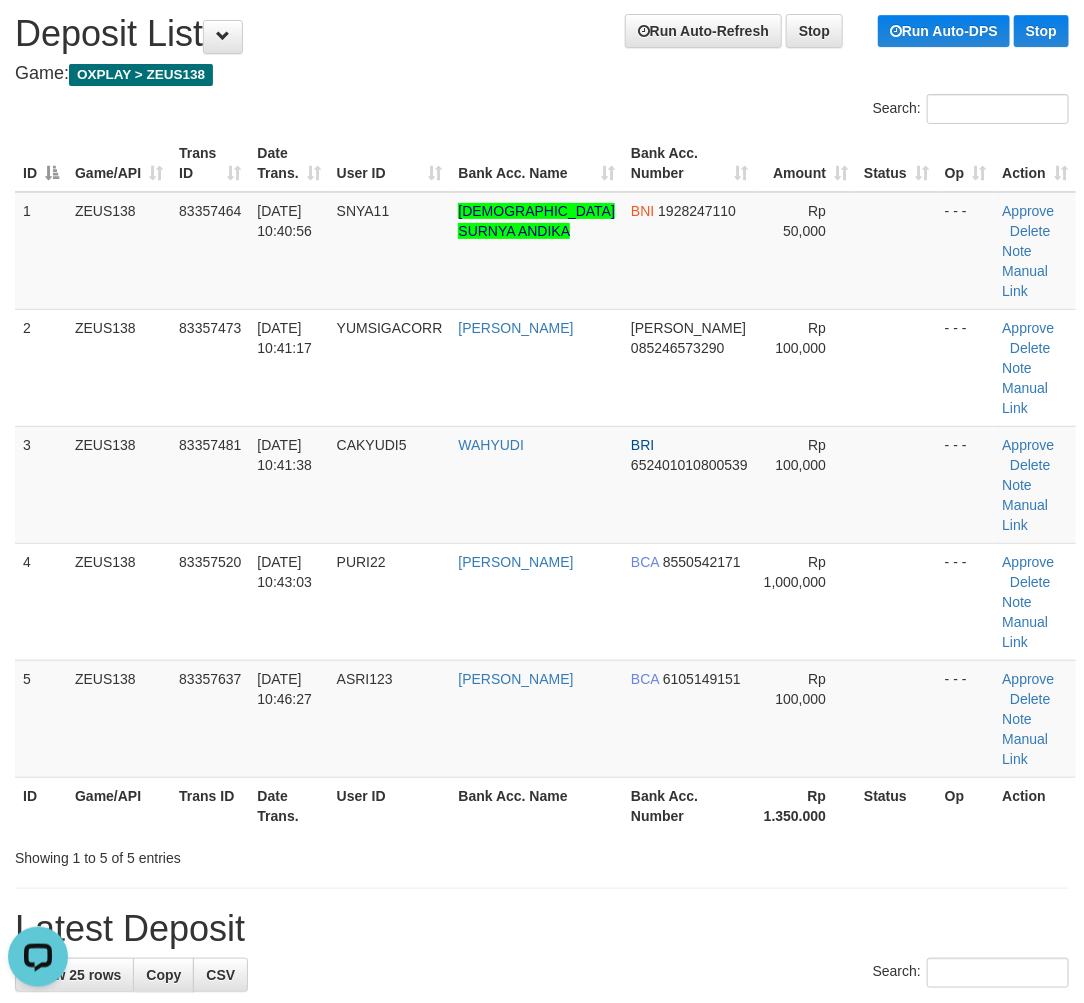 click on "**********" at bounding box center [542, 1304] 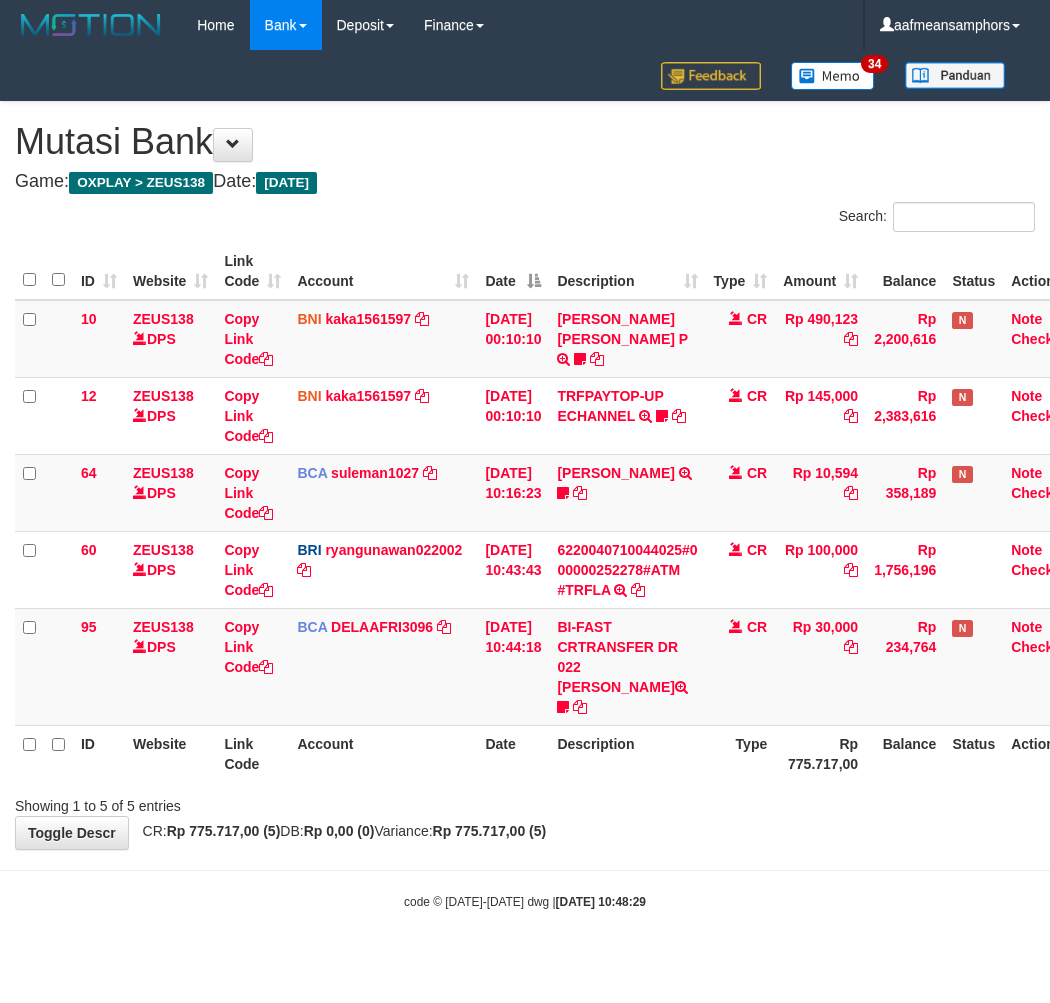 scroll, scrollTop: 0, scrollLeft: 7, axis: horizontal 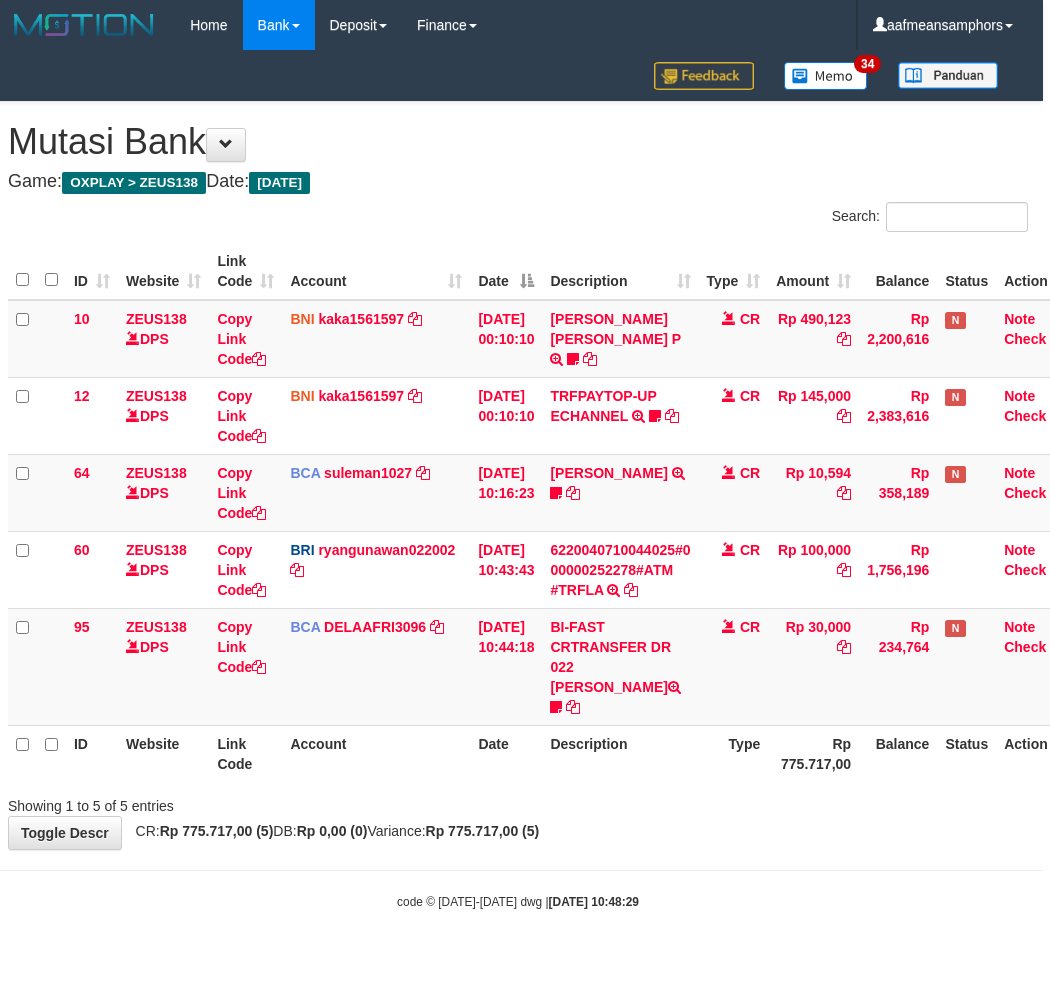 click on "**********" at bounding box center (518, 475) 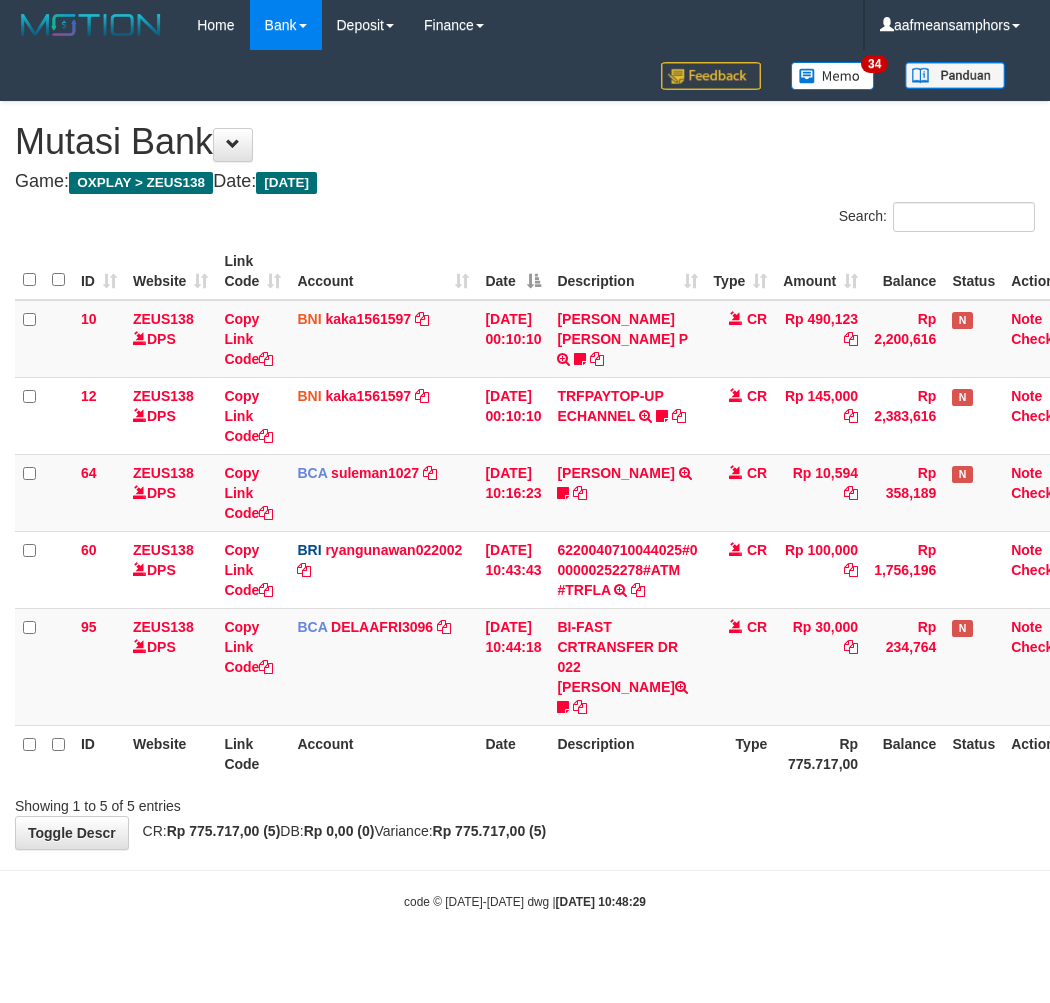 scroll, scrollTop: 0, scrollLeft: 7, axis: horizontal 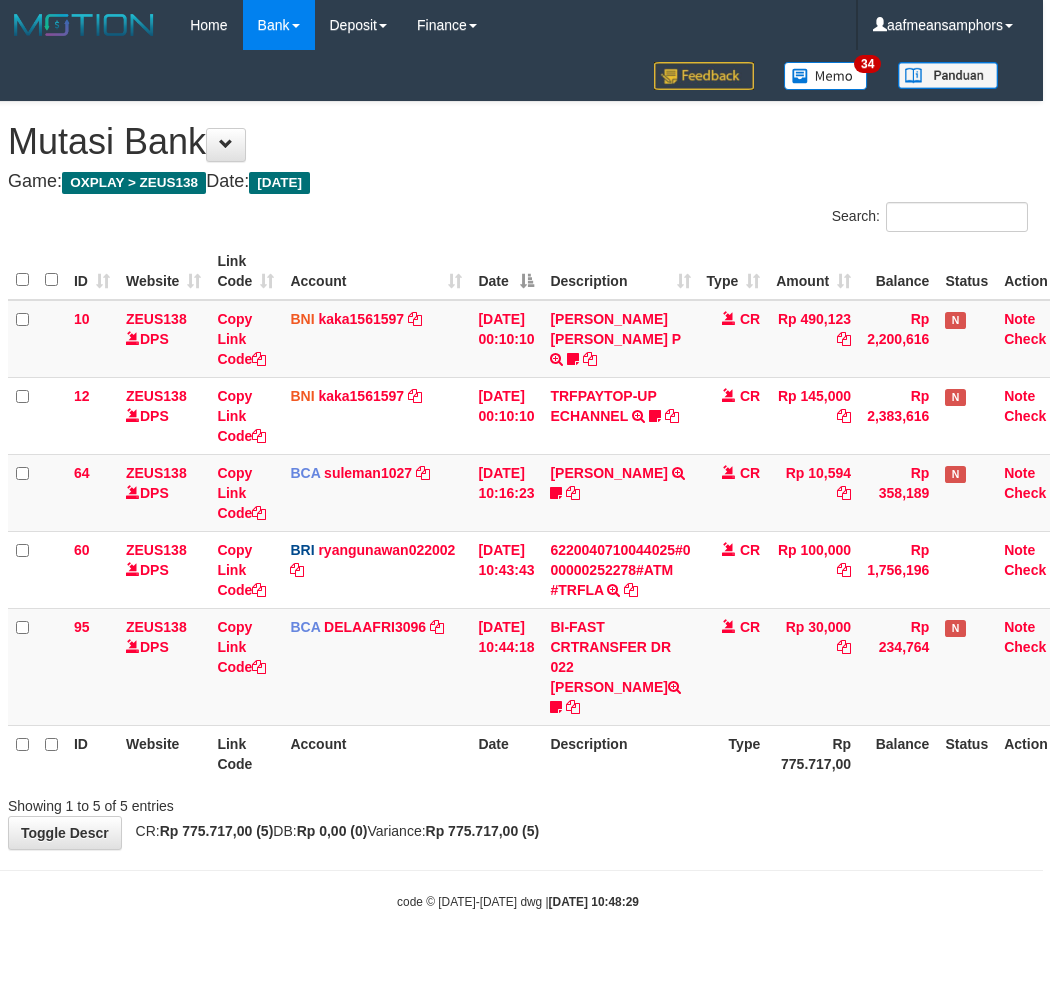 click on "**********" at bounding box center [518, 475] 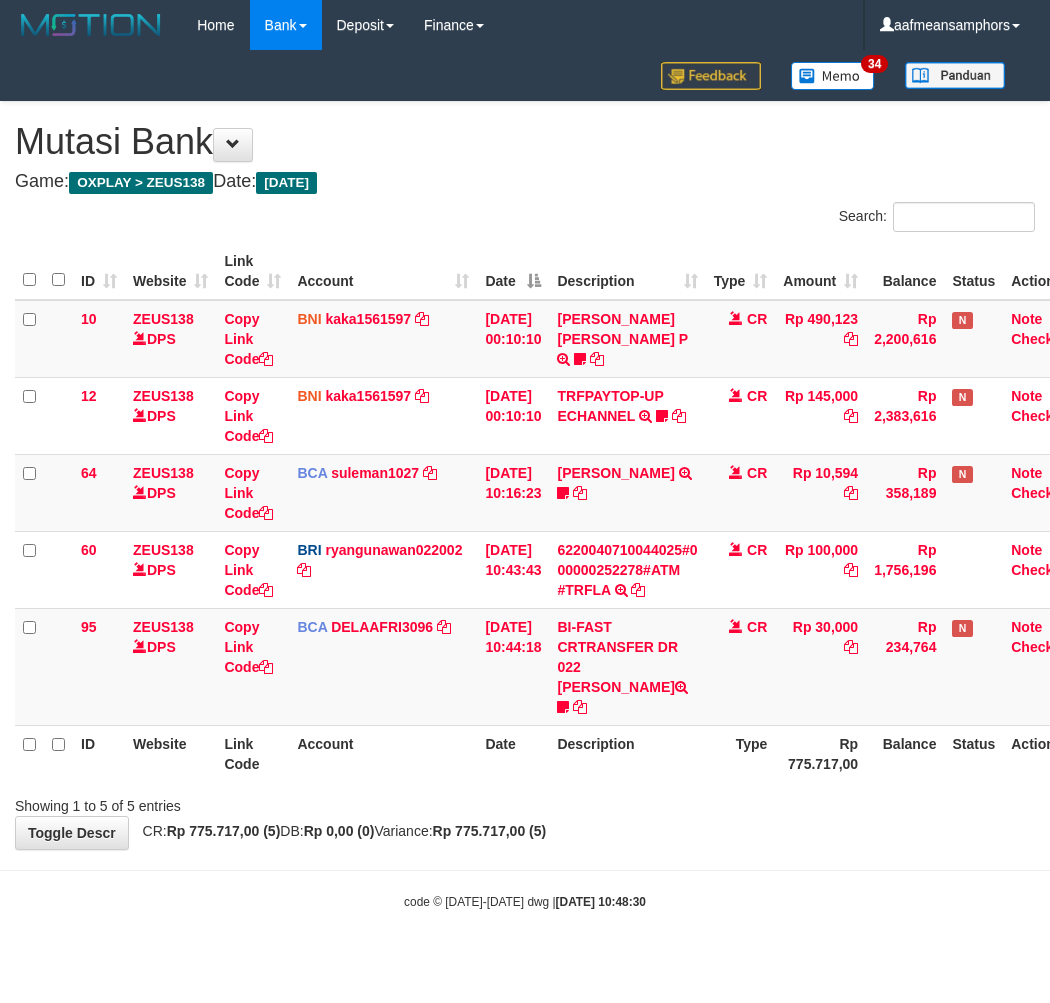 click on "**********" at bounding box center (525, 475) 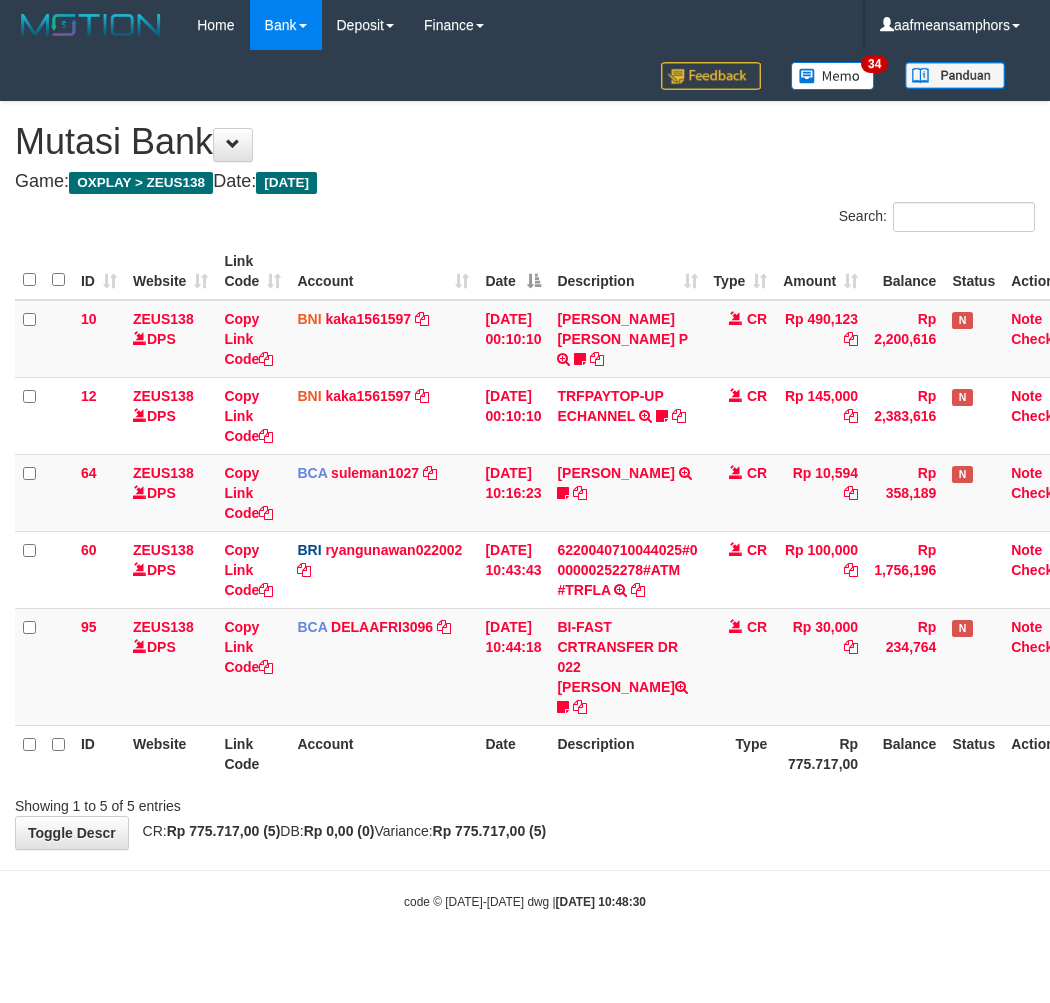 scroll, scrollTop: 0, scrollLeft: 7, axis: horizontal 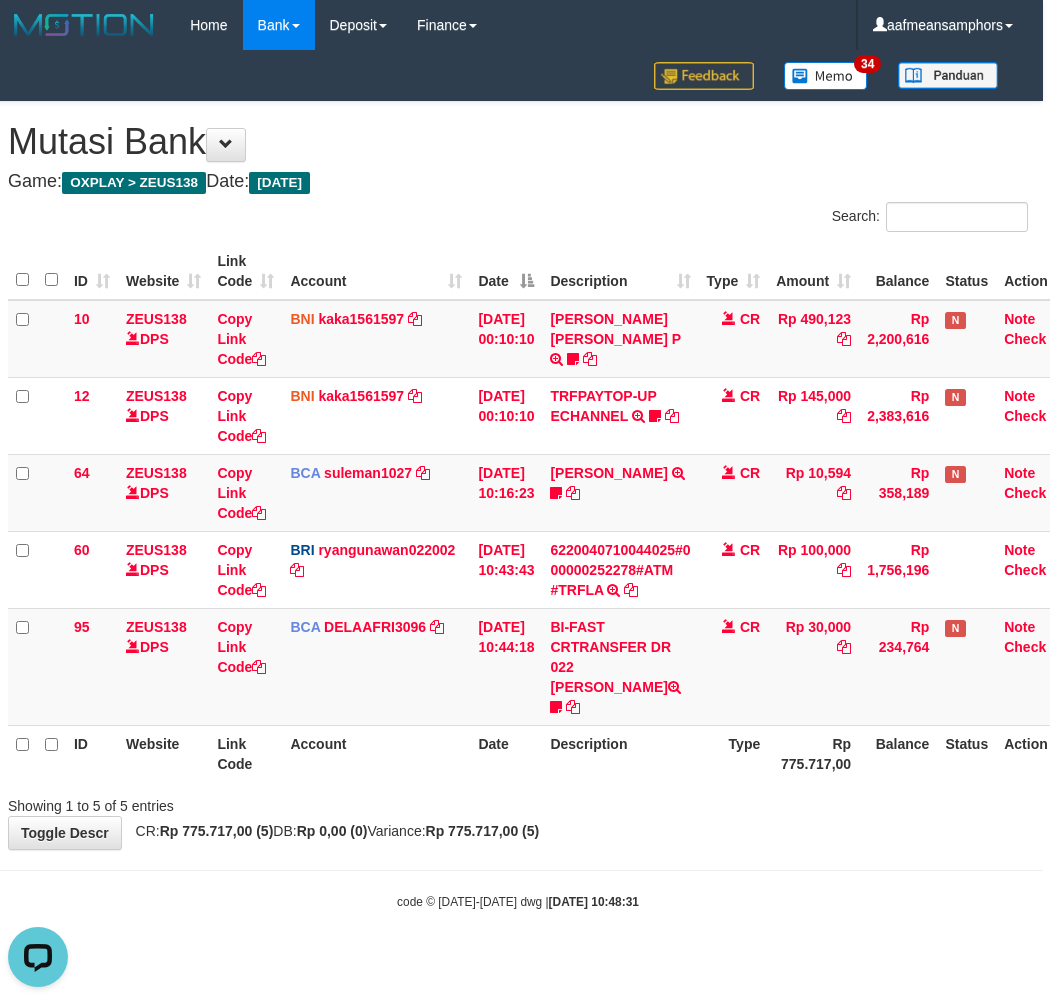 drag, startPoint x: 835, startPoint y: 773, endPoint x: 880, endPoint y: 761, distance: 46.572525 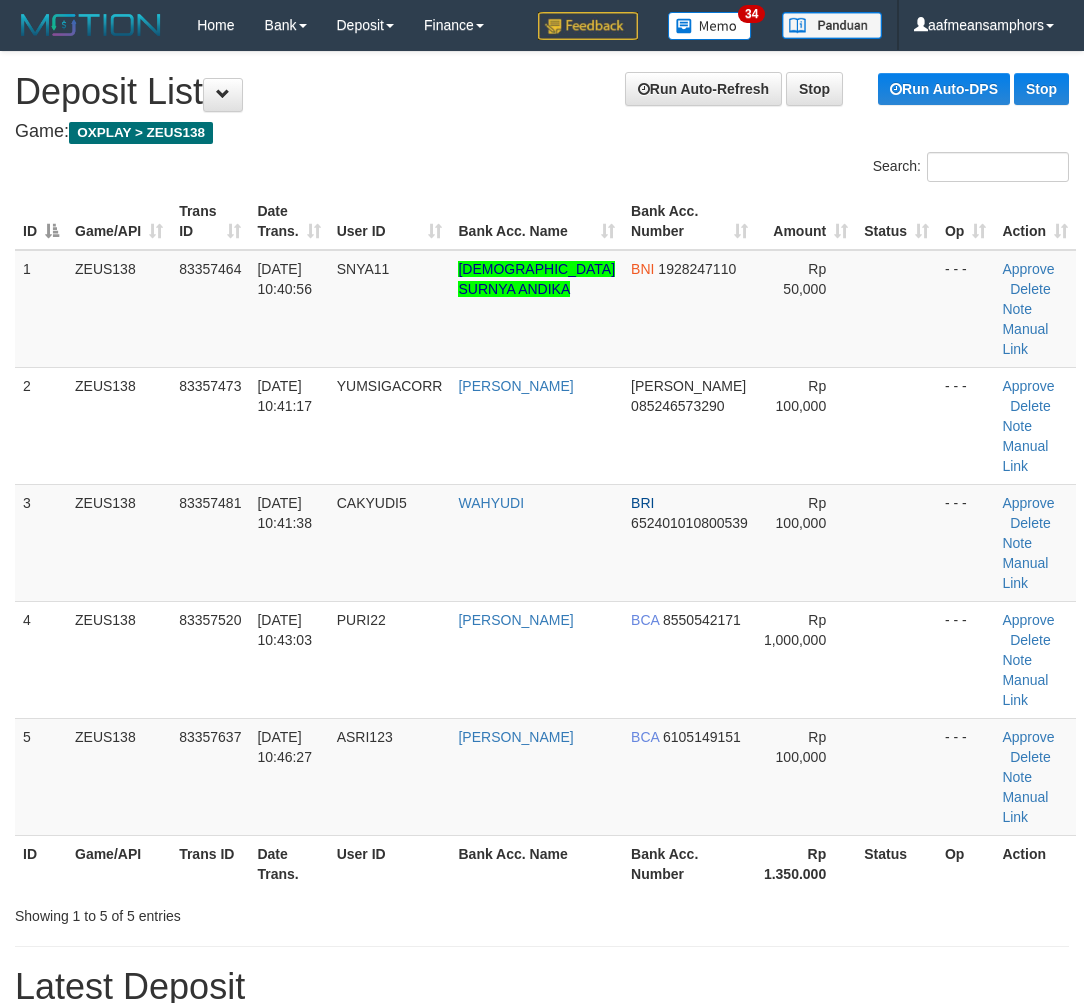 click on "Bank Acc. Name" at bounding box center [536, 863] 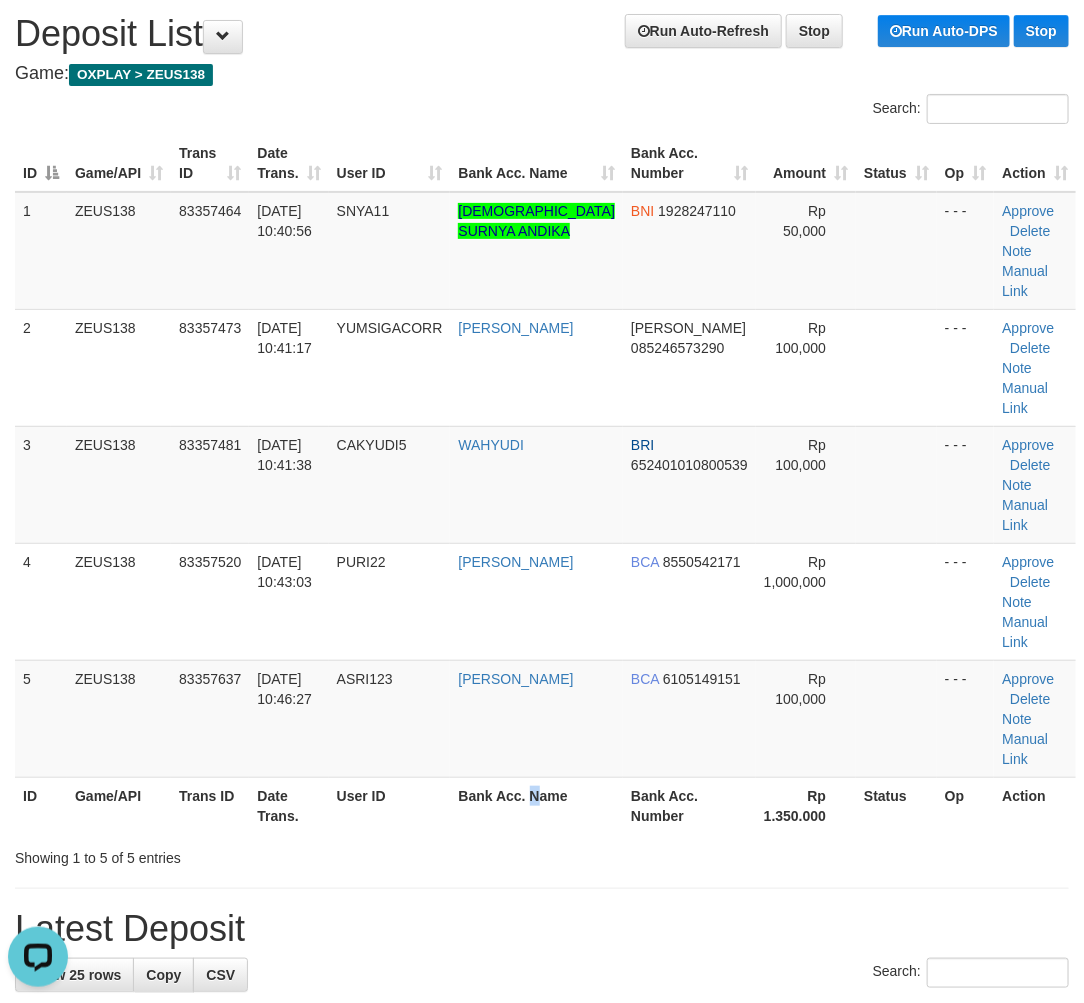 scroll, scrollTop: 0, scrollLeft: 0, axis: both 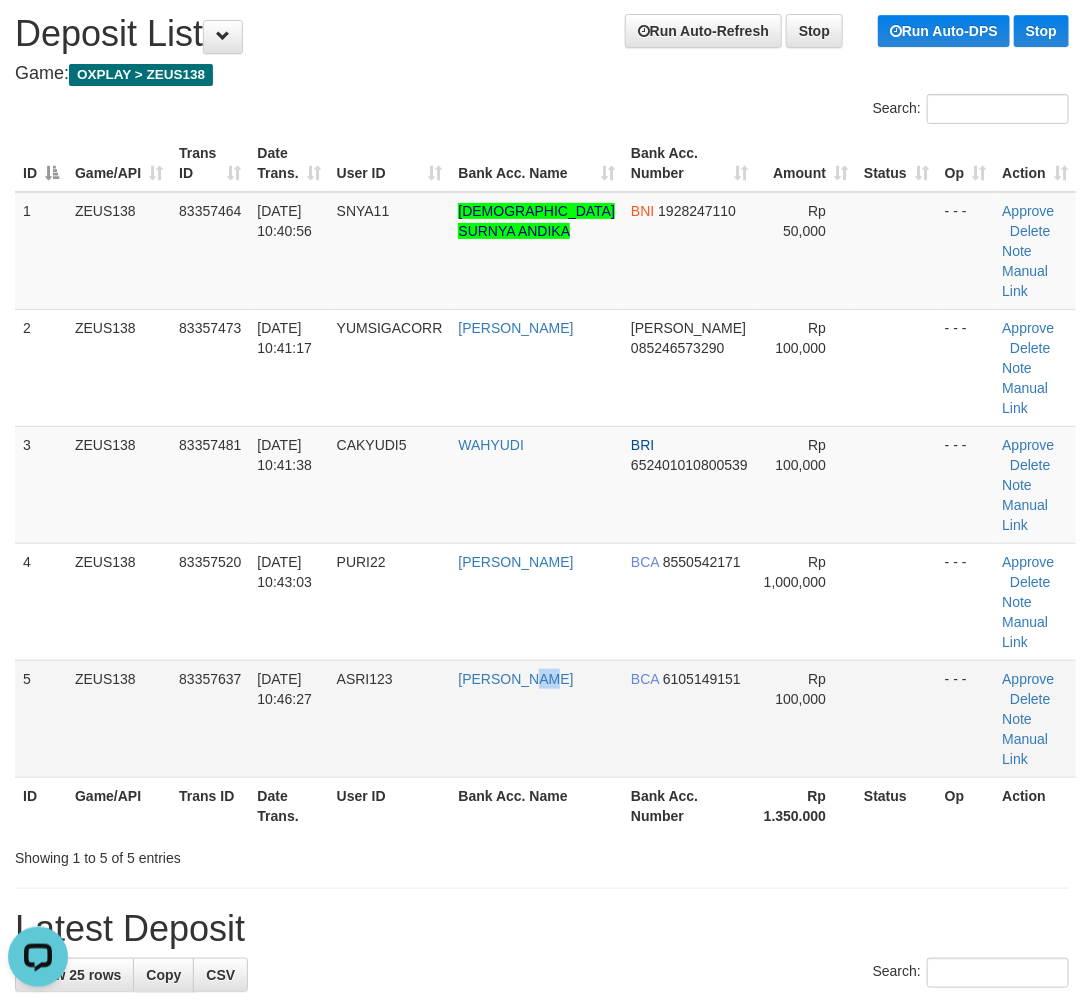 click on "SRI WAHYUNI" at bounding box center (536, 718) 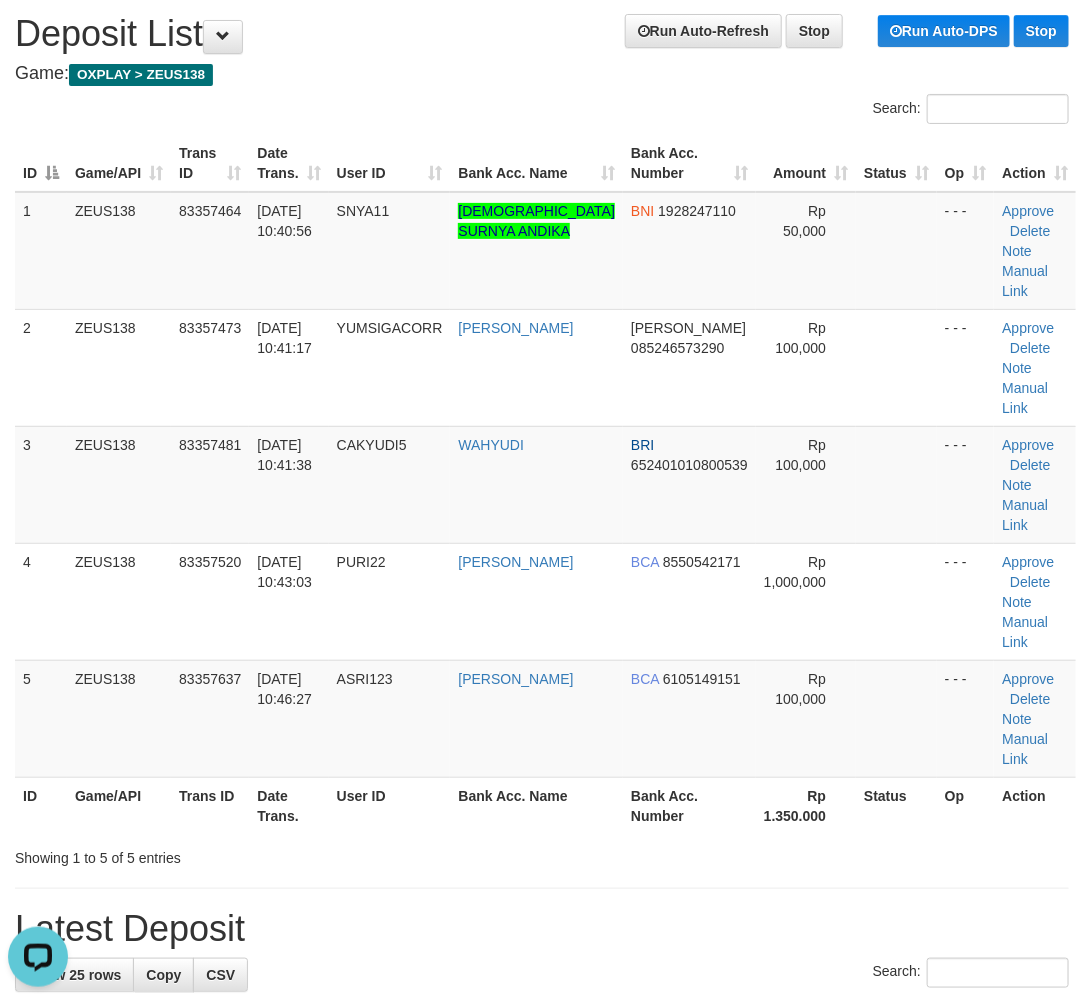 click on "ID Game/API Trans ID Date Trans. User ID Bank Acc. Name Bank Acc. Number Amount Status Op Action
1
ZEUS138
83357464
10/07/2025 10:40:56
SNYA11
MUHAMMAD SURNYA ANDIKA
BNI
1928247110
Rp 50,000
- - -
Approve
Delete
Note
Manual Link
2
ZEUS138
83357473
10/07/2025 10:41:17
YUMSIGACORR
NANDA ADITYA
DANA
085246573290
Rp 100,000
BRI" at bounding box center (542, 484) 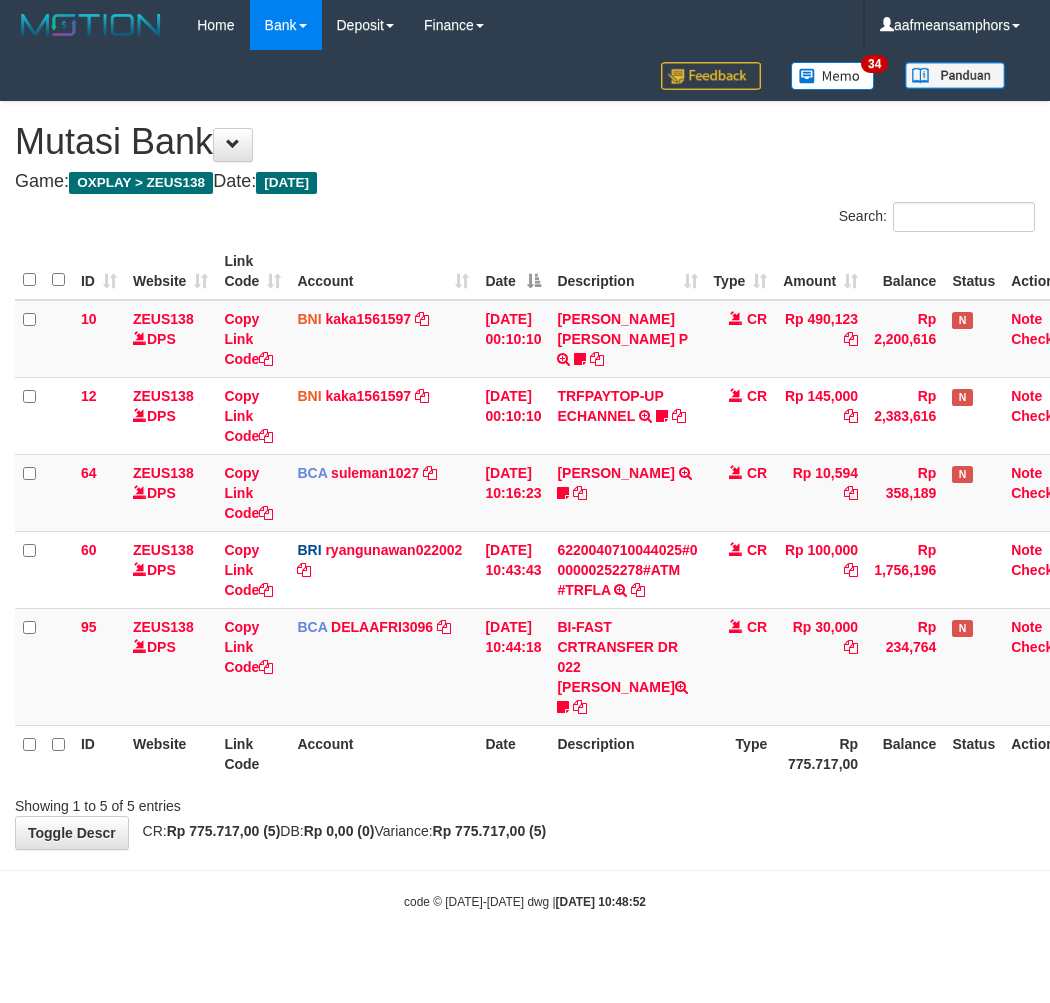 scroll, scrollTop: 0, scrollLeft: 7, axis: horizontal 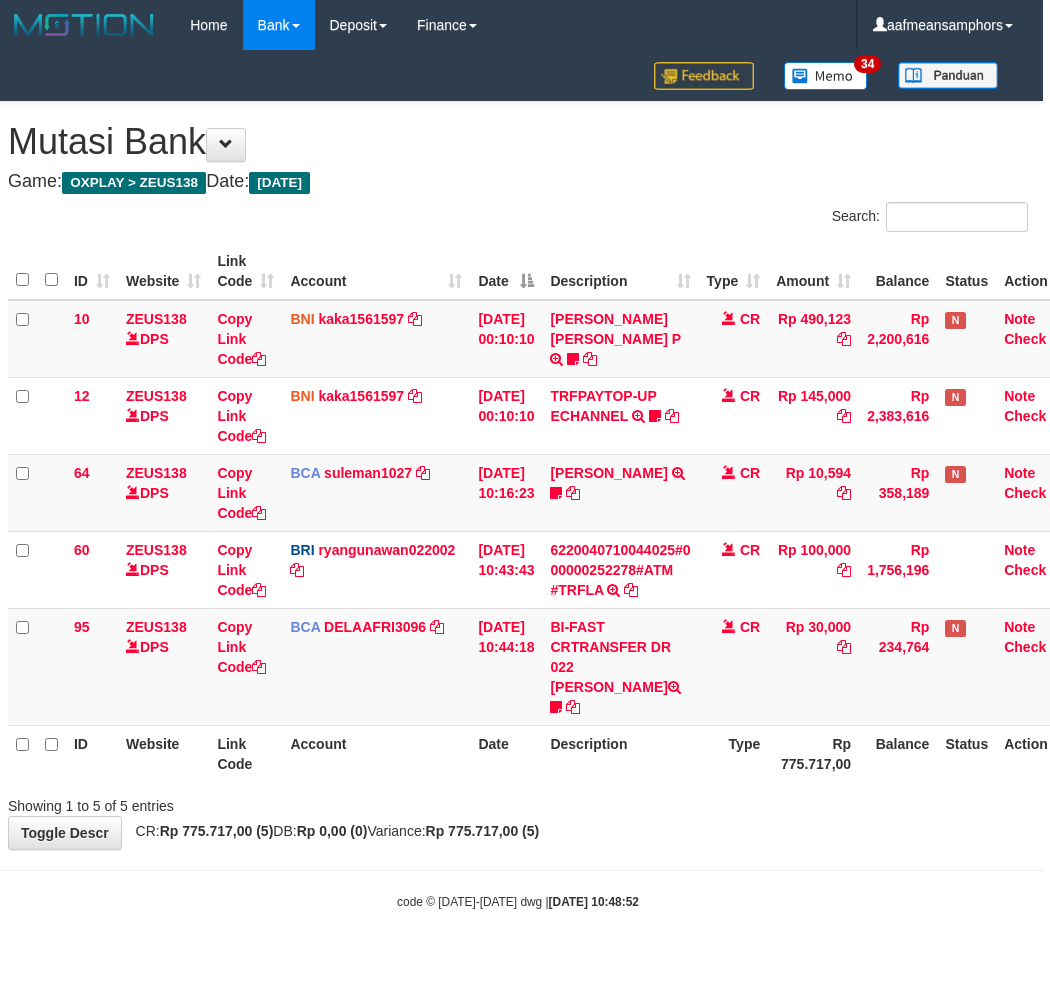 click on "Toggle navigation
Home
Bank
Account List
Load
By Website
Group
[OXPLAY]													ZEUS138
By Load Group (DPS)" at bounding box center [518, 480] 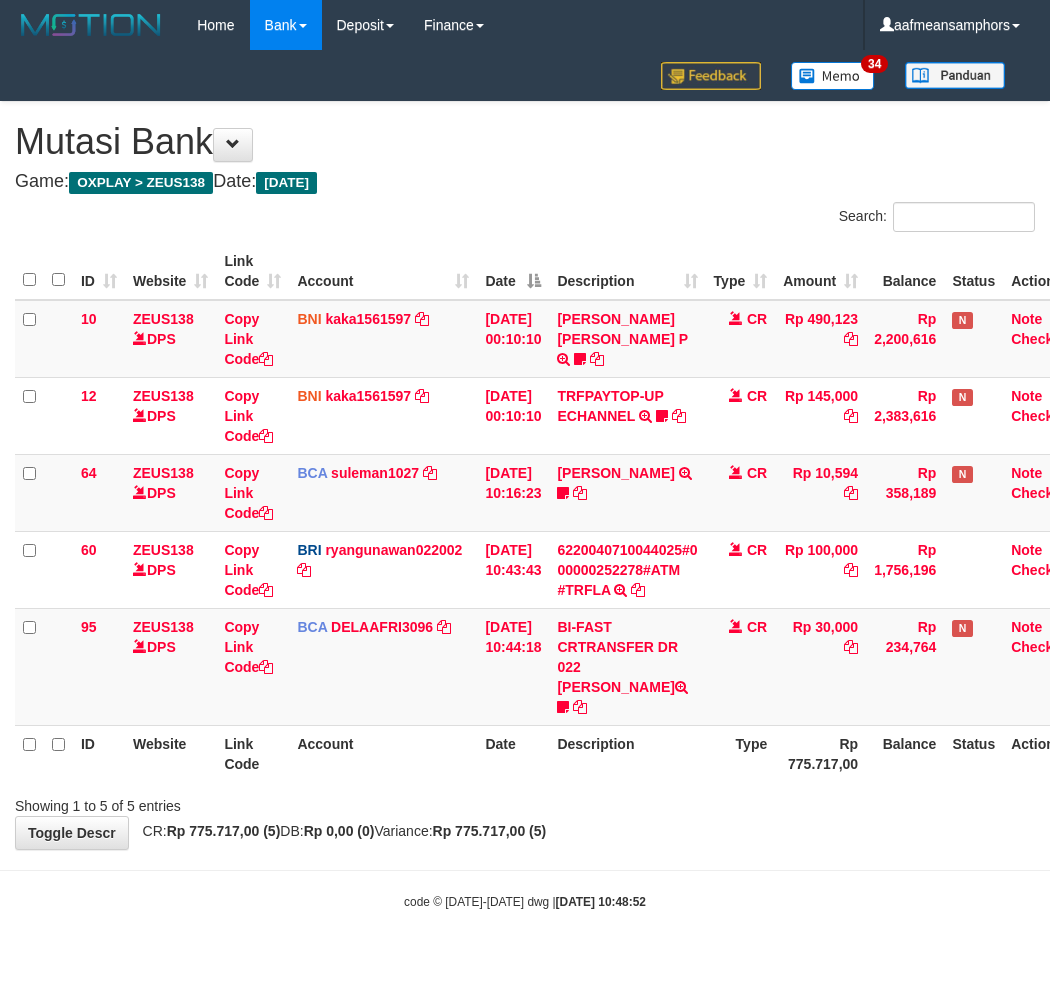 scroll, scrollTop: 0, scrollLeft: 7, axis: horizontal 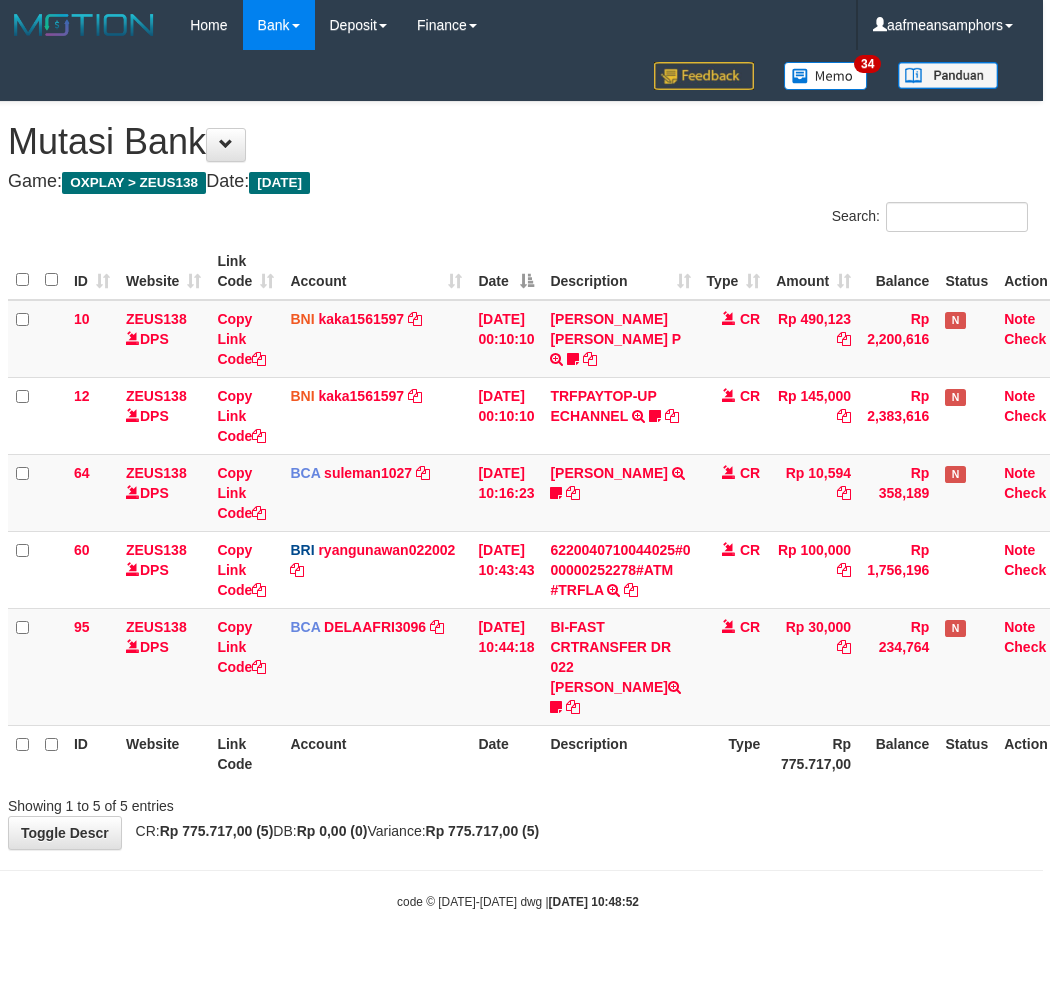 drag, startPoint x: 754, startPoint y: 831, endPoint x: 817, endPoint y: 810, distance: 66.40783 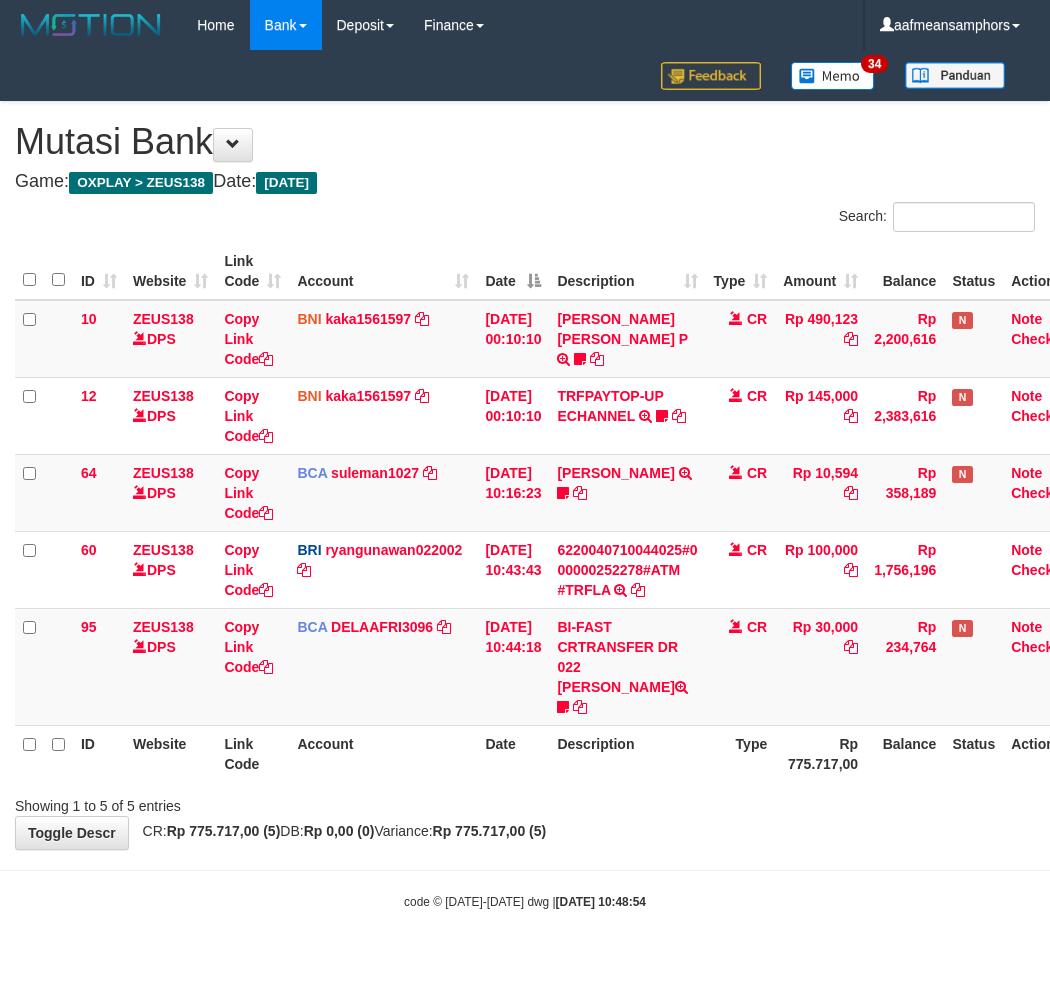 scroll, scrollTop: 0, scrollLeft: 7, axis: horizontal 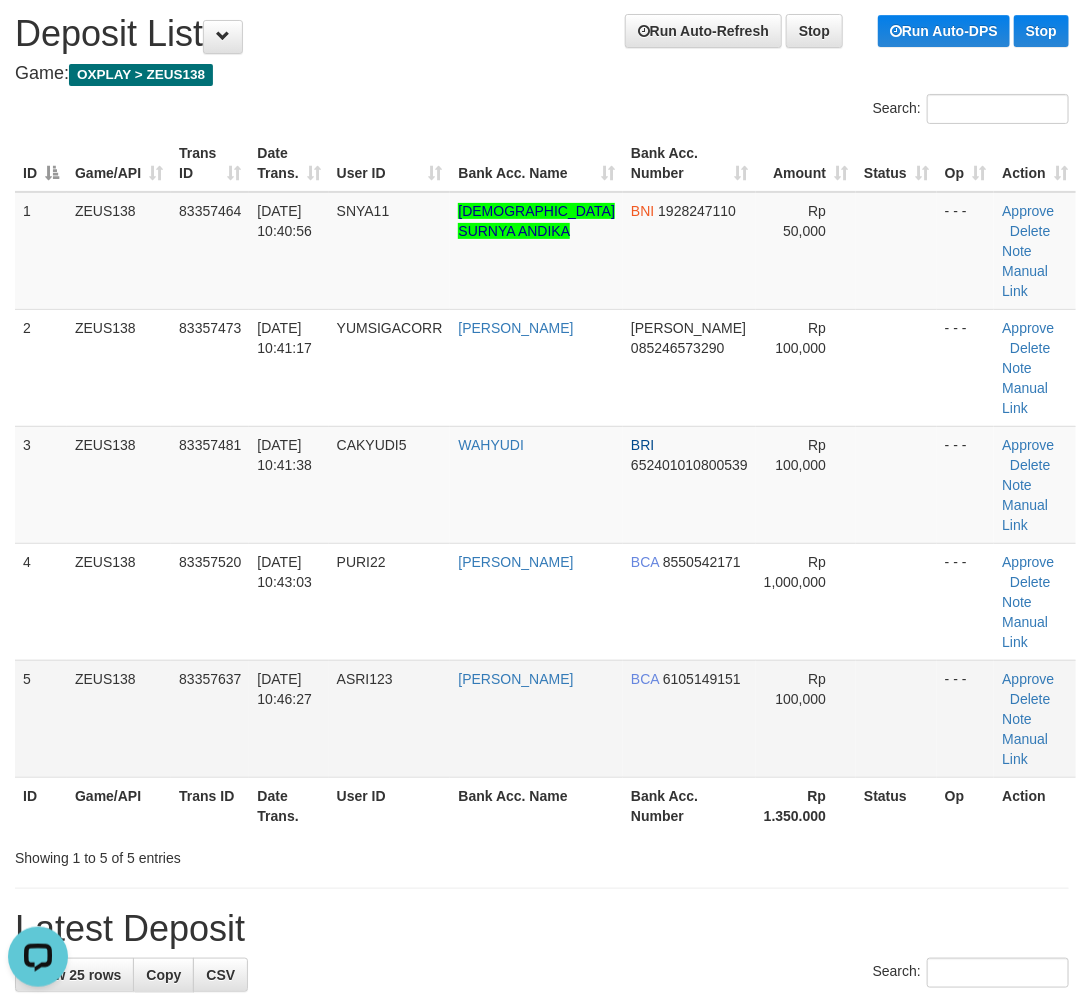click on "ASRI123" at bounding box center (390, 718) 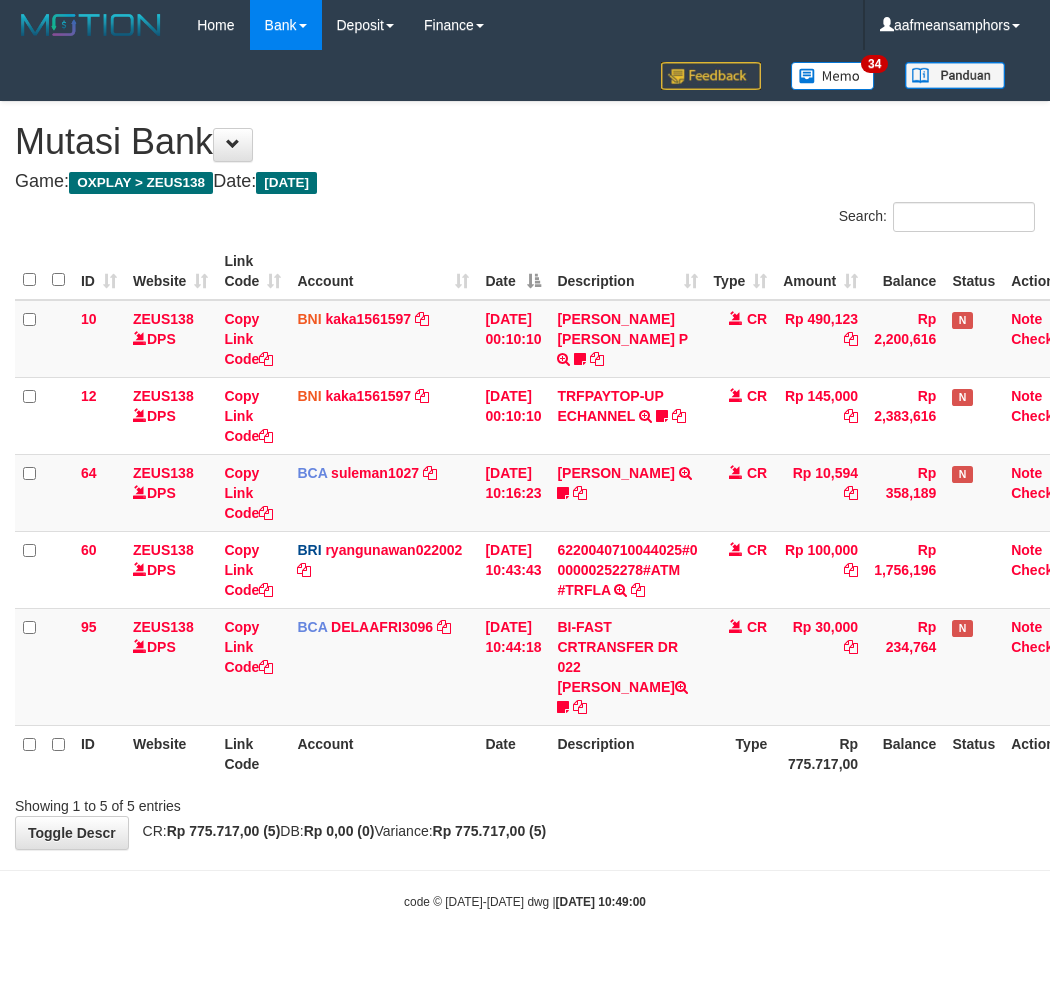 scroll, scrollTop: 0, scrollLeft: 7, axis: horizontal 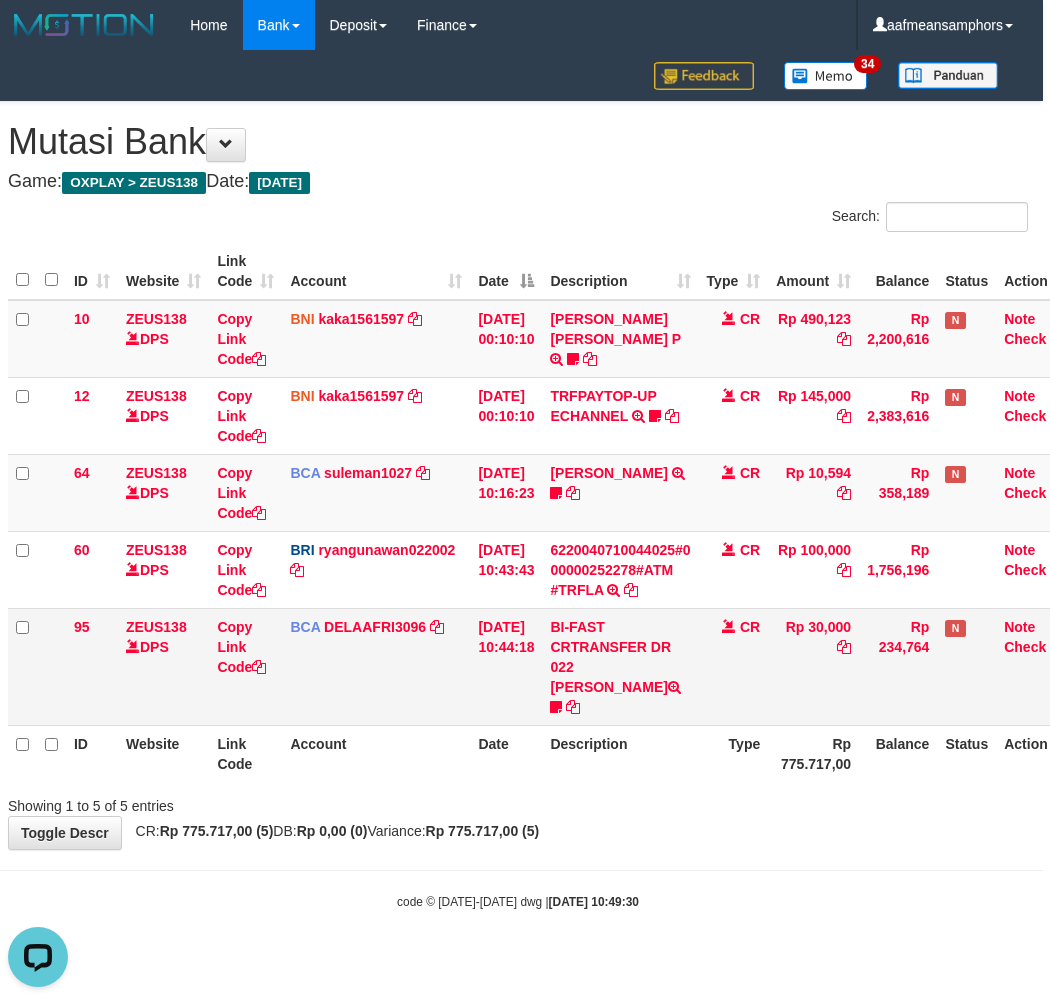 click on "Rp 234,764" at bounding box center (898, 666) 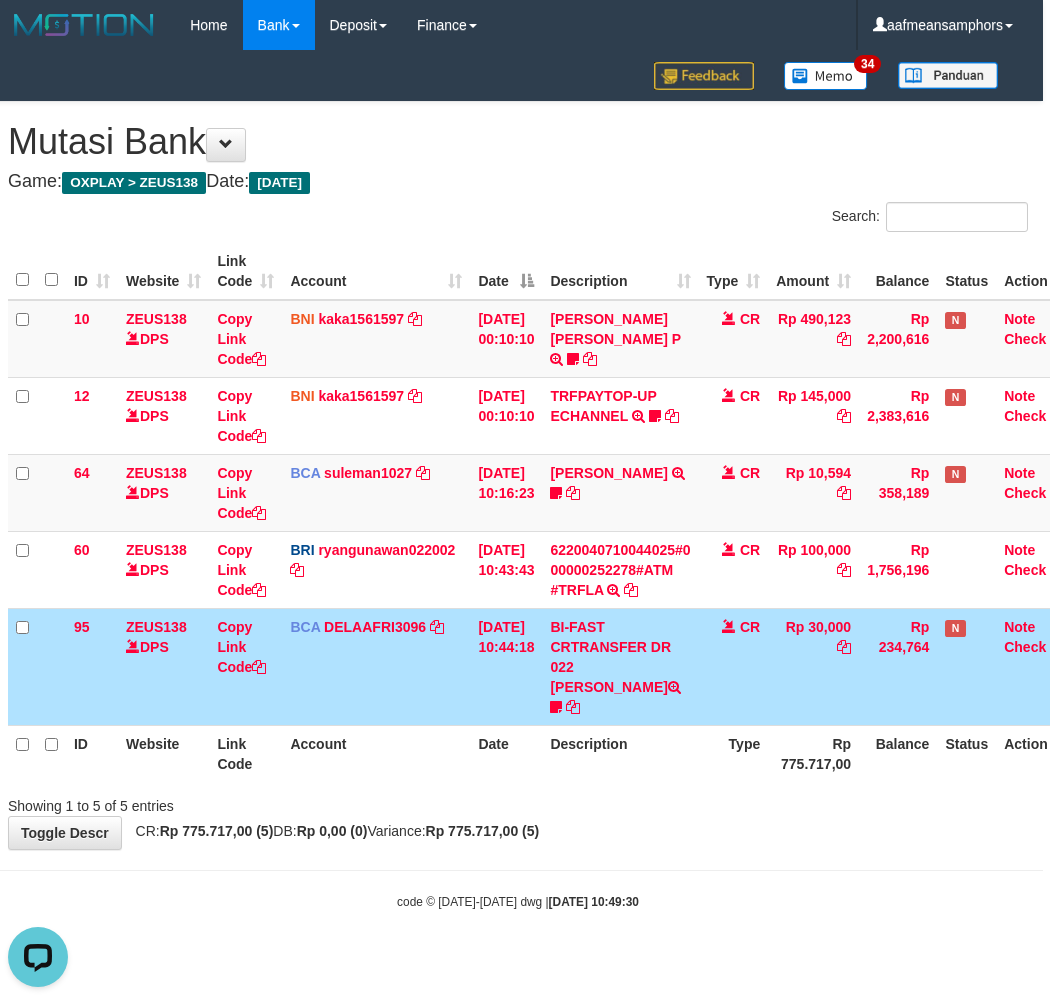 click on "Rp 234,764" at bounding box center (898, 666) 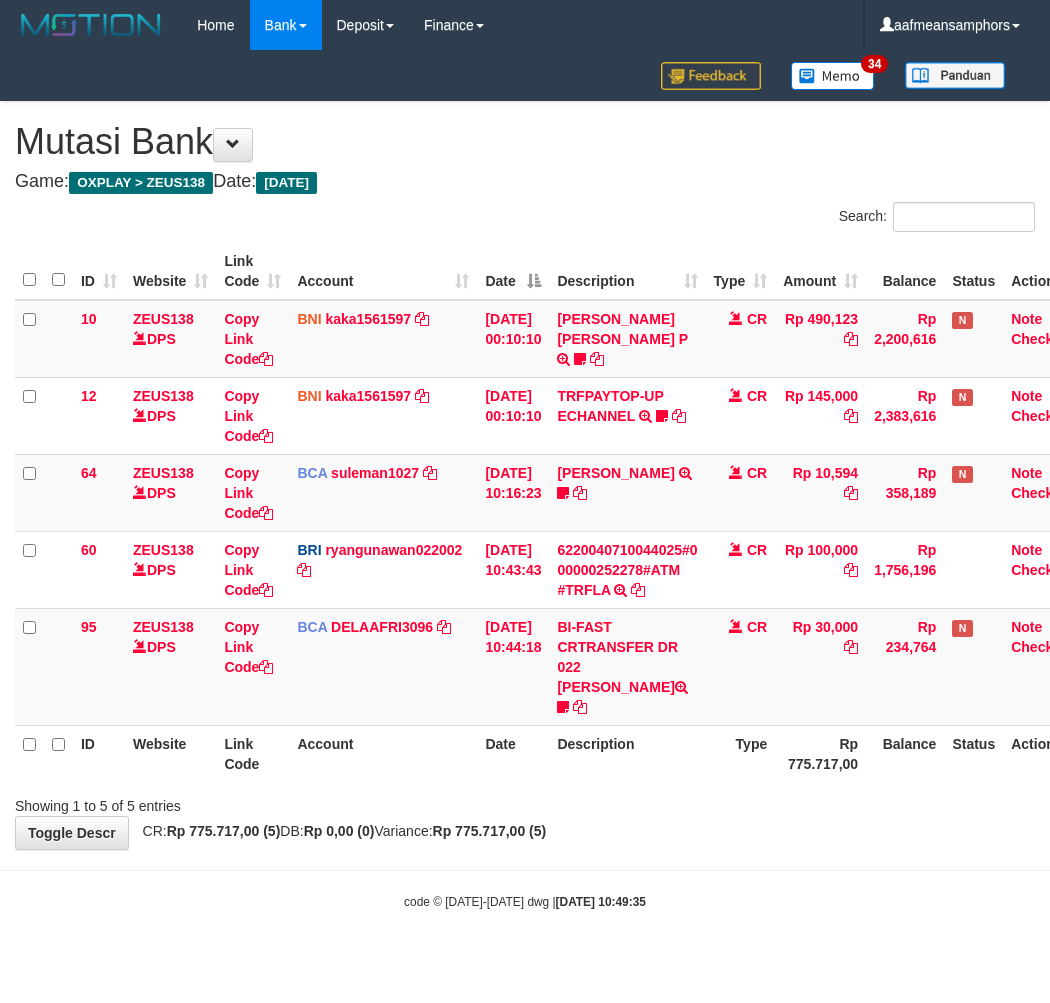 scroll, scrollTop: 0, scrollLeft: 7, axis: horizontal 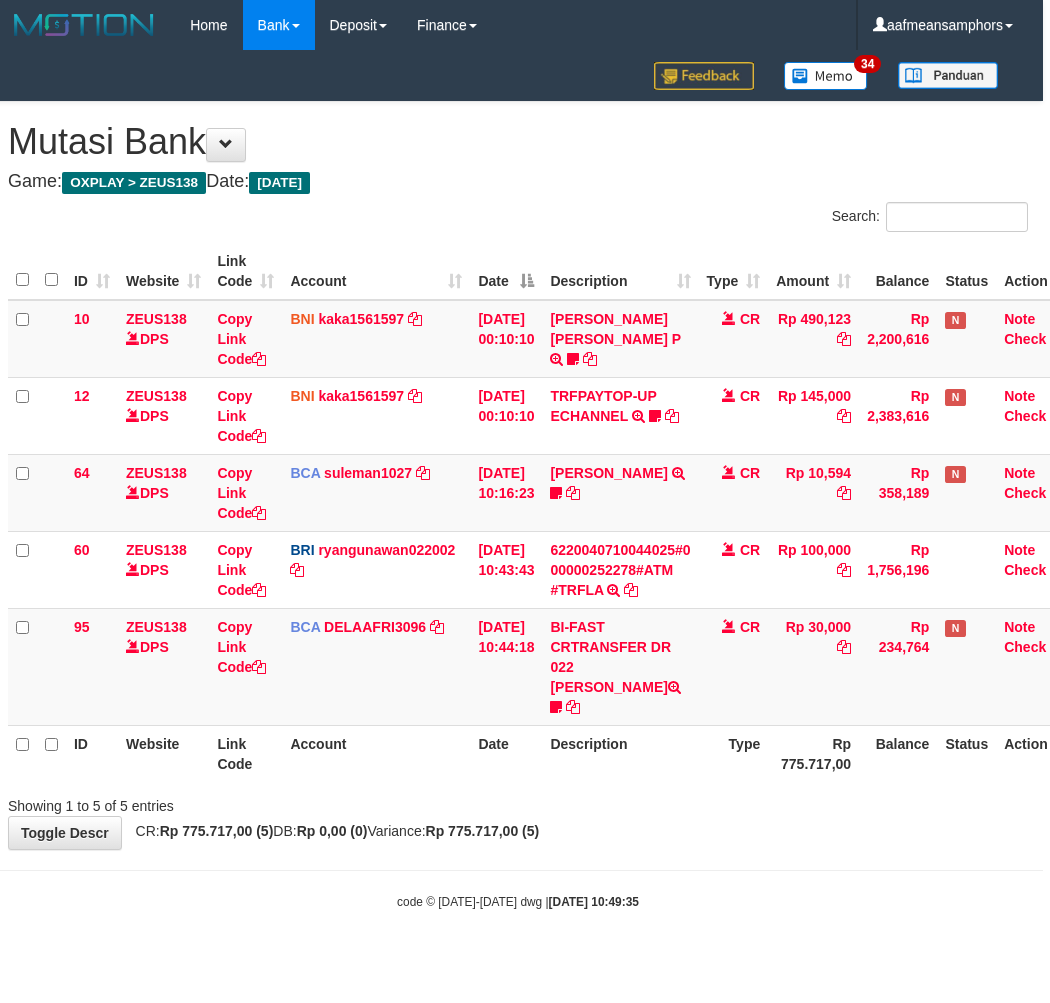 drag, startPoint x: 778, startPoint y: 802, endPoint x: 1048, endPoint y: 732, distance: 278.9265 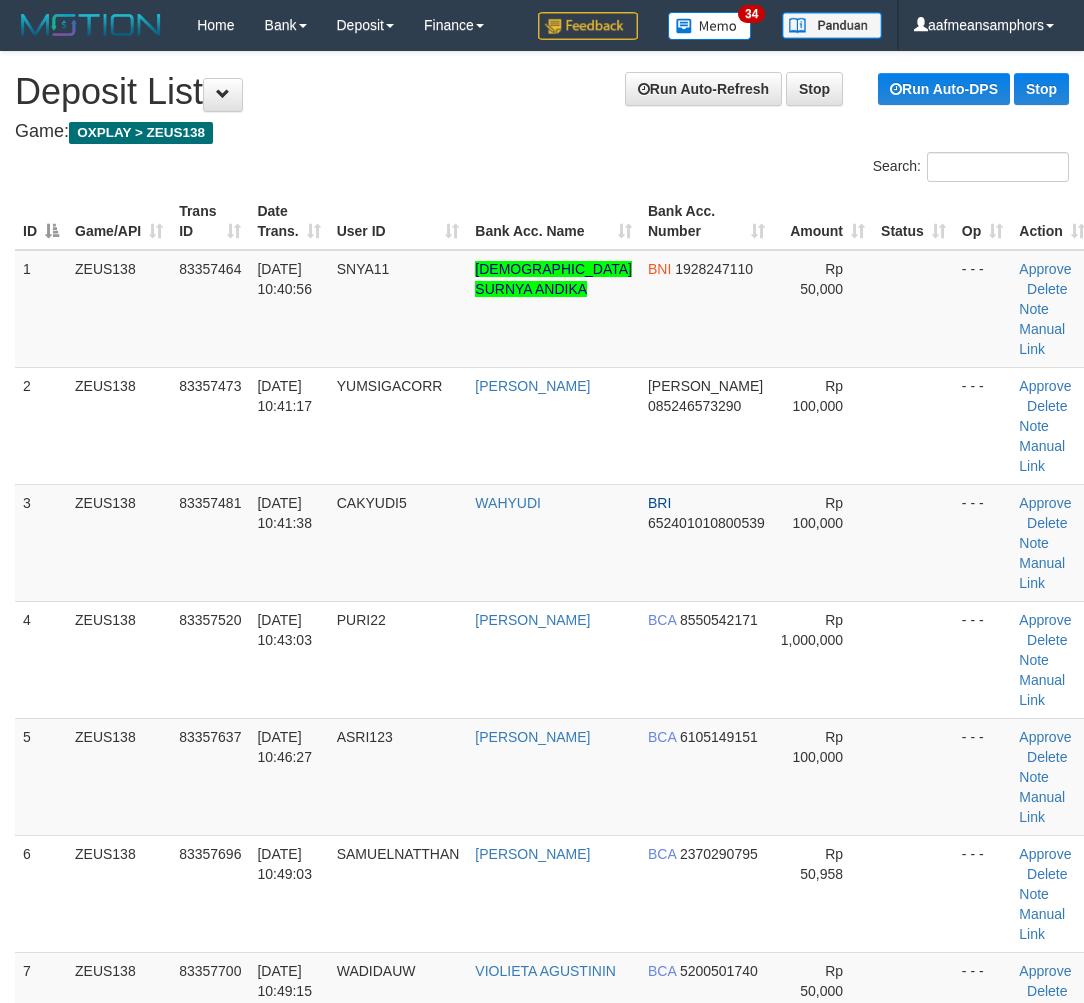scroll, scrollTop: 58, scrollLeft: 0, axis: vertical 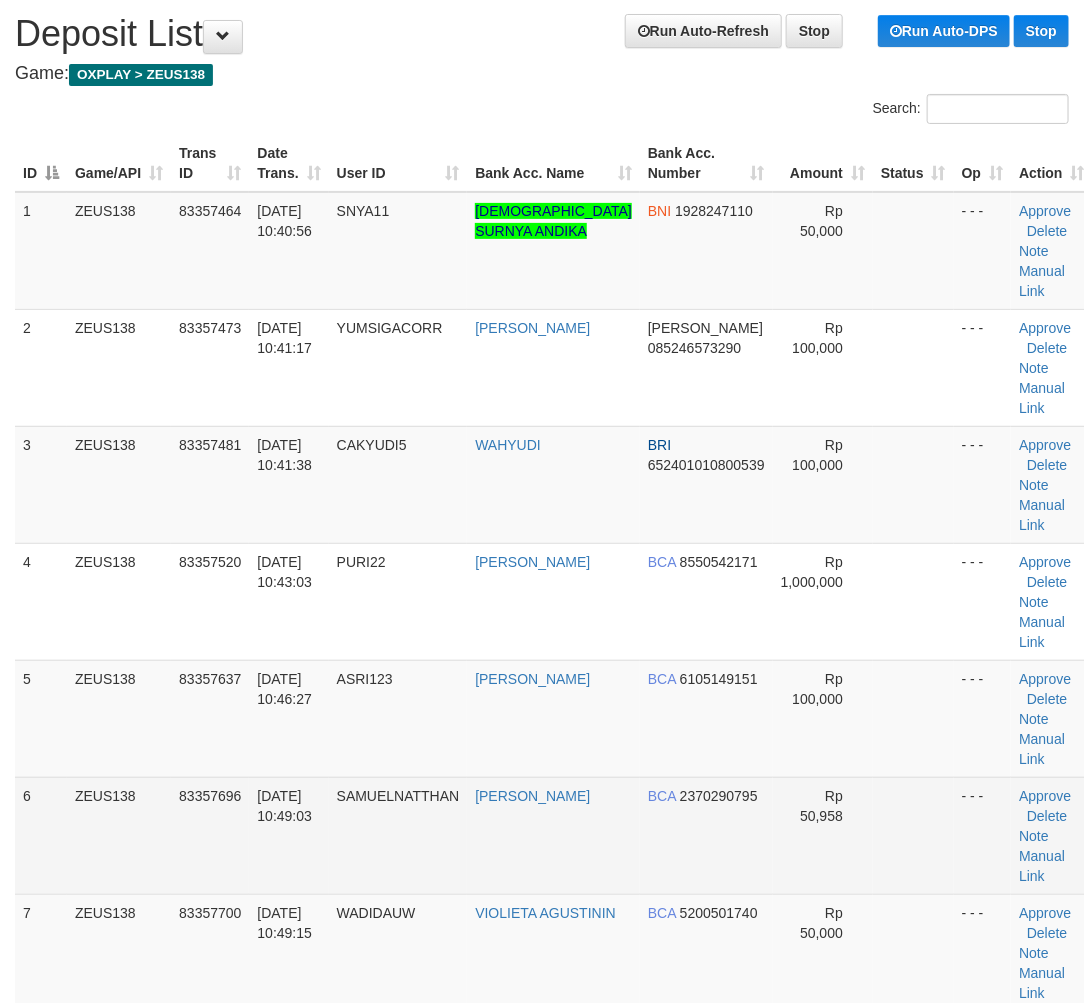 drag, startPoint x: 570, startPoint y: 676, endPoint x: 291, endPoint y: 725, distance: 283.2702 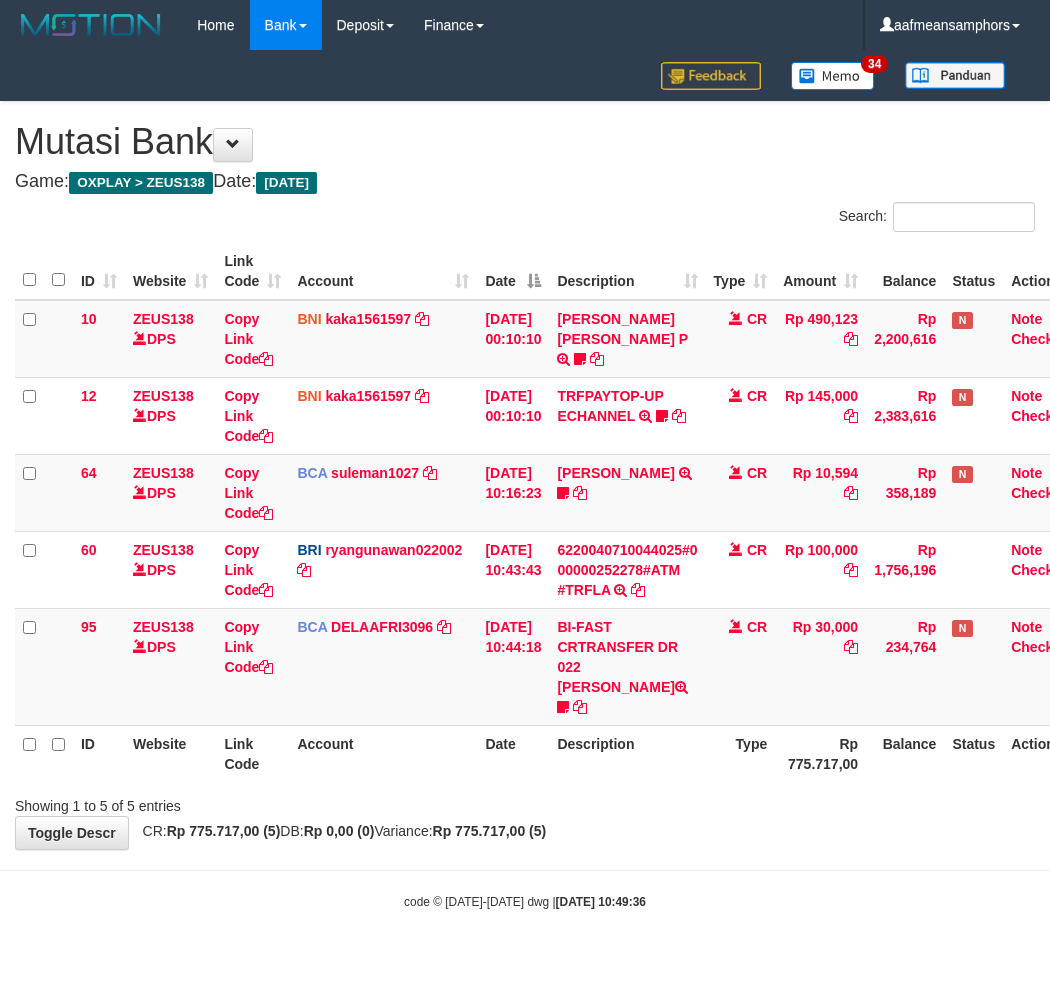 scroll, scrollTop: 0, scrollLeft: 7, axis: horizontal 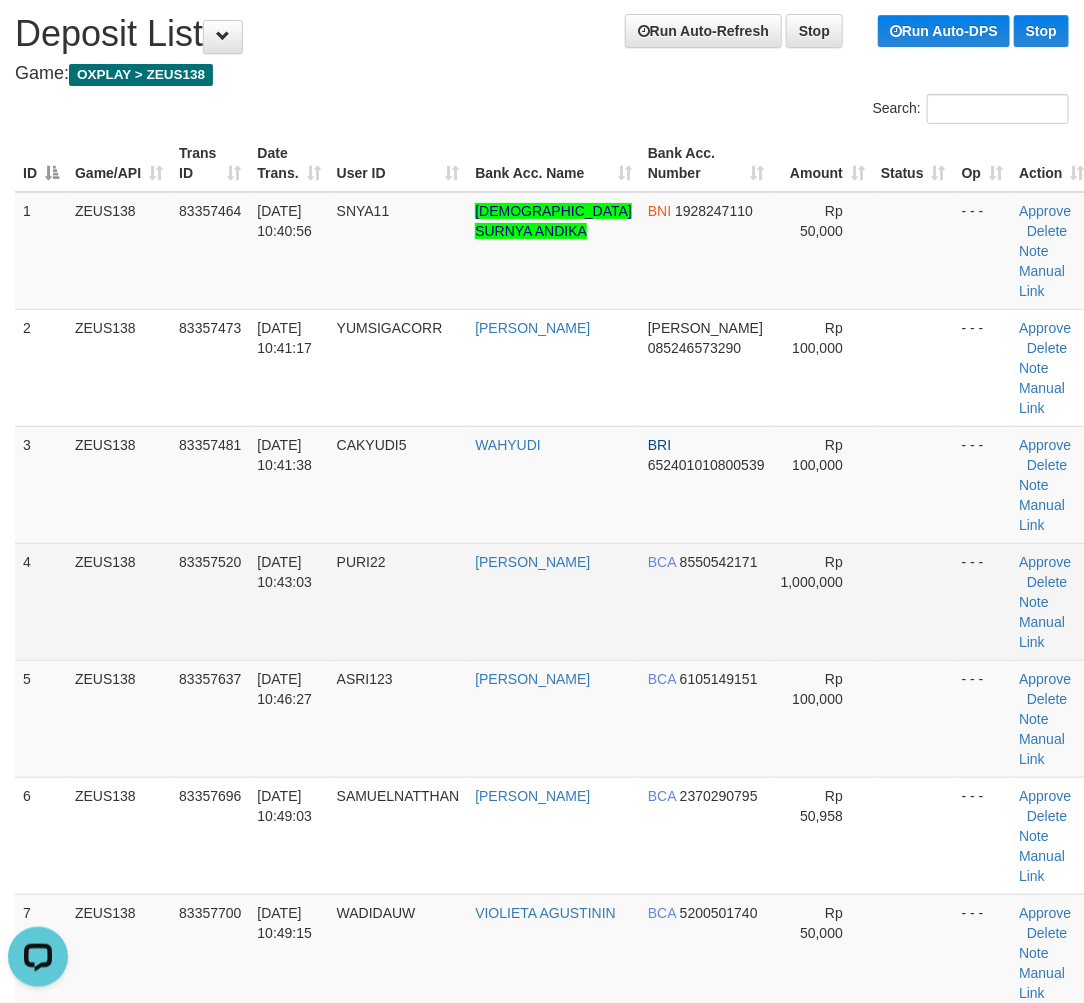 click on "[DATE] 10:43:03" at bounding box center (288, 601) 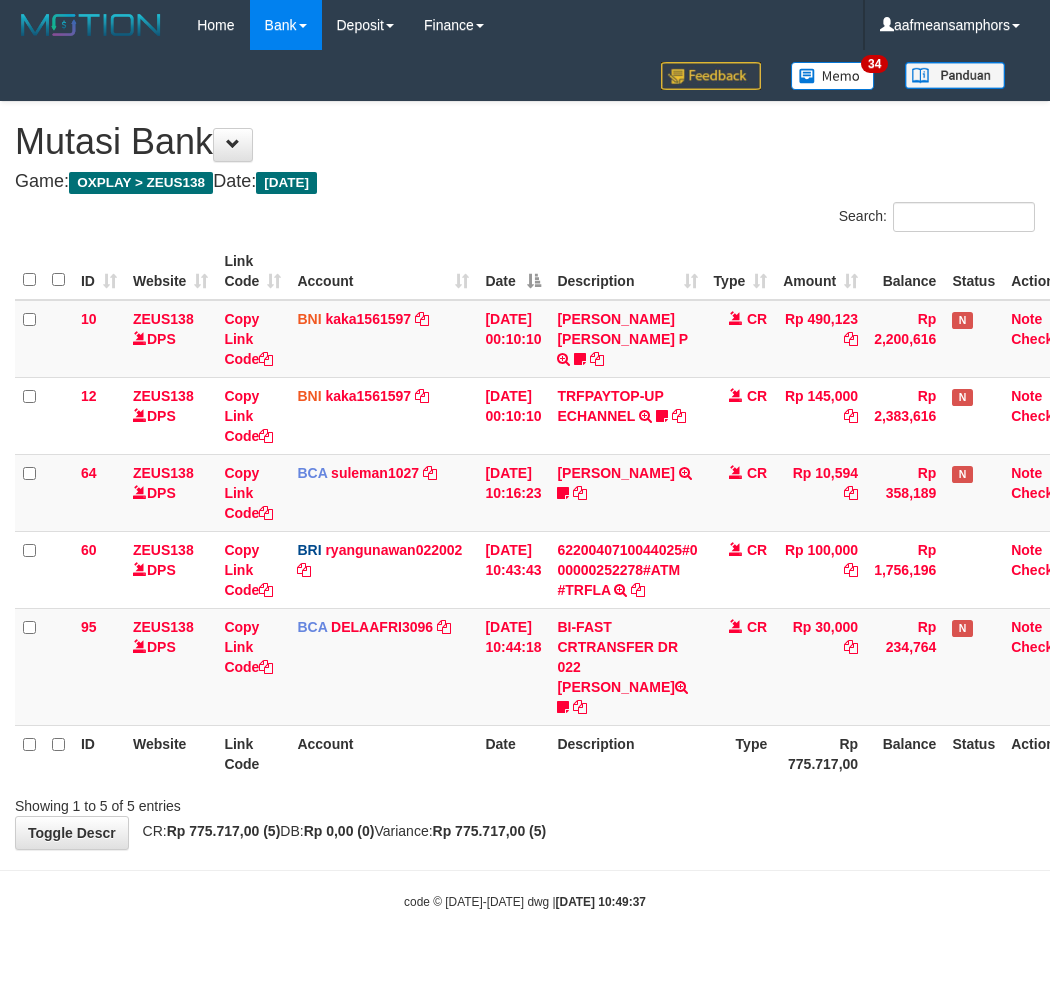 scroll, scrollTop: 0, scrollLeft: 7, axis: horizontal 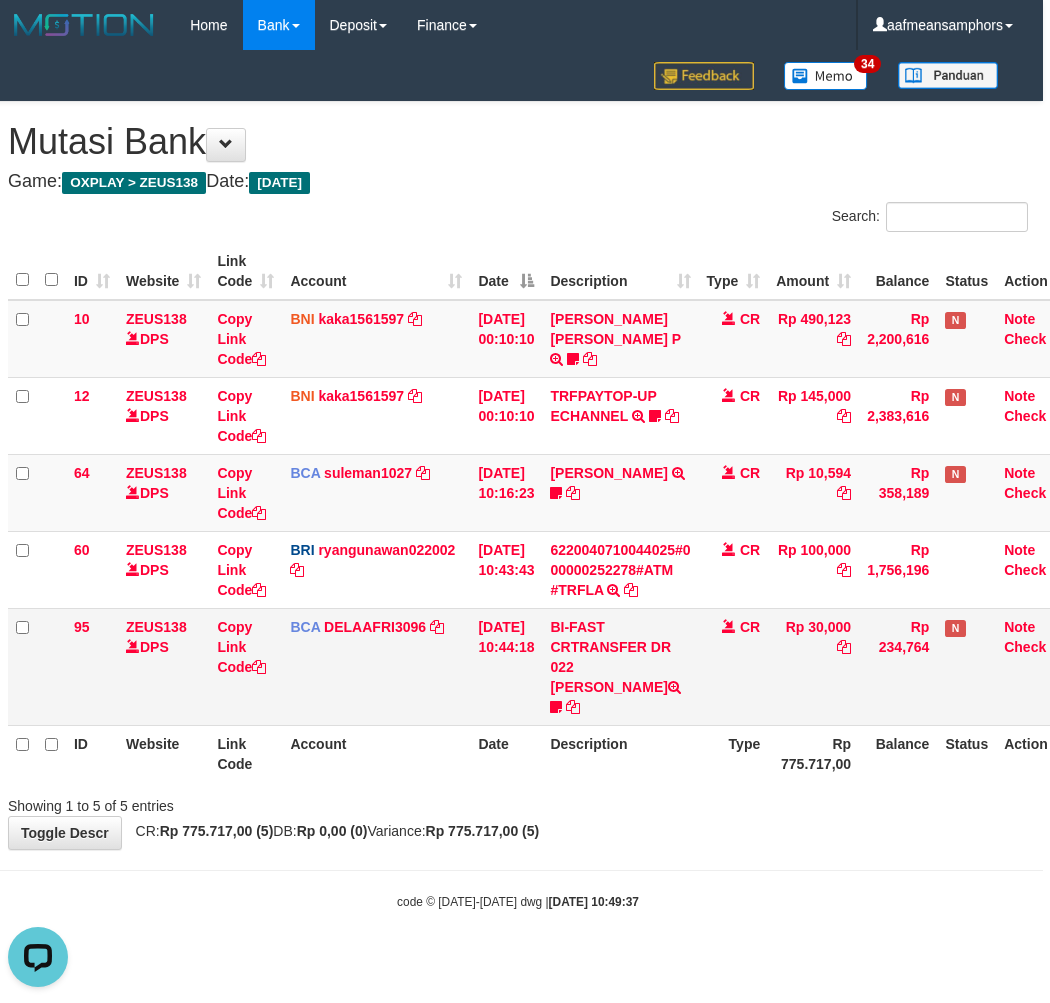 click on "BI-FAST CRTRANSFER DR 022 [PERSON_NAME]          GUSTIA123" at bounding box center (620, 666) 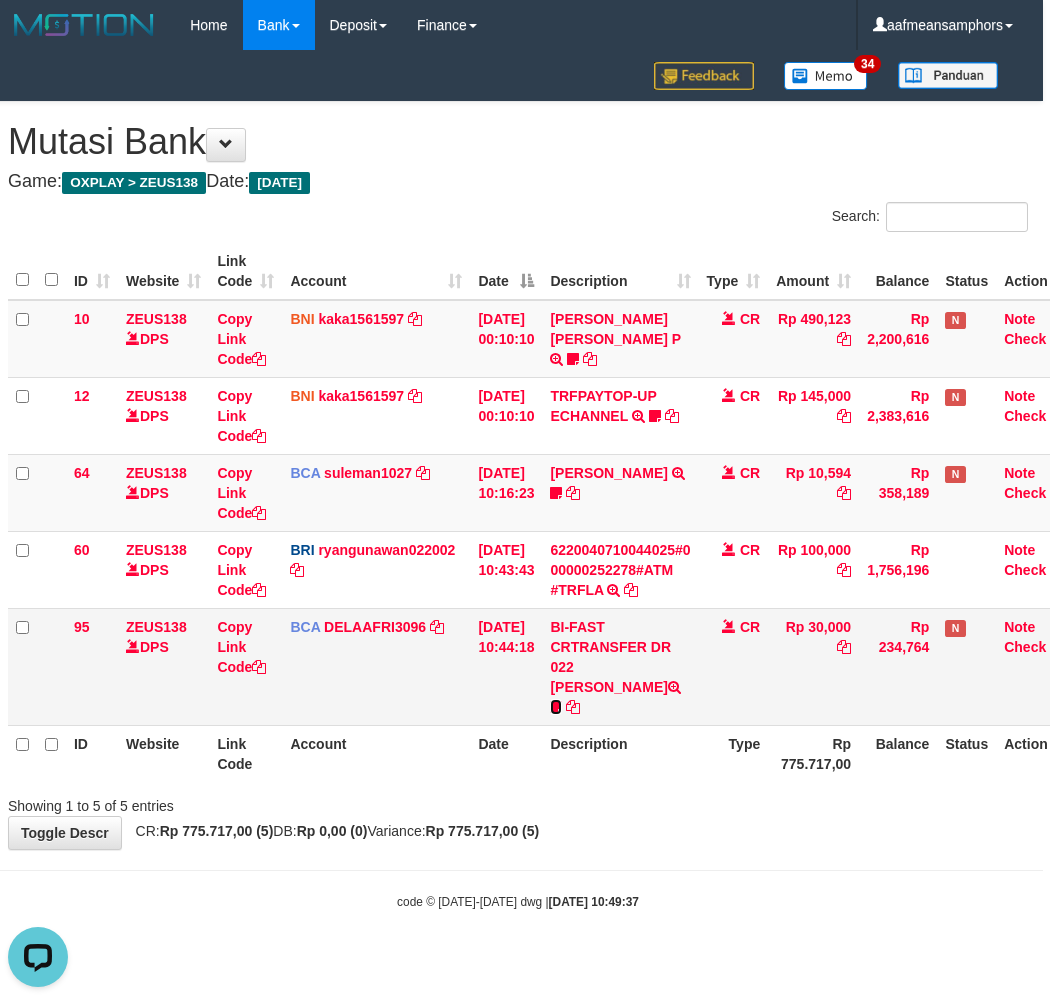 click at bounding box center (556, 707) 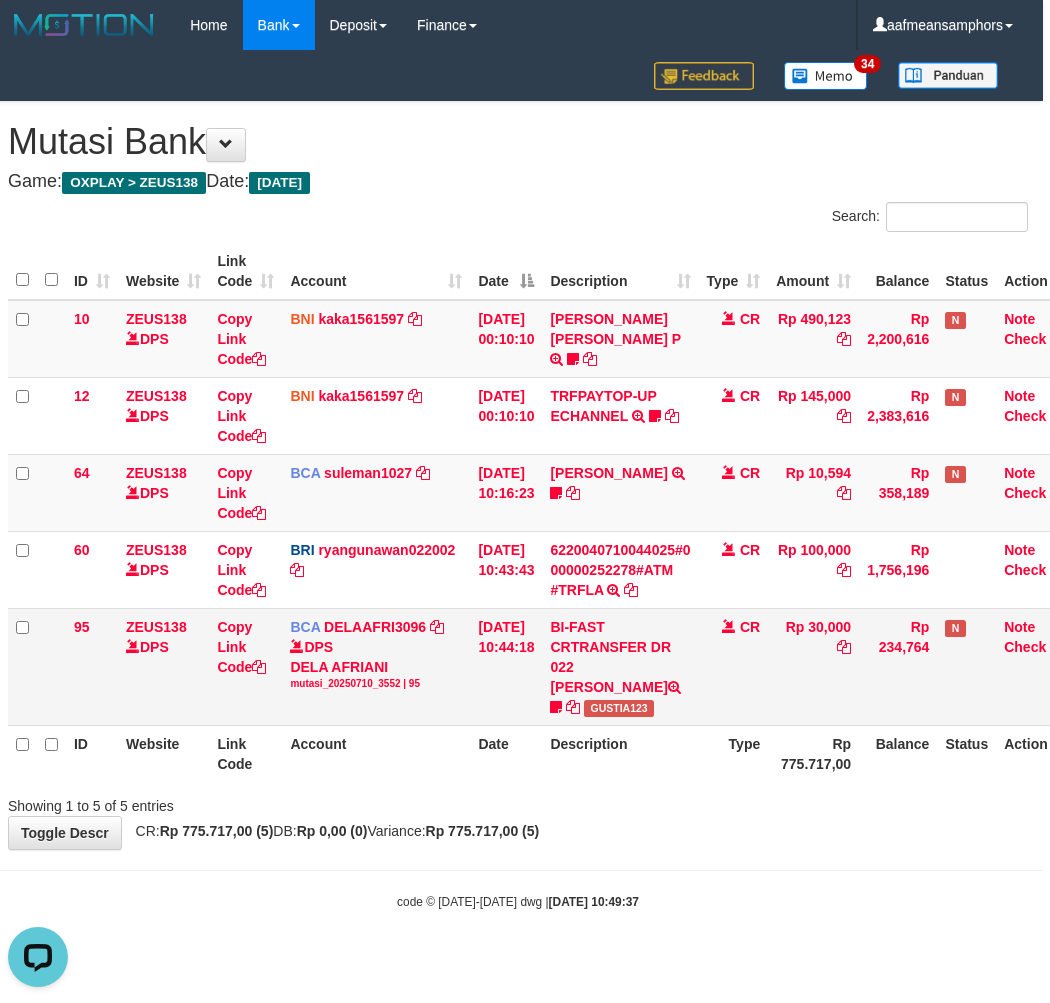 click on "GUSTIA123" at bounding box center (619, 708) 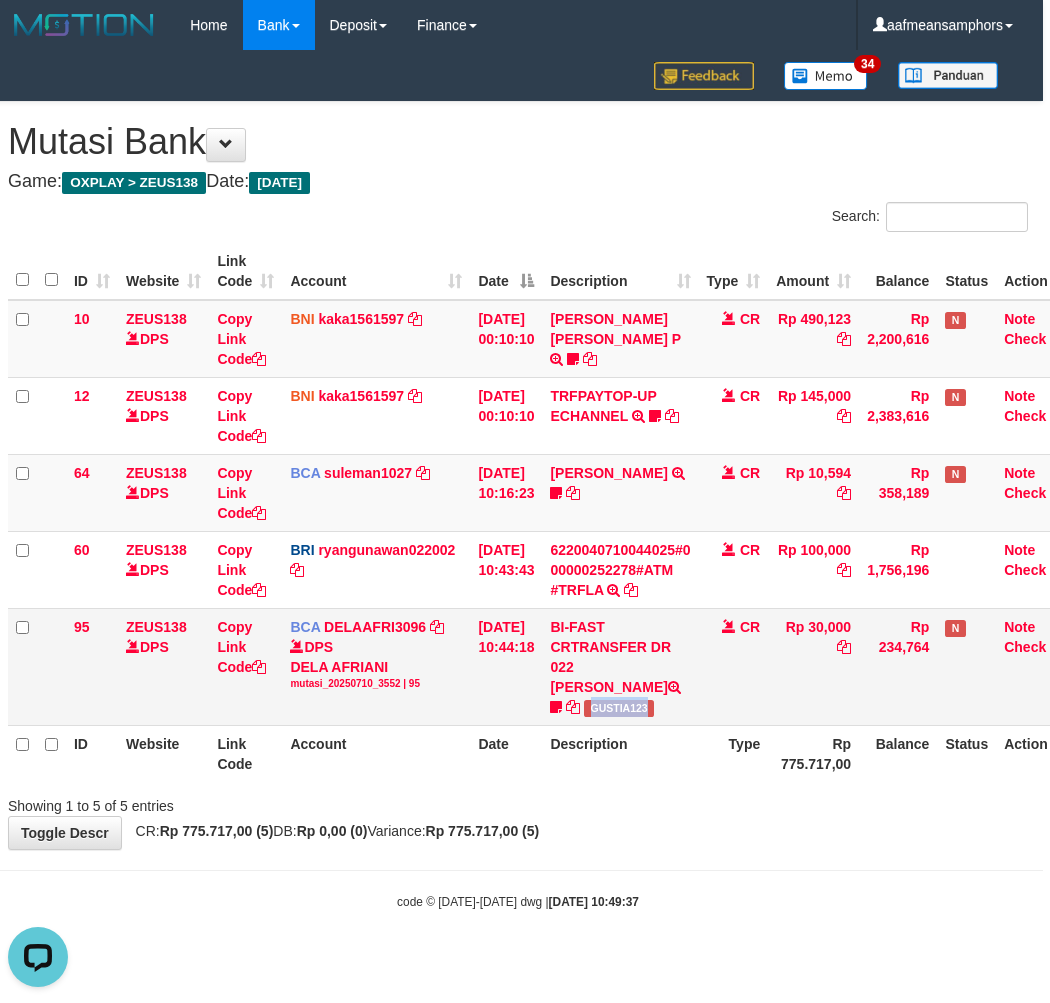 click on "GUSTIA123" at bounding box center (619, 708) 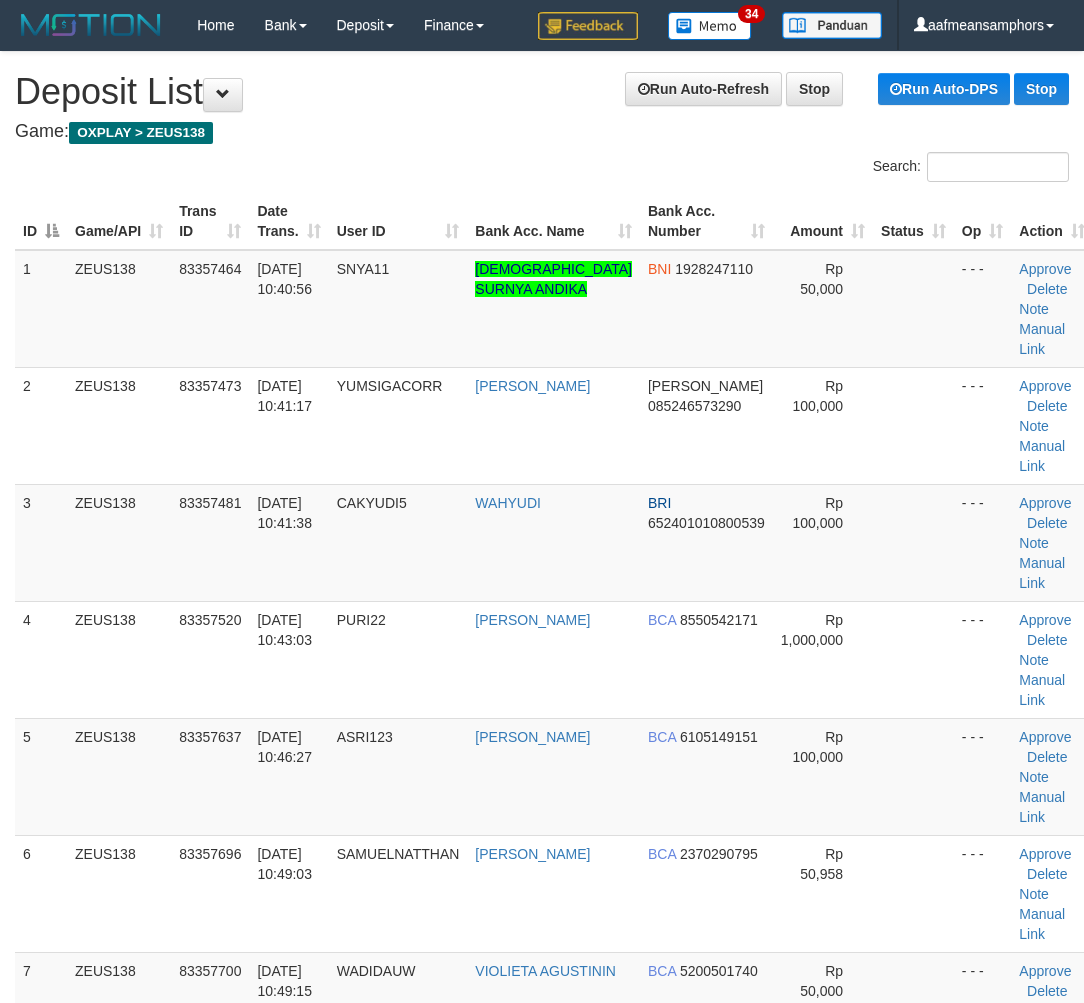 scroll, scrollTop: 58, scrollLeft: 0, axis: vertical 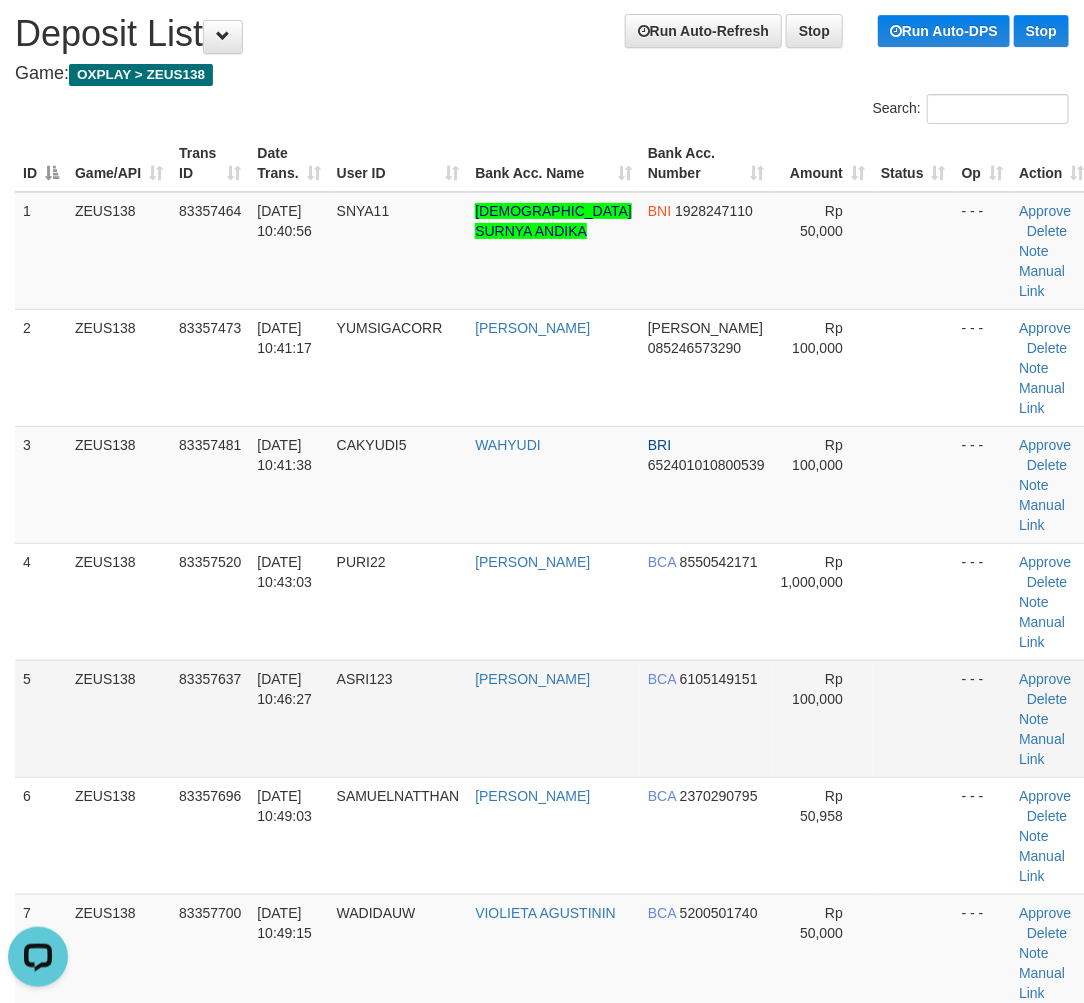 drag, startPoint x: 390, startPoint y: 637, endPoint x: 353, endPoint y: 624, distance: 39.217342 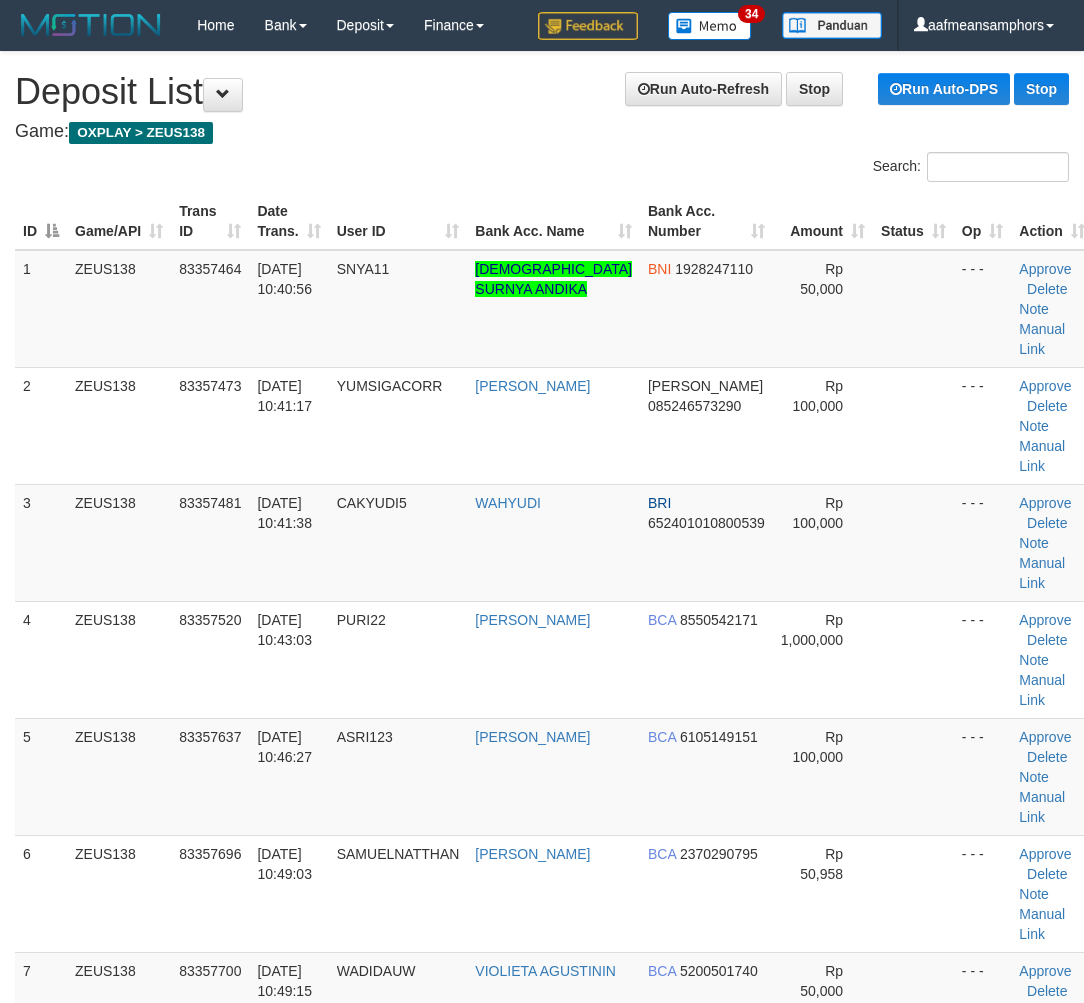 scroll, scrollTop: 58, scrollLeft: 0, axis: vertical 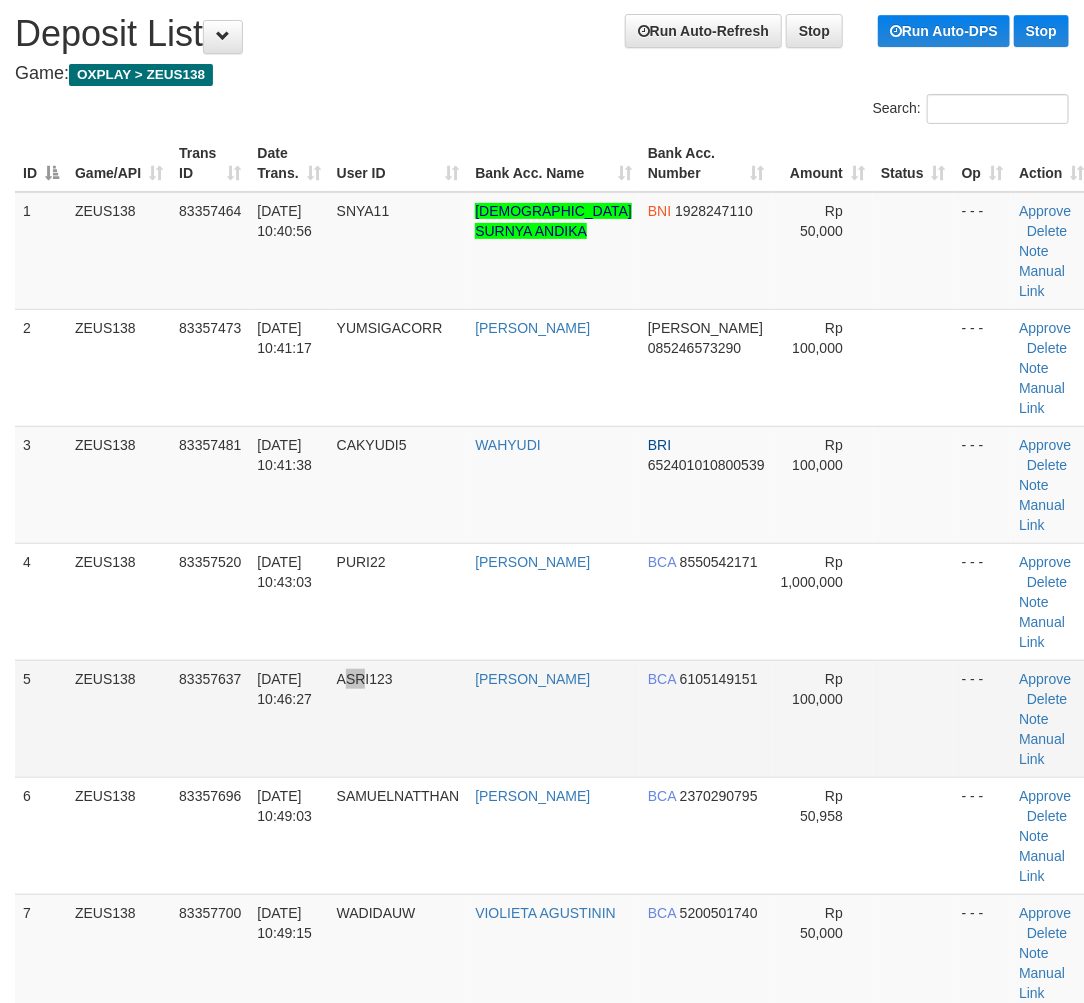 click on "ASRI123" at bounding box center (398, 718) 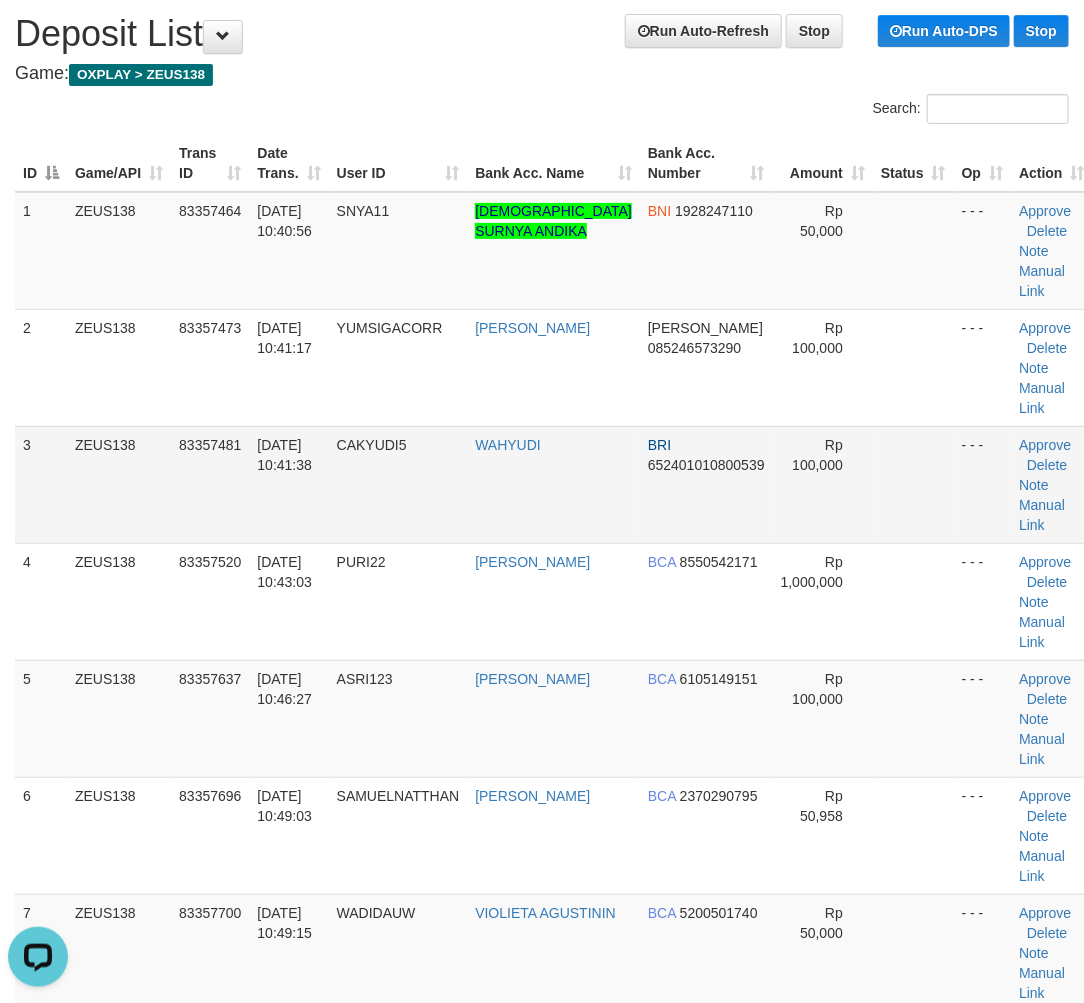 scroll, scrollTop: 0, scrollLeft: 0, axis: both 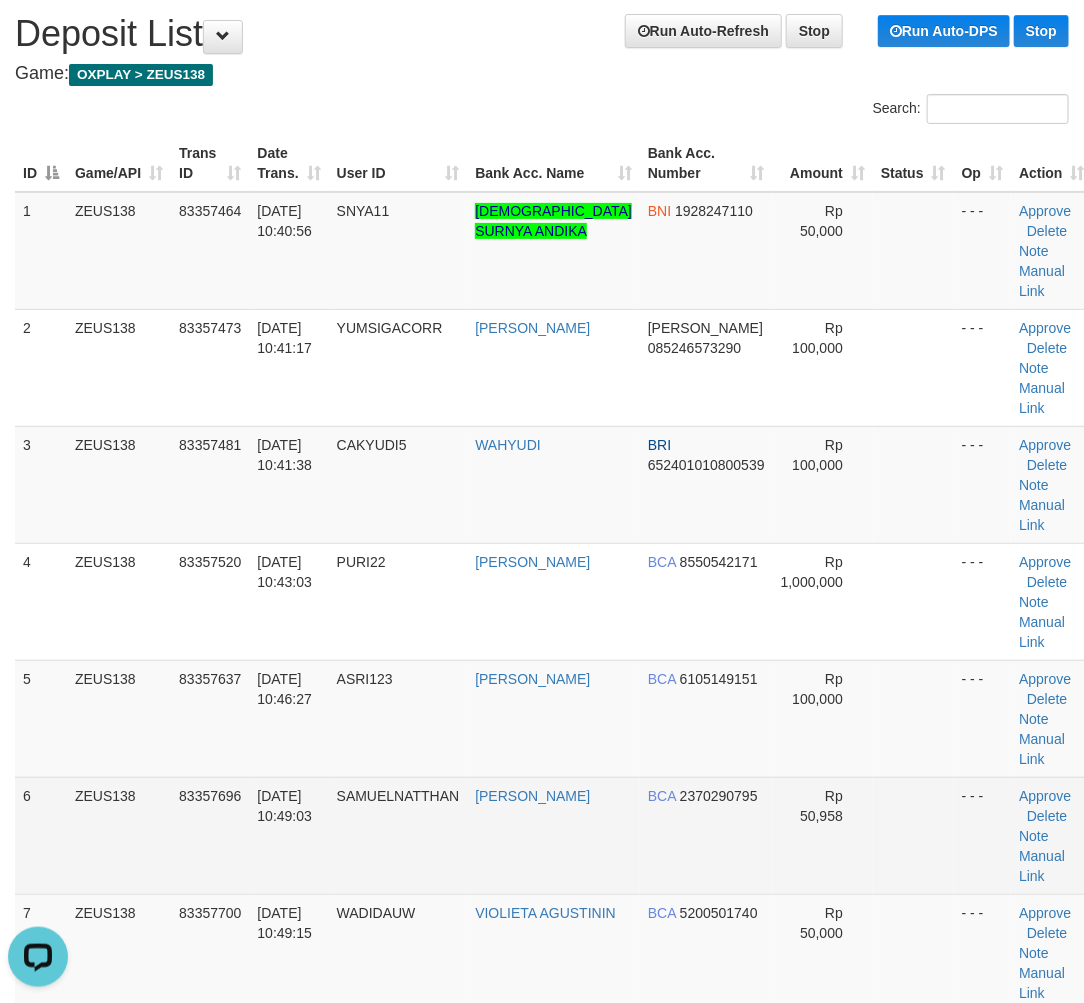 click on "10/07/2025 10:49:03" at bounding box center (288, 835) 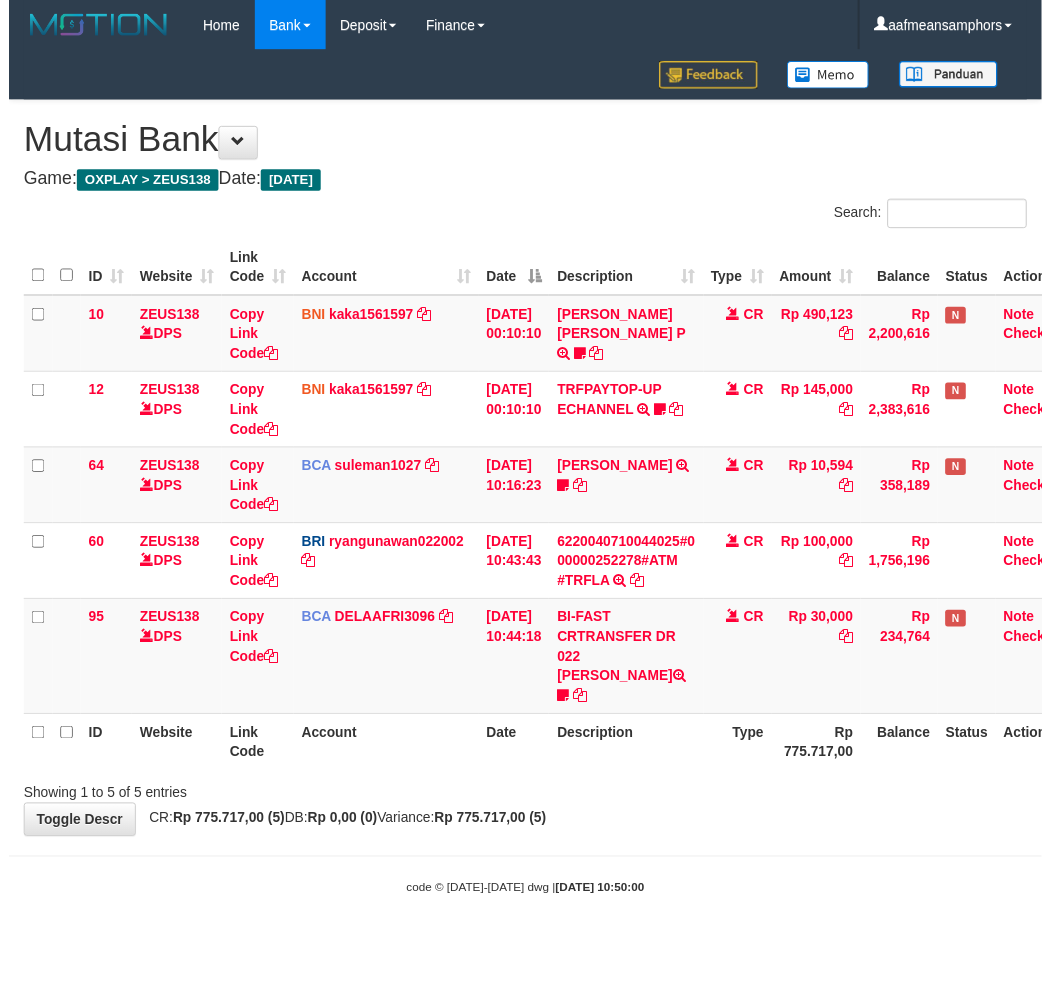 scroll, scrollTop: 0, scrollLeft: 7, axis: horizontal 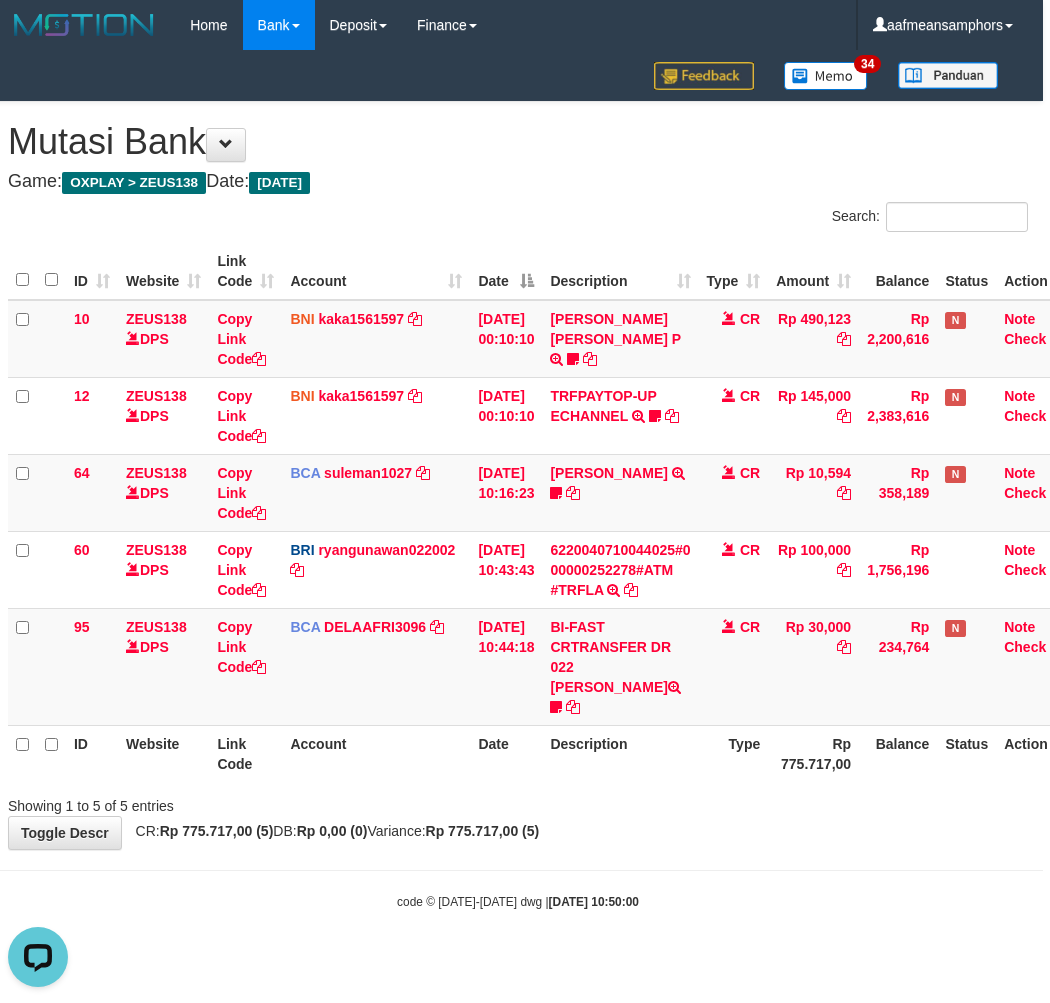 click on "Showing 1 to 5 of 5 entries" at bounding box center [518, 802] 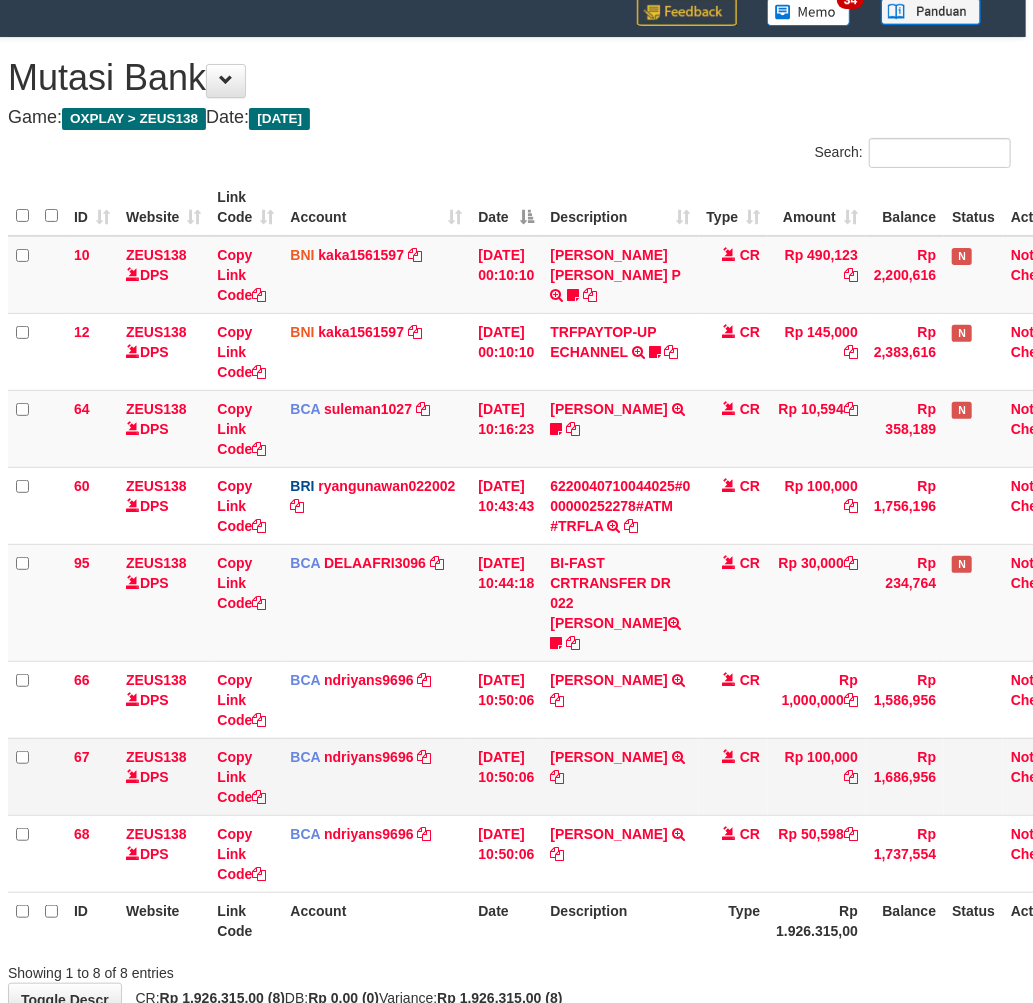 scroll, scrollTop: 167, scrollLeft: 7, axis: both 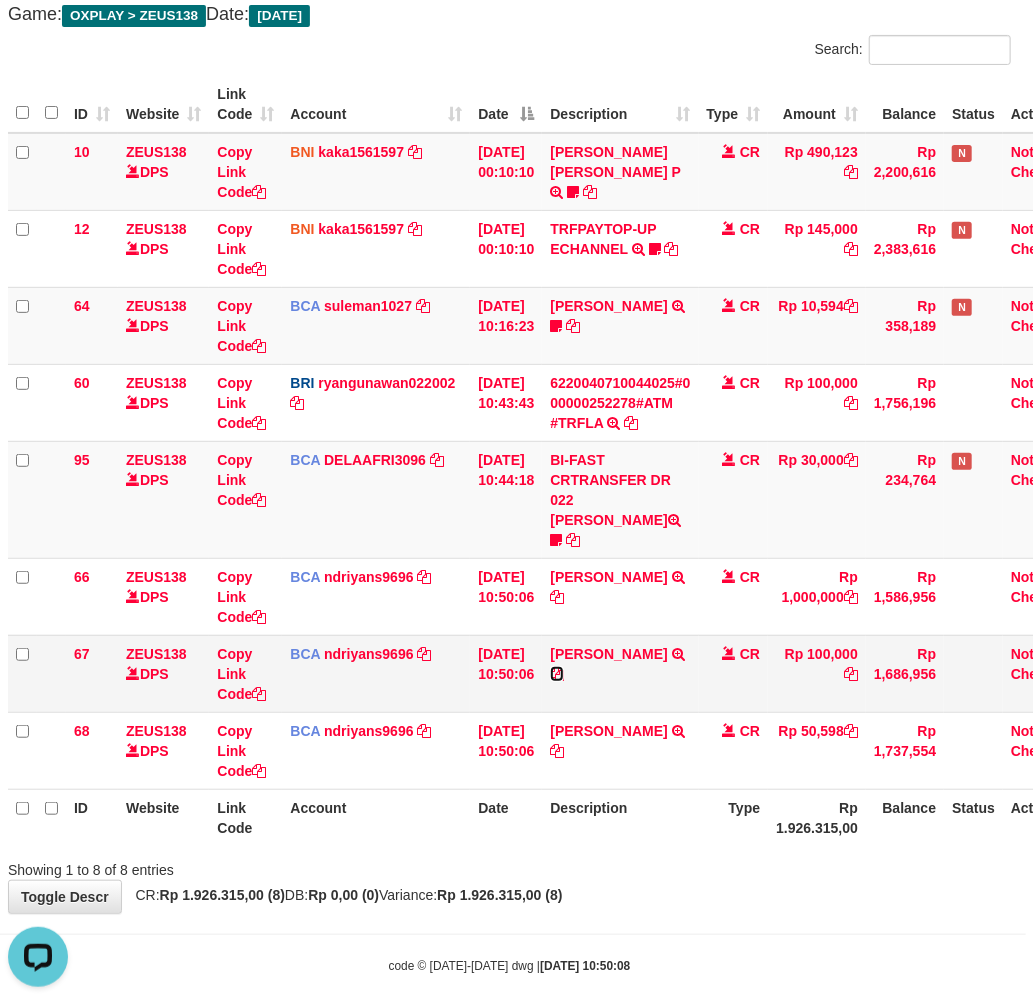 click at bounding box center (557, 674) 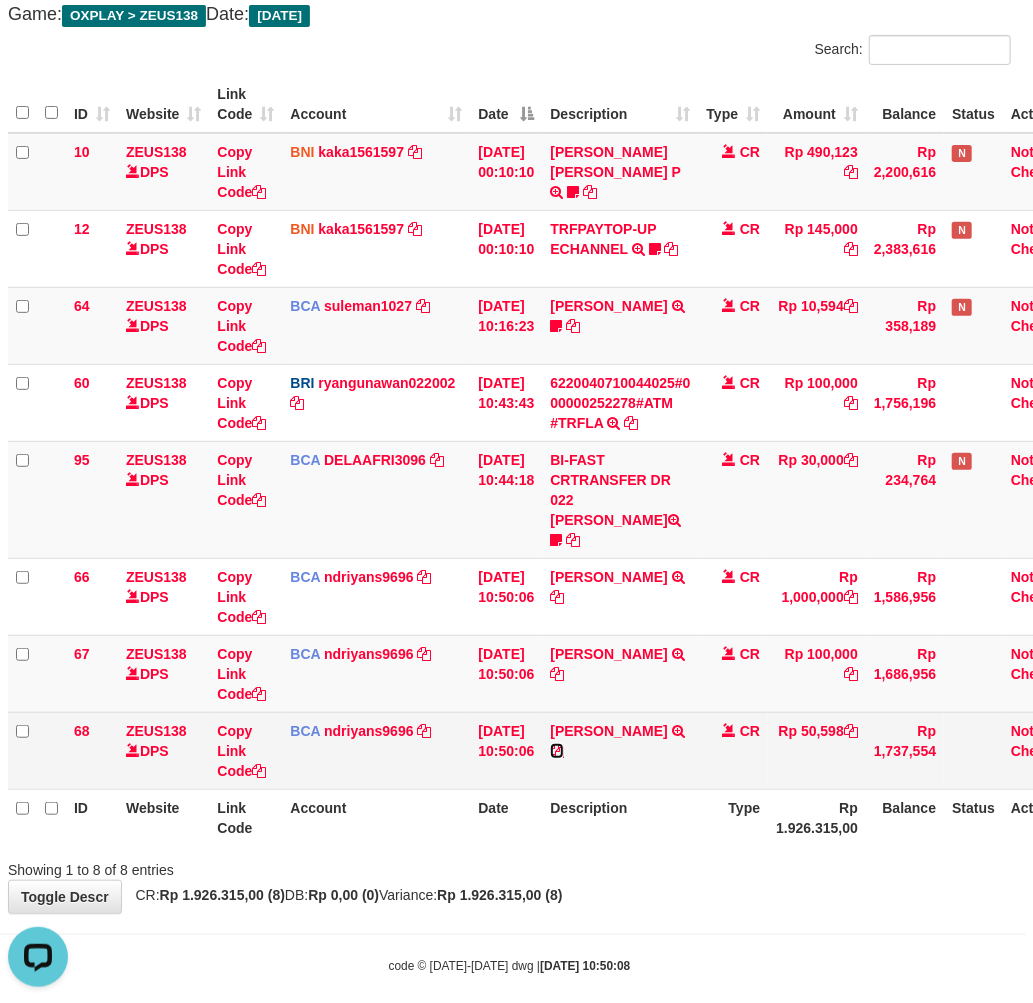 click at bounding box center (557, 751) 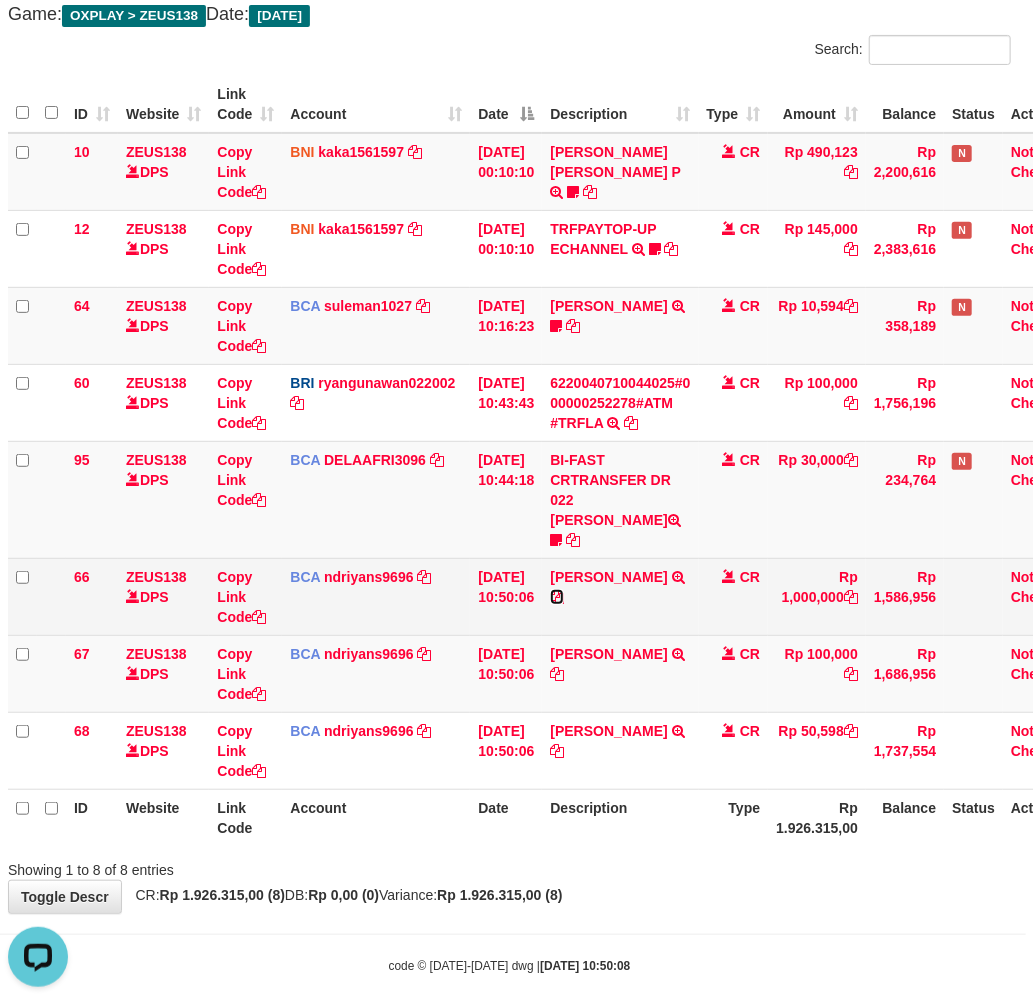 drag, startPoint x: 683, startPoint y: 552, endPoint x: 770, endPoint y: 563, distance: 87.69264 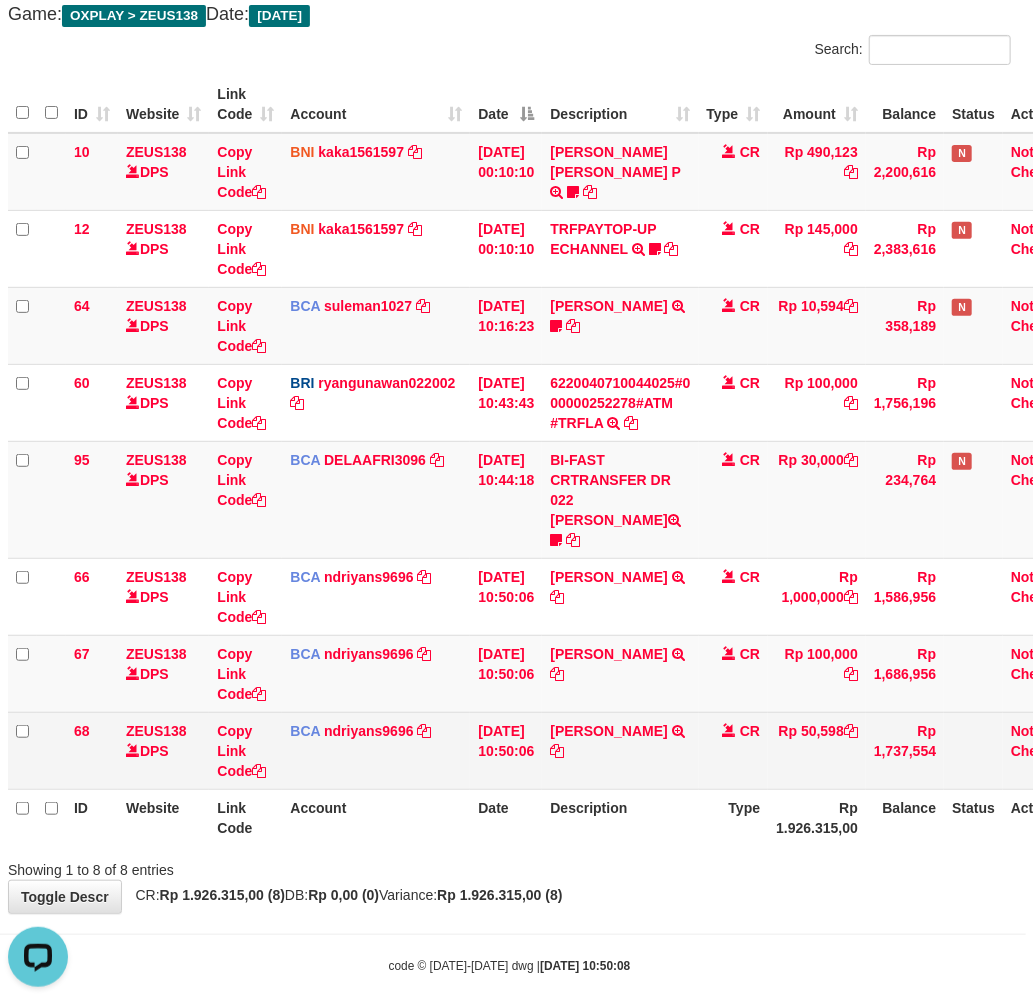 click on "CR" at bounding box center (734, 750) 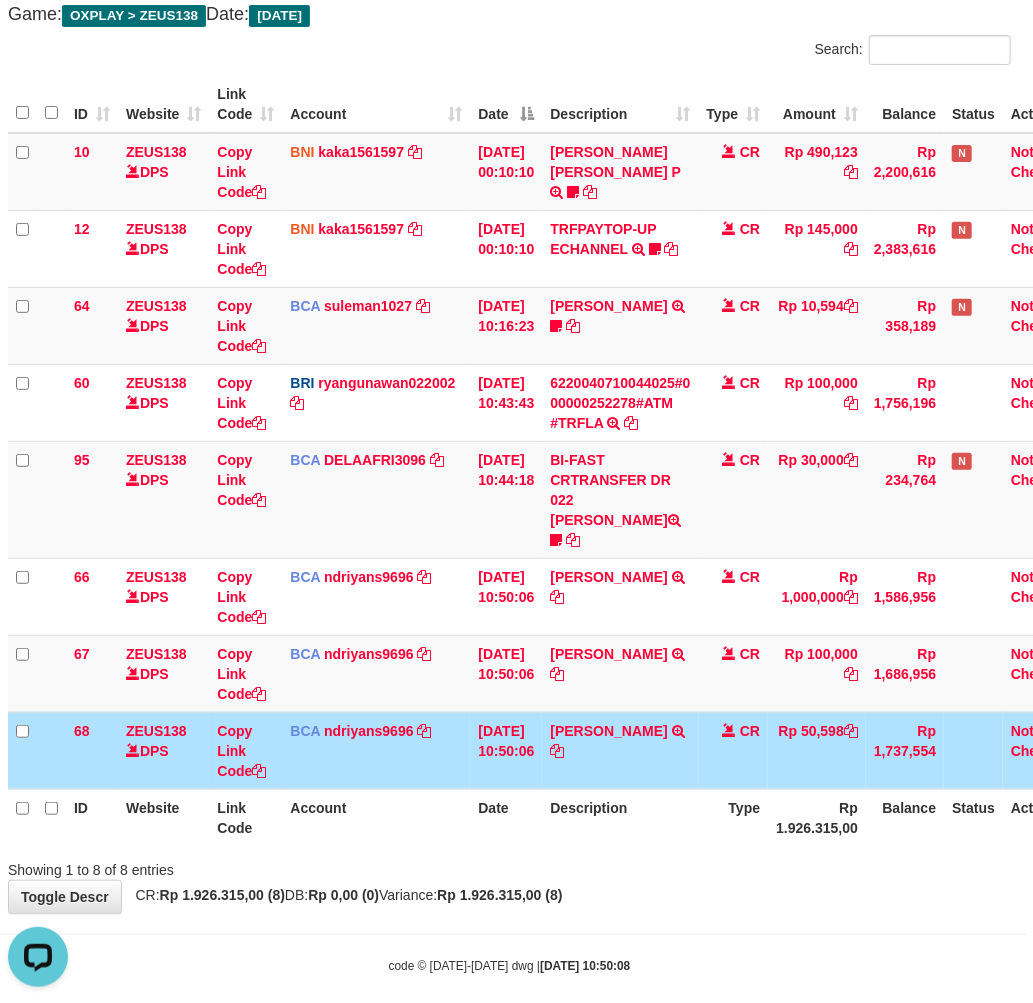 drag, startPoint x: 732, startPoint y: 718, endPoint x: 724, endPoint y: 702, distance: 17.888544 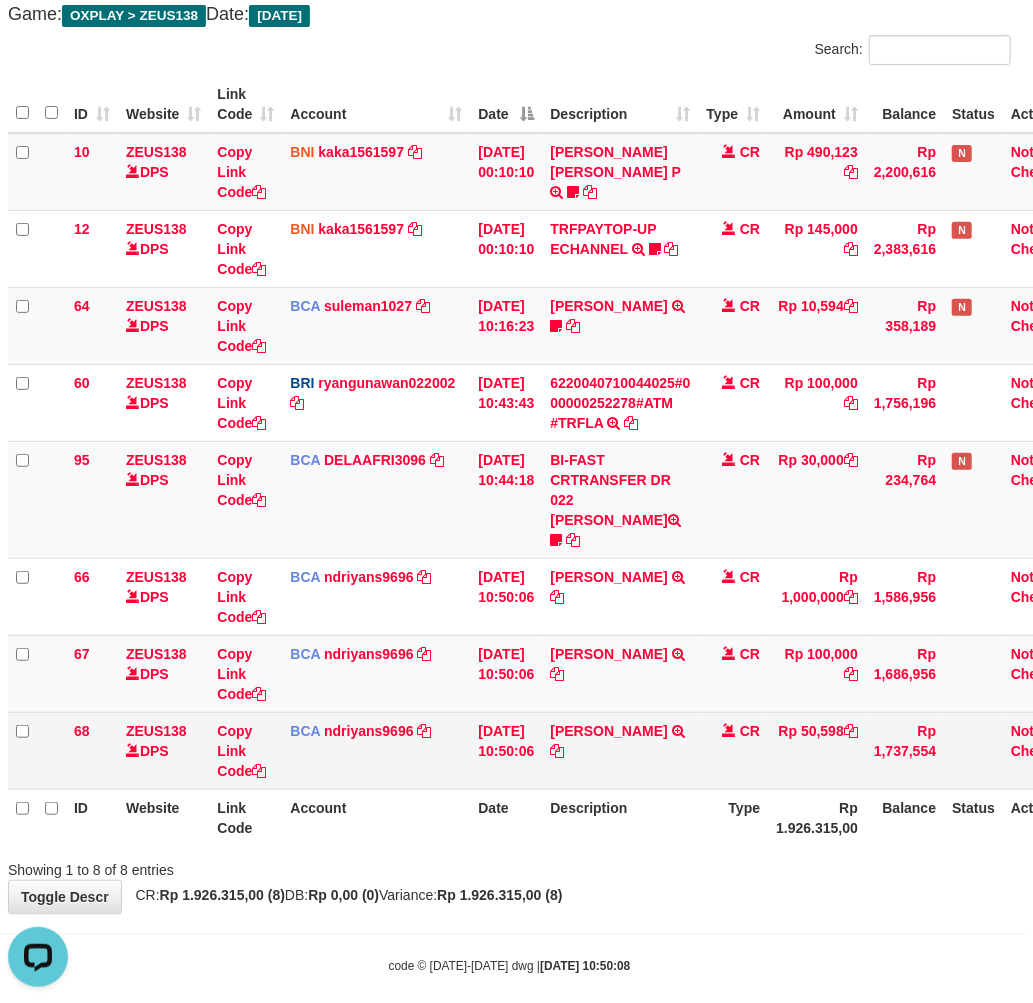 click on "SAMUEL         TRSF E-BANKING CR 07/10 ZQ831
SAMUEL" at bounding box center (620, 750) 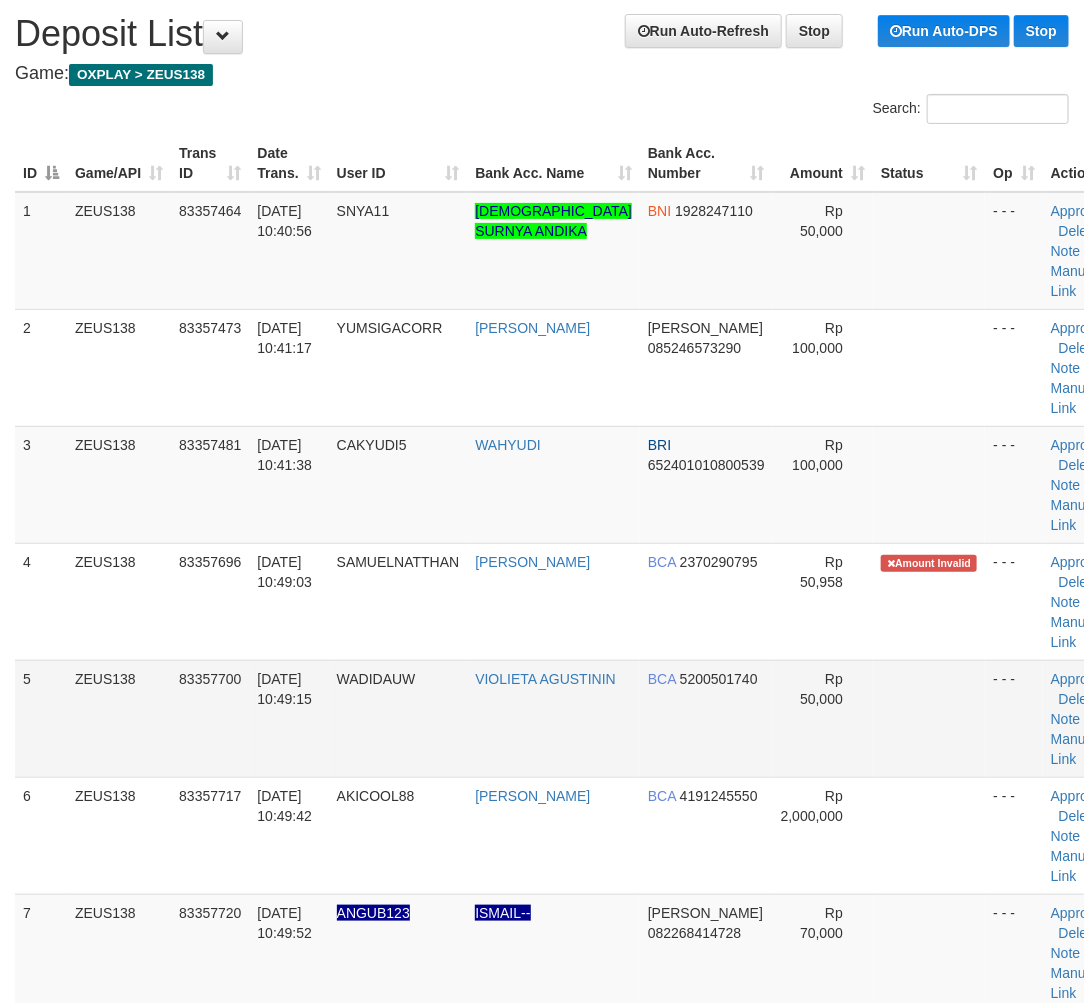 click on "WADIDAUW" at bounding box center (398, 718) 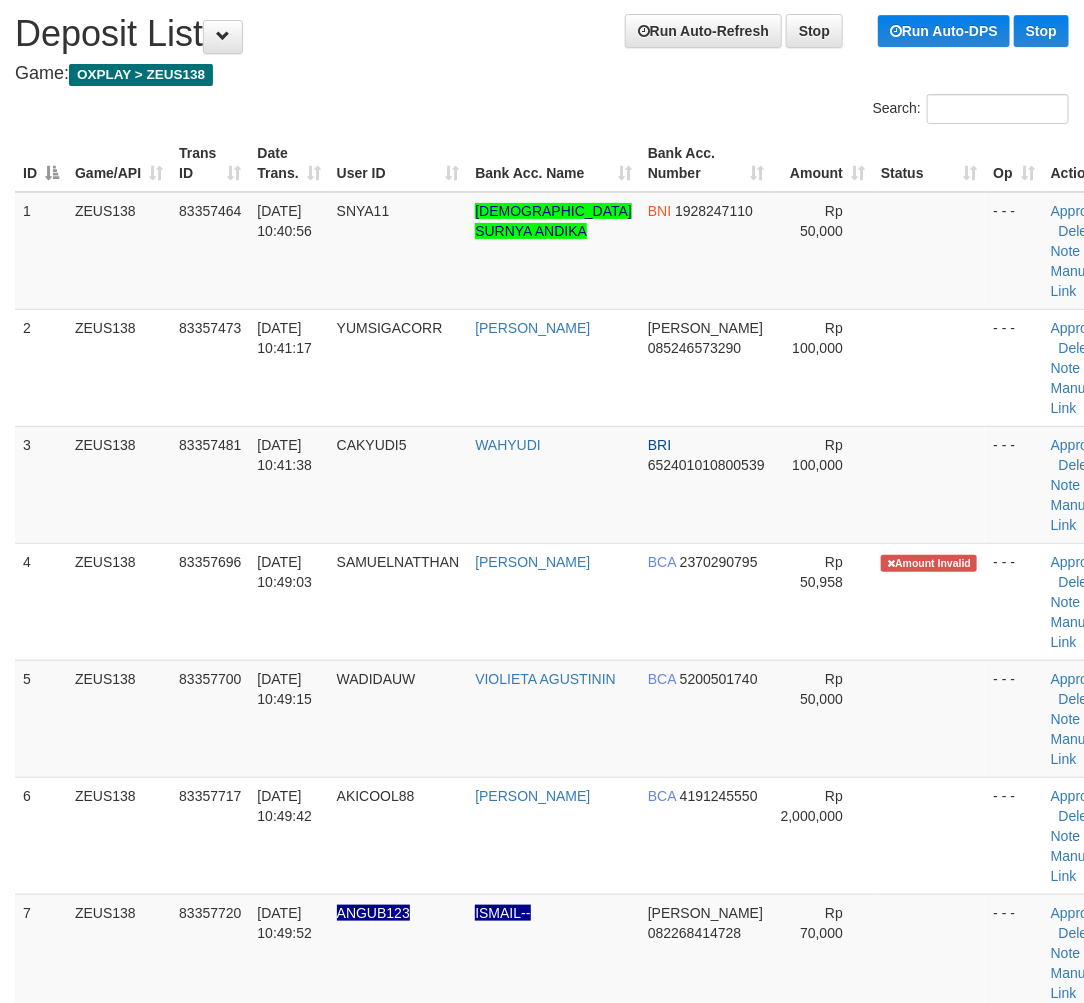 scroll, scrollTop: 882, scrollLeft: 0, axis: vertical 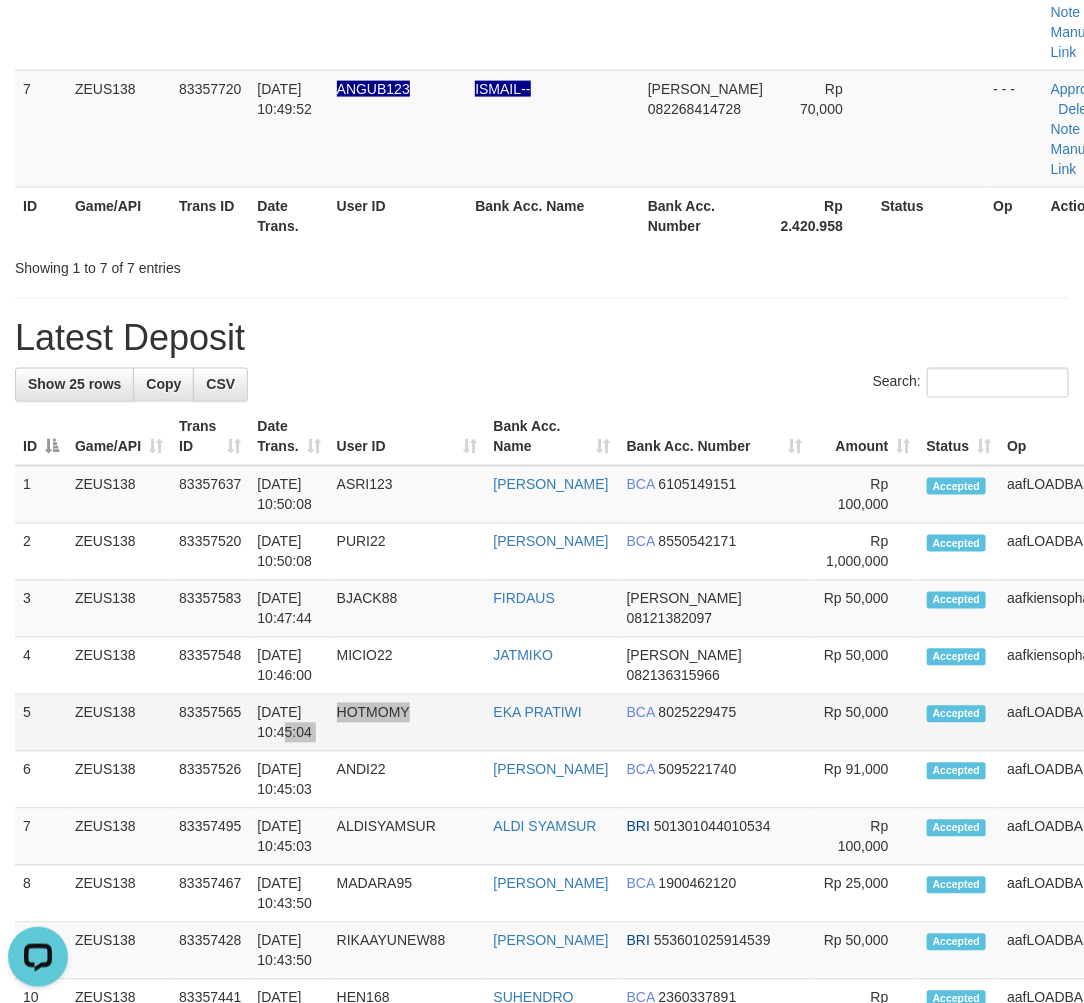 click on "5
ZEUS138
83357565
10/07/2025 10:45:04
HOTMOMY
EKA PRATIWI
BCA
8025229475
Rp 50,000
Accepted
aafLOADBANKZEUS
Note" at bounding box center (622, 723) 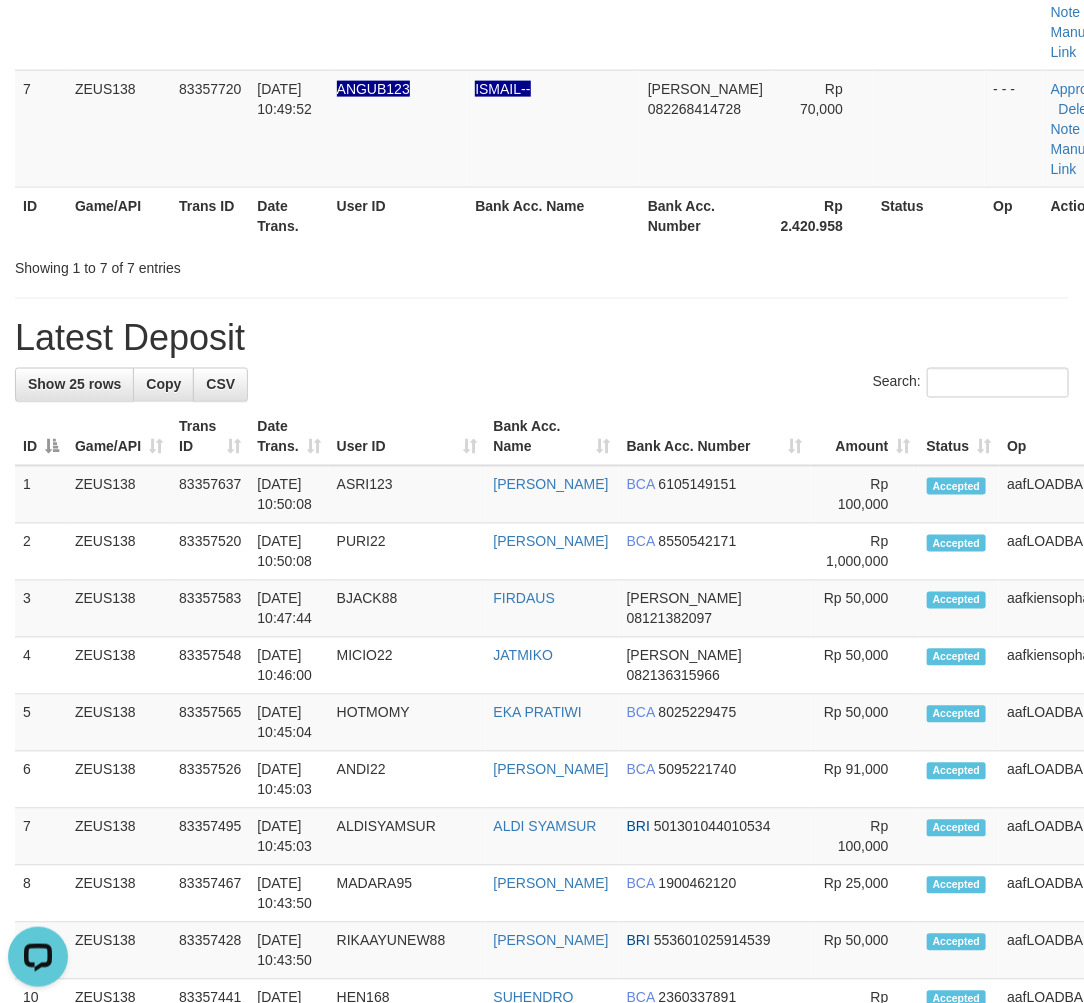 scroll, scrollTop: 135, scrollLeft: 0, axis: vertical 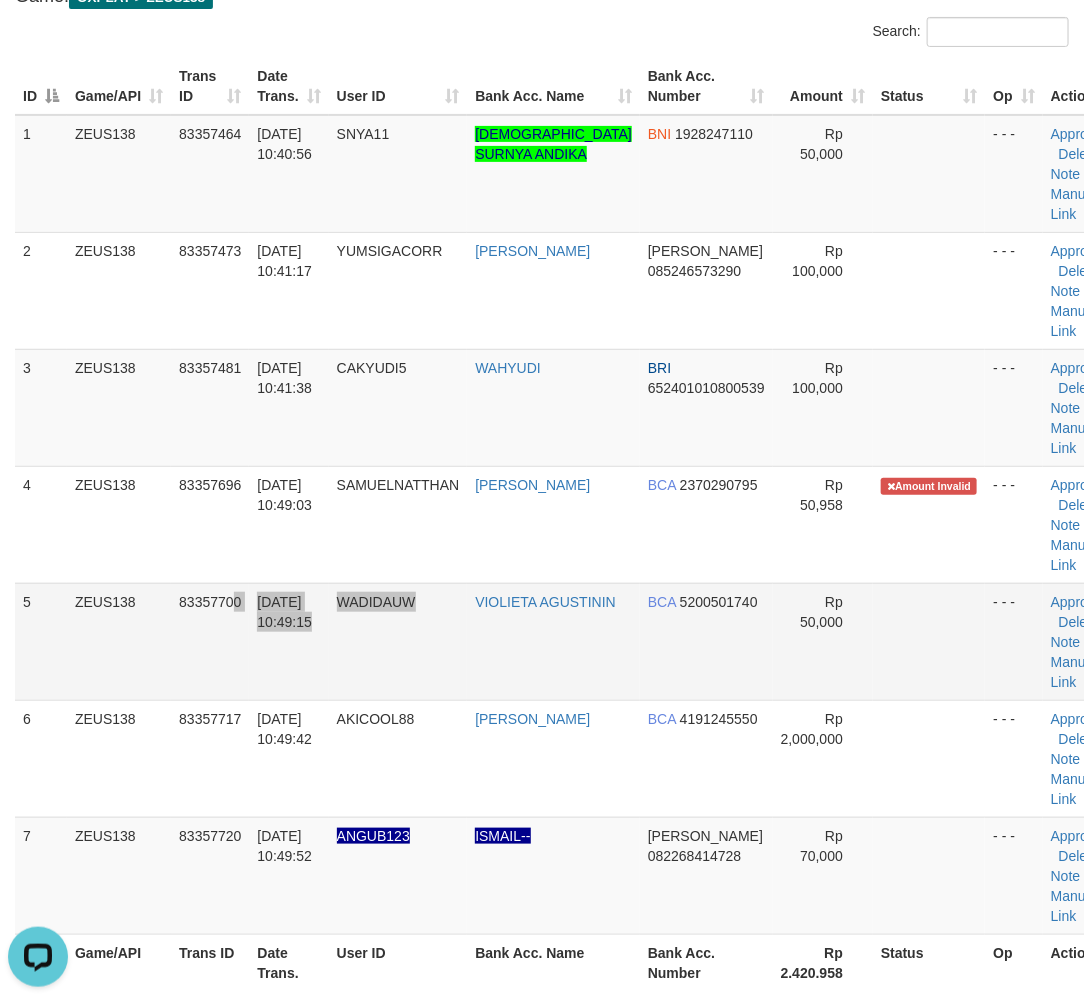 click on "5
ZEUS138
83357700
10/07/2025 10:49:15
WADIDAUW
VIOLIETA AGUSTININ
BCA
5200501740
Rp 50,000
- - -
Approve
Delete
Note
Manual Link" at bounding box center (570, 641) 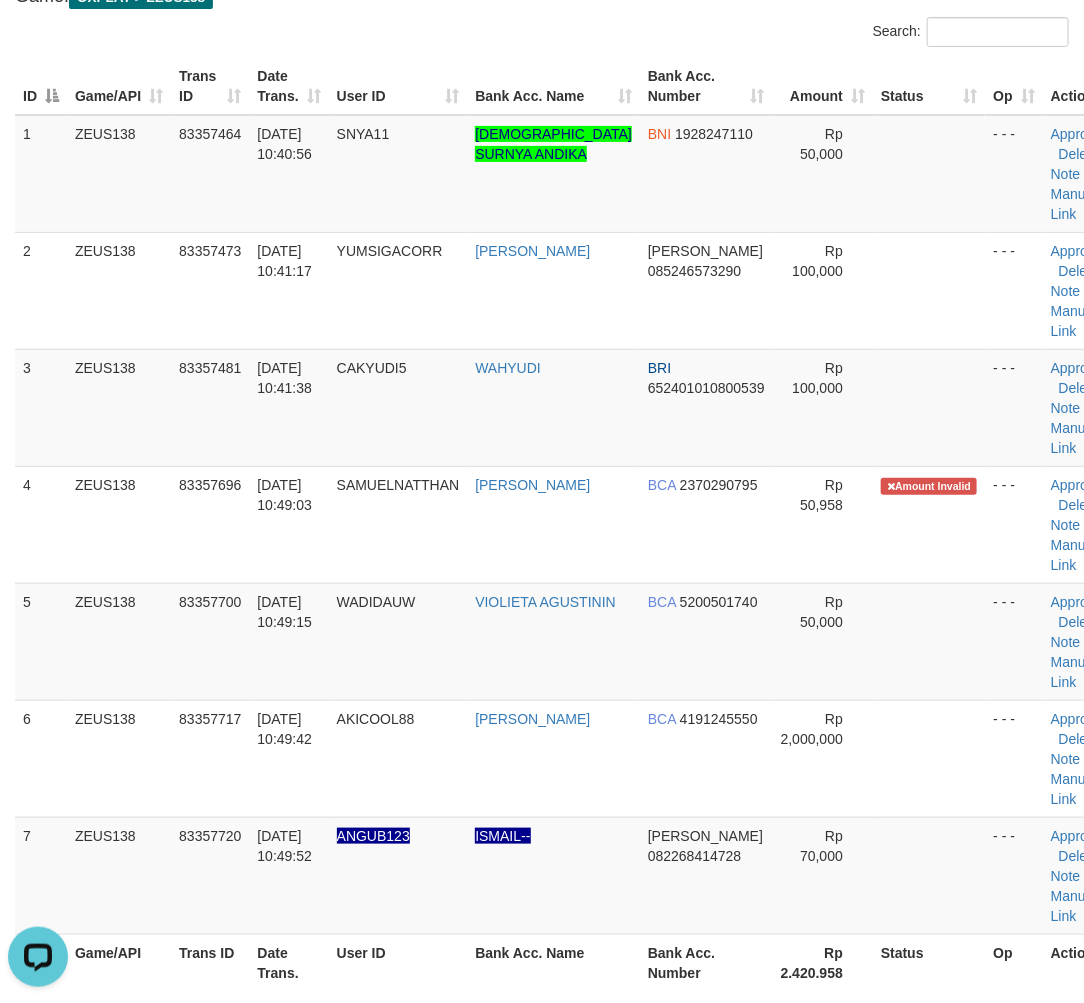 scroll, scrollTop: 940, scrollLeft: 0, axis: vertical 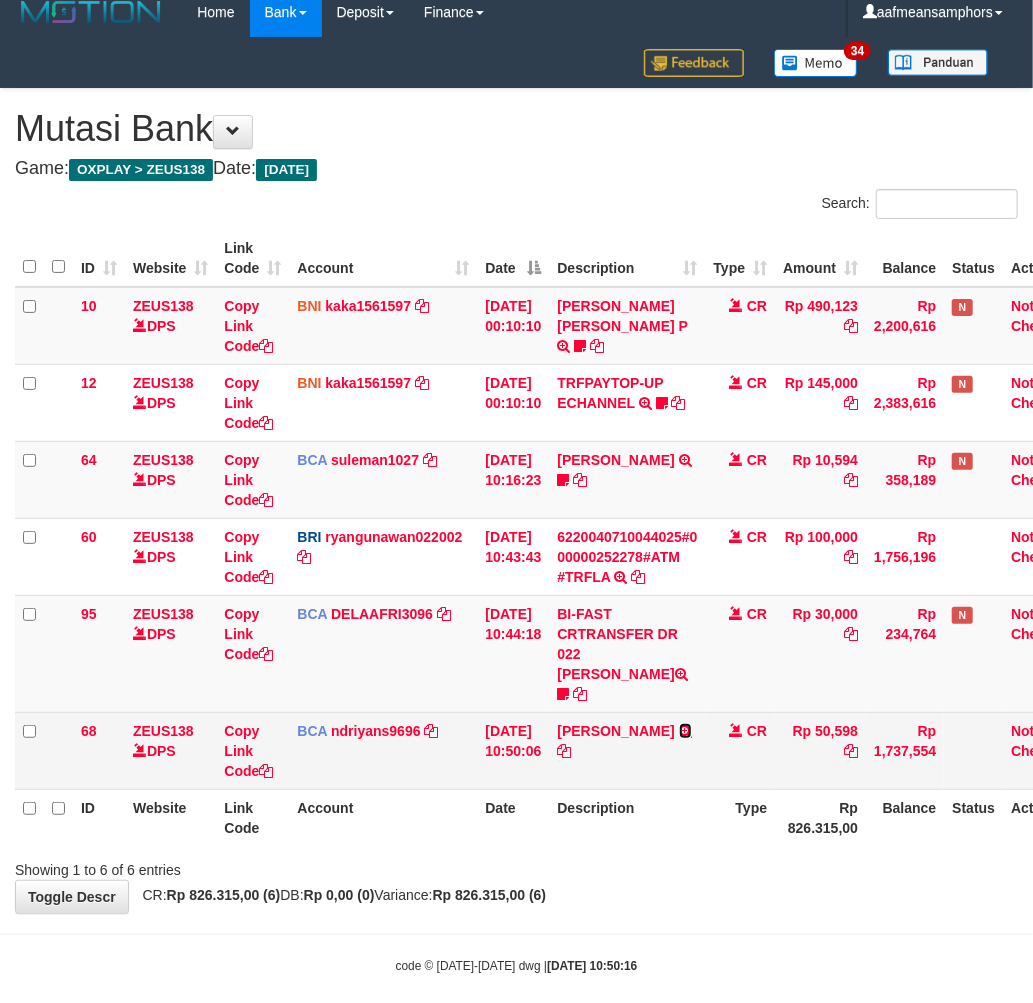 click at bounding box center (685, 731) 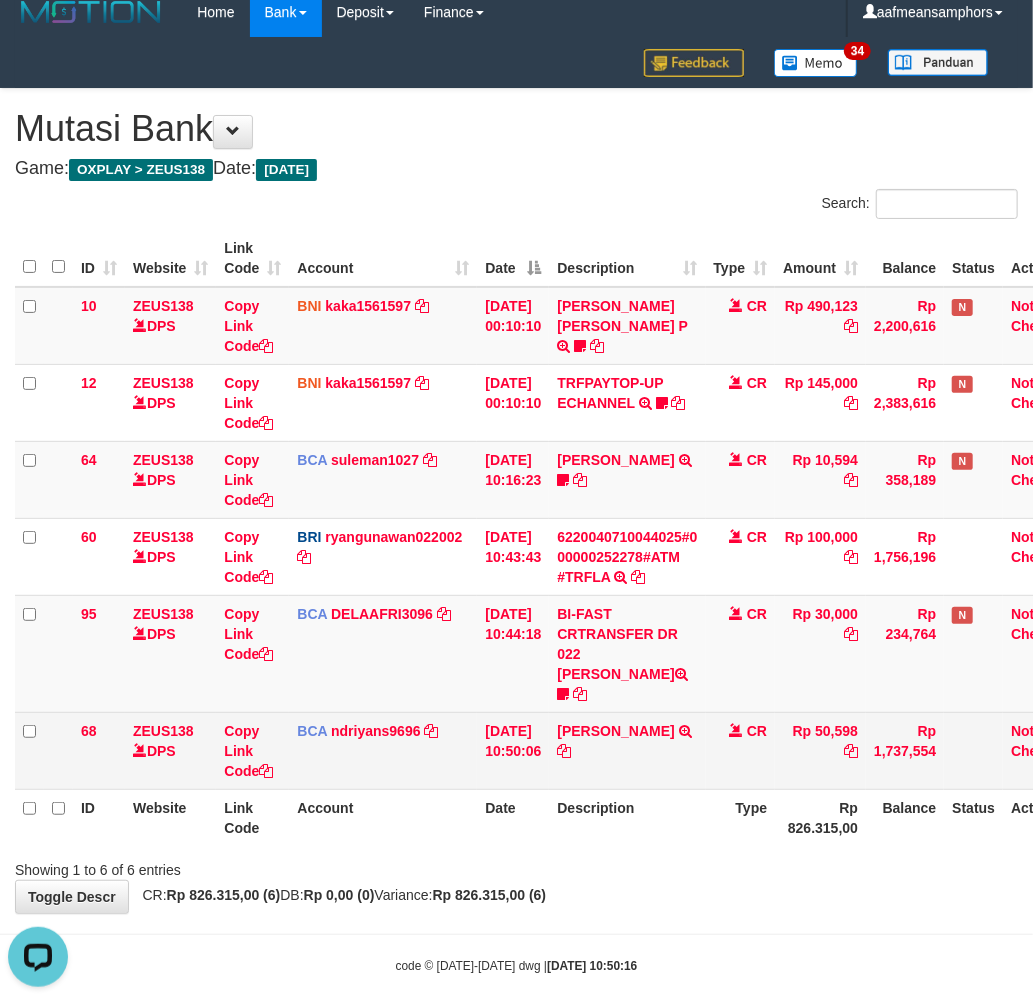 scroll, scrollTop: 0, scrollLeft: 0, axis: both 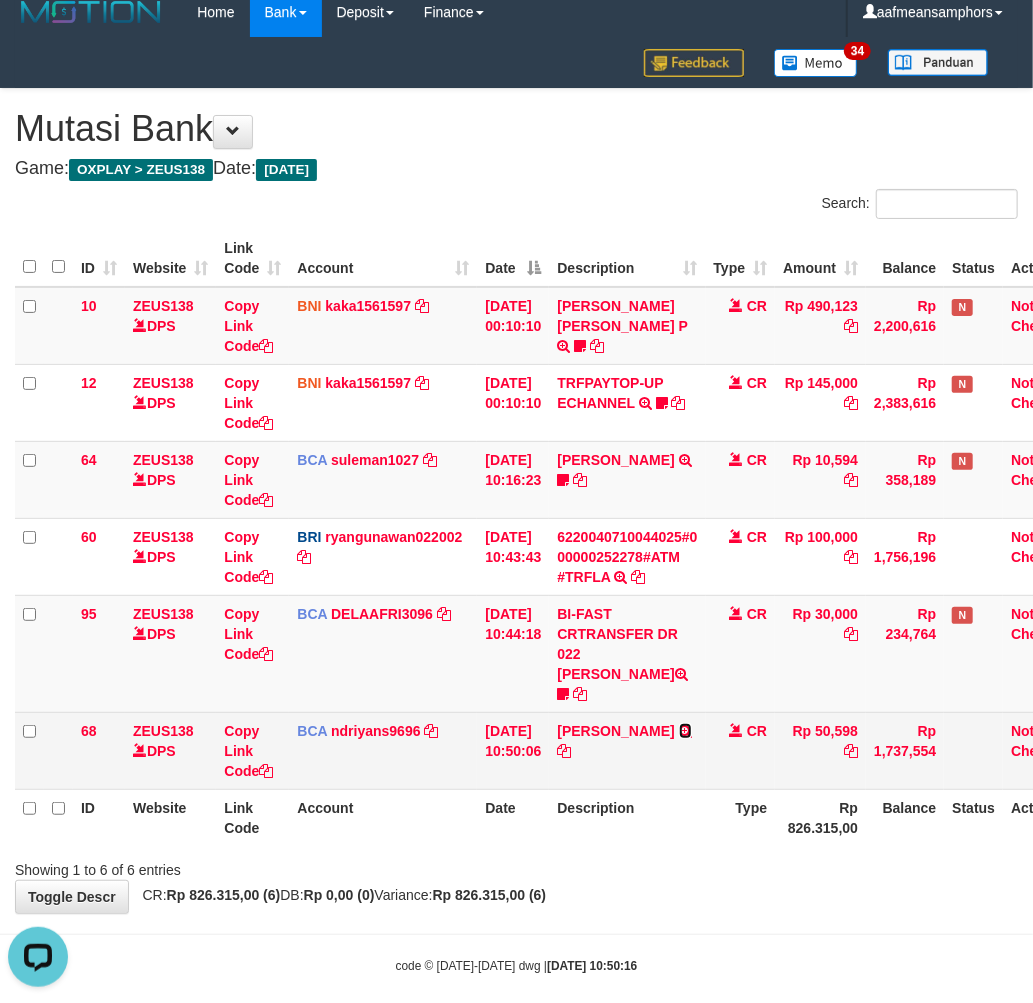click at bounding box center [685, 731] 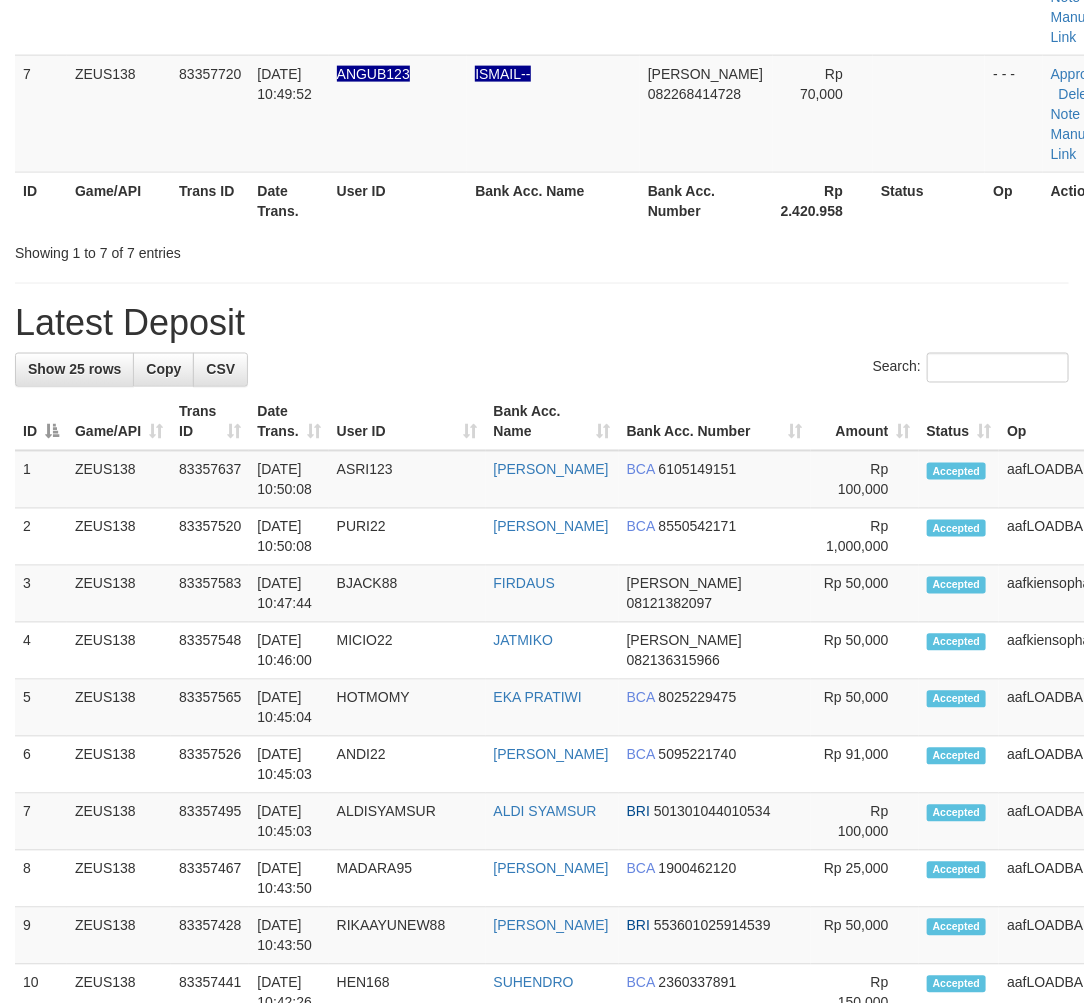 scroll, scrollTop: 960, scrollLeft: 0, axis: vertical 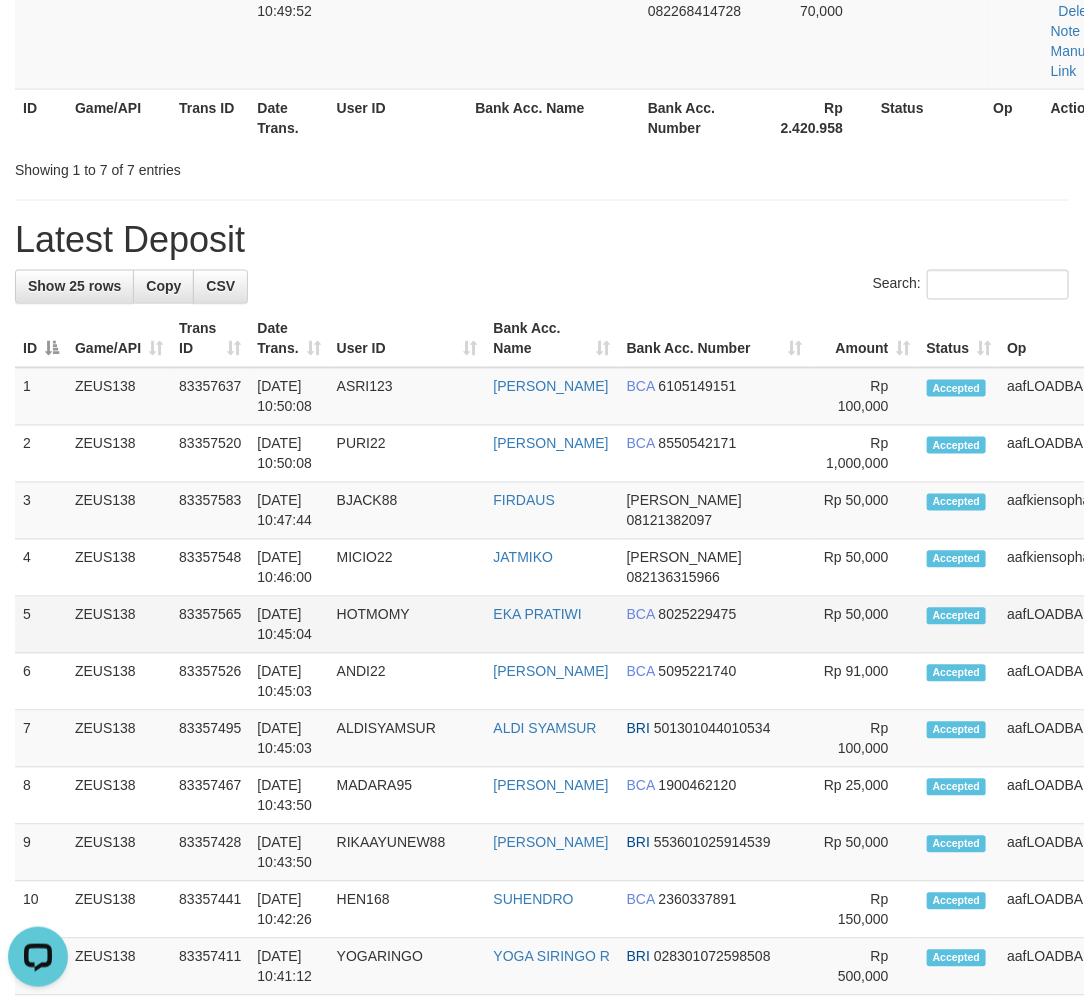 drag, startPoint x: 400, startPoint y: 607, endPoint x: 240, endPoint y: 618, distance: 160.37769 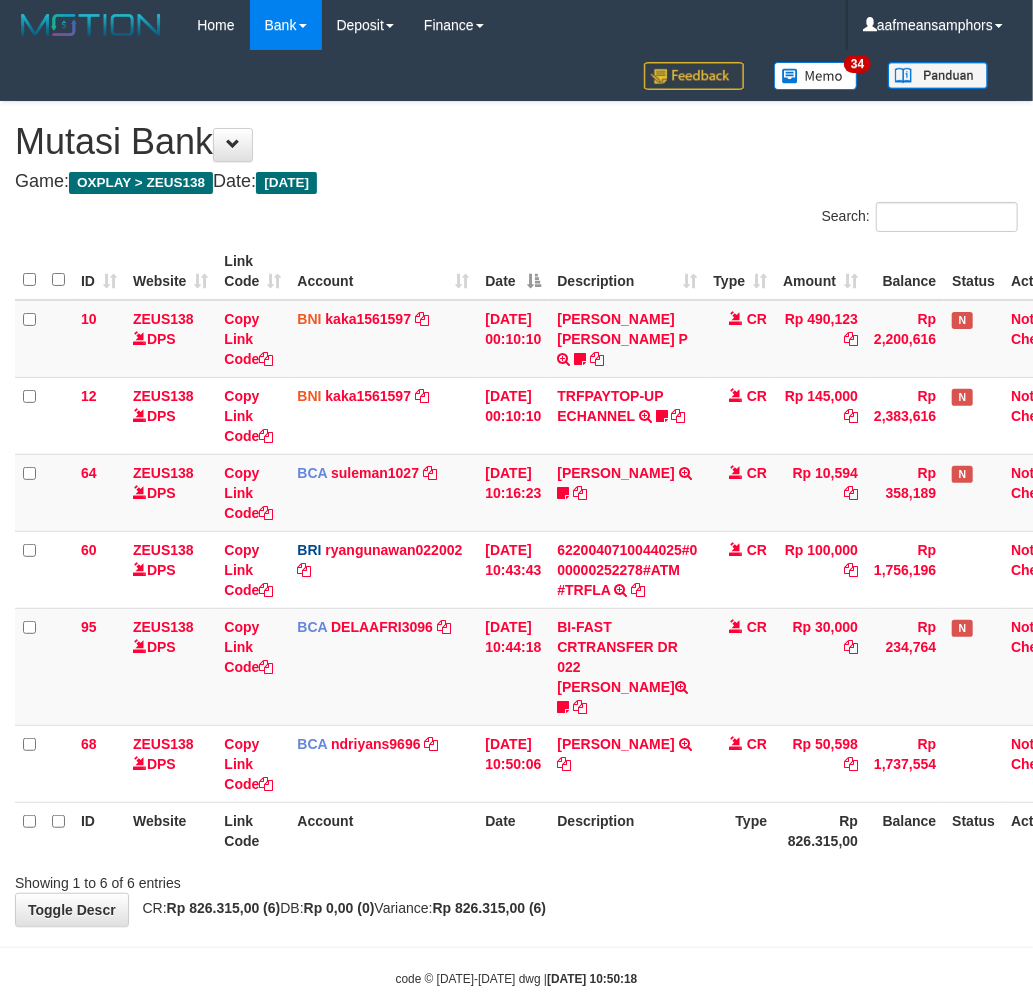 scroll, scrollTop: 13, scrollLeft: 0, axis: vertical 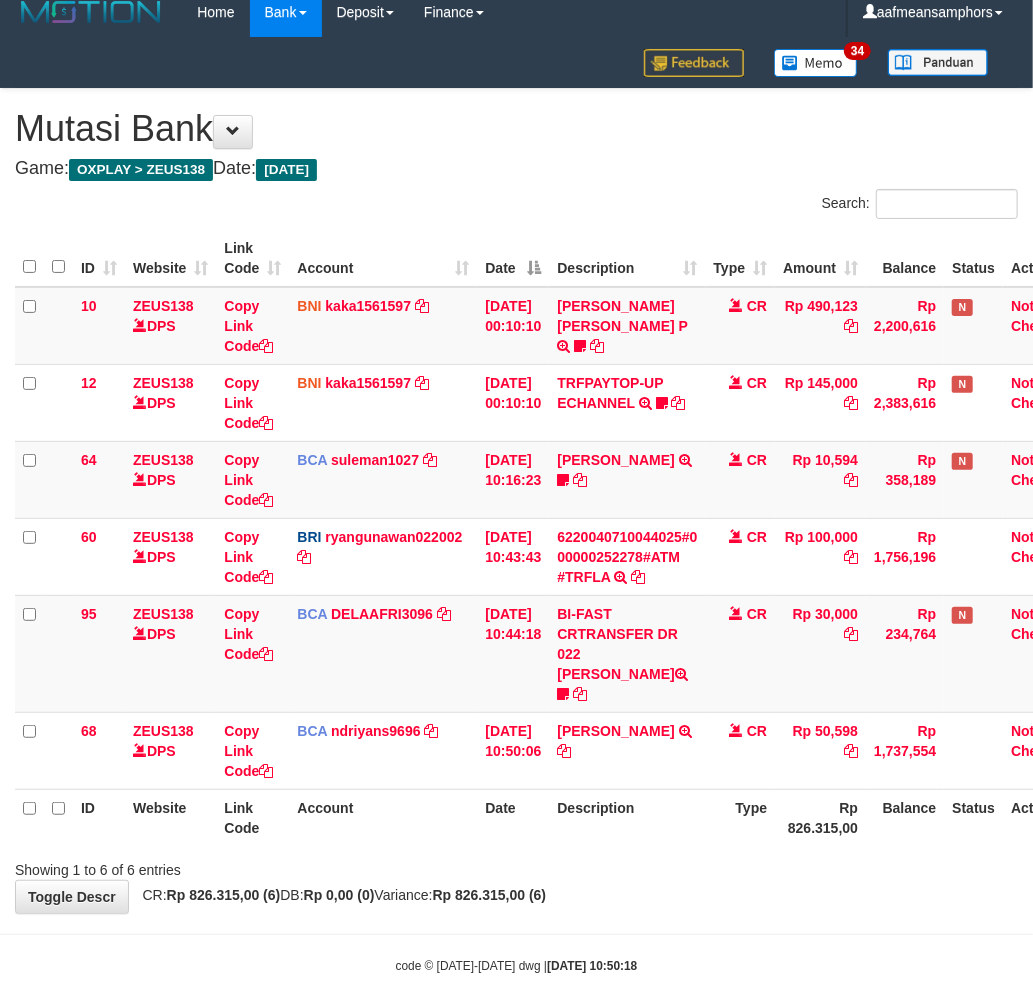 click on "Description" at bounding box center (627, 817) 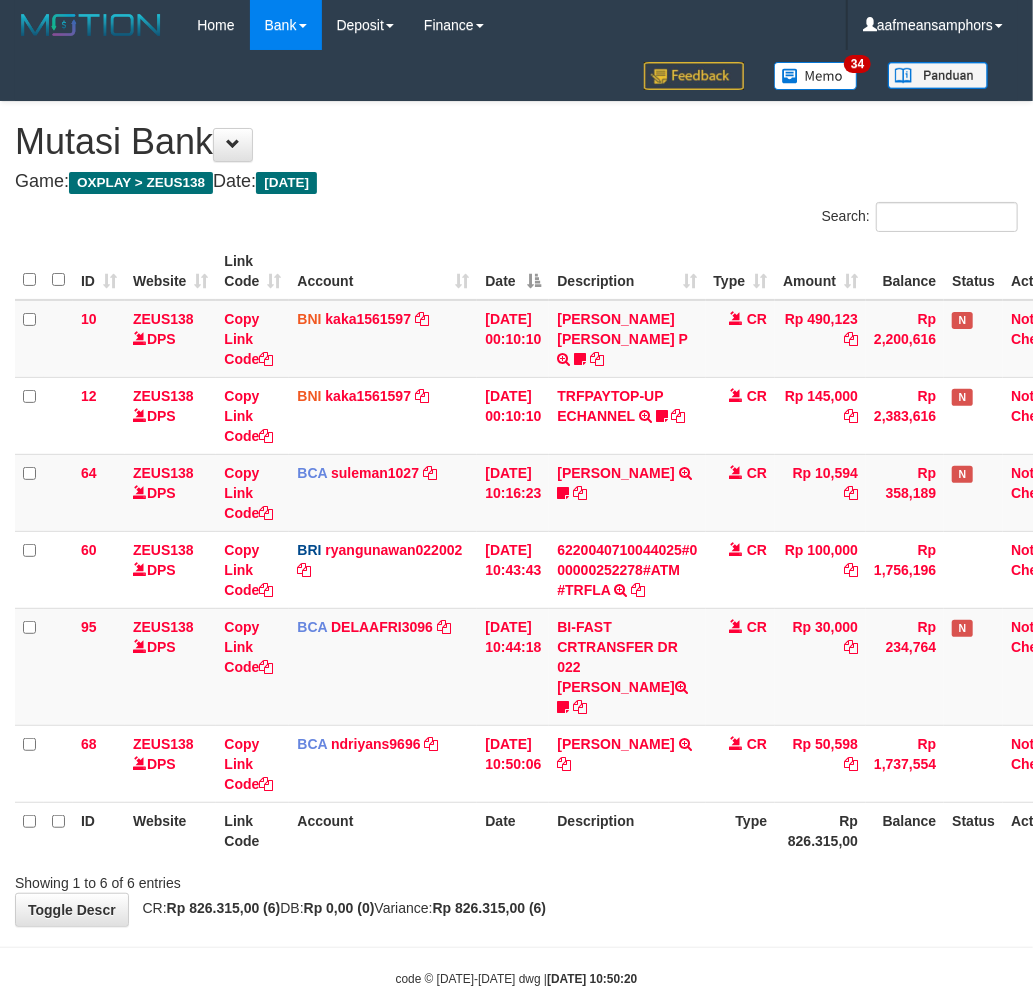 scroll, scrollTop: 13, scrollLeft: 0, axis: vertical 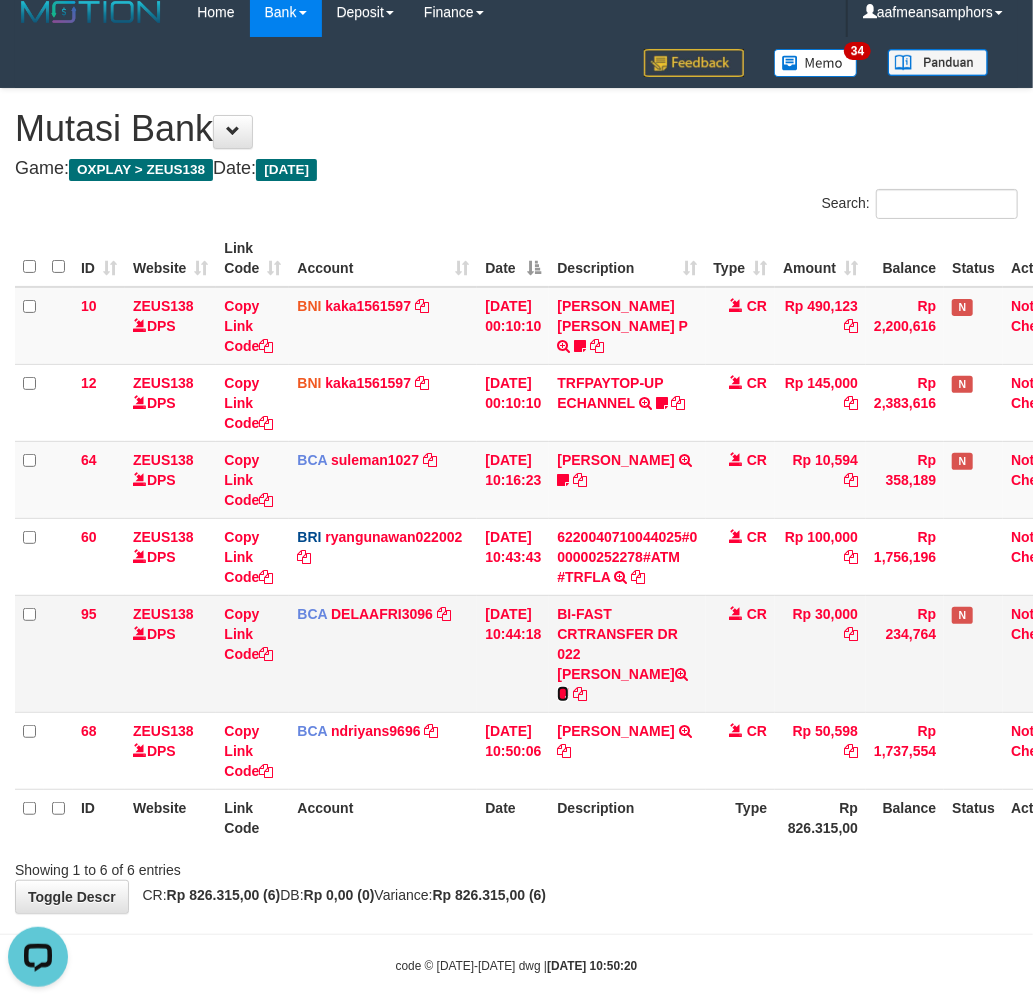 click at bounding box center (563, 694) 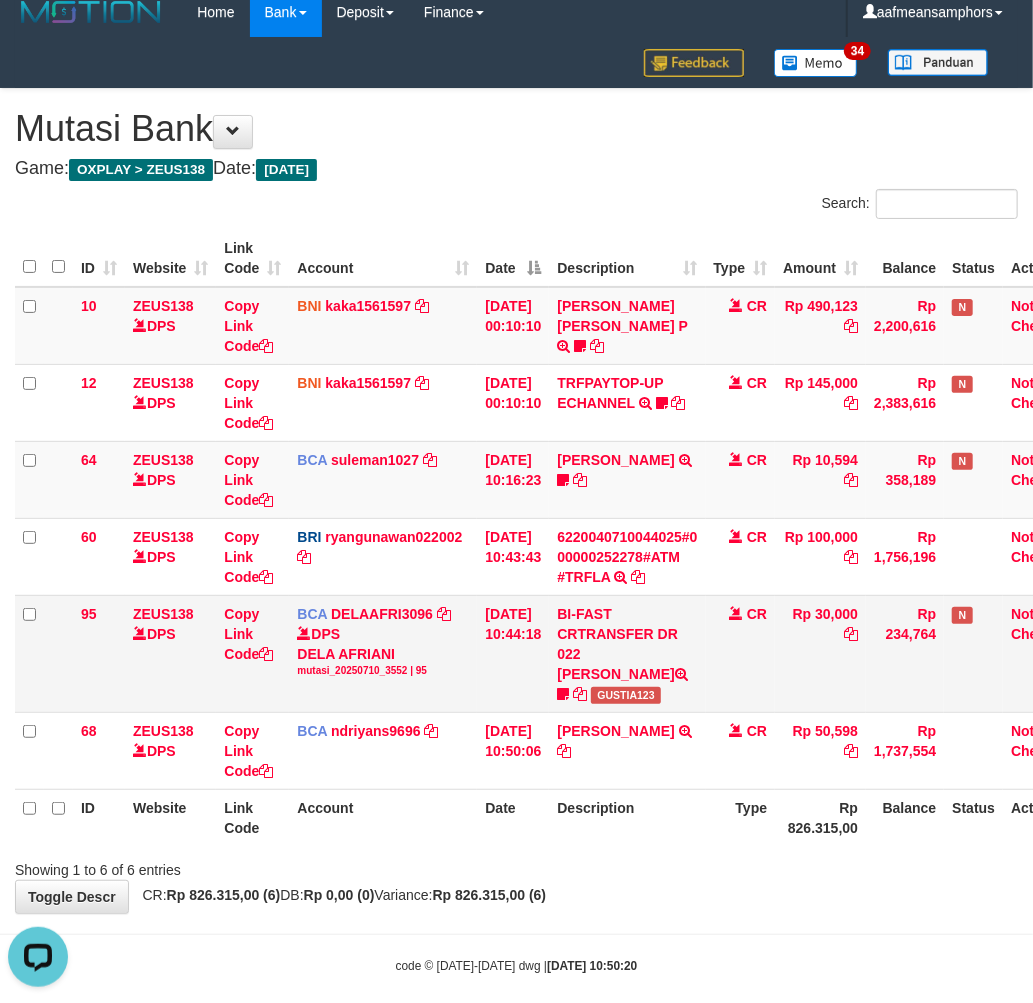 click on "GUSTIA123" at bounding box center [626, 695] 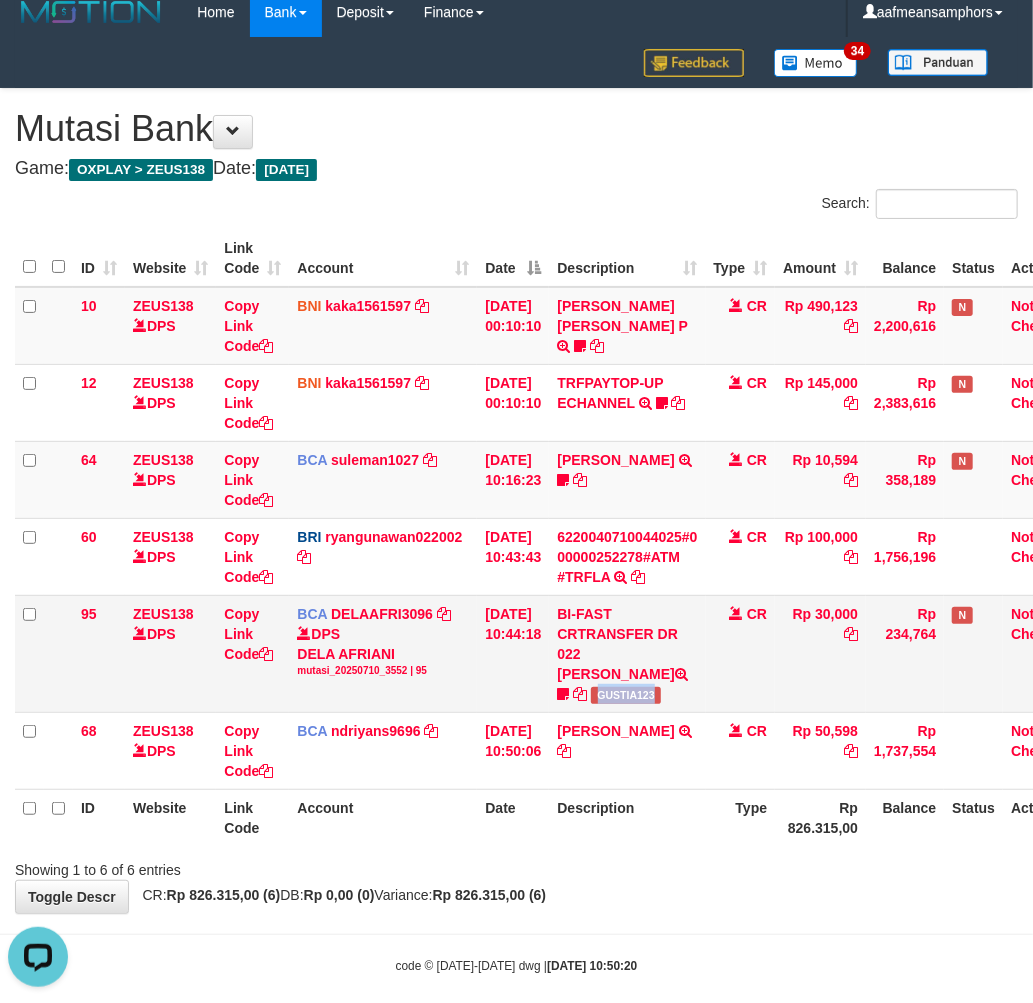 drag, startPoint x: 647, startPoint y: 673, endPoint x: 667, endPoint y: 674, distance: 20.024984 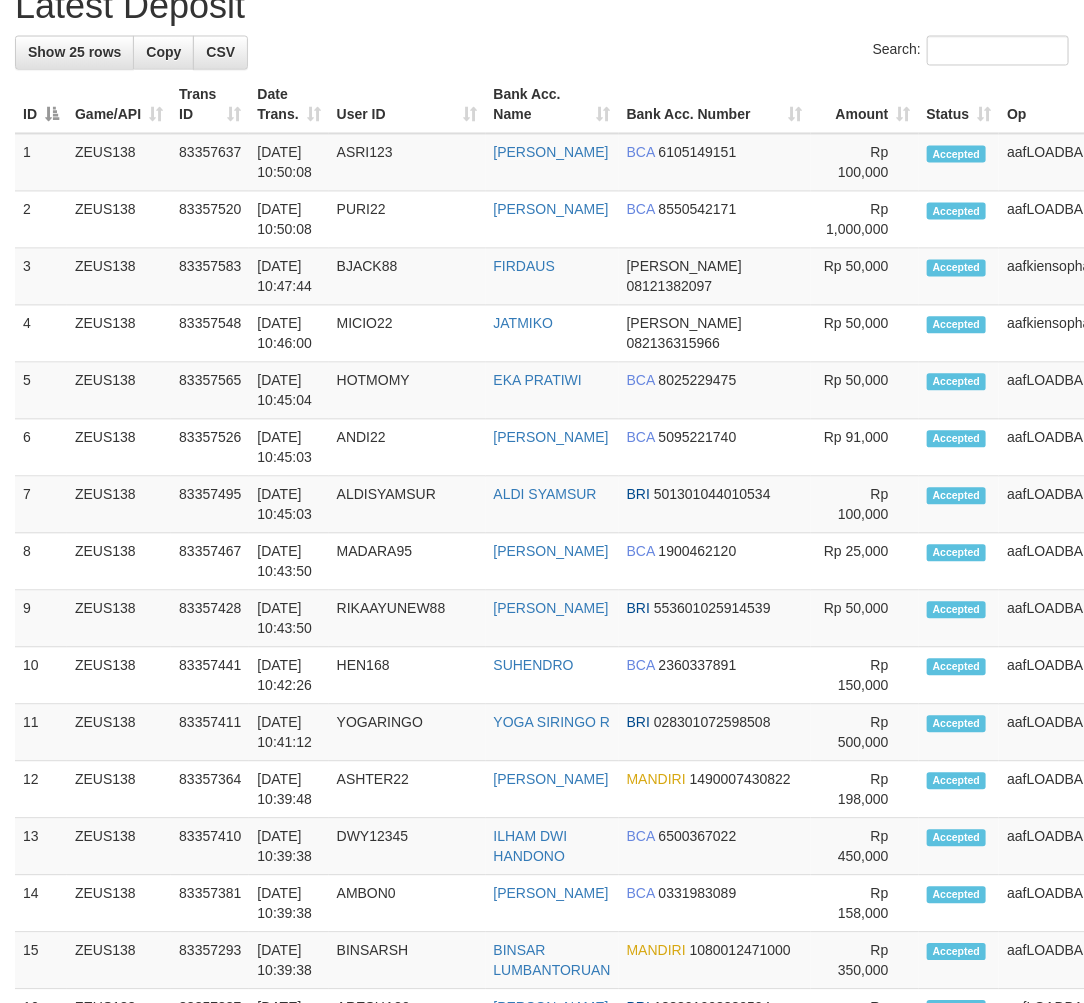 scroll, scrollTop: 1000, scrollLeft: 0, axis: vertical 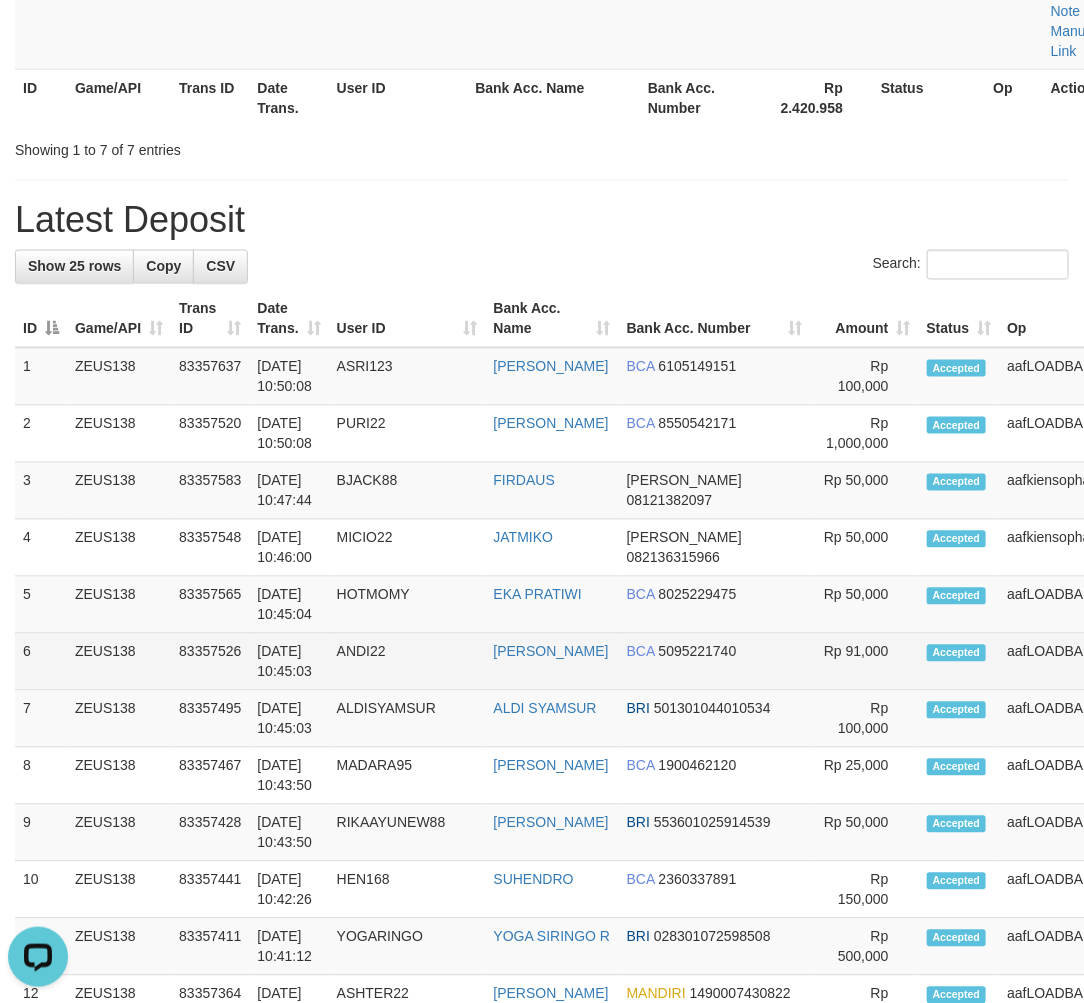 click on "6
ZEUS138
83357526
10/07/2025 10:45:03
ANDI22
ADRIANUS RADO
BCA
5095221740
Rp 91,000
Accepted
aafLOADBANKZEUS
Note" at bounding box center [622, 662] 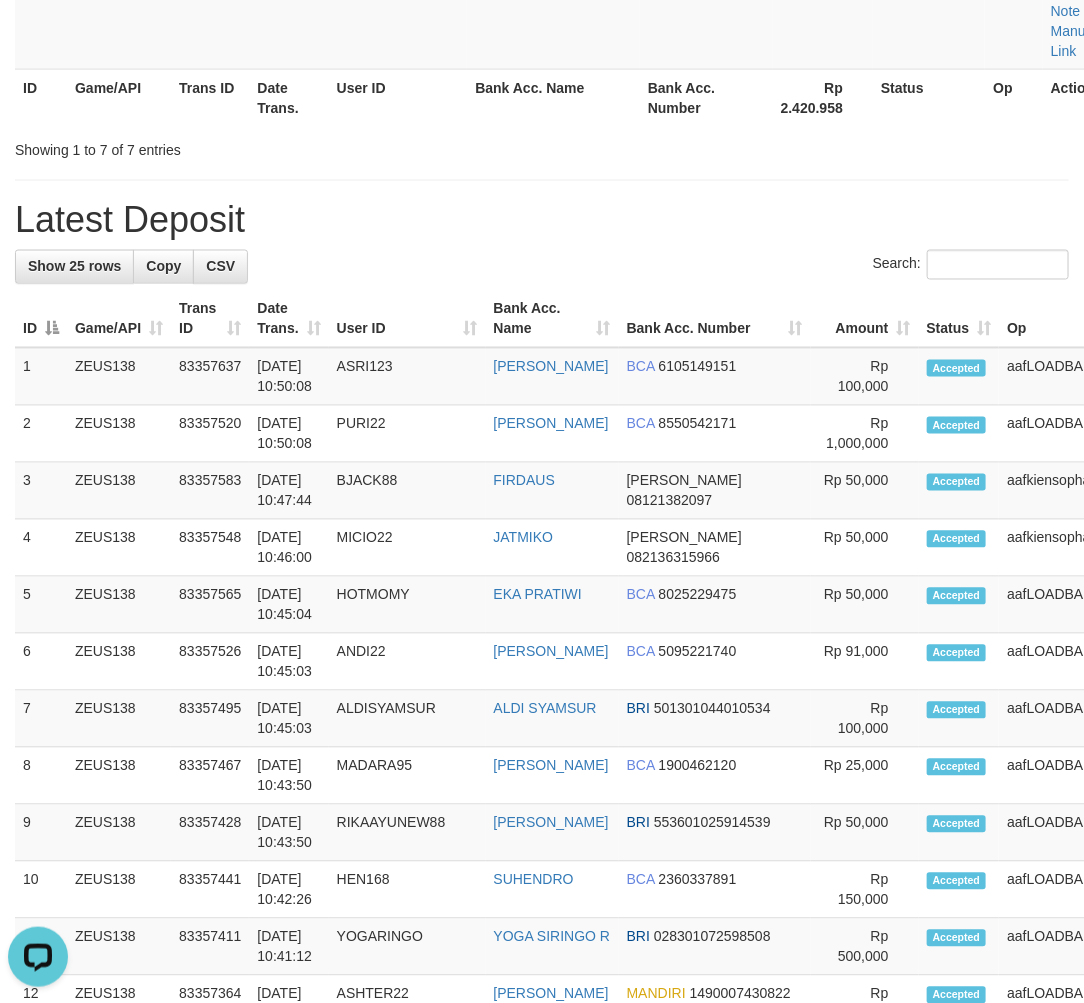 click on "Search:" at bounding box center (542, 267) 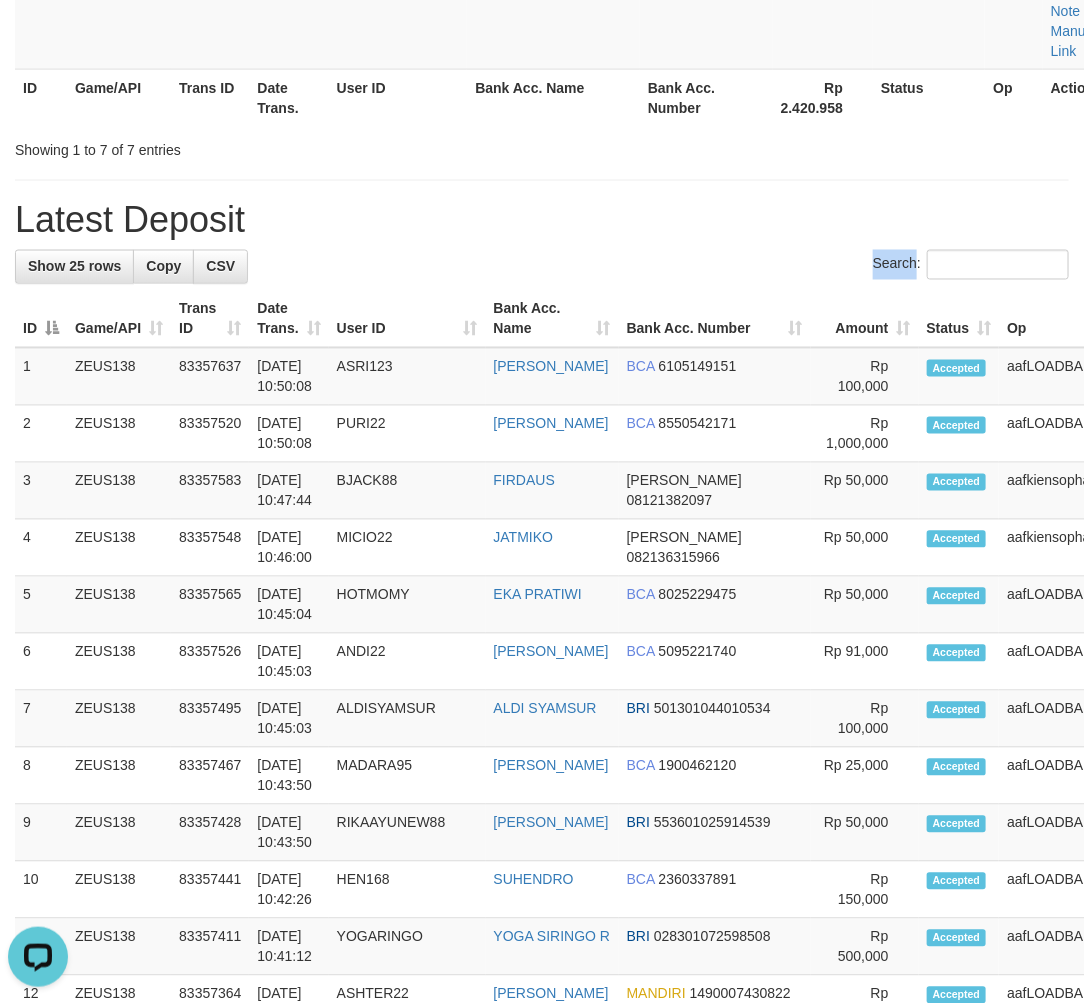 click on "Search:" at bounding box center [542, 267] 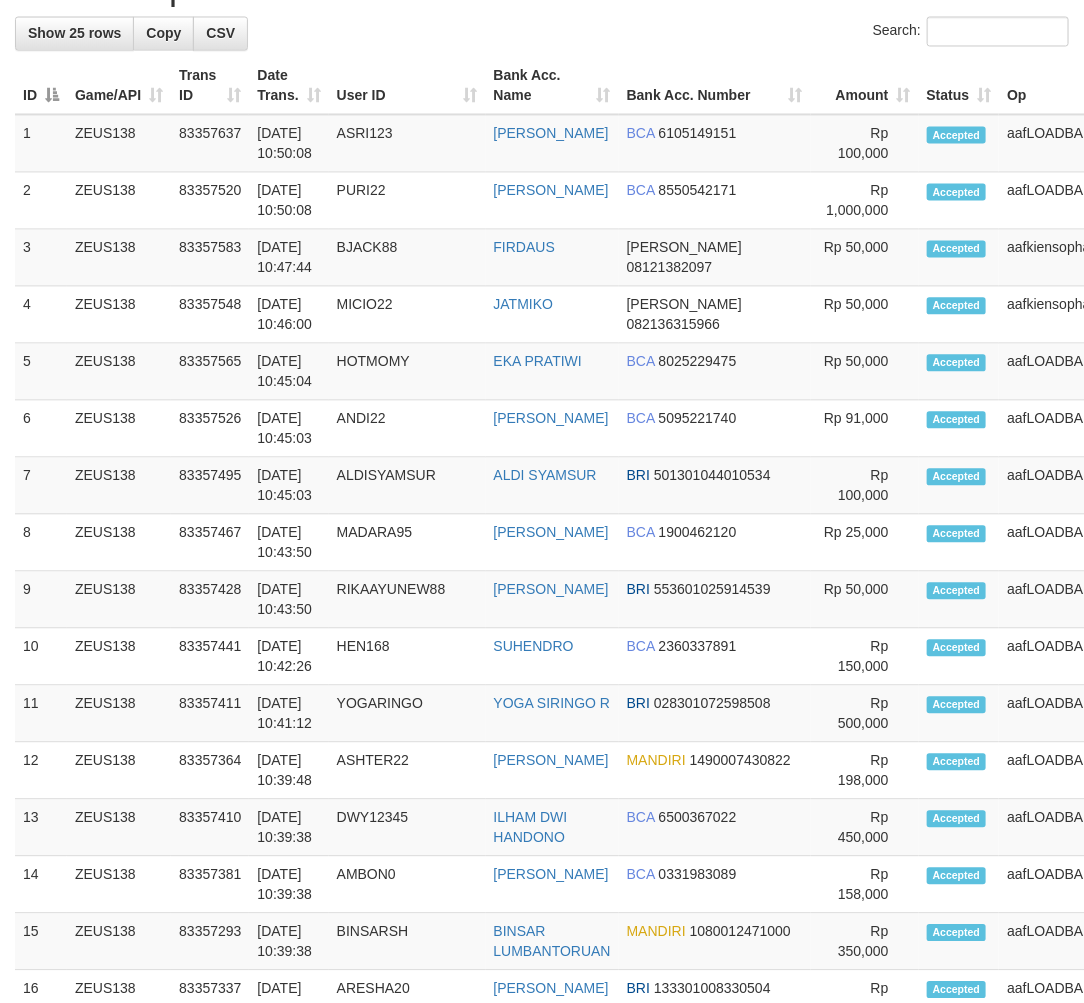 scroll, scrollTop: 1020, scrollLeft: 0, axis: vertical 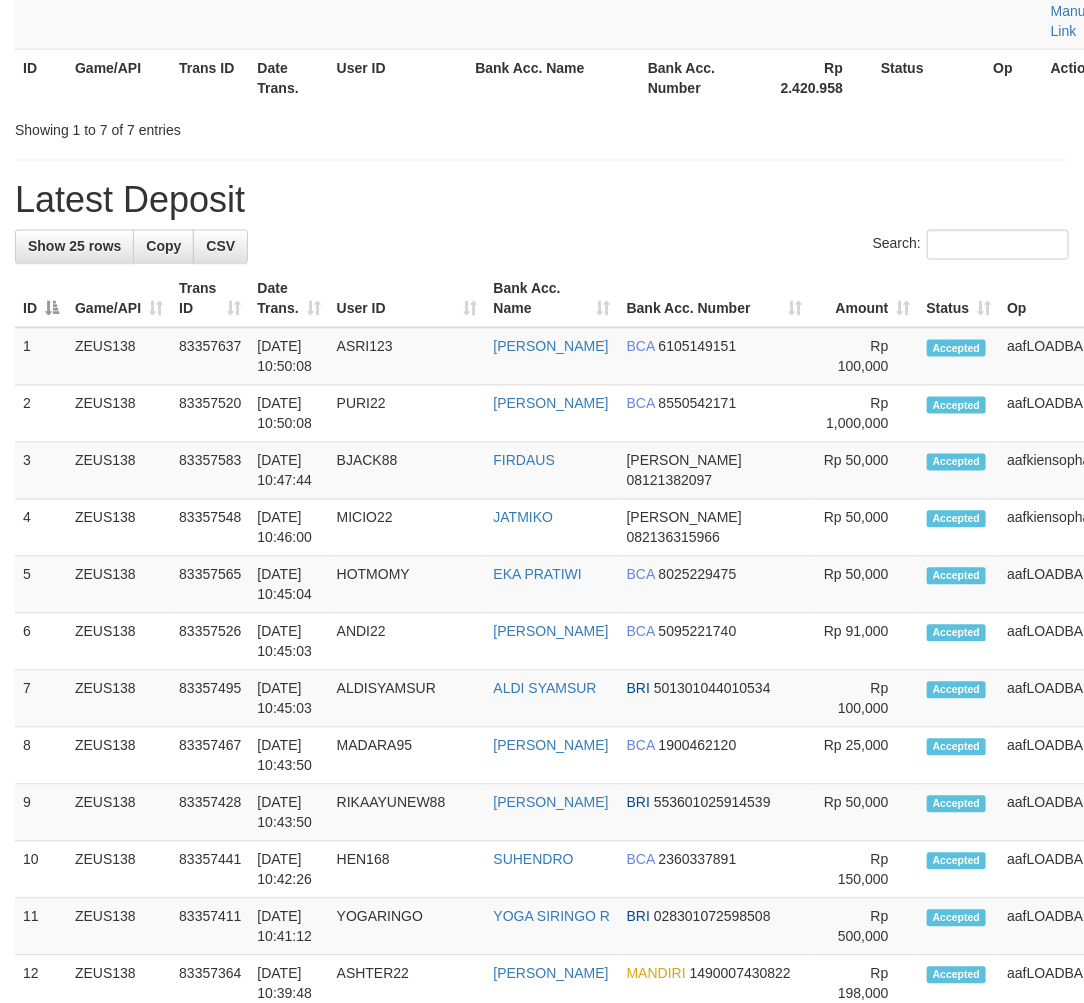 click on "**********" at bounding box center [542, 459] 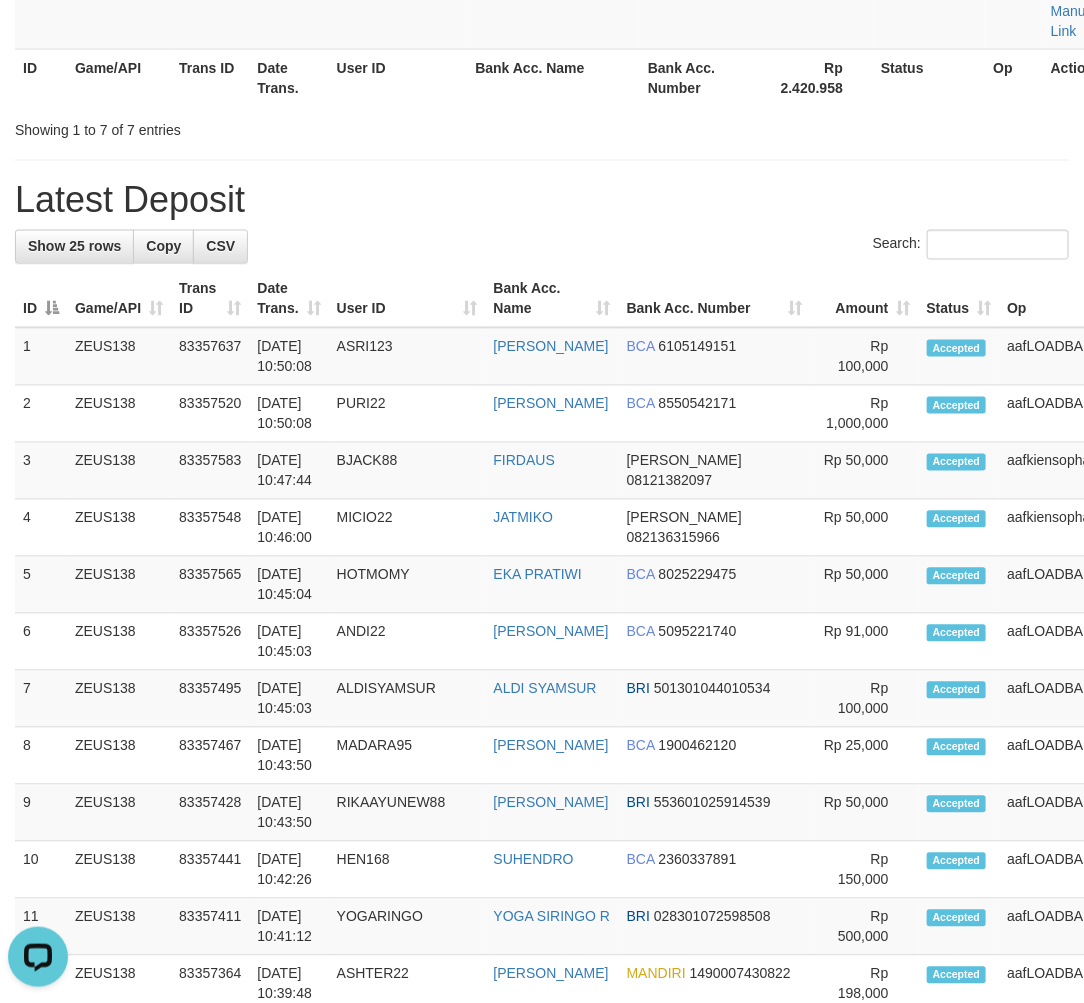 scroll, scrollTop: 0, scrollLeft: 0, axis: both 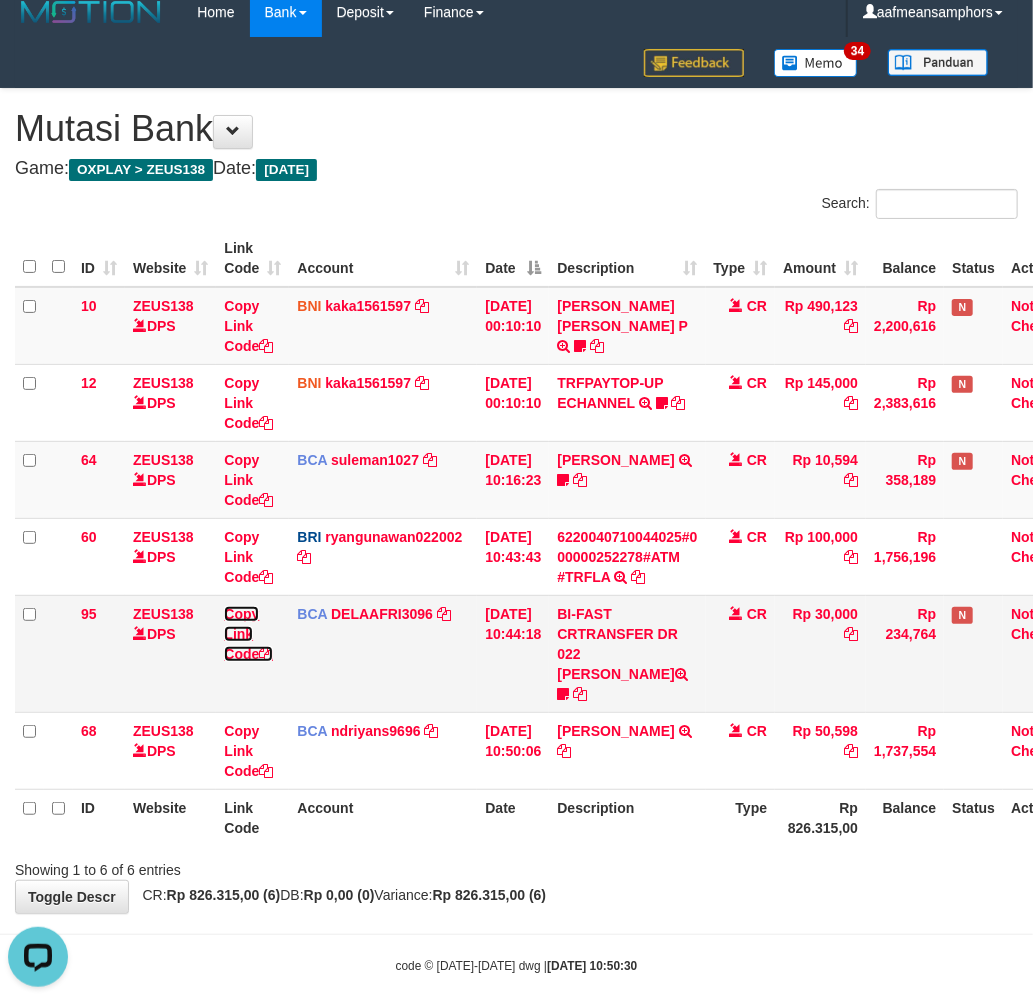 click on "Copy Link Code" at bounding box center (248, 634) 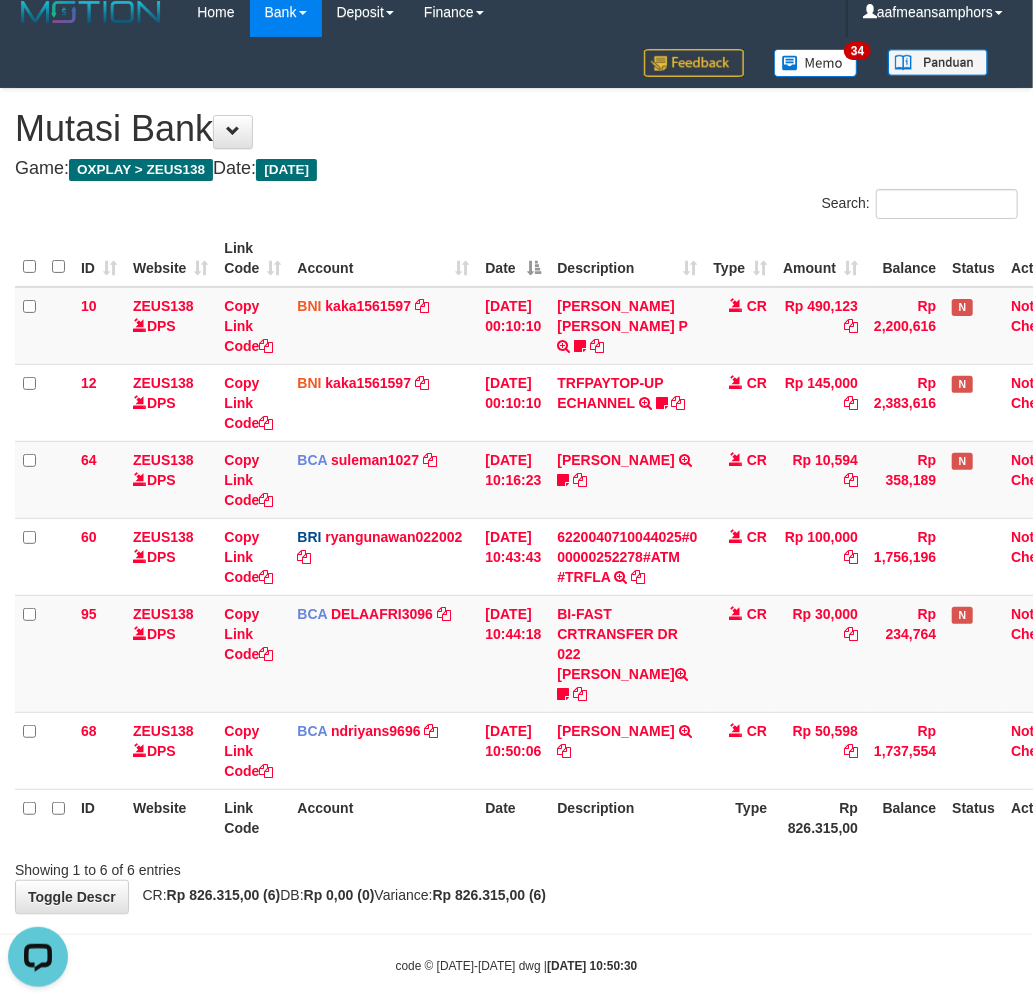 scroll, scrollTop: 252, scrollLeft: 0, axis: vertical 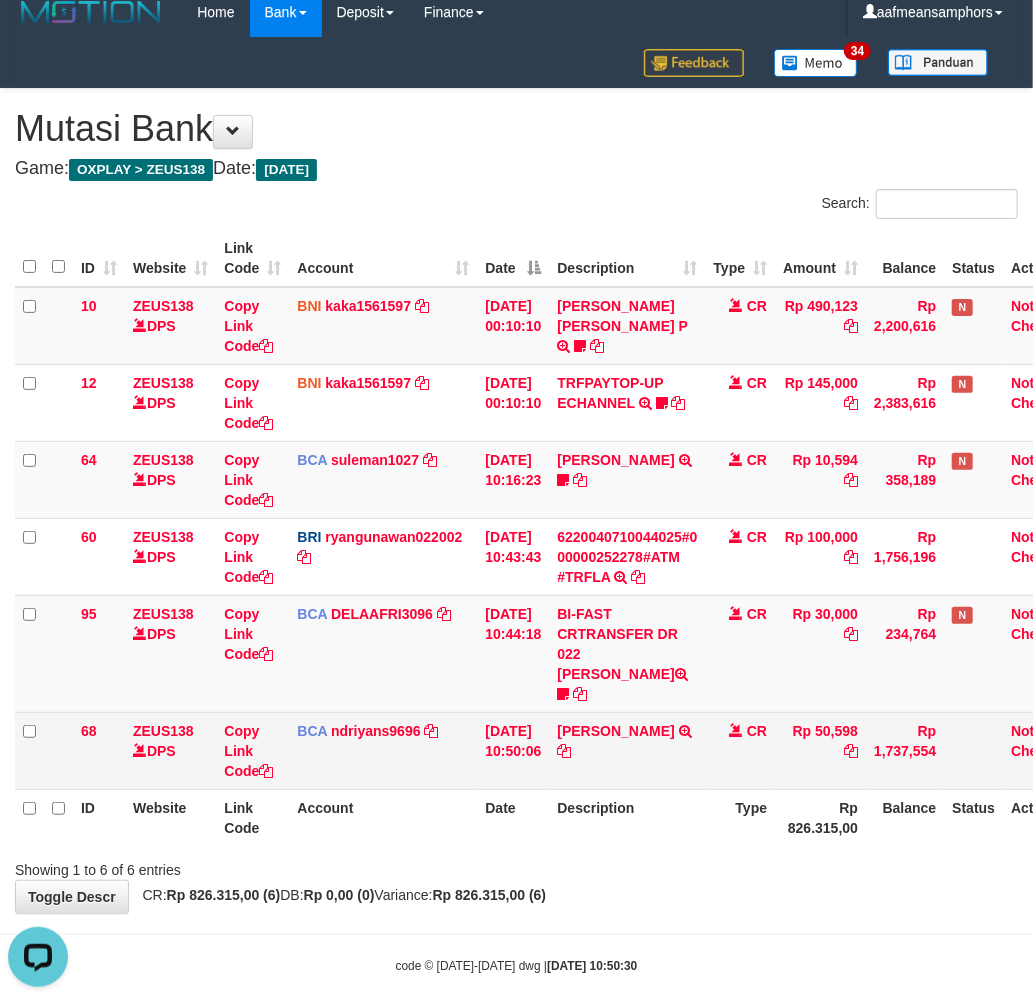 click on "SAMUEL         TRSF E-BANKING CR 07/10 ZQ831
SAMUEL" at bounding box center [627, 750] 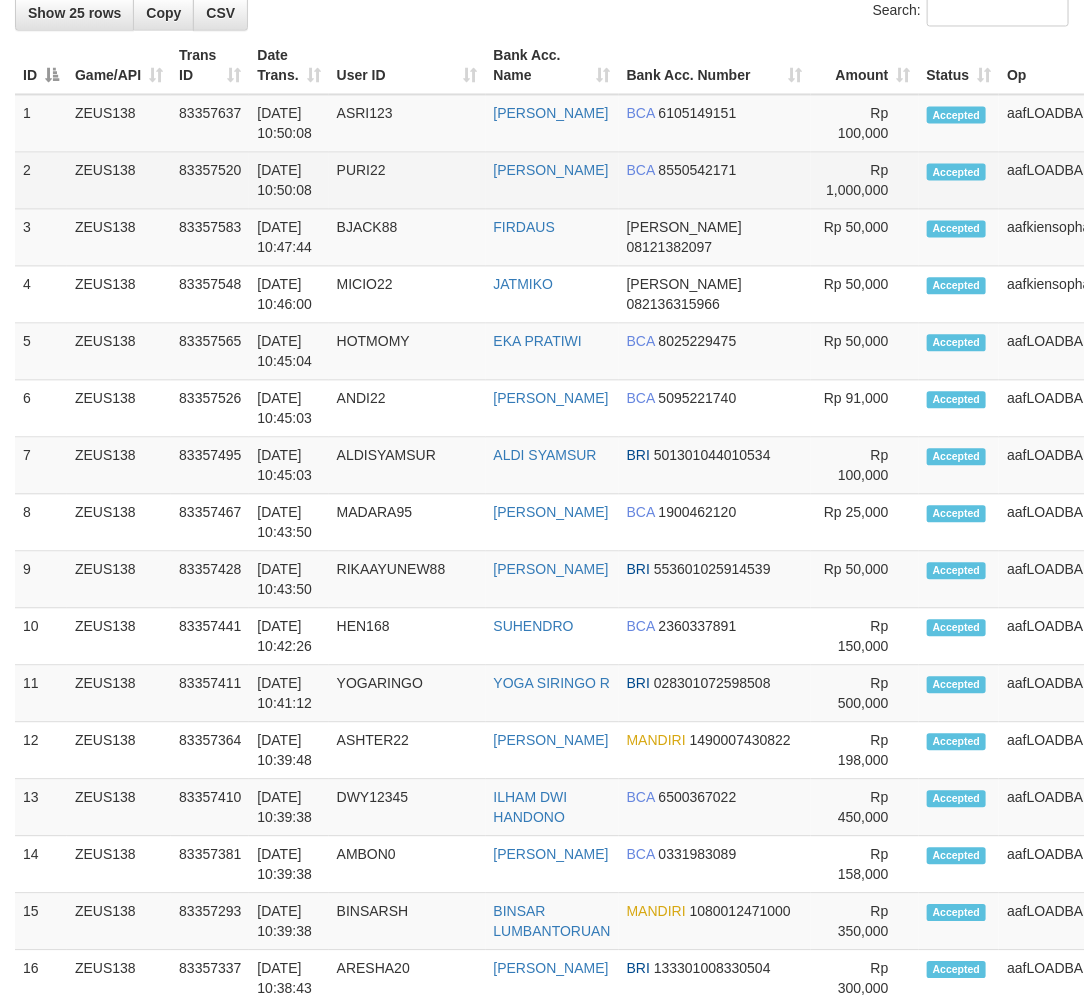 scroll, scrollTop: 1040, scrollLeft: 0, axis: vertical 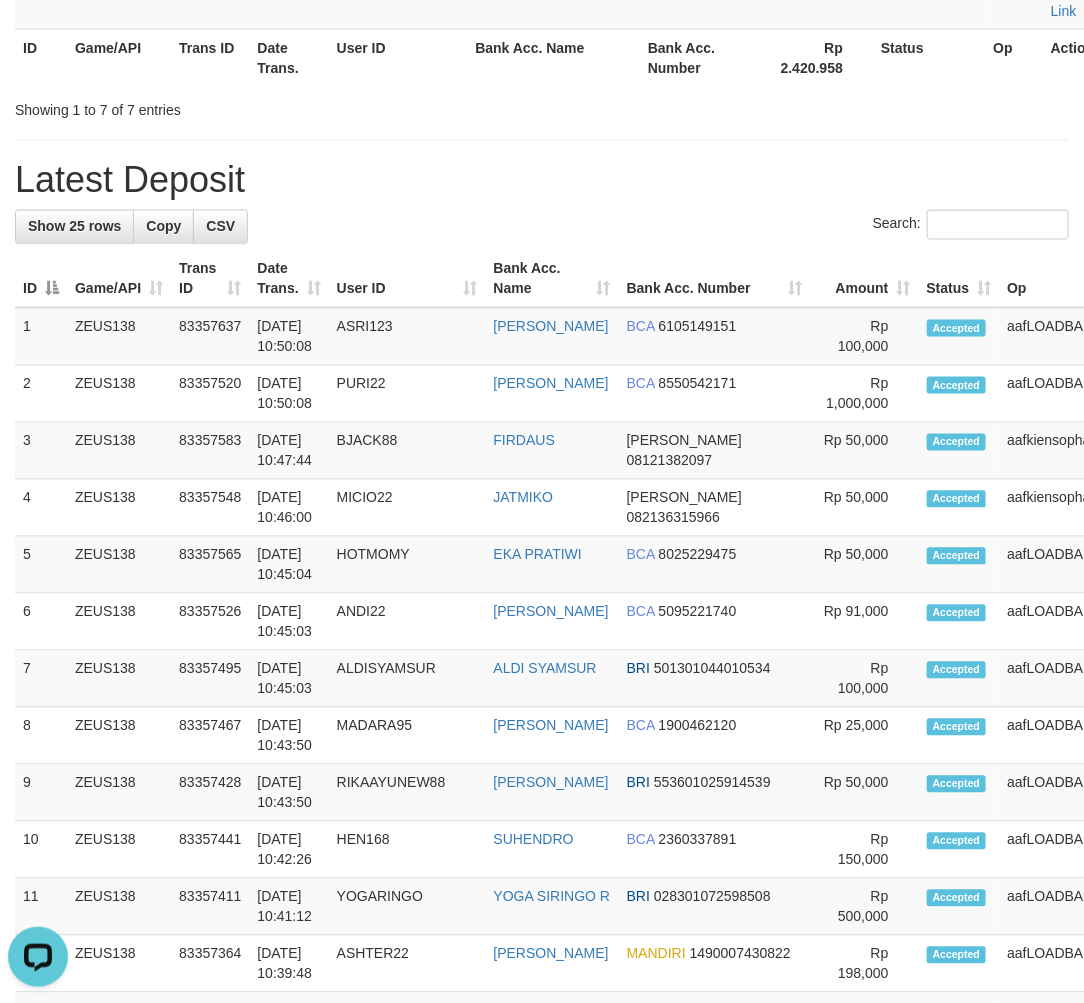 click on "Latest Deposit" at bounding box center [542, 181] 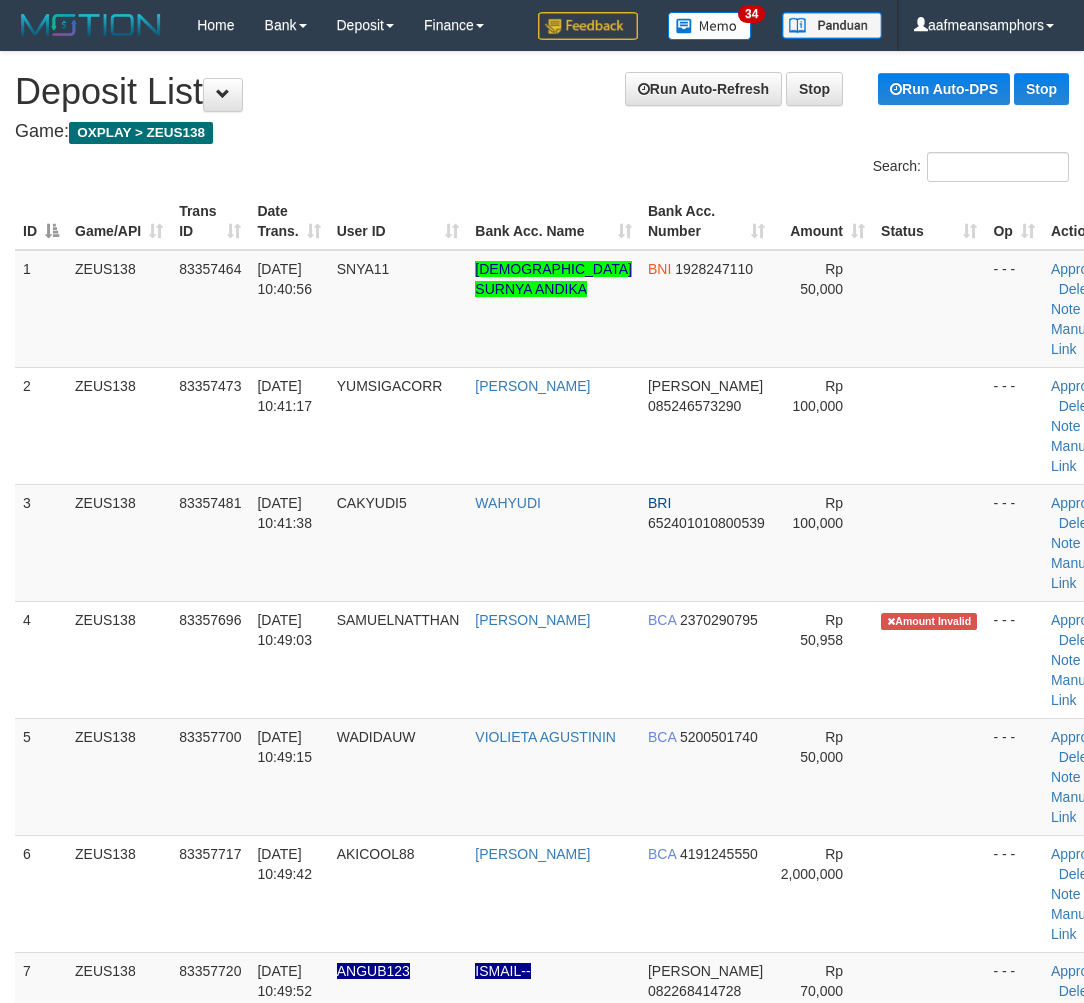 scroll, scrollTop: 584, scrollLeft: 0, axis: vertical 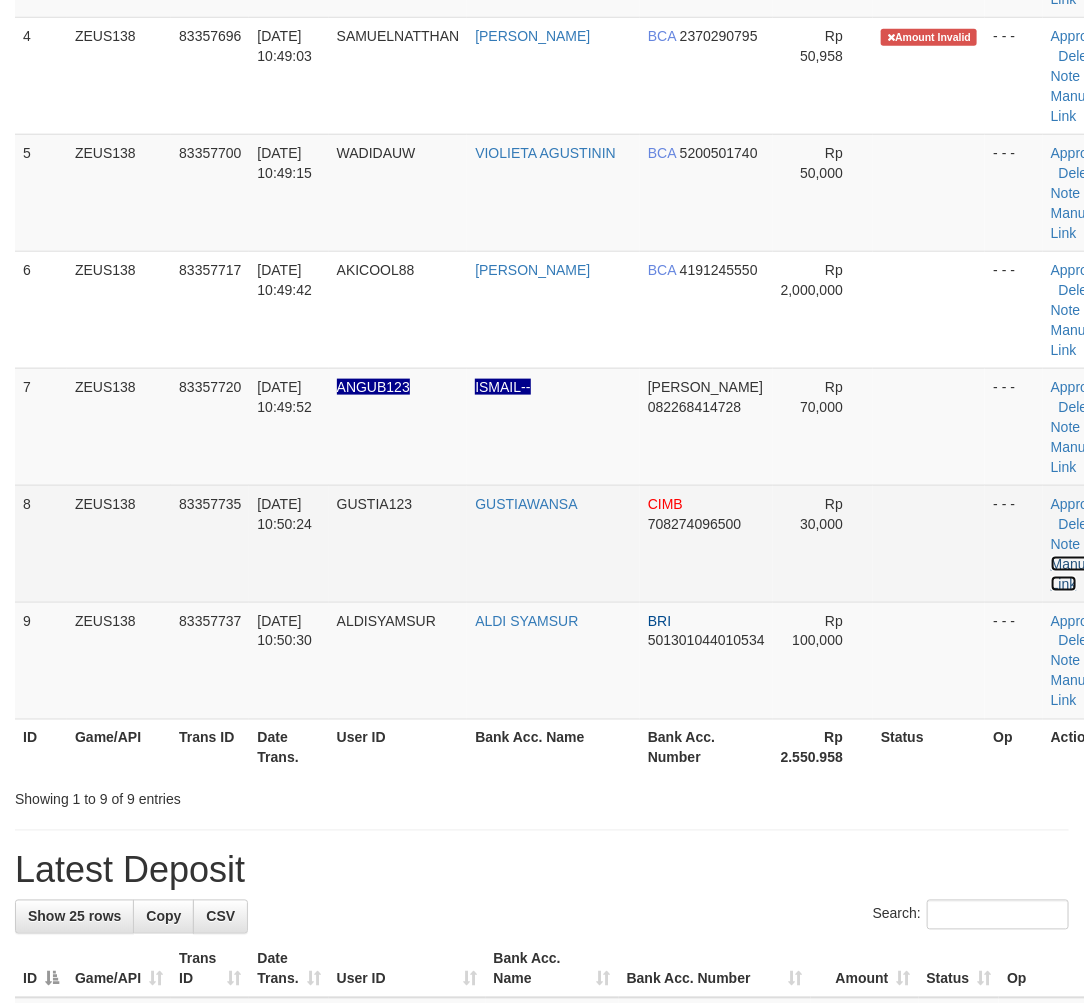 click on "Manual Link" at bounding box center [1074, 574] 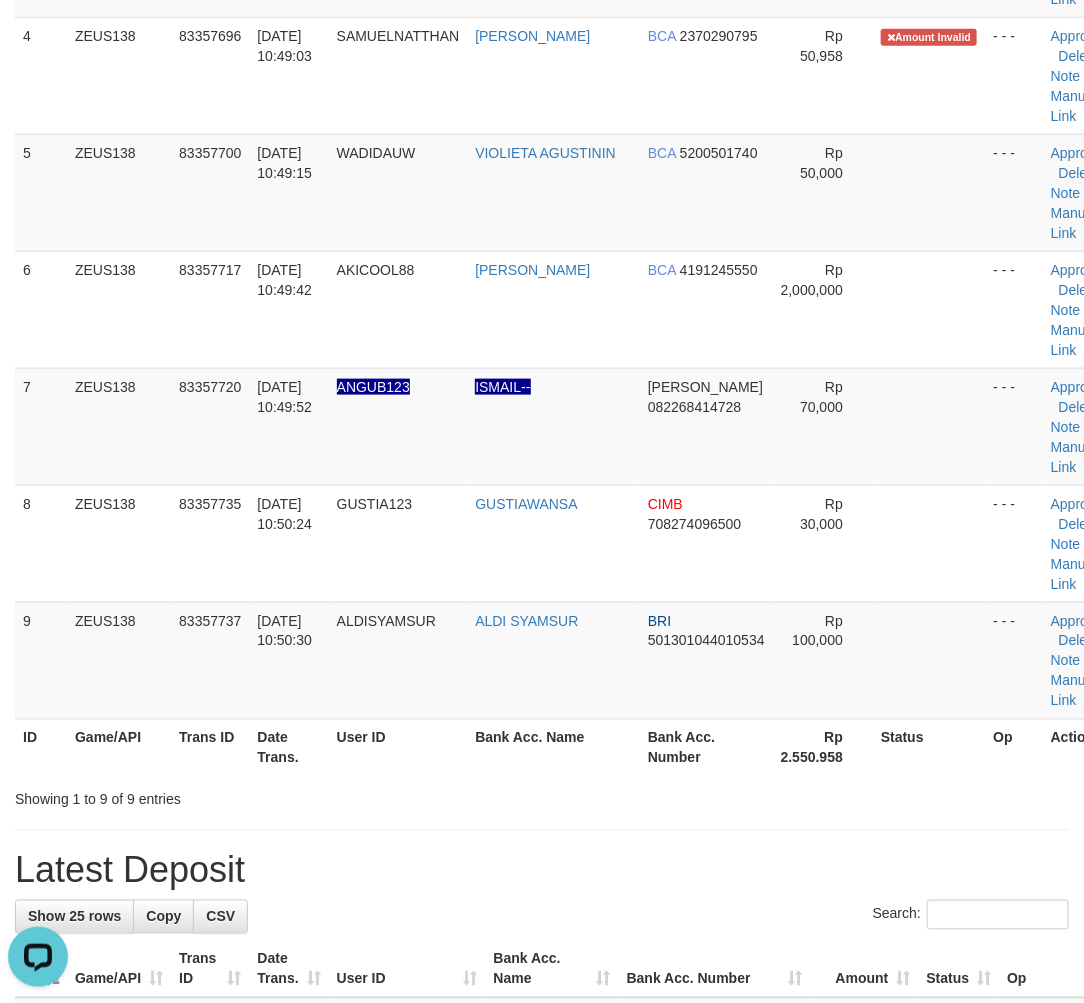 scroll, scrollTop: 0, scrollLeft: 0, axis: both 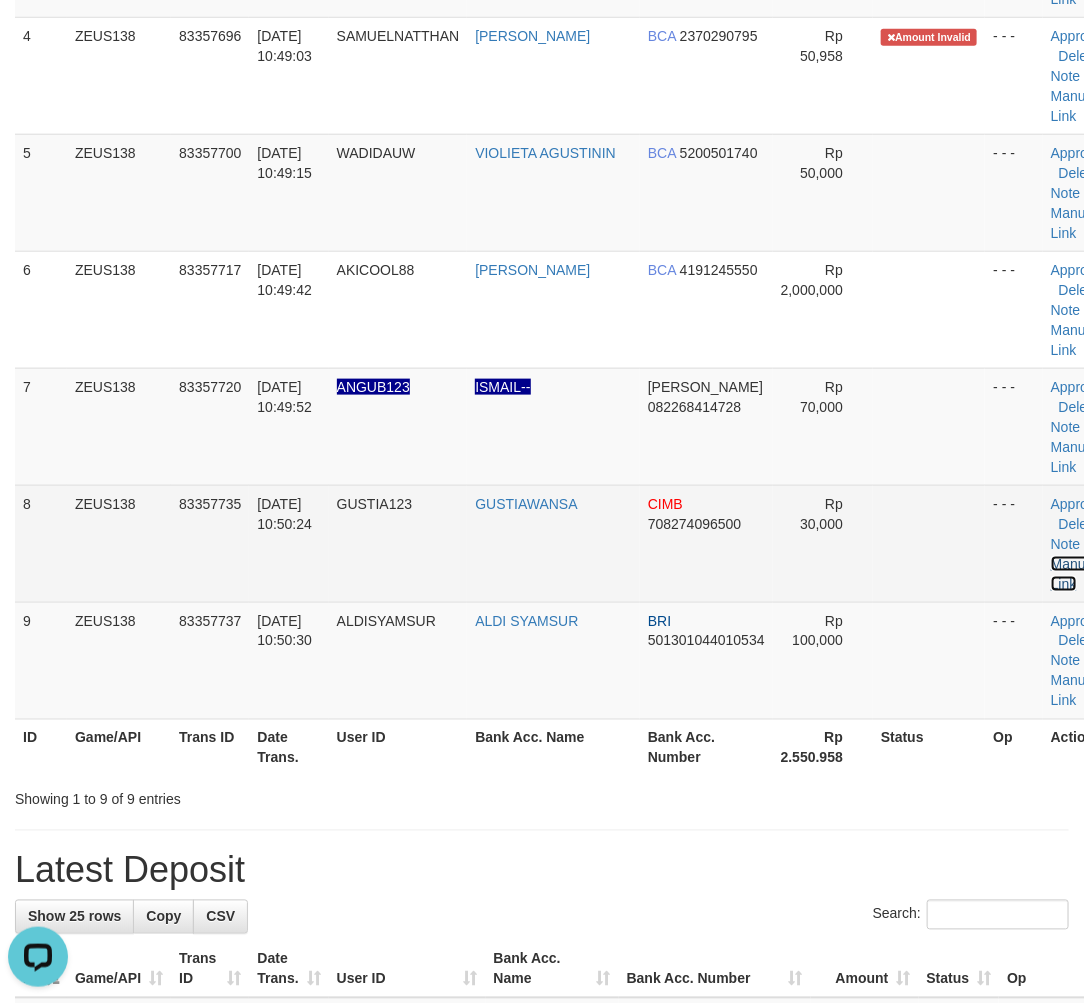 click on "Manual Link" at bounding box center [1074, 574] 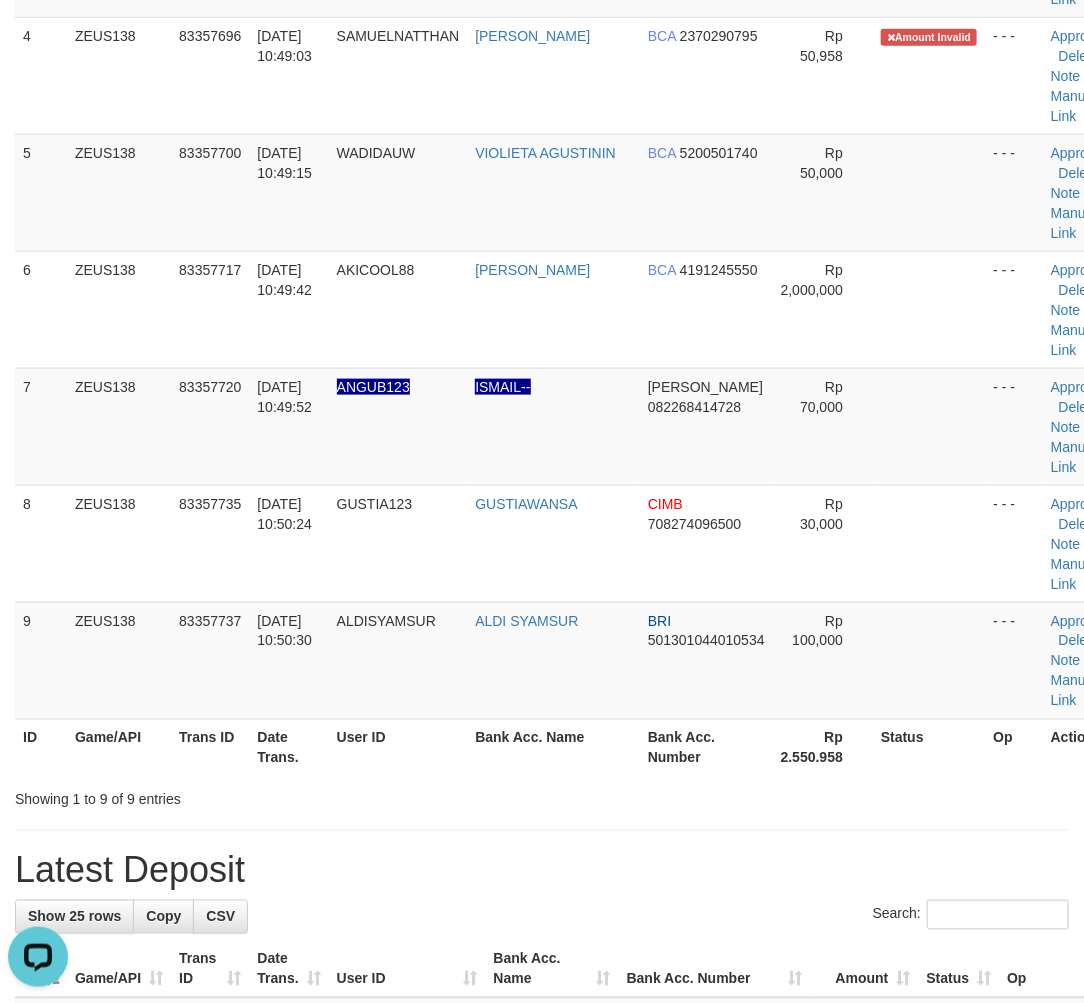 click on "Showing 1 to 9 of 9 entries" at bounding box center [226, 796] 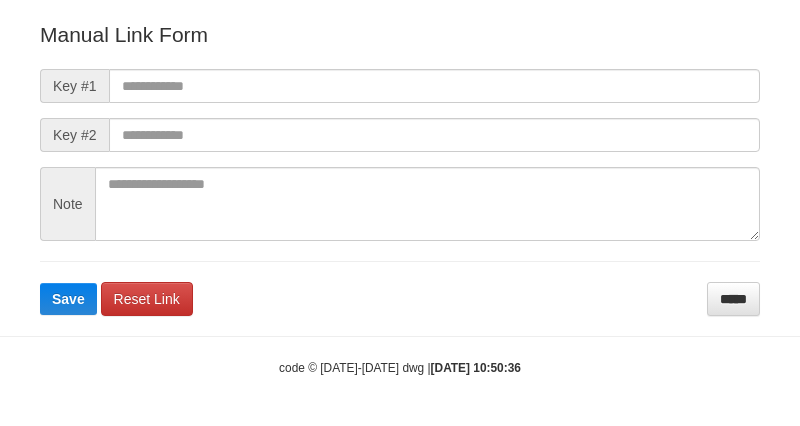 scroll, scrollTop: 222, scrollLeft: 0, axis: vertical 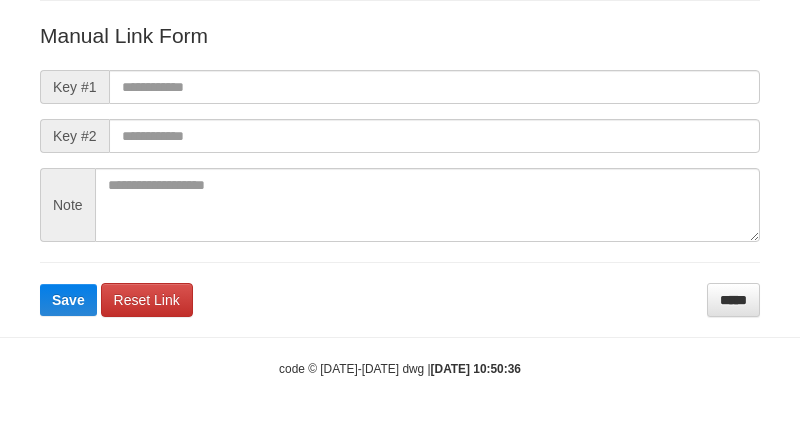 click on "Manual Link Form
Key #1
Key #2
Note
Save
Reset Link
*****" at bounding box center [400, 169] 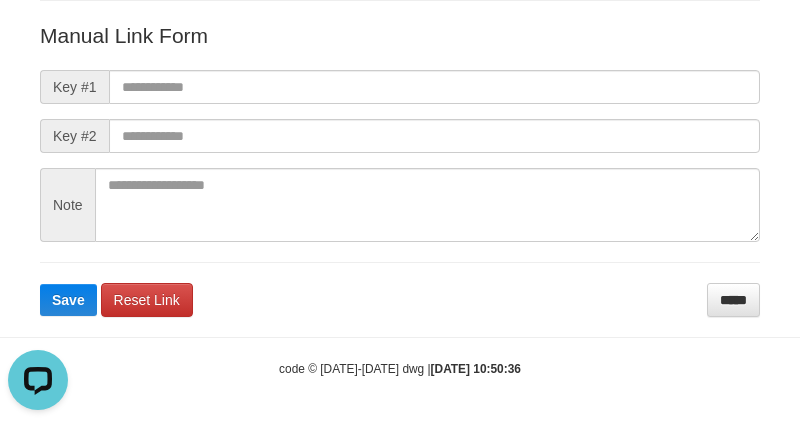 scroll, scrollTop: 0, scrollLeft: 0, axis: both 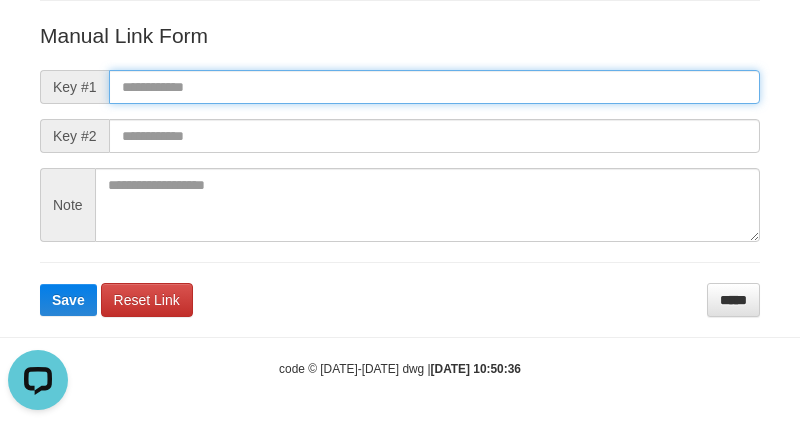 click at bounding box center (434, 87) 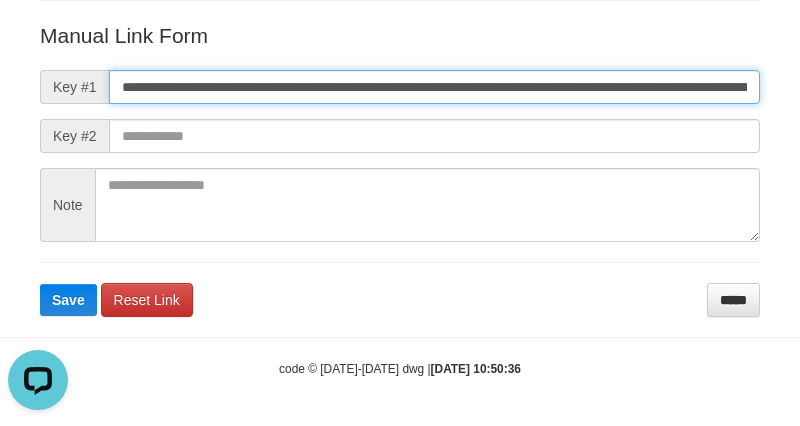 scroll, scrollTop: 0, scrollLeft: 1127, axis: horizontal 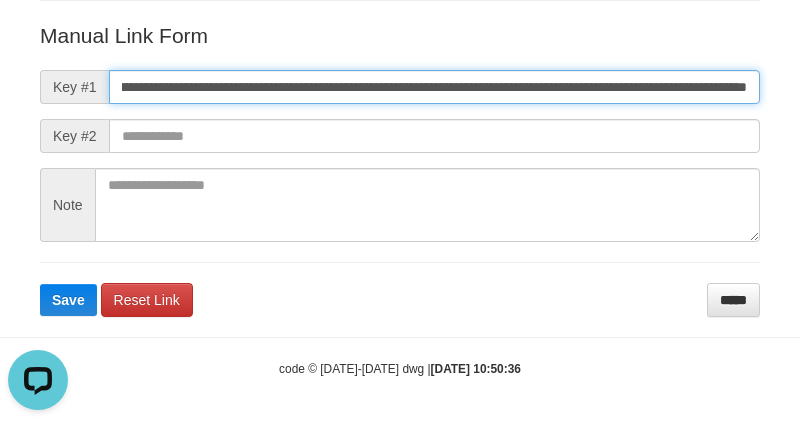 type on "**********" 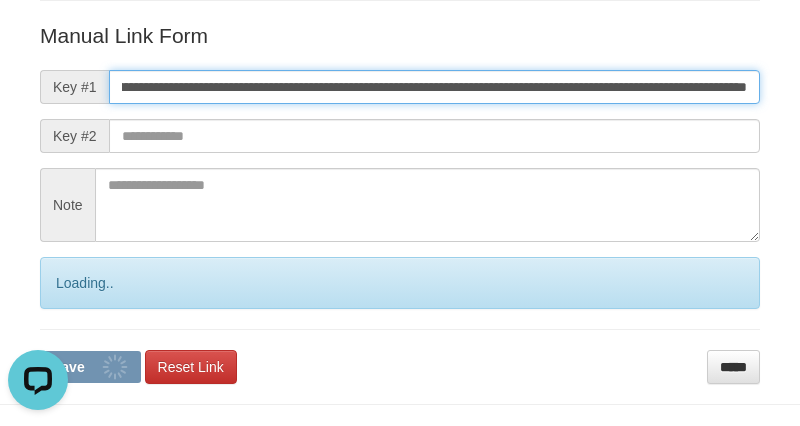 click on "Save" at bounding box center (90, 367) 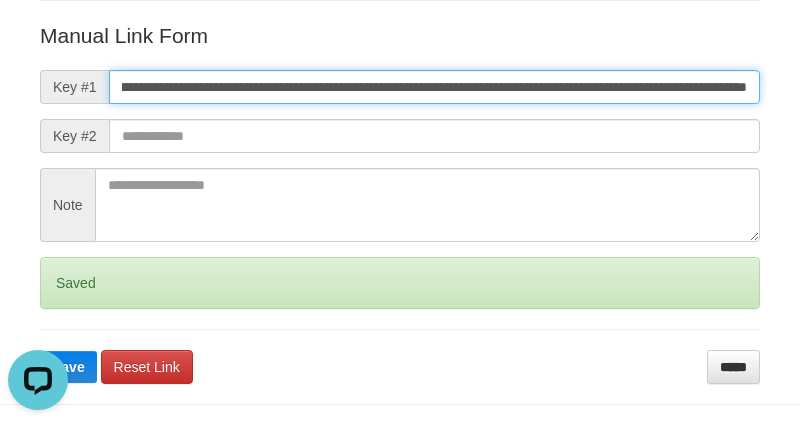 click on "Save" at bounding box center [68, 367] 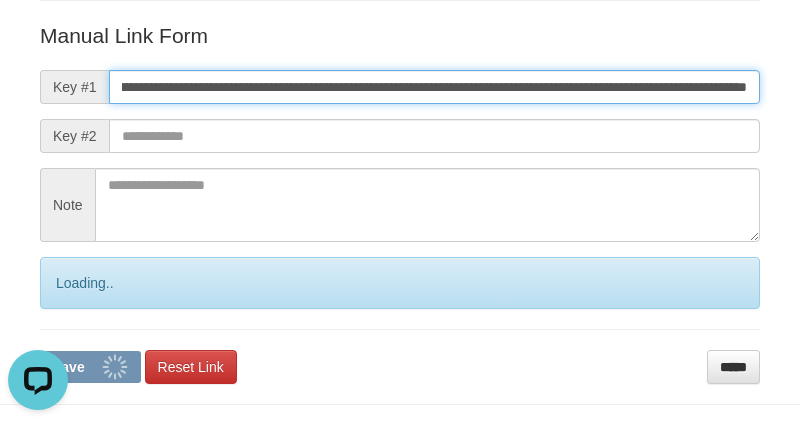 click on "Save" at bounding box center [90, 367] 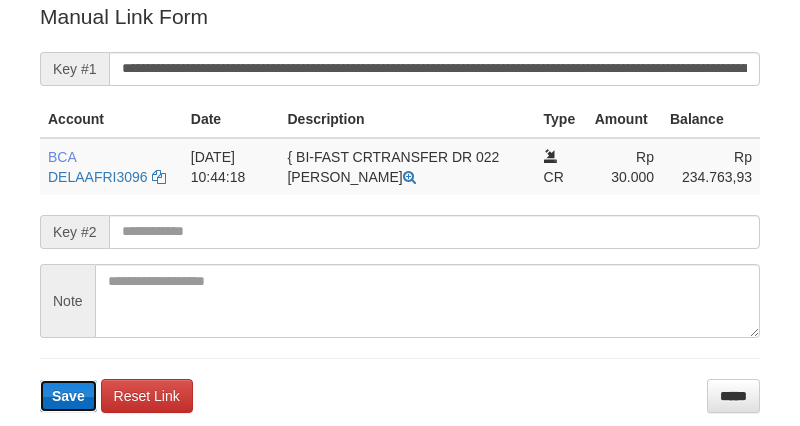 click on "Save" at bounding box center [68, 396] 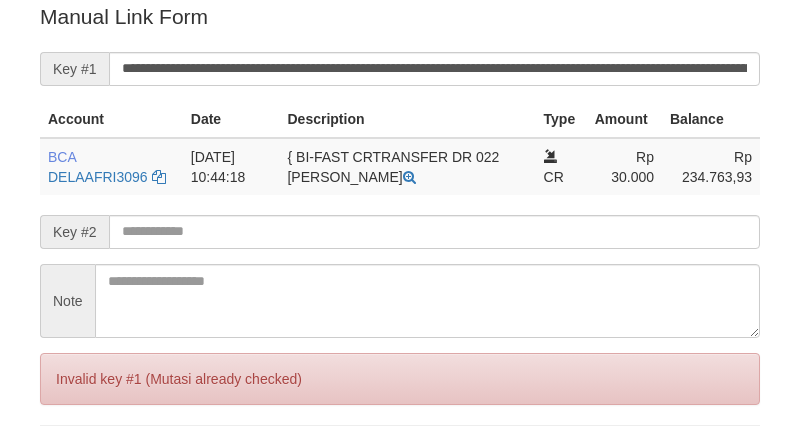 drag, startPoint x: 55, startPoint y: 402, endPoint x: 66, endPoint y: 395, distance: 13.038404 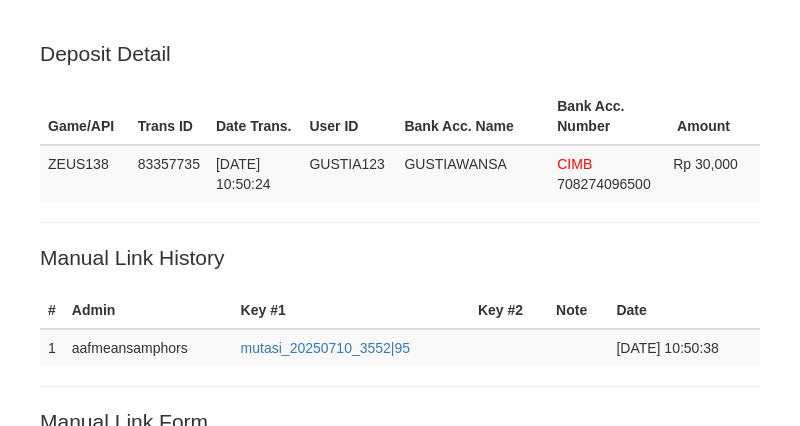 scroll, scrollTop: 404, scrollLeft: 0, axis: vertical 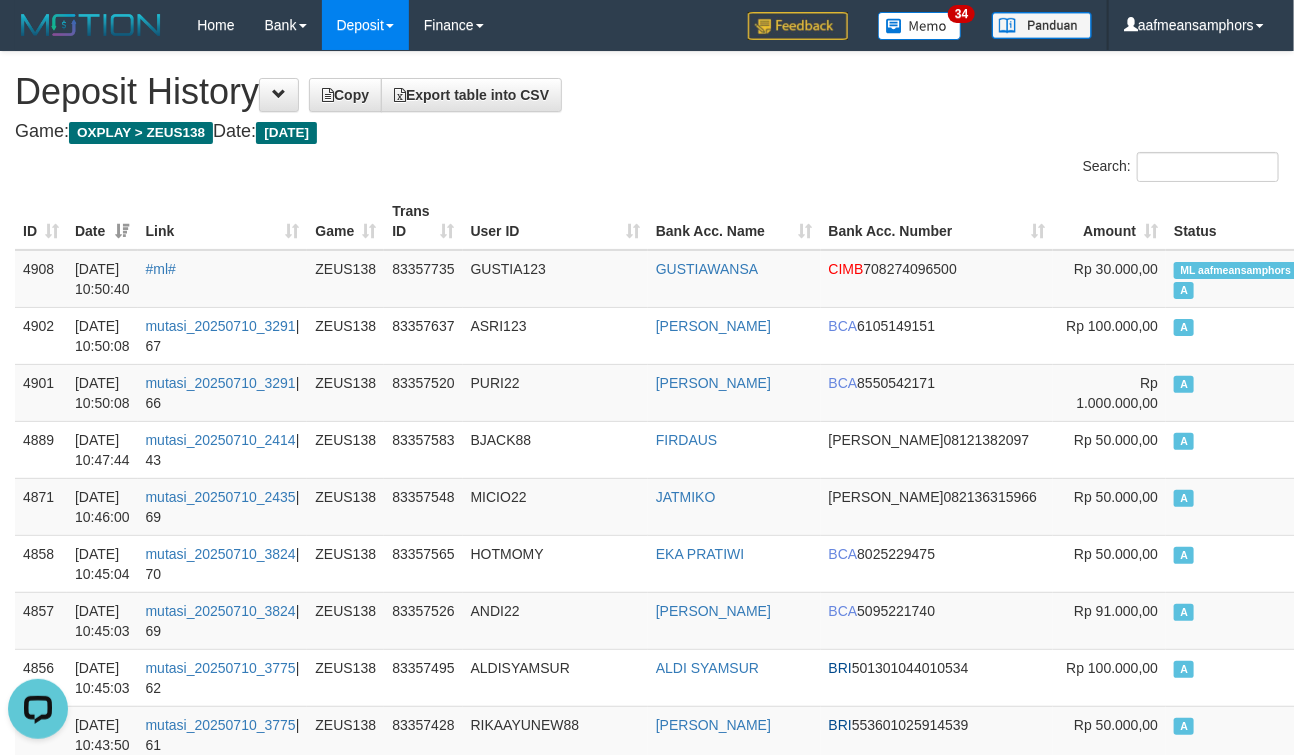 click on "Link" at bounding box center (223, 221) 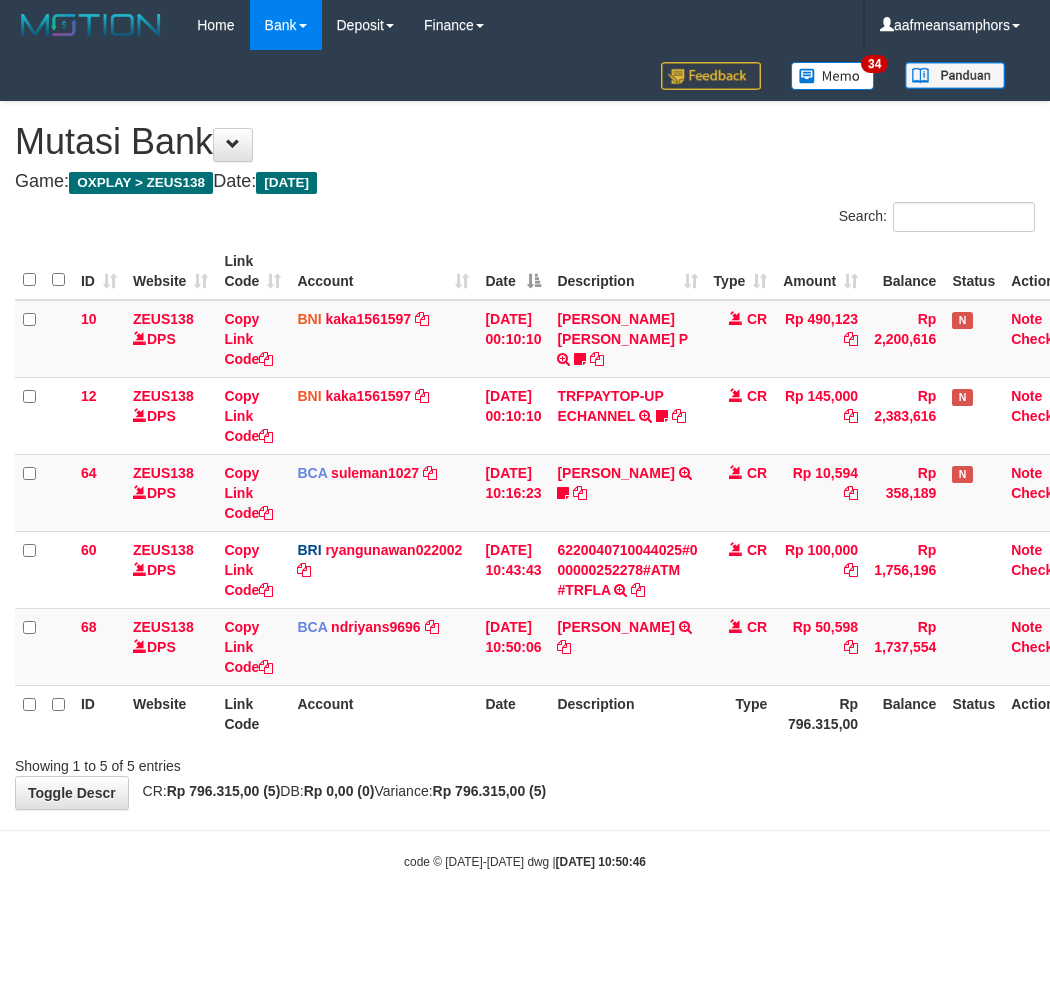 scroll, scrollTop: 0, scrollLeft: 0, axis: both 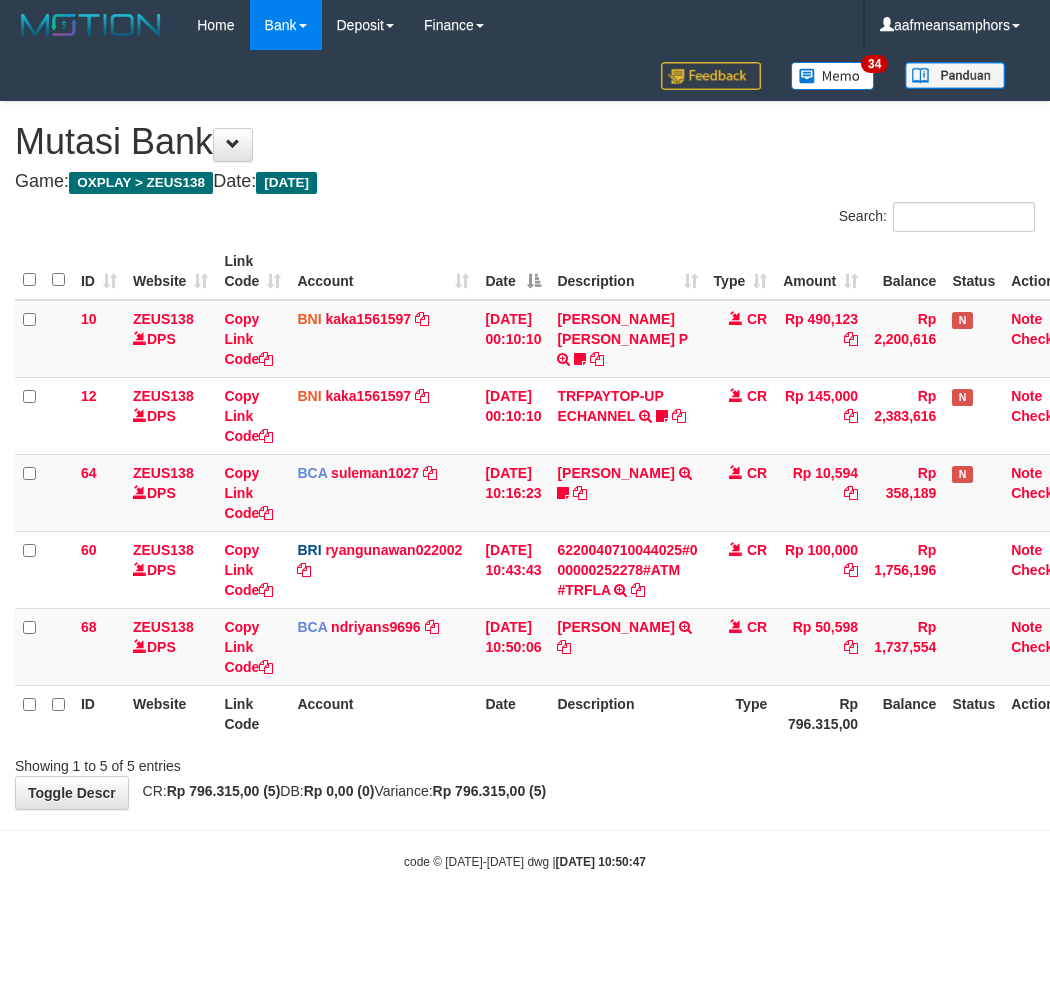 click on "Description" at bounding box center (627, 713) 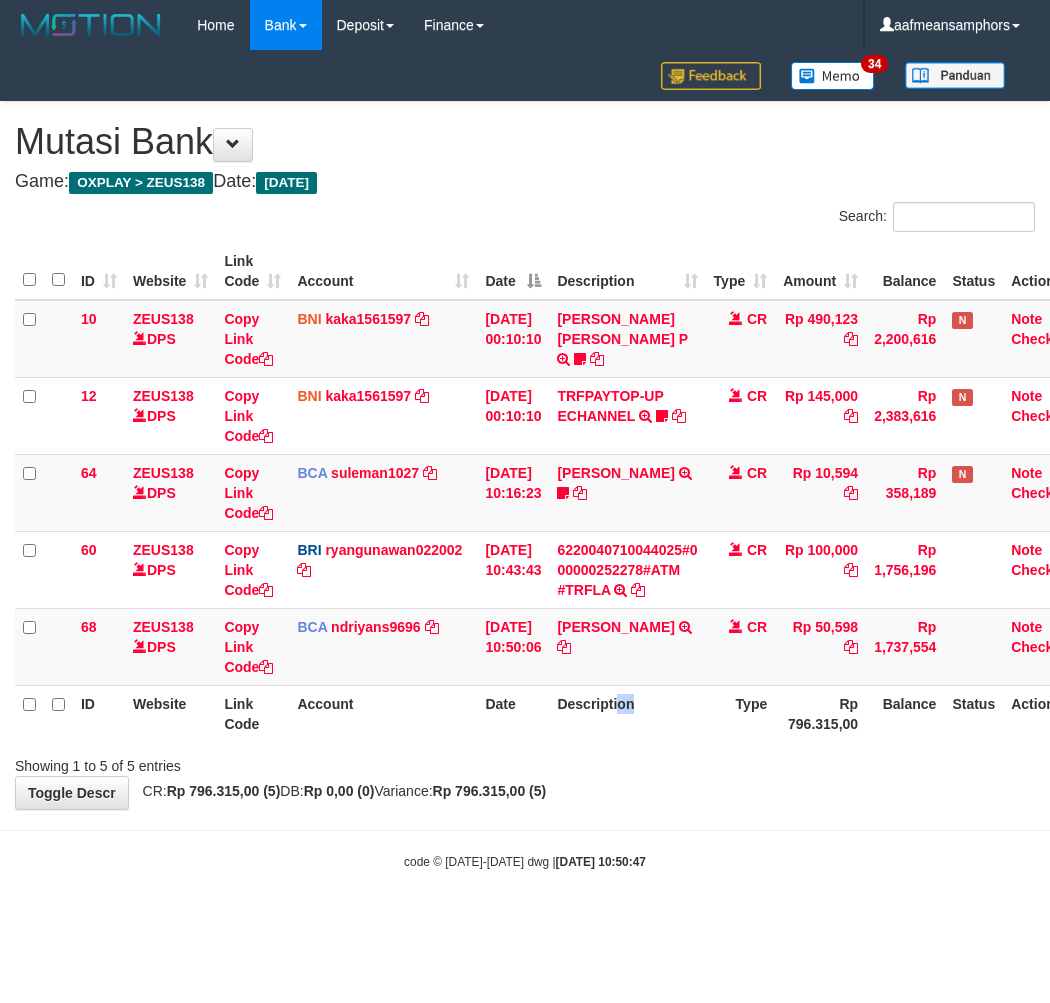 click on "Description" at bounding box center (627, 713) 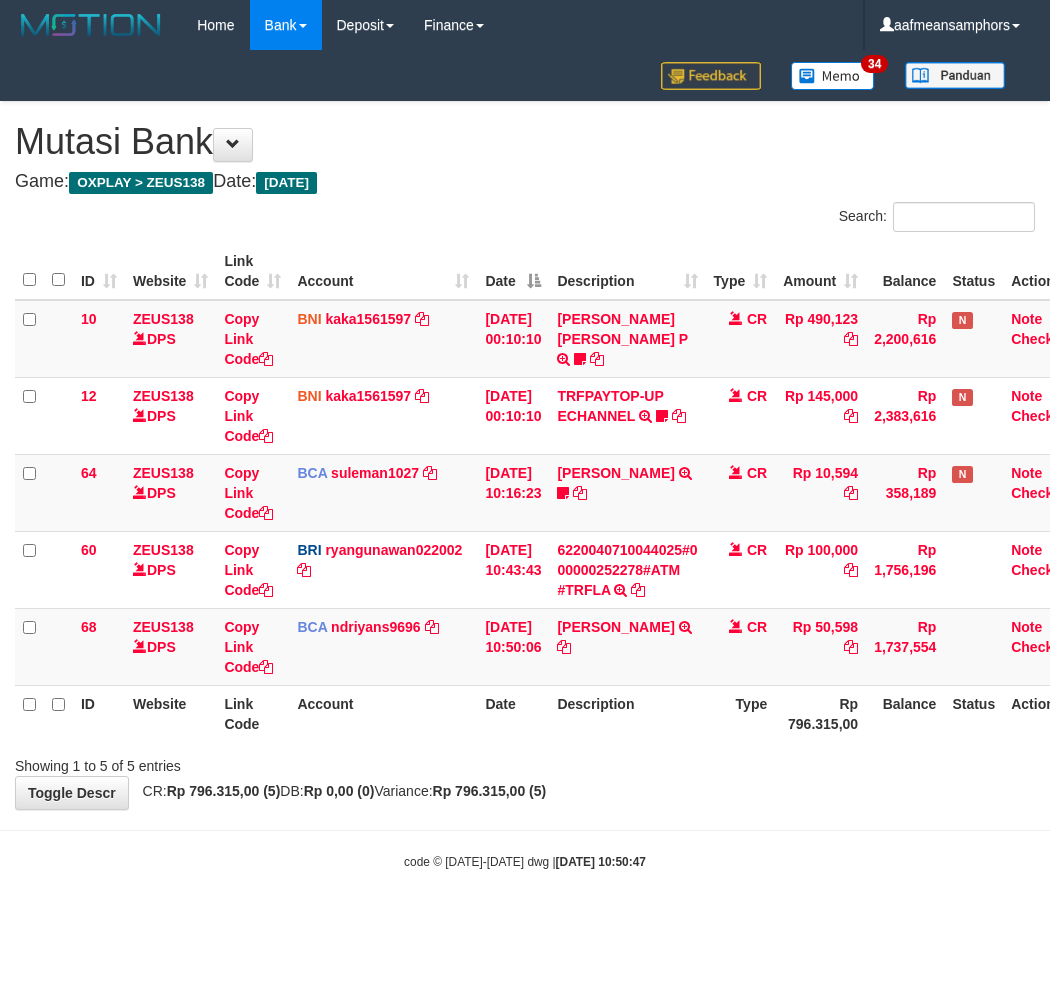click on "Description" at bounding box center (627, 713) 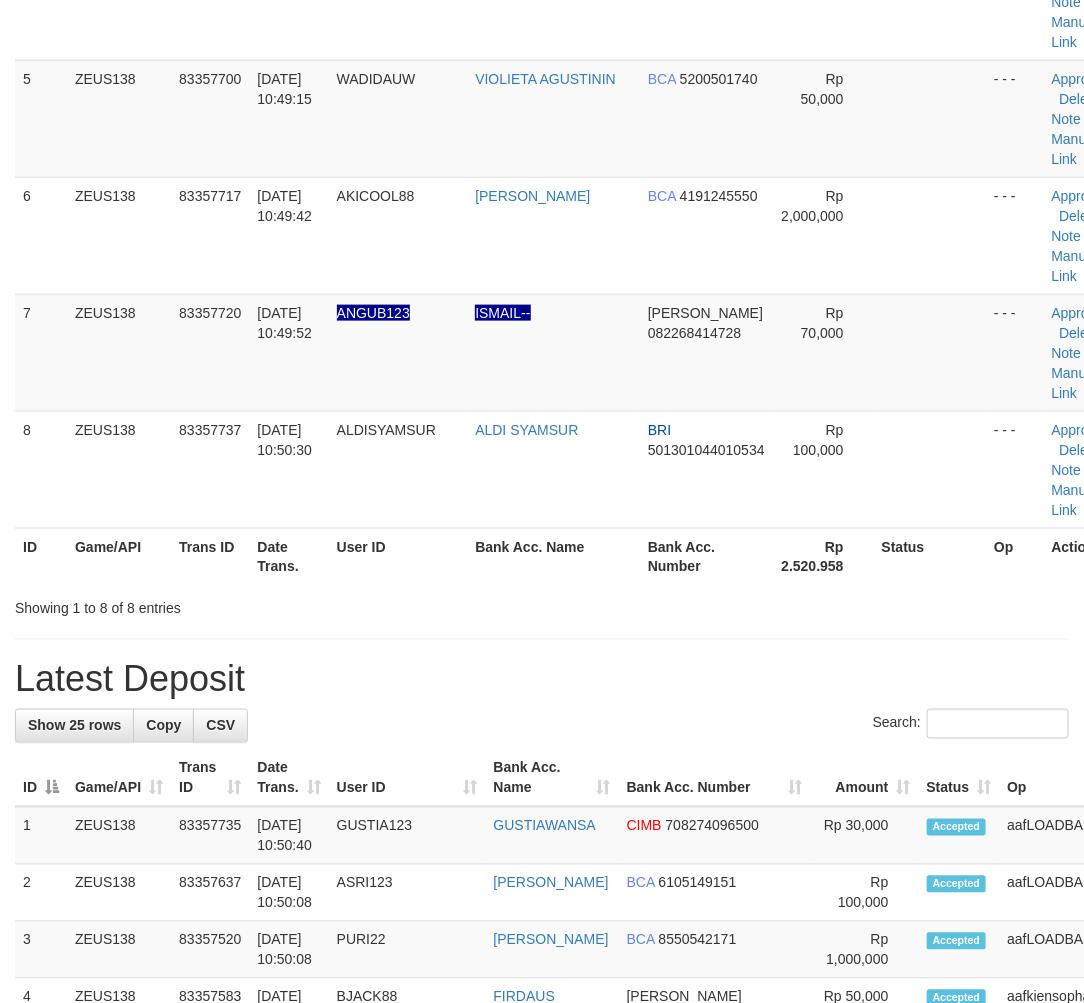 scroll, scrollTop: 604, scrollLeft: 0, axis: vertical 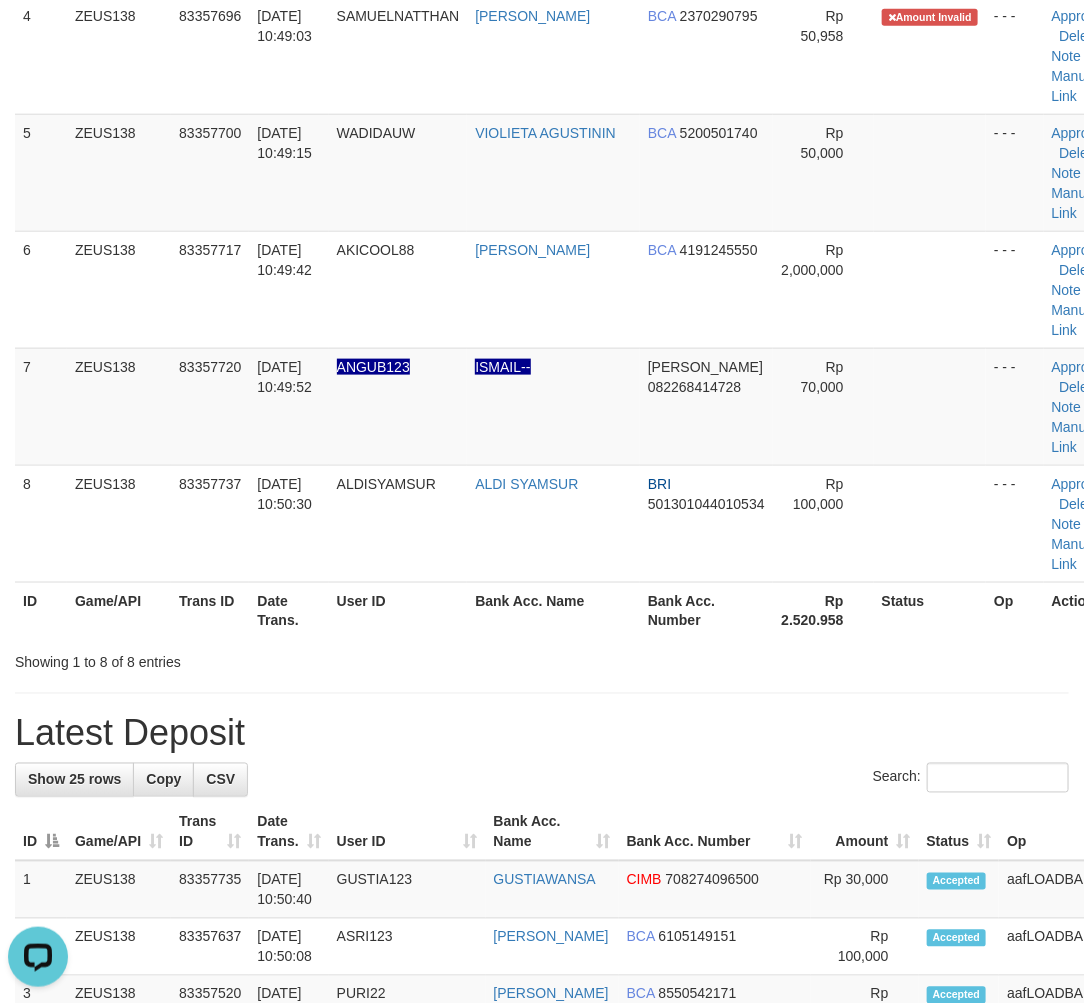 click on "**********" at bounding box center [542, 934] 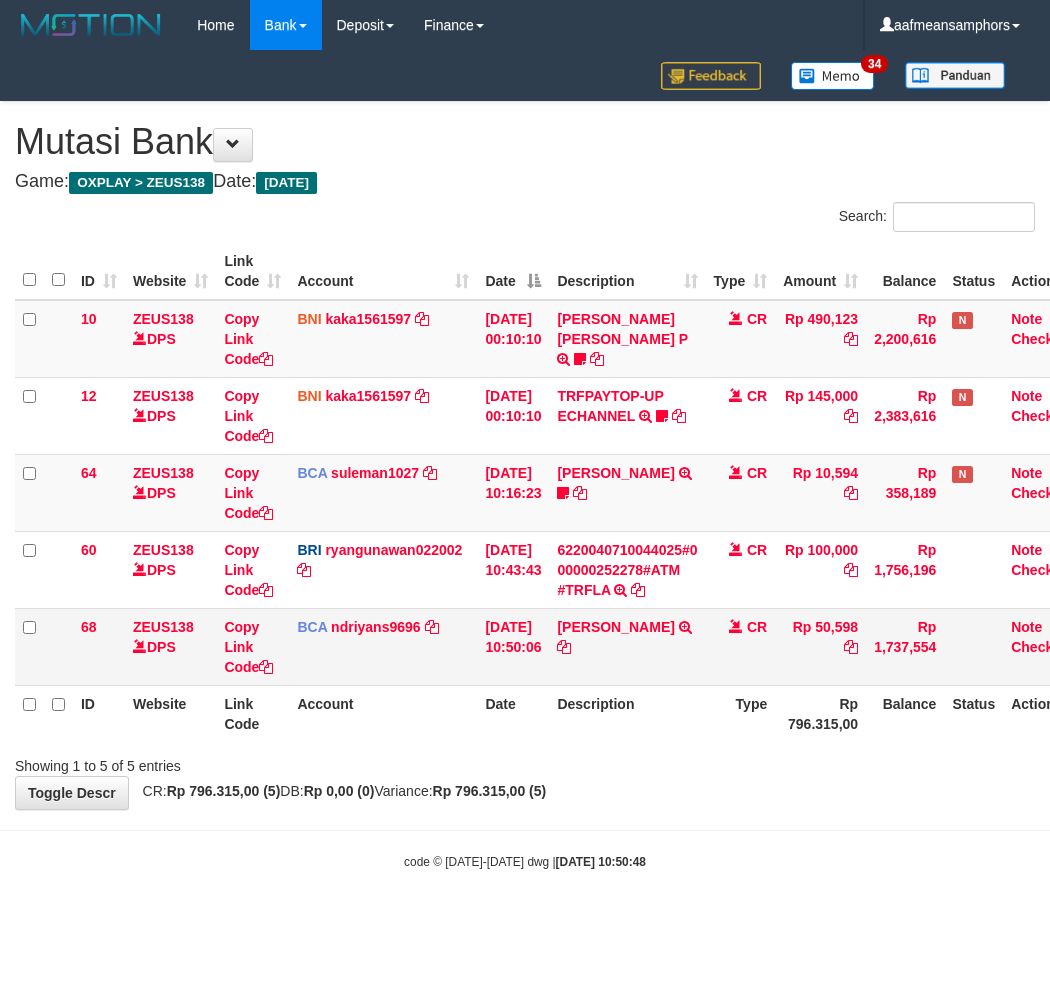 scroll, scrollTop: 0, scrollLeft: 0, axis: both 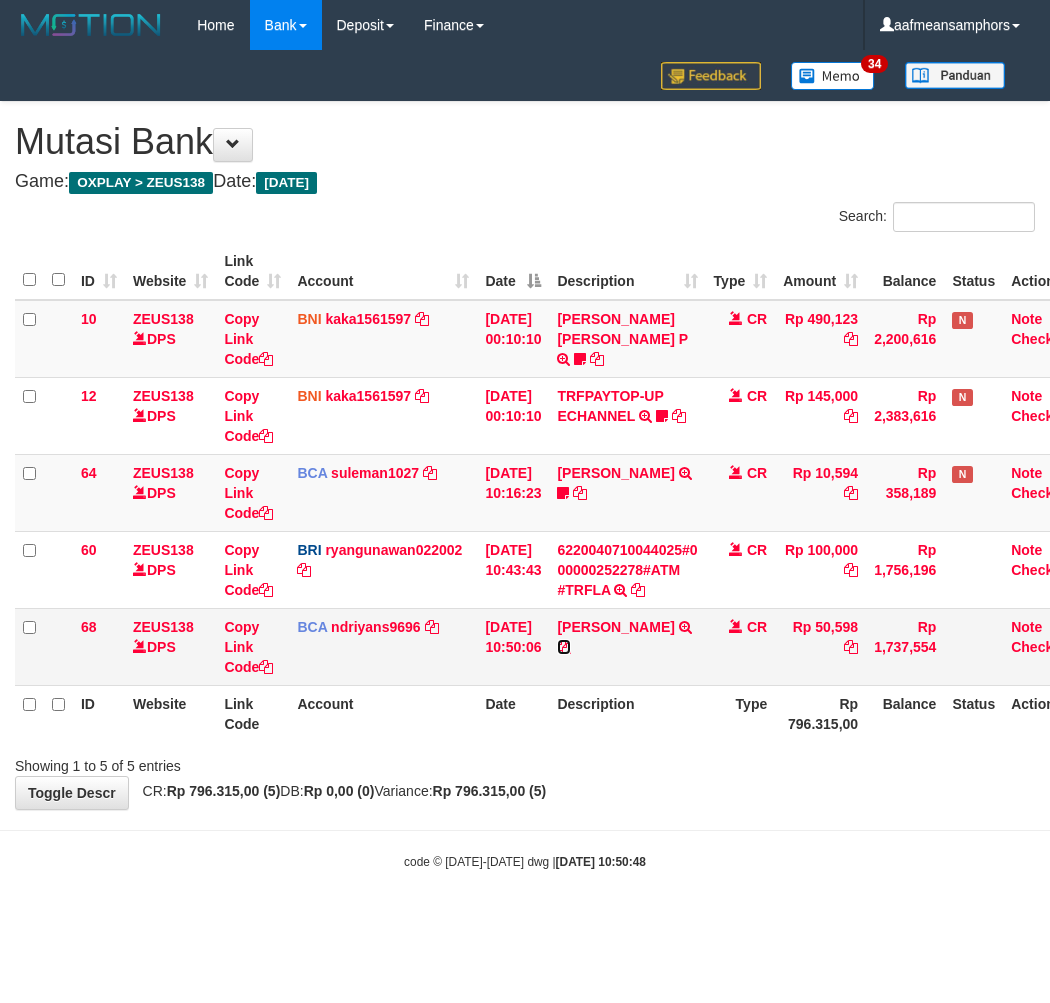 click at bounding box center (564, 647) 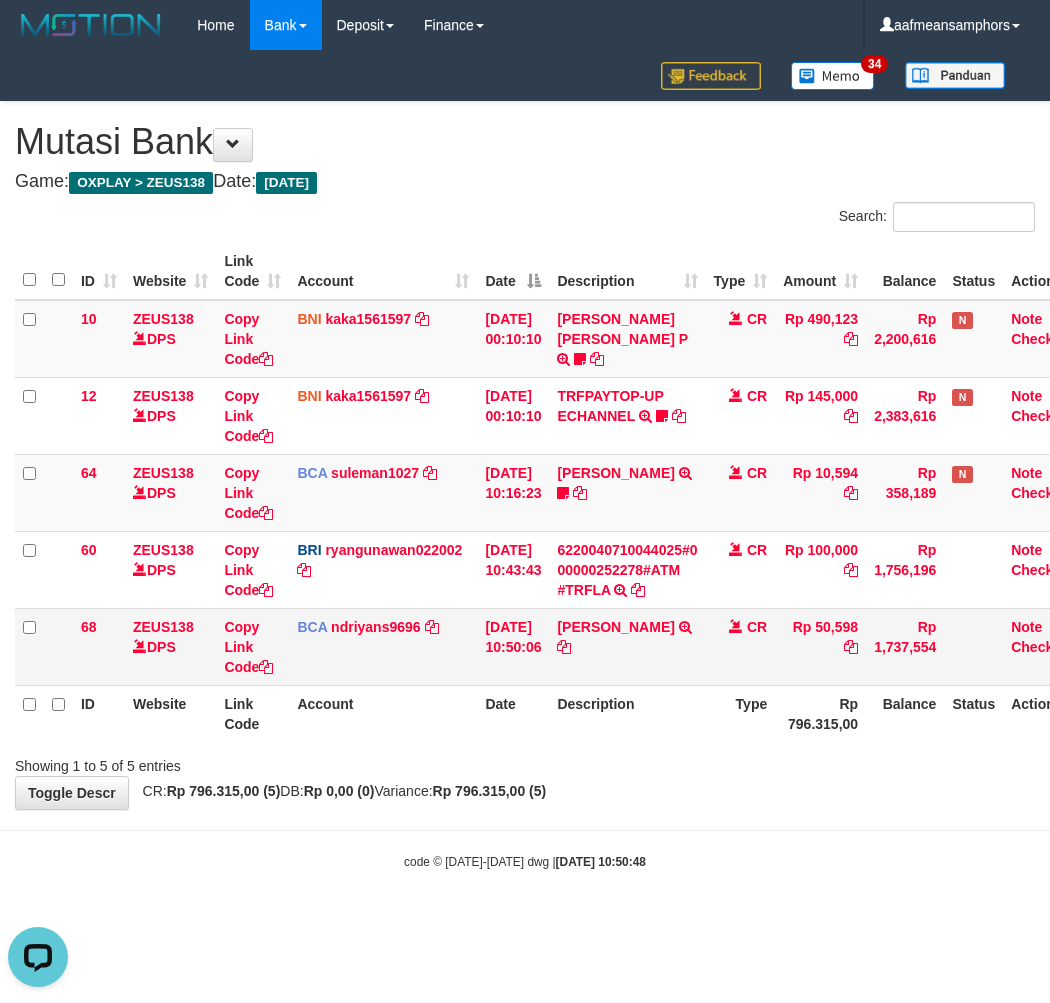 scroll, scrollTop: 0, scrollLeft: 0, axis: both 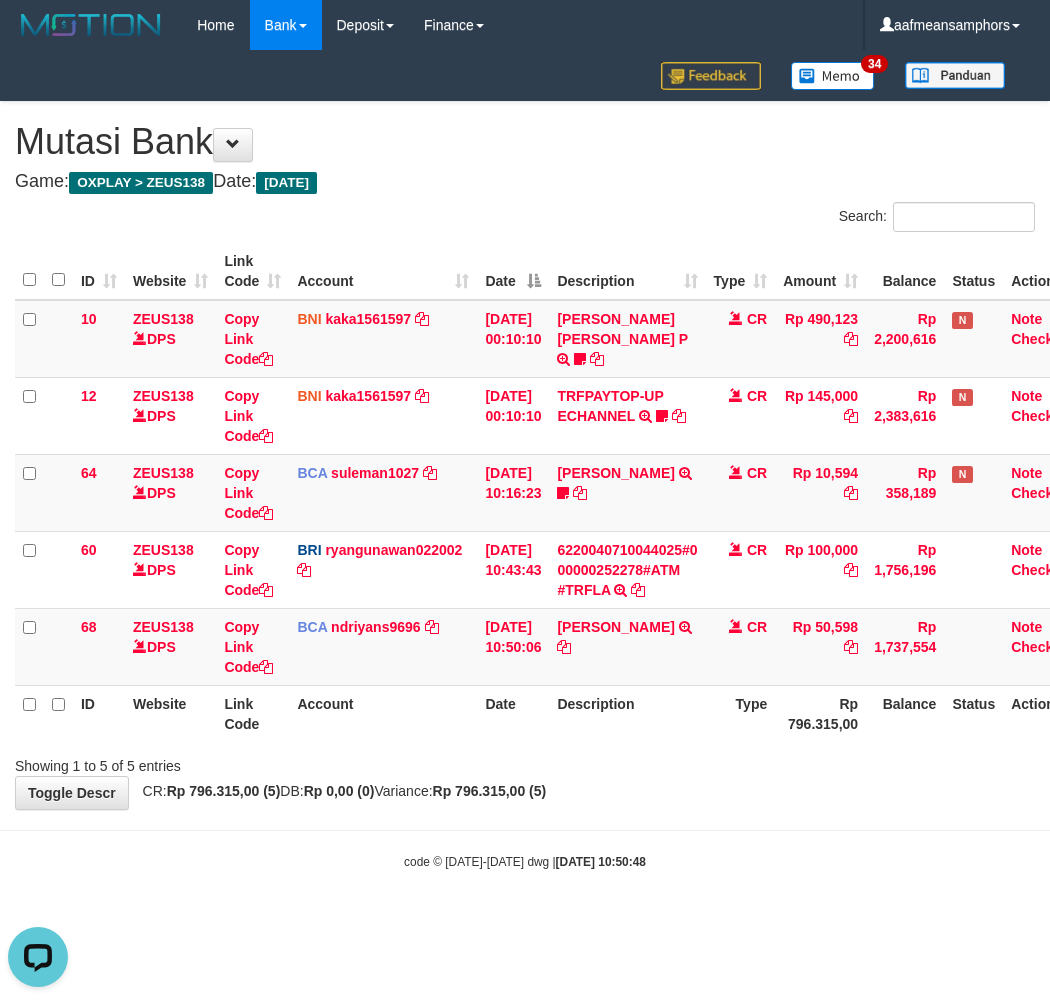 click on "Toggle navigation
Home
Bank
Account List
Load
By Website
Group
[OXPLAY]													ZEUS138
By Load Group (DPS)" at bounding box center [525, 460] 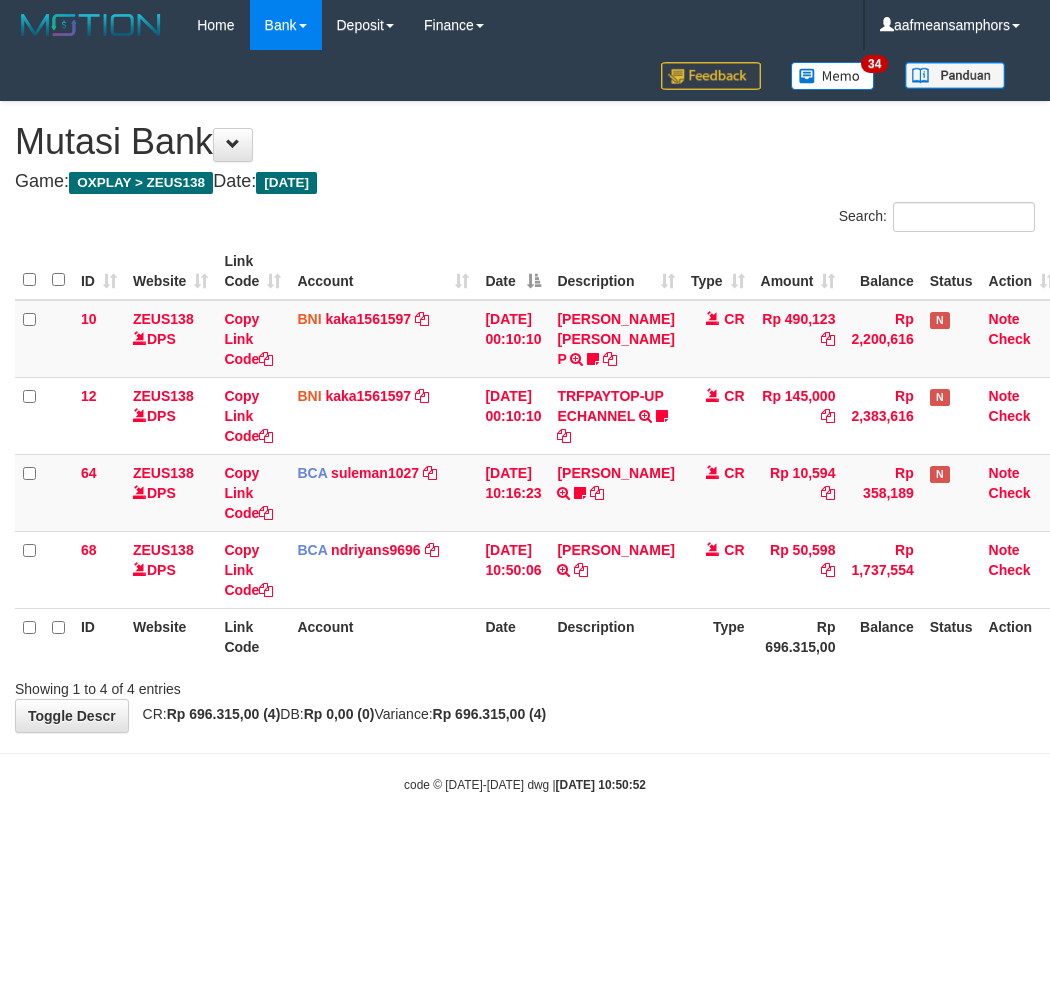 scroll, scrollTop: 0, scrollLeft: 0, axis: both 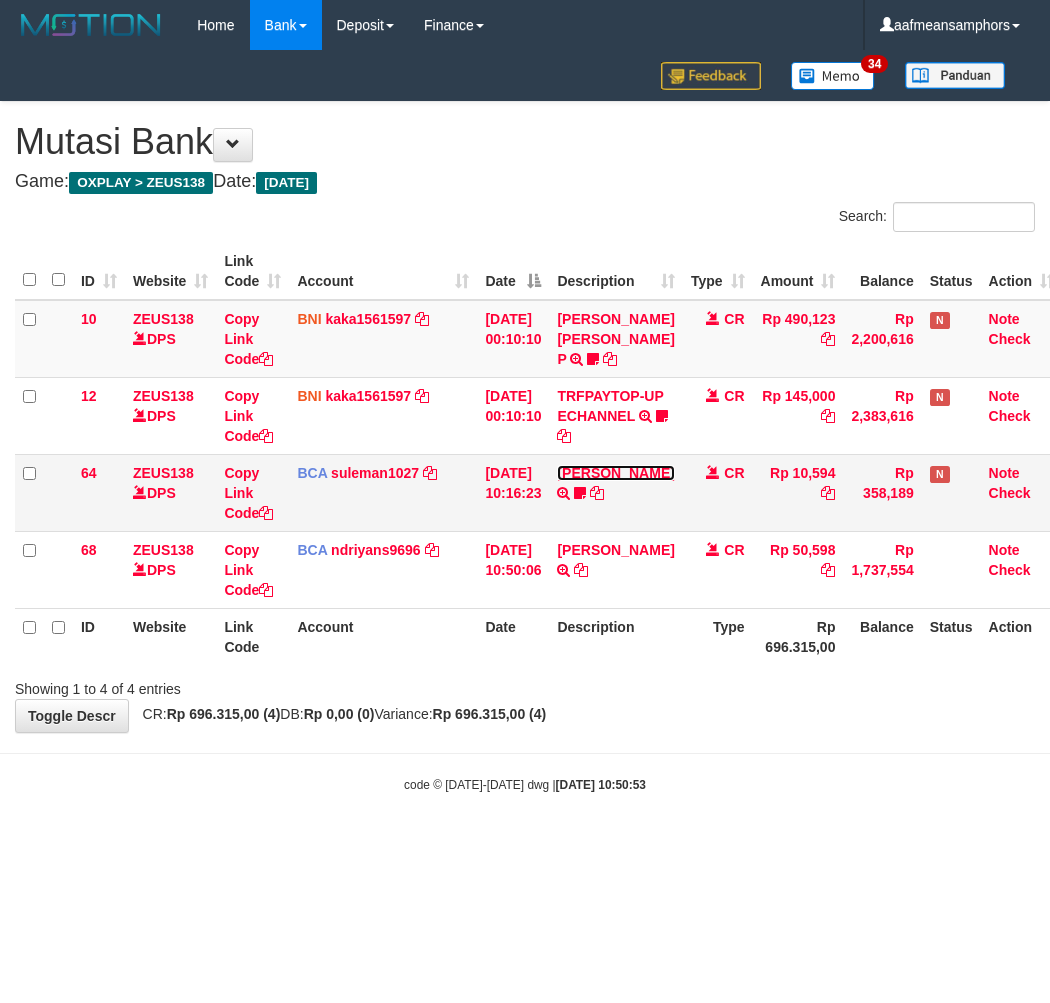 click on "[PERSON_NAME]" at bounding box center (615, 473) 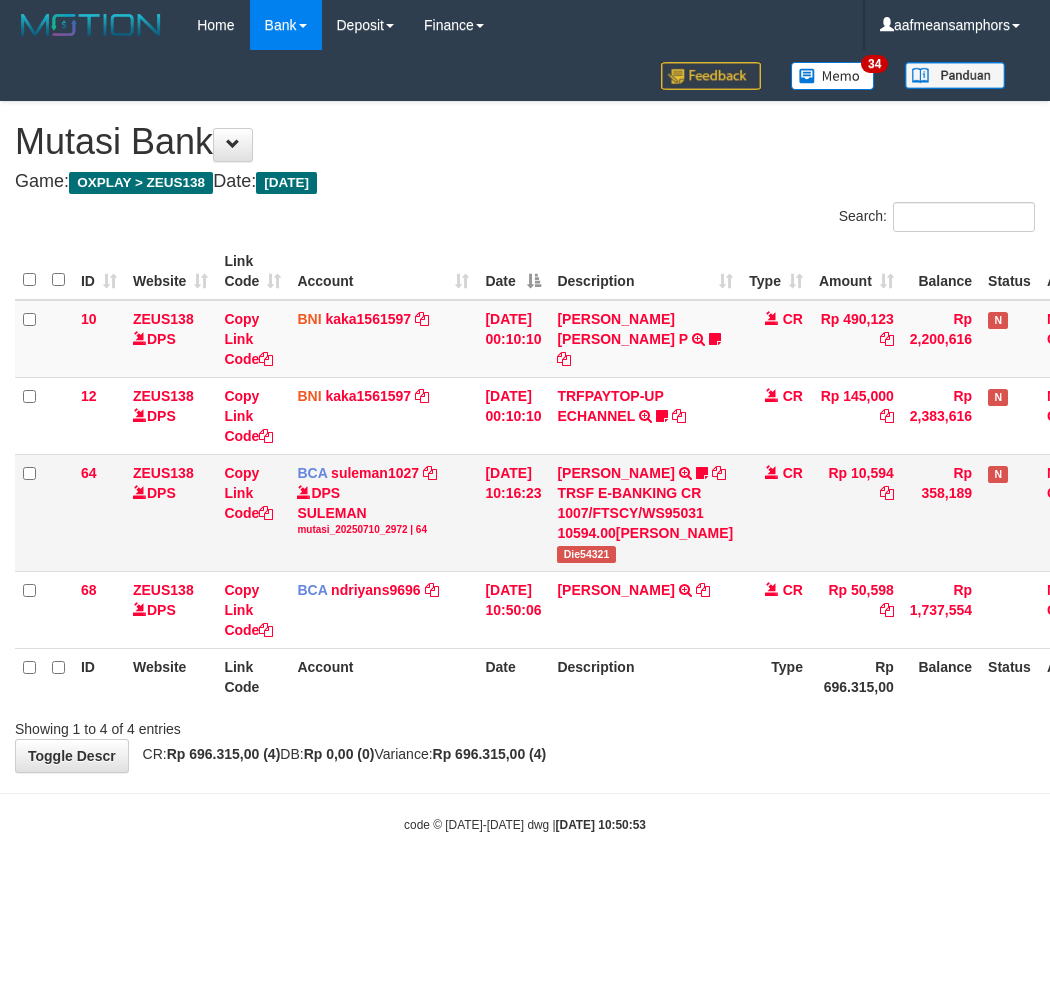 click on "Die54321" at bounding box center [586, 554] 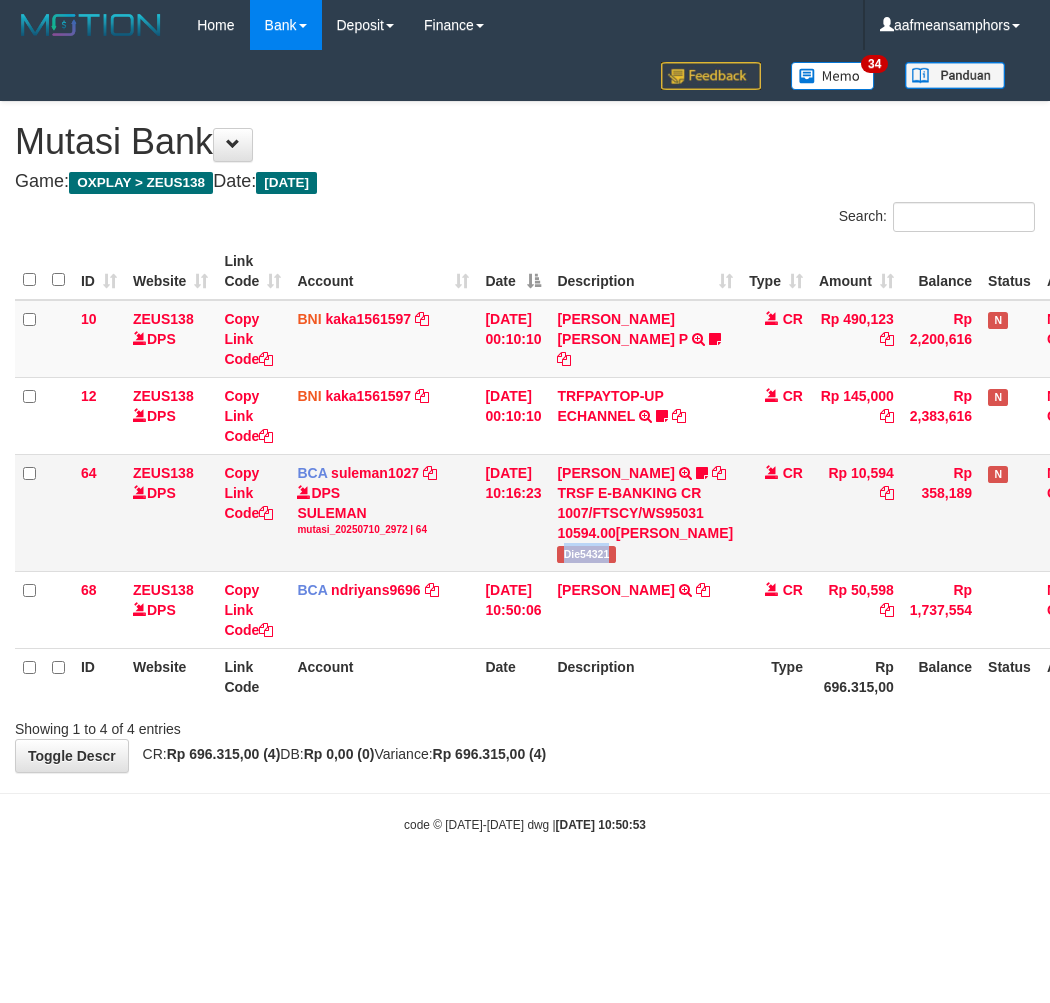 click on "Die54321" at bounding box center (586, 554) 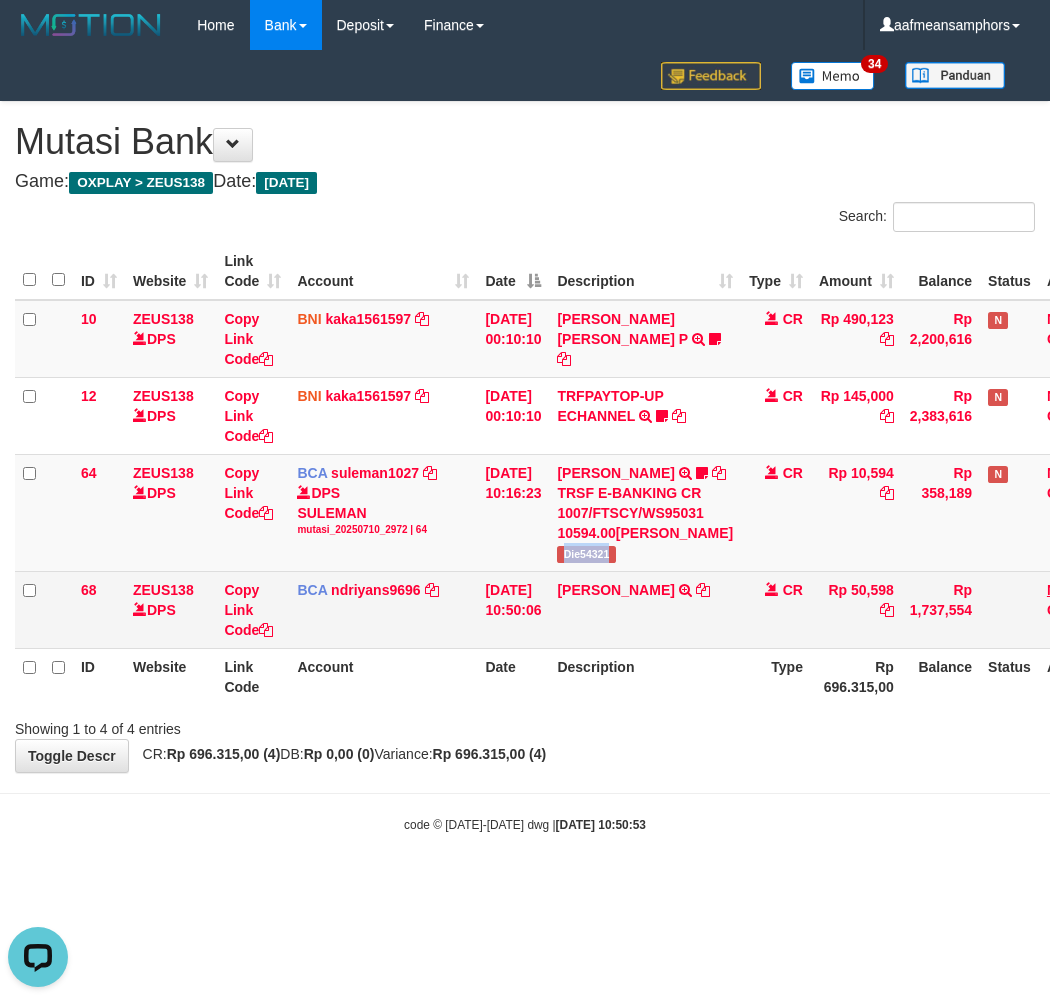 scroll, scrollTop: 0, scrollLeft: 0, axis: both 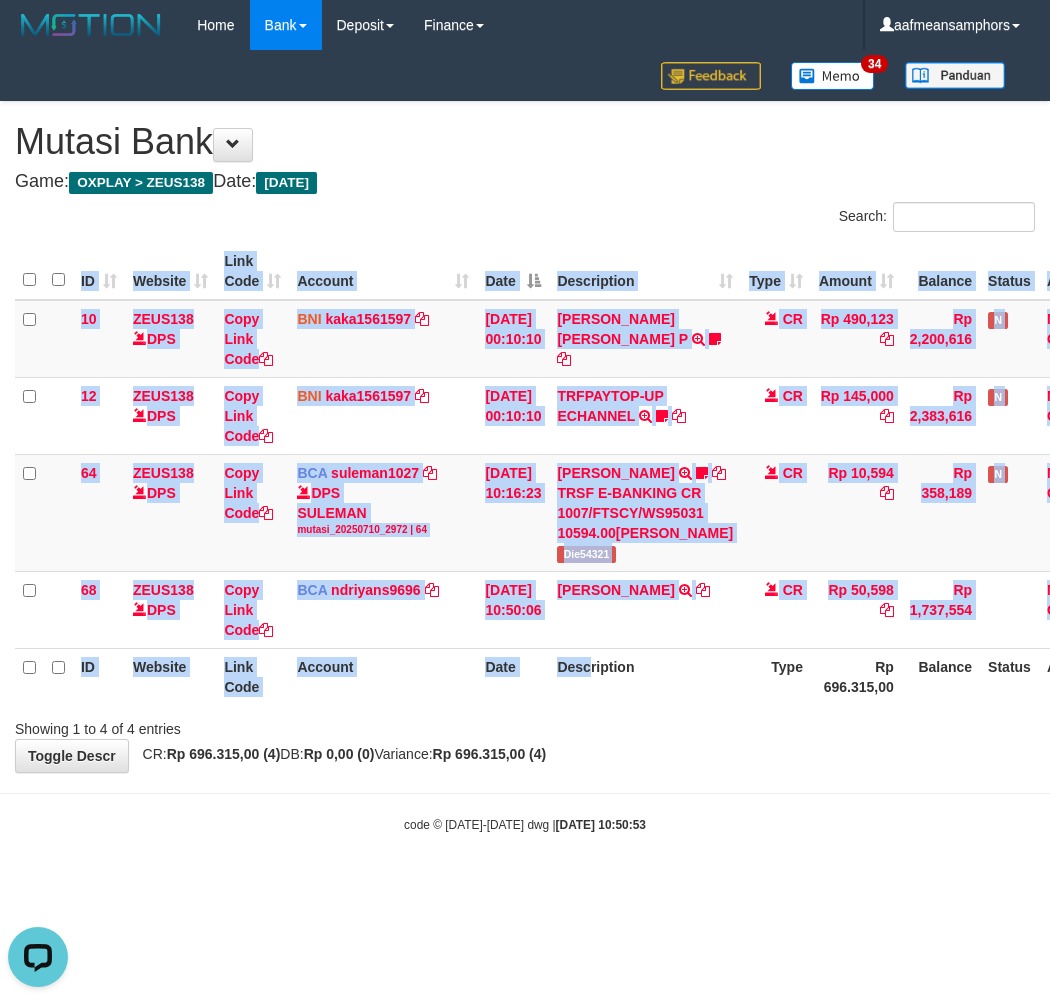 click on "ID Website Link Code Account Date Description Type Amount Balance Status Action
10
ZEUS138    DPS
Copy Link Code
BNI
kaka1561597
DPS
KARMILA
mutasi_20250710_2425 | 10
mutasi_20250710_2425 | 10
10/07/2025 00:10:10
MARIO MATERNUS MAU P            TRF/PAY/TOP-UP ECHANNEL MARIO MATERNUS MAU P    LAKILAKIKUAT99
CR
Rp 490,123
Rp 2,200,616
N
Note
Check
12
ZEUS138    DPS
Copy Link Code
BNI
kaka1561597
DPS" at bounding box center (525, 474) 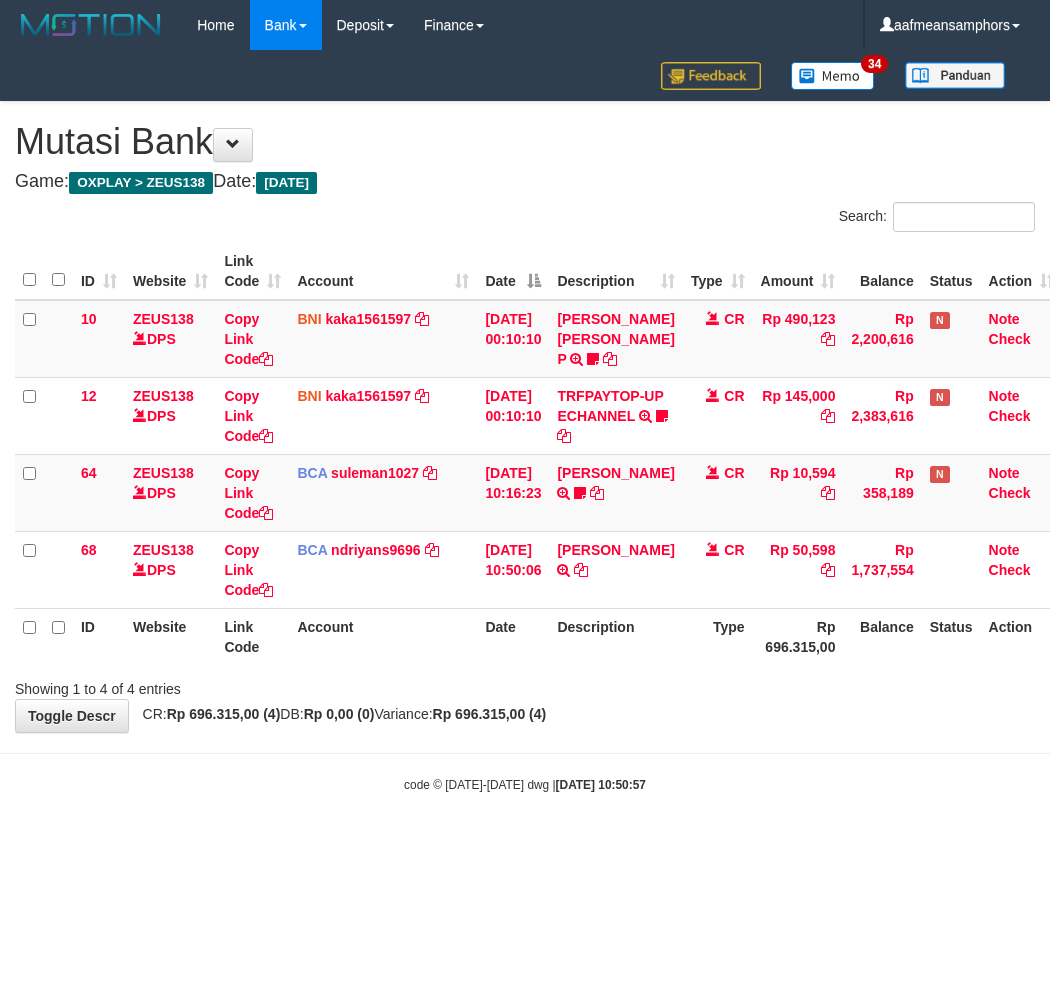 scroll, scrollTop: 0, scrollLeft: 0, axis: both 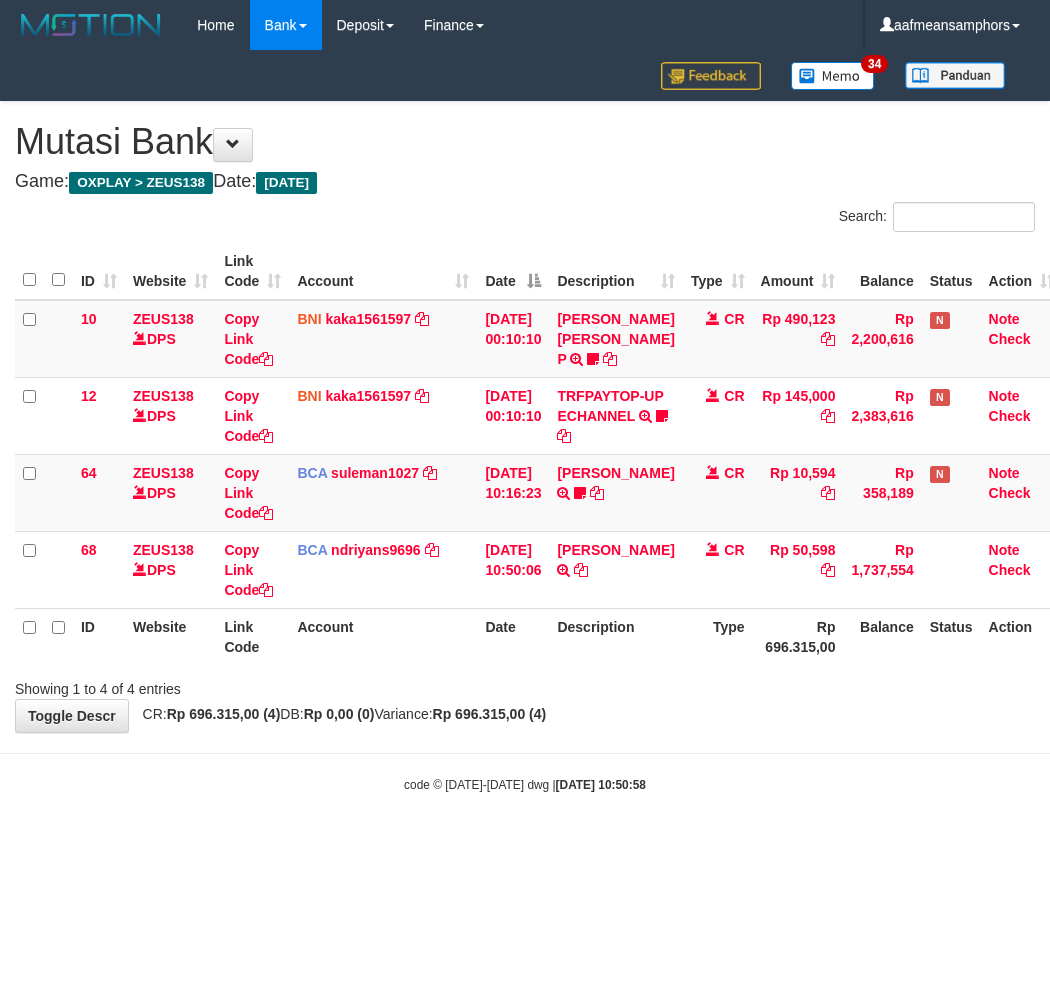 click on "Toggle navigation
Home
Bank
Account List
Load
By Website
Group
[OXPLAY]													ZEUS138
By Load Group (DPS)" at bounding box center (525, 422) 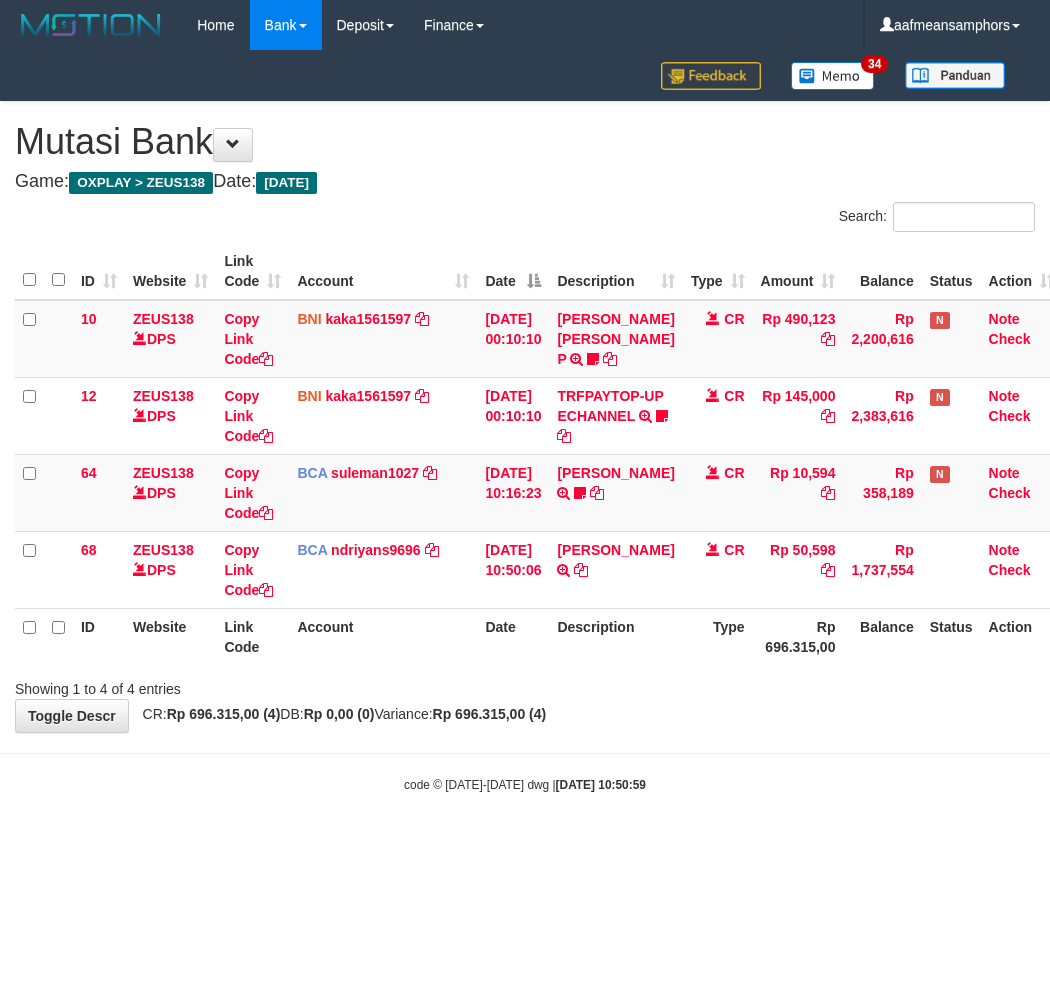 scroll, scrollTop: 0, scrollLeft: 0, axis: both 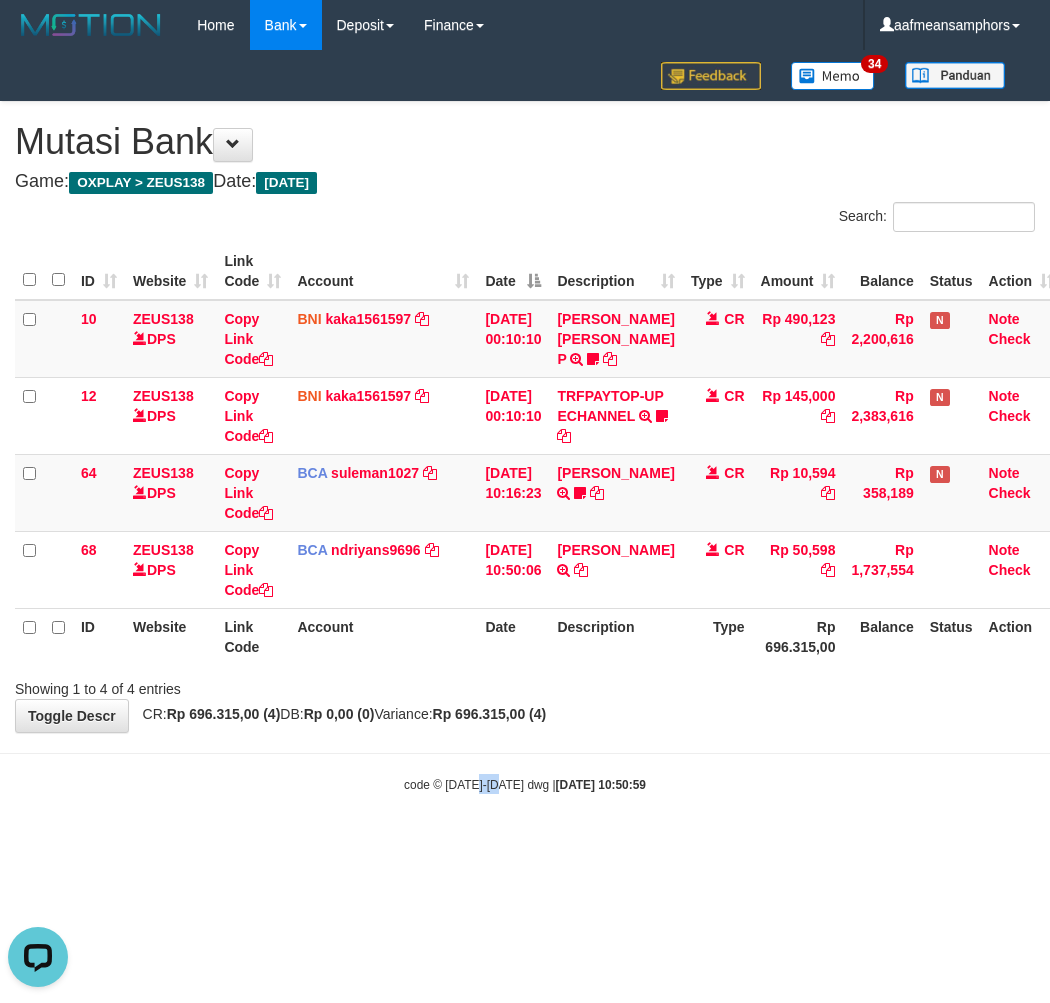 drag, startPoint x: 495, startPoint y: 794, endPoint x: 540, endPoint y: 753, distance: 60.876926 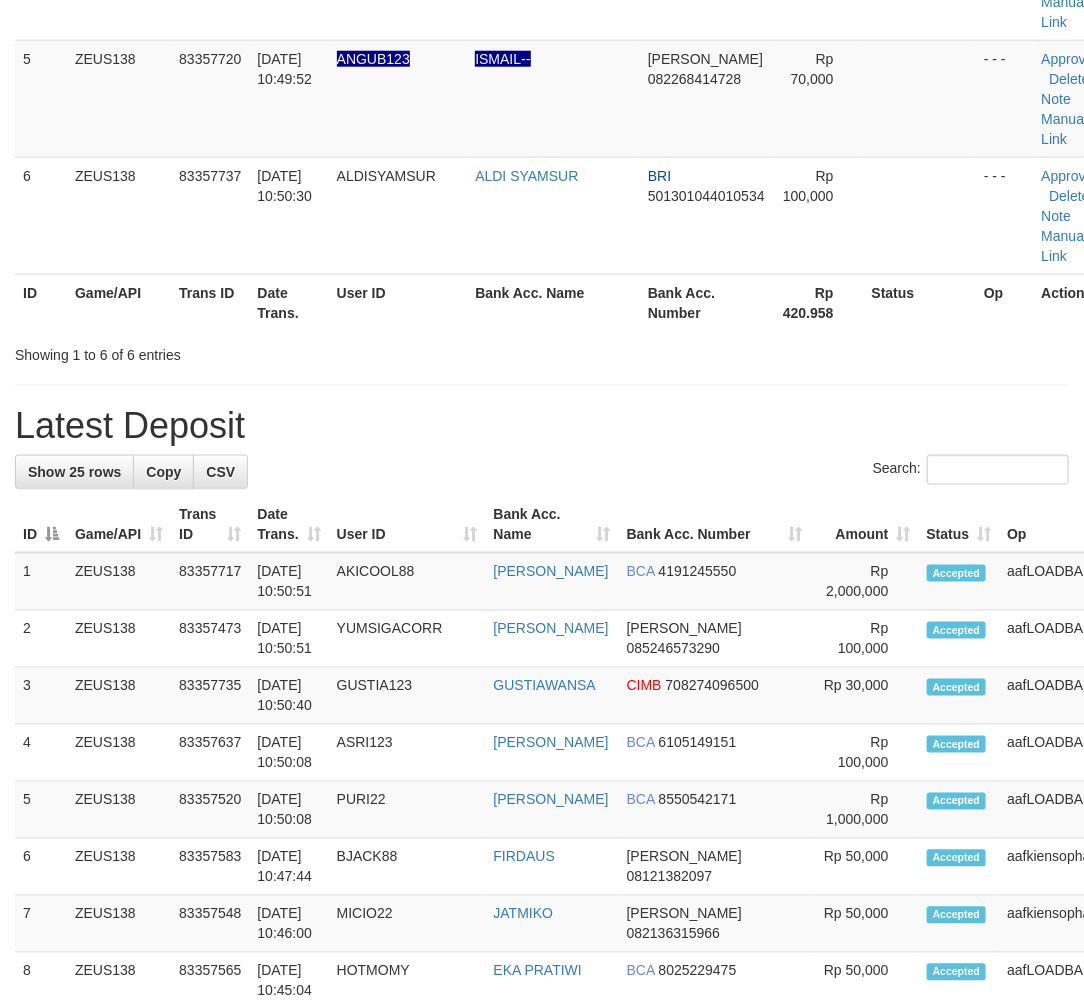 scroll, scrollTop: 604, scrollLeft: 0, axis: vertical 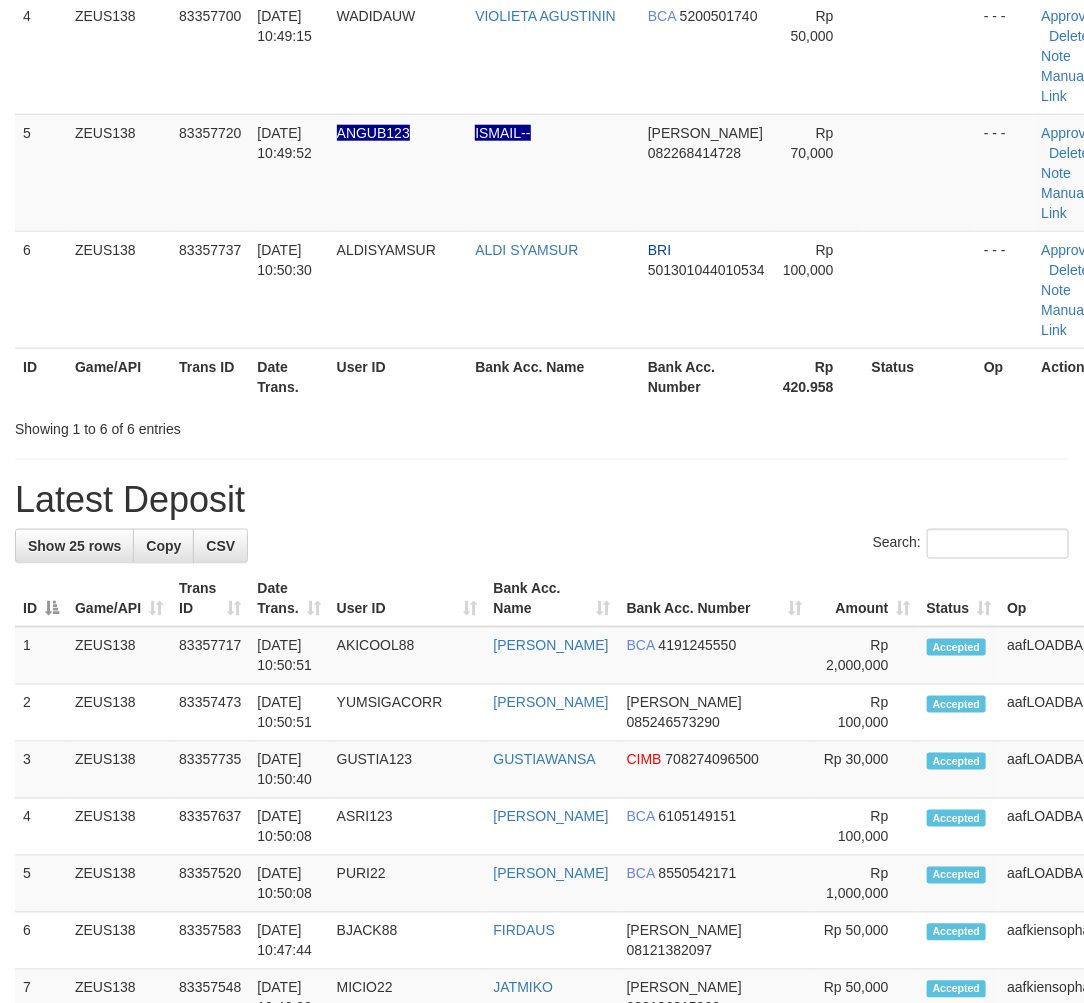 click on "Latest Deposit" at bounding box center (542, 500) 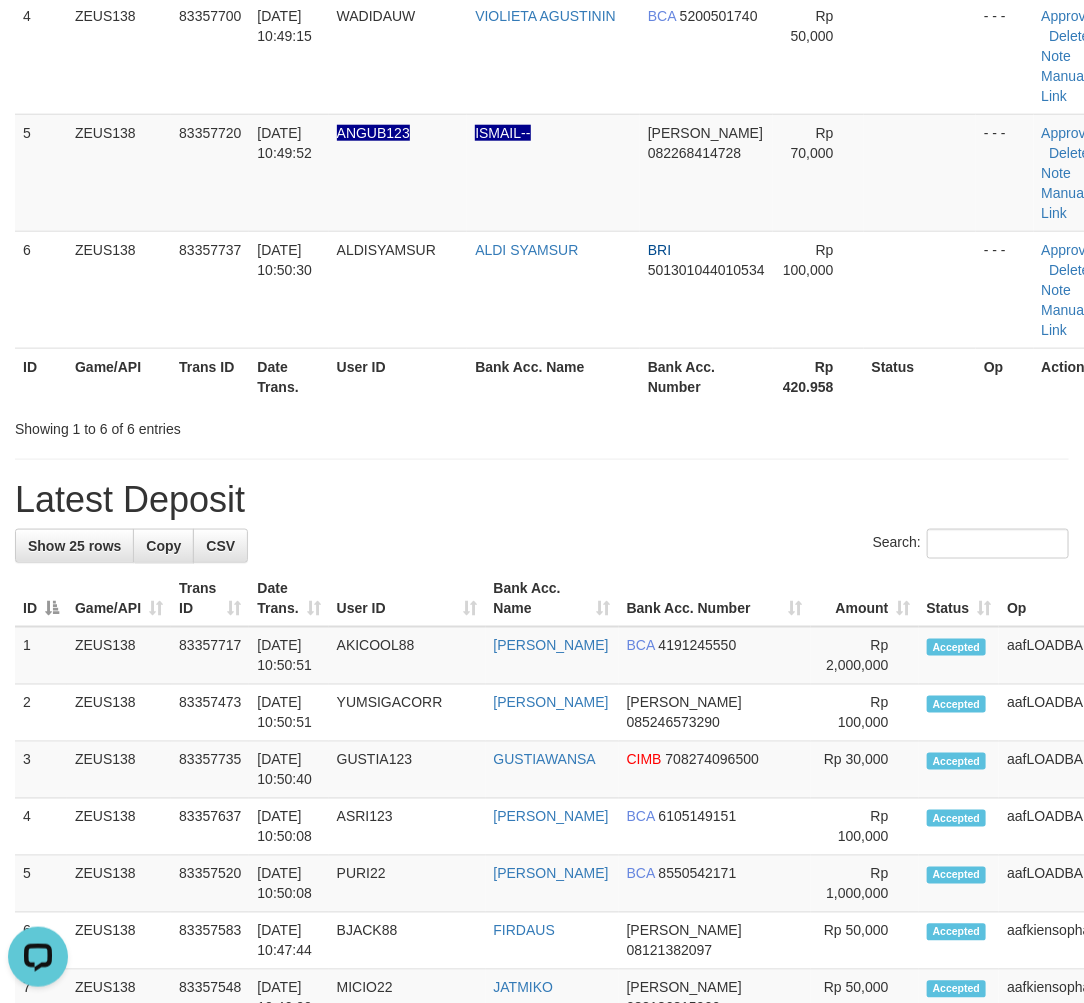 scroll, scrollTop: 0, scrollLeft: 0, axis: both 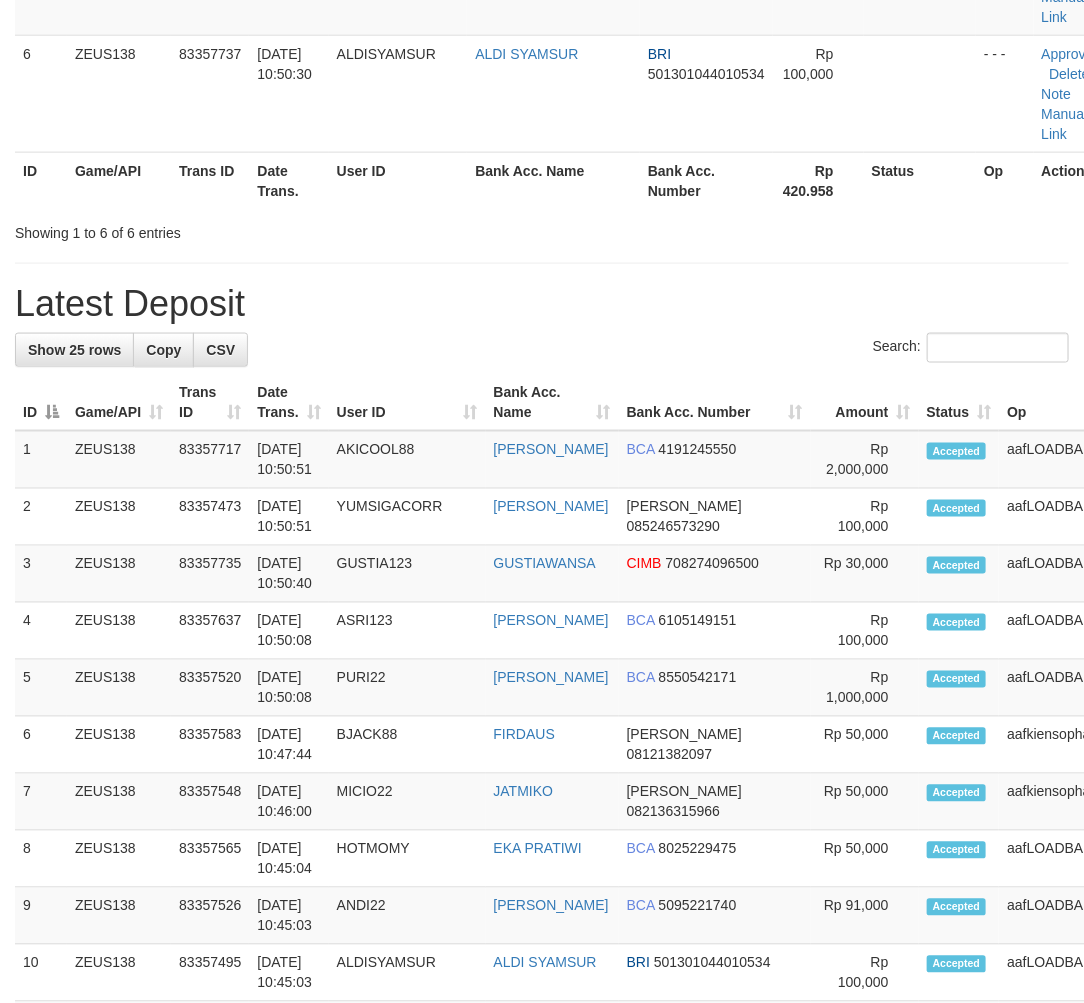 click on "Latest Deposit" at bounding box center [542, 304] 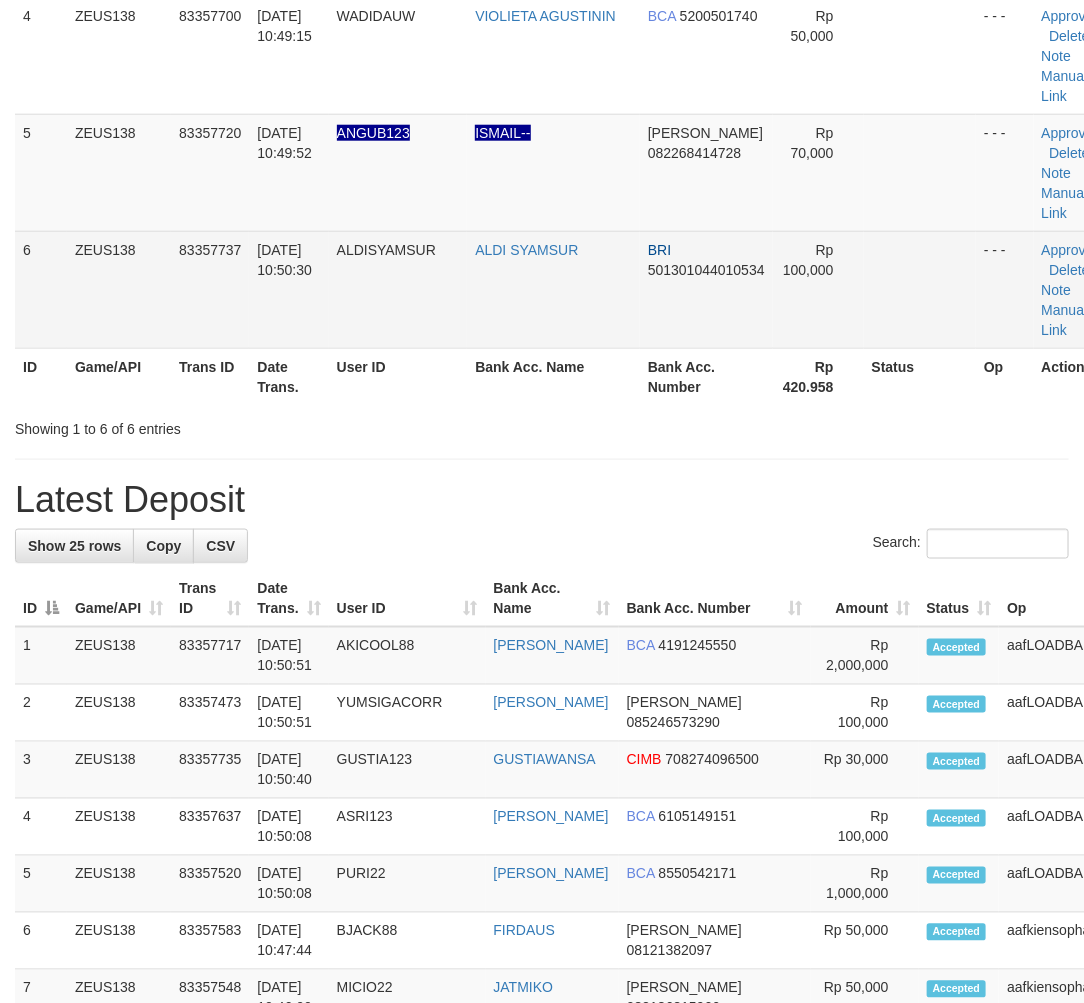 click on "10/07/2025 10:50:30" at bounding box center [288, 289] 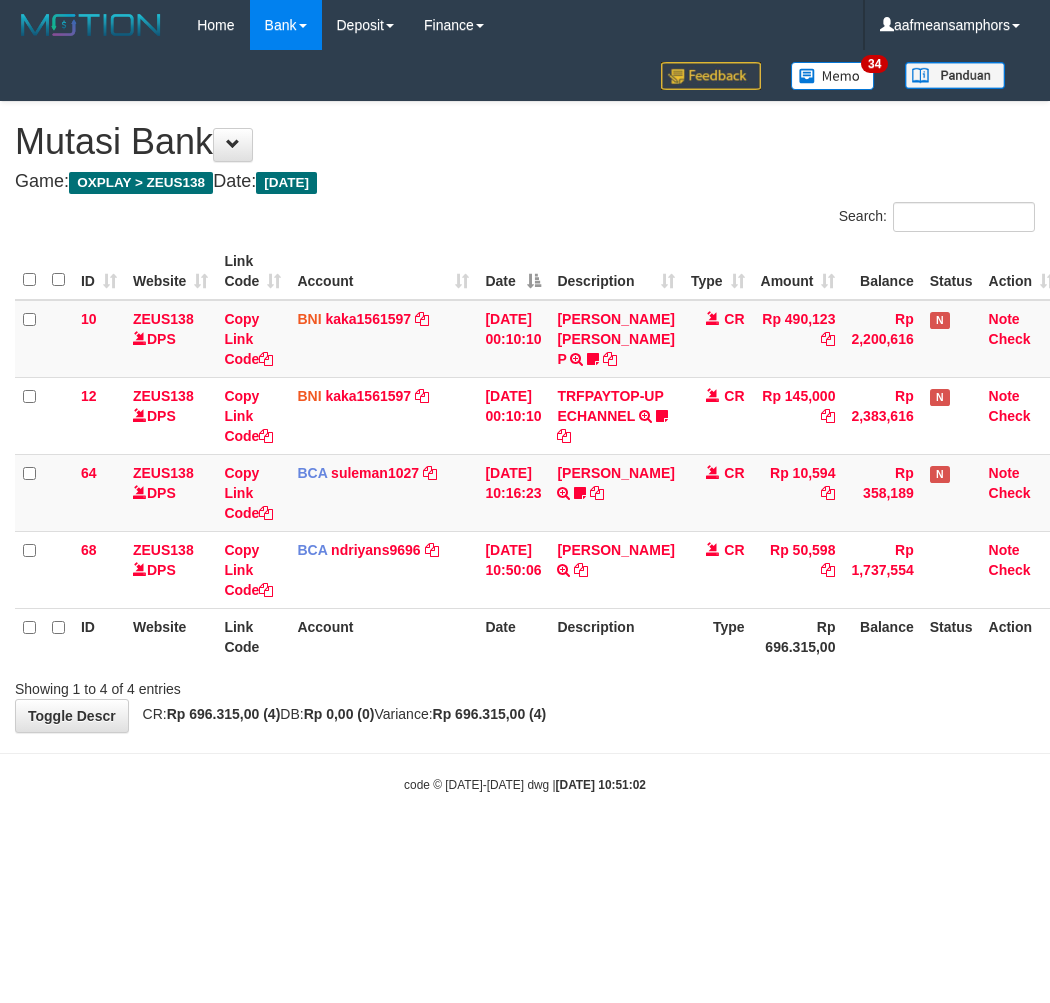 scroll, scrollTop: 0, scrollLeft: 0, axis: both 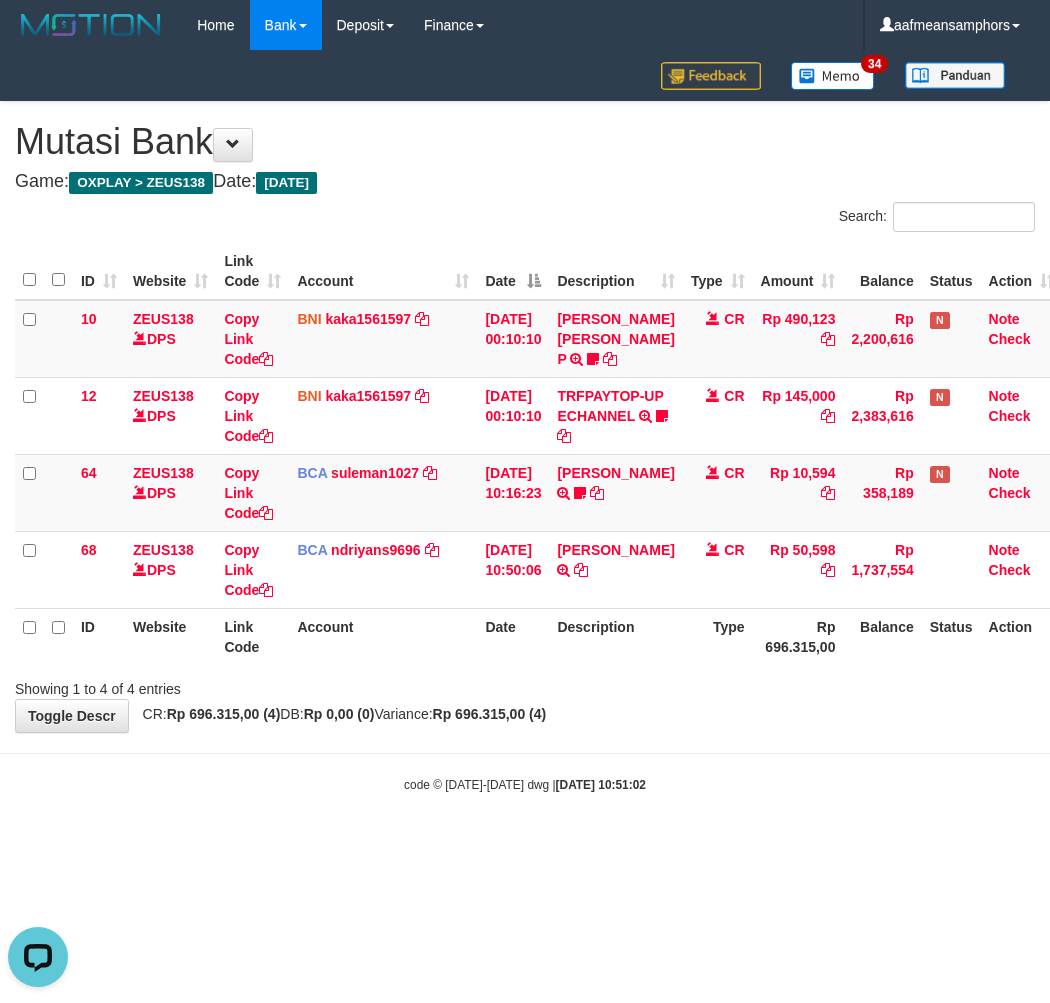 click on "**********" at bounding box center (525, 417) 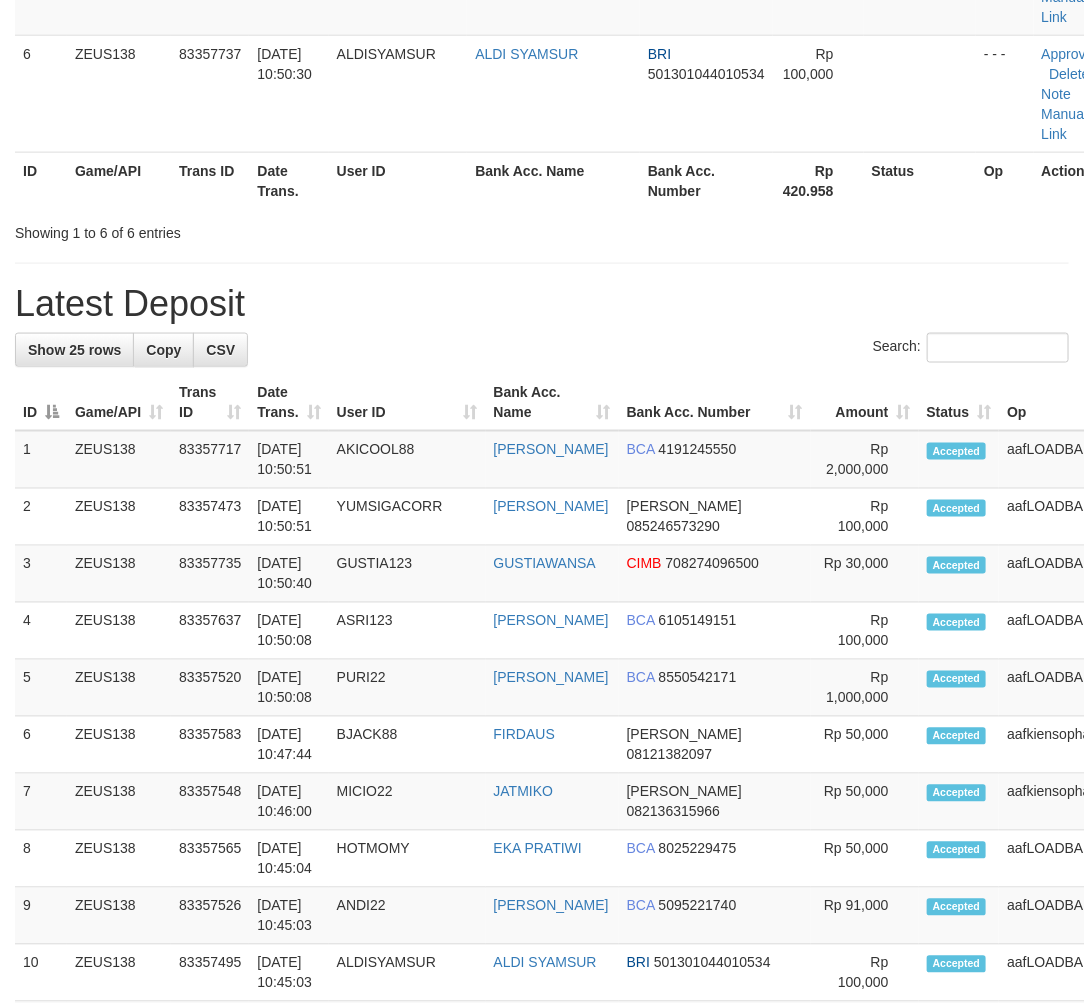 scroll, scrollTop: 604, scrollLeft: 0, axis: vertical 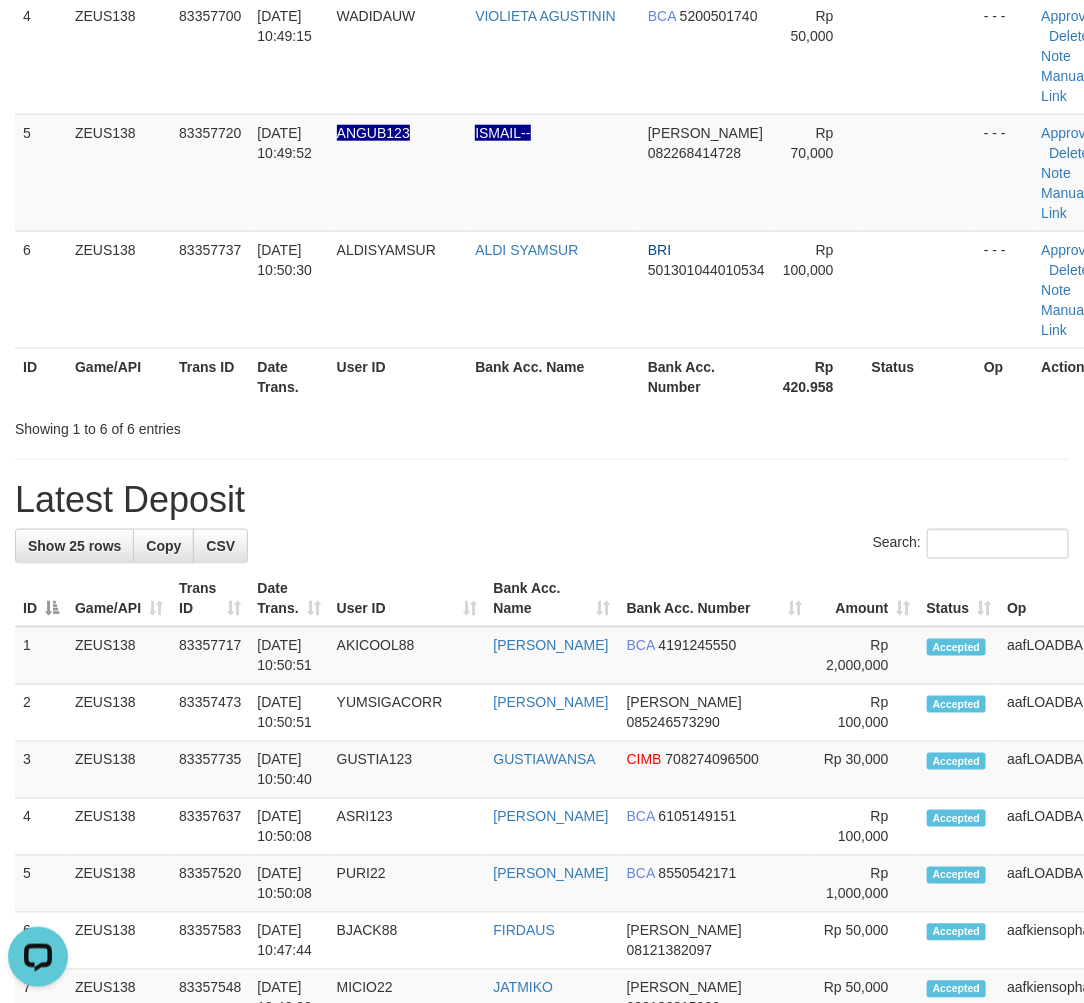 click on "Latest Deposit" at bounding box center (542, 500) 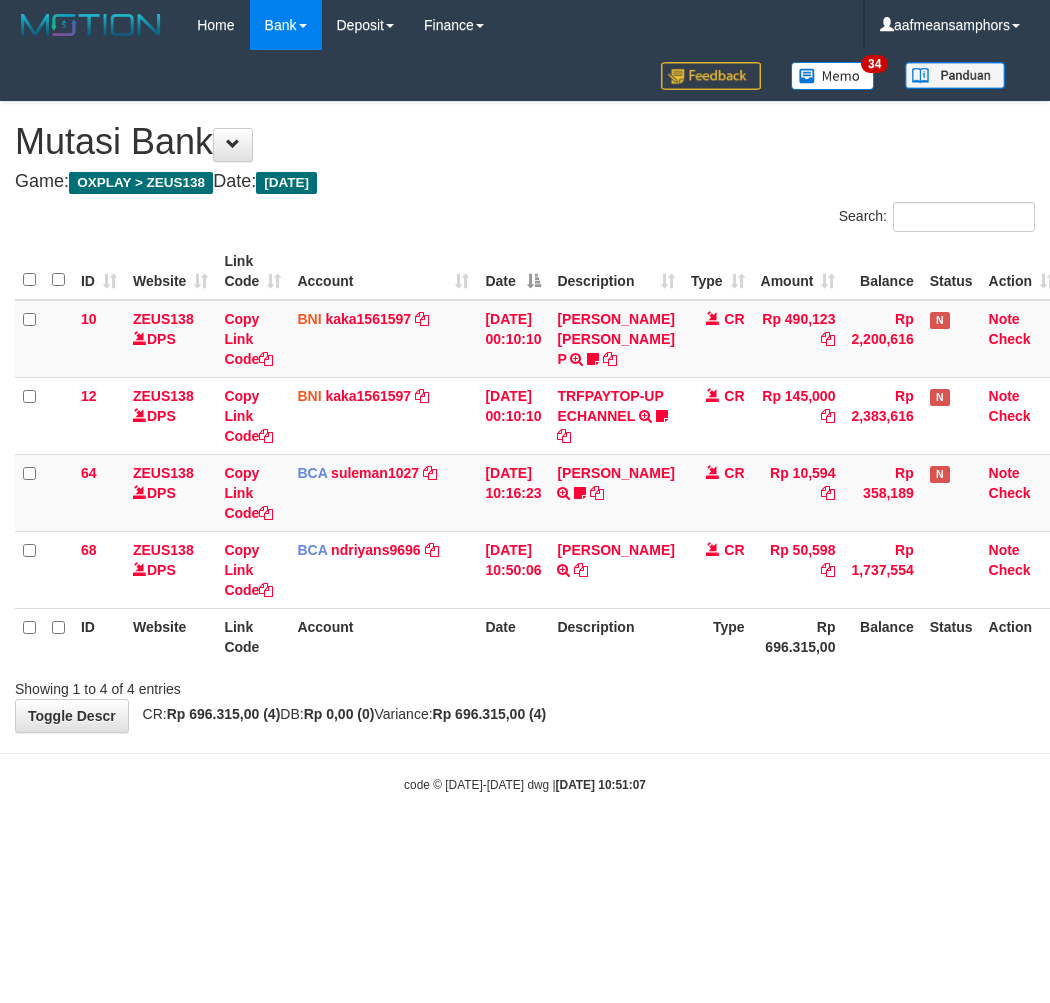scroll, scrollTop: 0, scrollLeft: 0, axis: both 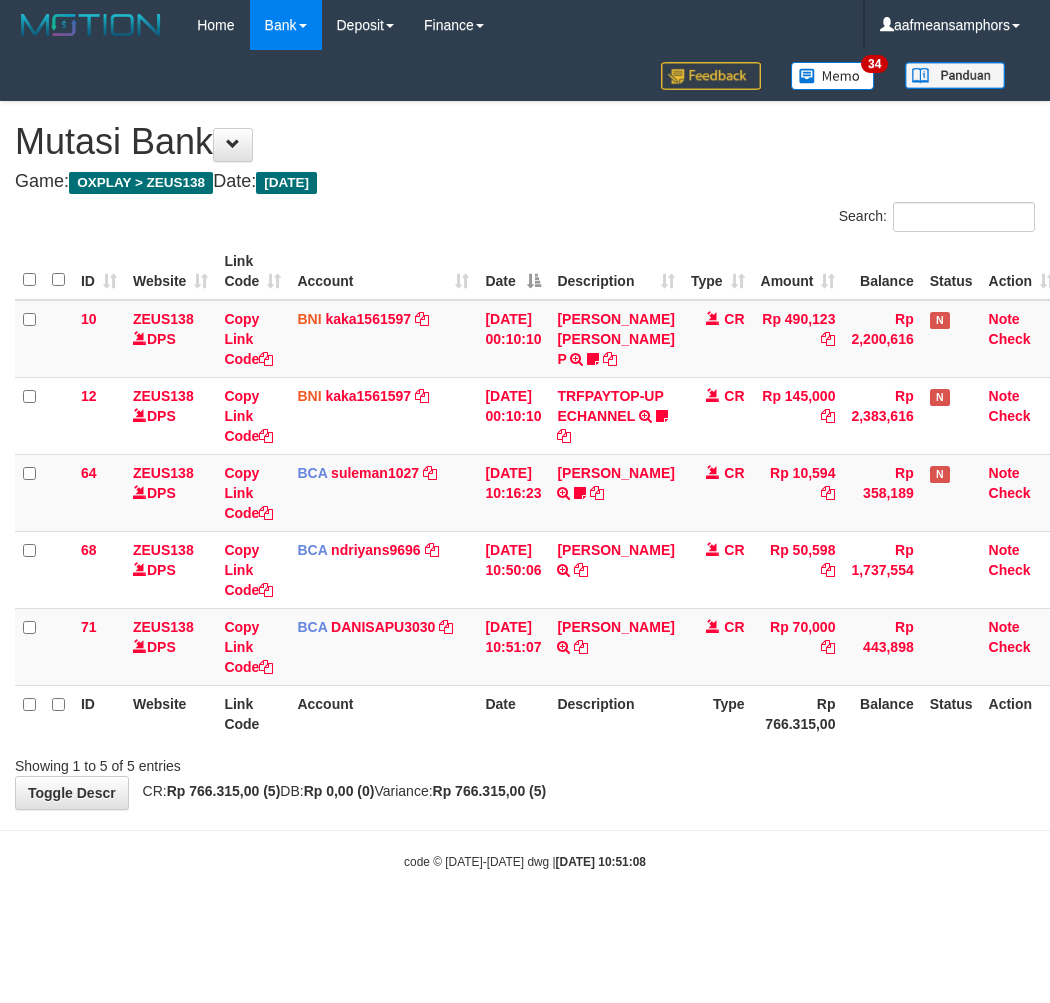 drag, startPoint x: 0, startPoint y: 0, endPoint x: 913, endPoint y: 754, distance: 1184.0967 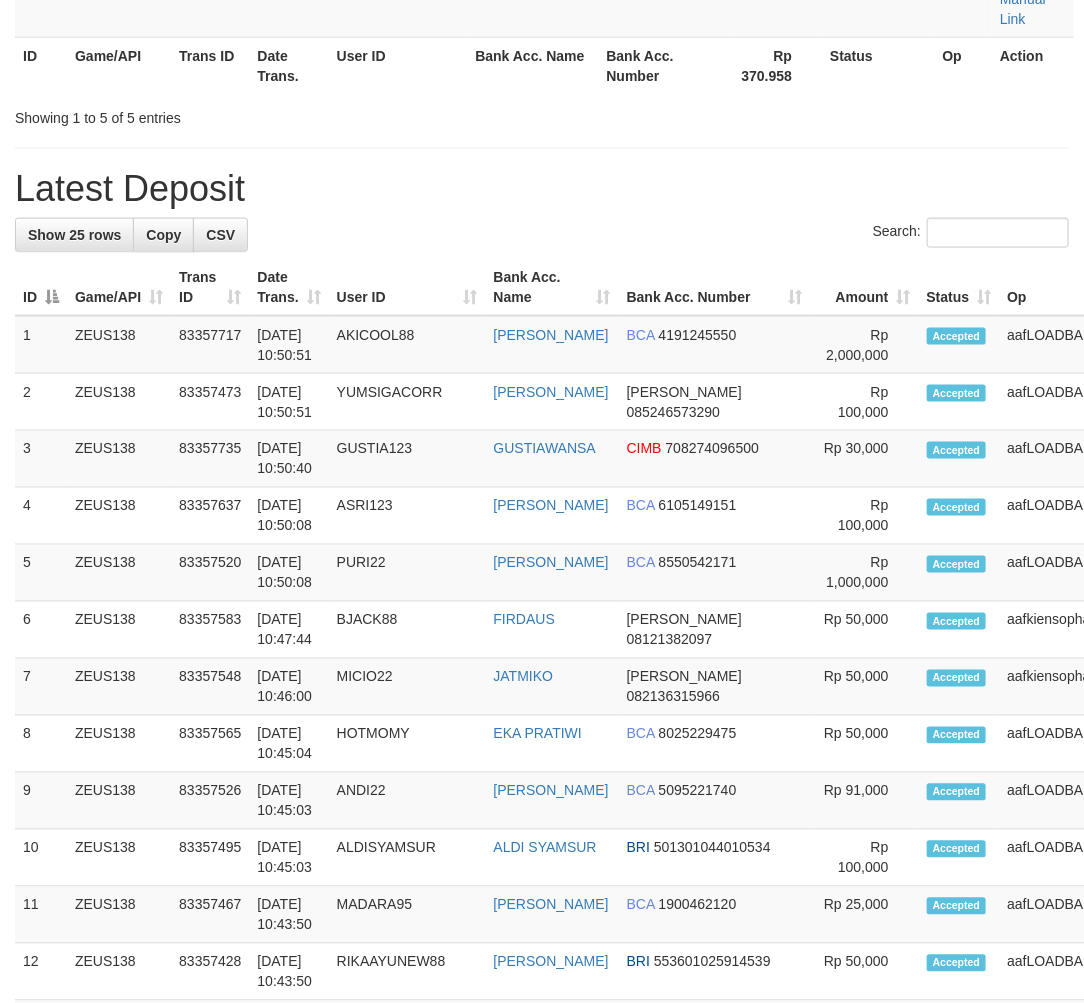 scroll, scrollTop: 684, scrollLeft: 0, axis: vertical 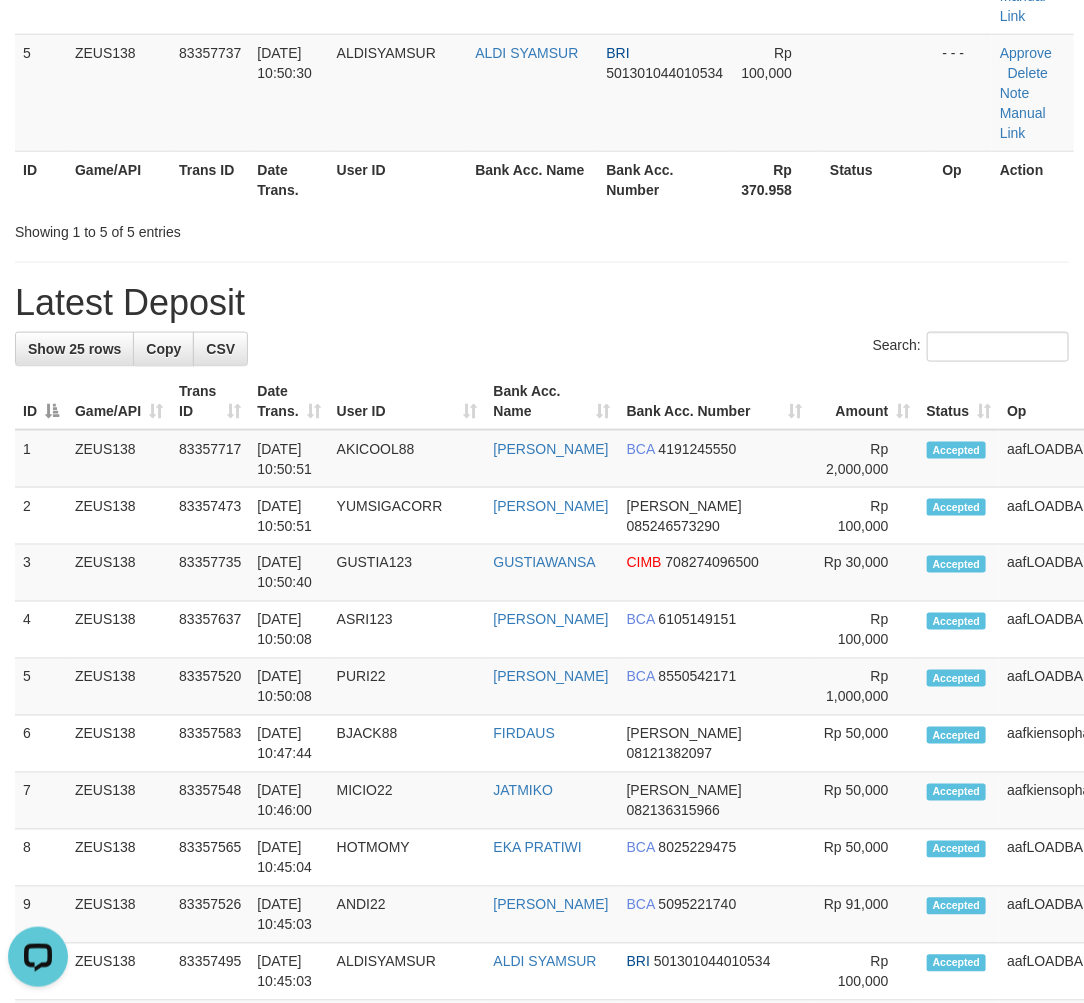 drag, startPoint x: 533, startPoint y: 347, endPoint x: 560, endPoint y: 324, distance: 35.468296 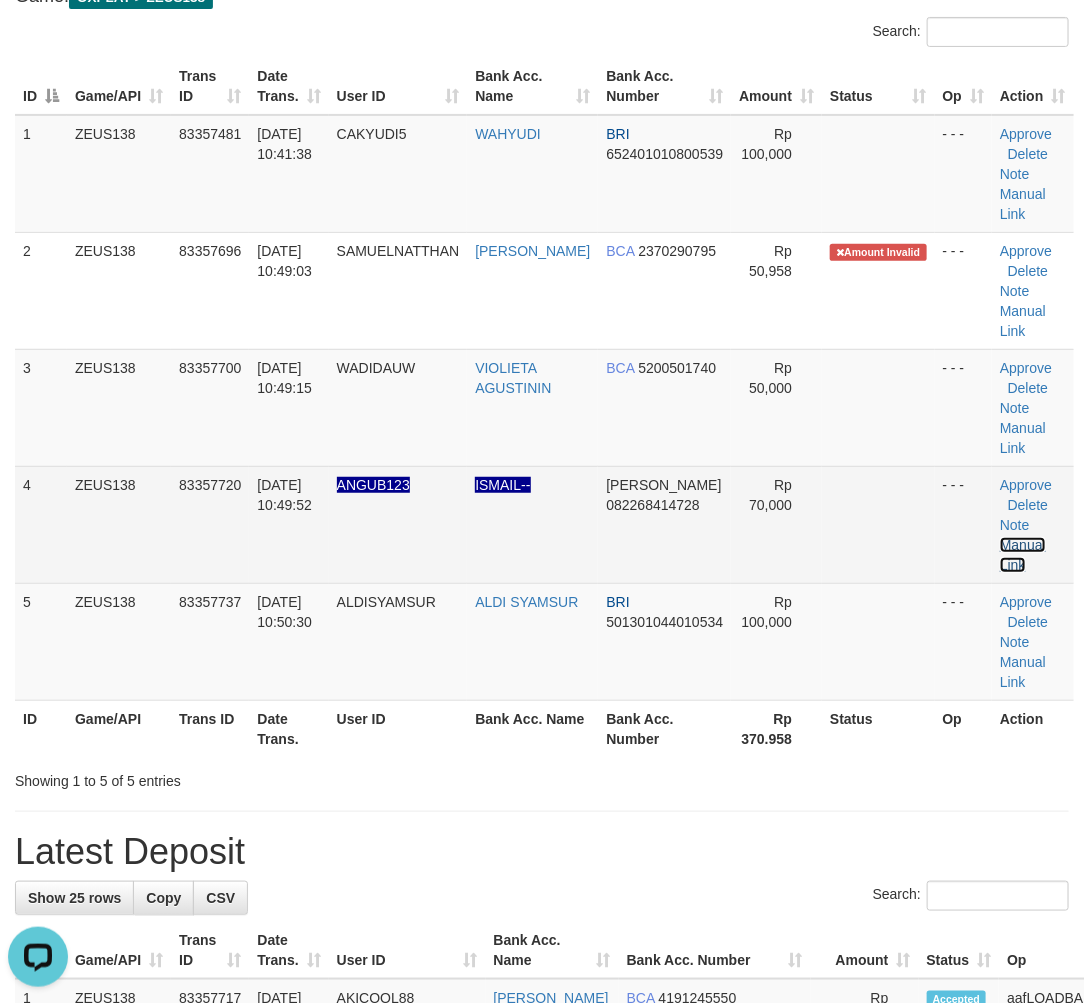 click on "Manual Link" at bounding box center (1023, 555) 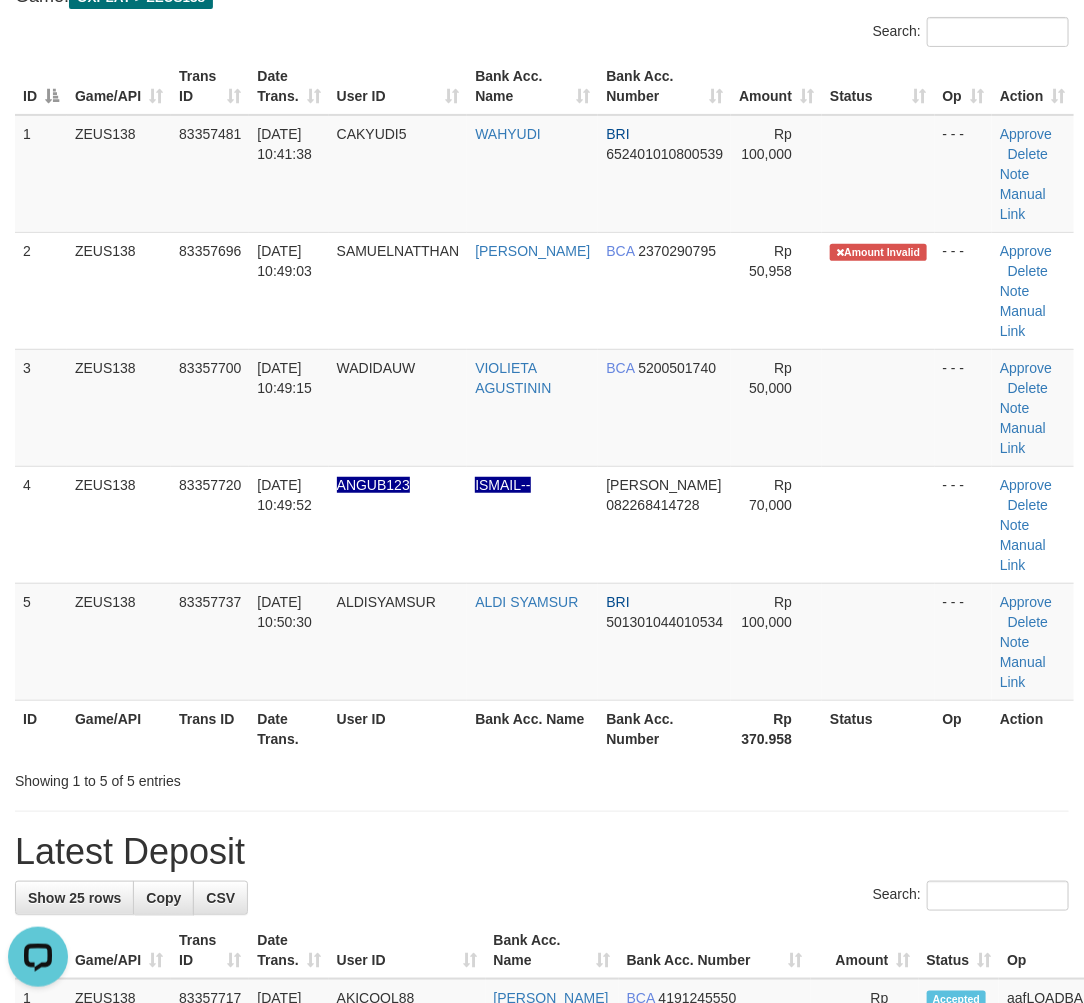 click on "Showing 1 to 5 of 5 entries" at bounding box center (226, 777) 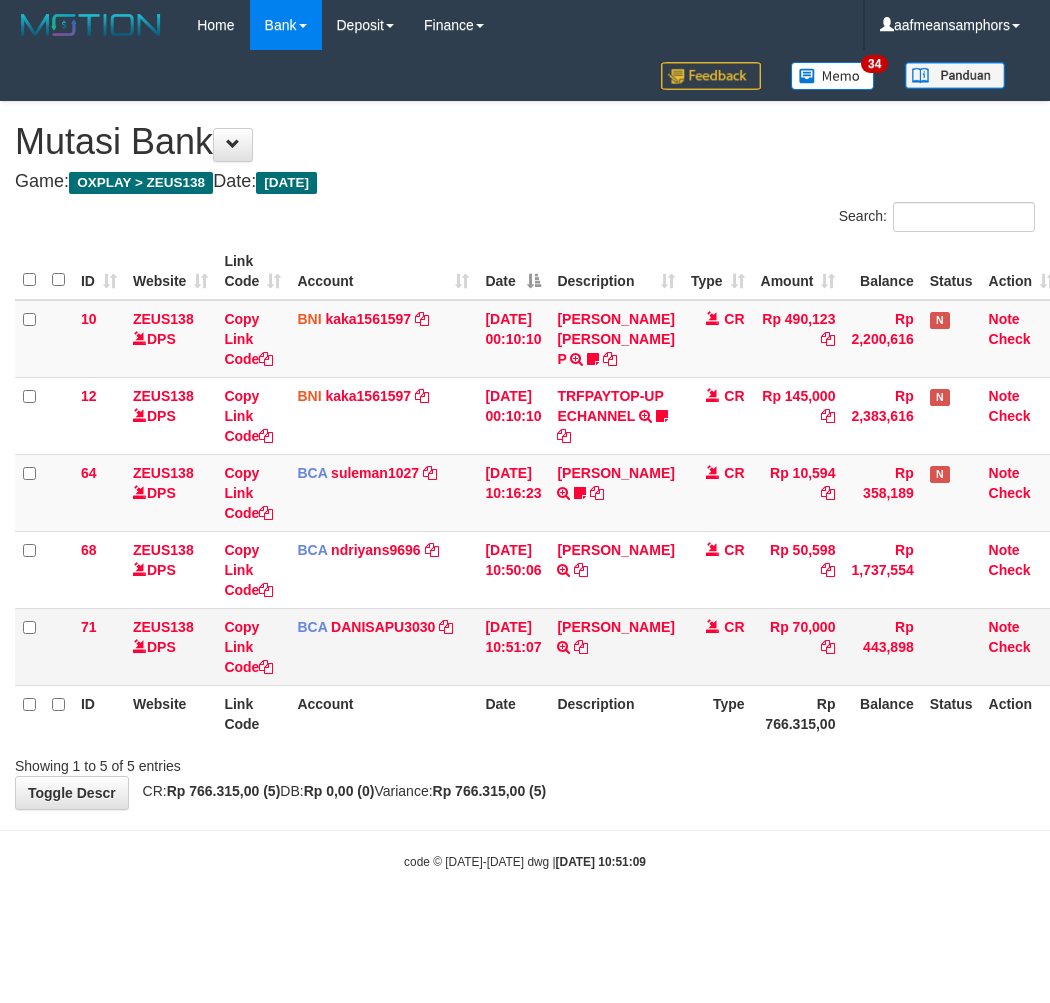 scroll, scrollTop: 0, scrollLeft: 0, axis: both 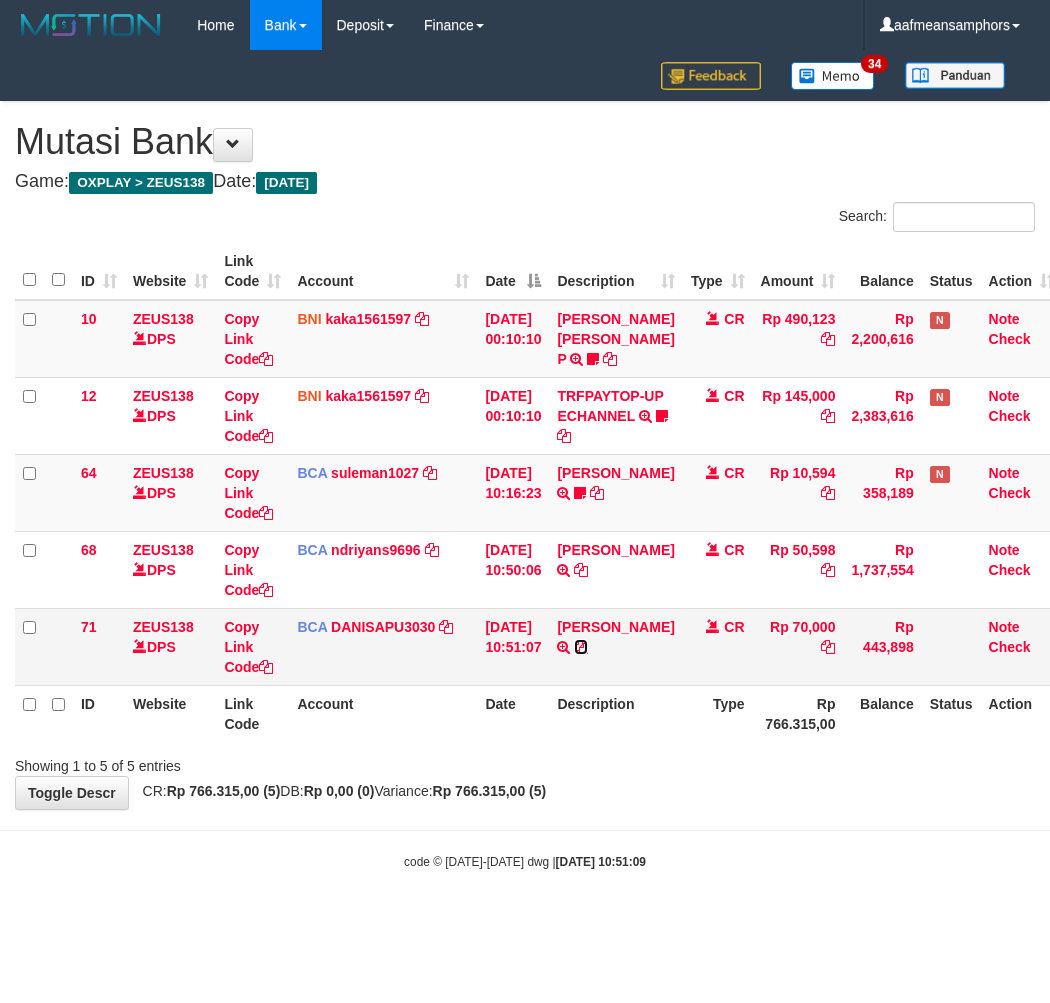 click at bounding box center (581, 647) 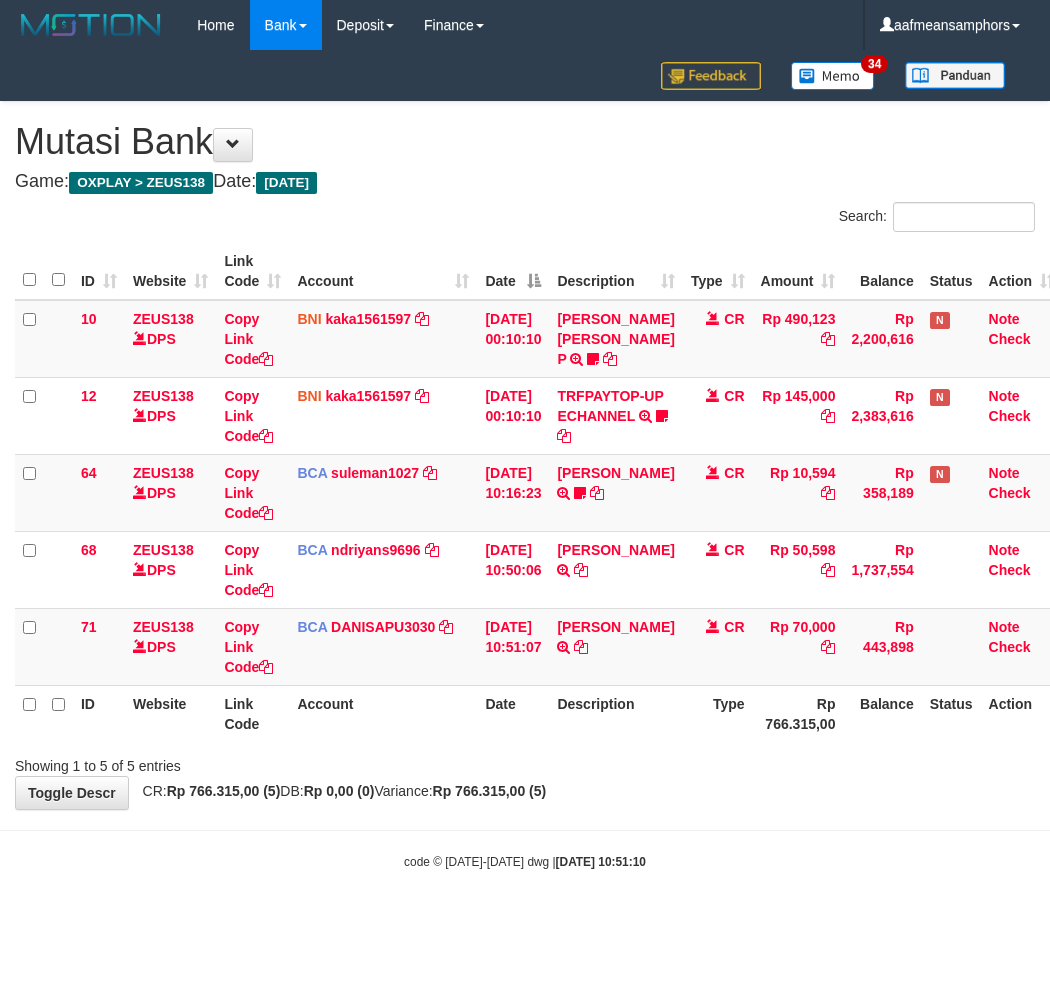 scroll, scrollTop: 0, scrollLeft: 0, axis: both 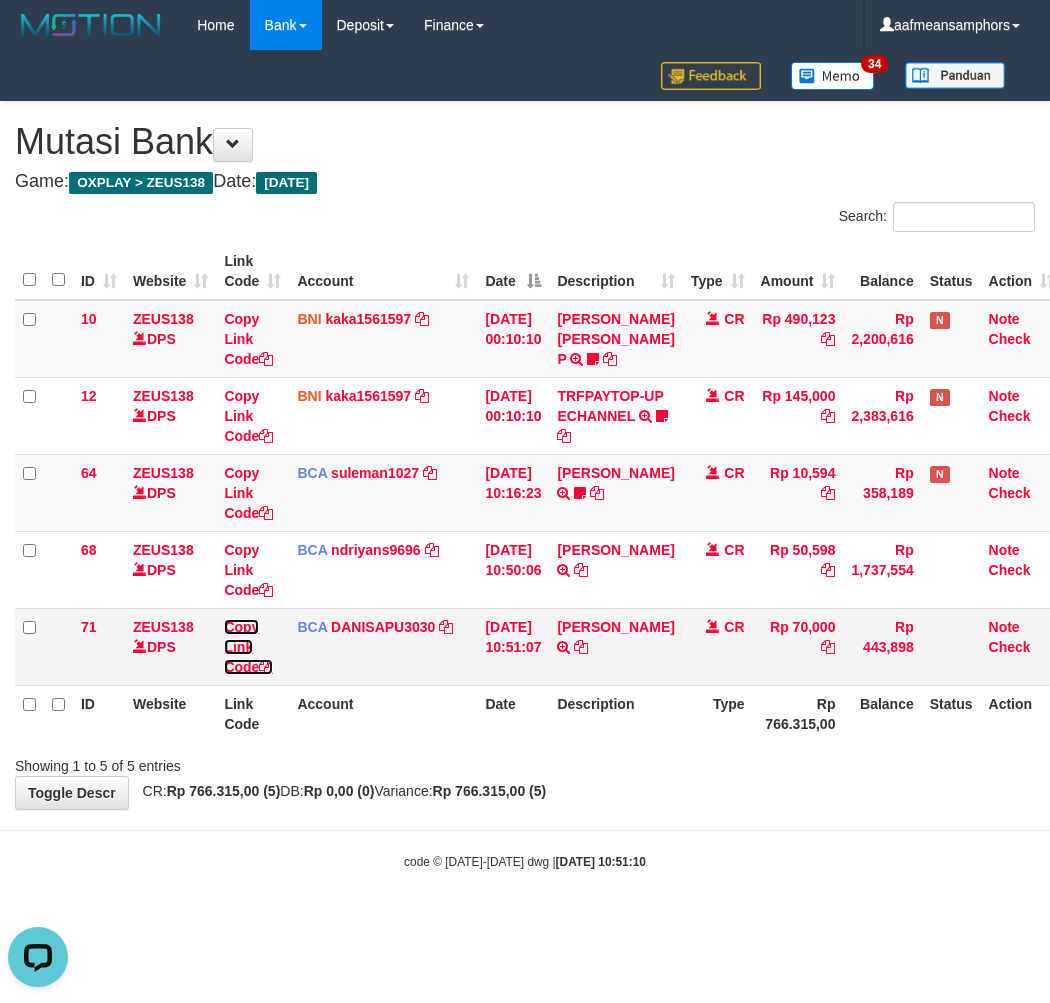 drag, startPoint x: 237, startPoint y: 664, endPoint x: 510, endPoint y: 628, distance: 275.3634 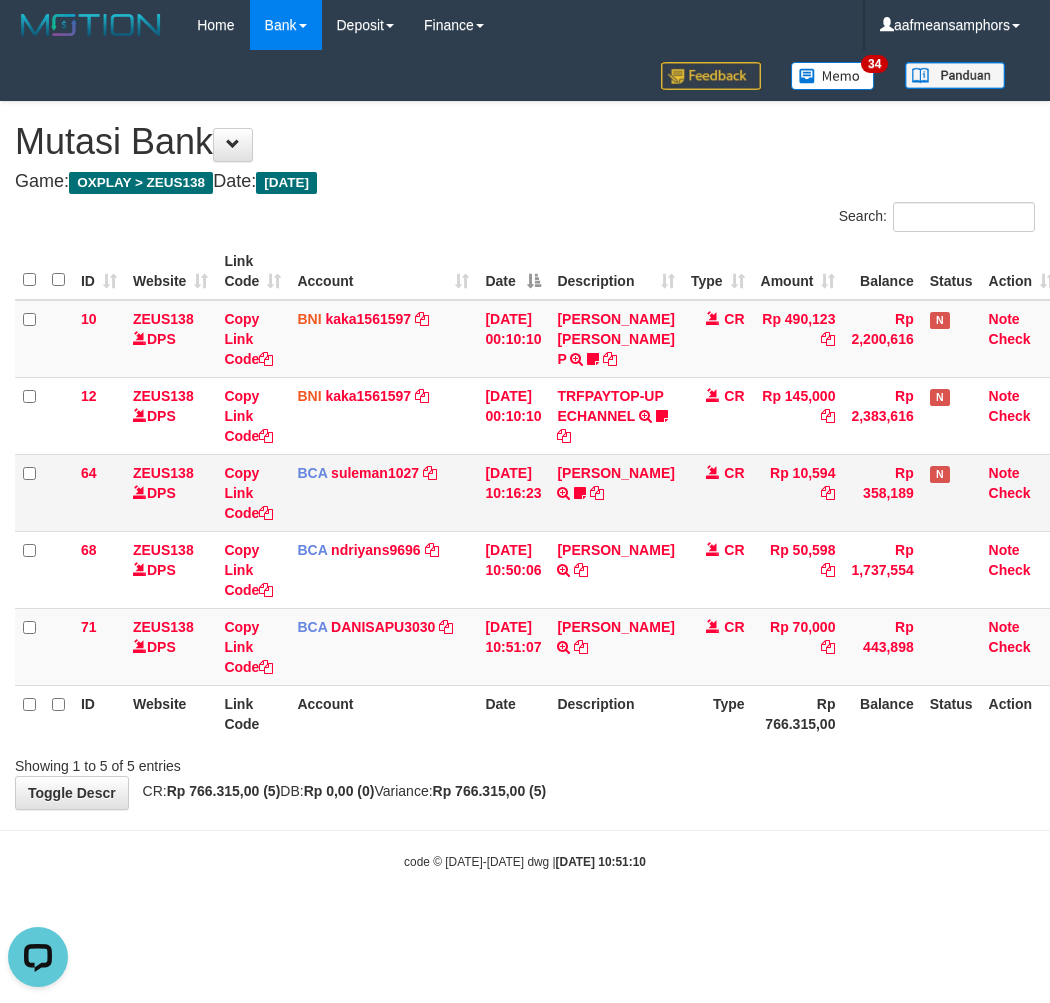 scroll, scrollTop: 274, scrollLeft: 0, axis: vertical 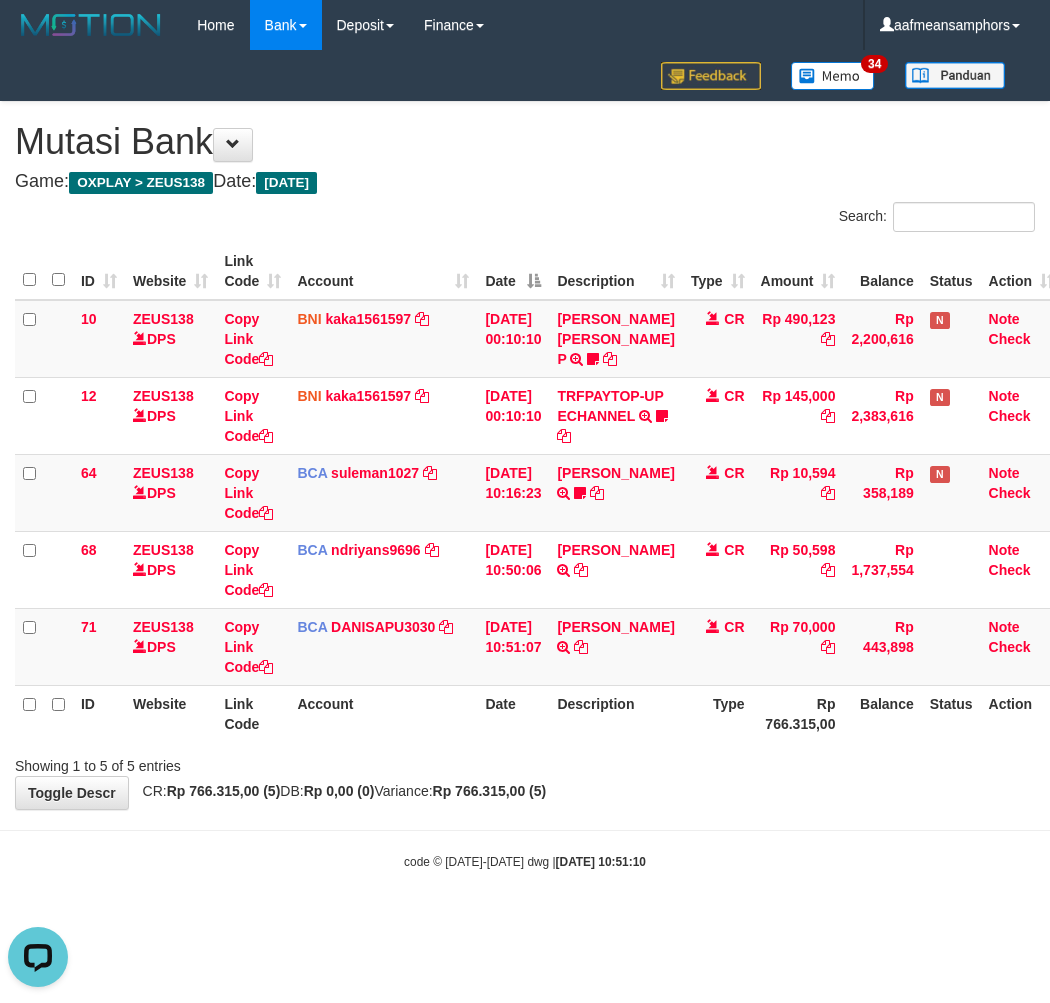 click on "Toggle navigation
Home
Bank
Account List
Load
By Website
Group
[OXPLAY]													ZEUS138
By Load Group (DPS)" at bounding box center (525, 460) 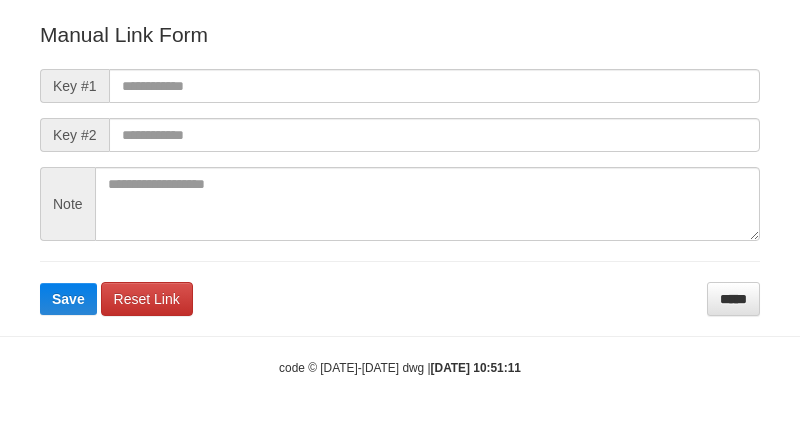 scroll, scrollTop: 222, scrollLeft: 0, axis: vertical 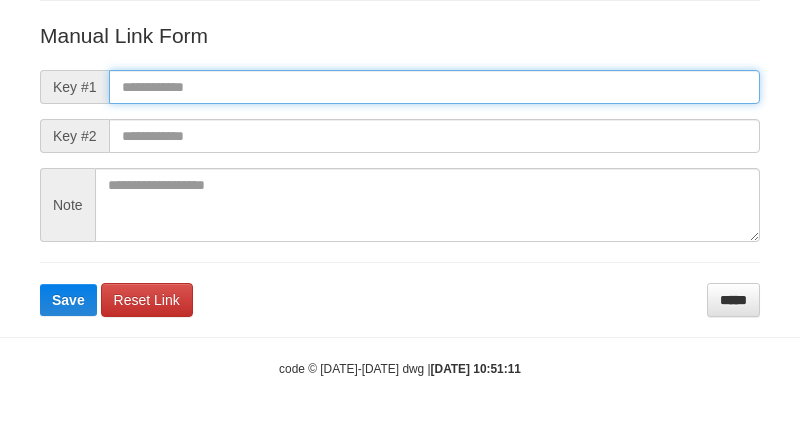 click at bounding box center [434, 87] 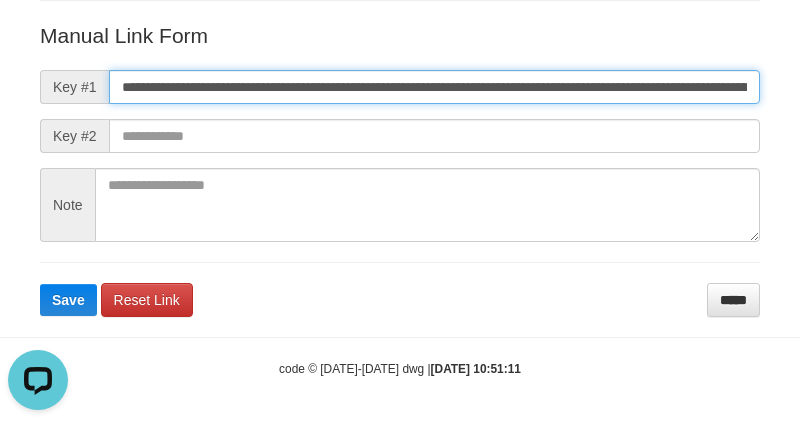 scroll, scrollTop: 0, scrollLeft: 0, axis: both 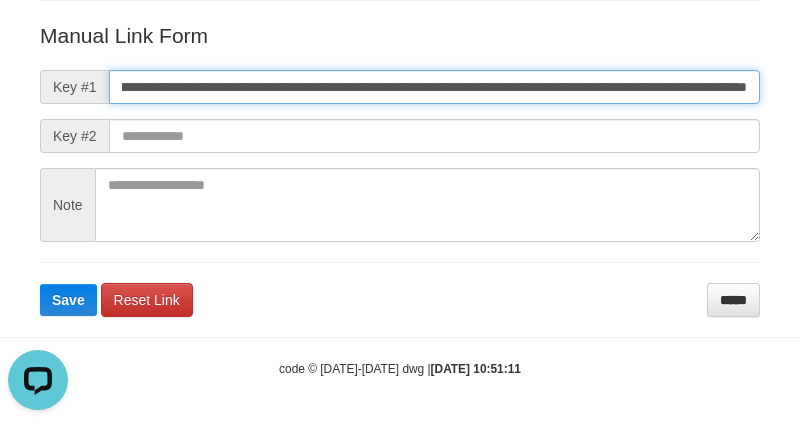 type on "**********" 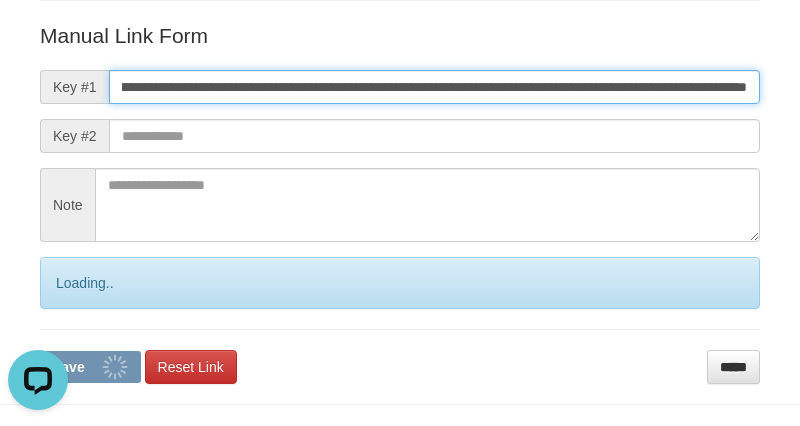 click on "Save" at bounding box center [90, 367] 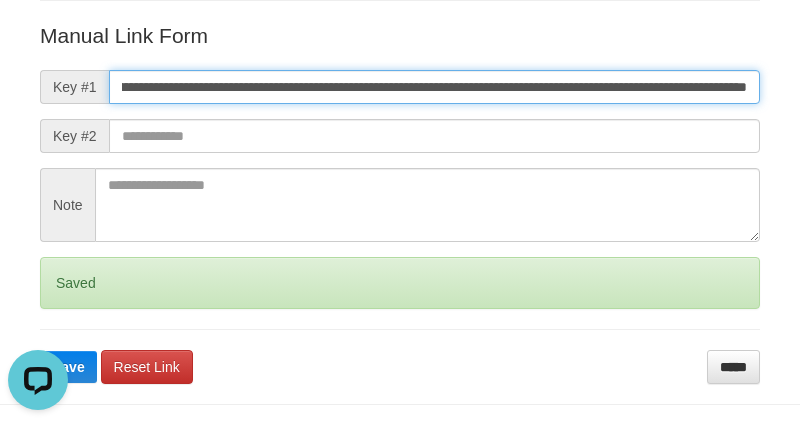 click on "Save" at bounding box center [68, 367] 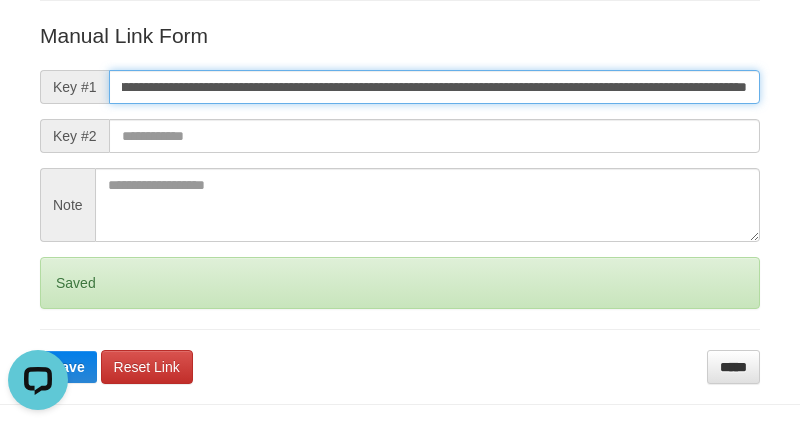 click on "Save" at bounding box center (68, 367) 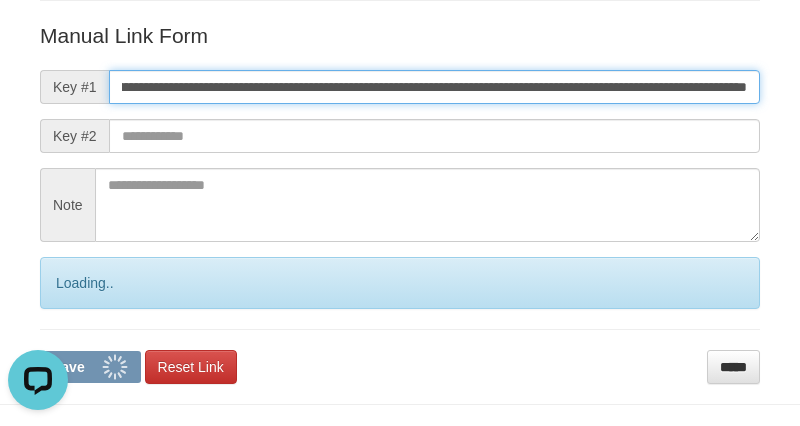 click on "Save" at bounding box center (90, 367) 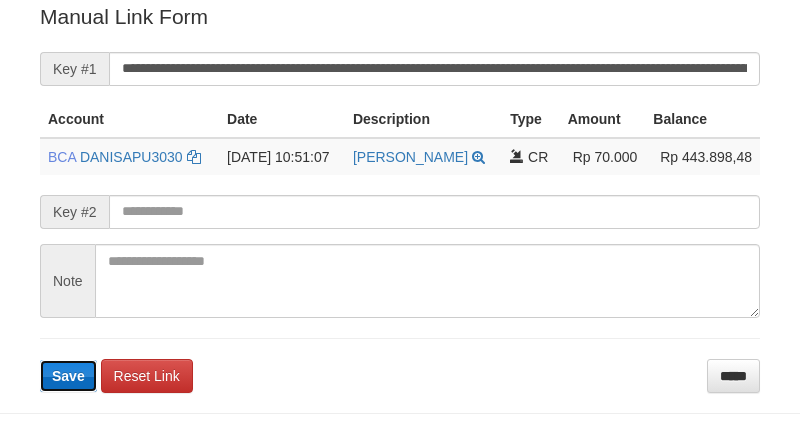 click on "Save" at bounding box center (68, 376) 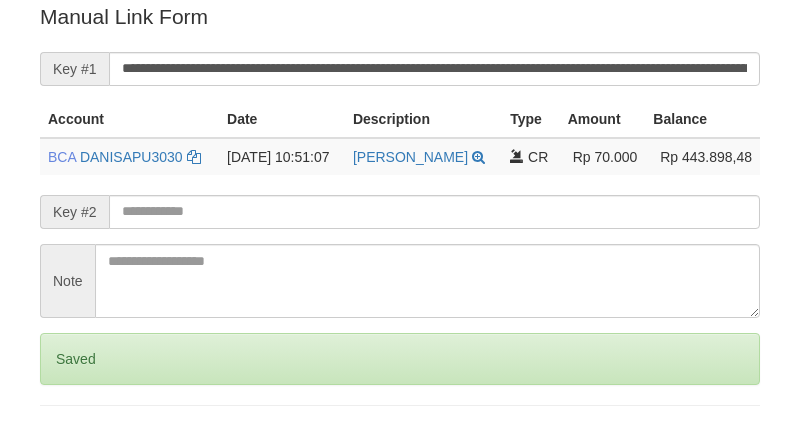 click on "Saved" at bounding box center [400, 359] 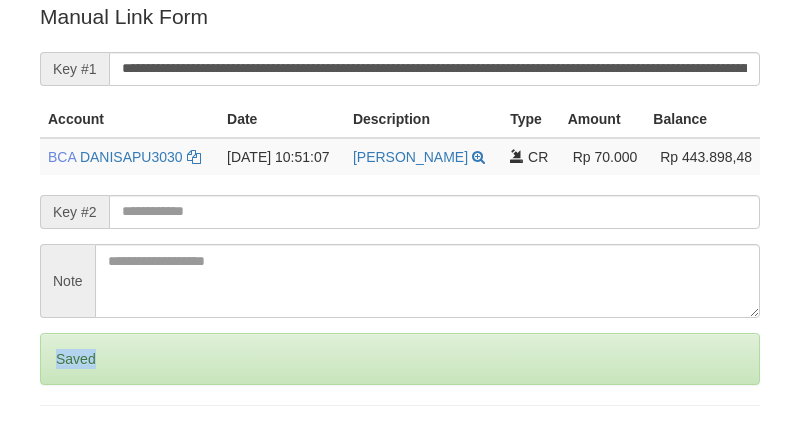 click on "Saved" at bounding box center (400, 359) 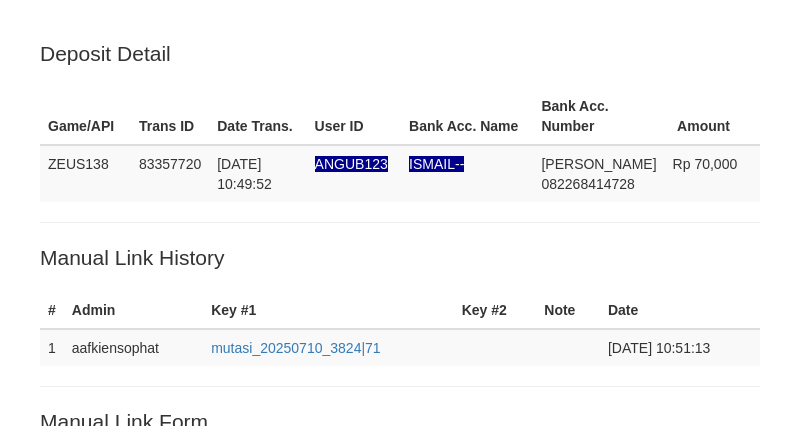 scroll, scrollTop: 404, scrollLeft: 0, axis: vertical 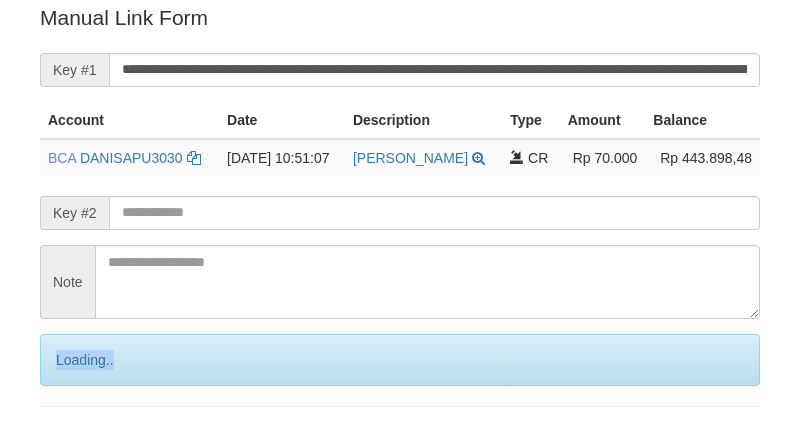 drag, startPoint x: 0, startPoint y: 0, endPoint x: 73, endPoint y: 375, distance: 382.03928 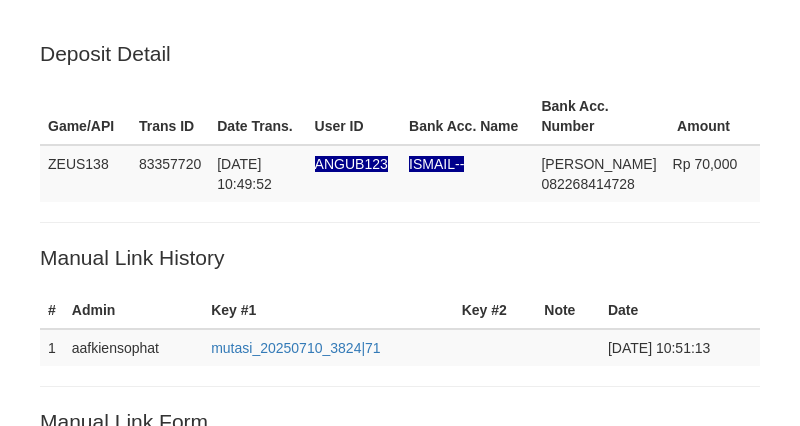 scroll, scrollTop: 404, scrollLeft: 0, axis: vertical 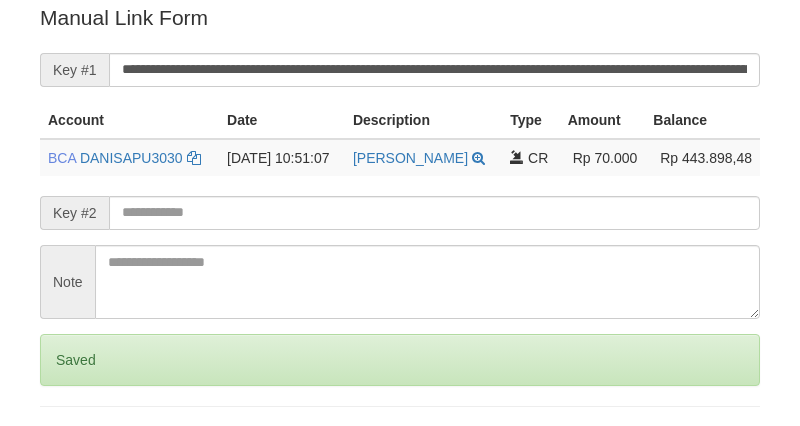 click on "Saved" at bounding box center (400, 360) 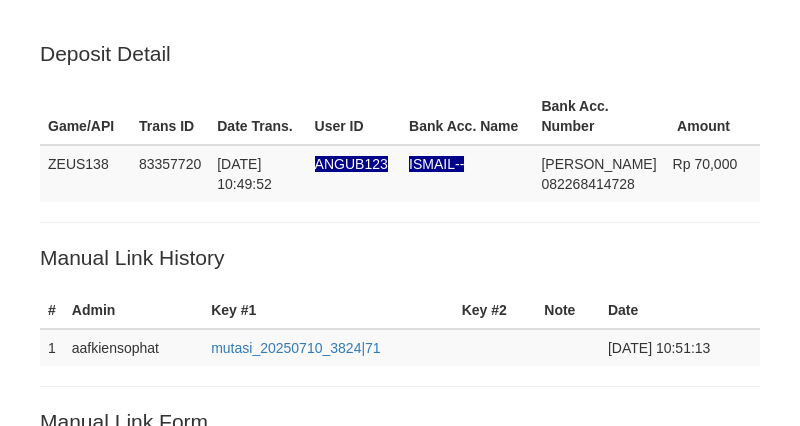 click on "Saved" at bounding box center [400, 764] 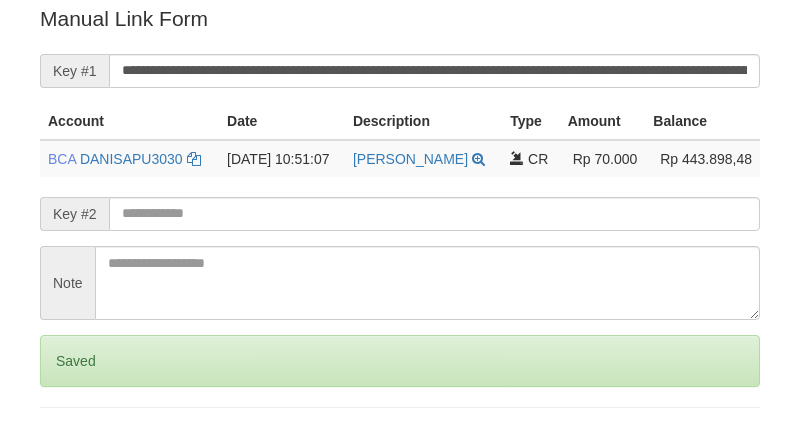 click on "Saved" at bounding box center (400, 361) 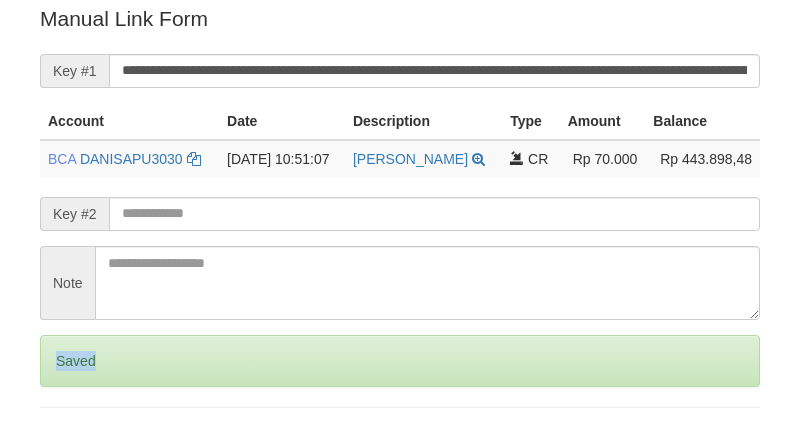 click on "Saved" at bounding box center (400, 361) 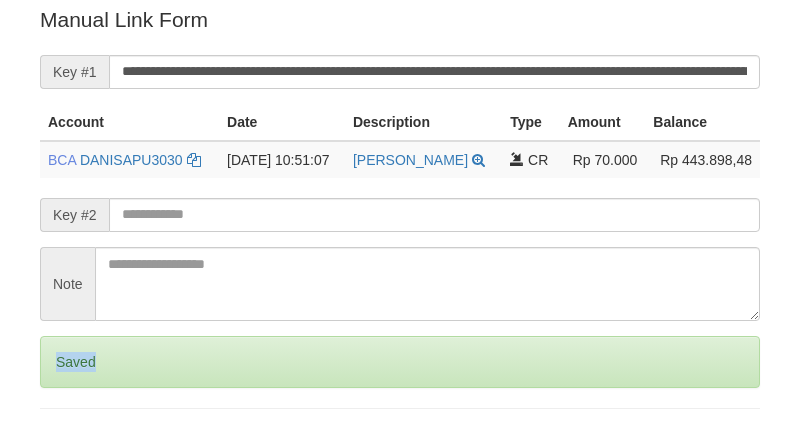 click on "Saved" at bounding box center (400, 362) 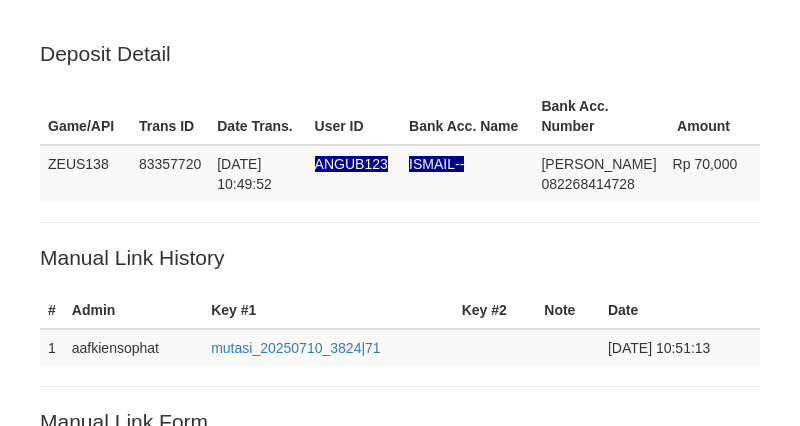 click on "Saved" at bounding box center (400, 764) 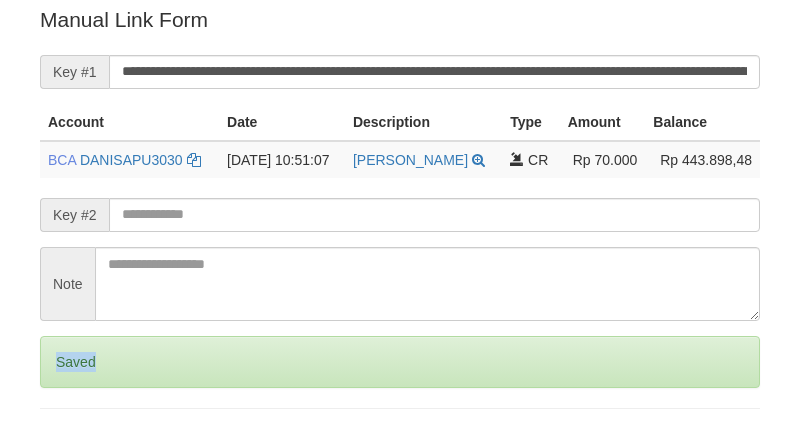 click on "Saved" at bounding box center [400, 362] 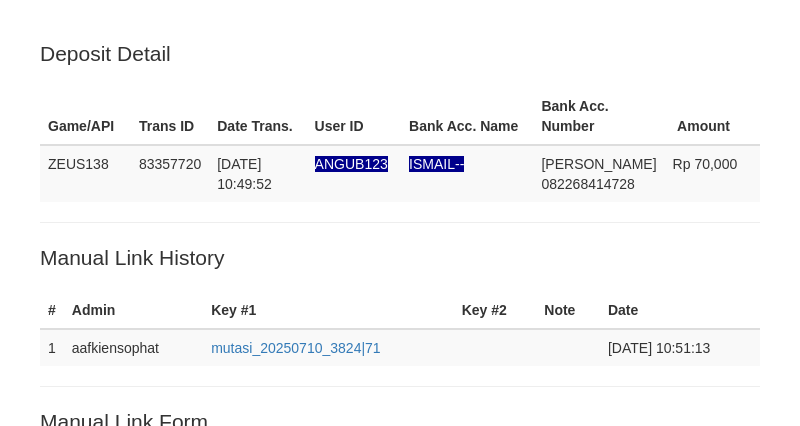 scroll, scrollTop: 401, scrollLeft: 0, axis: vertical 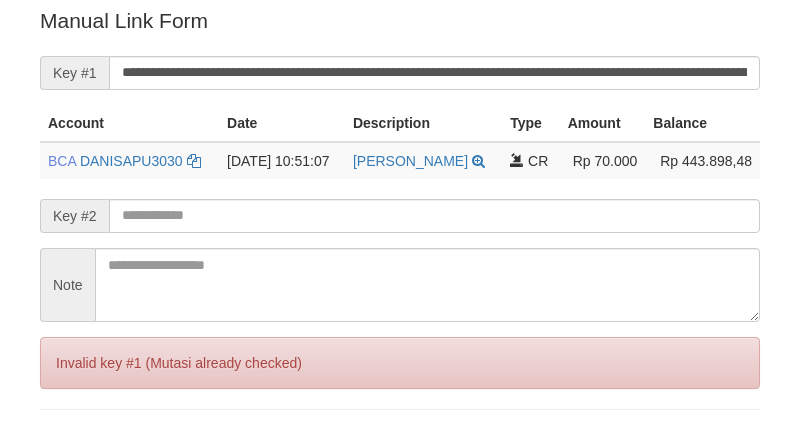 click on "Invalid key #1 (Mutasi already checked)" at bounding box center [400, 363] 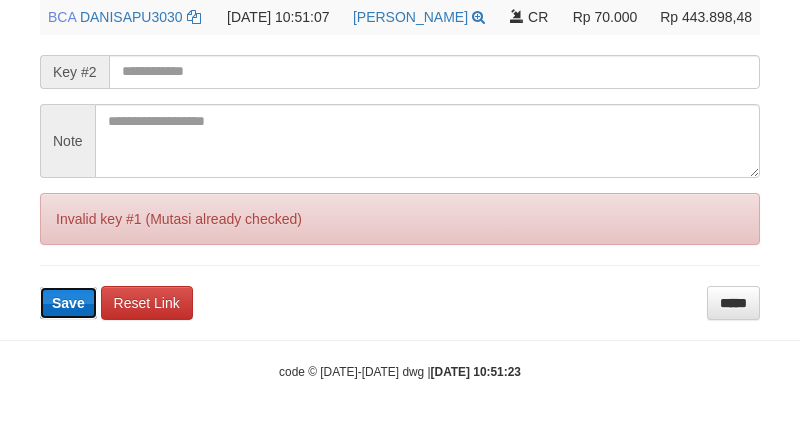 click on "Save" at bounding box center (68, 303) 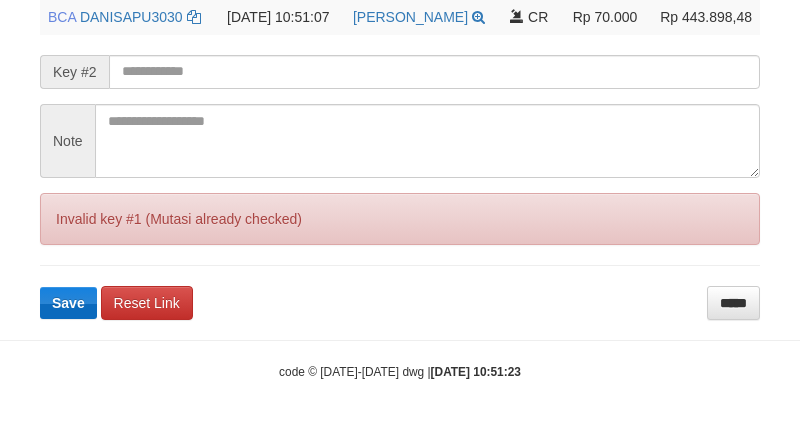 scroll, scrollTop: 545, scrollLeft: 0, axis: vertical 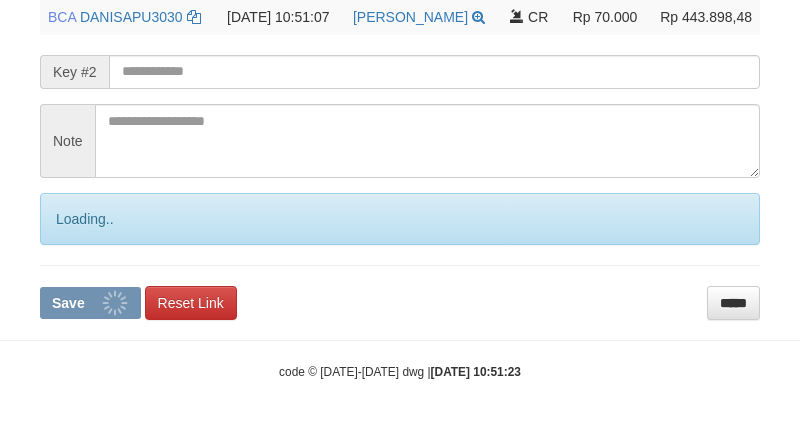 click on "Save" at bounding box center (68, 303) 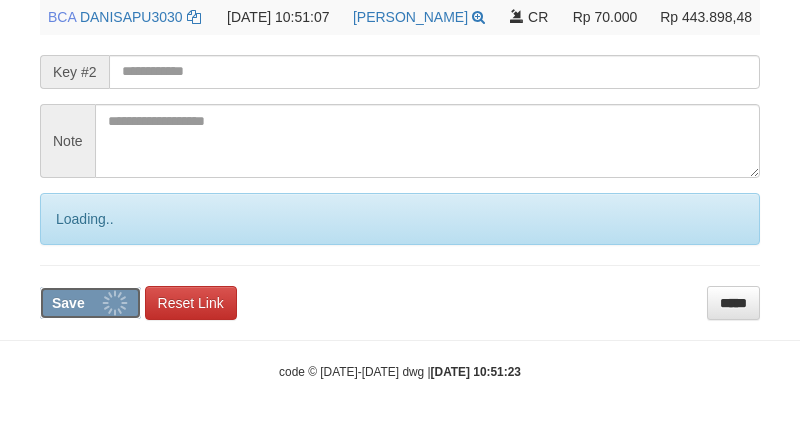 click on "Save" at bounding box center (68, 303) 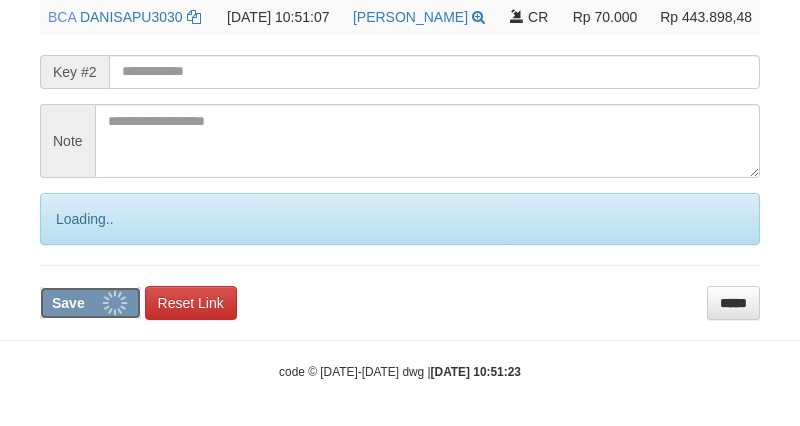 click on "Save" at bounding box center [68, 303] 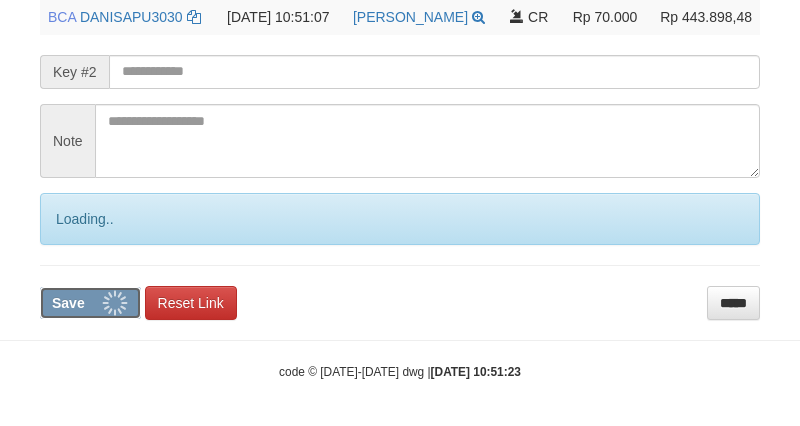 click on "Save" at bounding box center (68, 303) 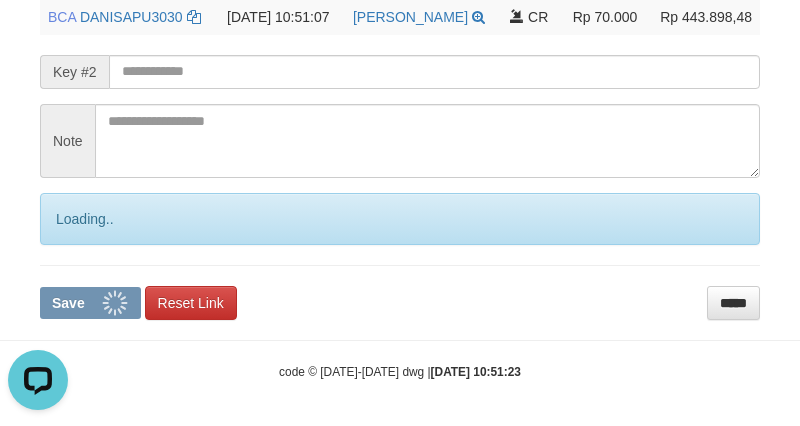 scroll, scrollTop: 0, scrollLeft: 0, axis: both 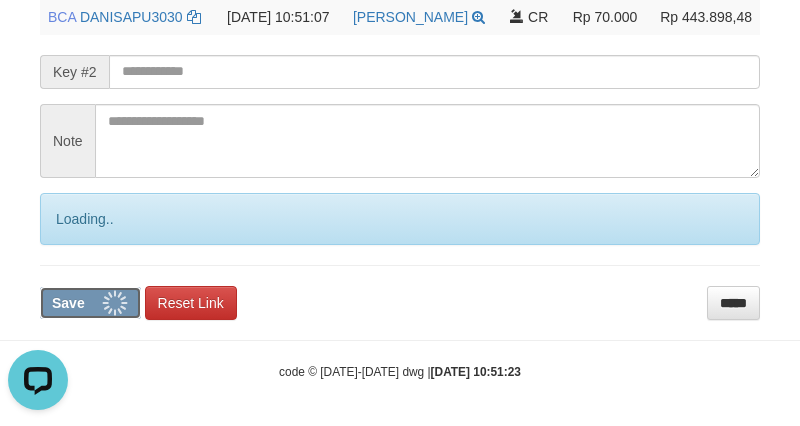 click on "Save" at bounding box center [68, 303] 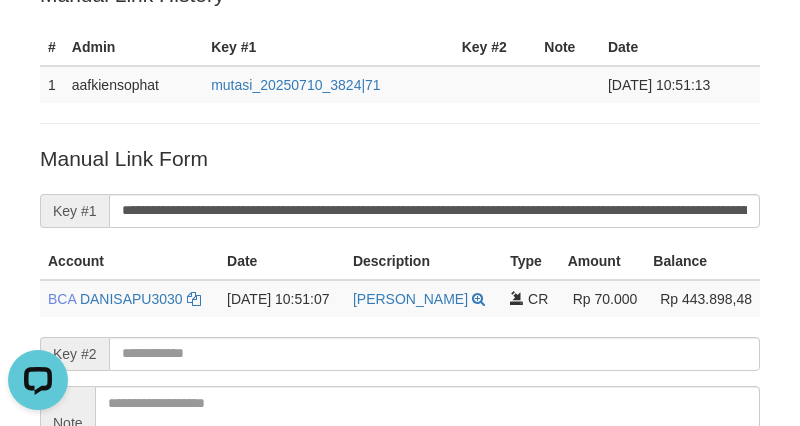 scroll, scrollTop: 101, scrollLeft: 0, axis: vertical 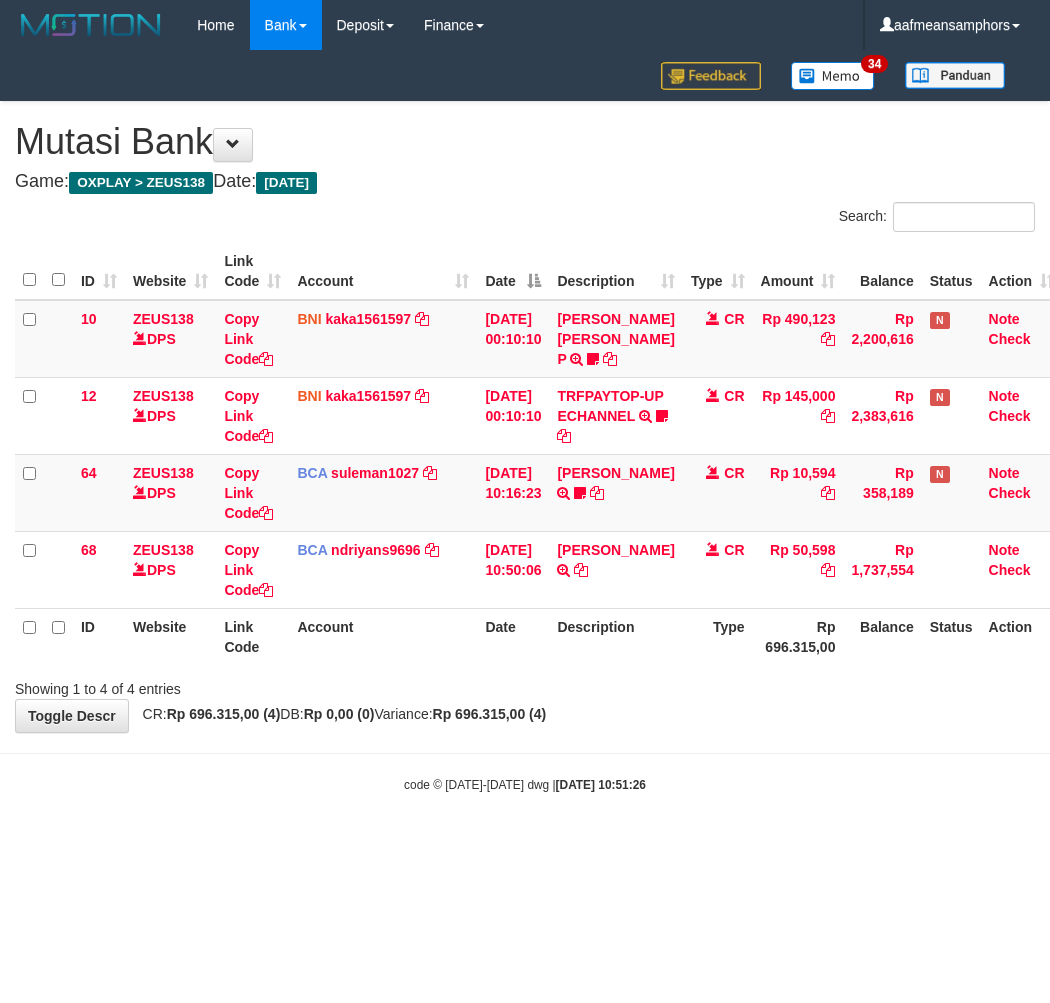 click on "Toggle navigation
Home
Bank
Account List
Load
By Website
Group
[OXPLAY]													ZEUS138
By Load Group (DPS)" at bounding box center (525, 422) 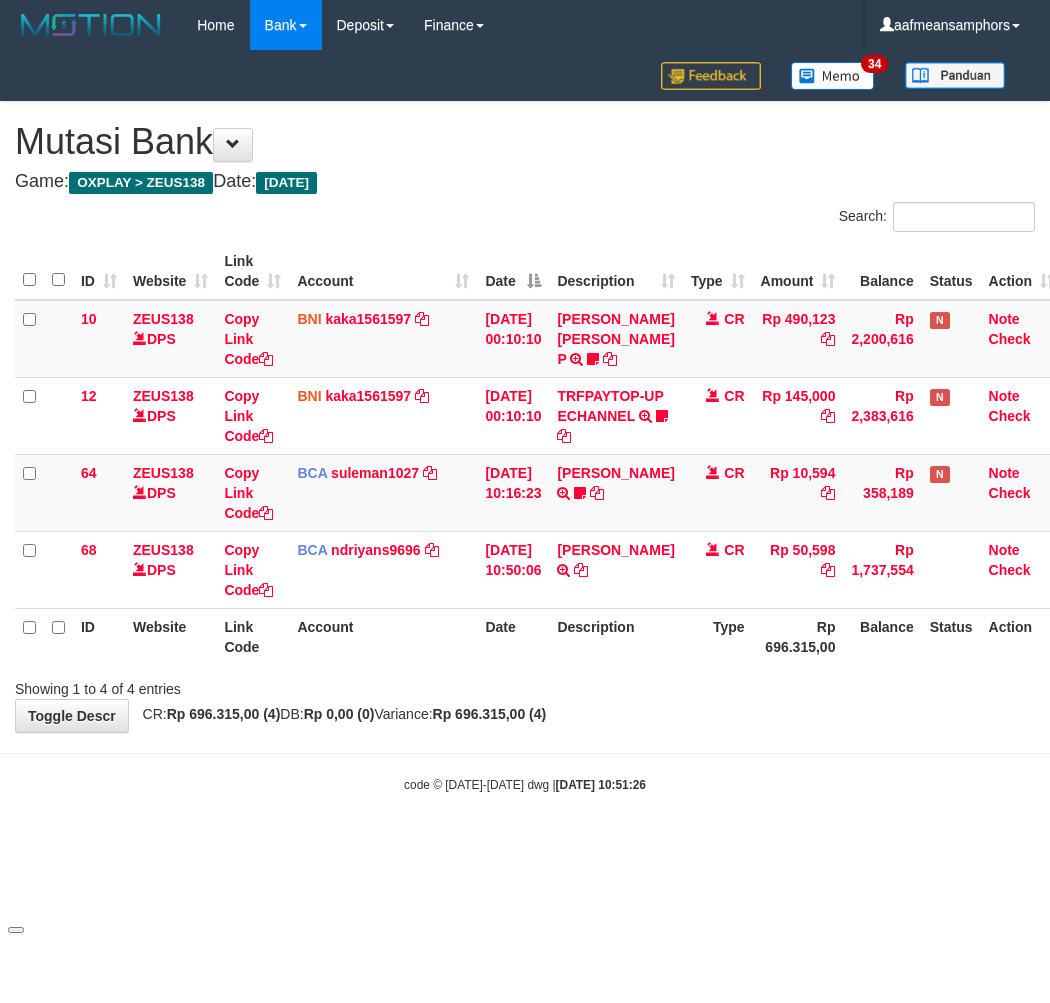 click on "code © 2012-2018 dwg |  2025/07/10 10:51:26" at bounding box center (525, 784) 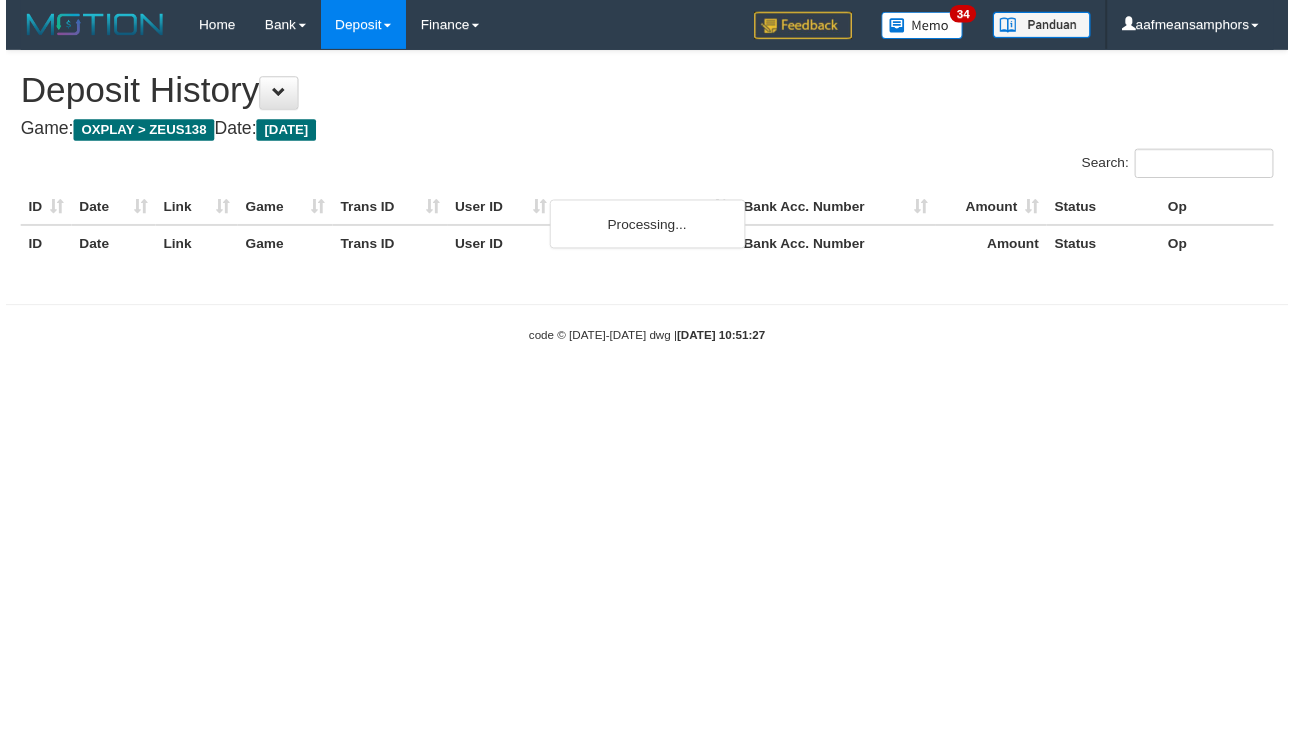 scroll, scrollTop: 0, scrollLeft: 0, axis: both 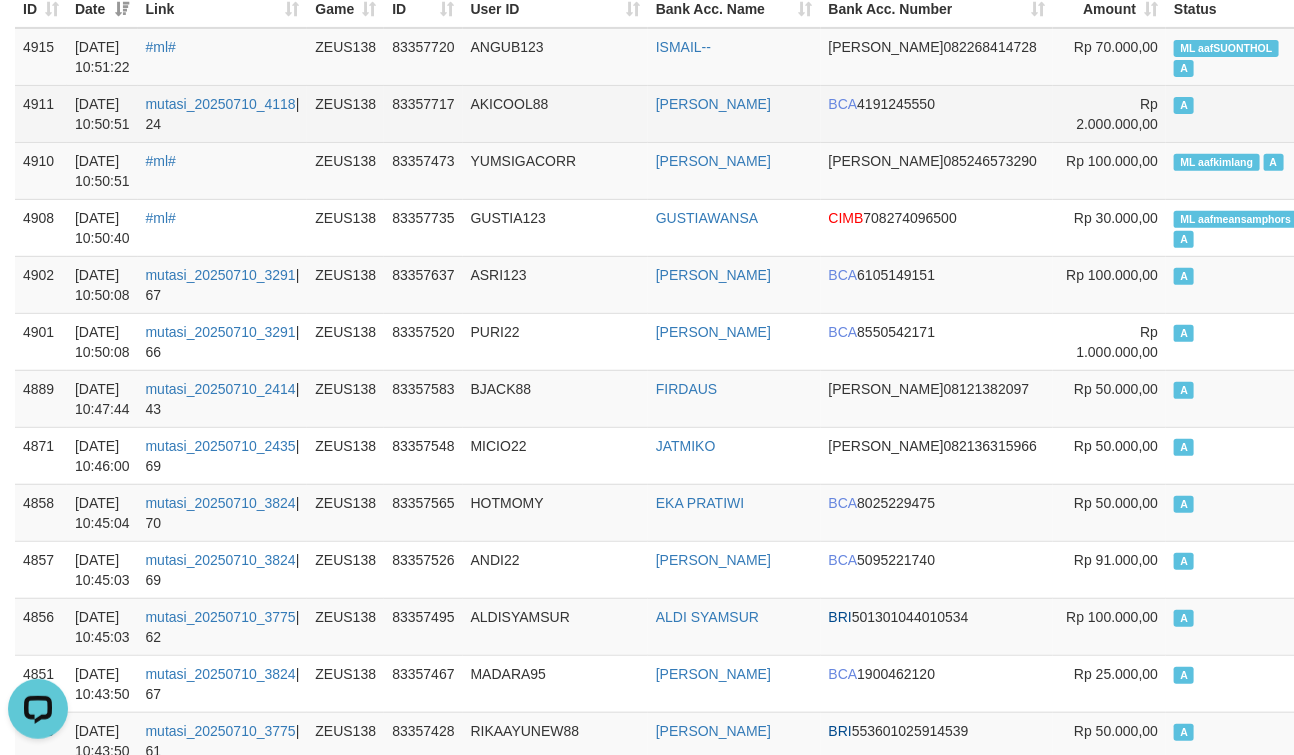 click on "AKICOOL88" at bounding box center [555, 113] 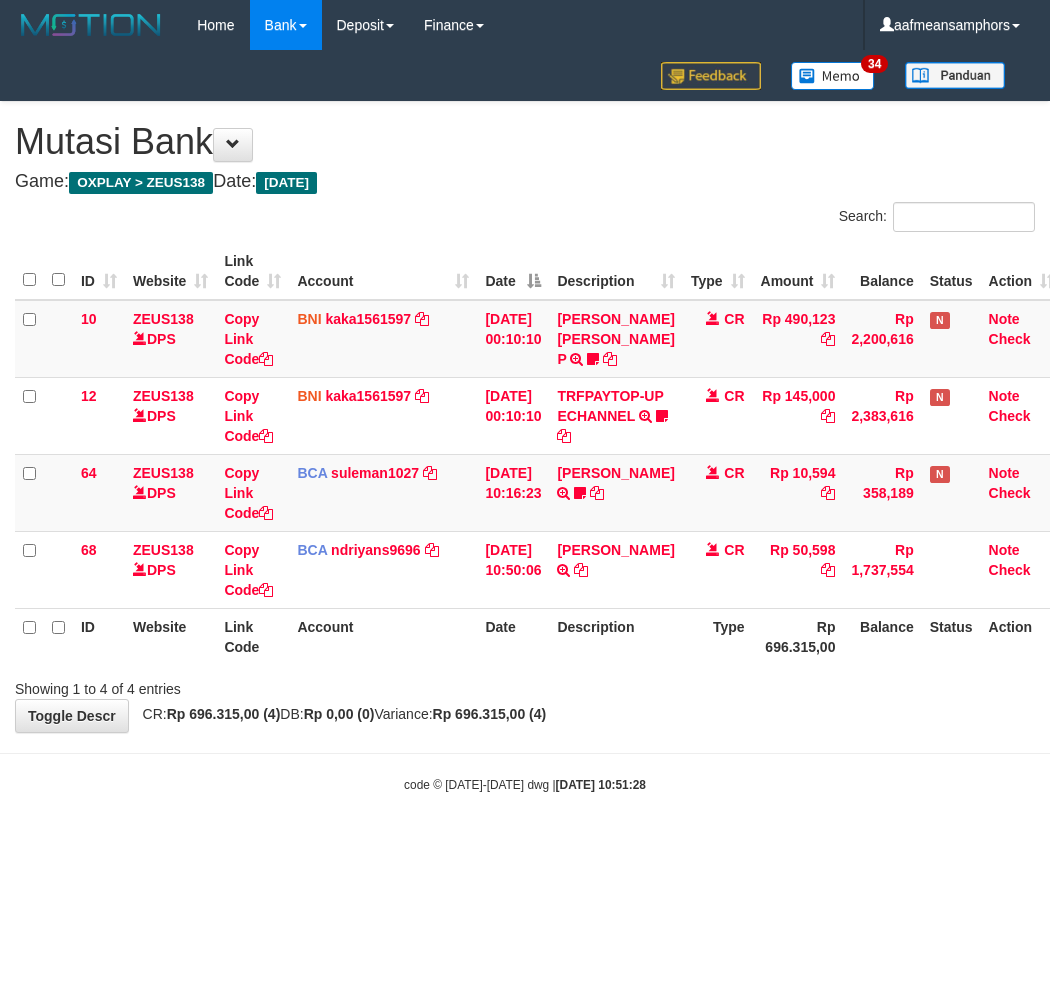 scroll, scrollTop: 0, scrollLeft: 0, axis: both 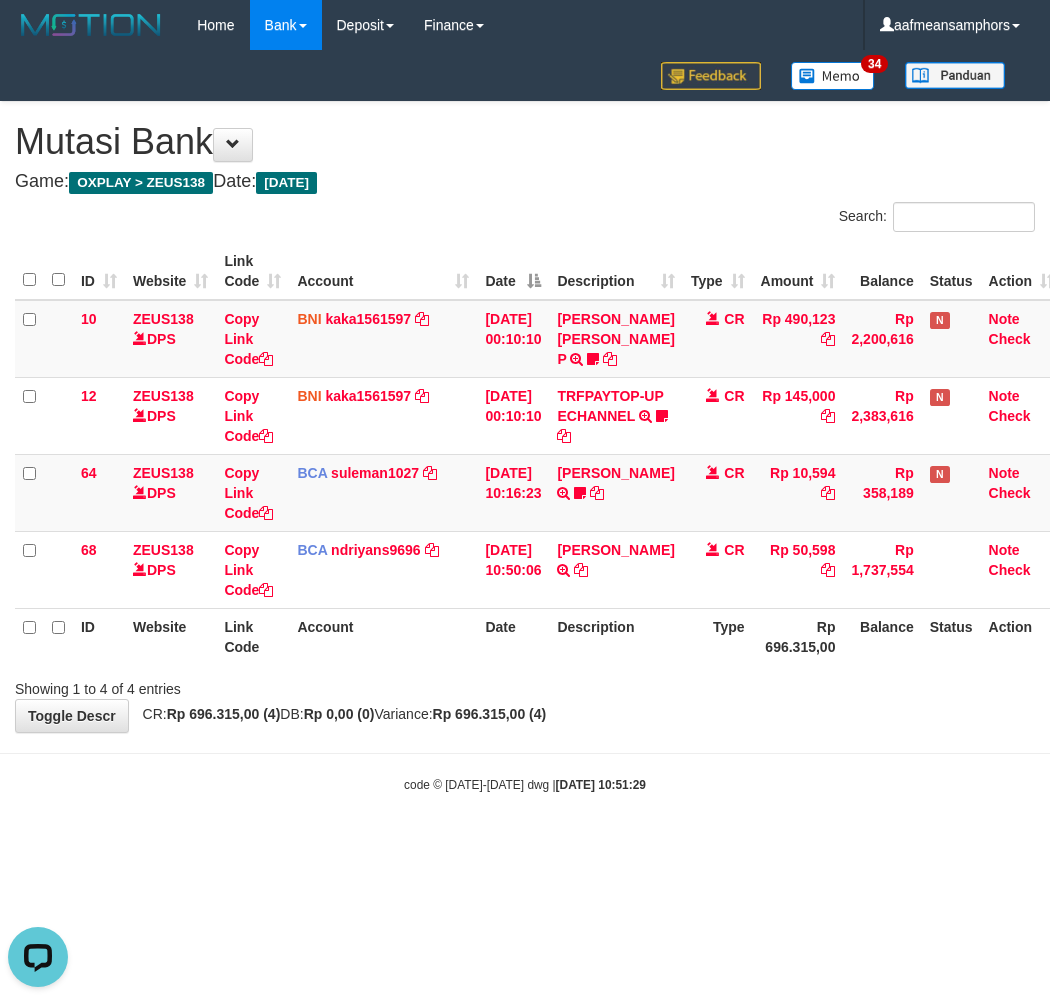 click on "Toggle navigation
Home
Bank
Account List
Load
By Website
Group
[OXPLAY]													ZEUS138
By Load Group (DPS)" at bounding box center [525, 422] 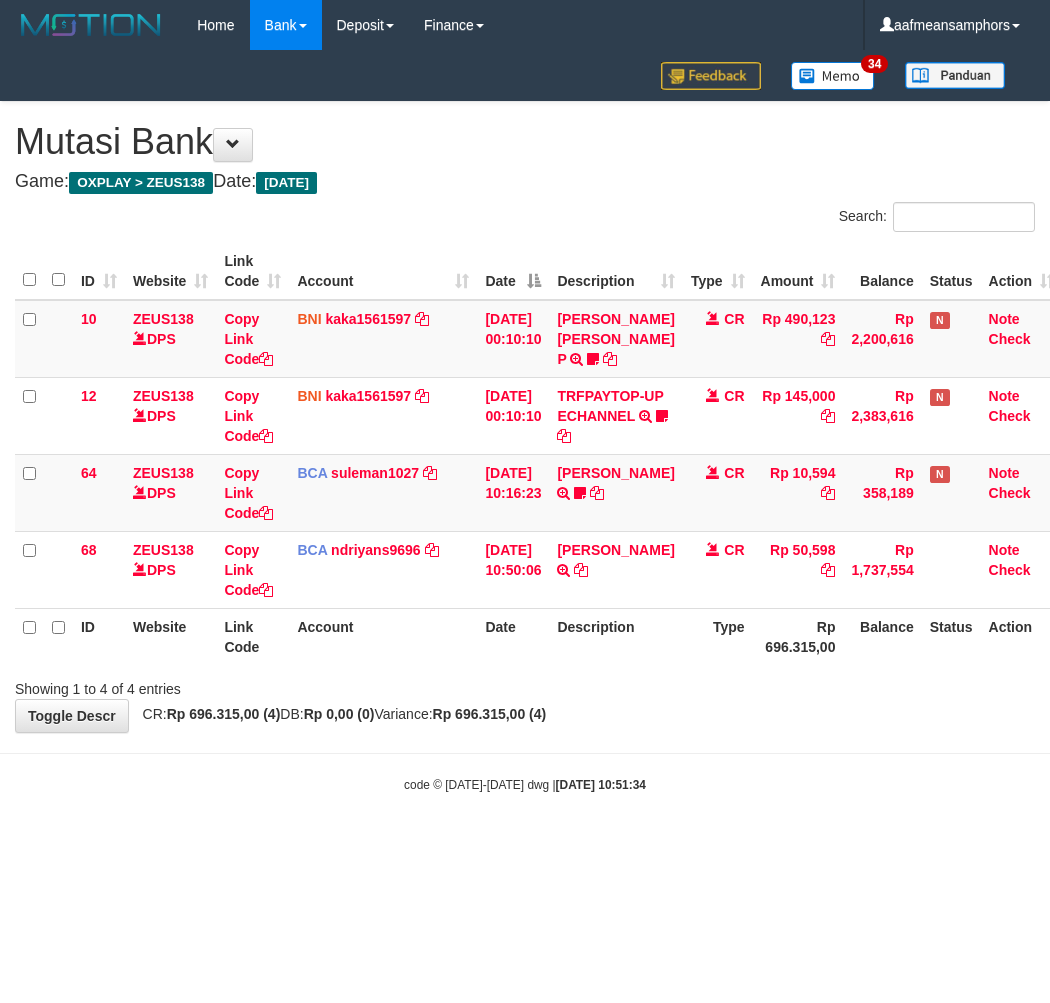 scroll, scrollTop: 0, scrollLeft: 0, axis: both 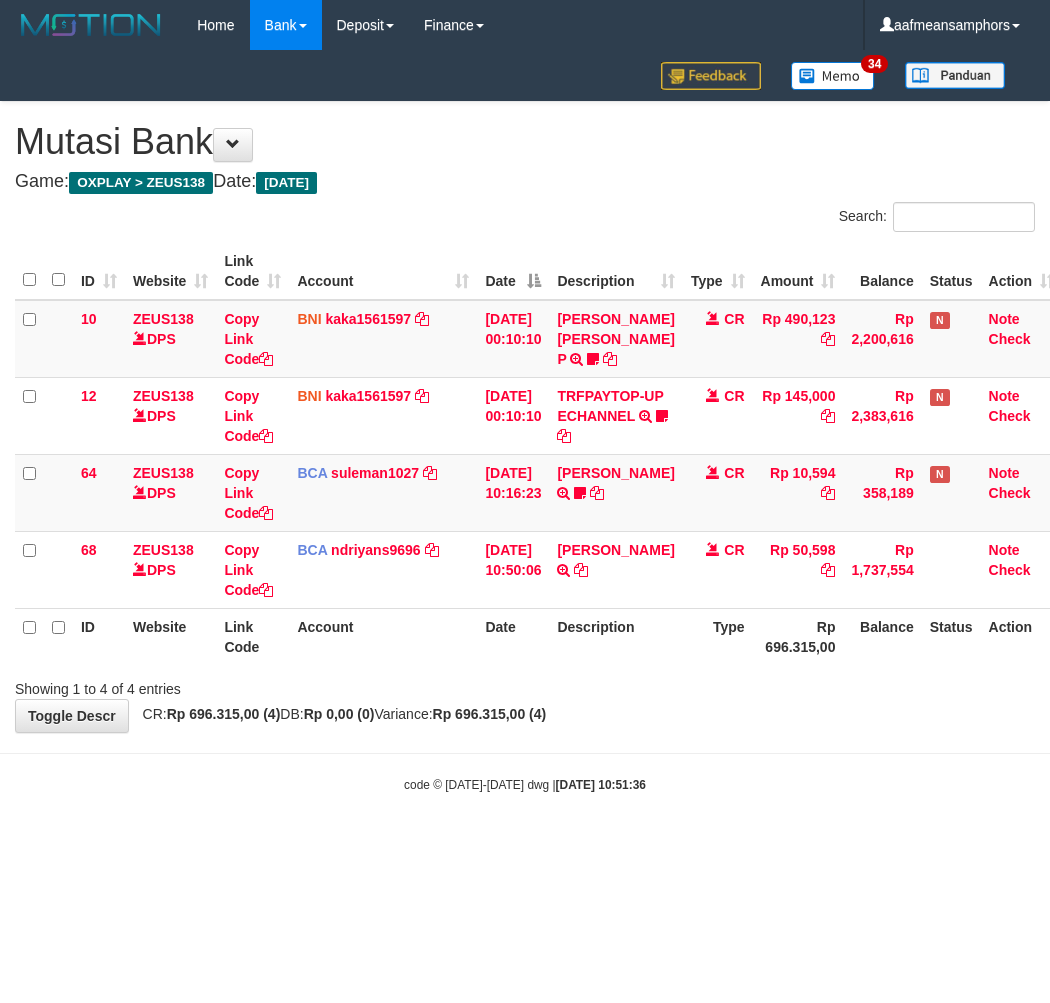 drag, startPoint x: 0, startPoint y: 0, endPoint x: 707, endPoint y: 682, distance: 982.3304 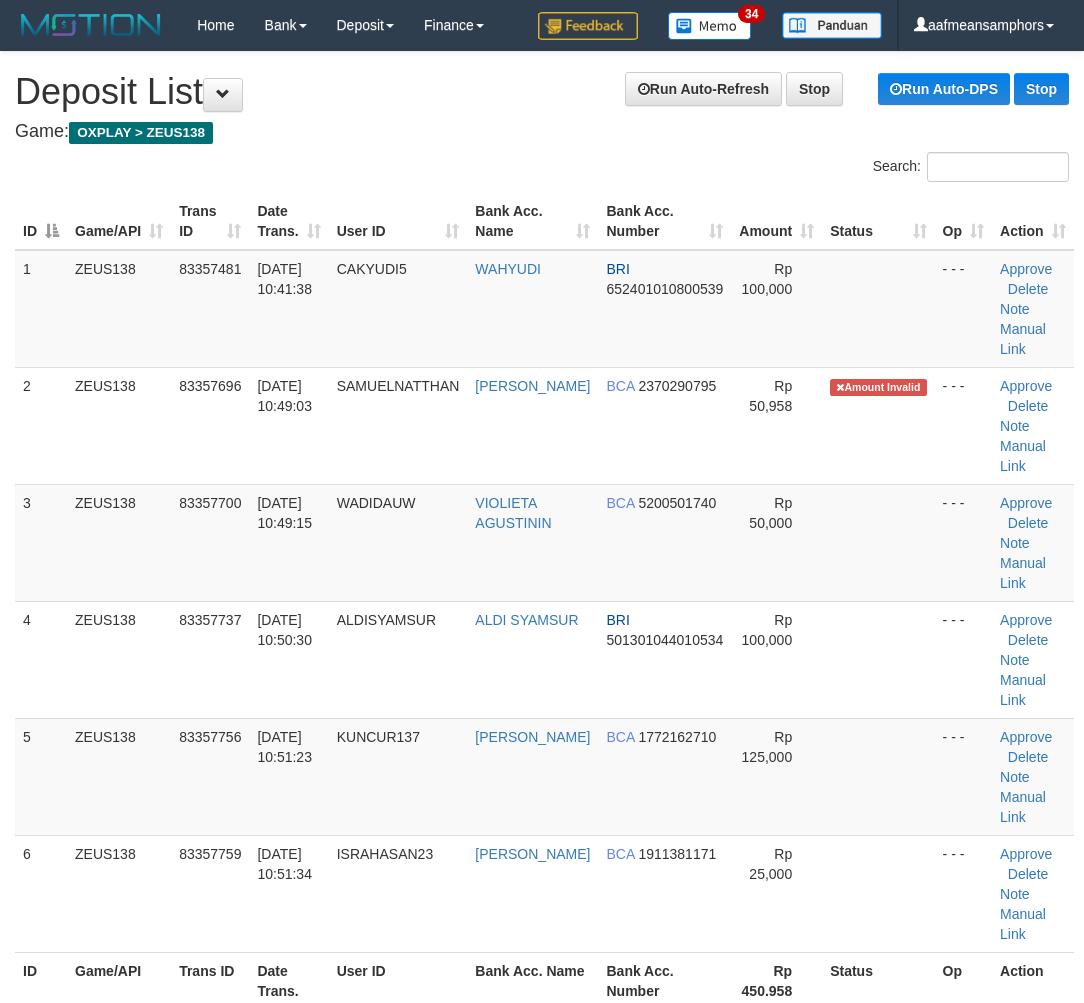 scroll, scrollTop: 14, scrollLeft: 0, axis: vertical 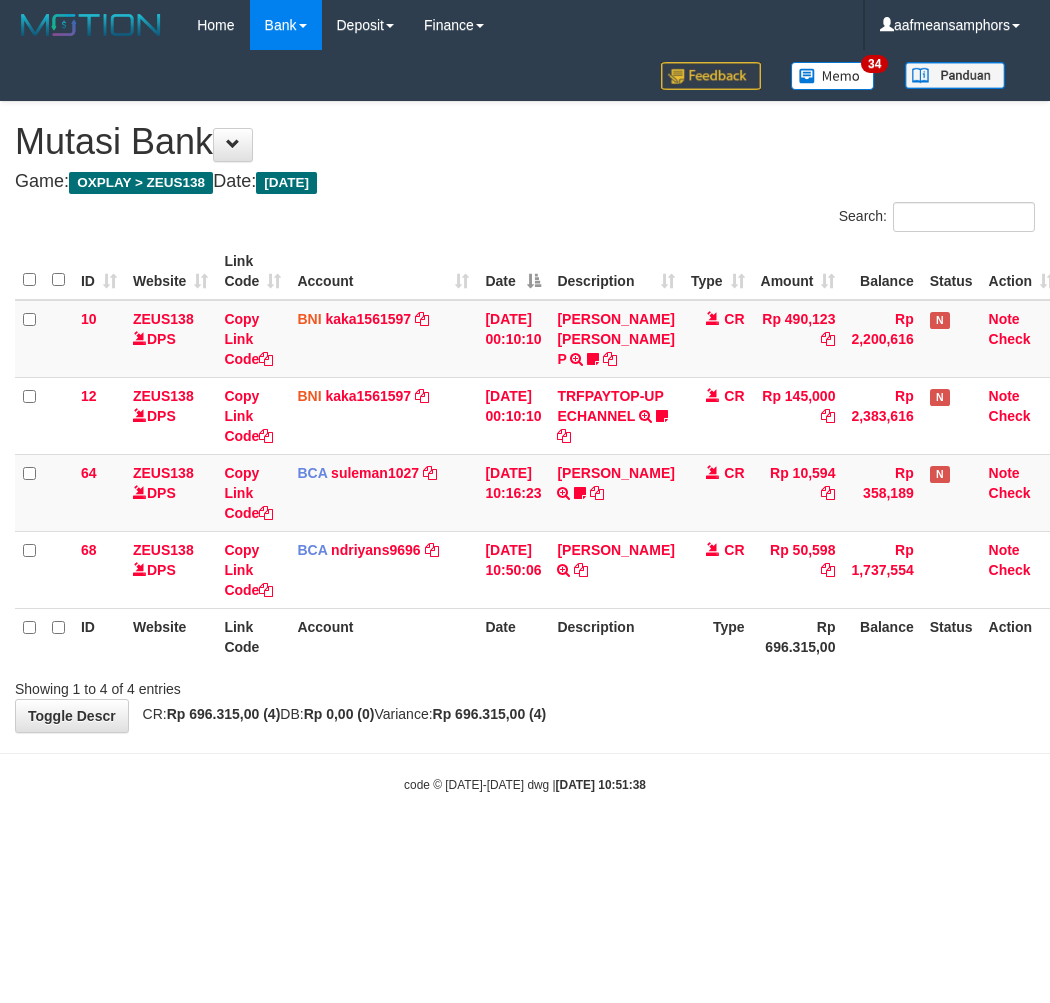 click on "Toggle navigation
Home
Bank
Account List
Load
By Website
Group
[OXPLAY]													ZEUS138
By Load Group (DPS)" at bounding box center [525, 422] 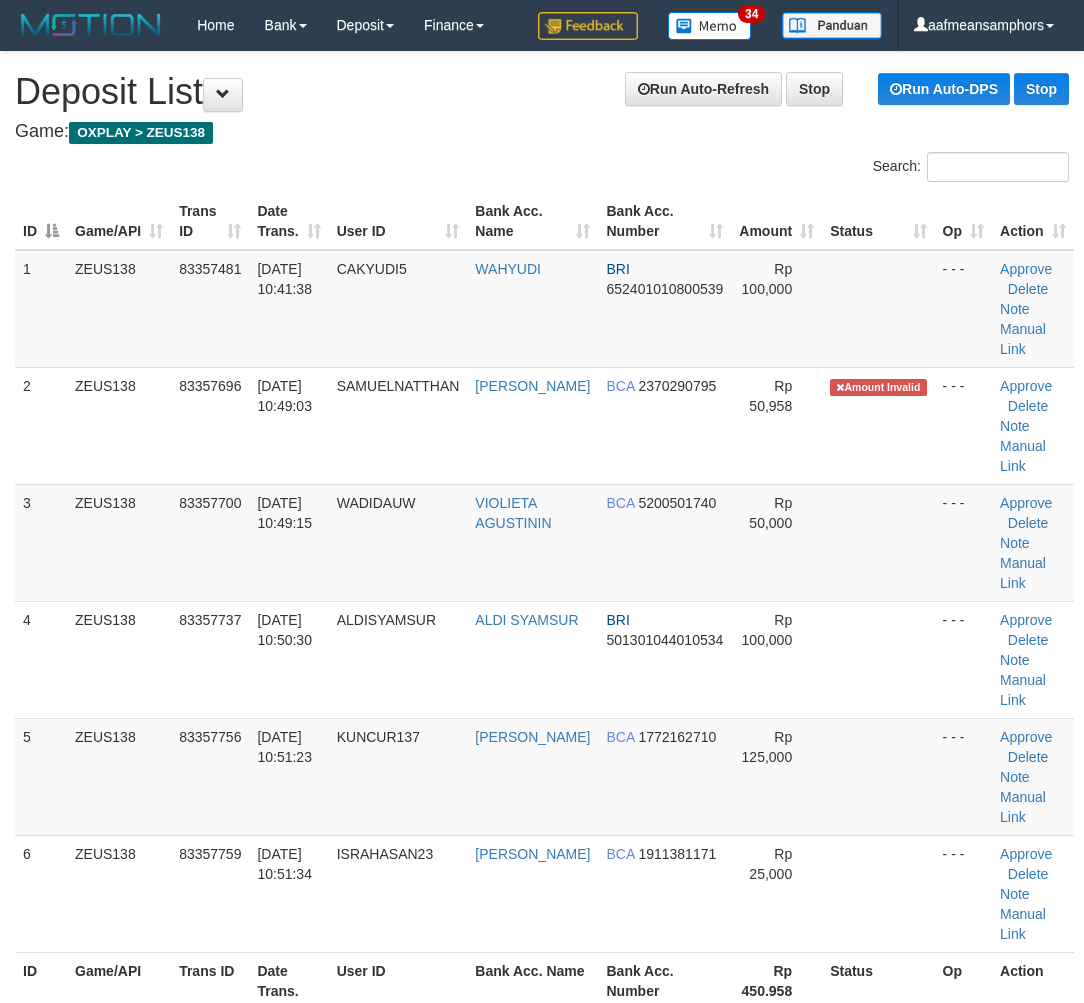 scroll, scrollTop: 698, scrollLeft: 31, axis: both 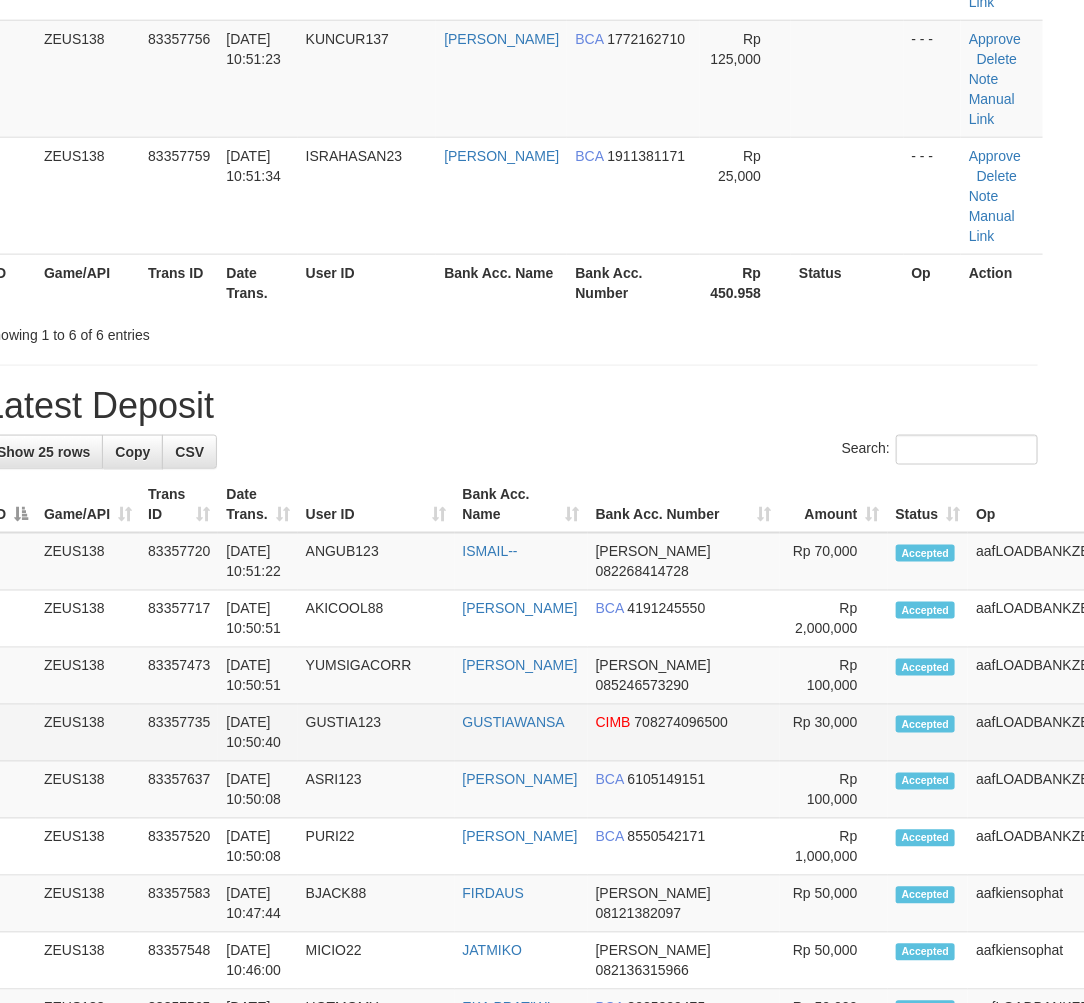 click on "GUSTIA123" at bounding box center [376, 733] 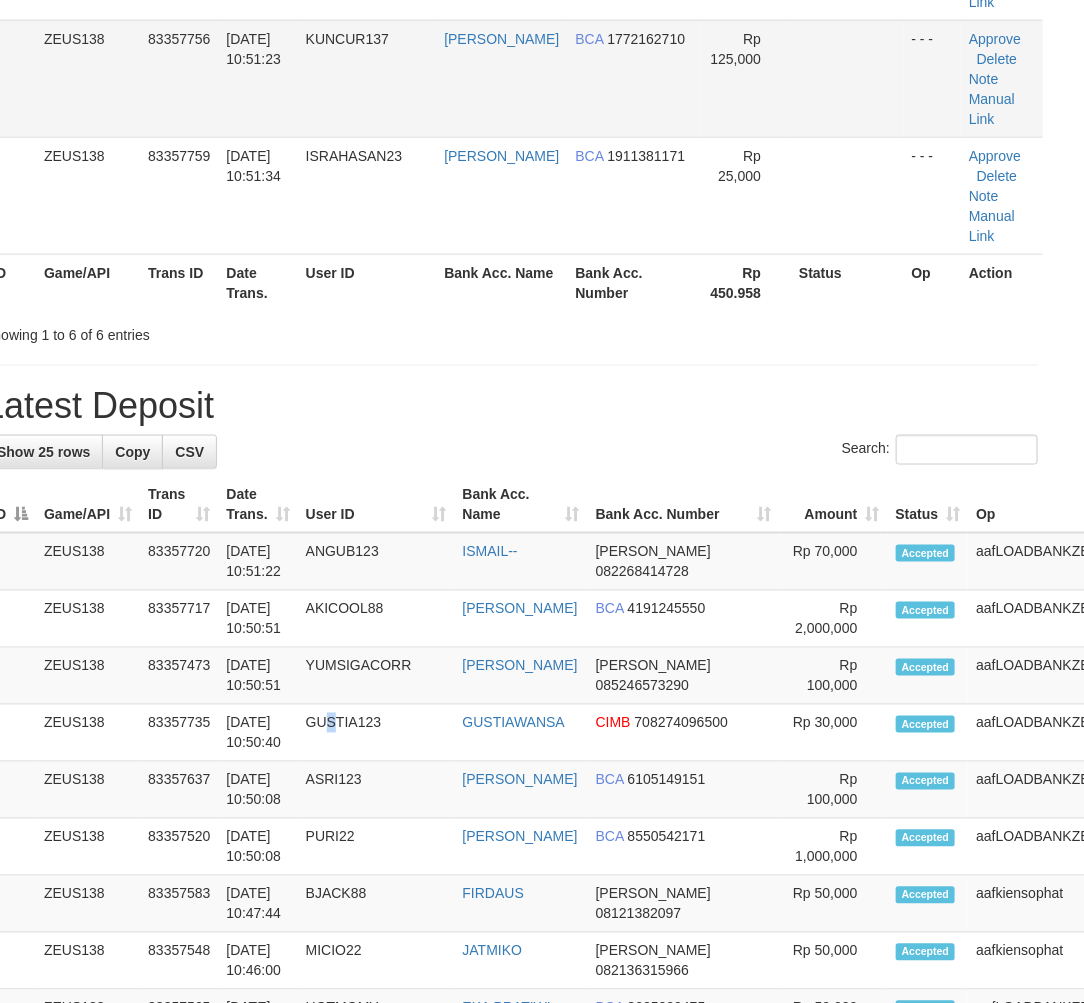 scroll, scrollTop: 14, scrollLeft: 0, axis: vertical 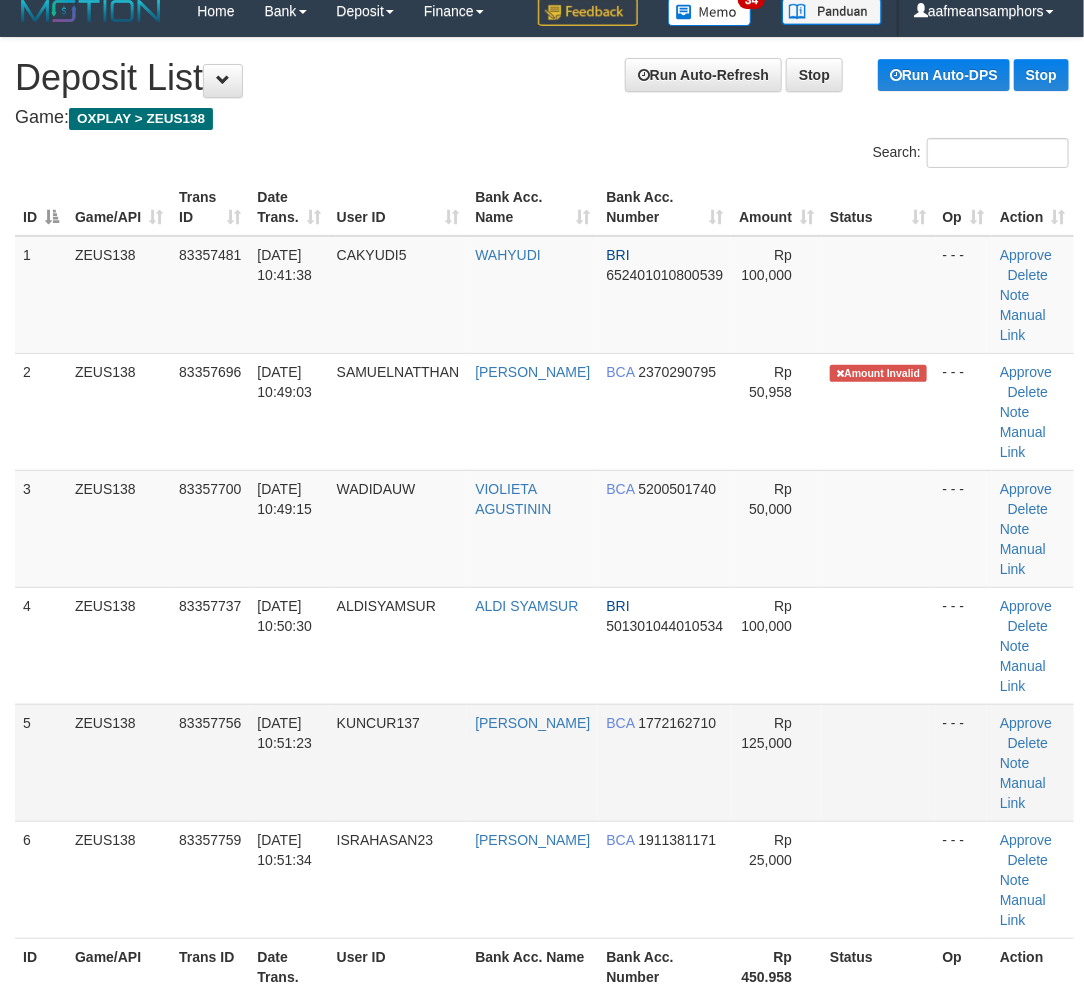 click on "**********" at bounding box center (542, 1407) 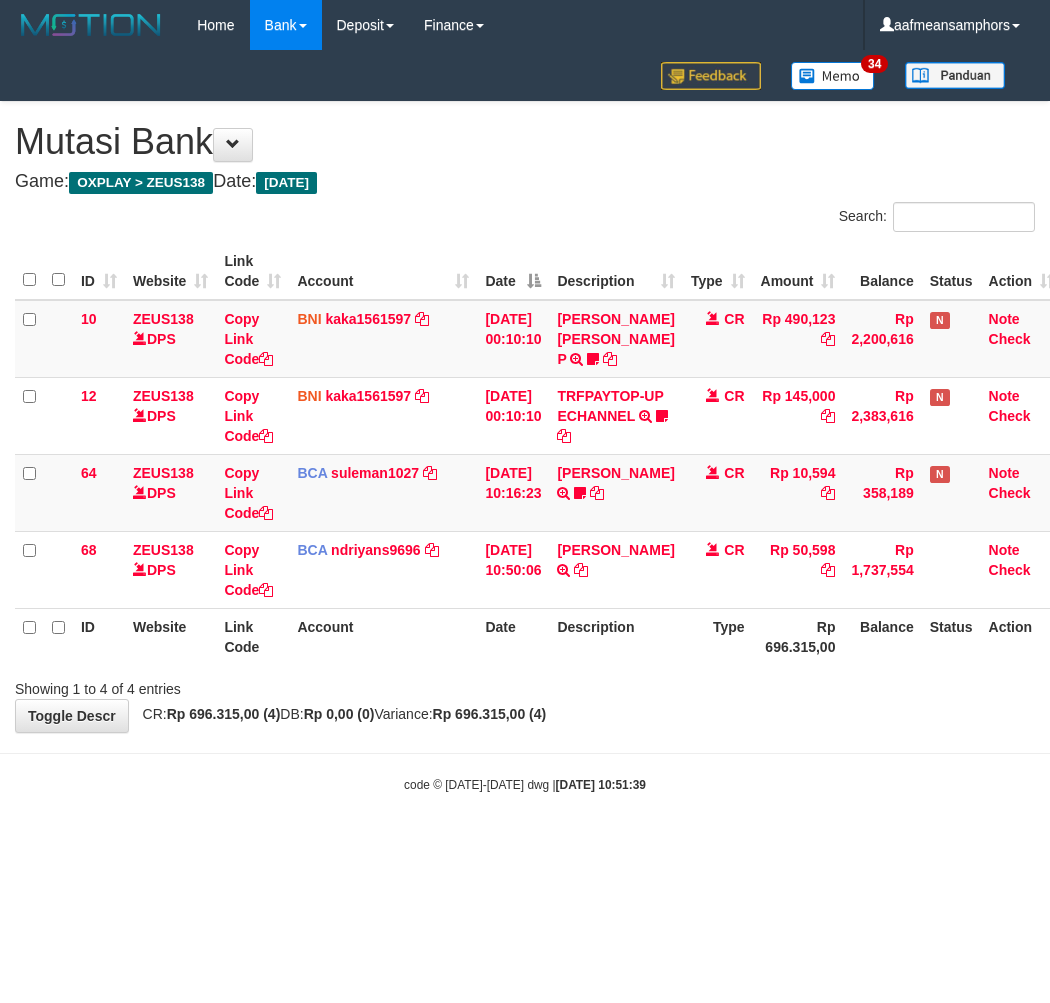 scroll, scrollTop: 0, scrollLeft: 0, axis: both 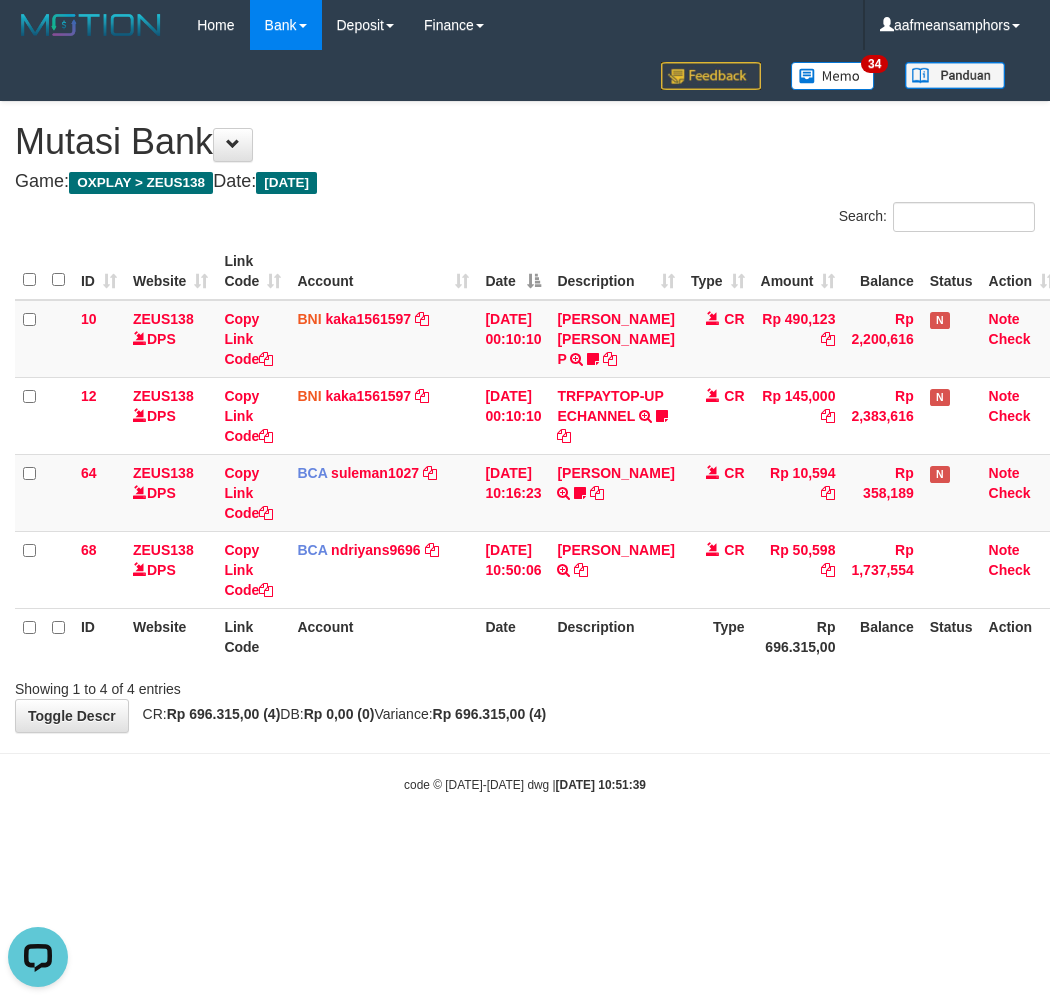 click on "code © 2012-2018 dwg |  2025/07/10 10:51:39" at bounding box center (525, 784) 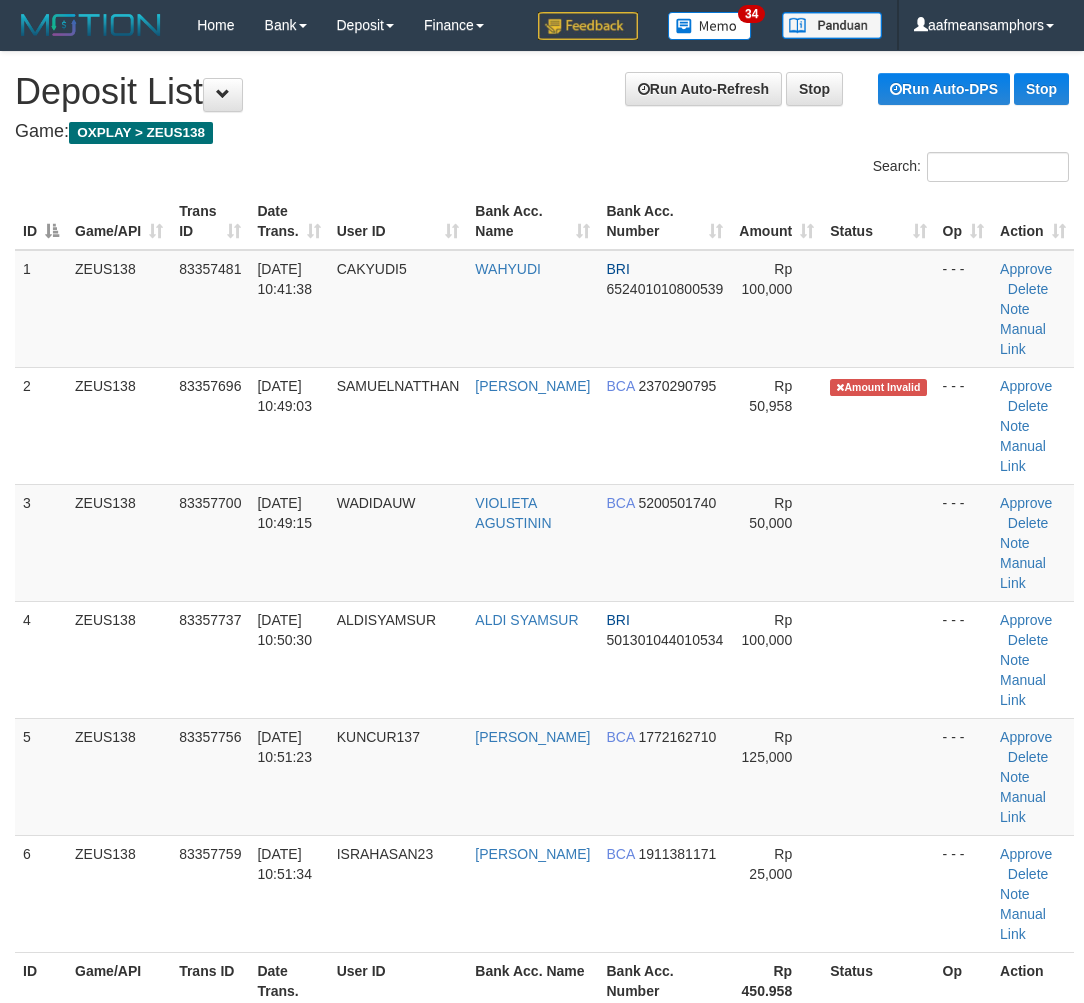 scroll, scrollTop: 14, scrollLeft: 0, axis: vertical 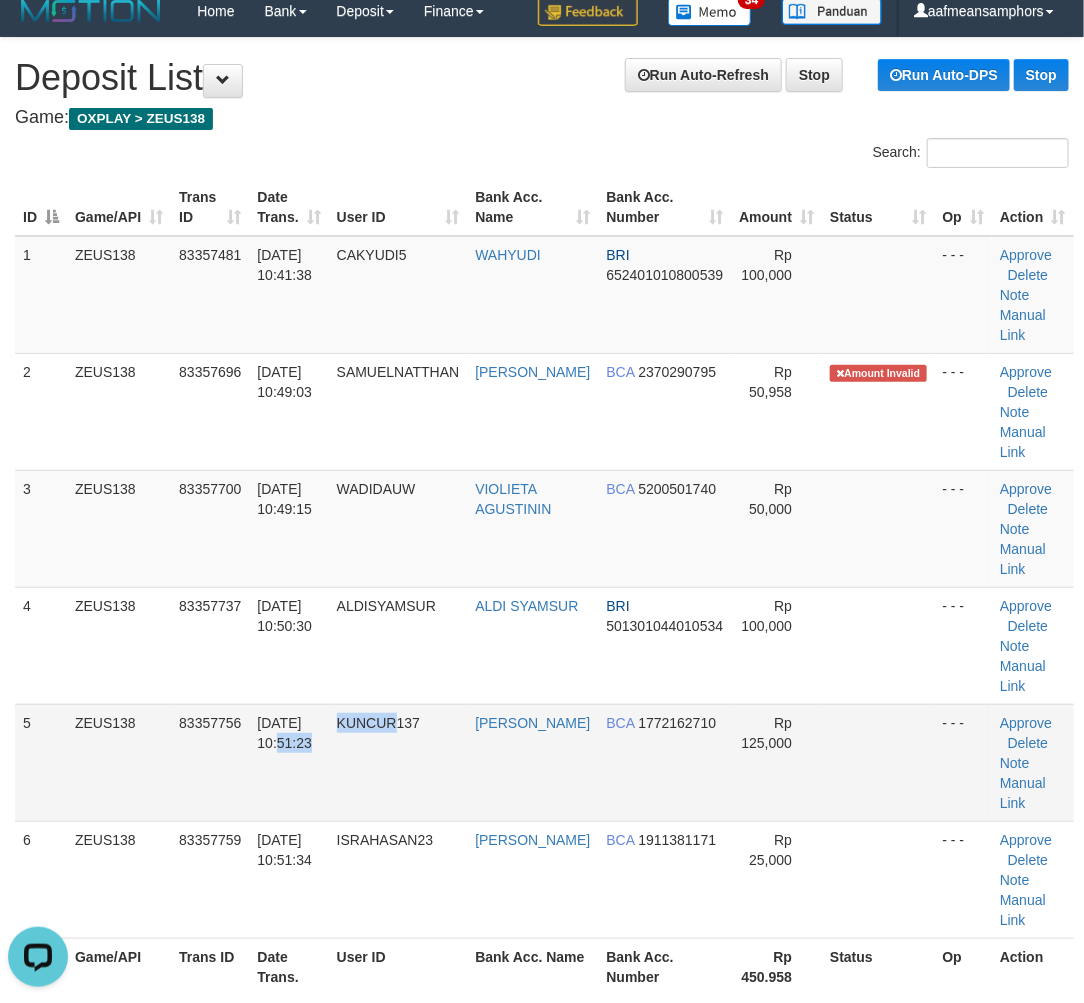 click on "5
ZEUS138
83357756
10/07/2025 10:51:23
KUNCUR137
ROBI PIKIYANTO
BCA
1772162710
Rp 125,000
- - -
Approve
Delete
Note
Manual Link" at bounding box center [544, 762] 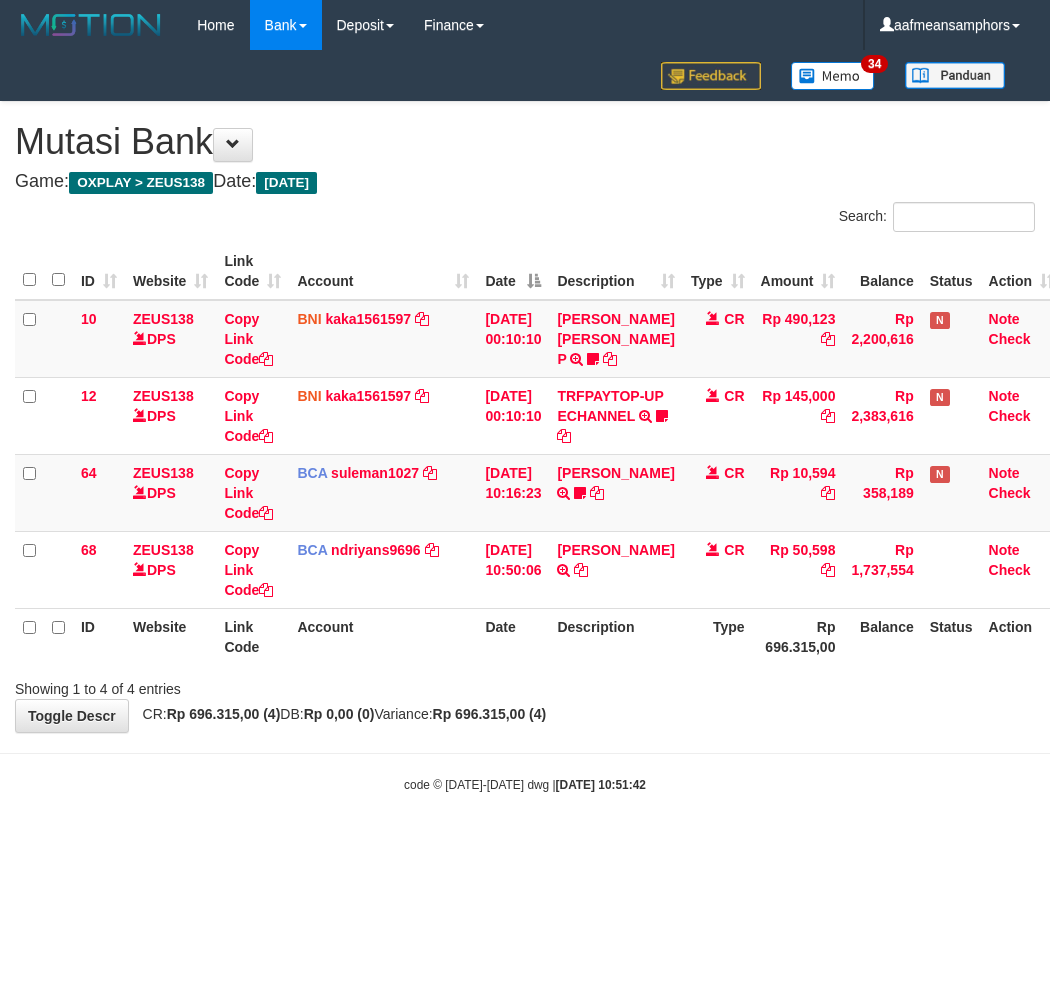 scroll, scrollTop: 0, scrollLeft: 0, axis: both 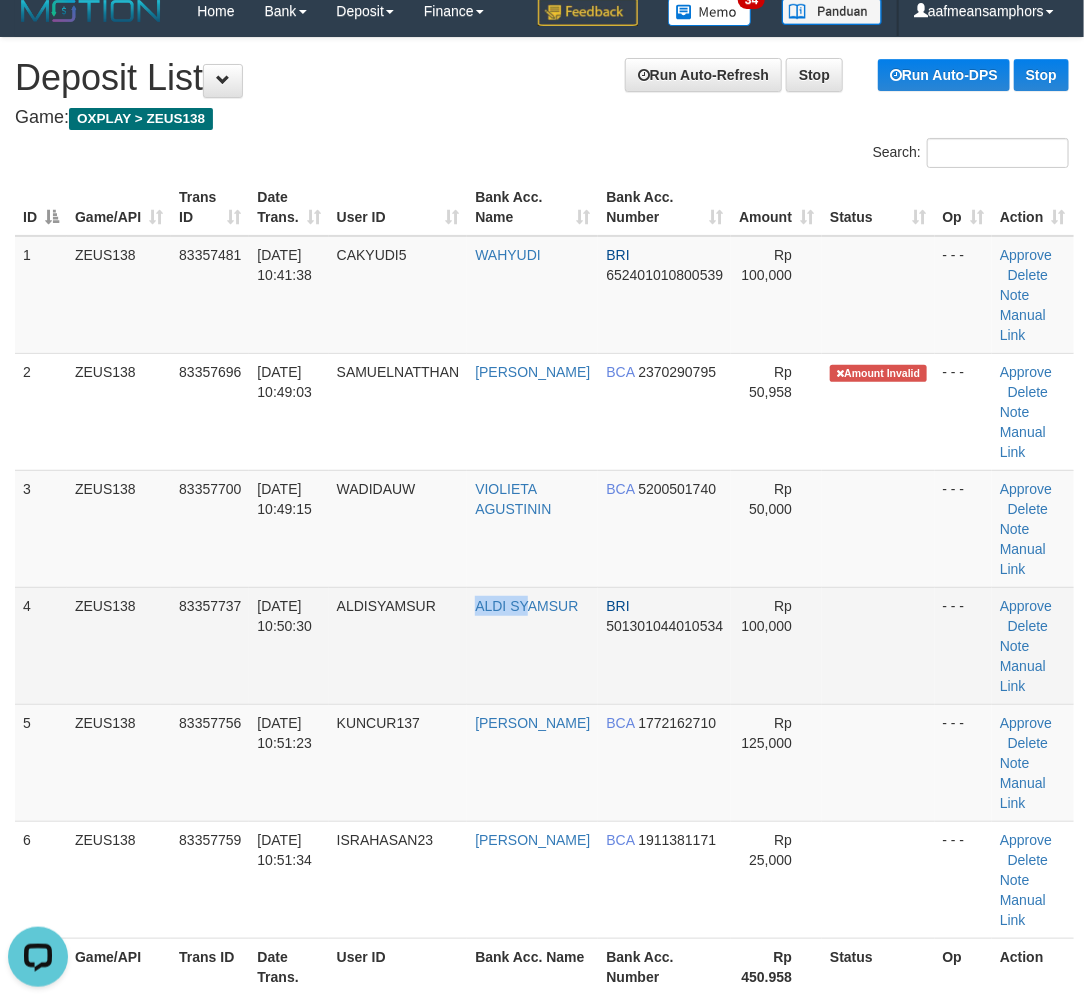 click on "4
ZEUS138
83357737
10/07/2025 10:50:30
ALDISYAMSUR
ALDI SYAMSUR
BRI
501301044010534
Rp 100,000
- - -
Approve
Delete
Note
Manual Link" at bounding box center [544, 645] 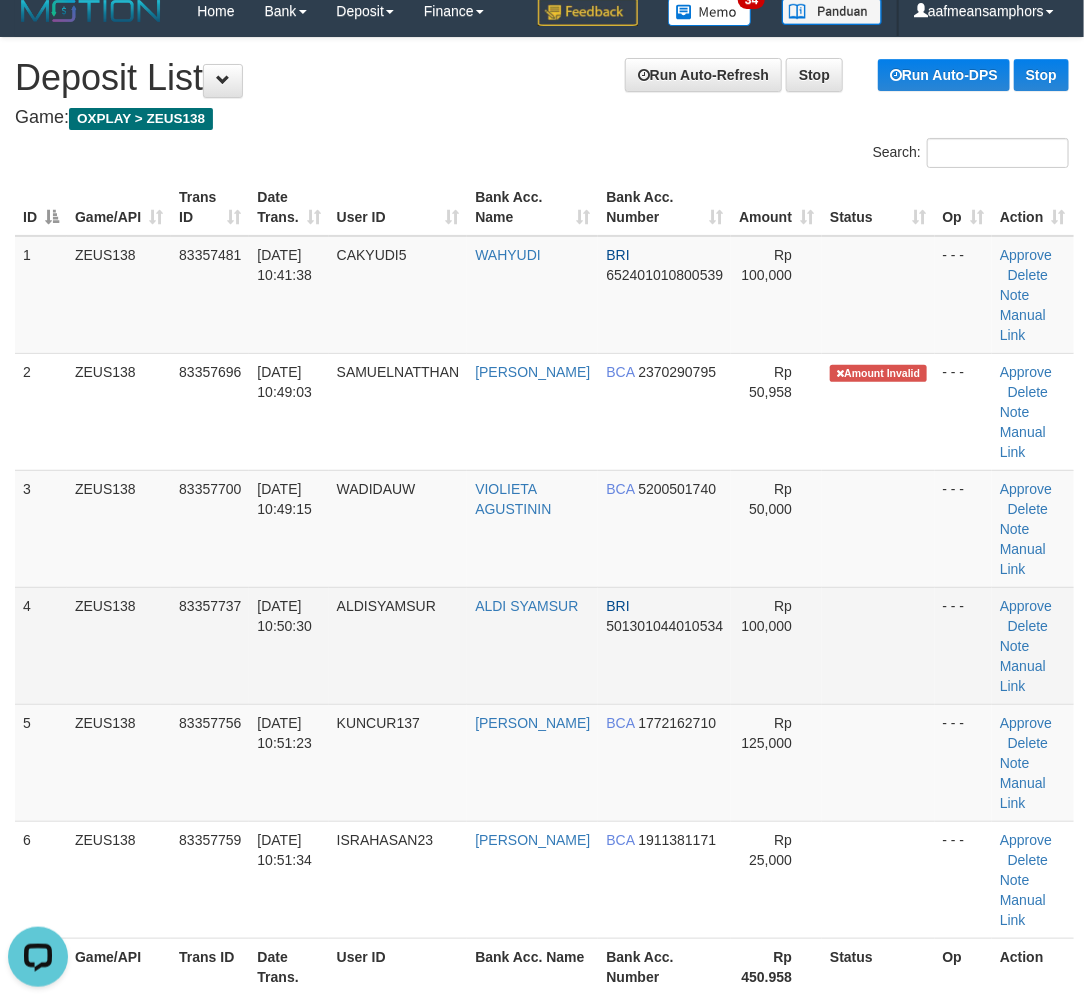 click on "ALDISYAMSUR" at bounding box center [398, 645] 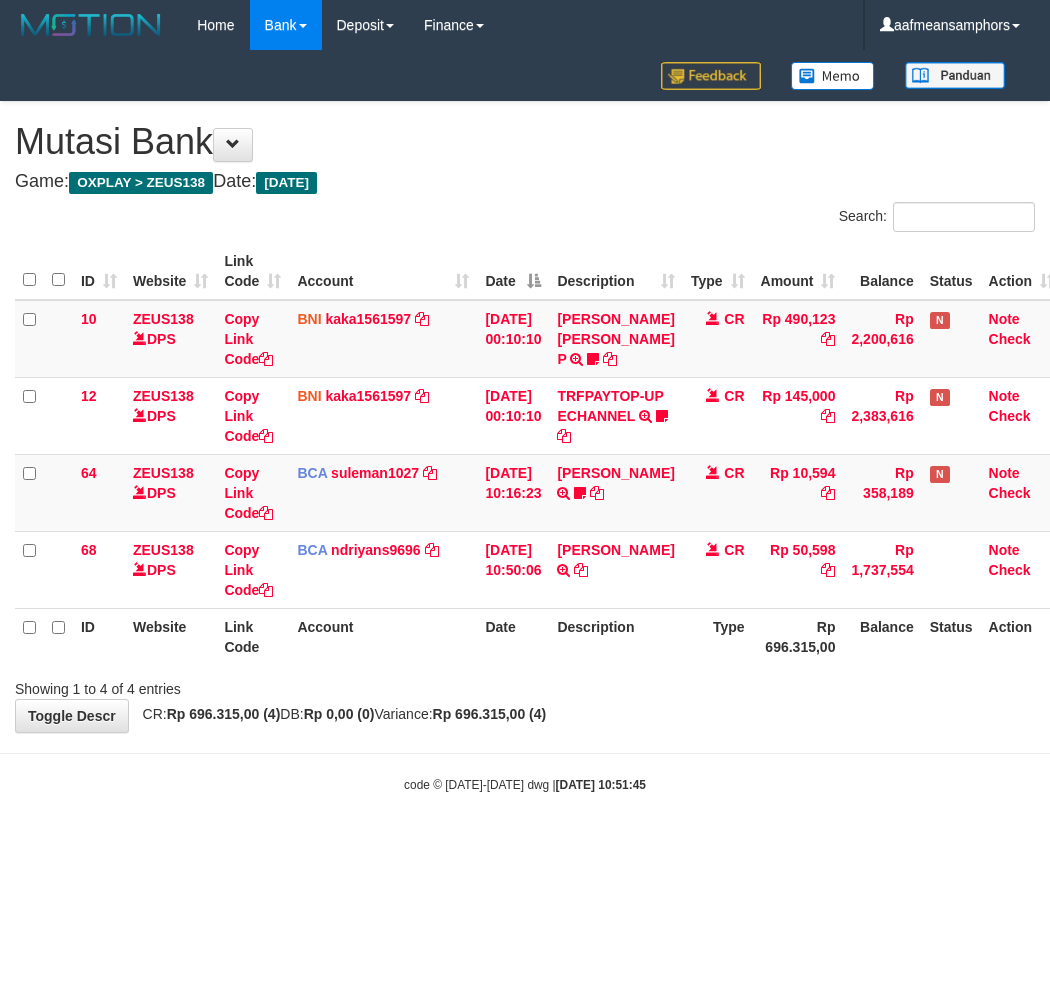 scroll, scrollTop: 0, scrollLeft: 0, axis: both 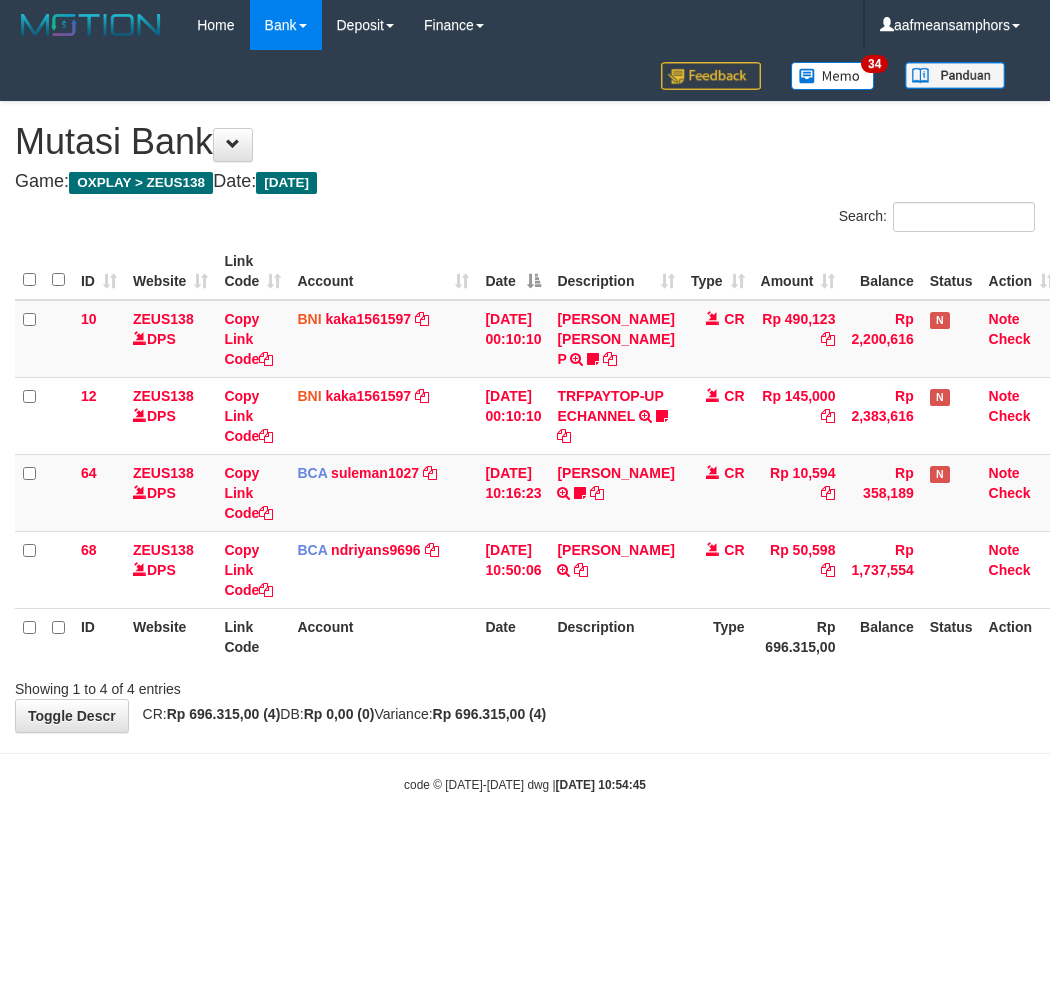 drag, startPoint x: 674, startPoint y: 758, endPoint x: 1042, endPoint y: 721, distance: 369.85538 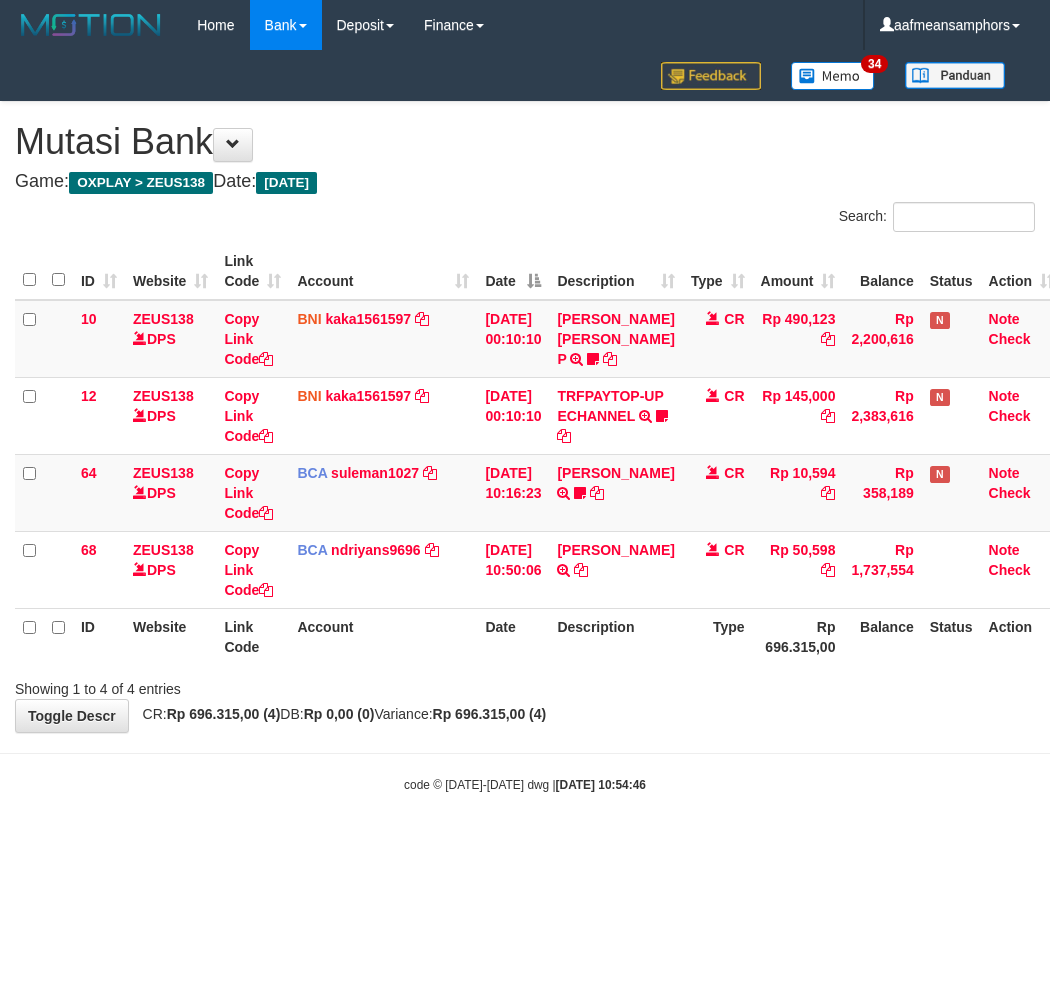 scroll, scrollTop: 0, scrollLeft: 0, axis: both 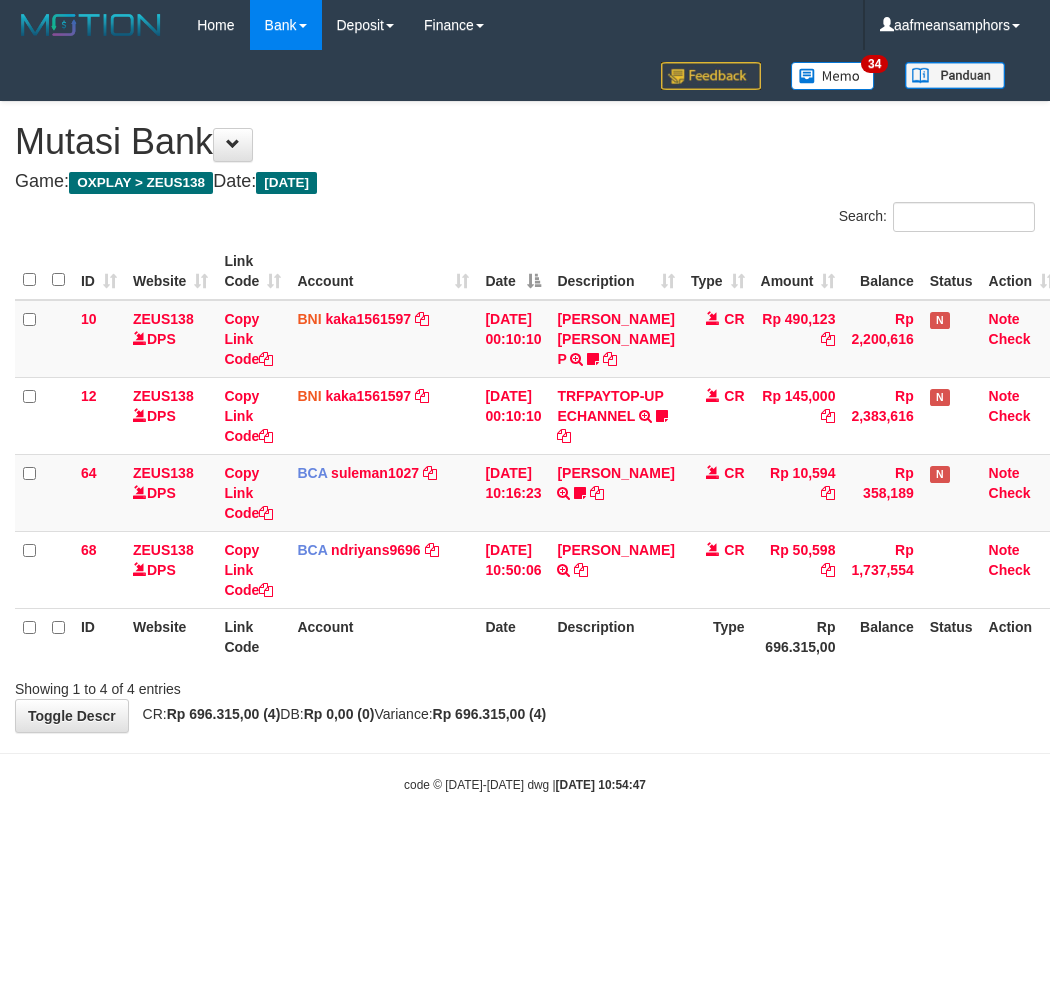 click on "Toggle navigation
Home
Bank
Account List
Load
By Website
Group
[OXPLAY]													ZEUS138
By Load Group (DPS)" at bounding box center [525, 422] 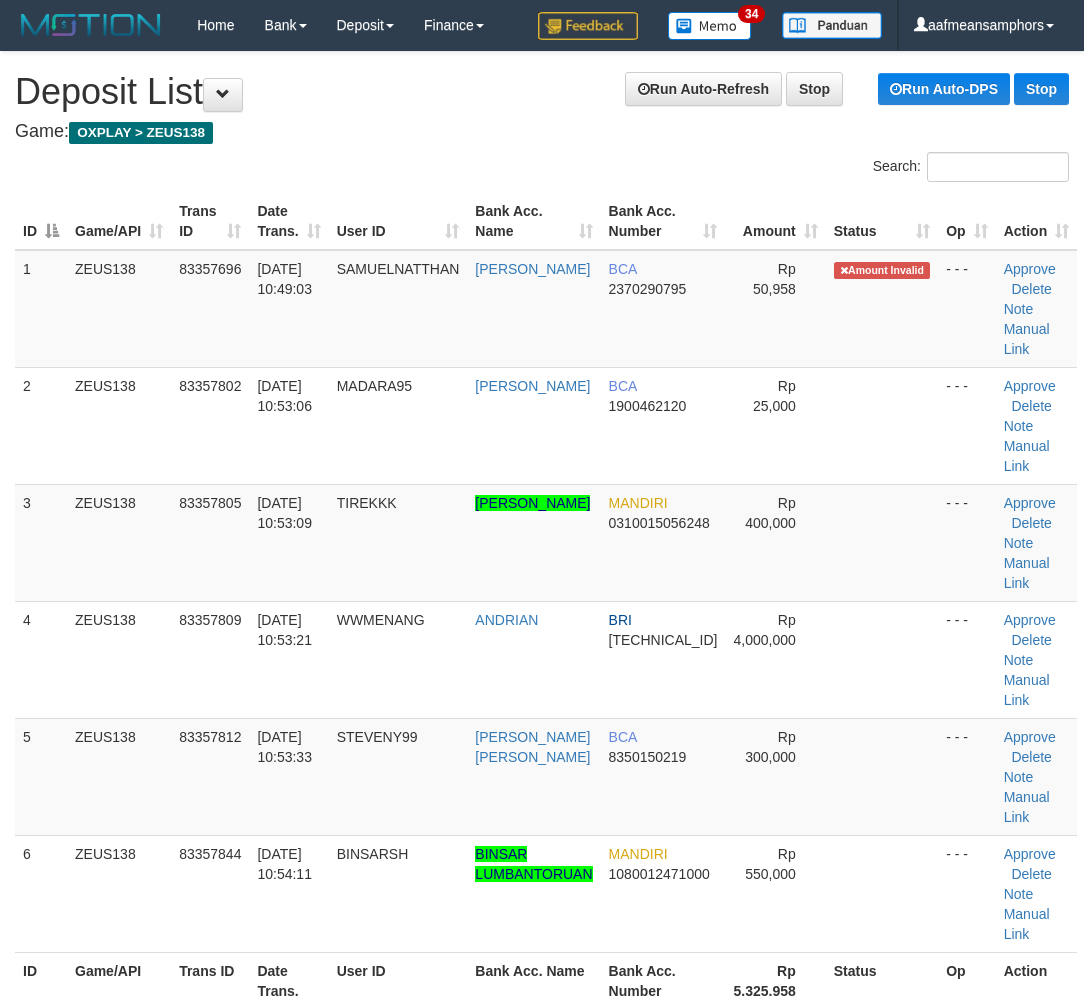 scroll, scrollTop: 14, scrollLeft: 0, axis: vertical 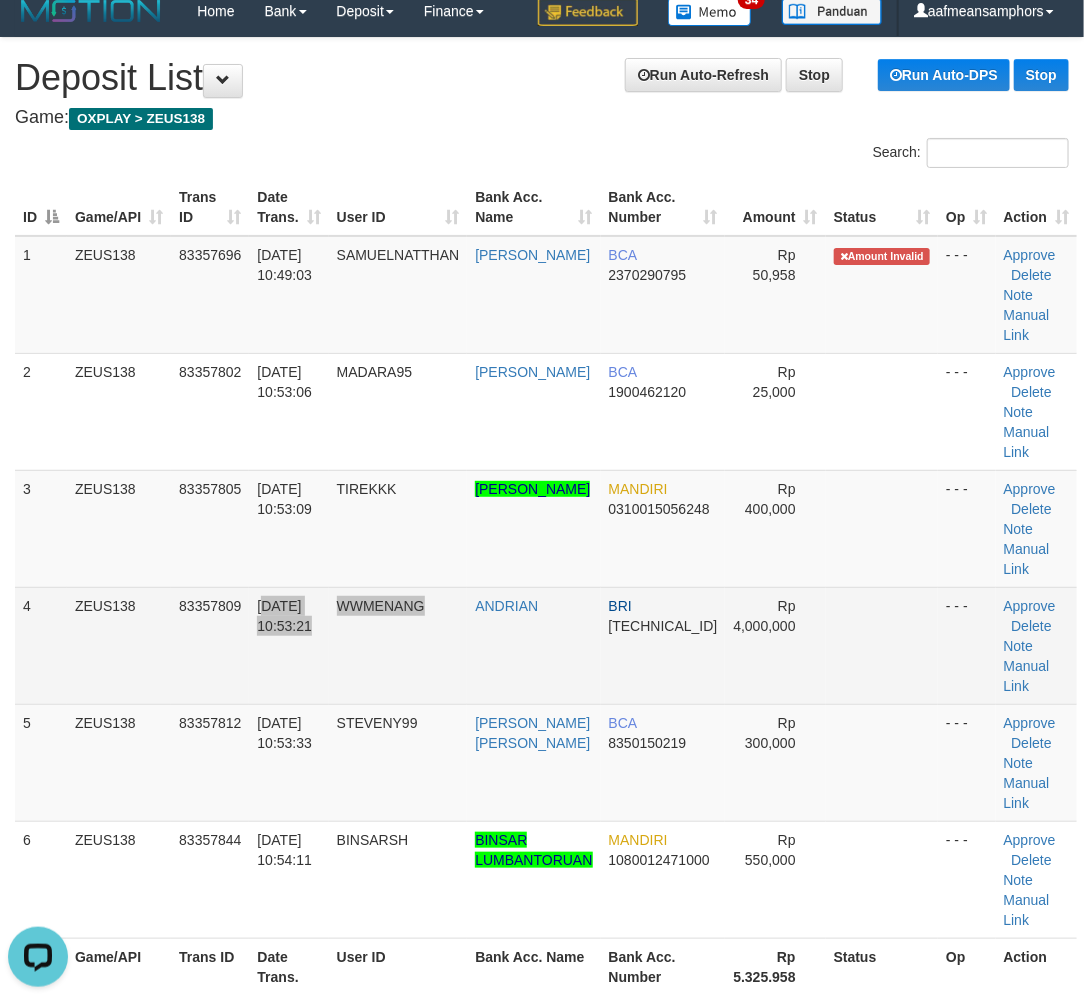 click on "4
ZEUS138
83357809
10/07/2025 10:53:21
WWMENANG
ANDRIAN
BRI
338501028713535
Rp 4,000,000
- - -
Approve
Delete
Note
Manual Link" at bounding box center (546, 645) 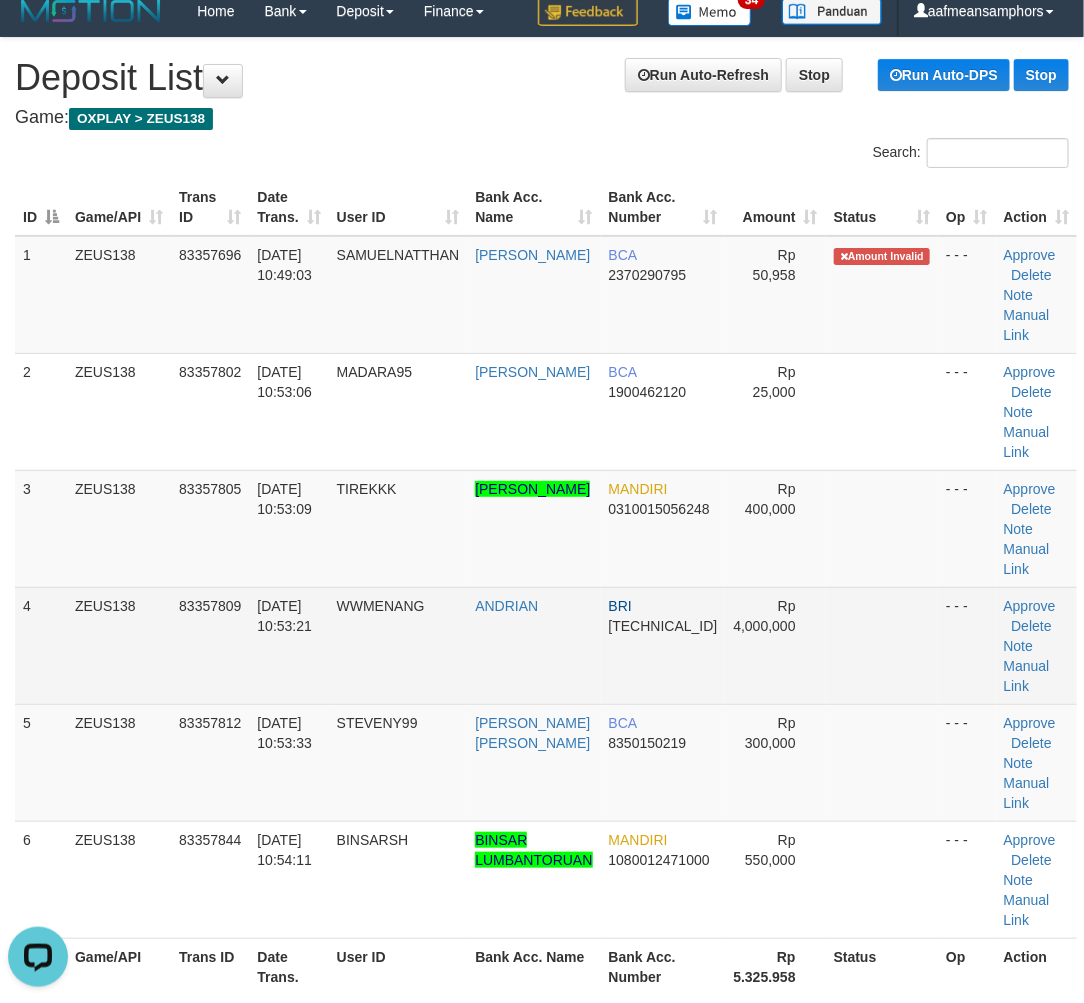 click on "4
ZEUS138
83357809
10/07/2025 10:53:21
WWMENANG
ANDRIAN
BRI
338501028713535
Rp 4,000,000
- - -
Approve
Delete
Note
Manual Link" at bounding box center (546, 645) 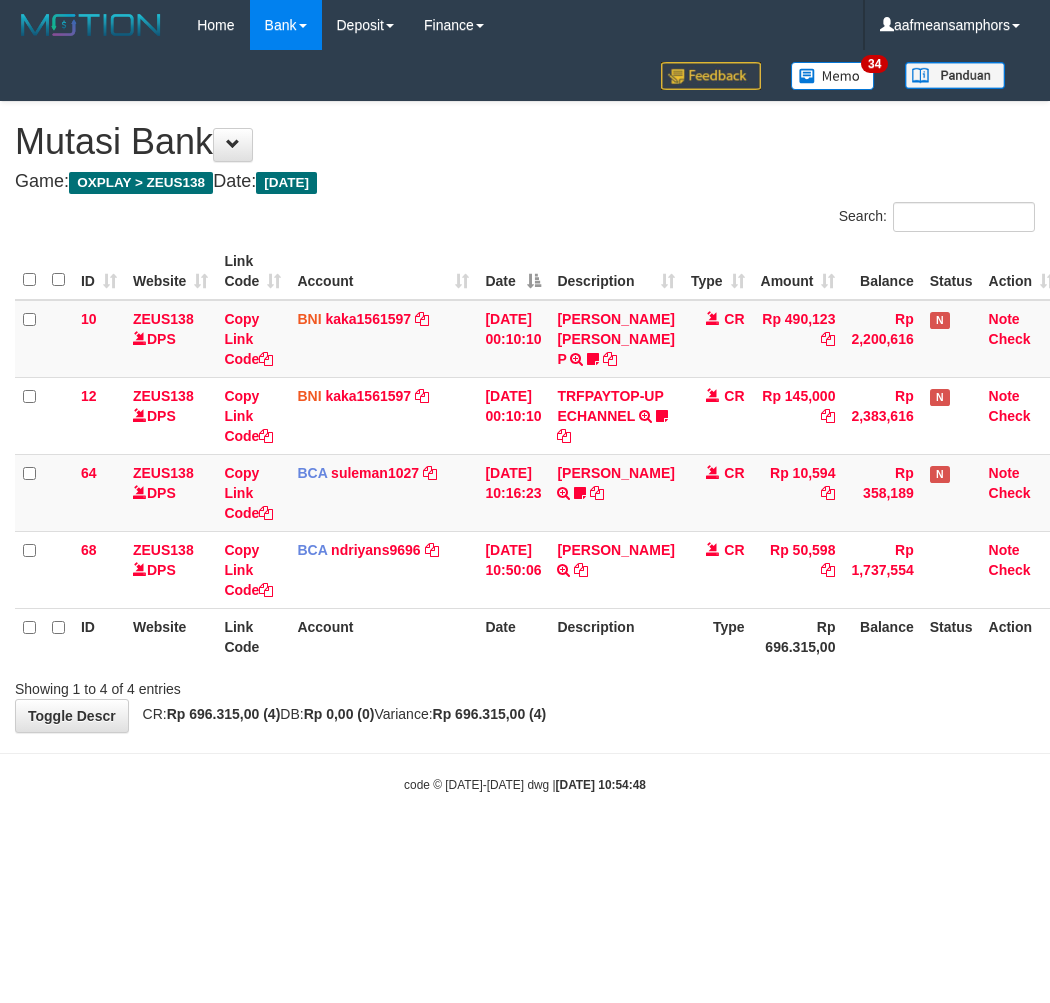 scroll, scrollTop: 0, scrollLeft: 0, axis: both 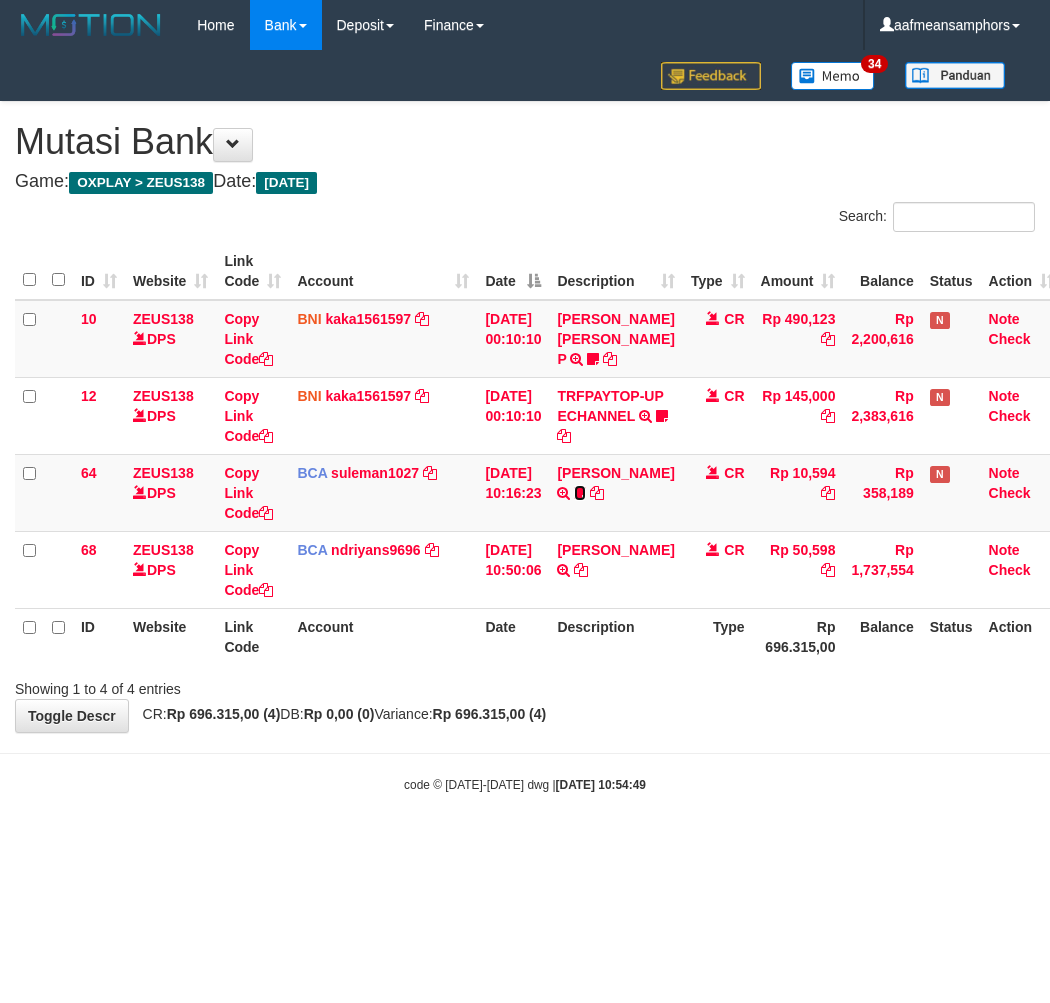 click at bounding box center (580, 493) 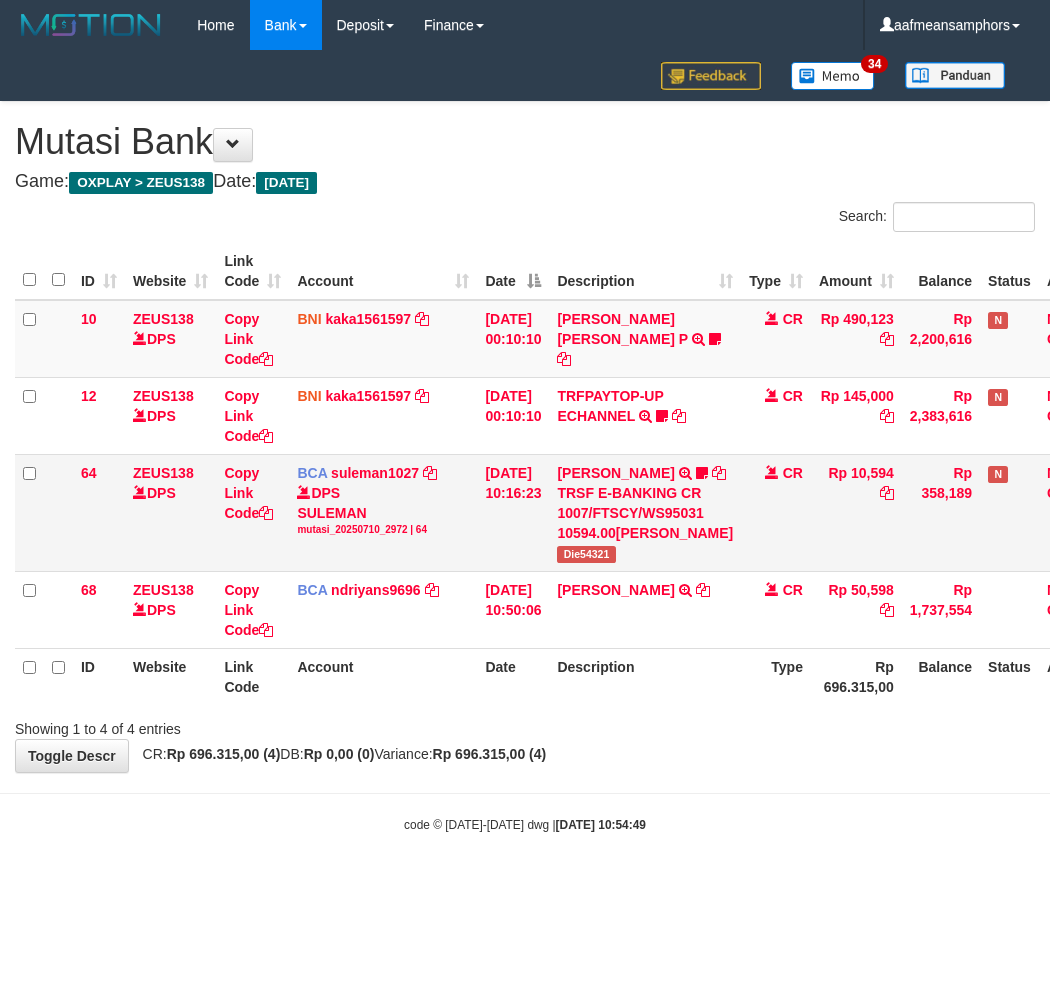 click on "Die54321" at bounding box center (586, 554) 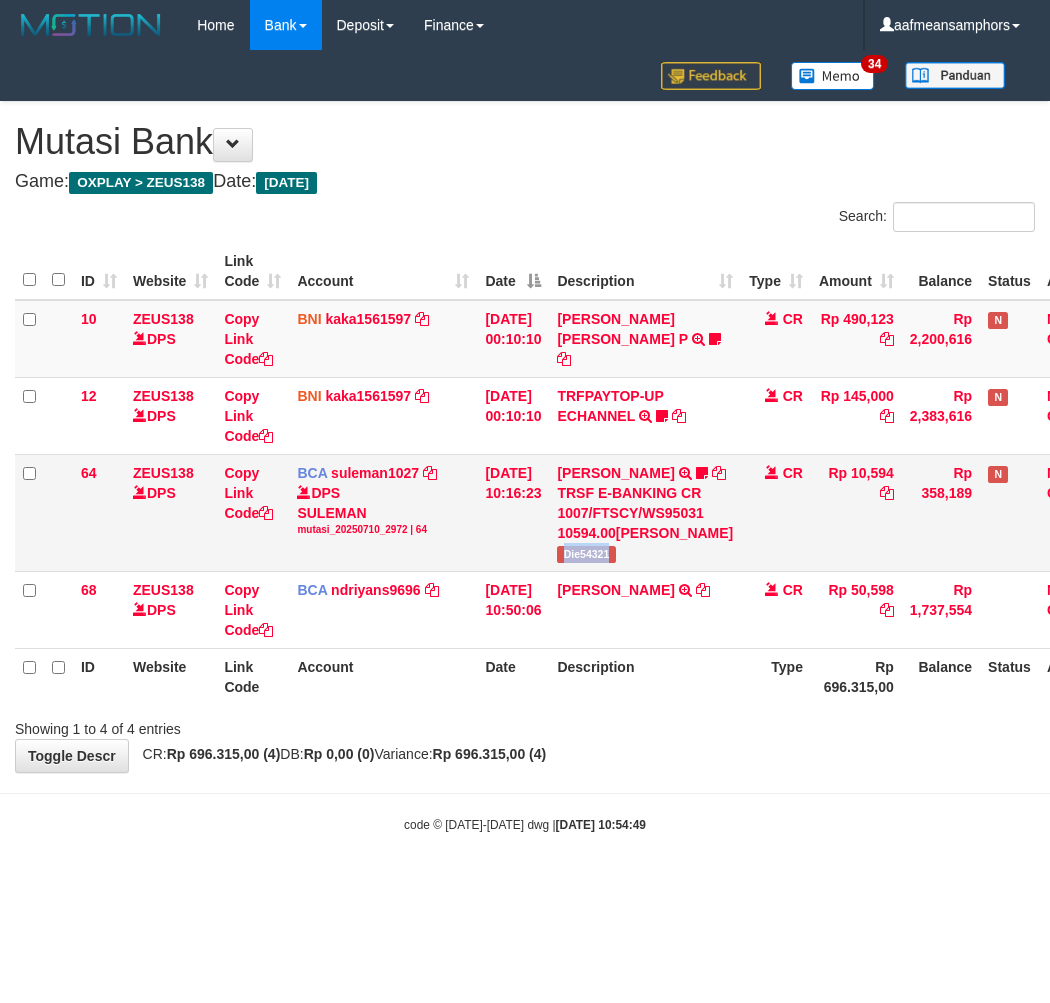 click on "Die54321" at bounding box center [586, 554] 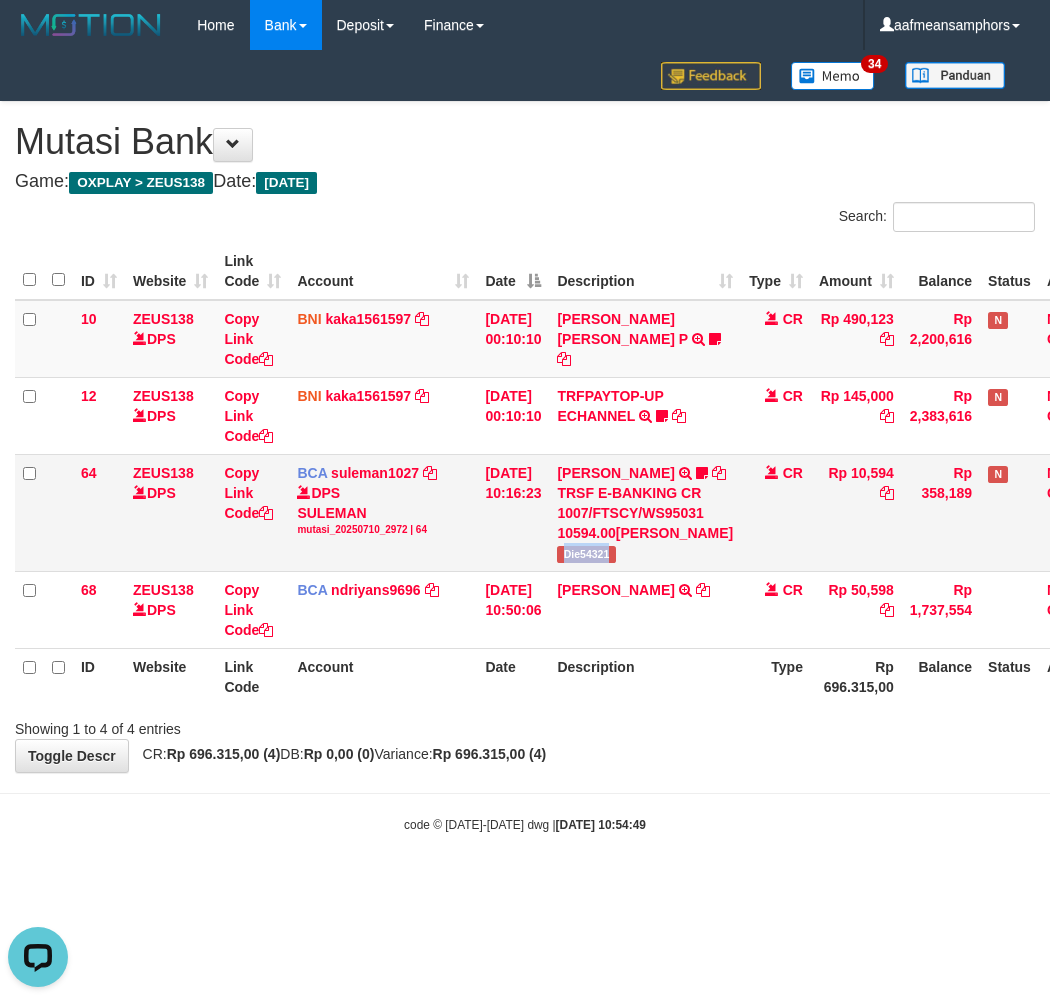 scroll, scrollTop: 0, scrollLeft: 0, axis: both 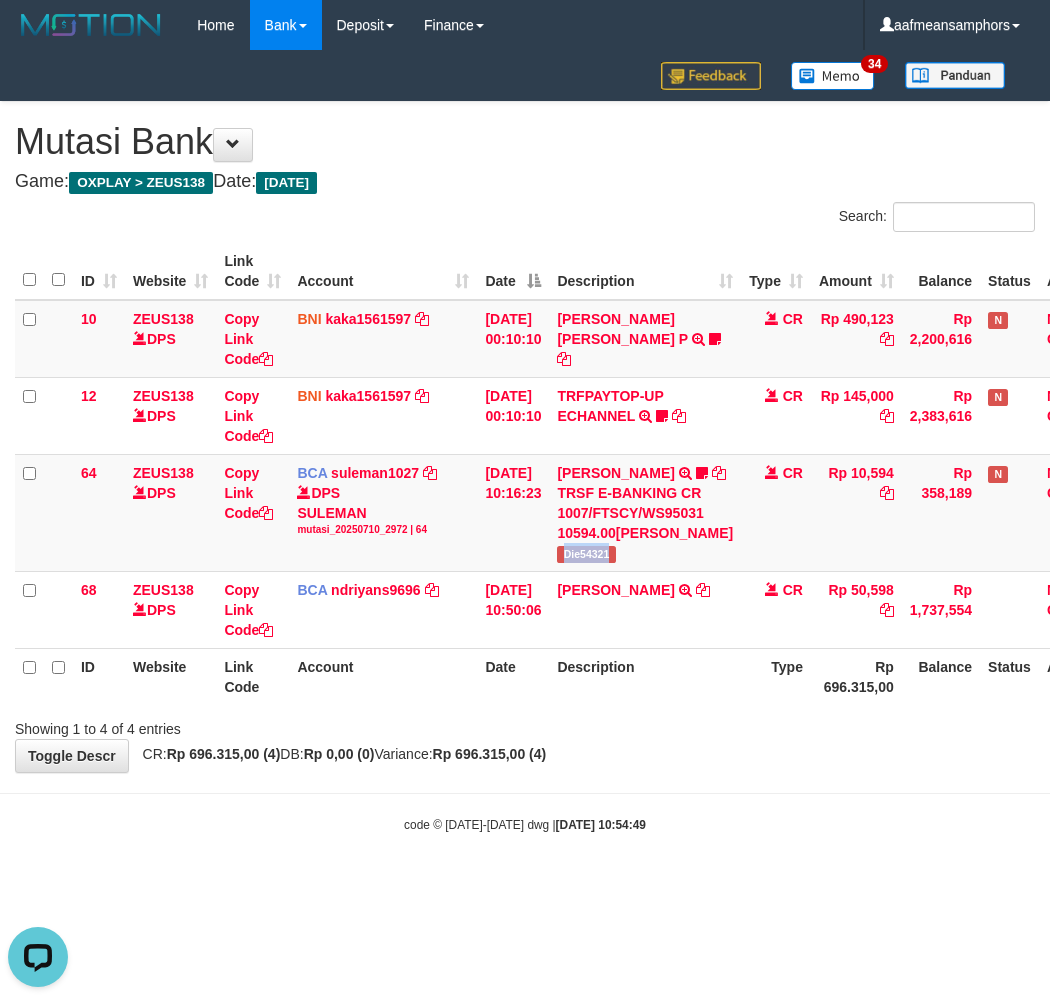 drag, startPoint x: 678, startPoint y: 773, endPoint x: 635, endPoint y: 778, distance: 43.289722 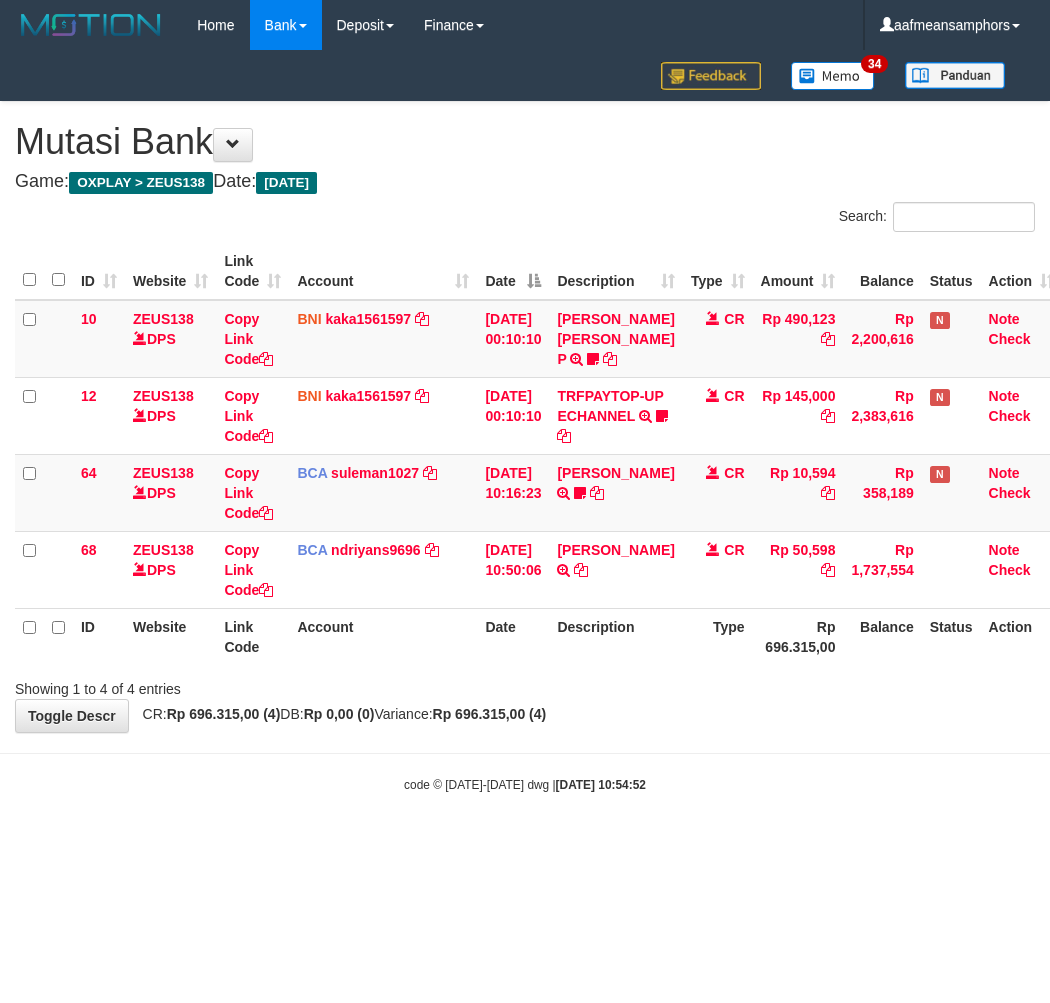 scroll, scrollTop: 0, scrollLeft: 0, axis: both 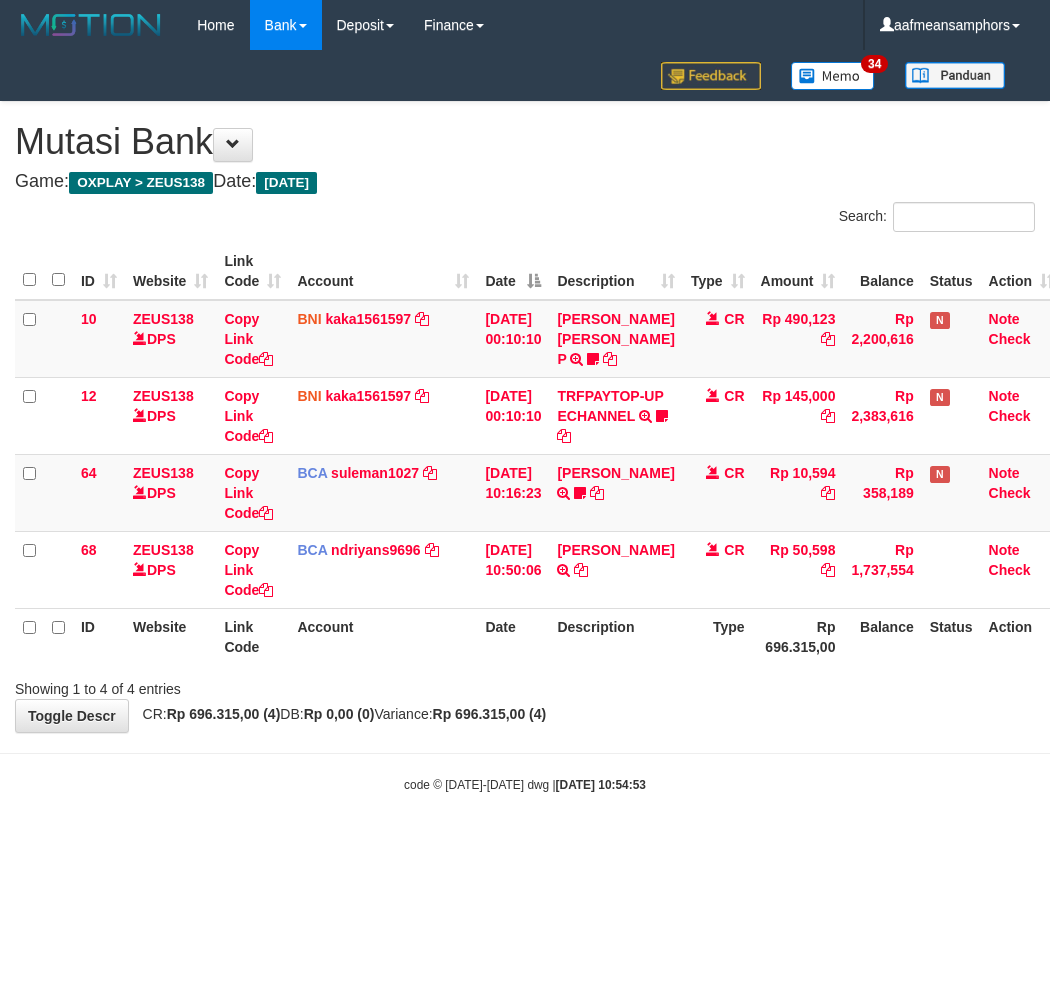 click on "Toggle navigation
Home
Bank
Account List
Load
By Website
Group
[OXPLAY]													ZEUS138
By Load Group (DPS)" at bounding box center [525, 422] 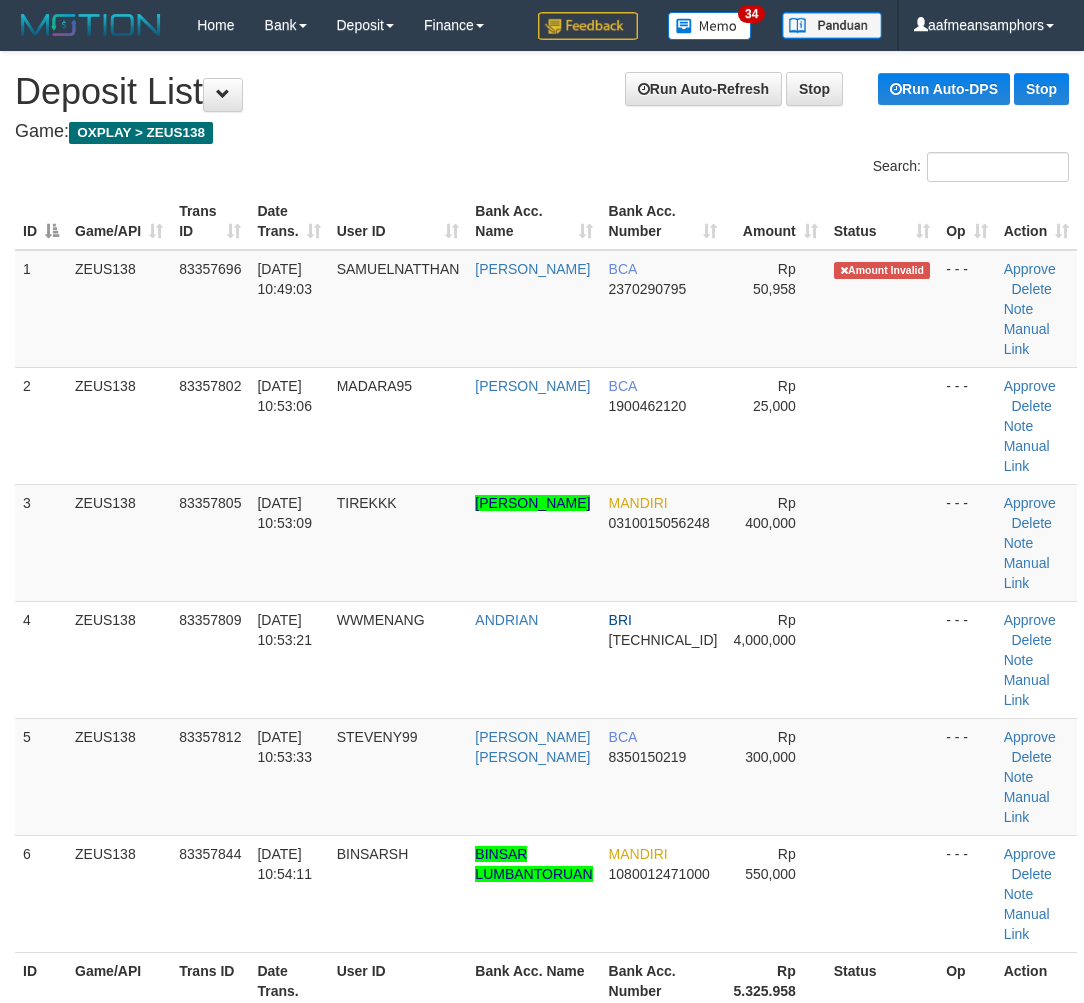 scroll, scrollTop: 14, scrollLeft: 0, axis: vertical 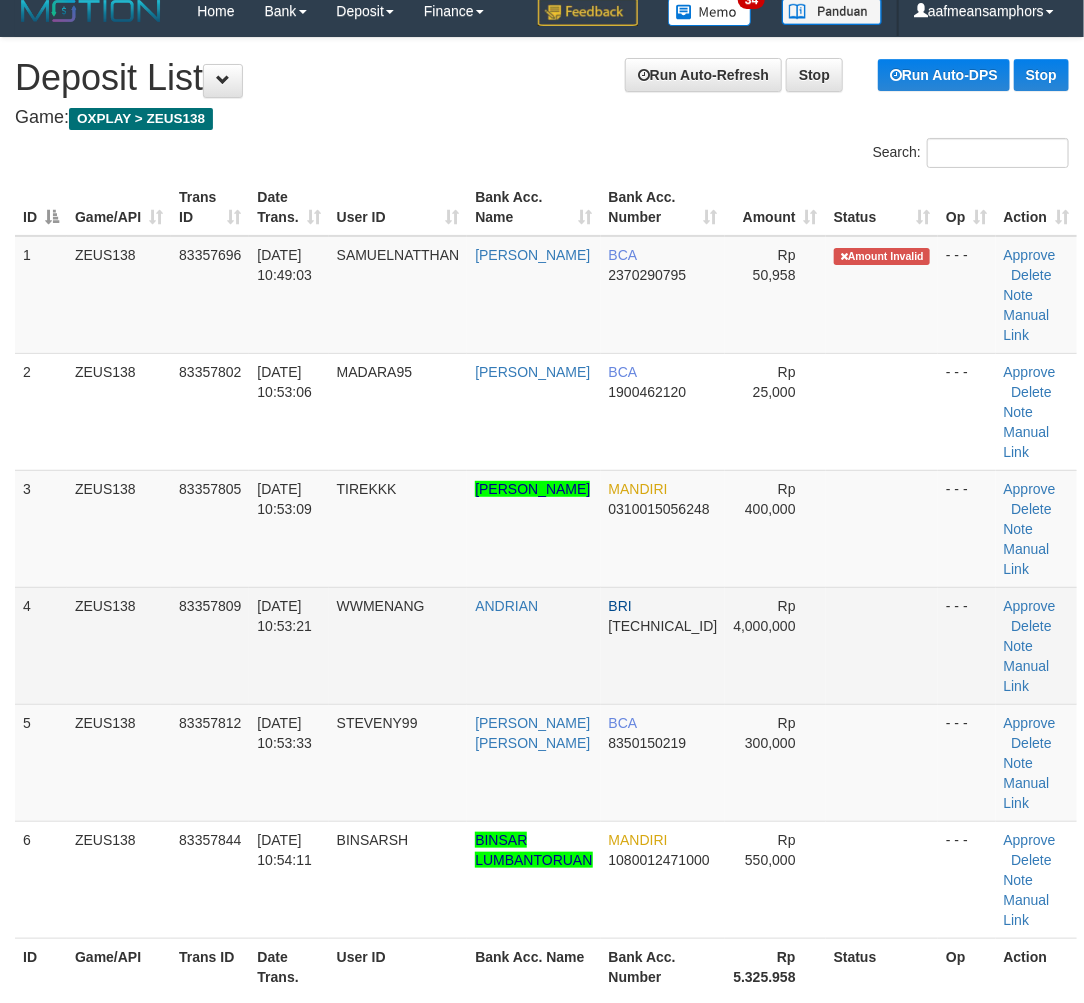 drag, startPoint x: 0, startPoint y: 0, endPoint x: 460, endPoint y: 698, distance: 835.94495 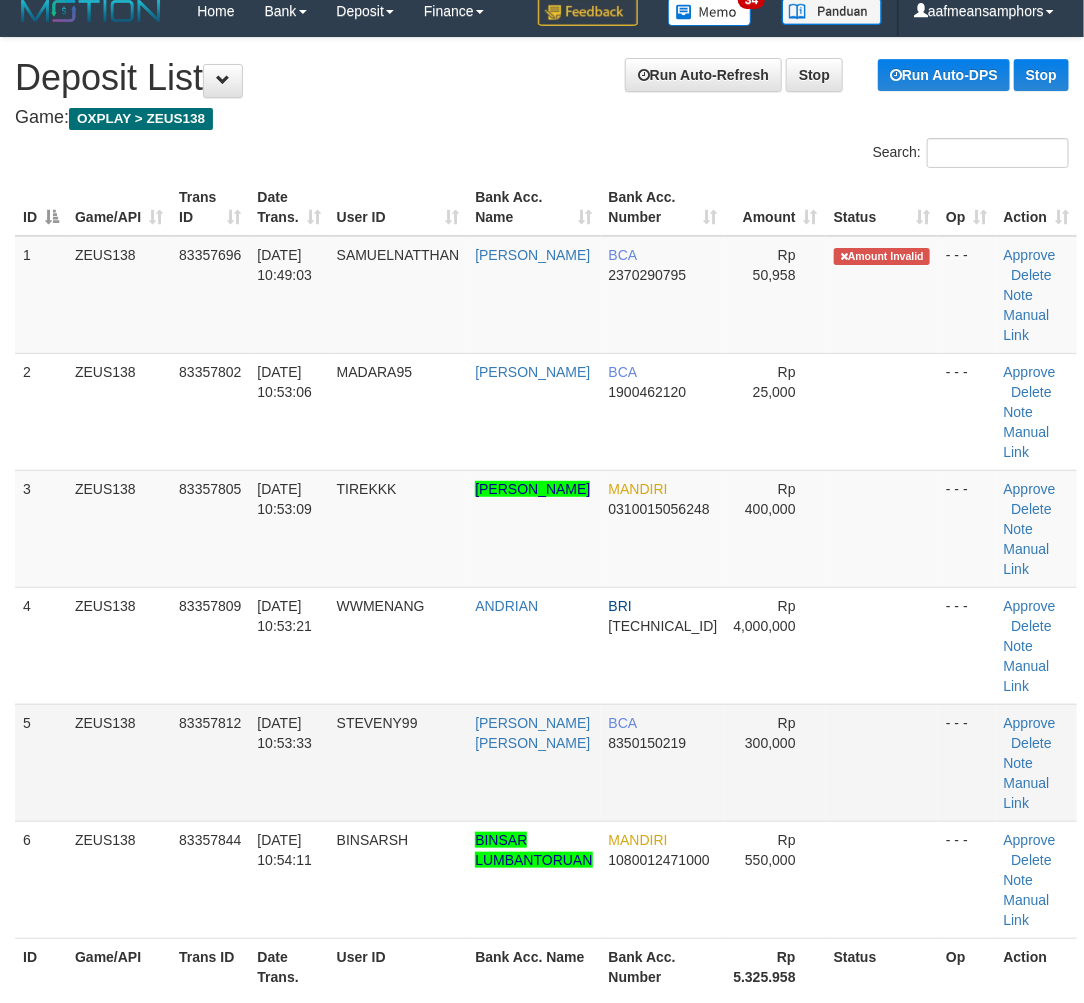 click on "1
ZEUS138
83357696
10/07/2025 10:49:03
SAMUELNATTHAN
SAMUEL
BCA
2370290795
Rp 50,958
Amount Invalid
- - -
Approve
Delete
Note
Manual Link
2
ZEUS138
83357802
10/07/2025 10:53:06
MADARA95
HERU SANTOSO
BCA
1900462120
Rp 25,000
- - -" at bounding box center [546, 587] 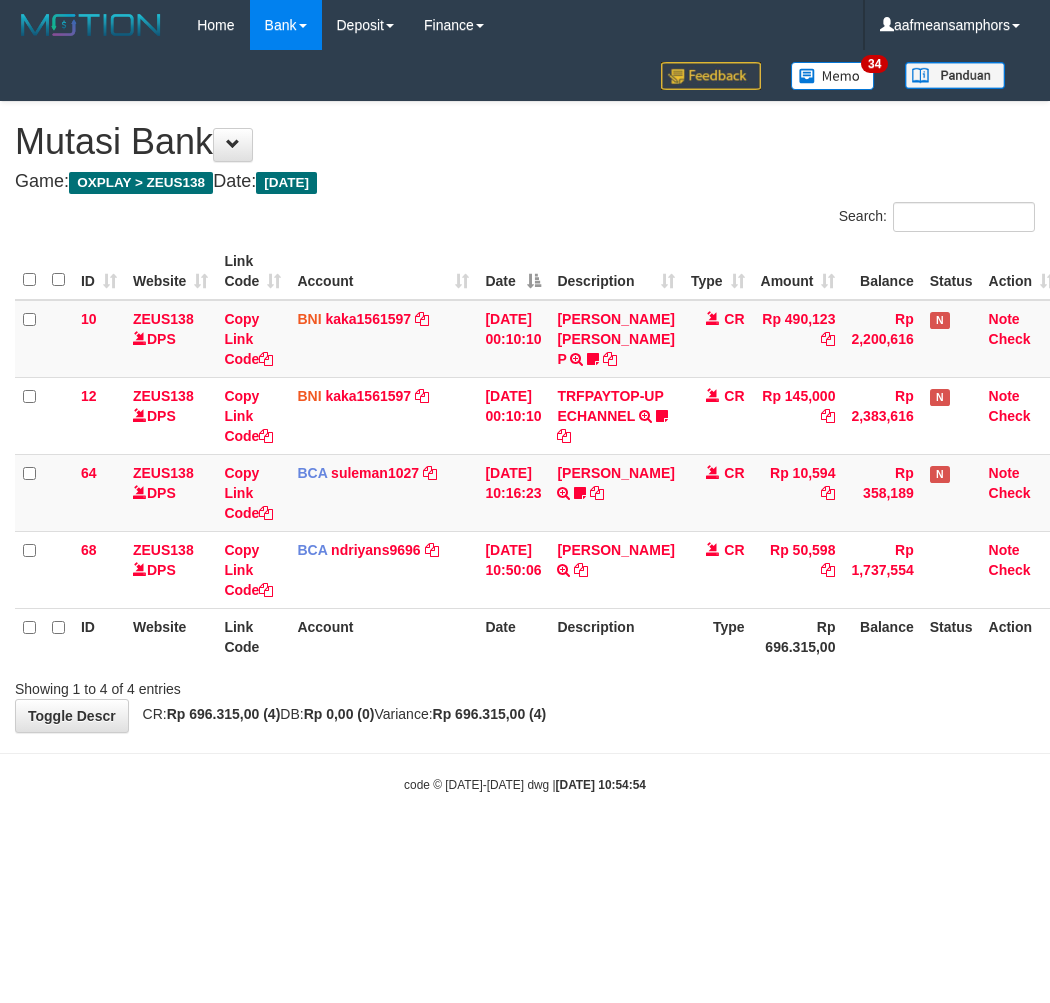 scroll, scrollTop: 0, scrollLeft: 0, axis: both 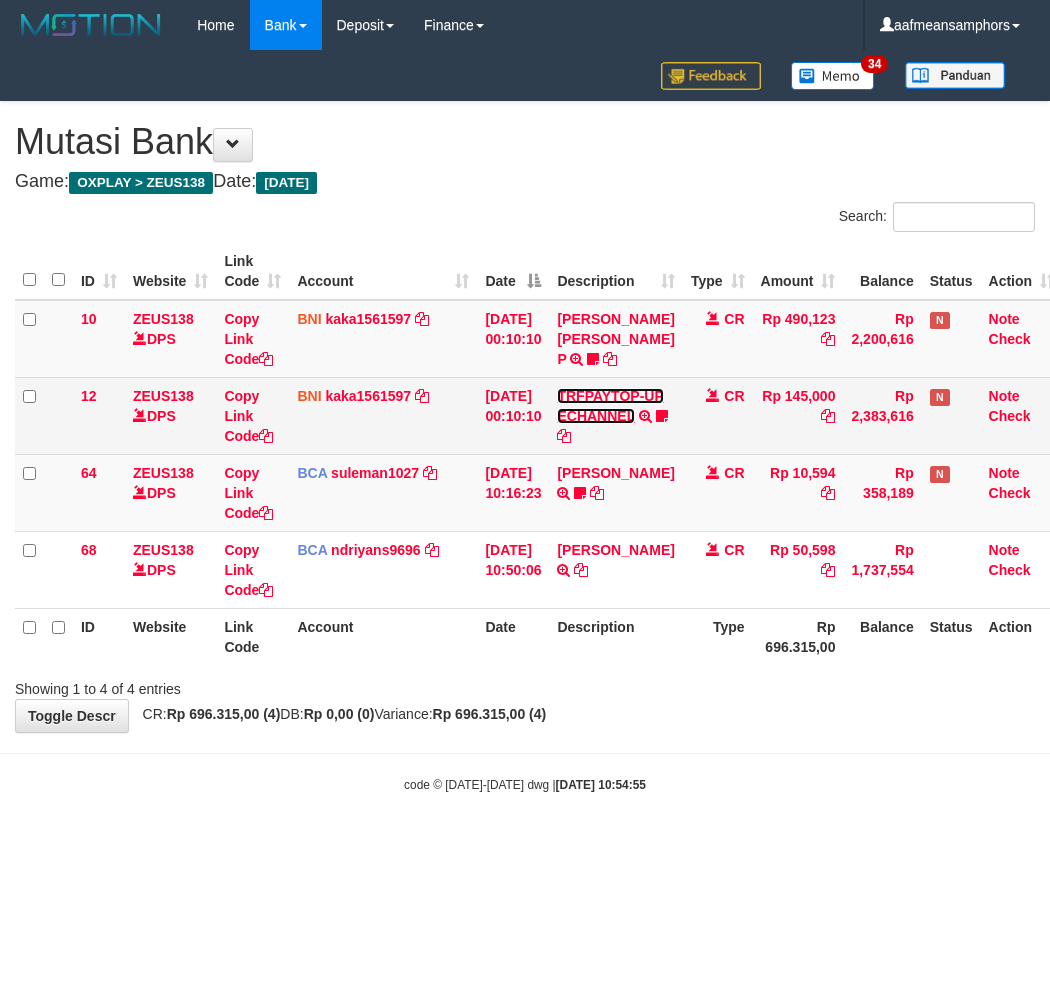 click on "TRFPAYTOP-UP ECHANNEL" at bounding box center (610, 406) 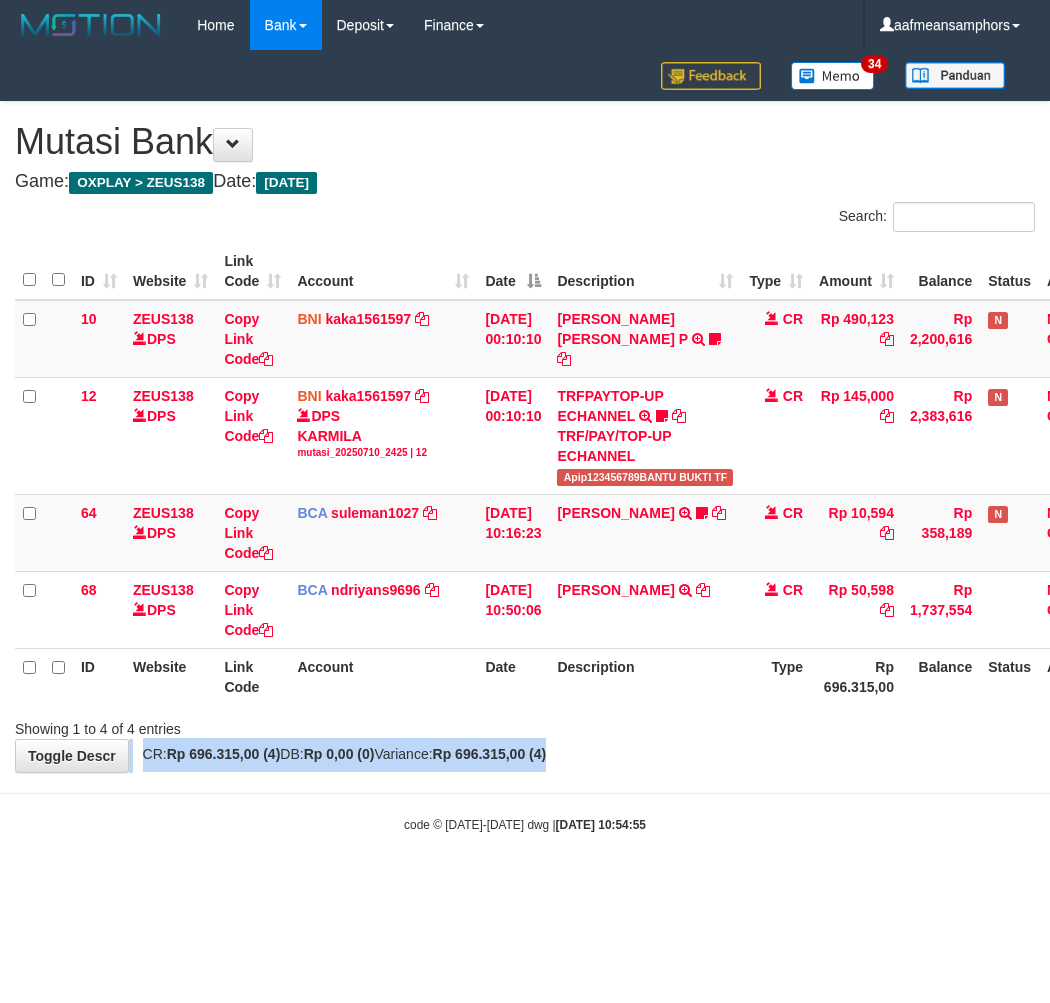 drag, startPoint x: 716, startPoint y: 740, endPoint x: 700, endPoint y: 740, distance: 16 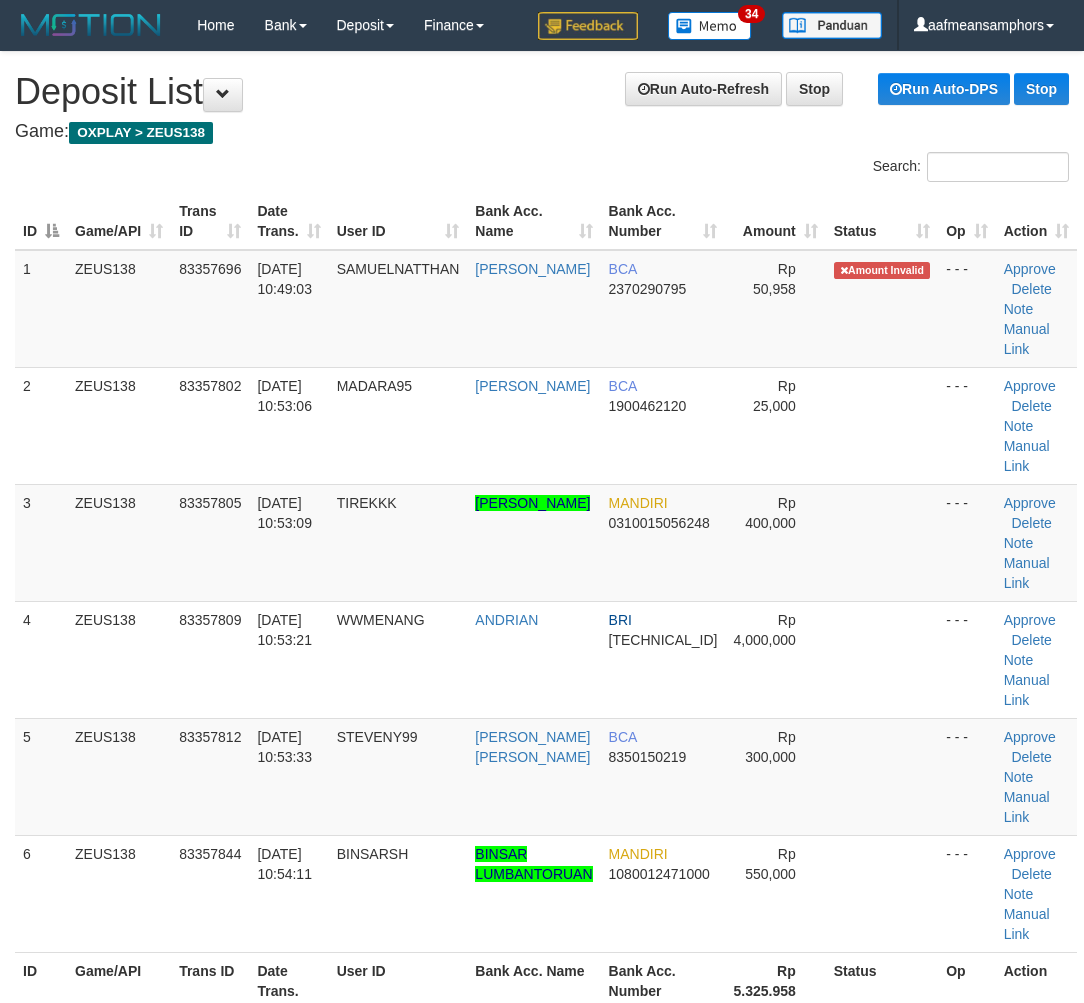 scroll, scrollTop: 14, scrollLeft: 0, axis: vertical 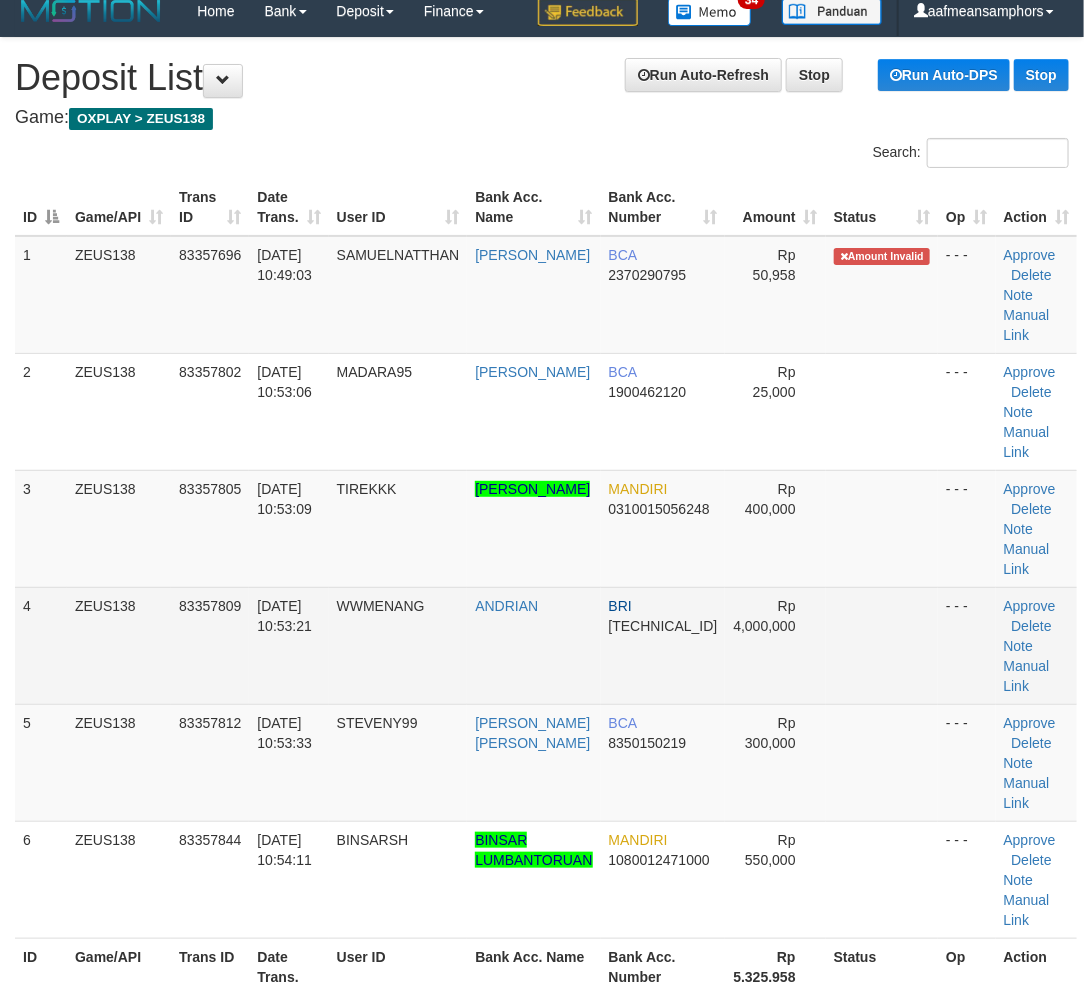 click on "[DATE] 10:53:21" at bounding box center (288, 645) 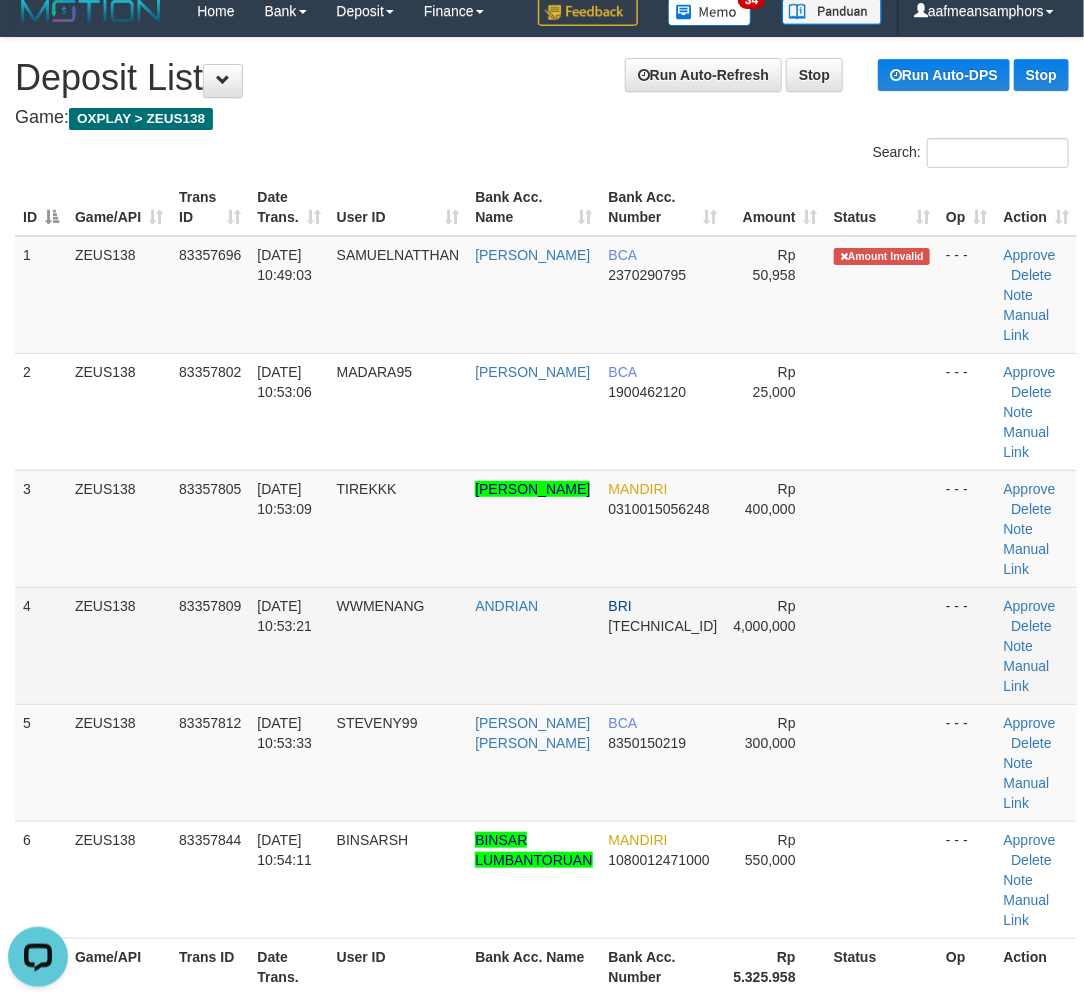 scroll, scrollTop: 0, scrollLeft: 0, axis: both 